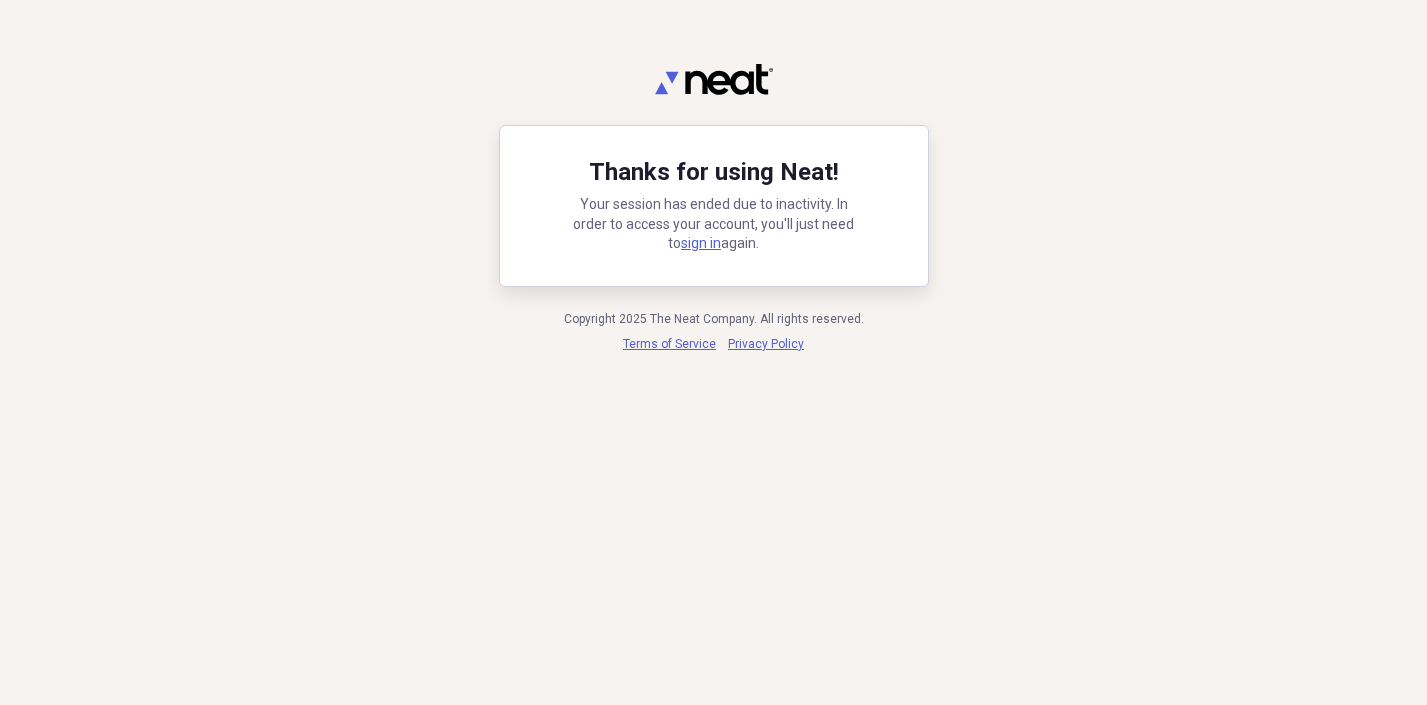 scroll, scrollTop: 0, scrollLeft: 0, axis: both 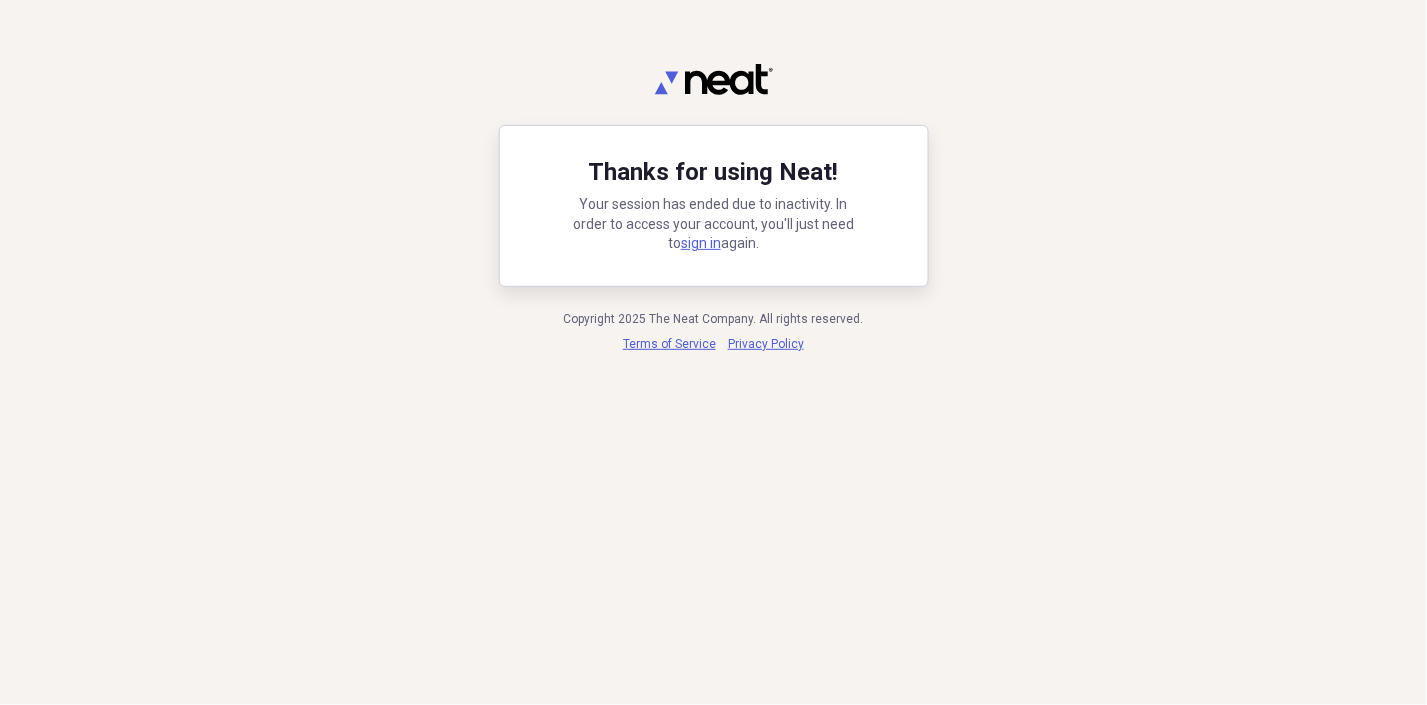 click on "Thanks for using Neat! Your session has ended due to inactivity. In order to access your account, you'll just need to  sign in  again." at bounding box center (713, 206) 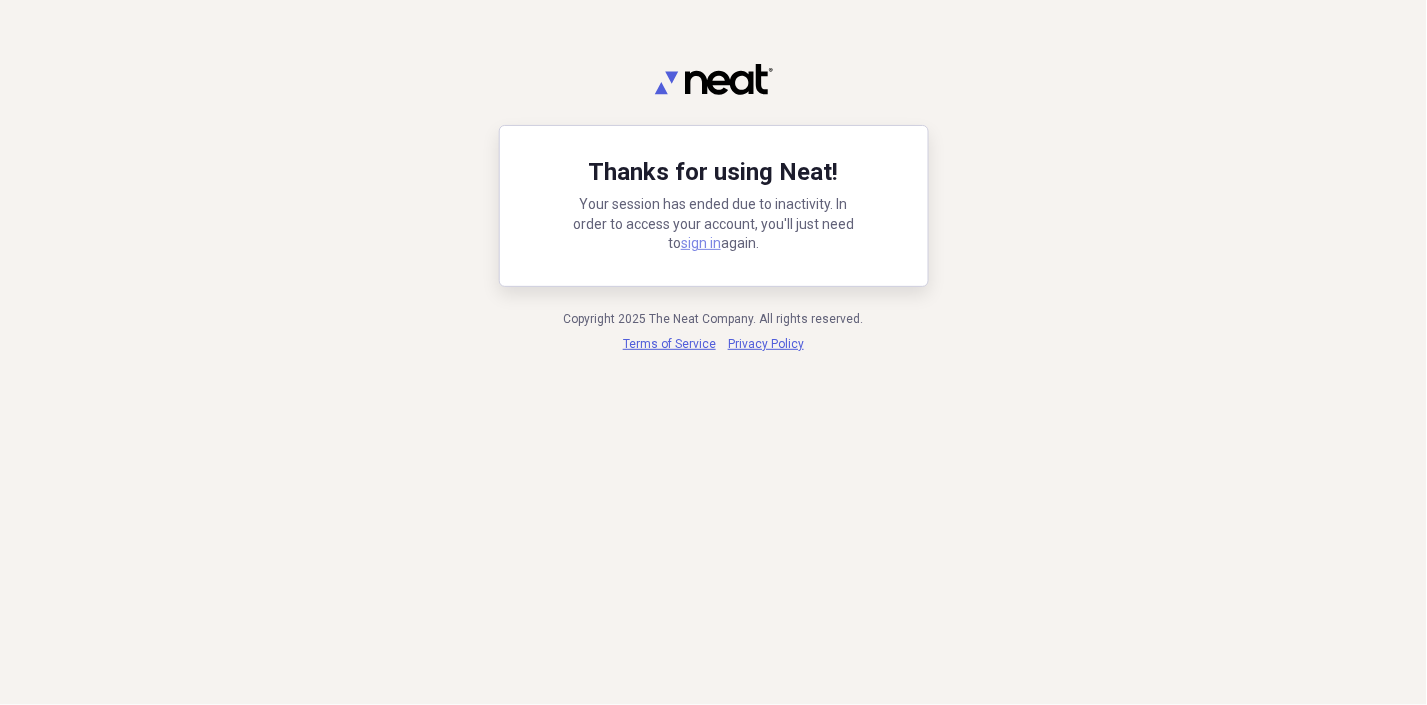 click on "sign in" at bounding box center [701, 243] 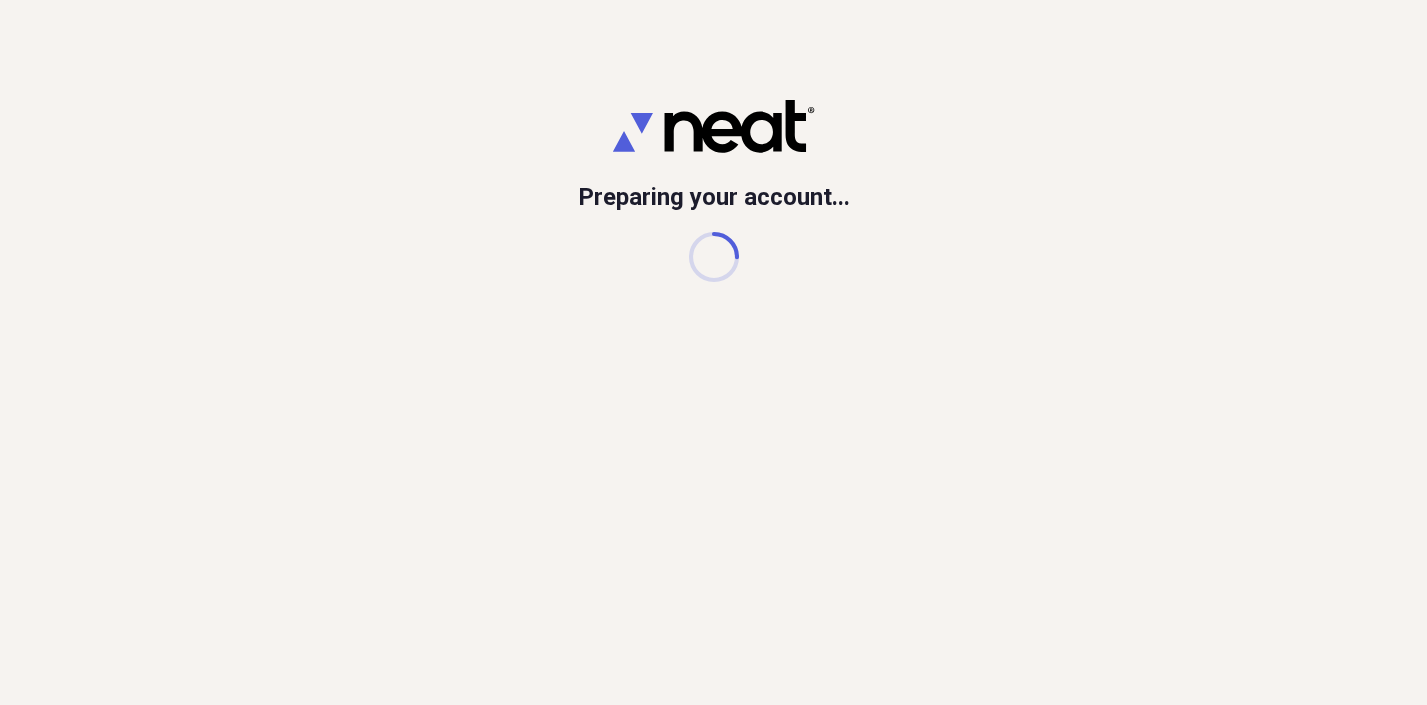 scroll, scrollTop: 0, scrollLeft: 0, axis: both 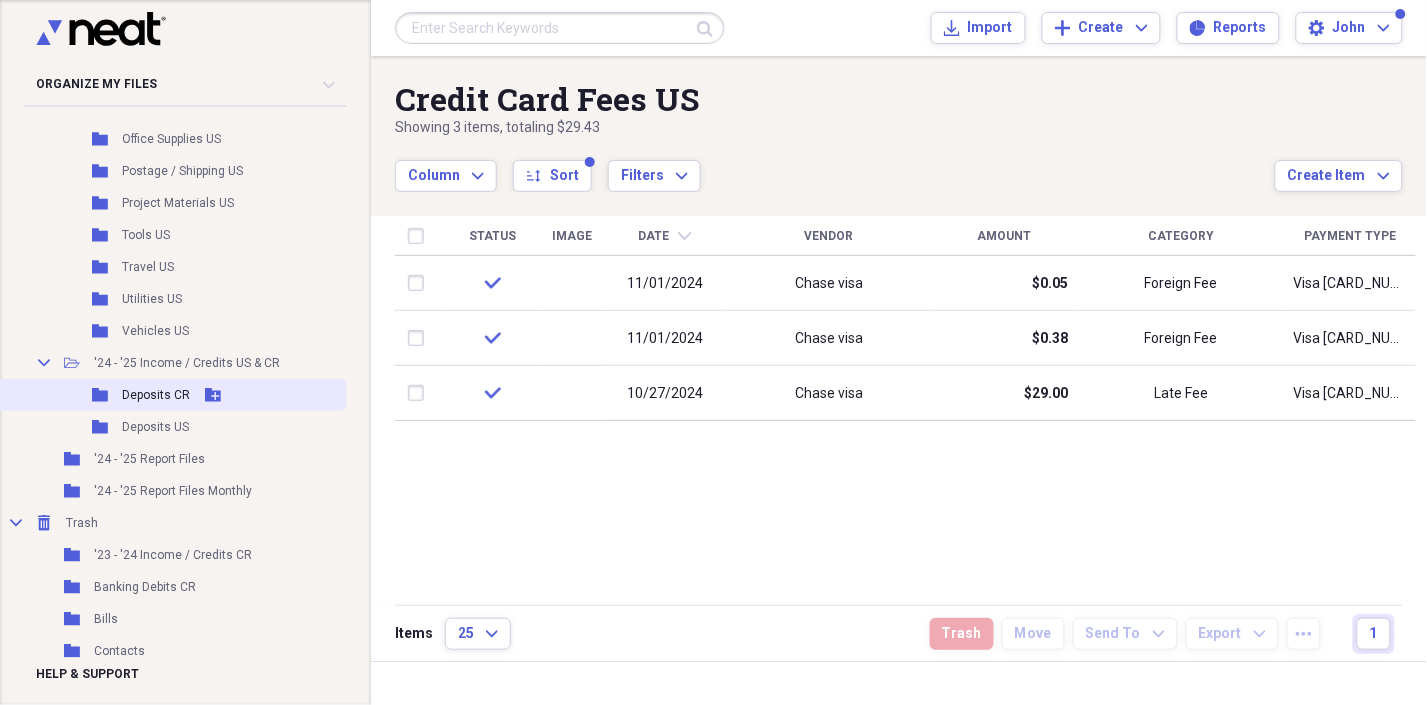 click on "Deposits  CR" at bounding box center [156, 395] 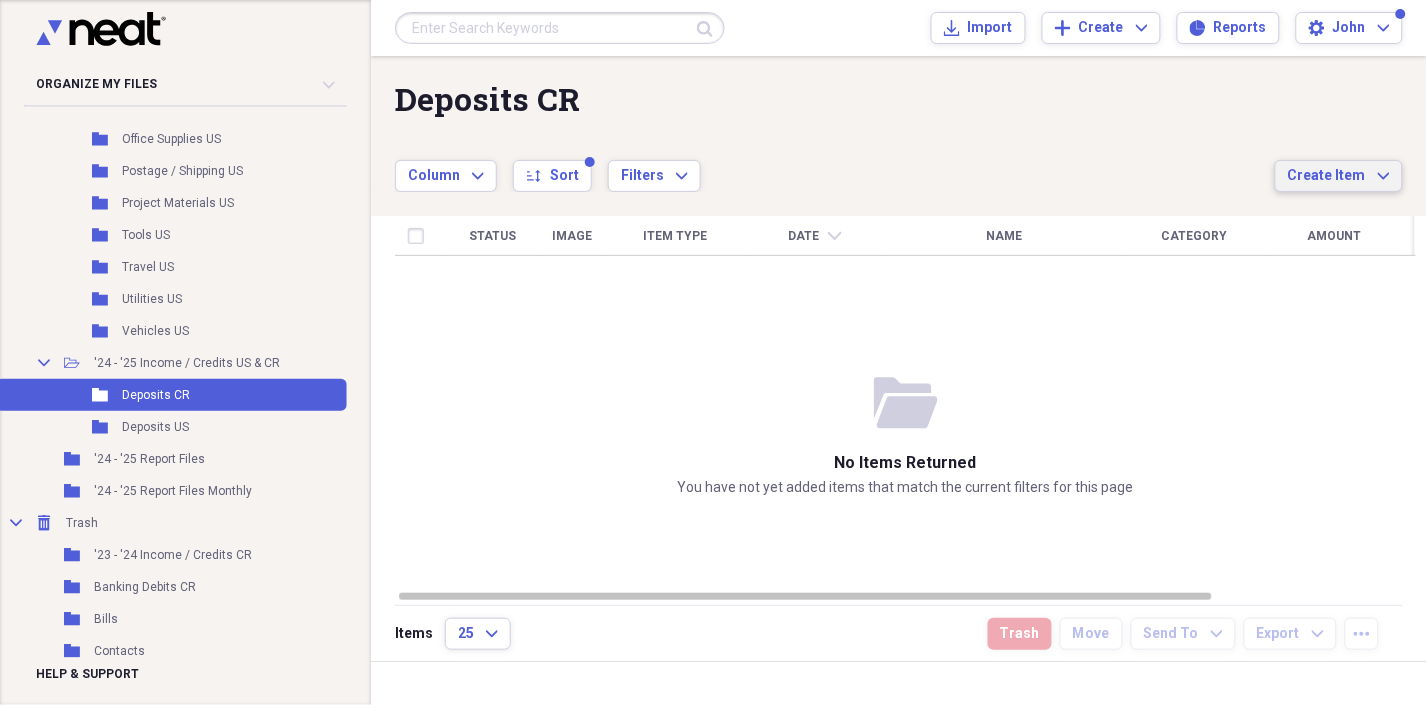 click on "Expand" 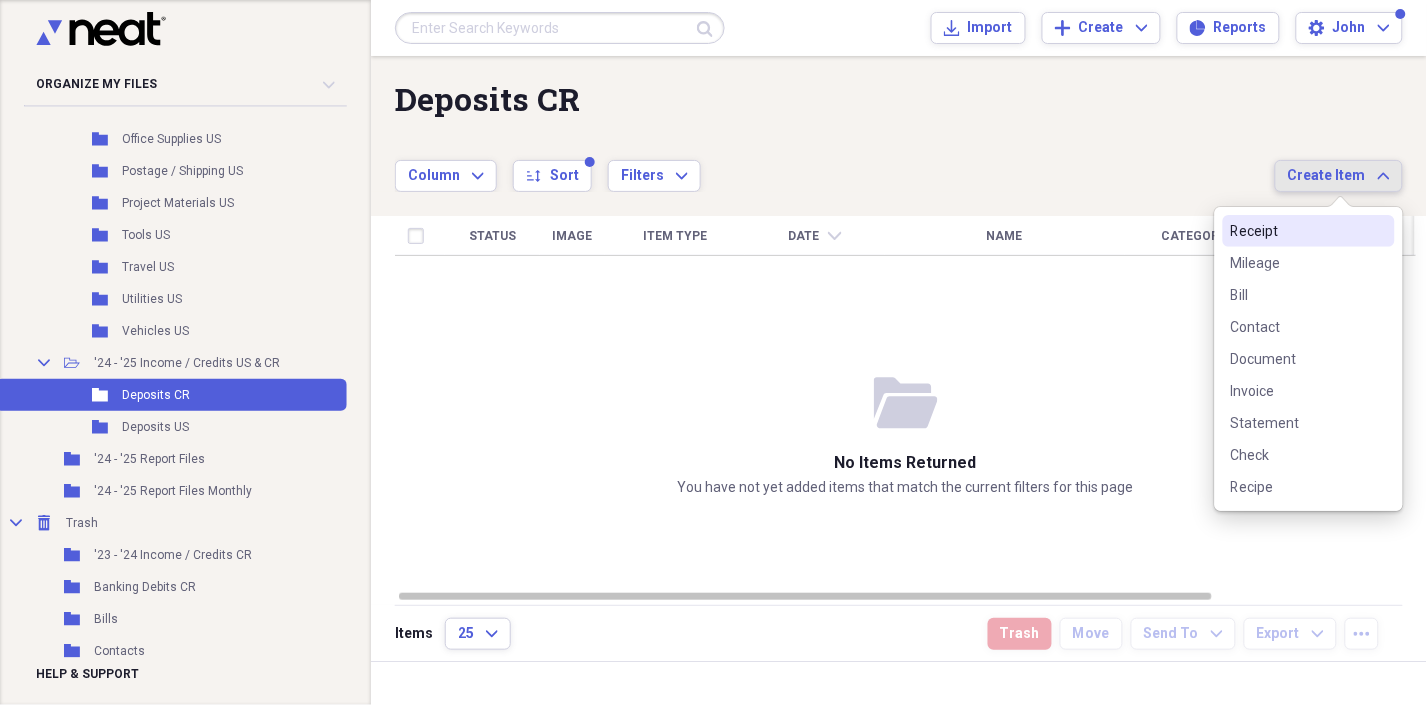 click on "Receipt" at bounding box center (1297, 231) 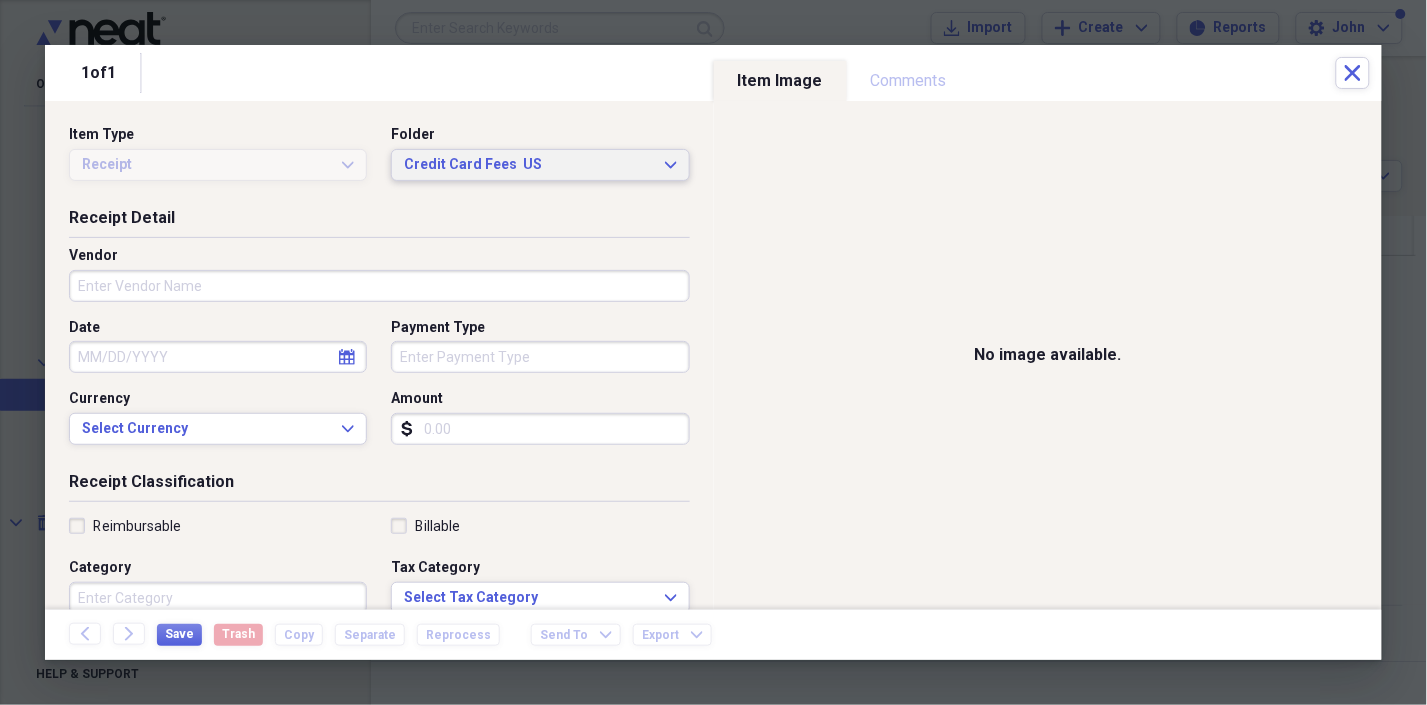 click on "Expand" 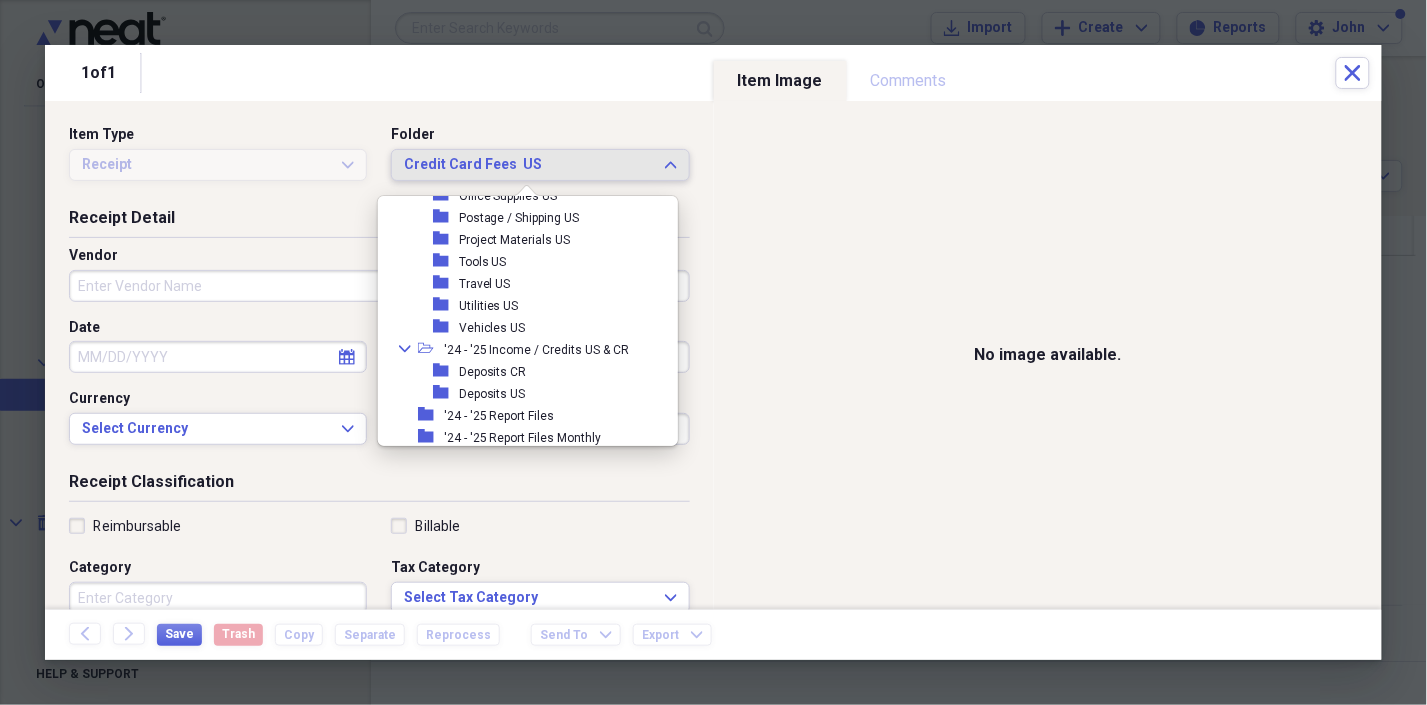 scroll, scrollTop: 578, scrollLeft: 0, axis: vertical 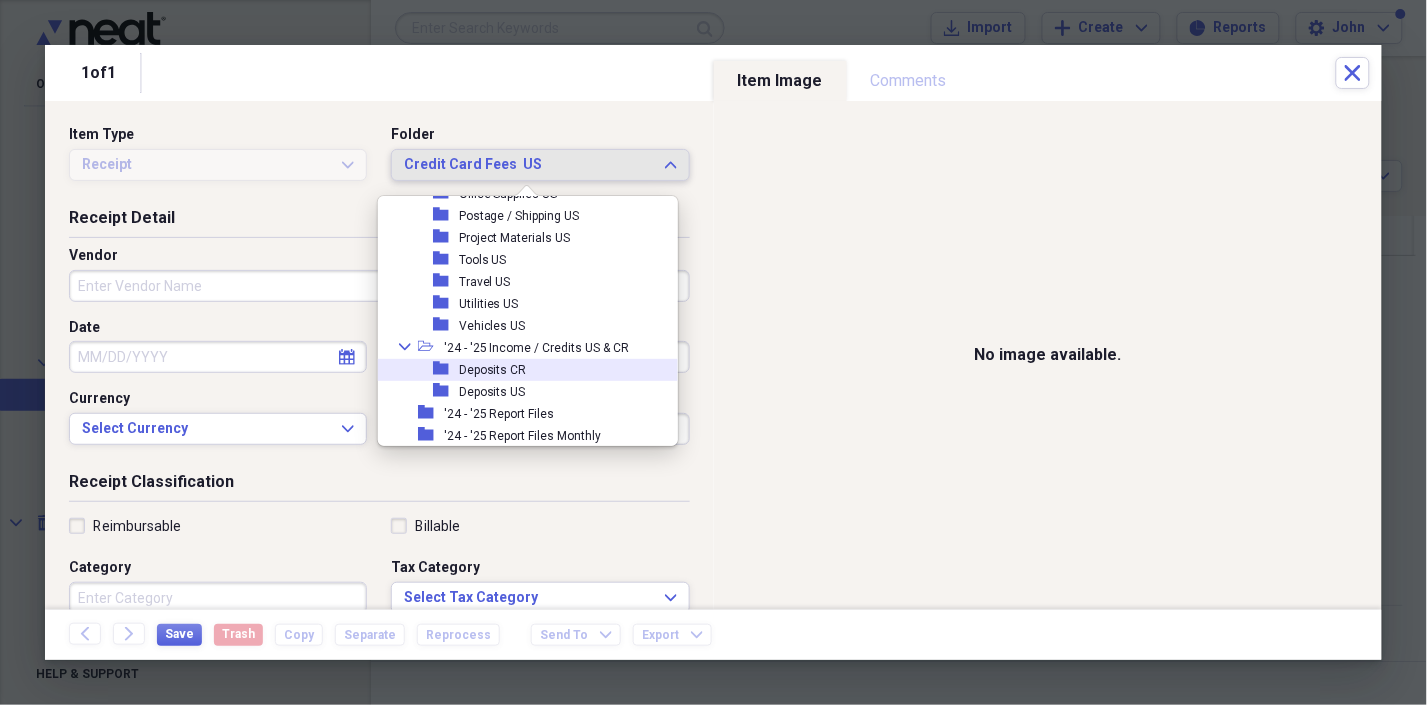 click on "Deposits  CR" at bounding box center [493, 370] 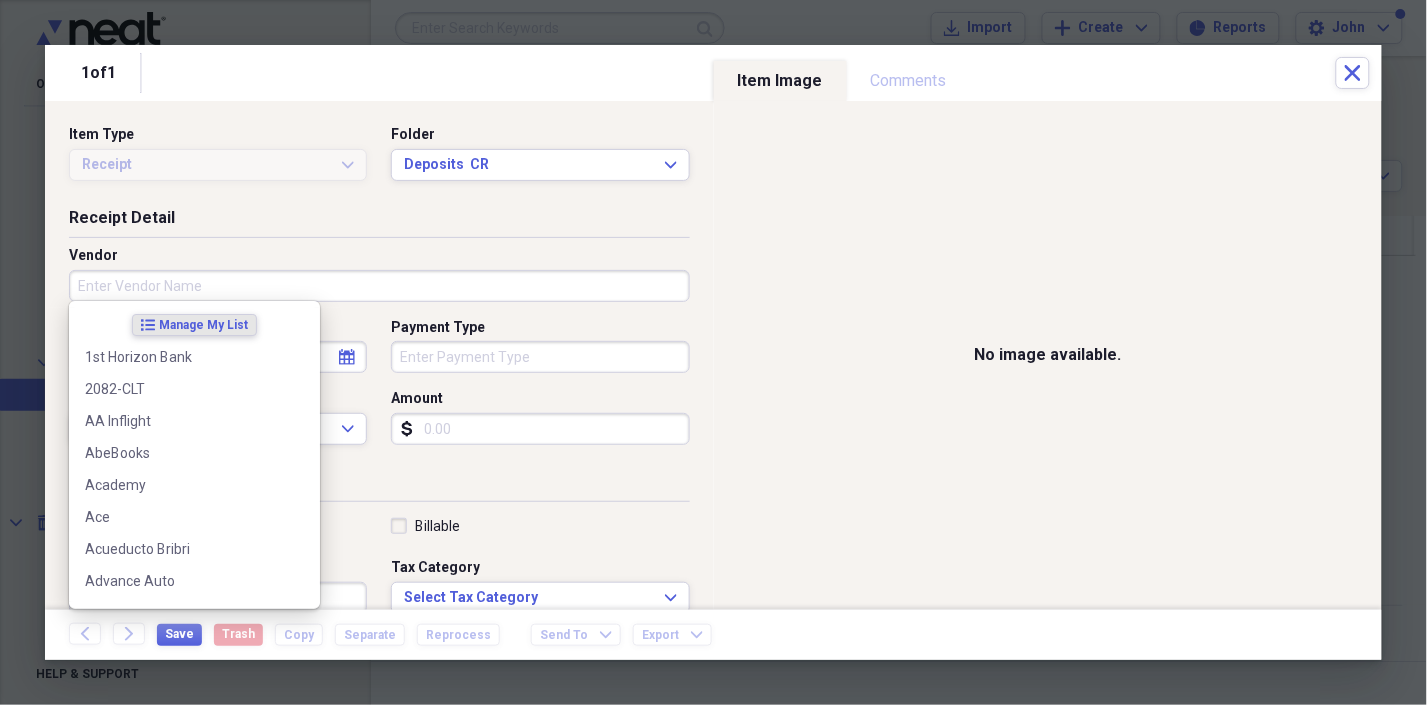 click on "Vendor" at bounding box center [379, 286] 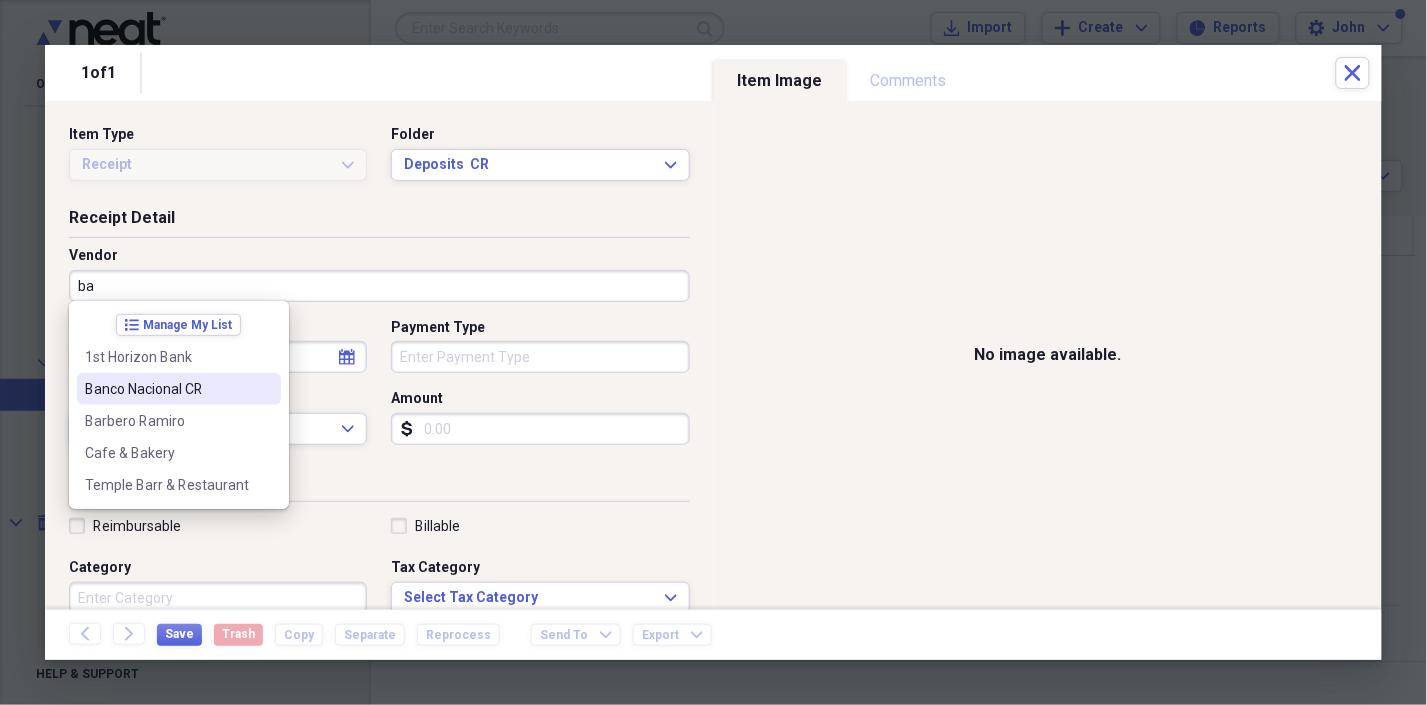 click on "Banco Nacional CR" at bounding box center (167, 389) 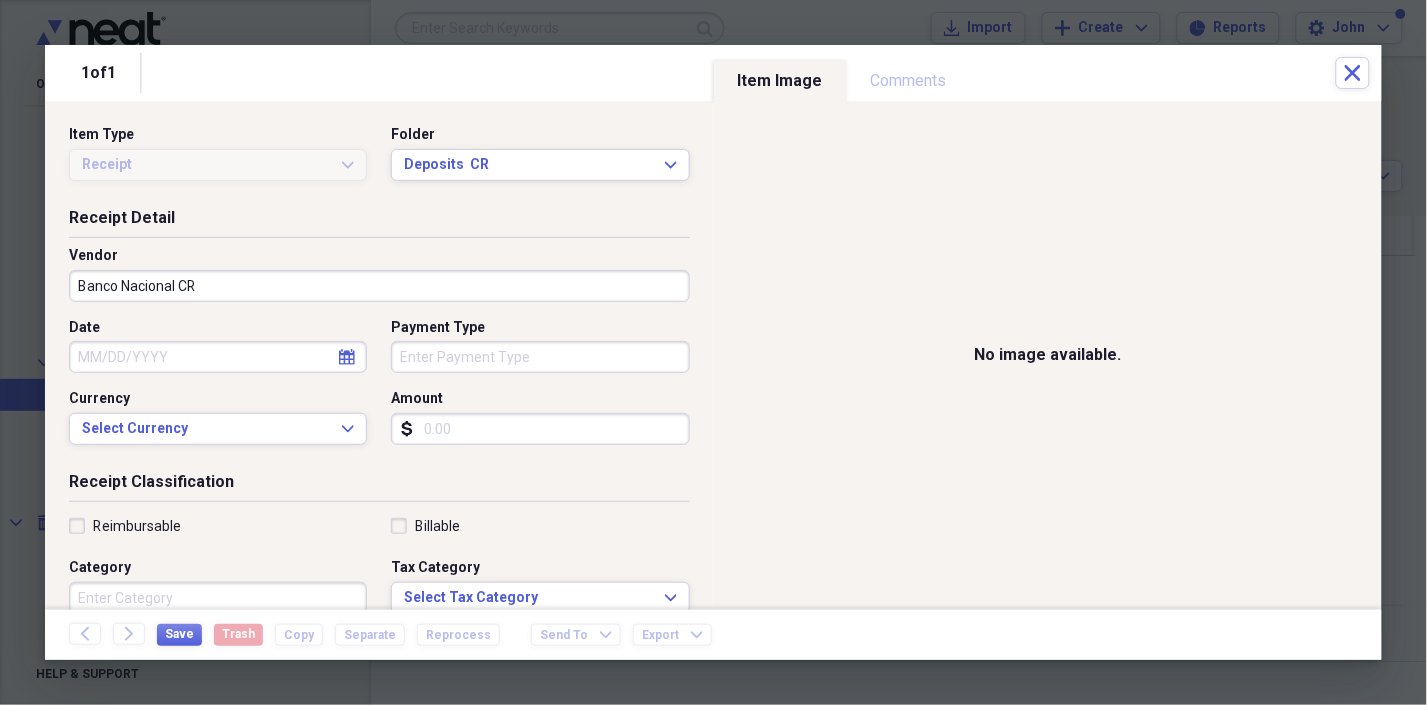 click on "Date" at bounding box center [218, 357] 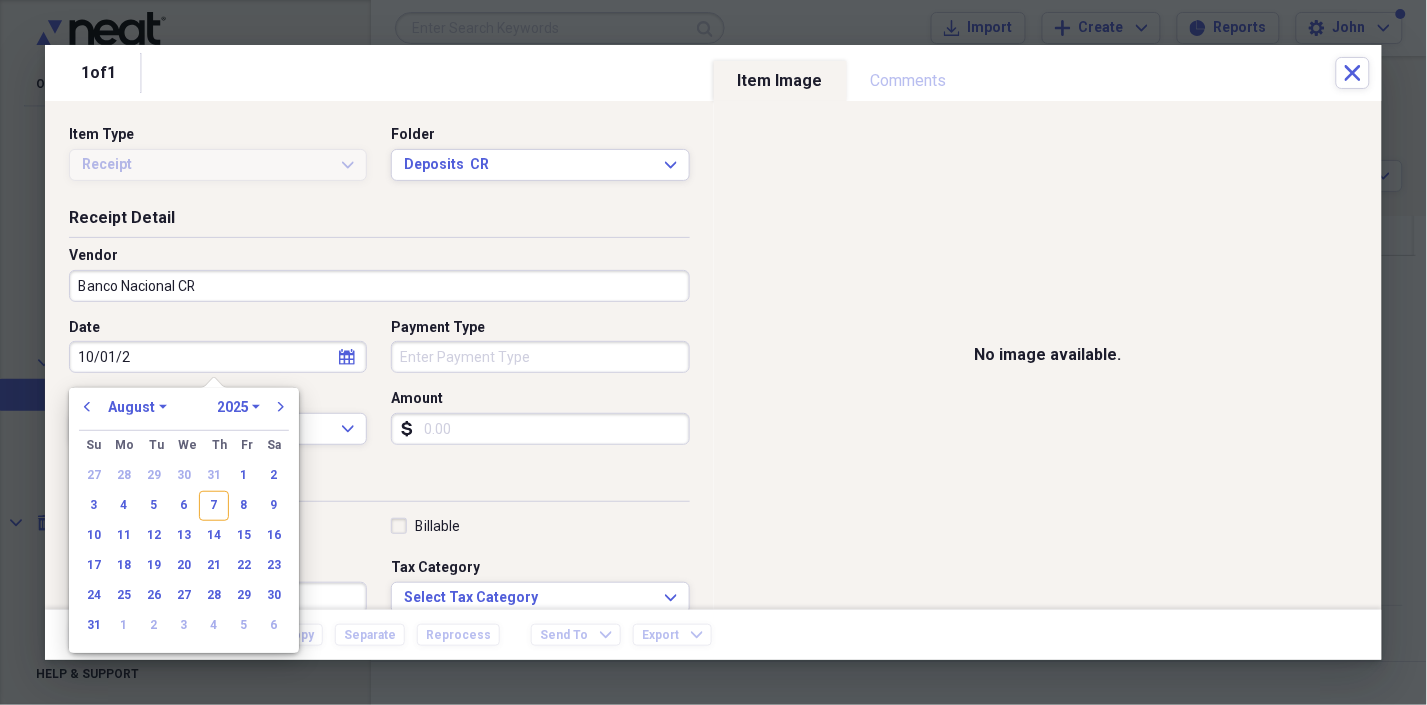 type on "10/01/20" 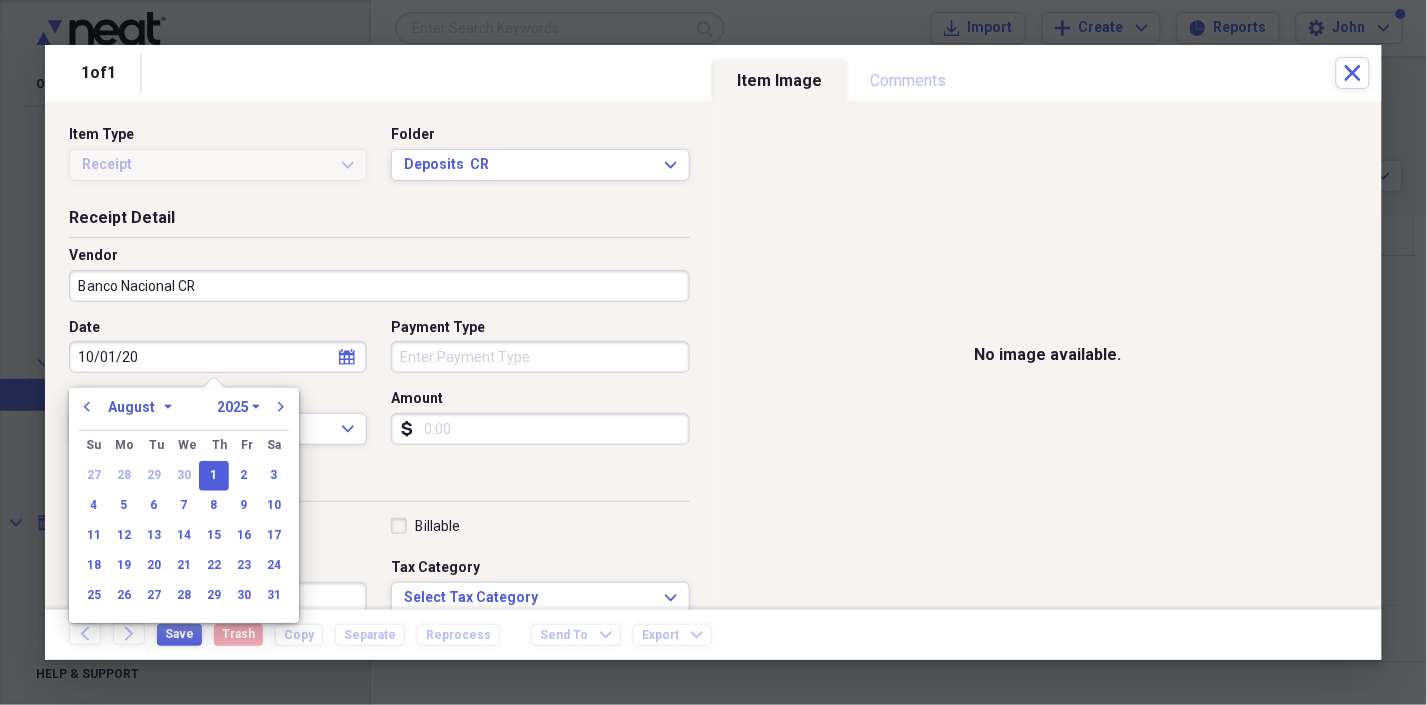 select on "9" 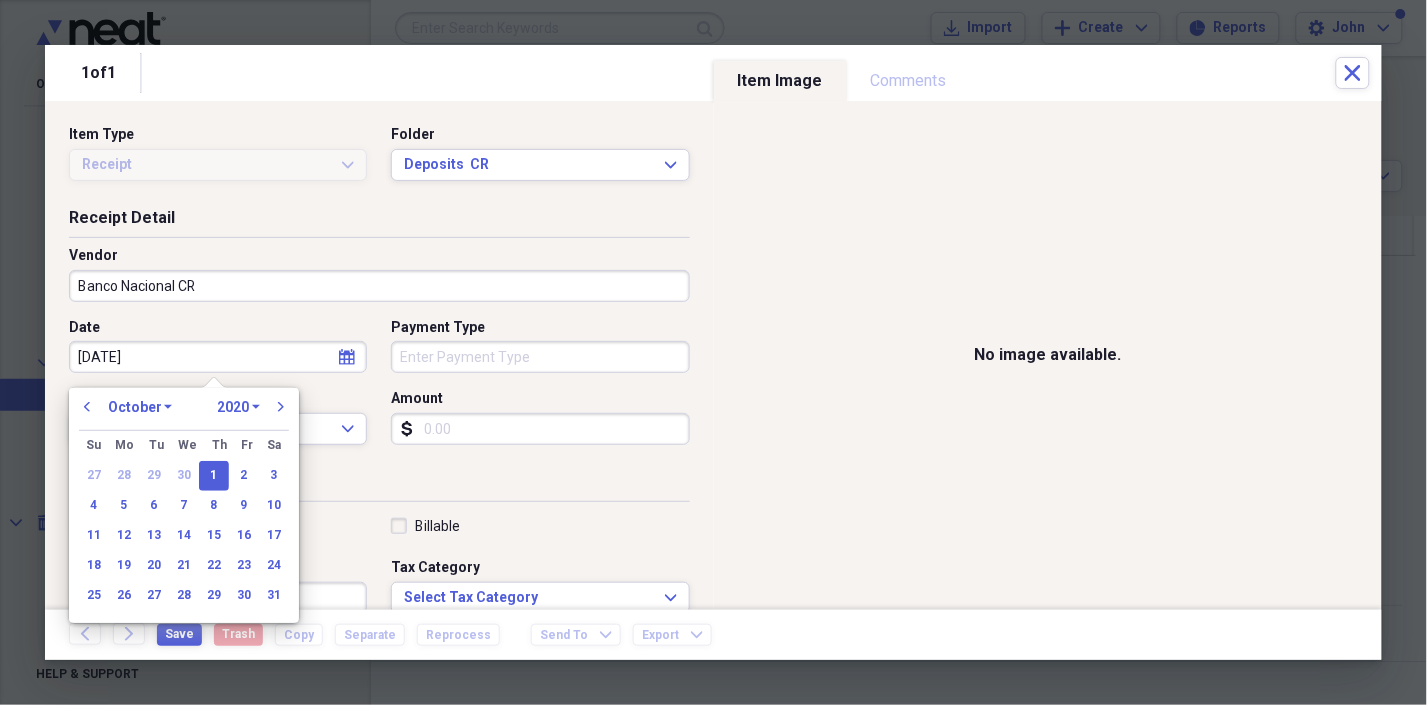 type on "10/01/2024" 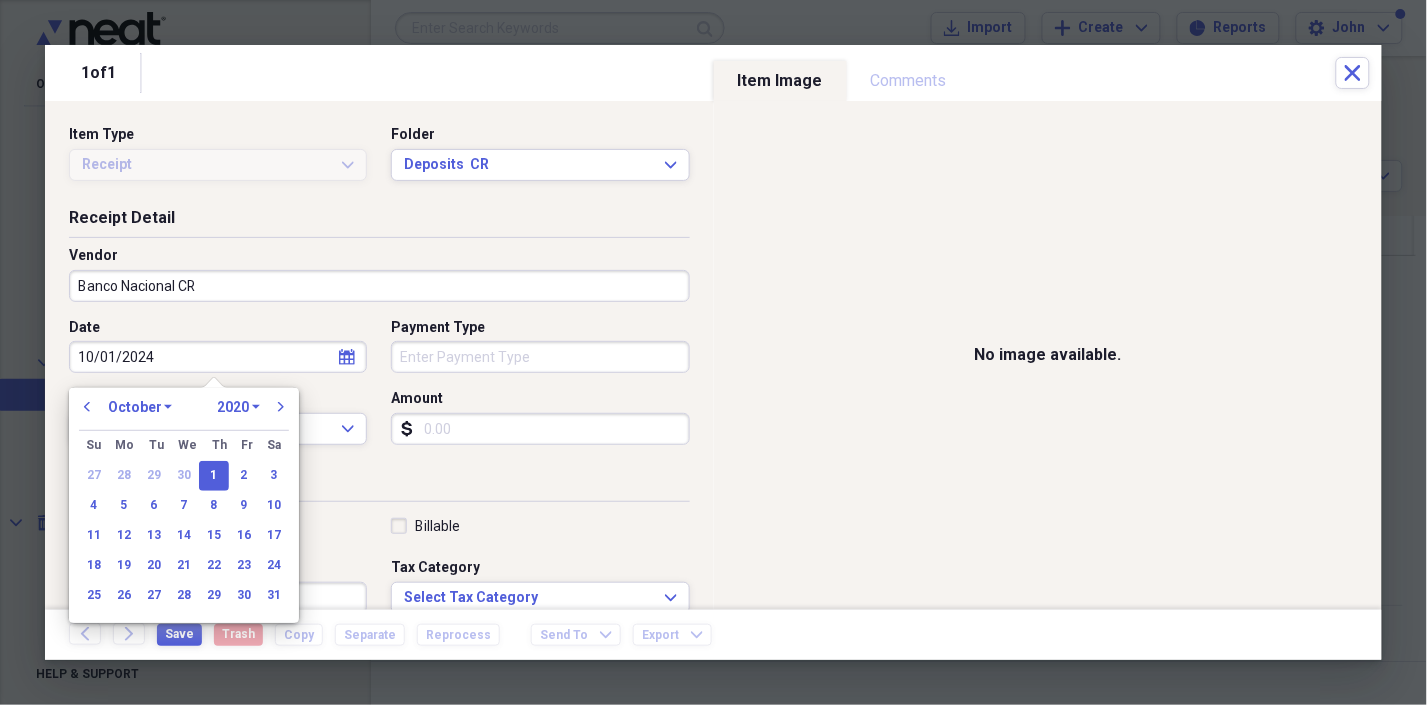 select on "2024" 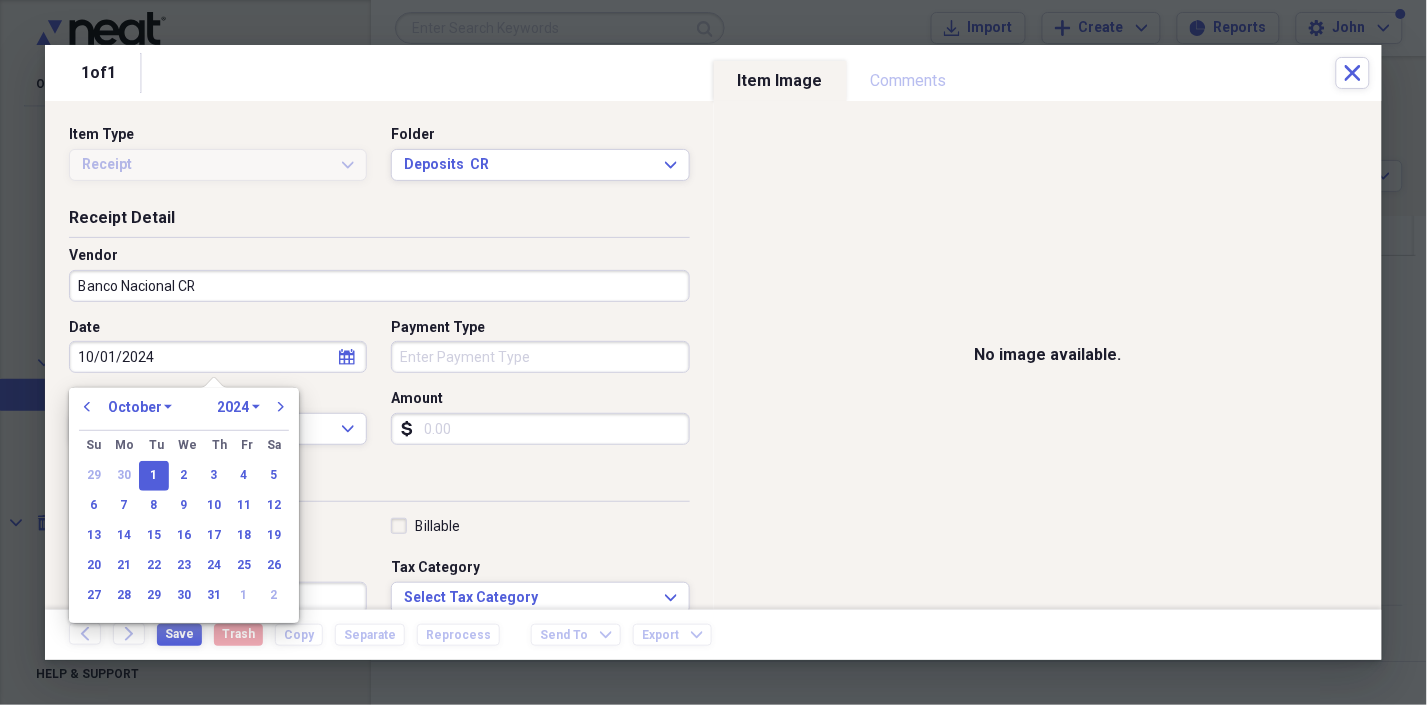 type on "10/01/2024" 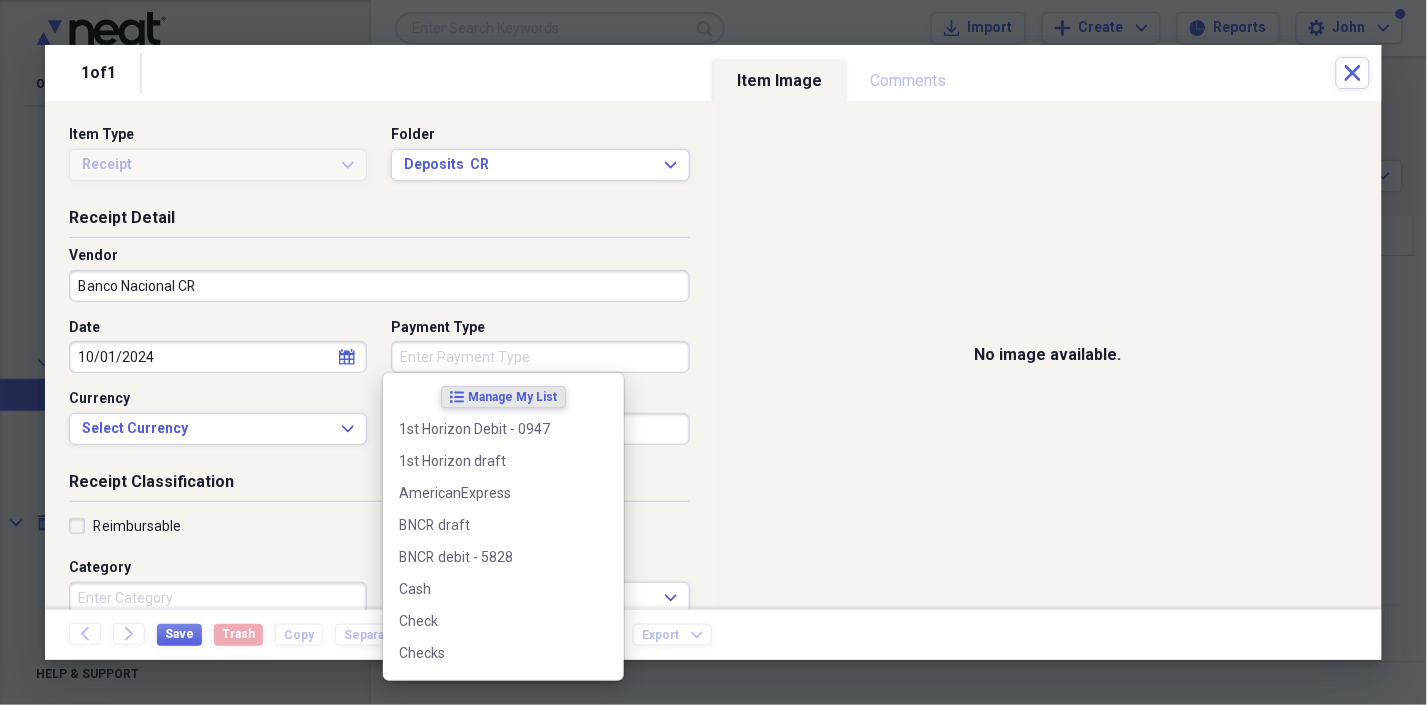 click on "Payment Type" at bounding box center (540, 357) 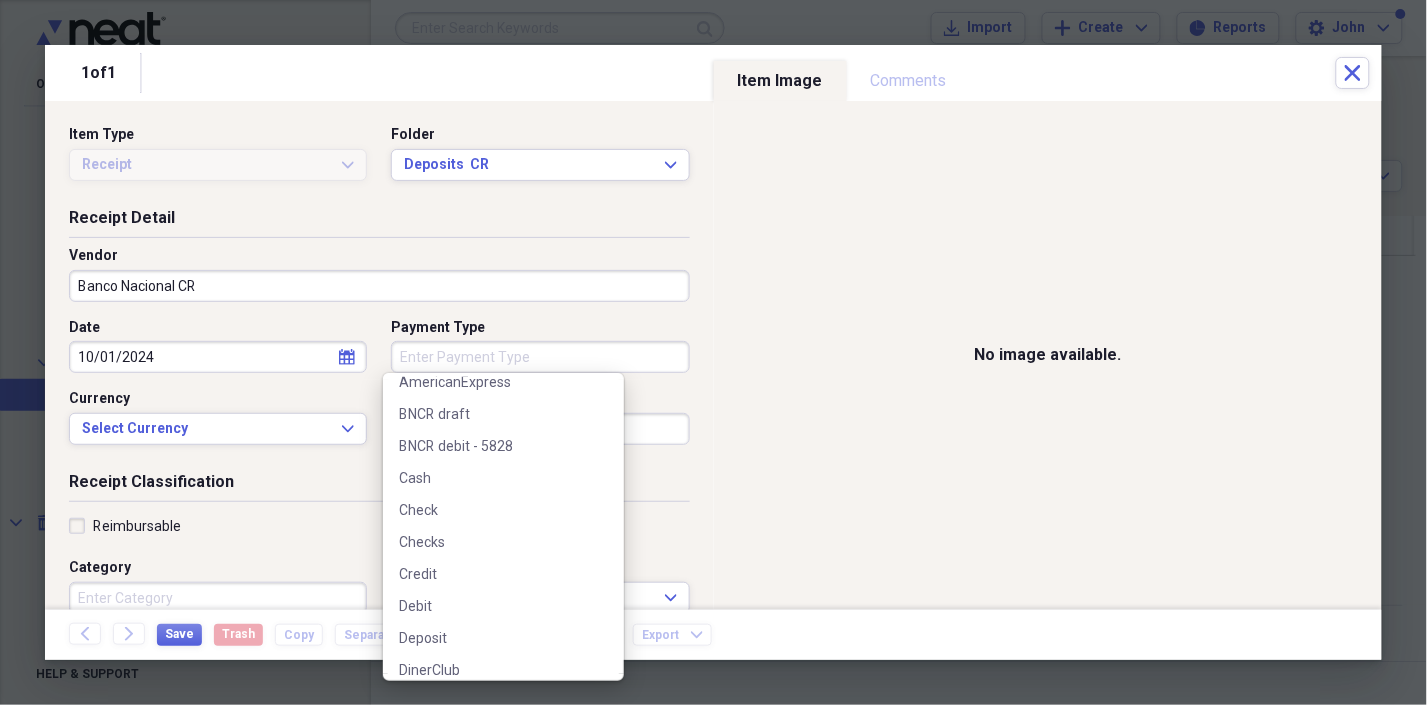 scroll, scrollTop: 222, scrollLeft: 0, axis: vertical 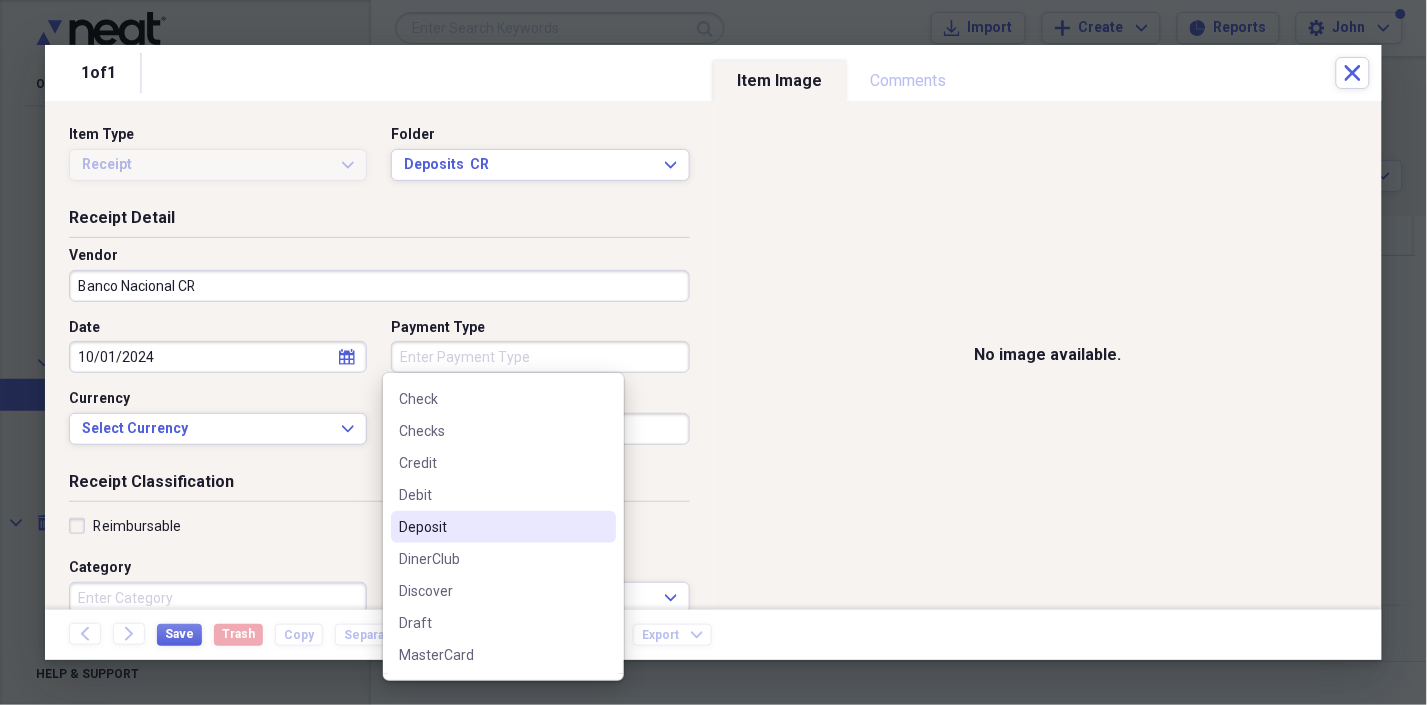 click on "Deposit" at bounding box center [491, 527] 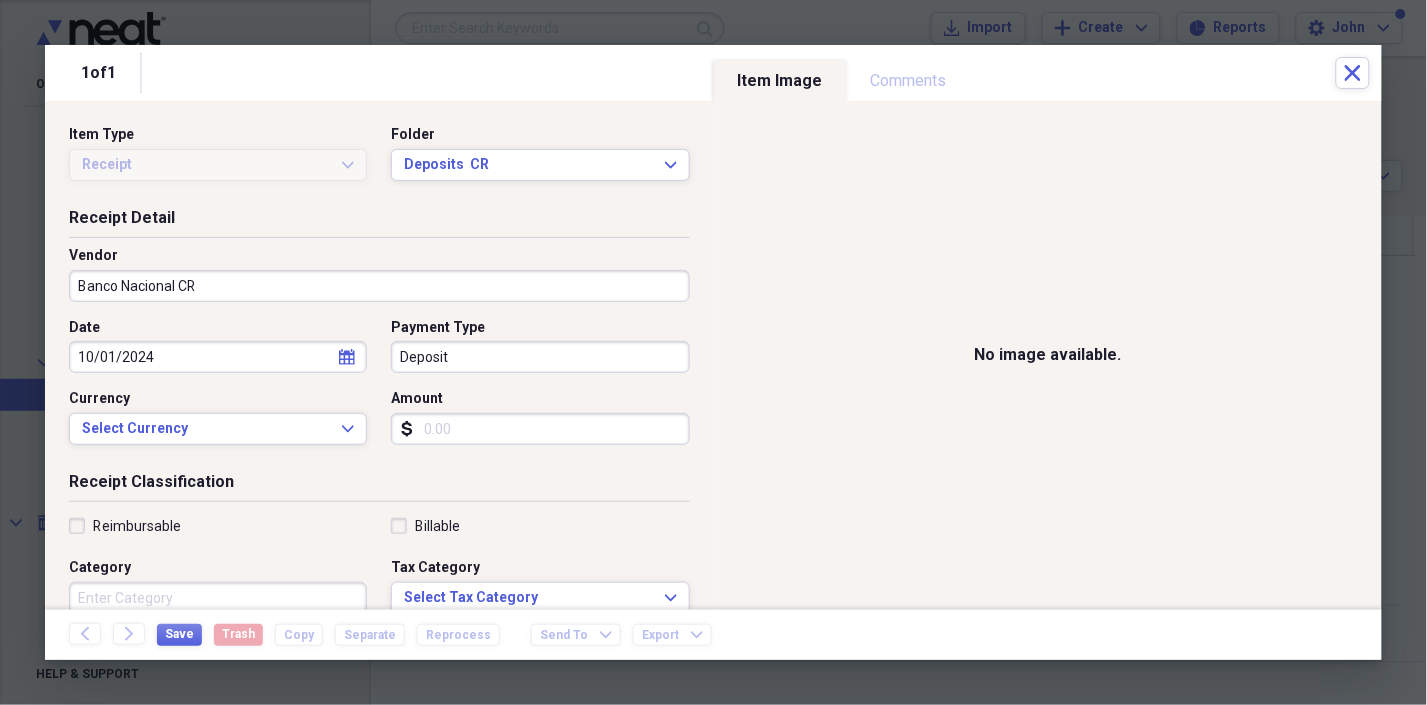 click on "Amount" at bounding box center (540, 429) 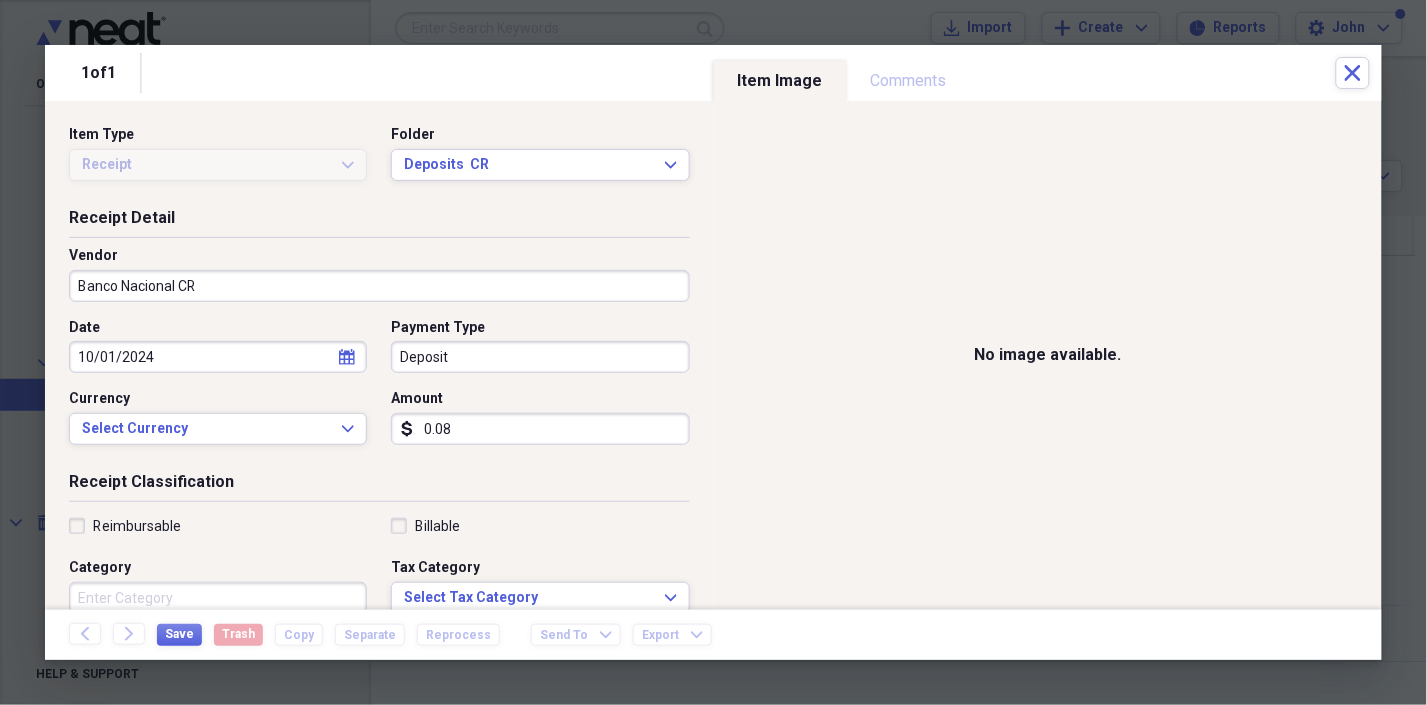 type on "0.08" 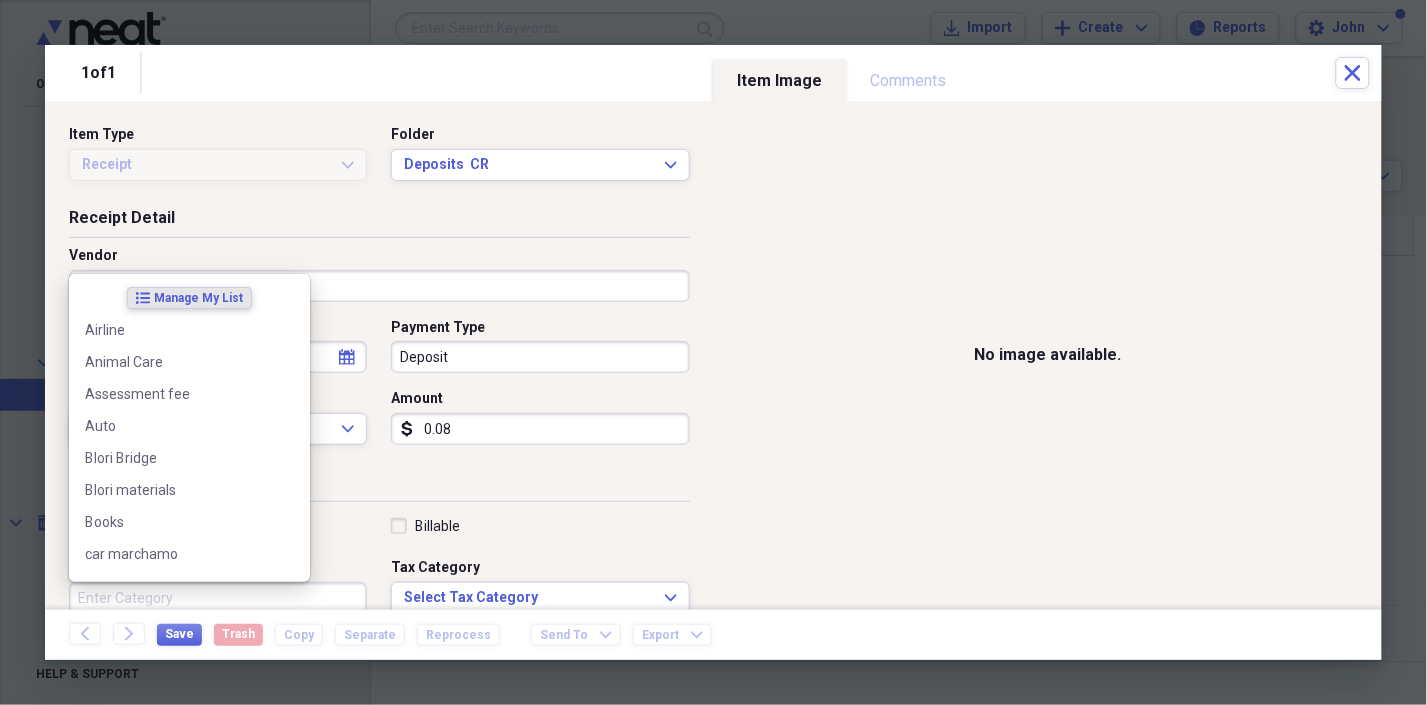 click on "Category" at bounding box center (218, 598) 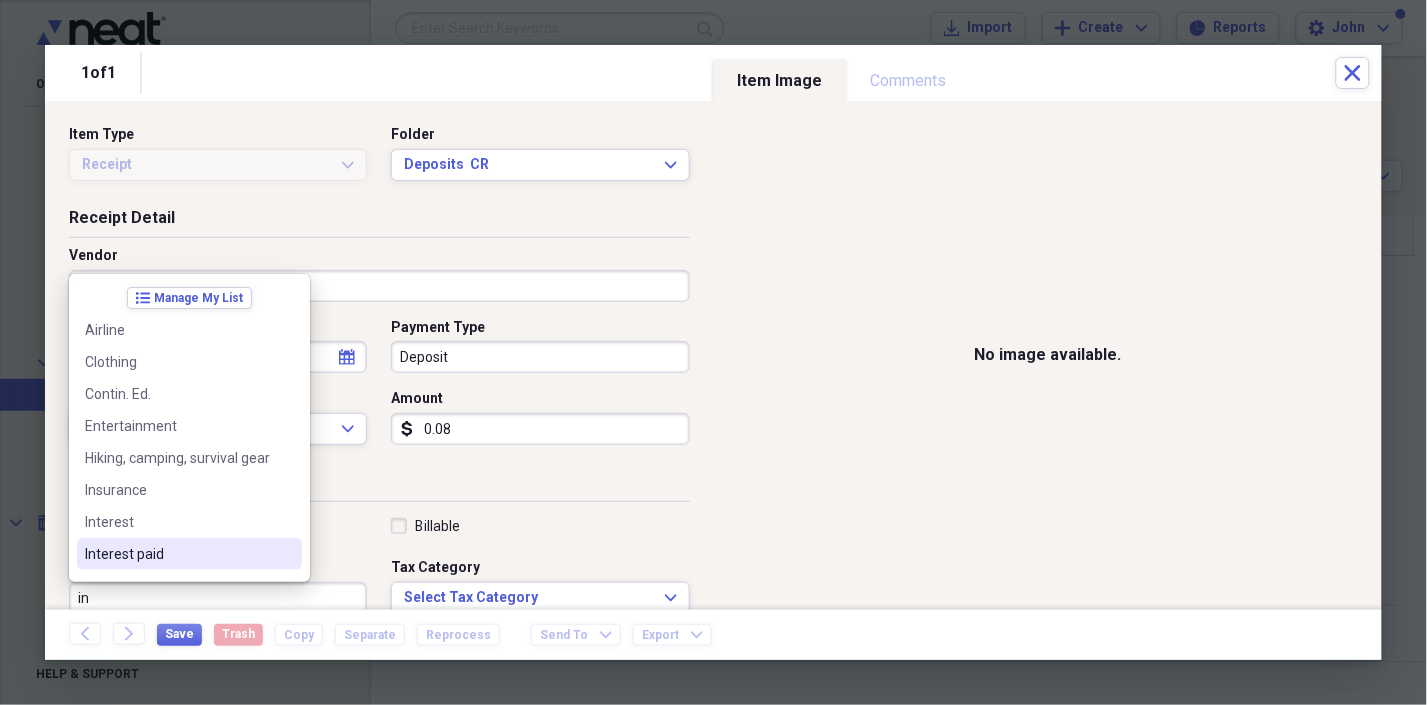 click on "Interest paid" at bounding box center (177, 554) 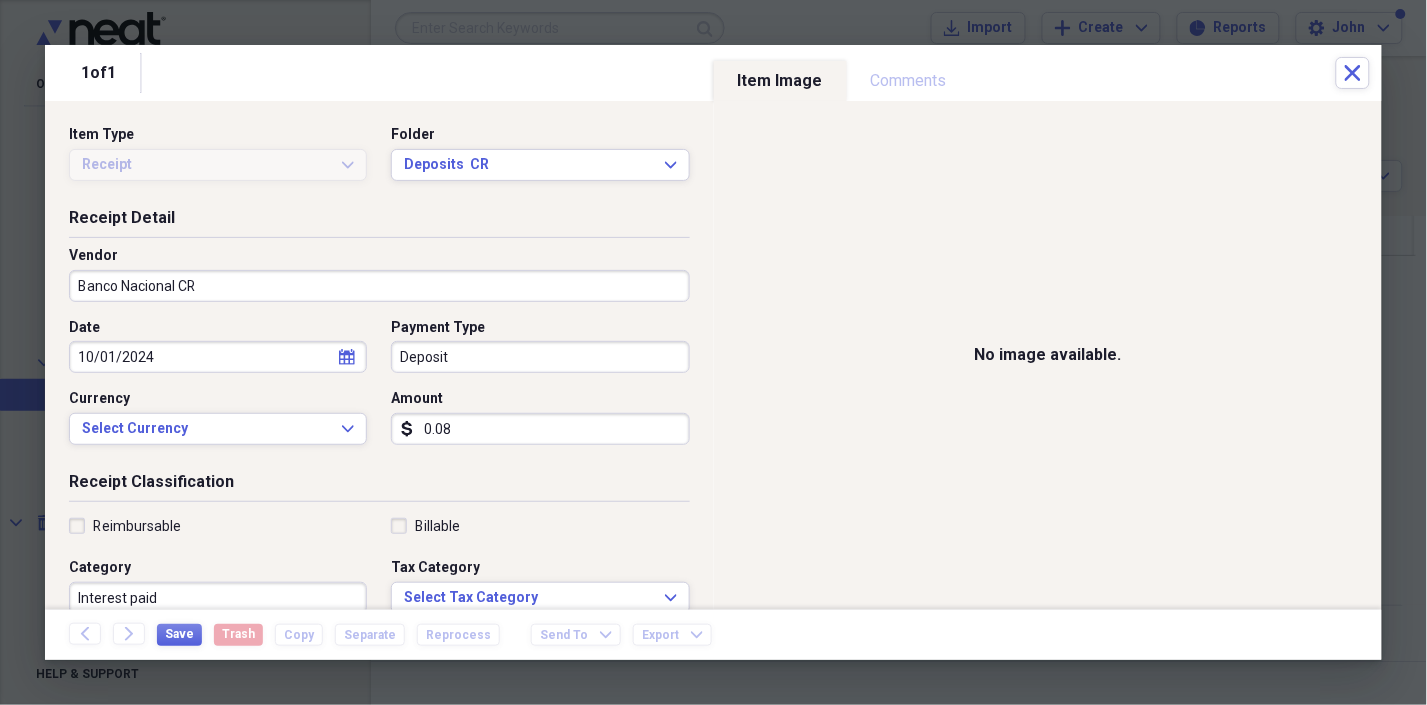 scroll, scrollTop: 3, scrollLeft: 0, axis: vertical 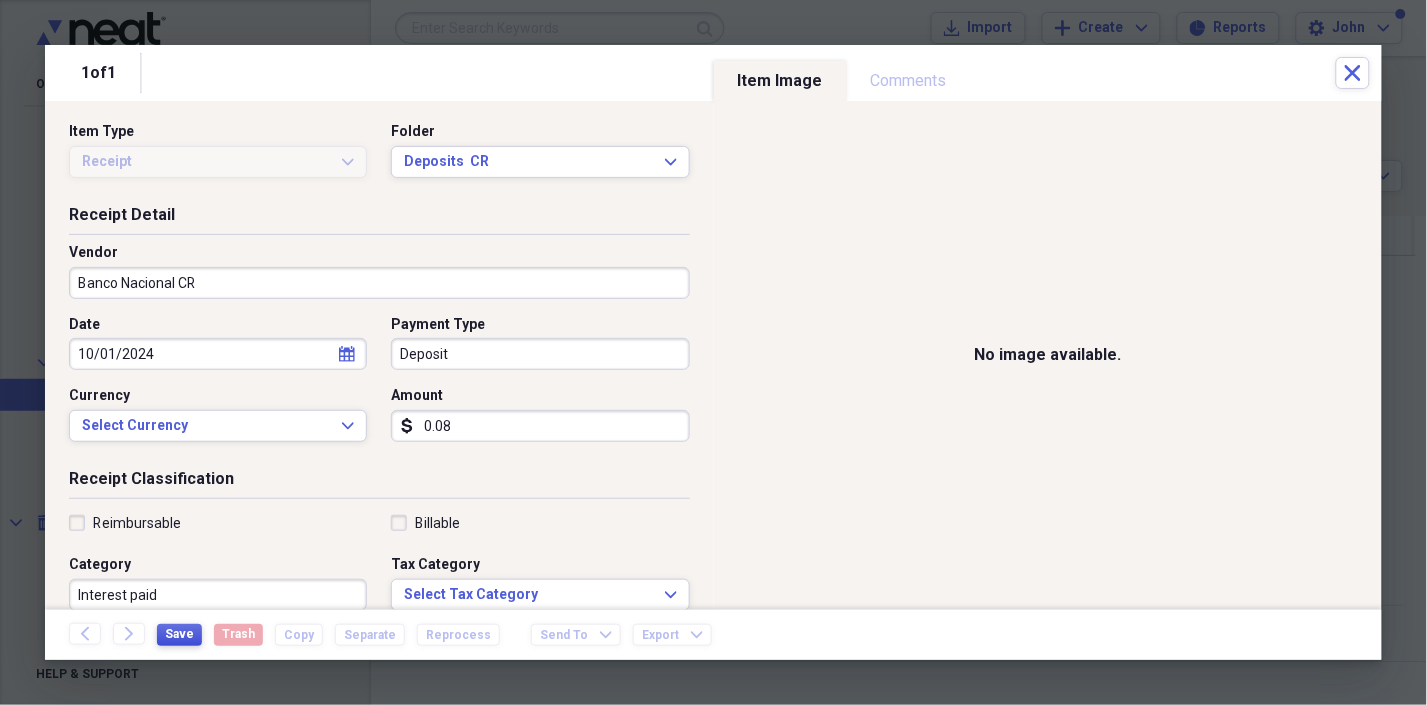 click on "Save" at bounding box center (179, 634) 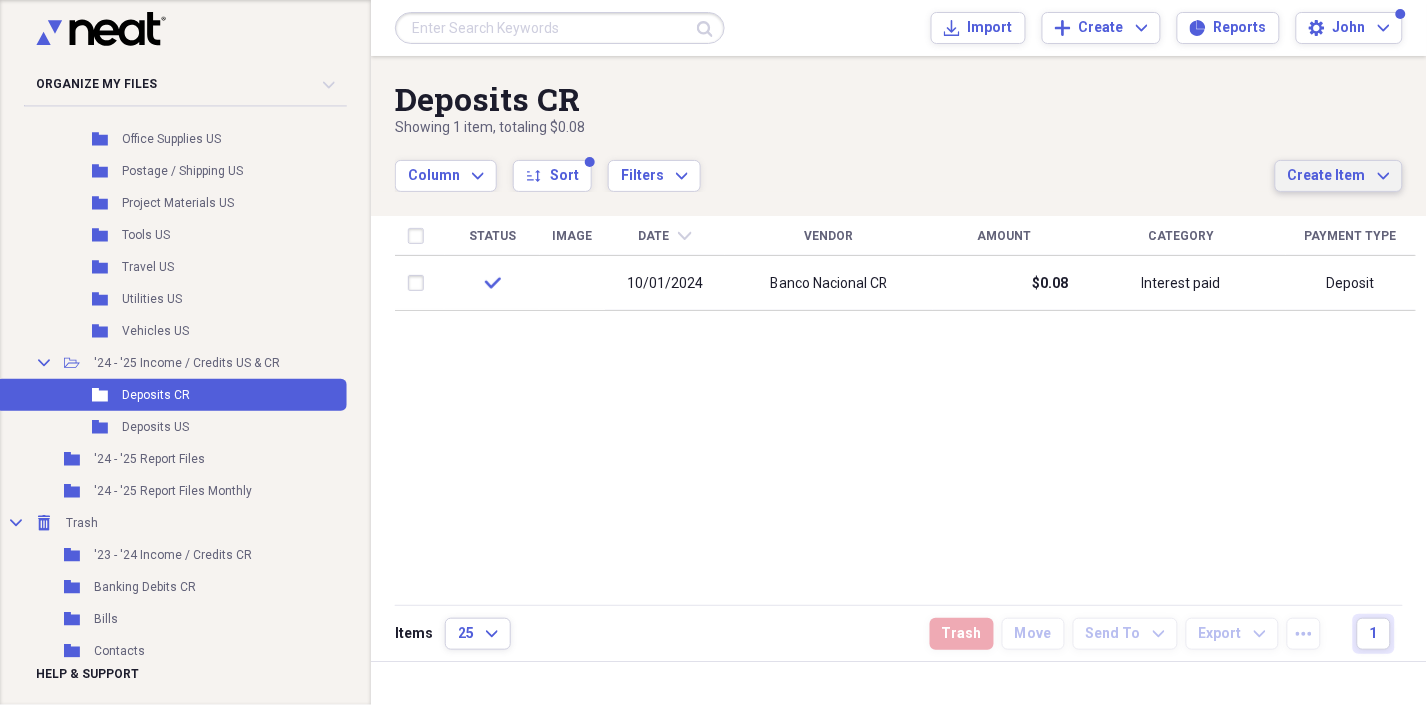 click on "Create Item Expand" at bounding box center [1339, 176] 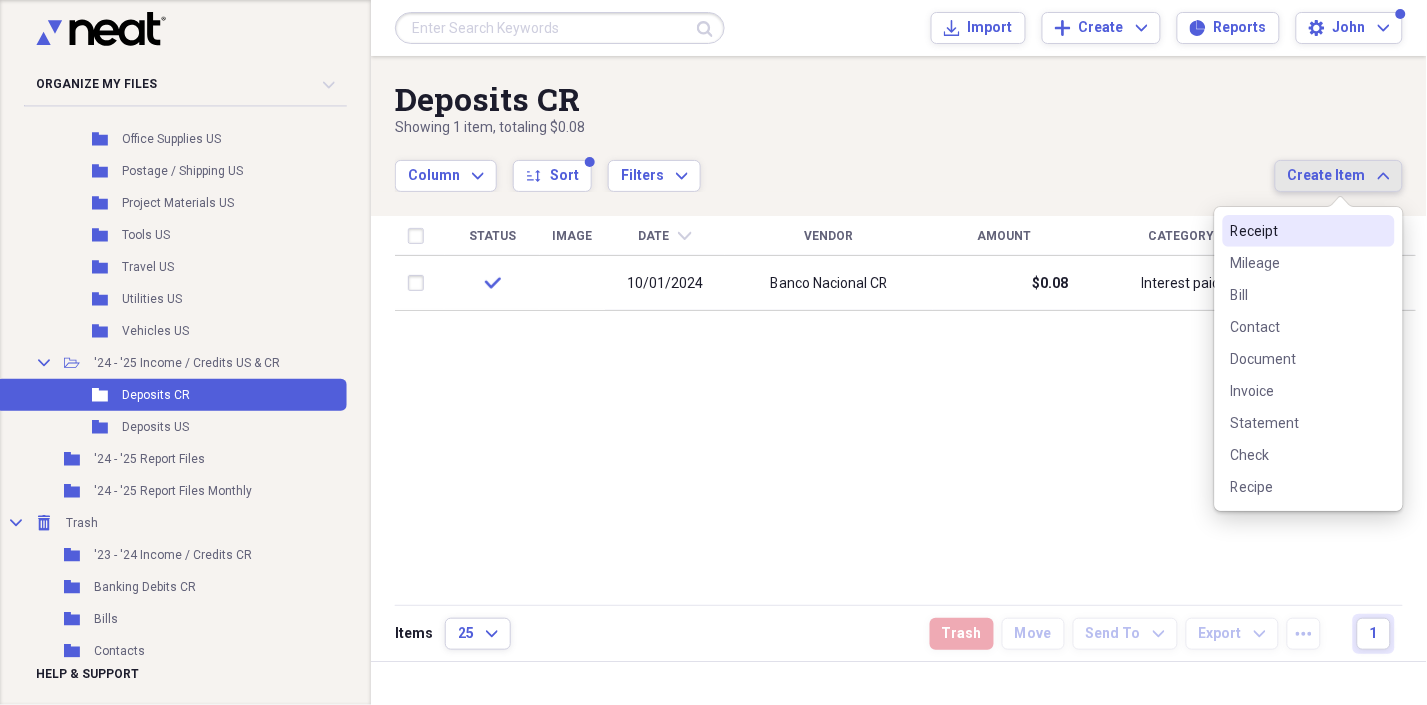 click on "Receipt" at bounding box center [1297, 231] 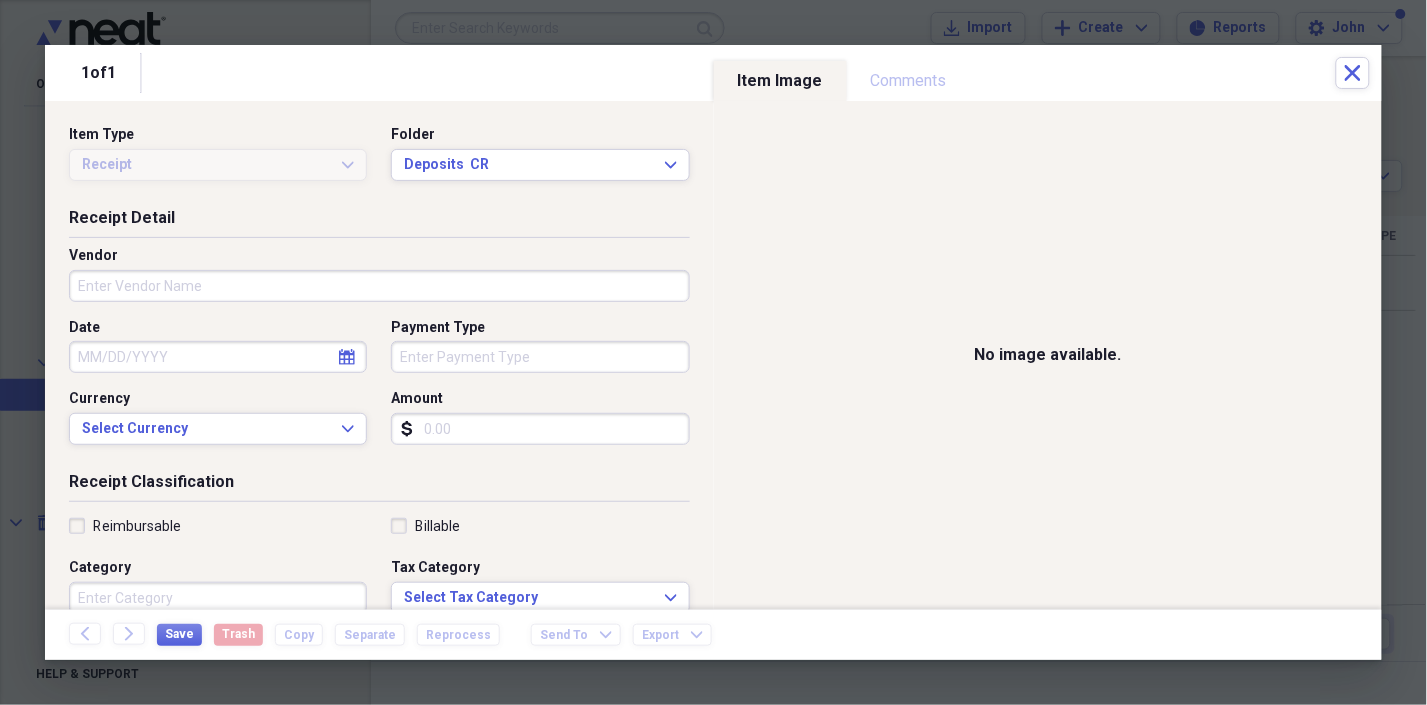 click on "Vendor" at bounding box center (379, 286) 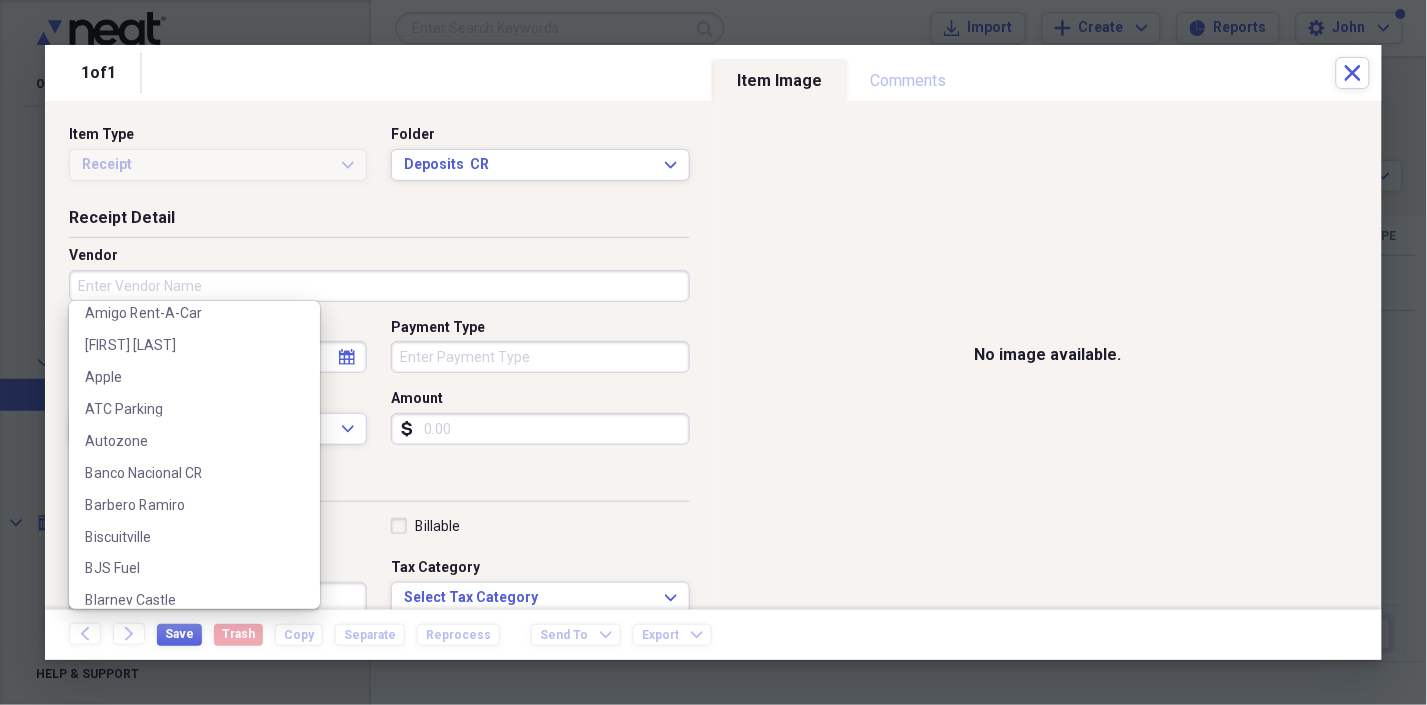 scroll, scrollTop: 666, scrollLeft: 0, axis: vertical 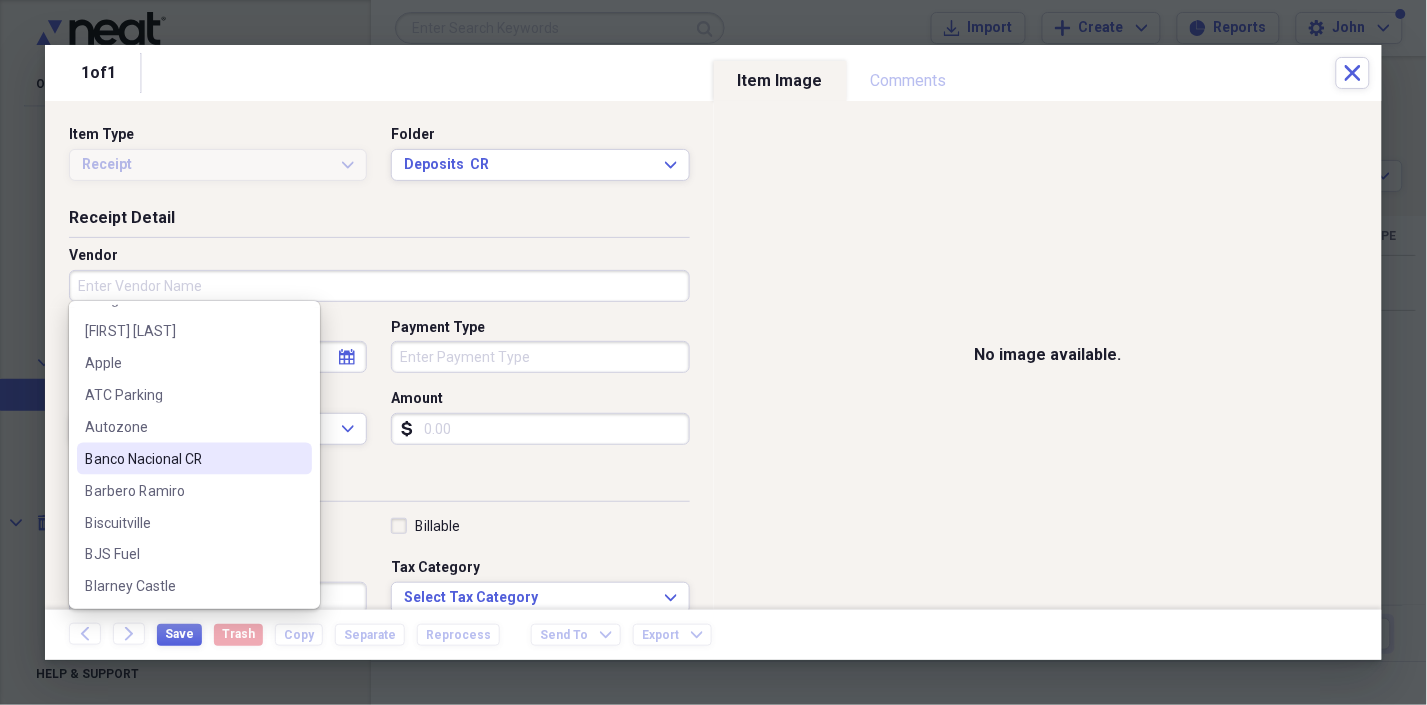 click on "Banco Nacional CR" at bounding box center (182, 459) 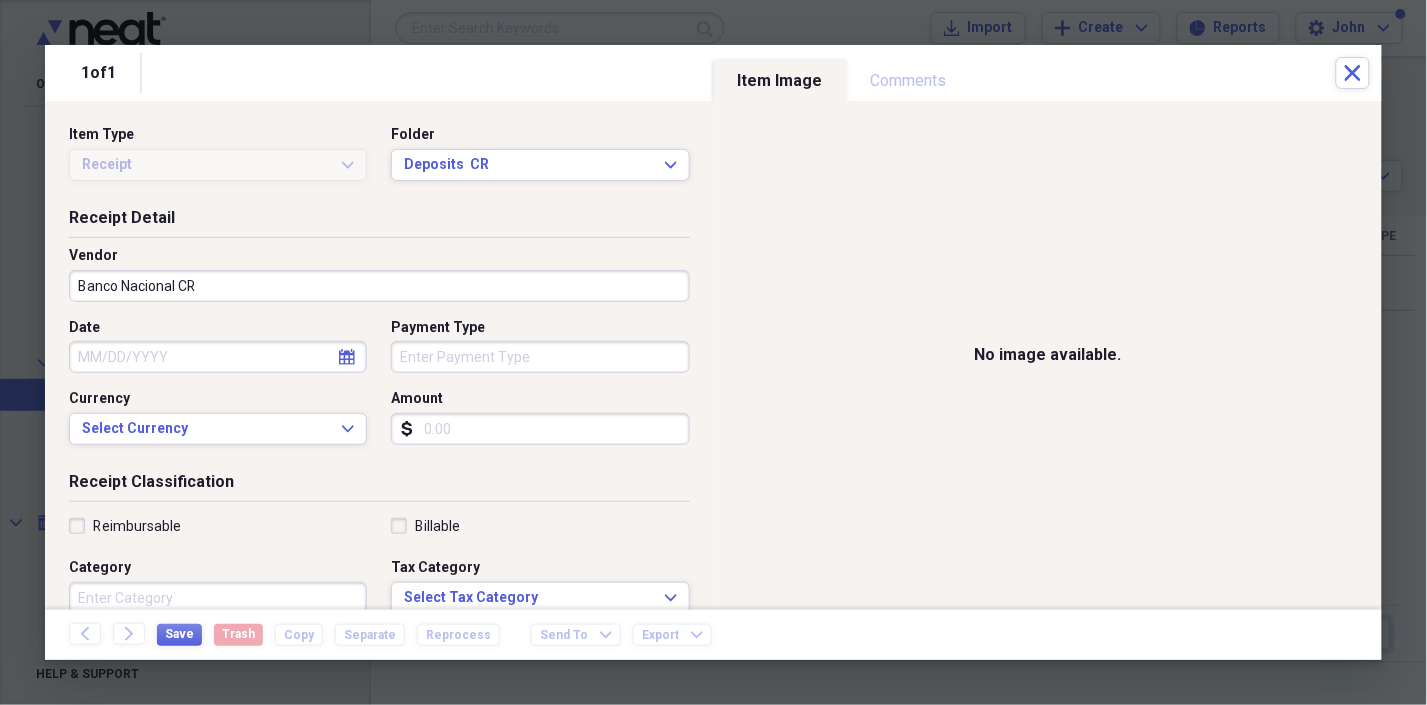 select on "7" 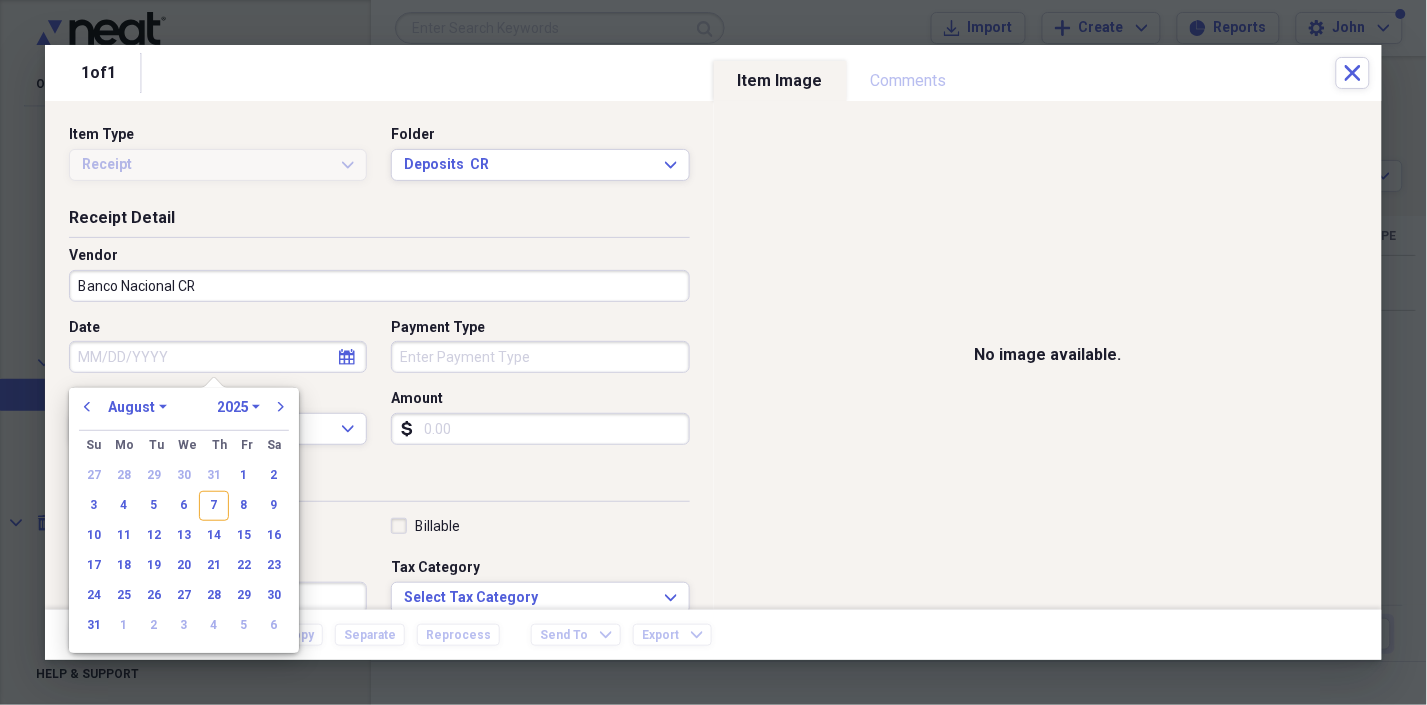 click on "Date" at bounding box center [218, 357] 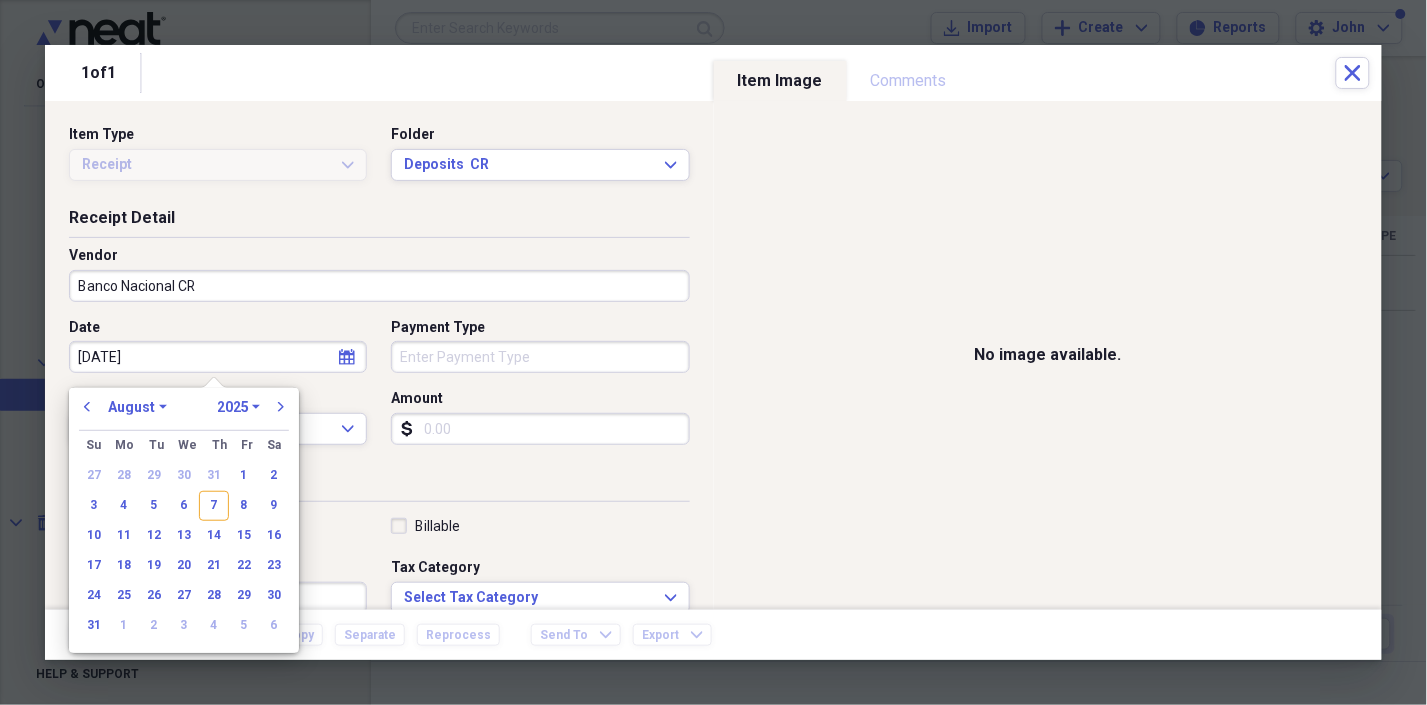 type on "[DATE]" 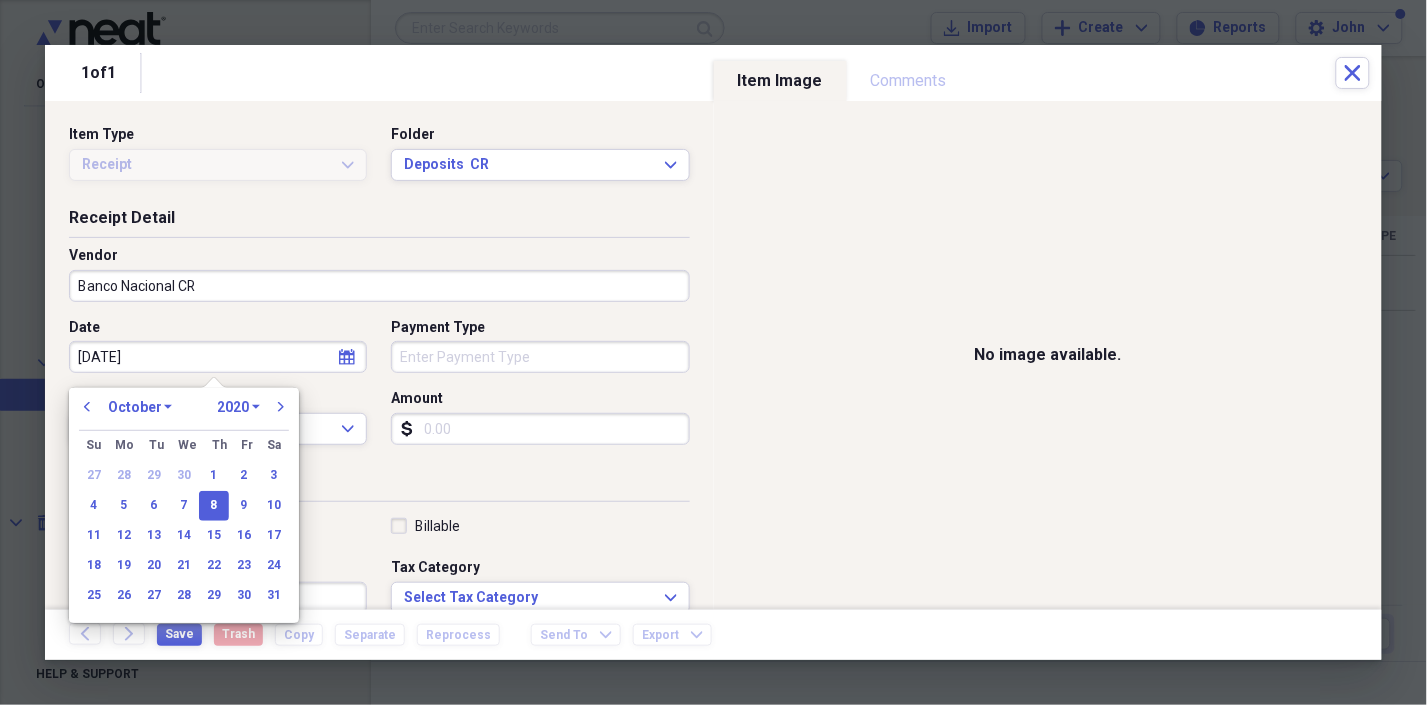 type on "10/08/2024" 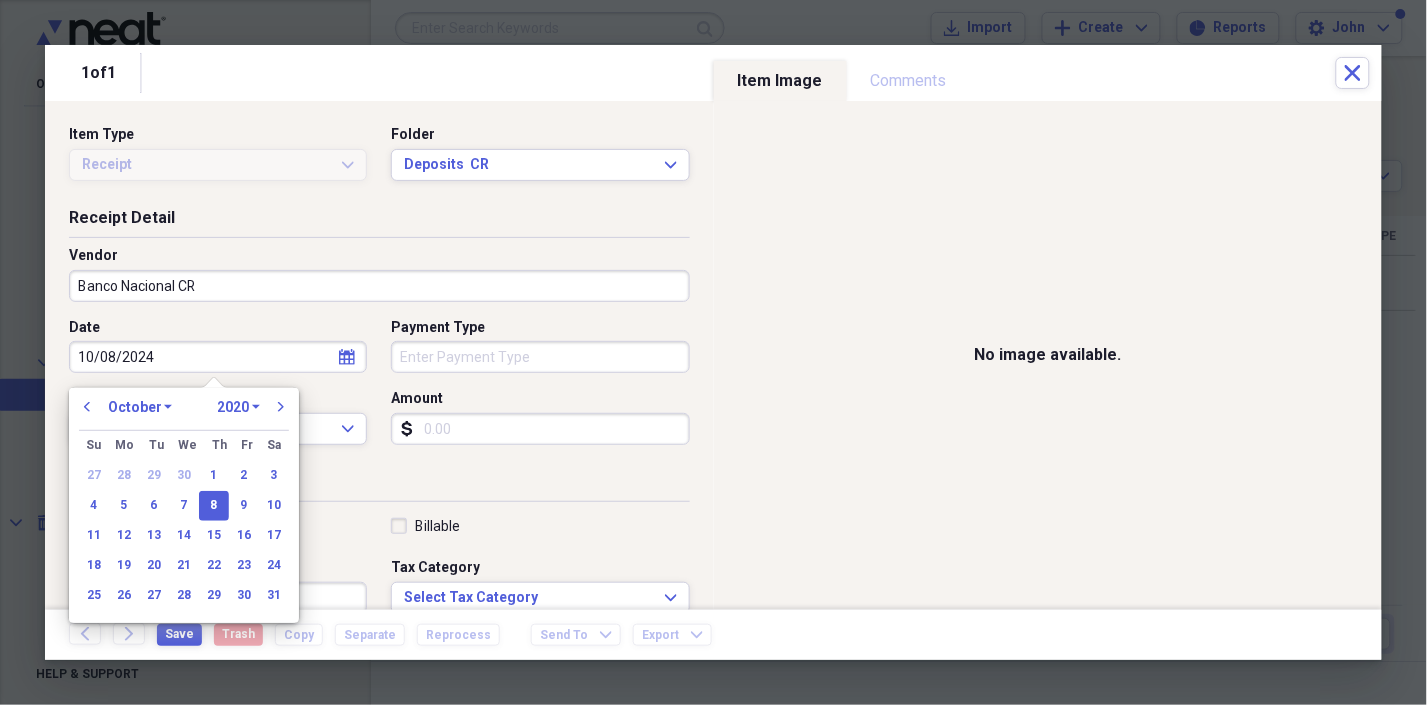 select on "2024" 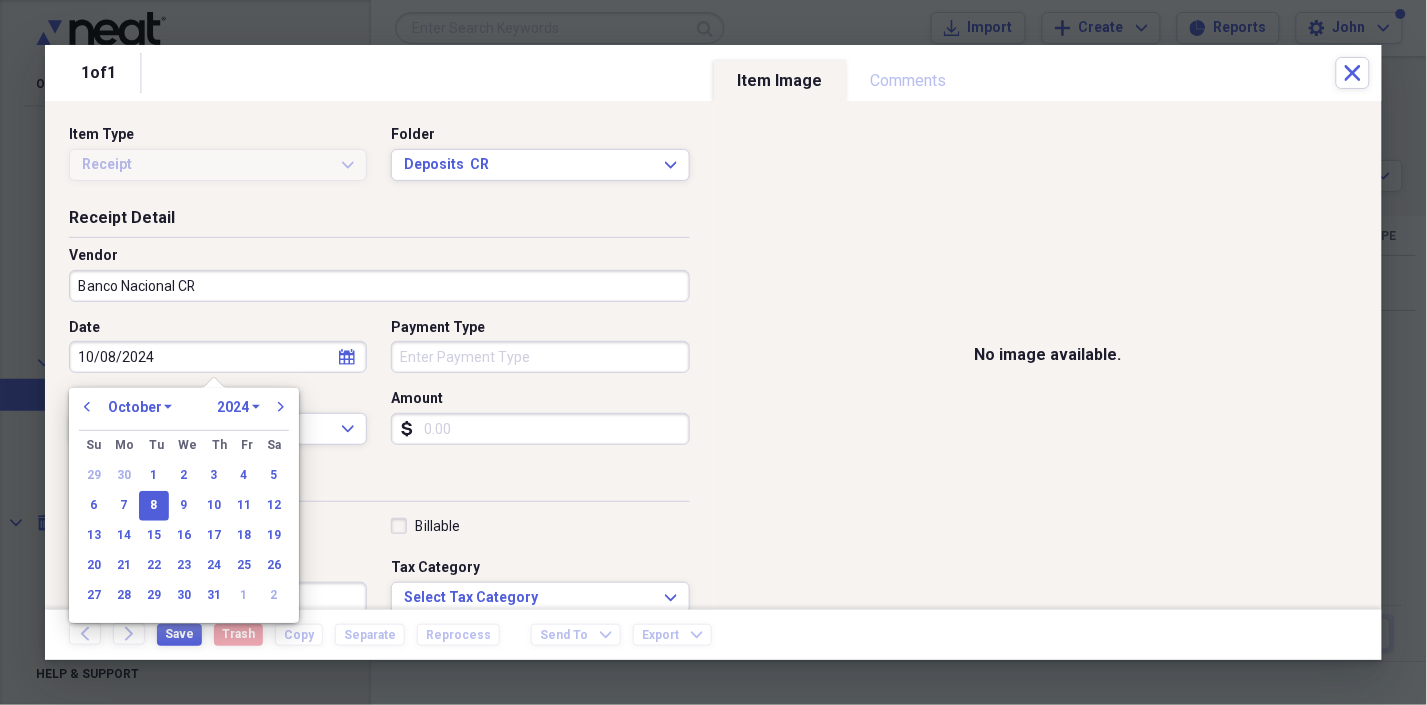 type on "10/08/2024" 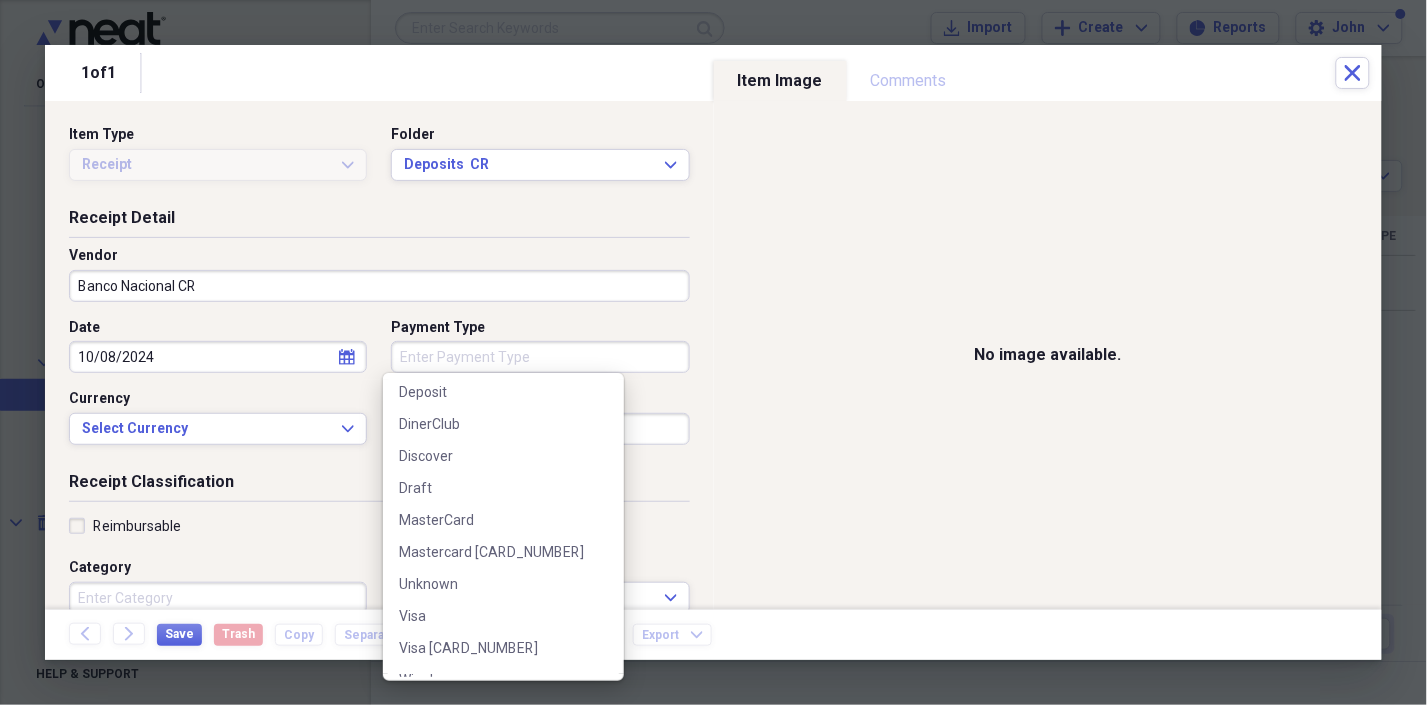 scroll, scrollTop: 443, scrollLeft: 0, axis: vertical 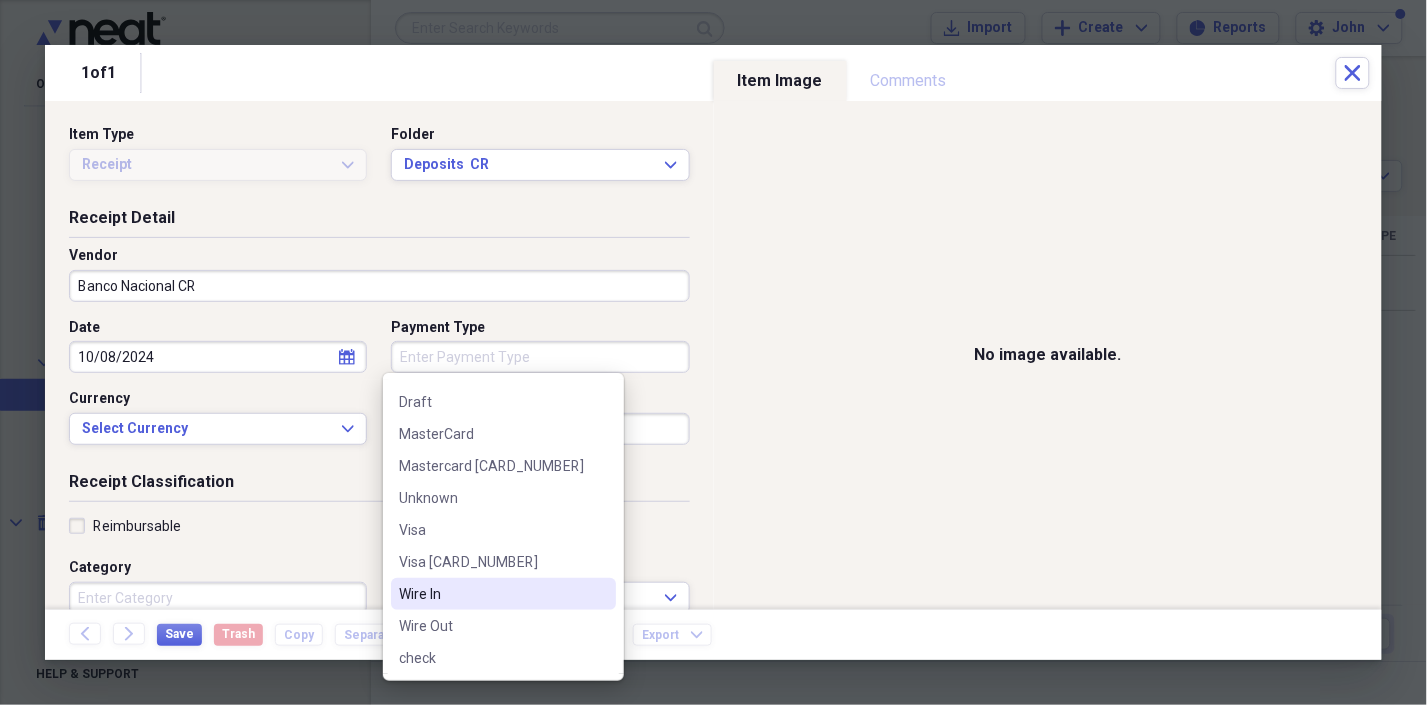 click on "Wire In" at bounding box center (491, 594) 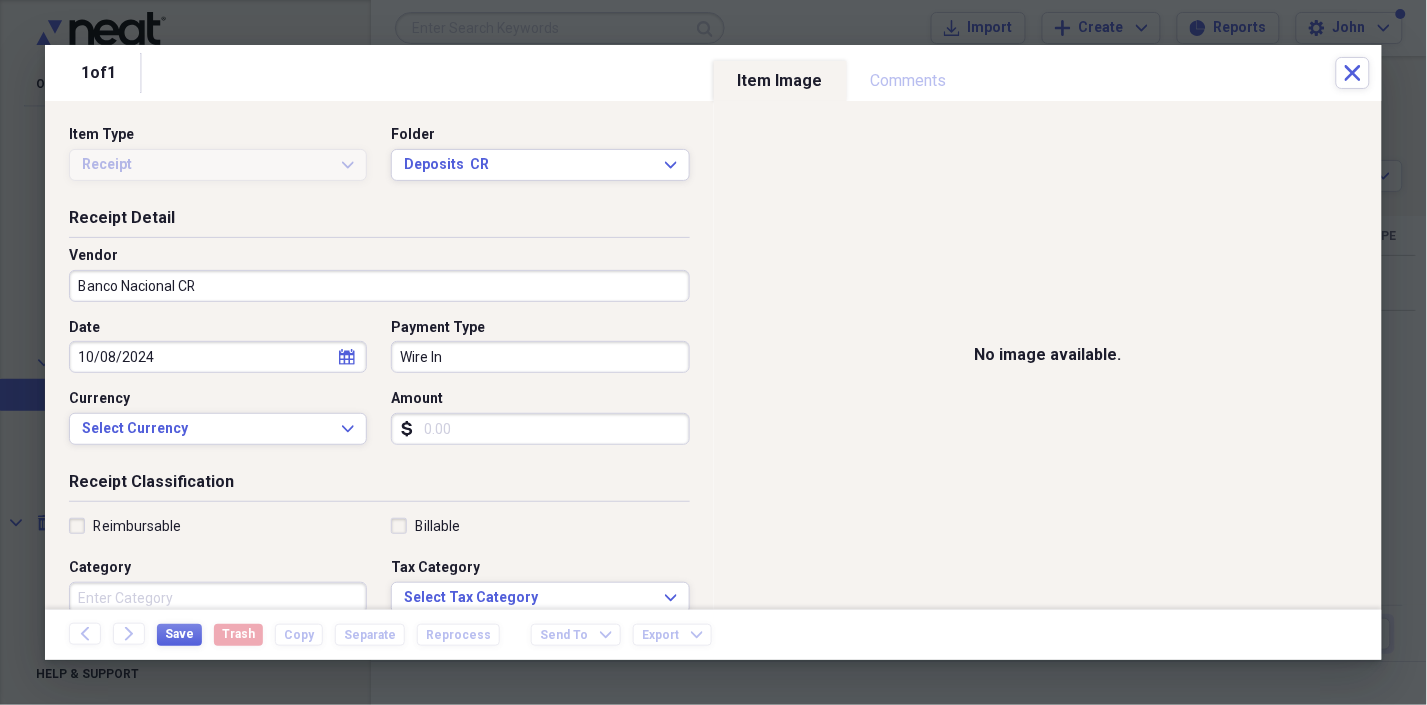 click on "Amount" at bounding box center (540, 429) 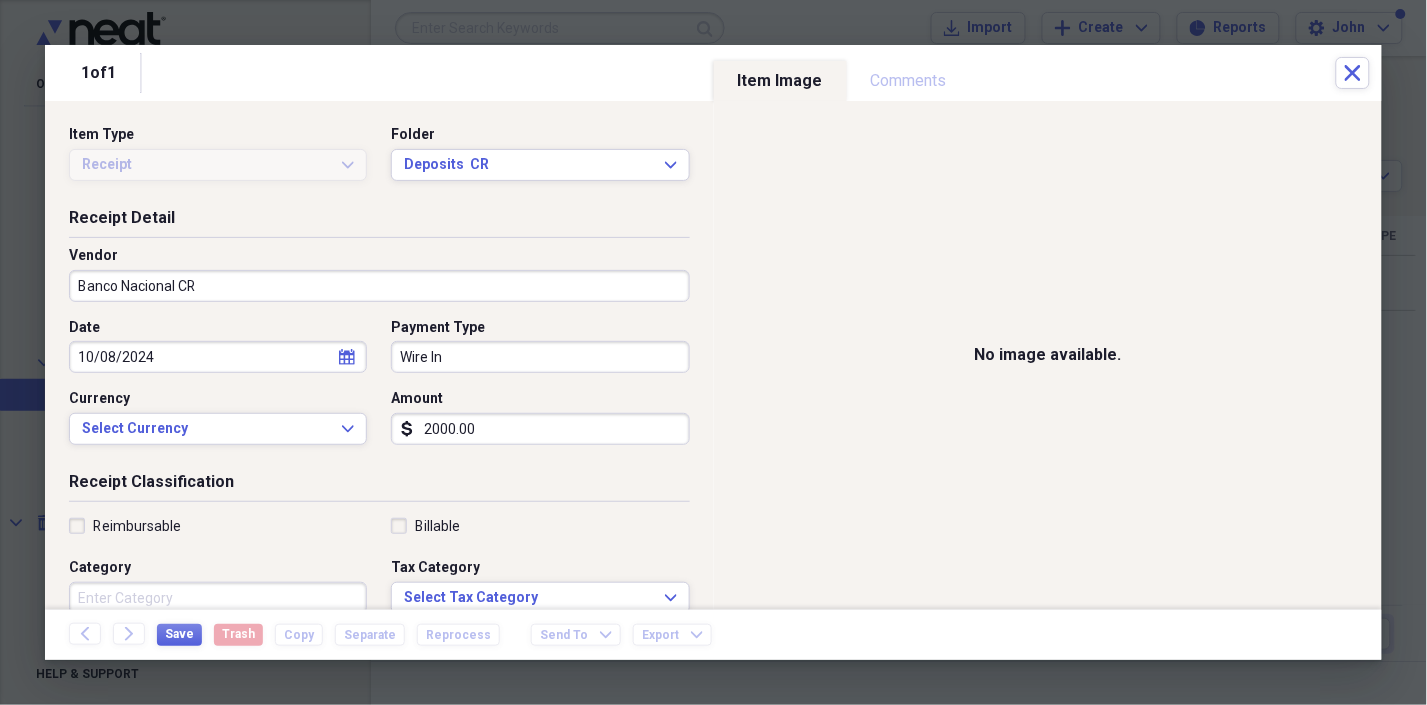 type on "2000.00" 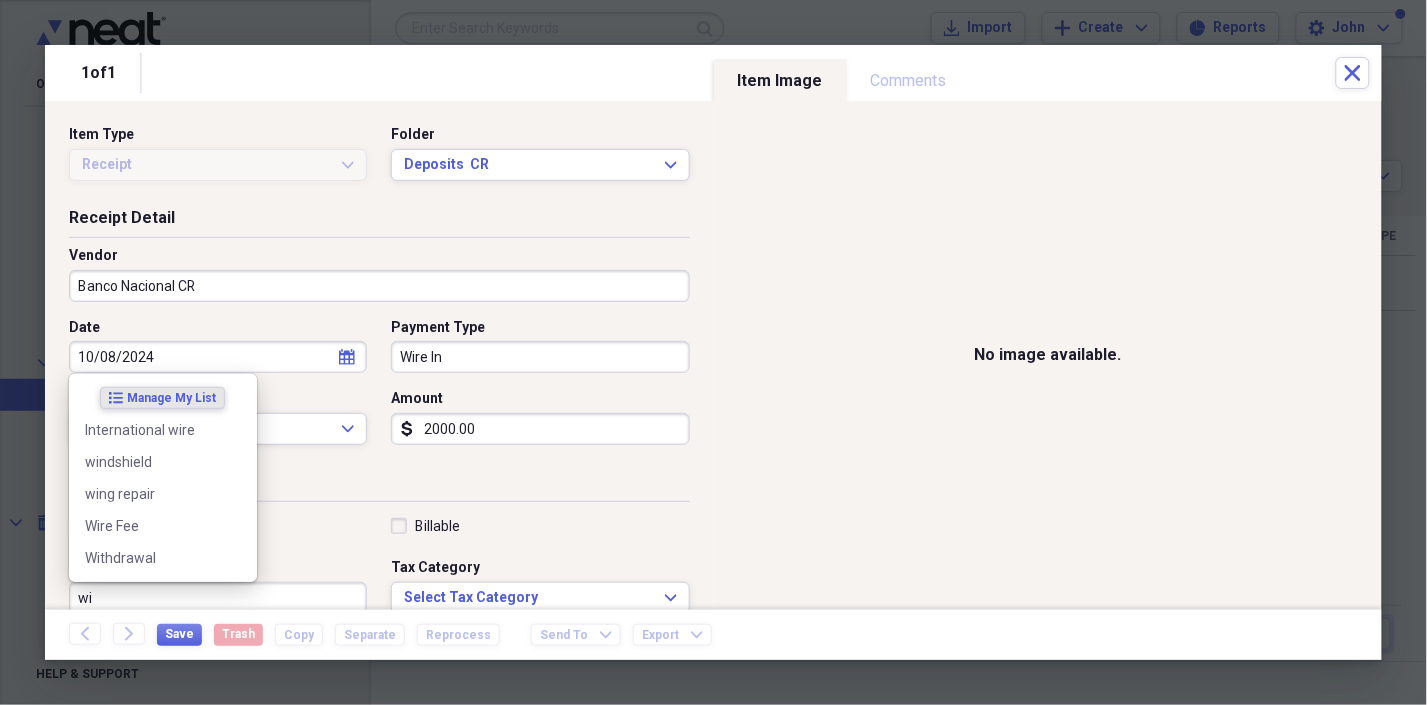 type on "w" 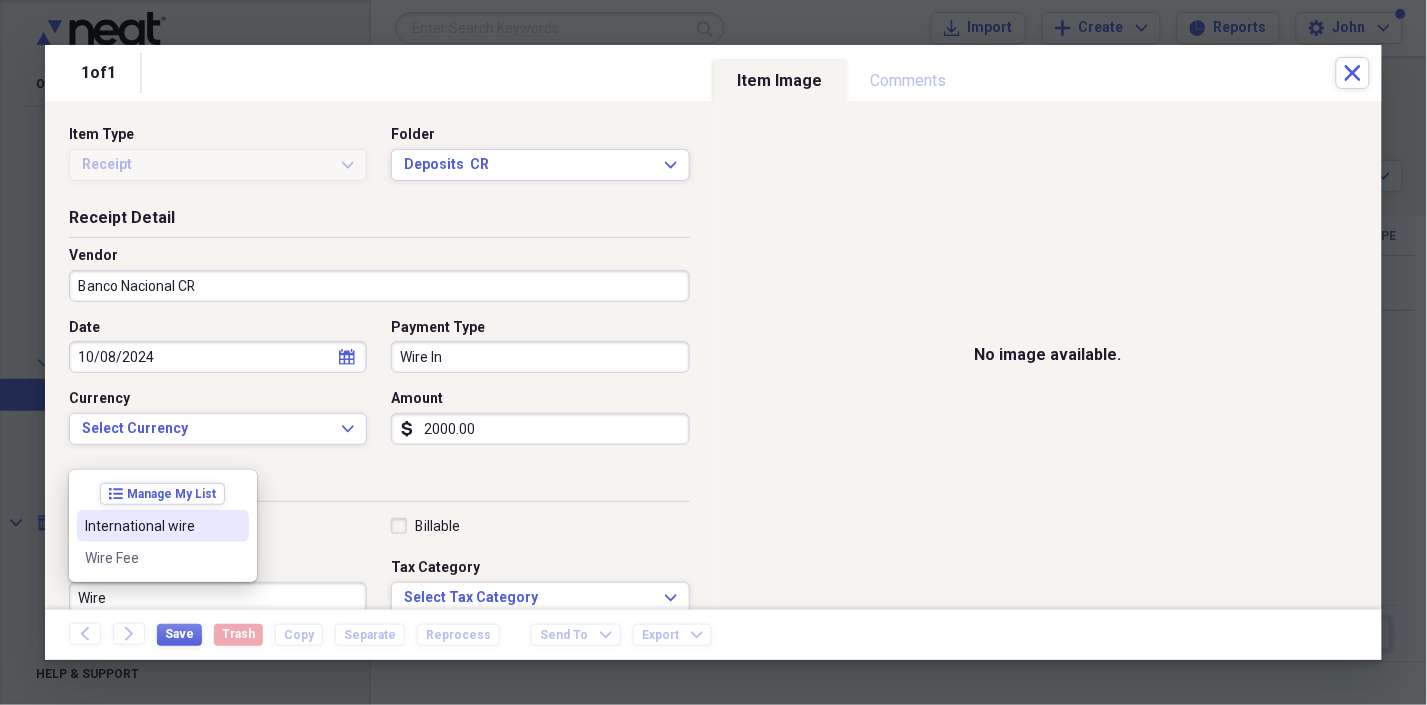 click on "International wire" at bounding box center (151, 526) 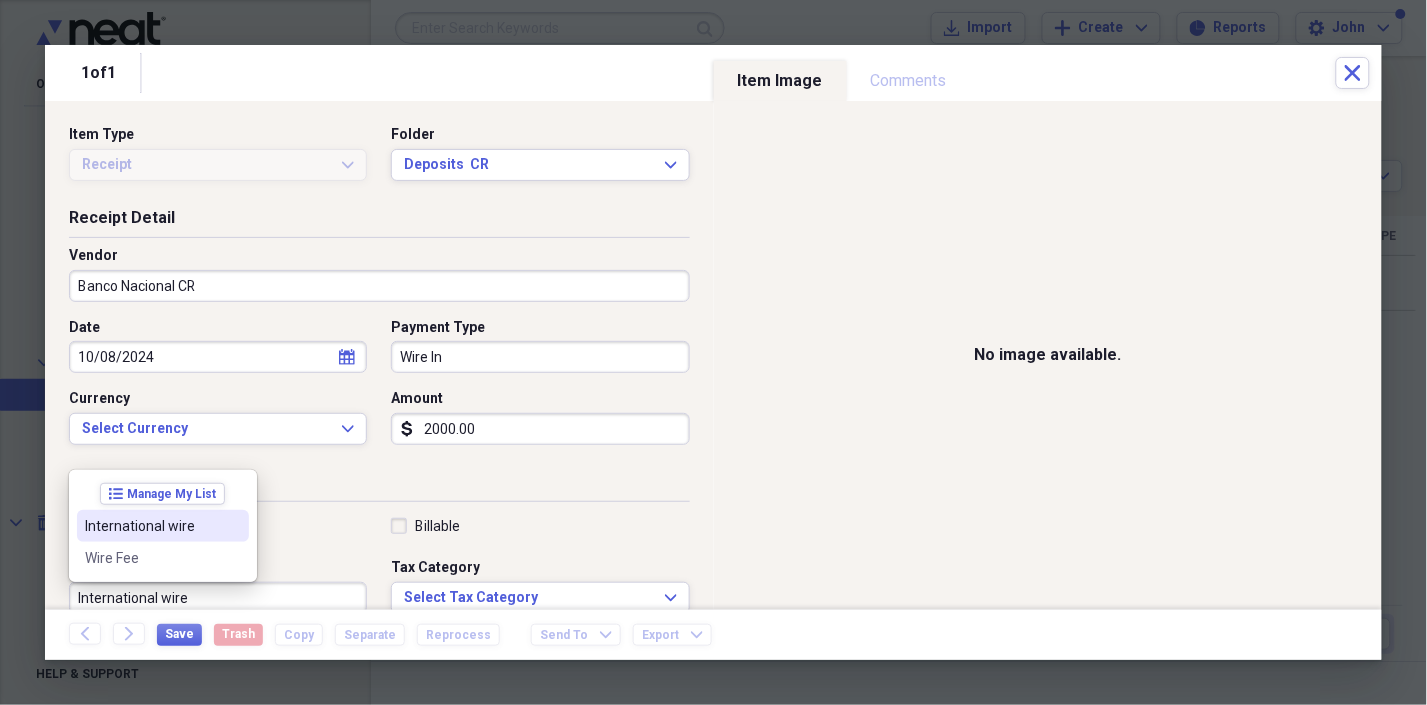 scroll, scrollTop: 3, scrollLeft: 0, axis: vertical 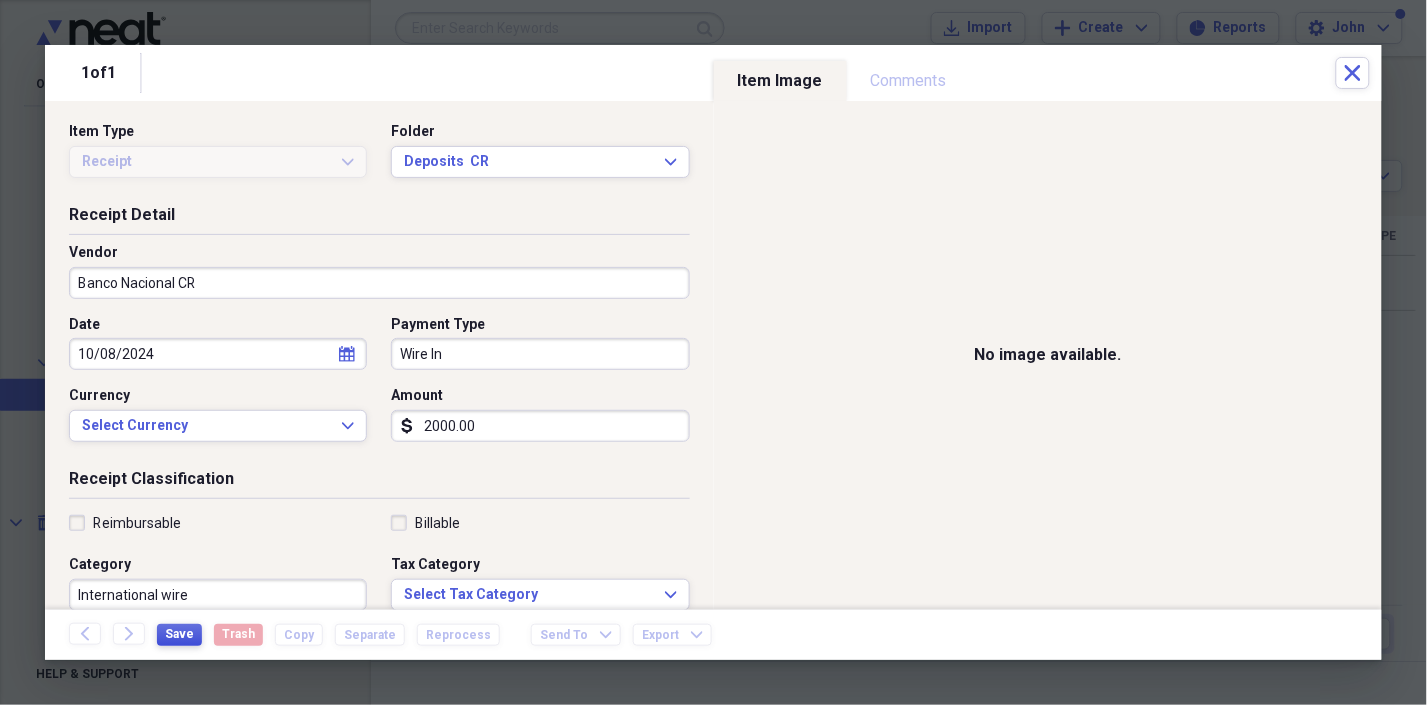 click on "Save" at bounding box center [179, 634] 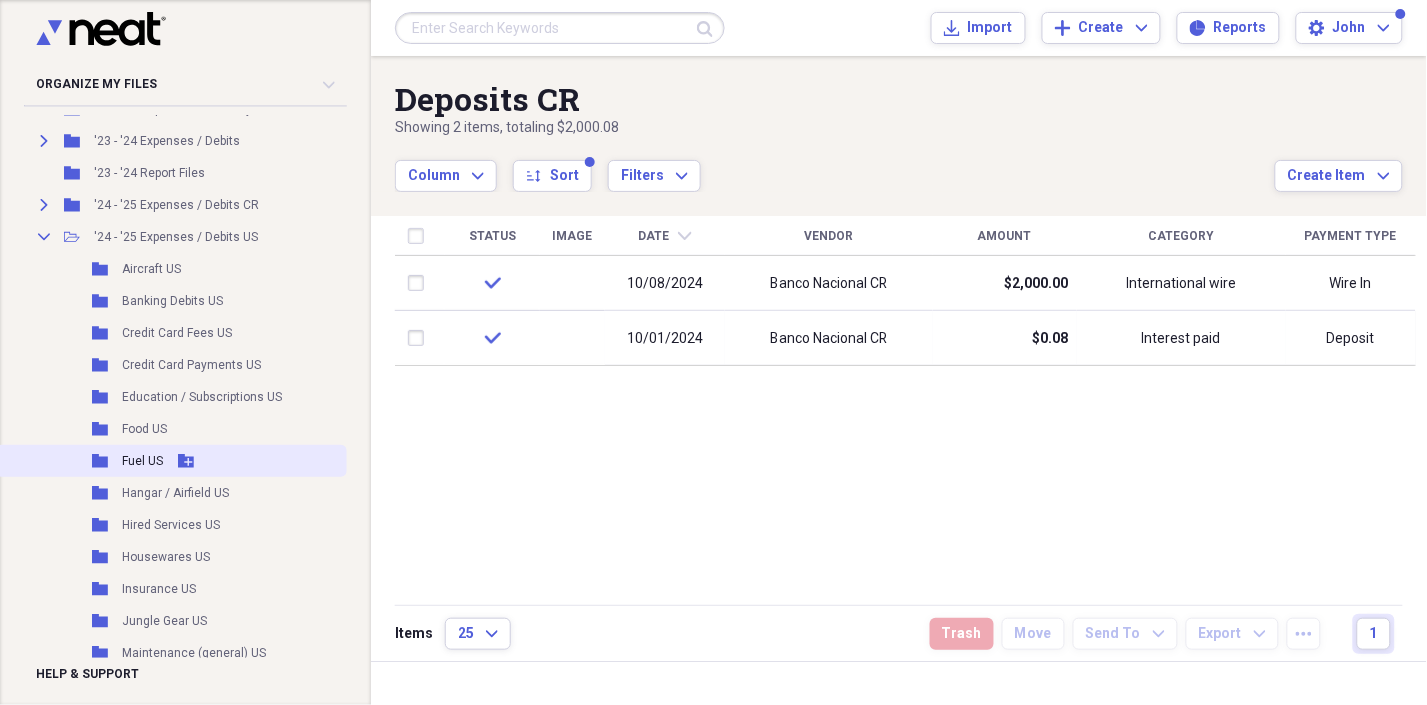 scroll, scrollTop: 111, scrollLeft: 0, axis: vertical 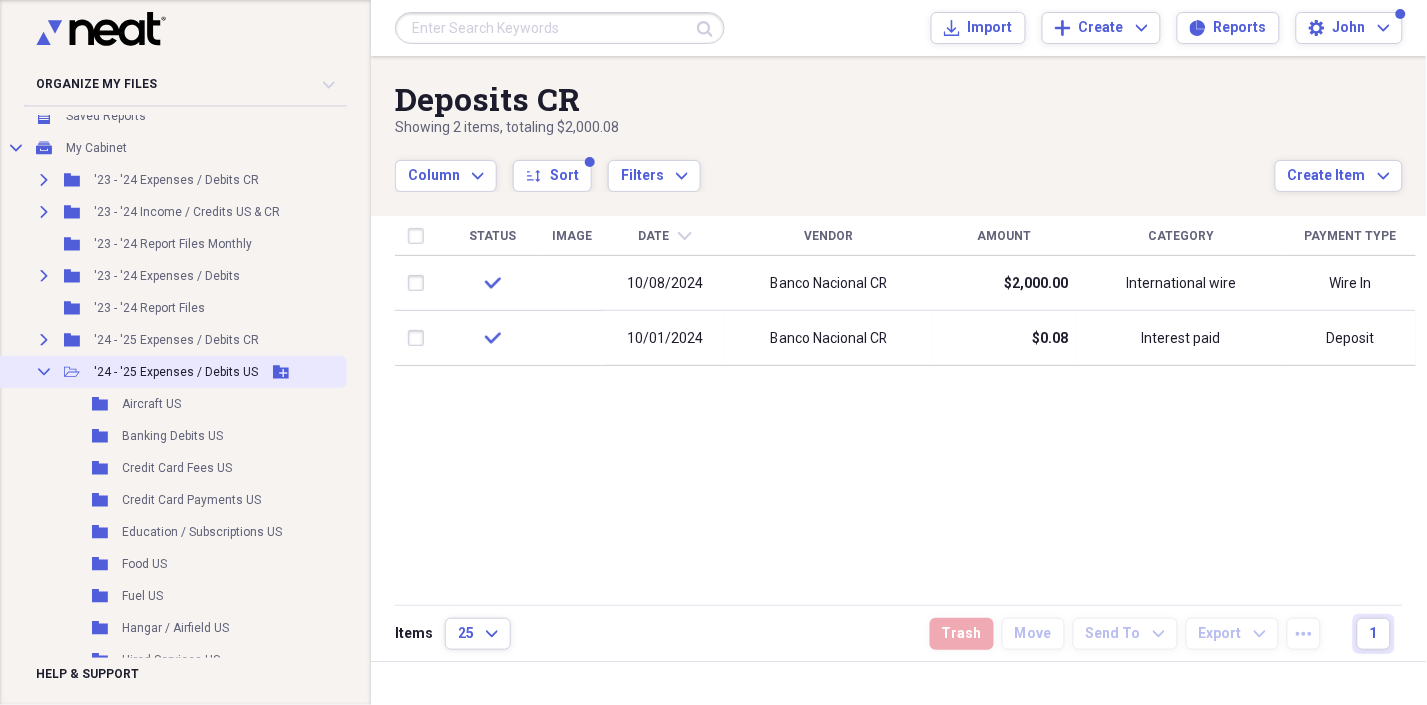 click on "Collapse" 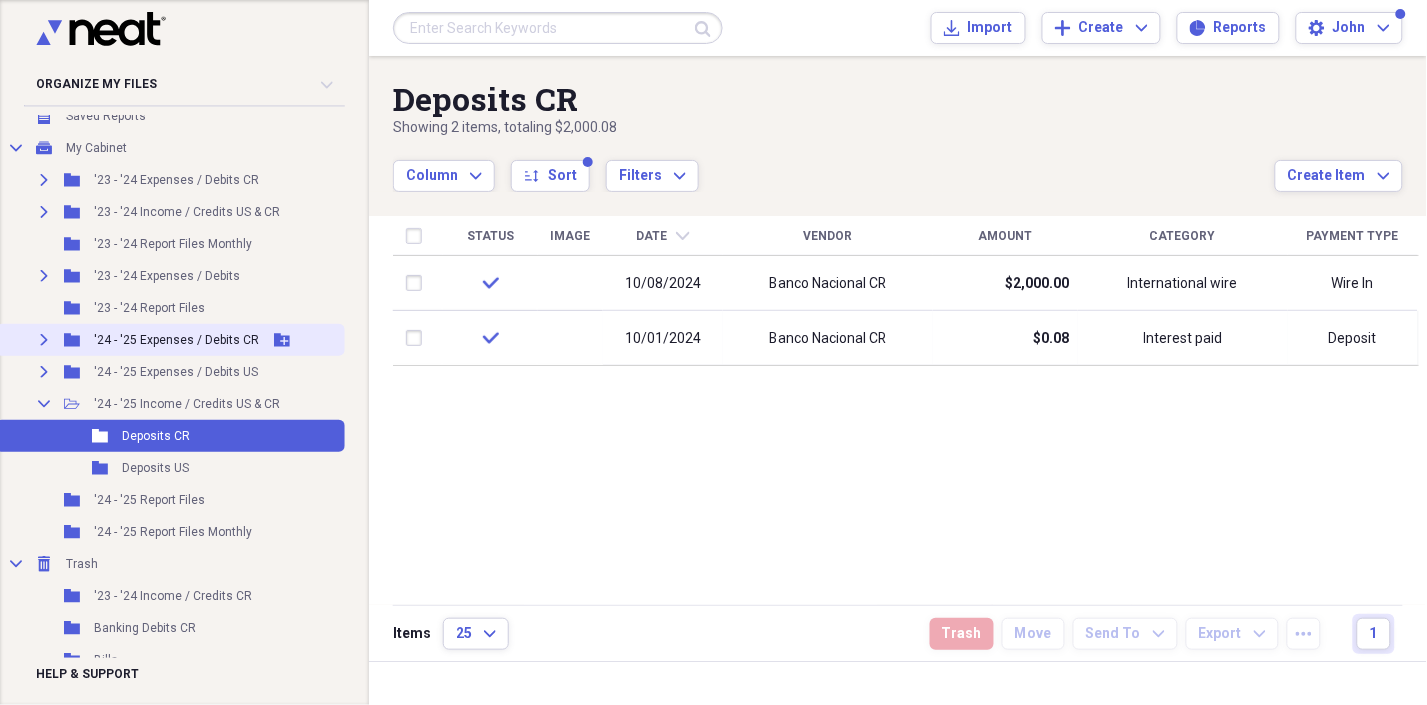 click 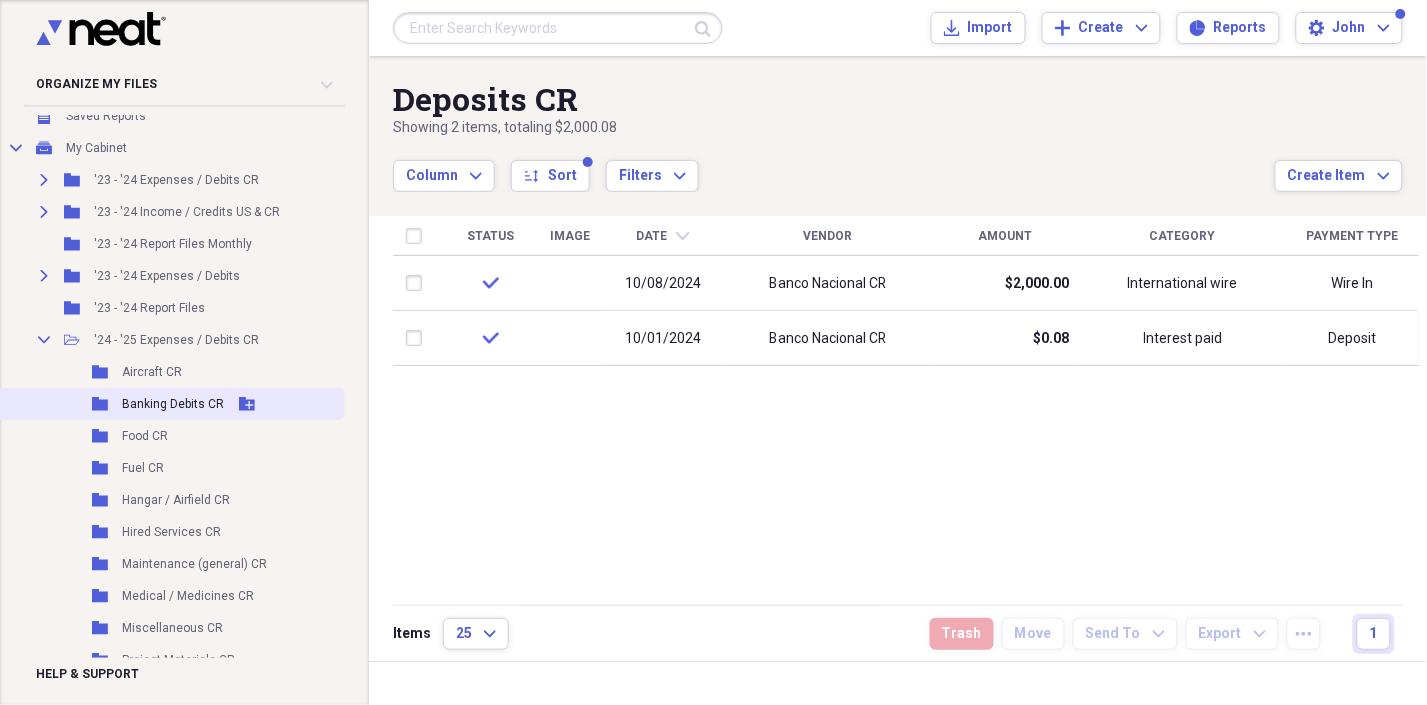 click on "Banking Debits  CR" at bounding box center (173, 404) 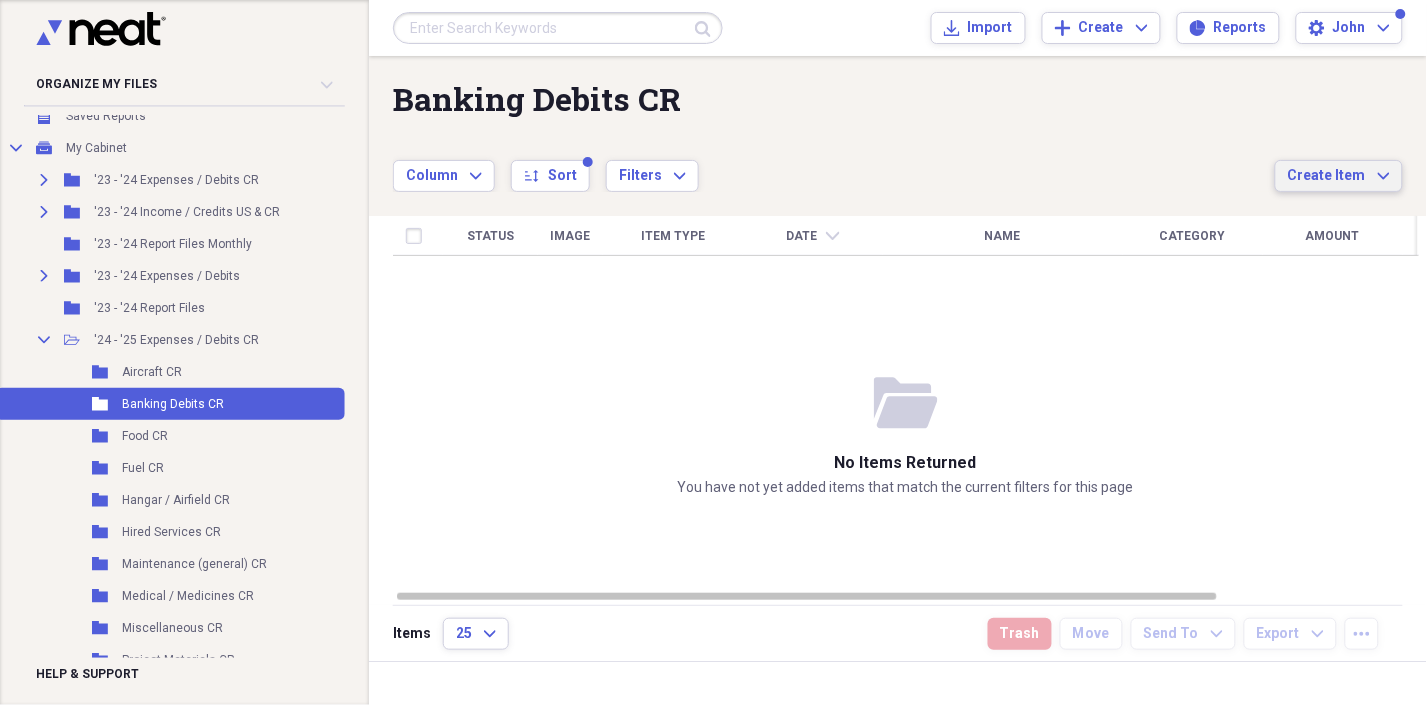 click on "Expand" 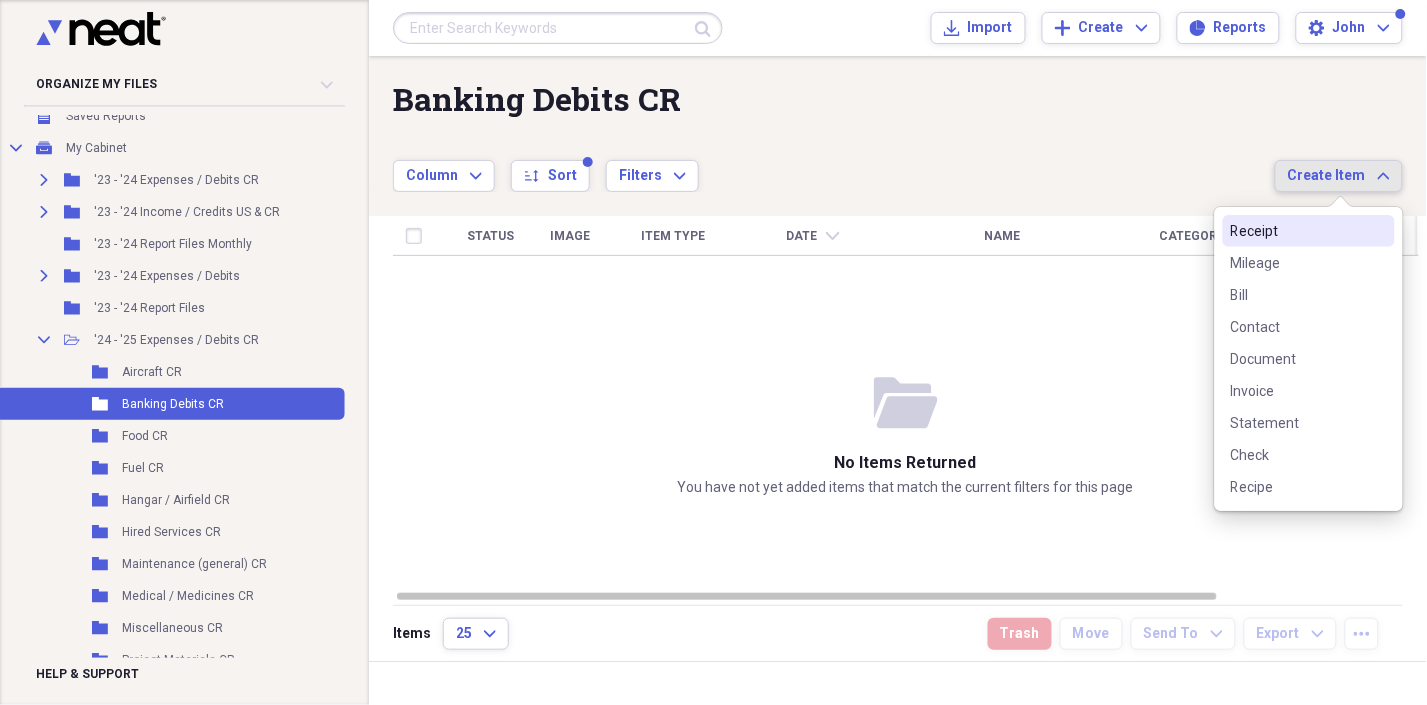 click on "Receipt" at bounding box center (1297, 231) 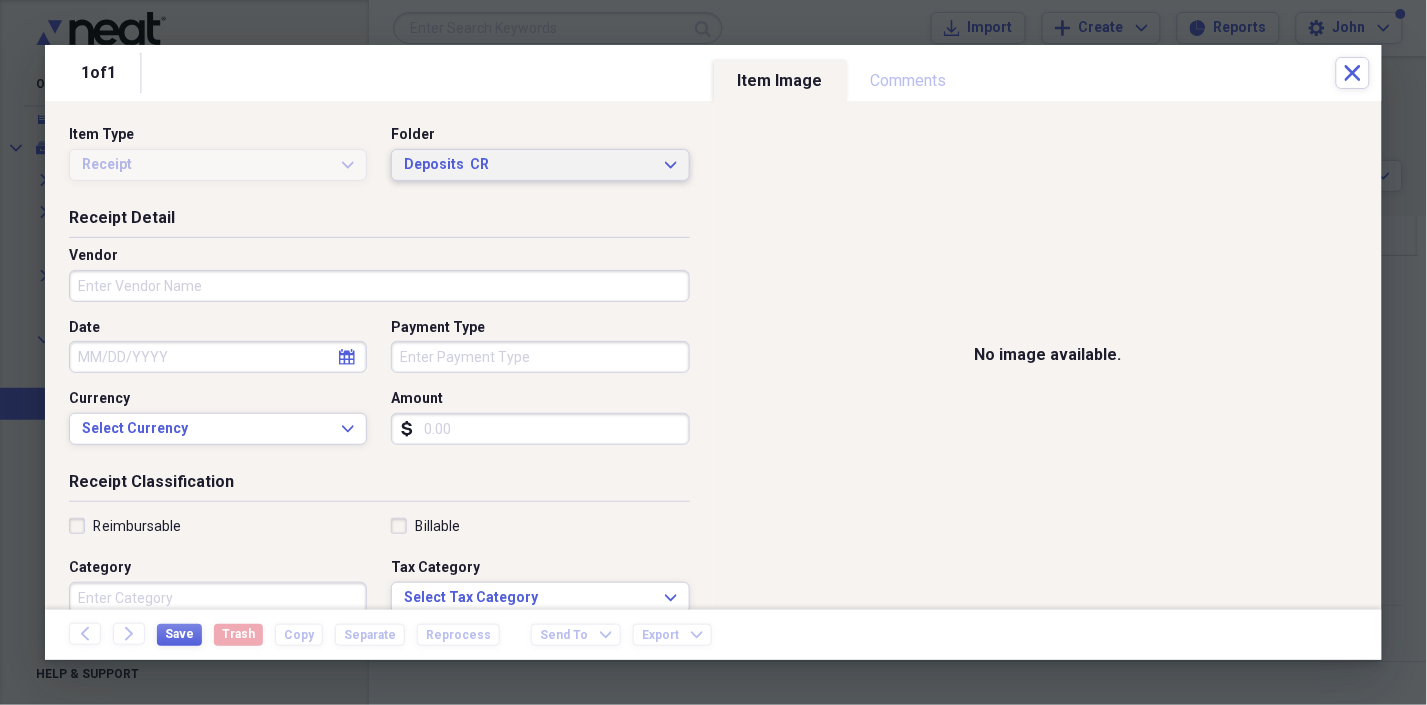 click on "Deposits  CR Expand" at bounding box center (540, 165) 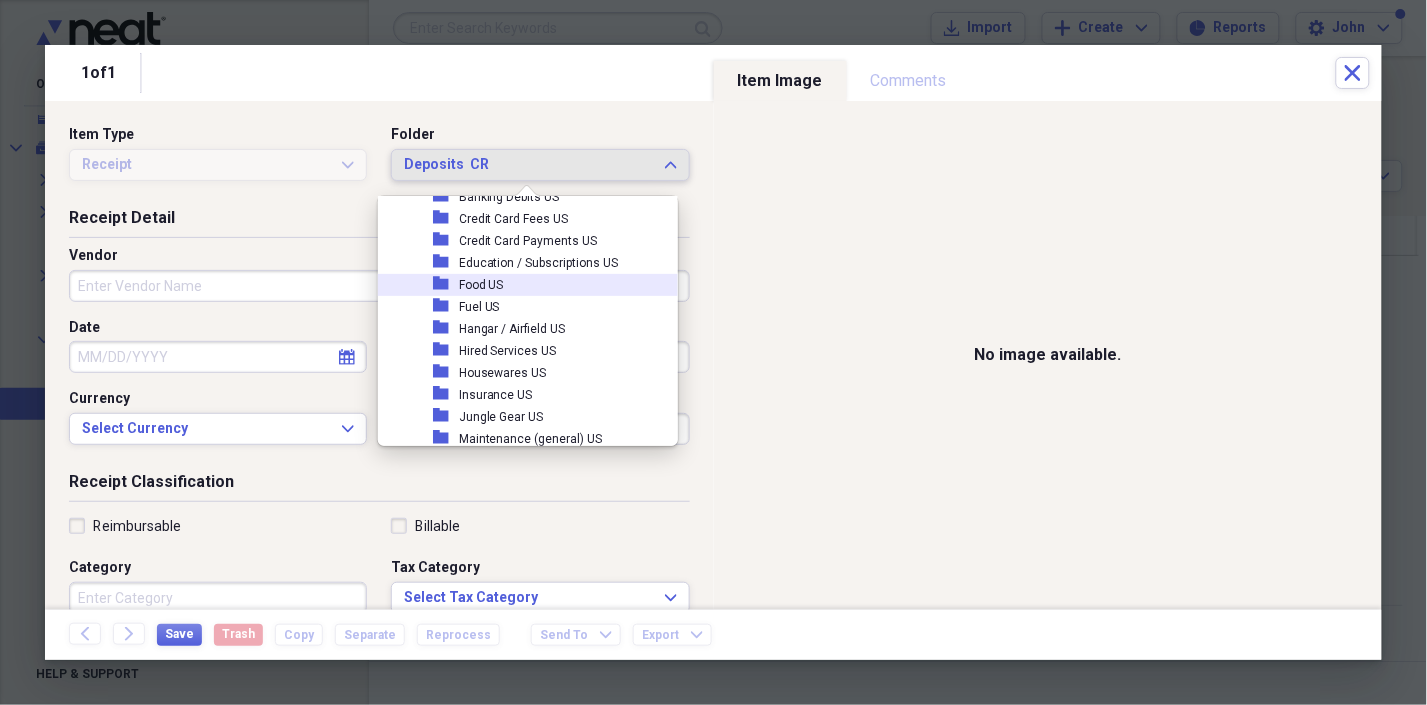 scroll, scrollTop: 134, scrollLeft: 0, axis: vertical 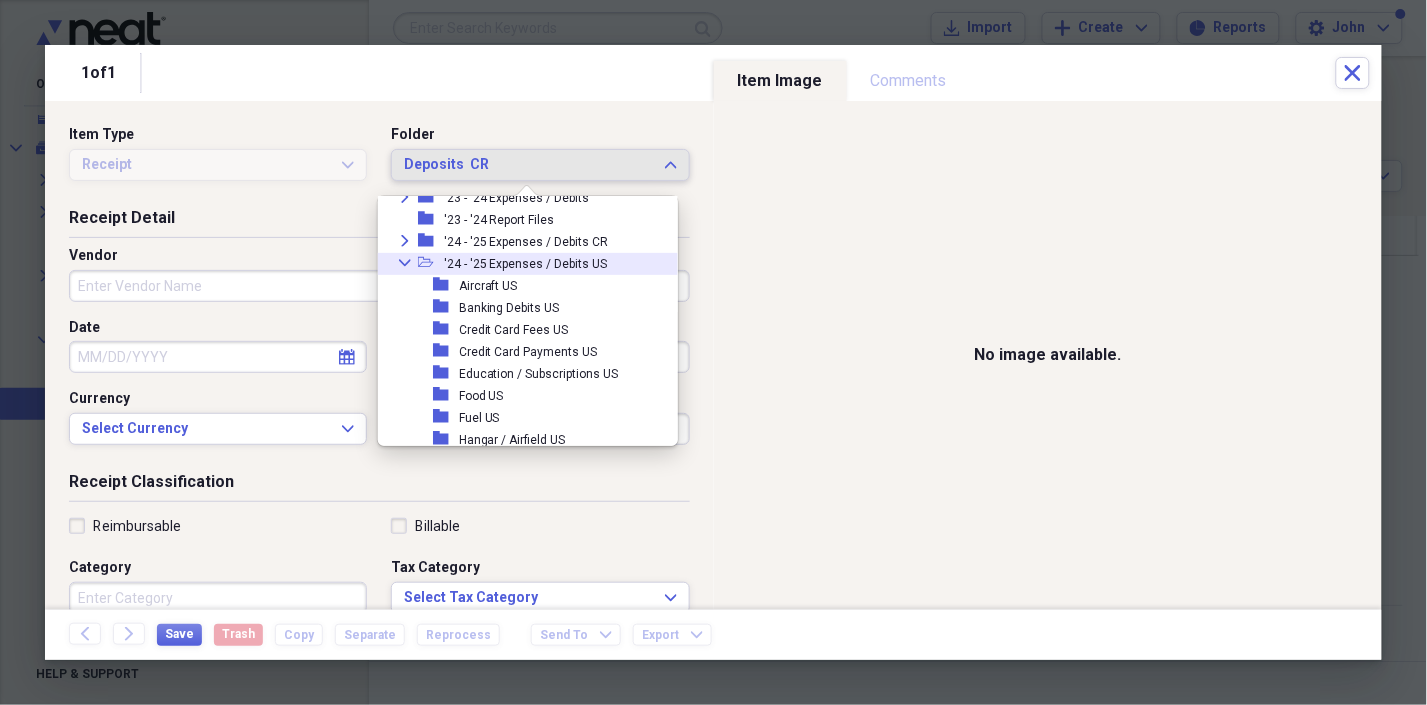 click on "Collapse" 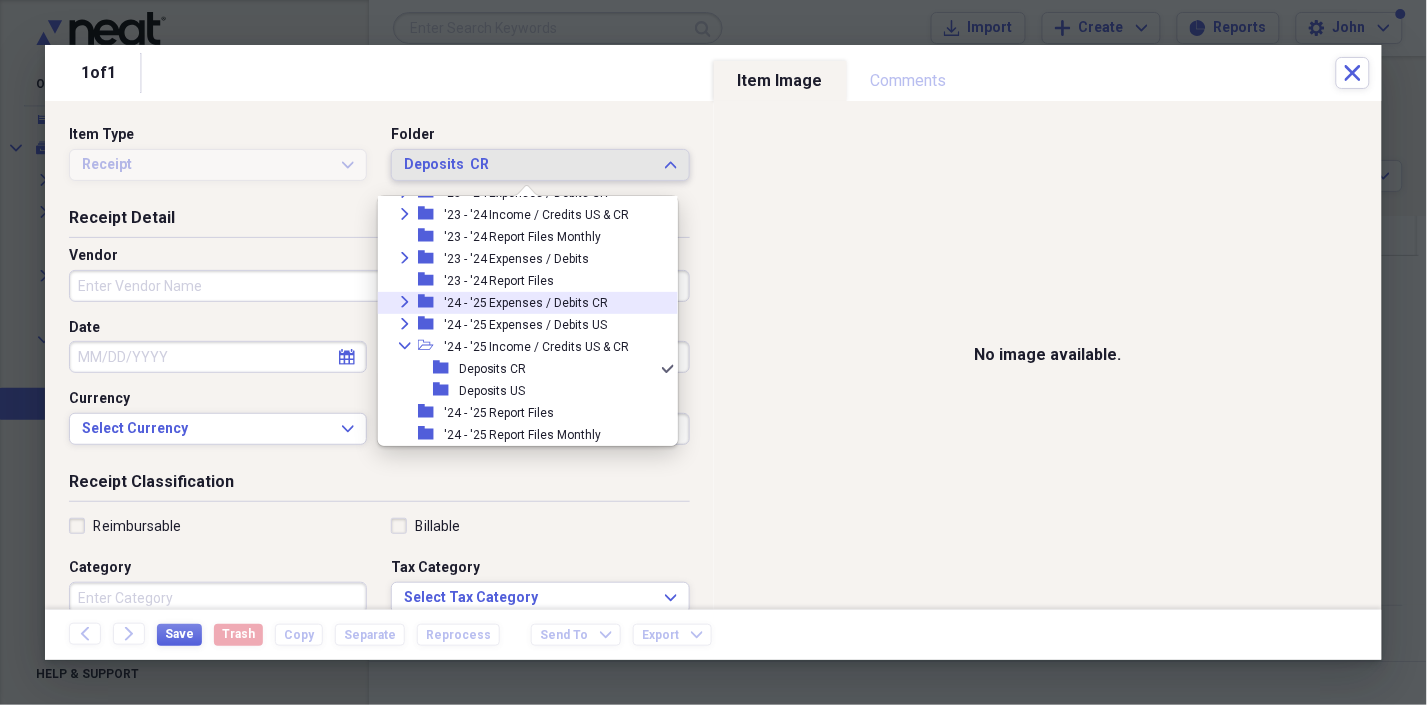 click on "Expand" 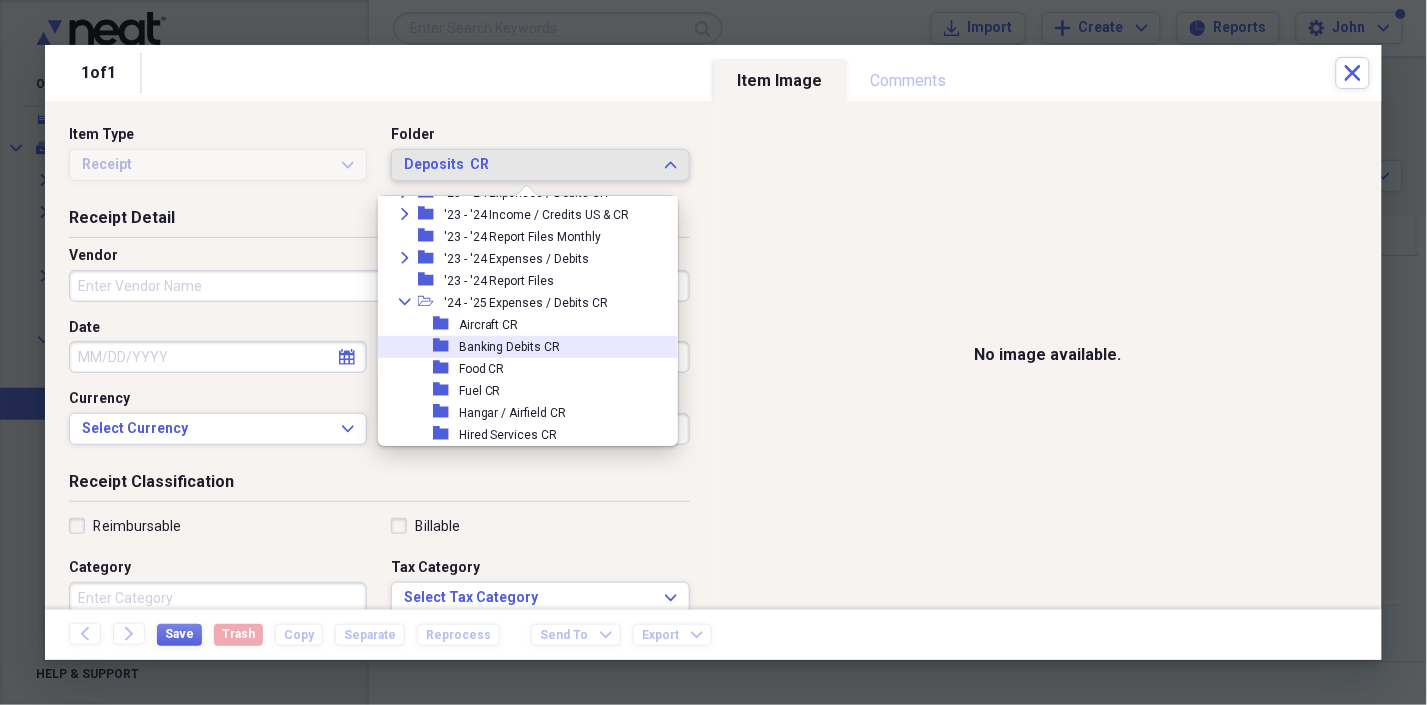 click on "Banking Debits  CR" at bounding box center (510, 347) 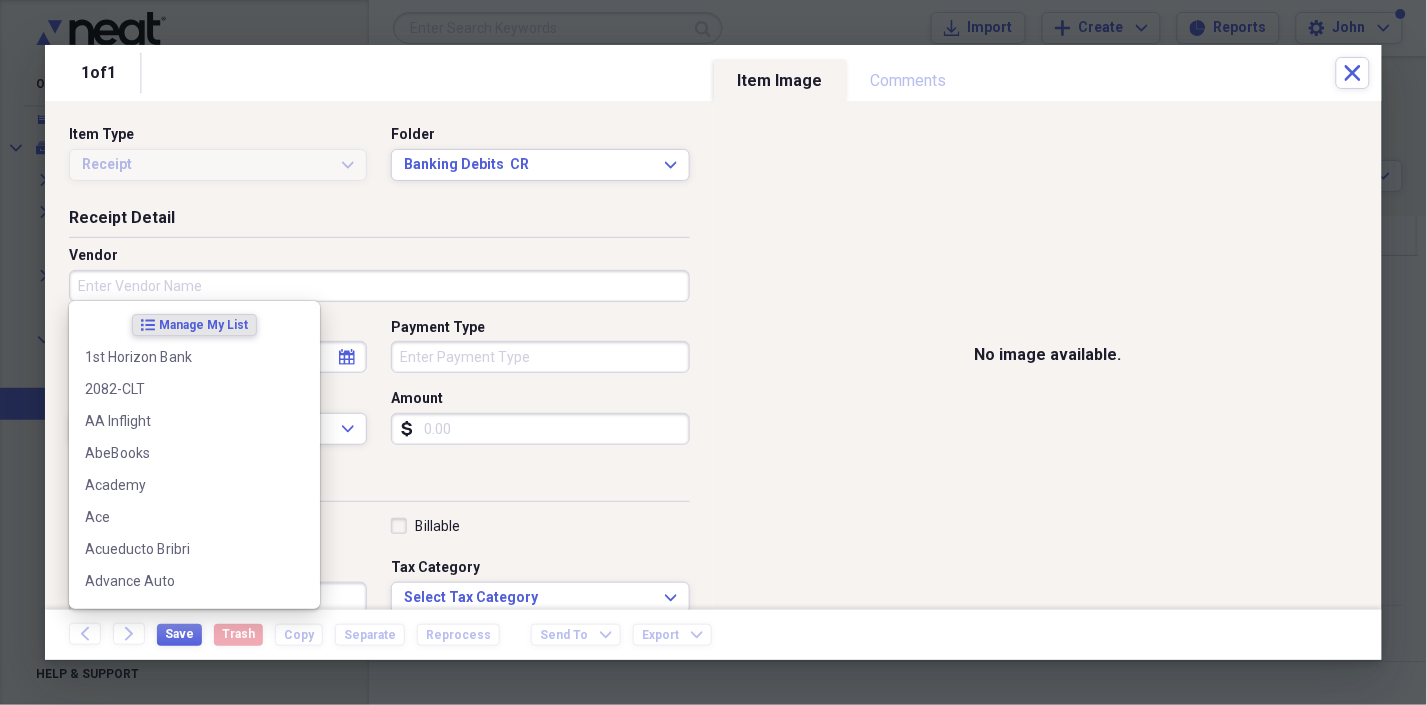 click on "Vendor" at bounding box center [379, 286] 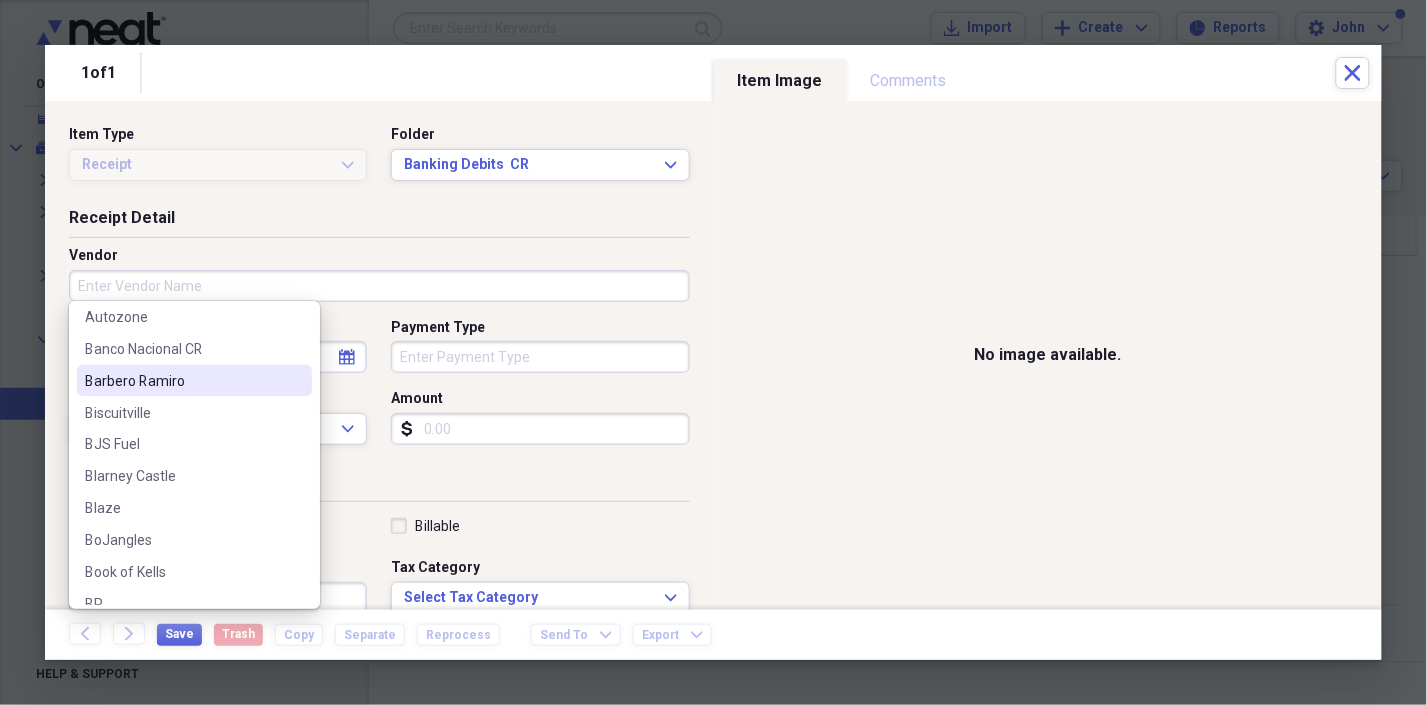 scroll, scrollTop: 777, scrollLeft: 0, axis: vertical 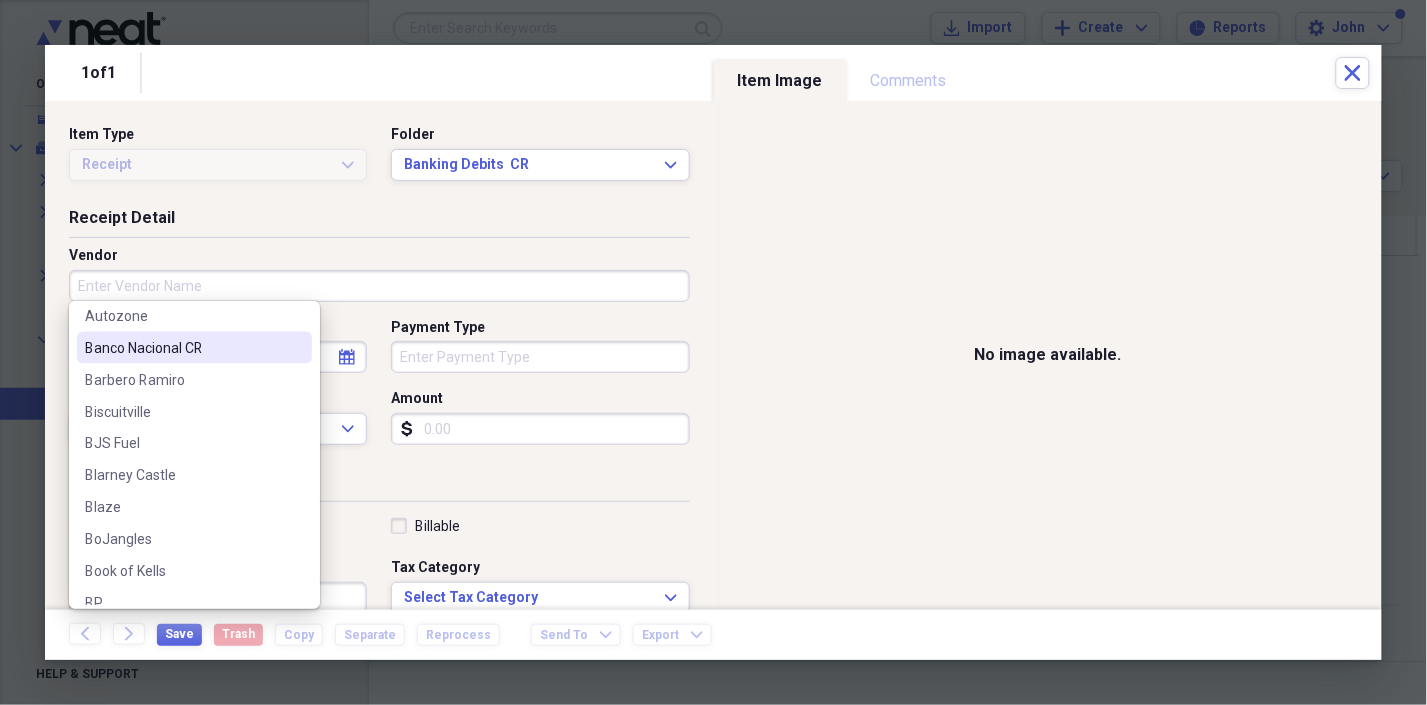 click on "Banco Nacional CR" at bounding box center [182, 348] 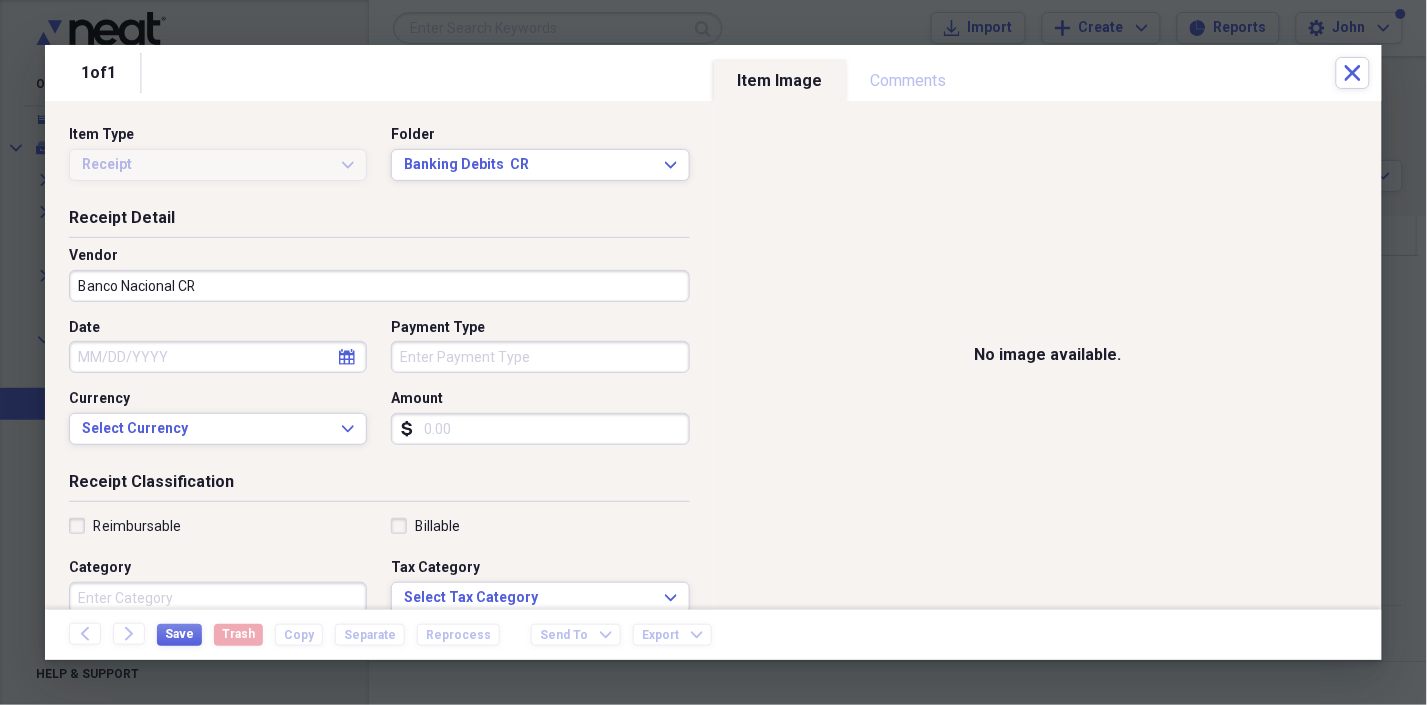 select on "7" 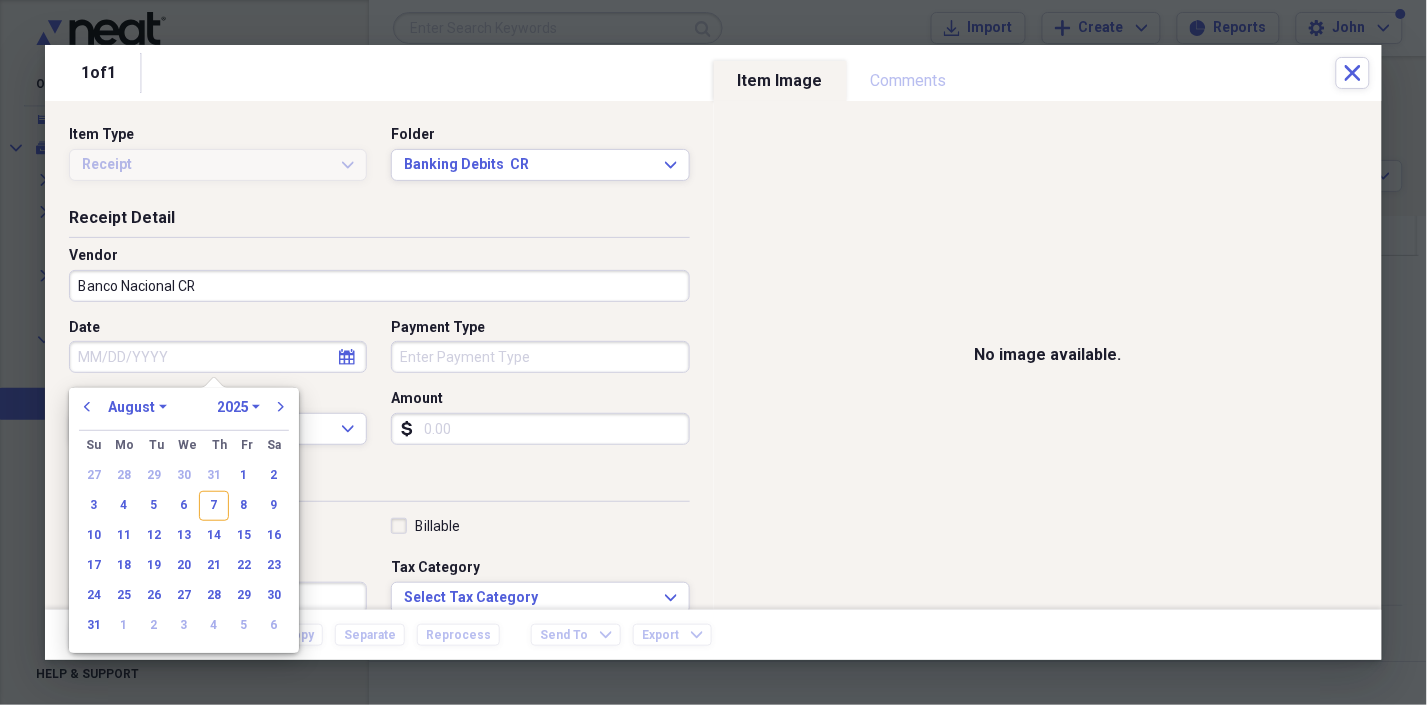 click on "Date" at bounding box center [218, 357] 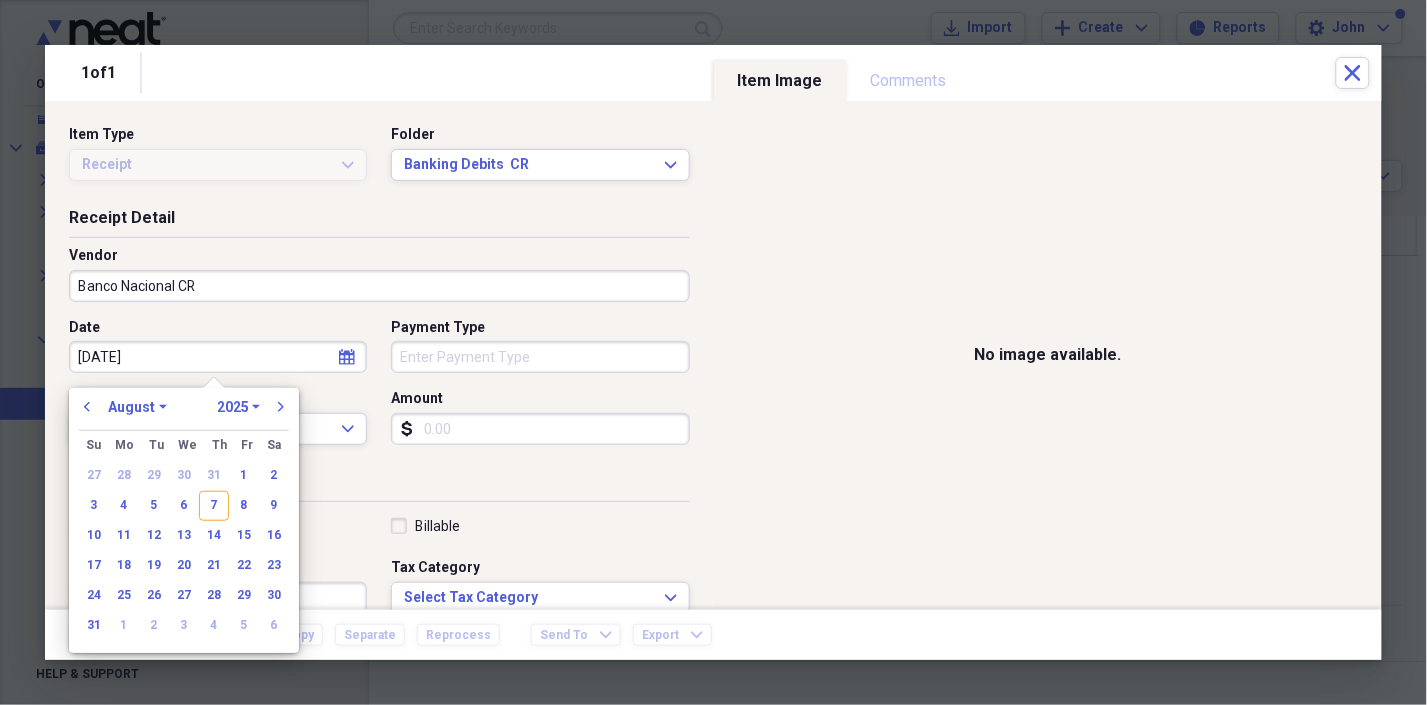 type on "[DATE]" 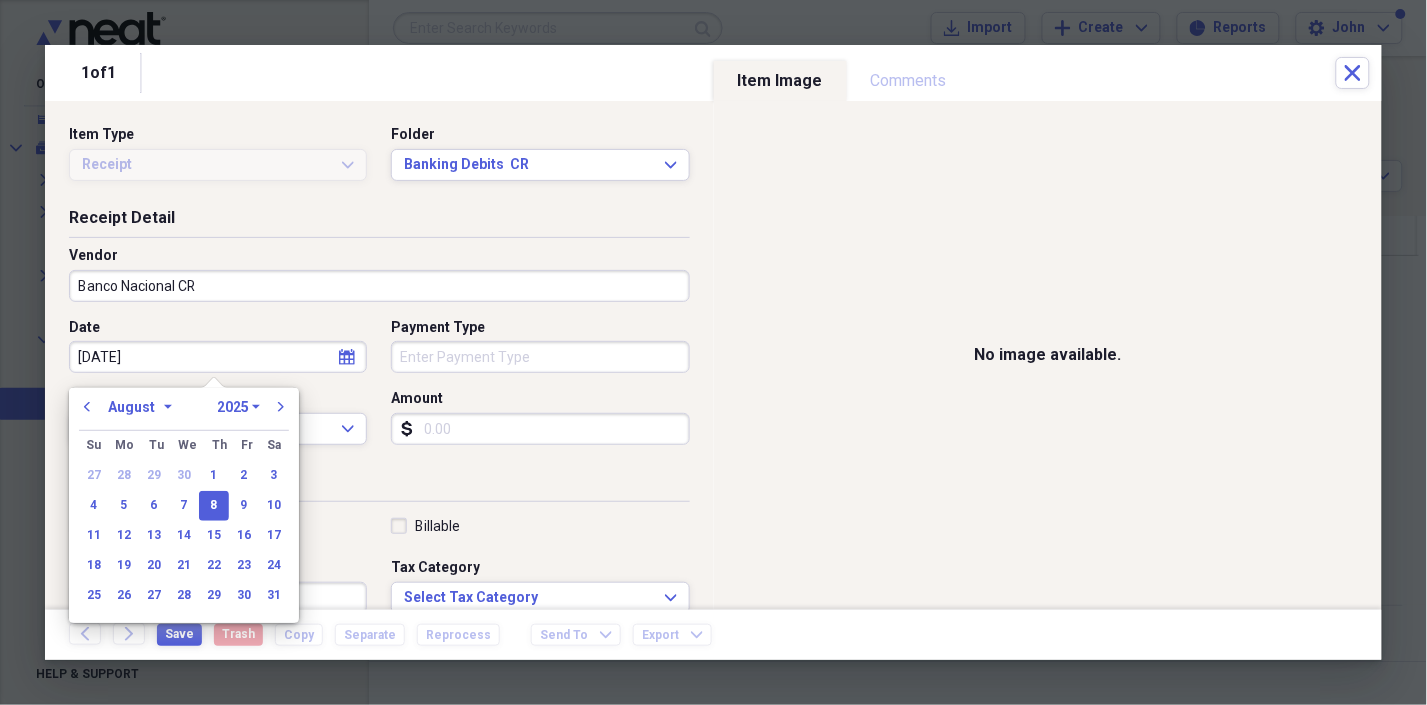 select on "9" 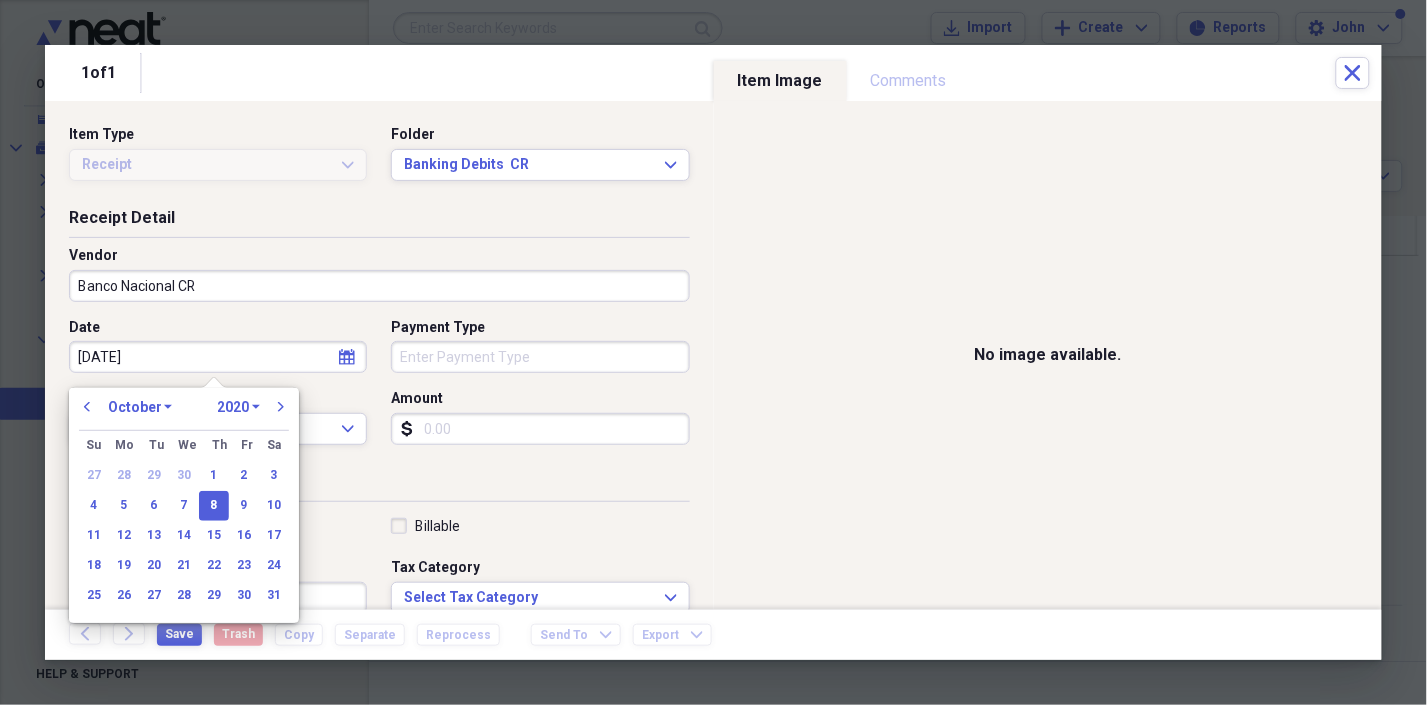 type on "10/08/2024" 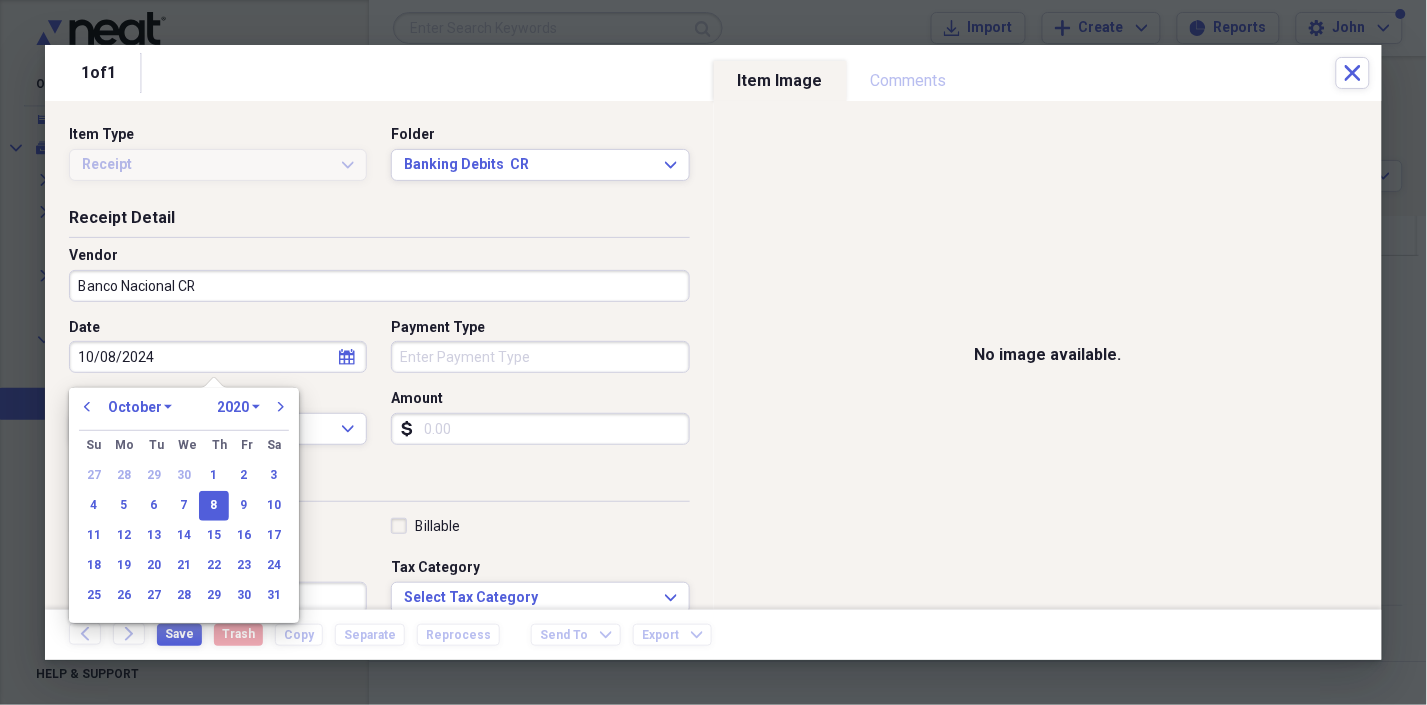 select on "2024" 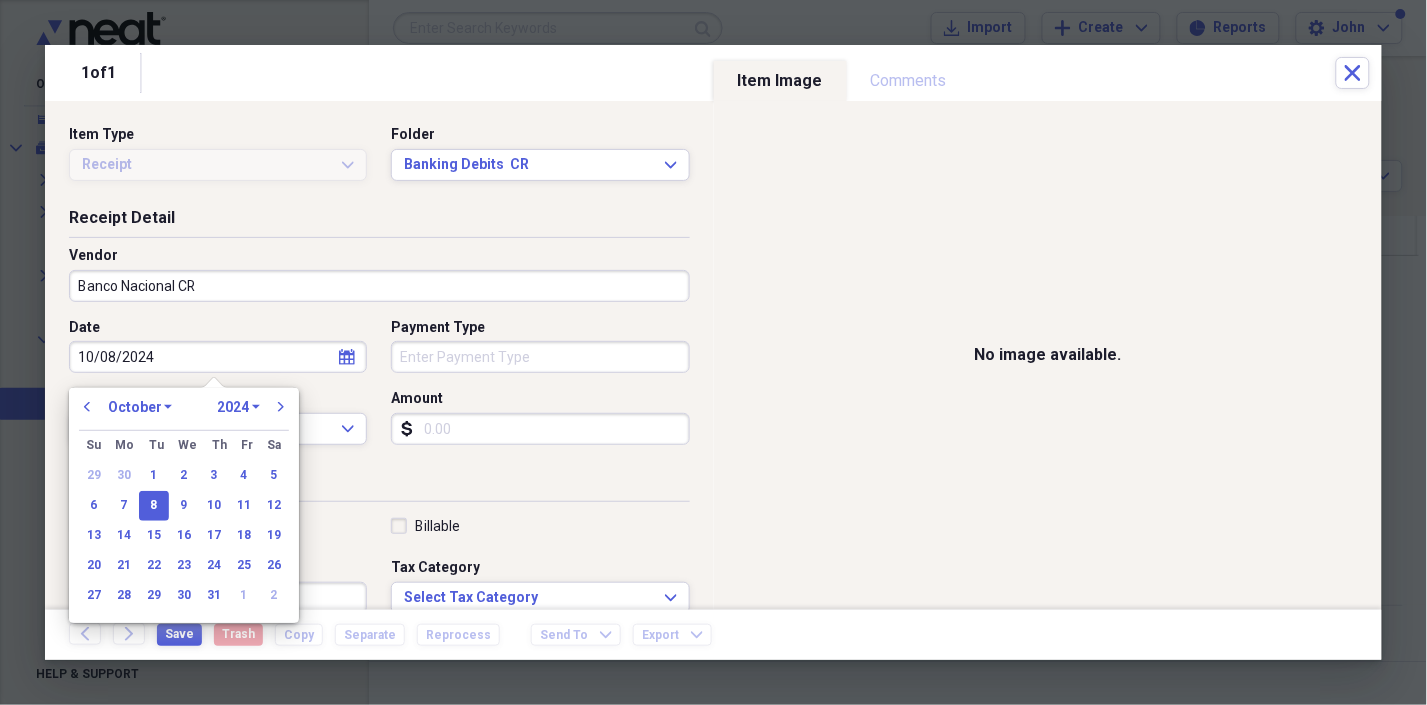 type on "10/08/2024" 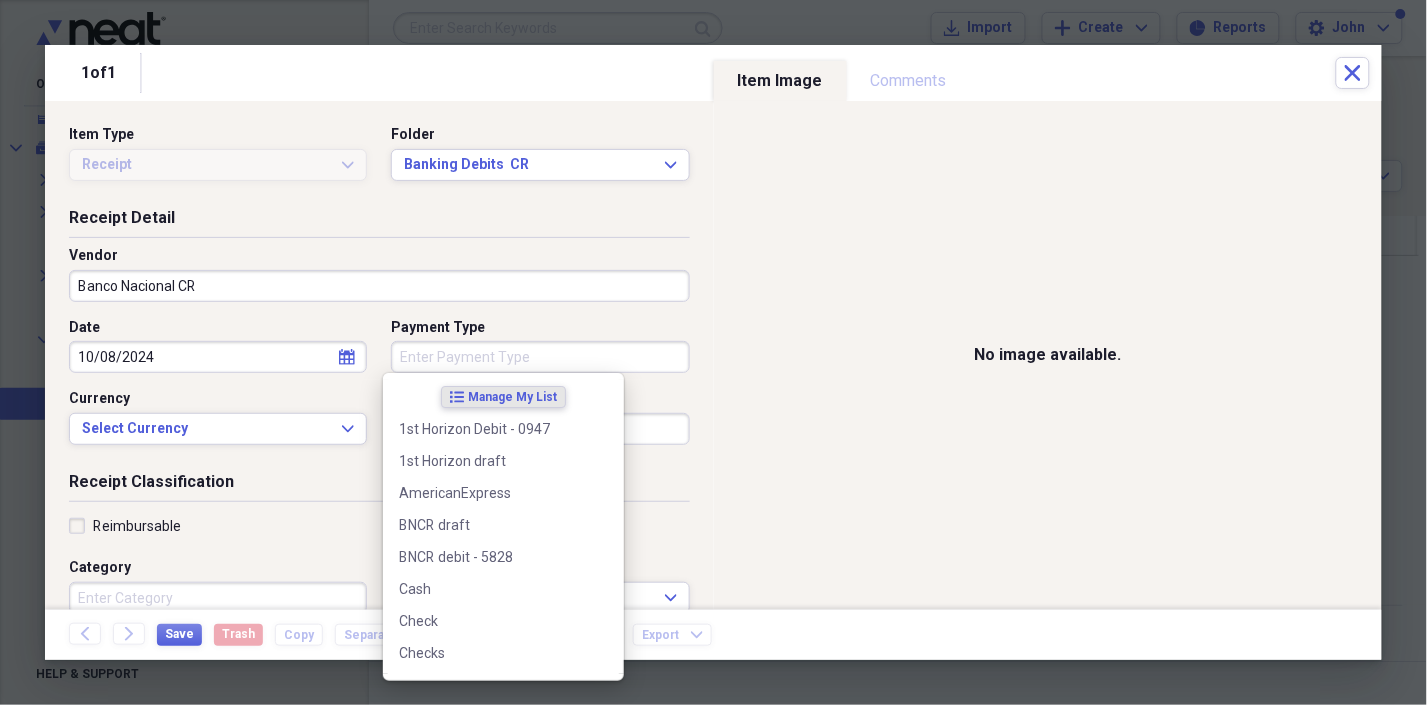 click on "Payment Type" at bounding box center (540, 357) 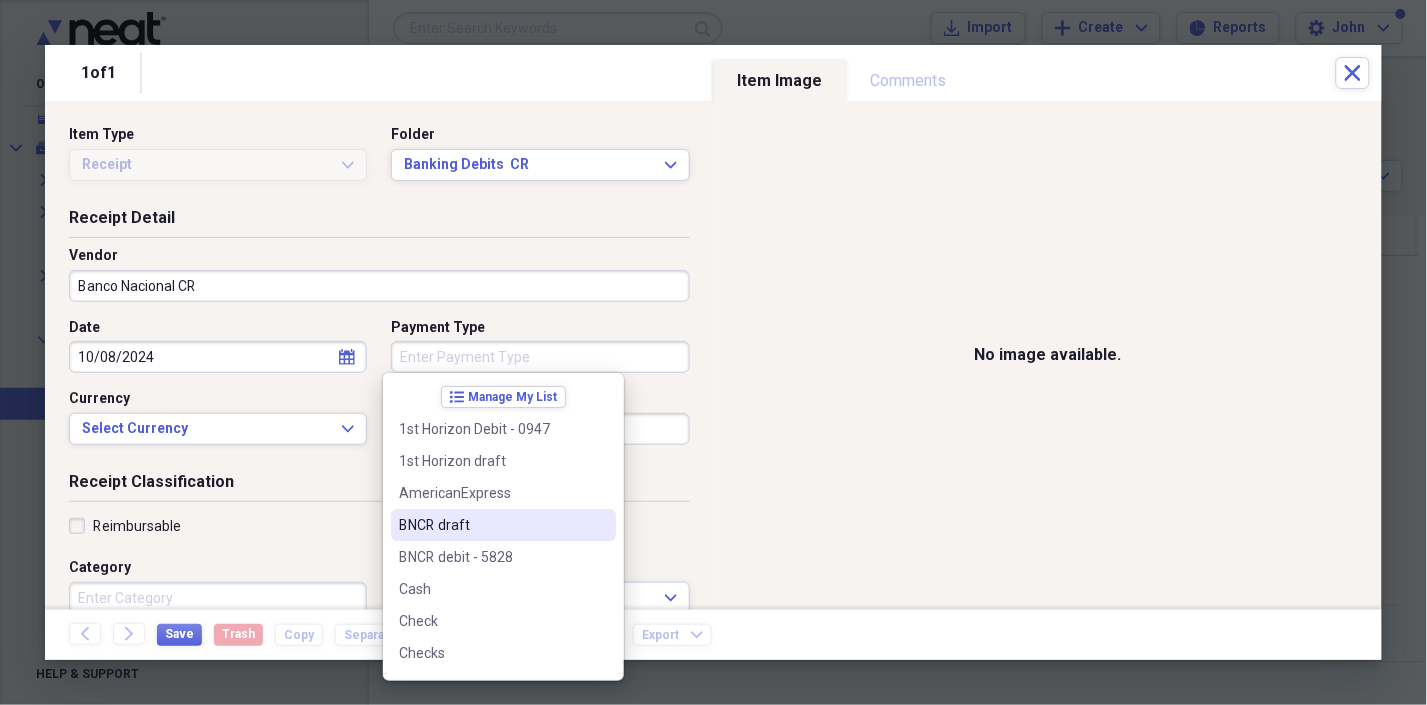 click on "BNCR  draft" at bounding box center (491, 525) 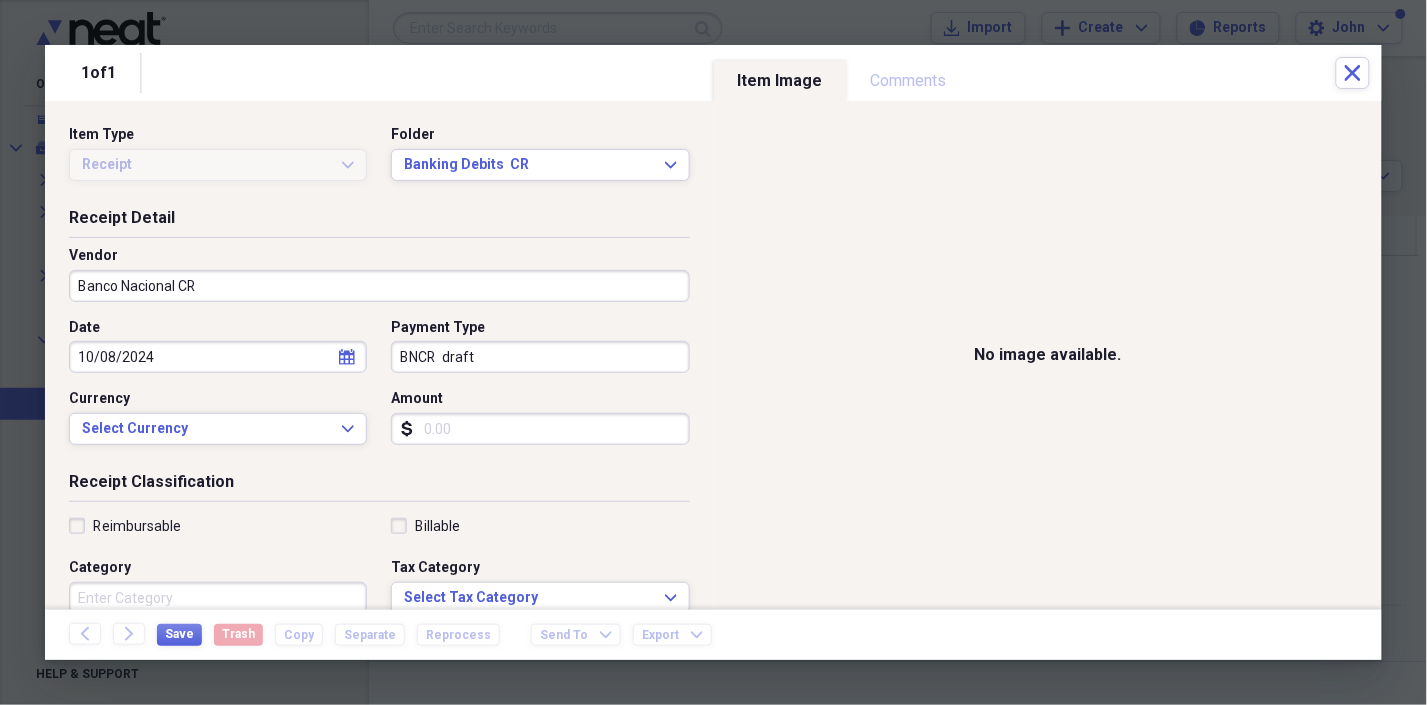 click on "Amount" at bounding box center (540, 429) 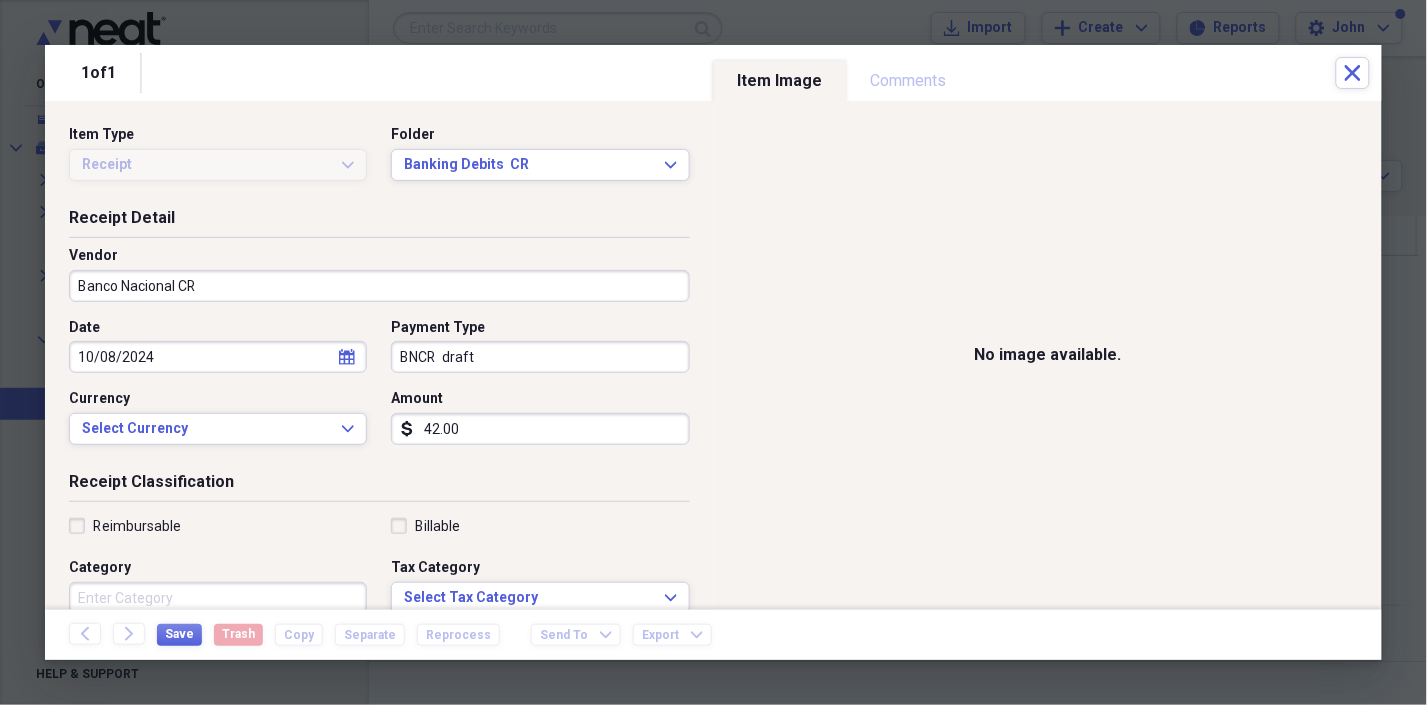 type on "42.00" 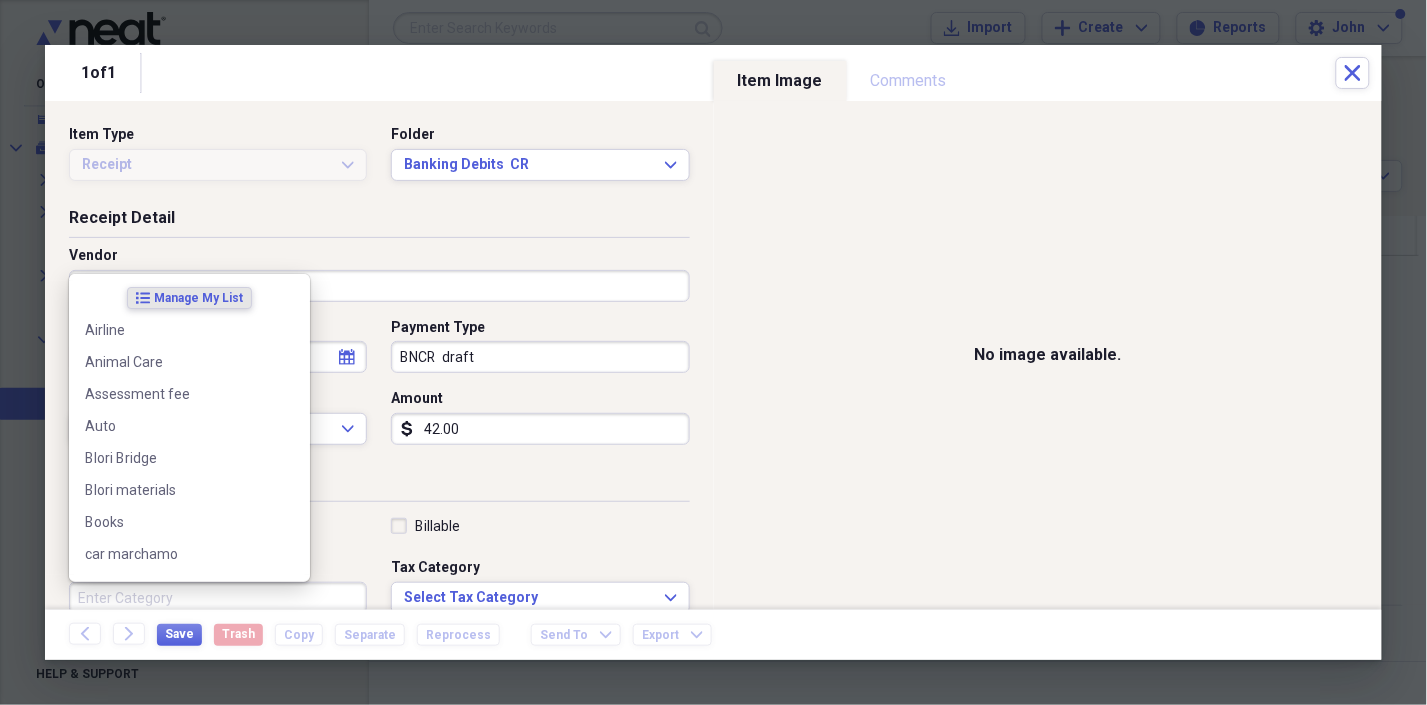 click on "Category" at bounding box center [218, 598] 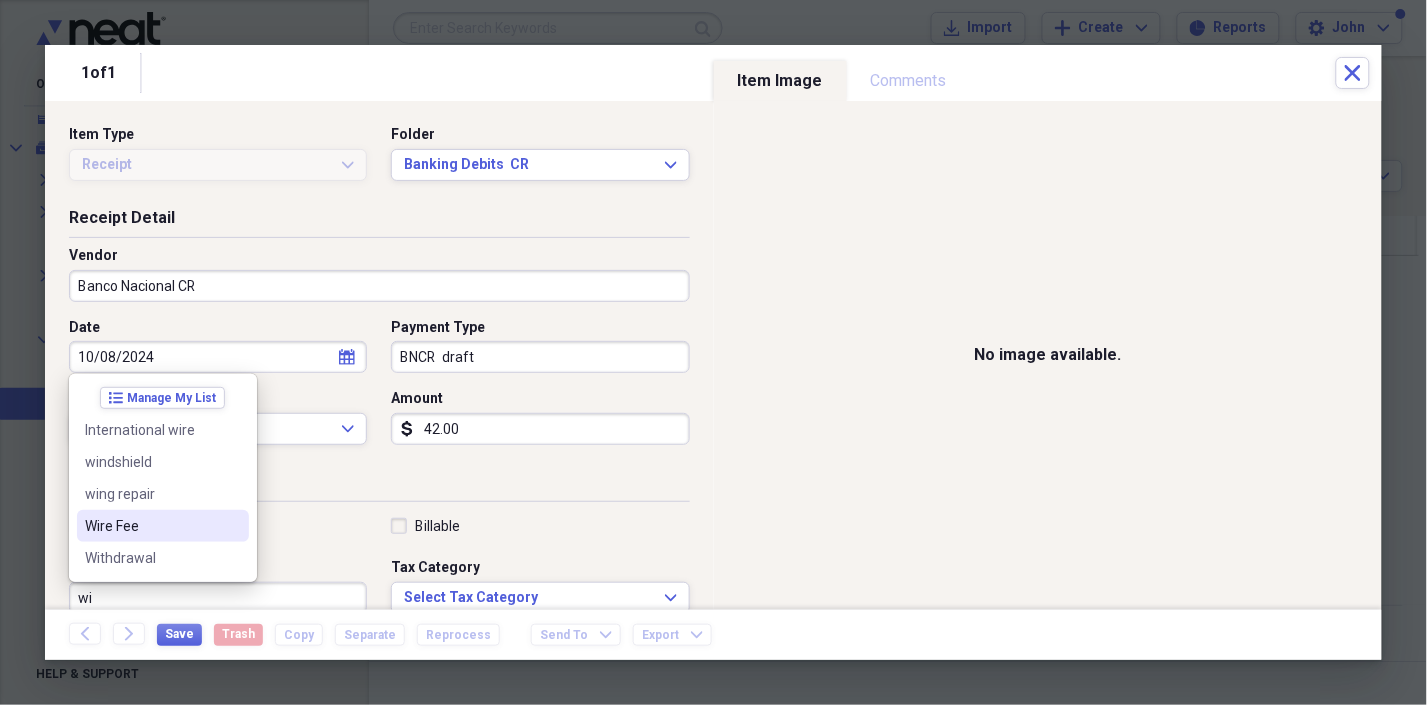 click on "Wire Fee" at bounding box center (163, 526) 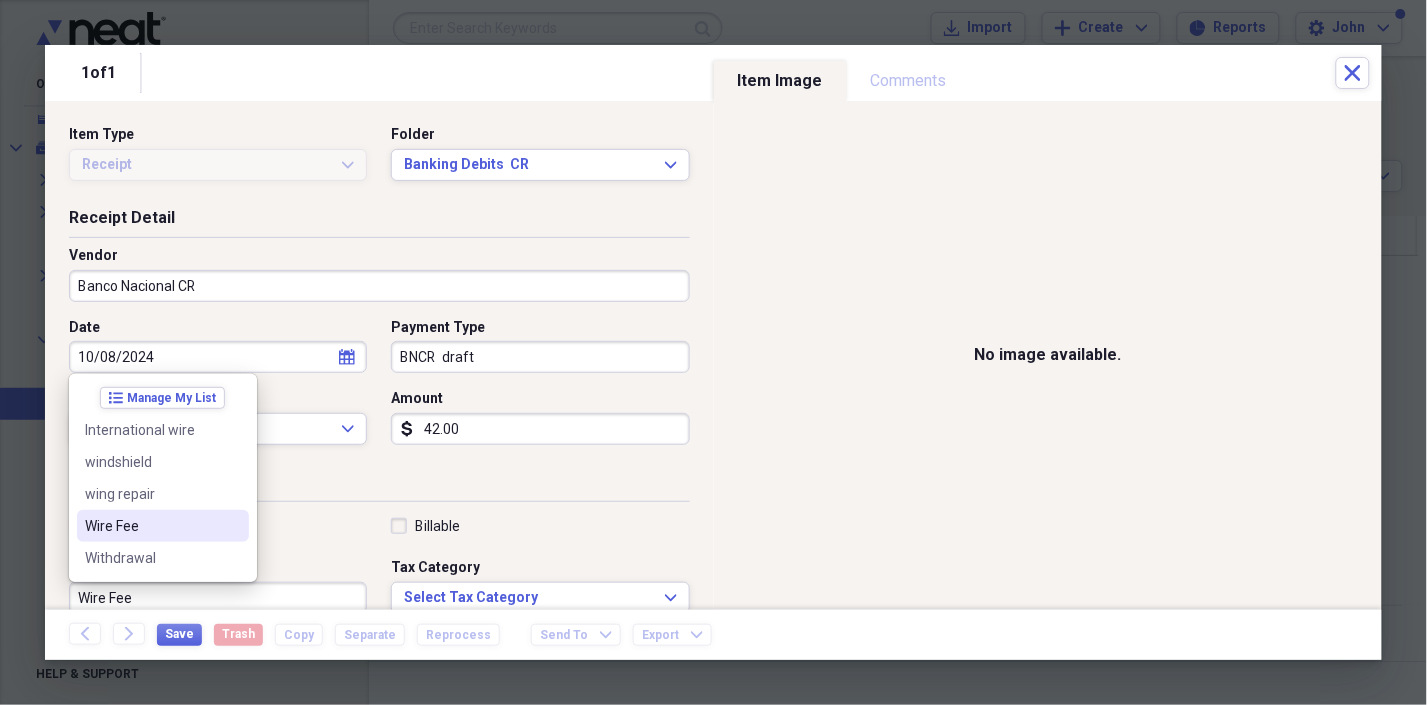 scroll, scrollTop: 3, scrollLeft: 0, axis: vertical 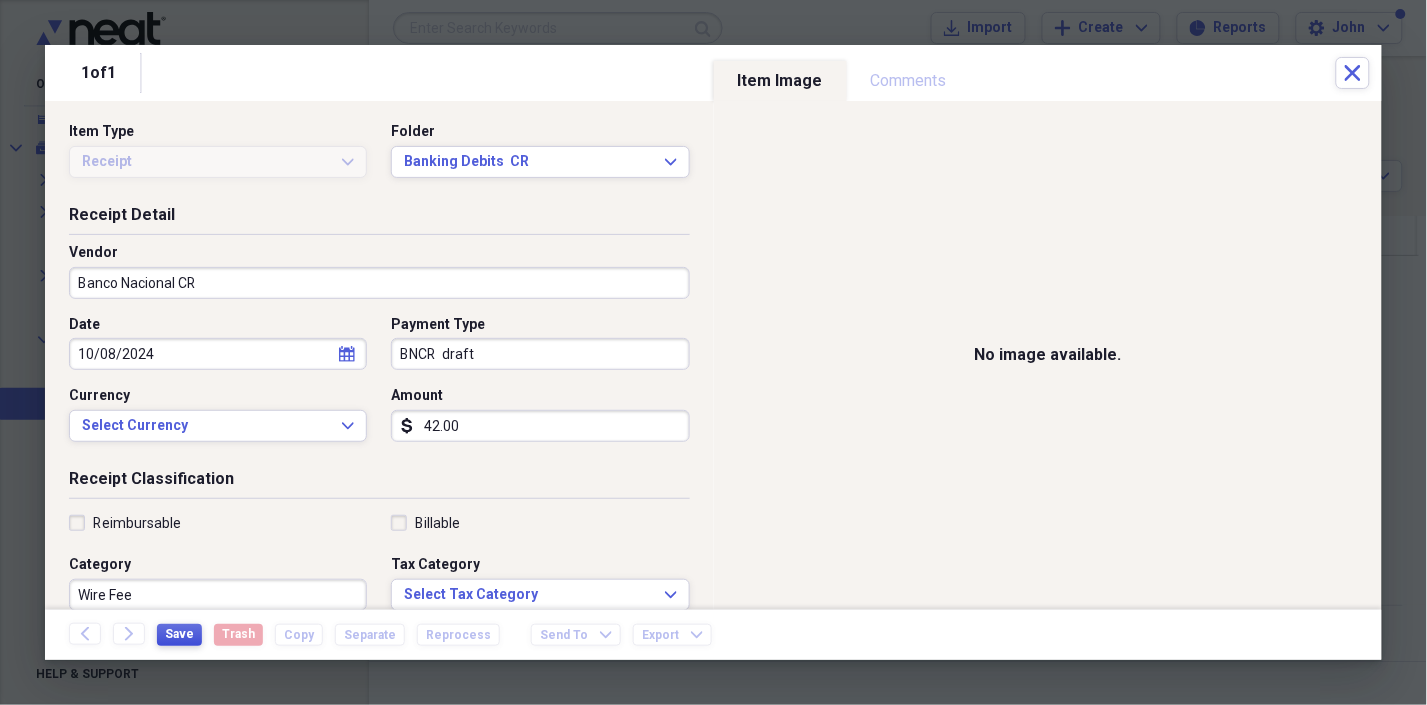 click on "Save" at bounding box center (179, 634) 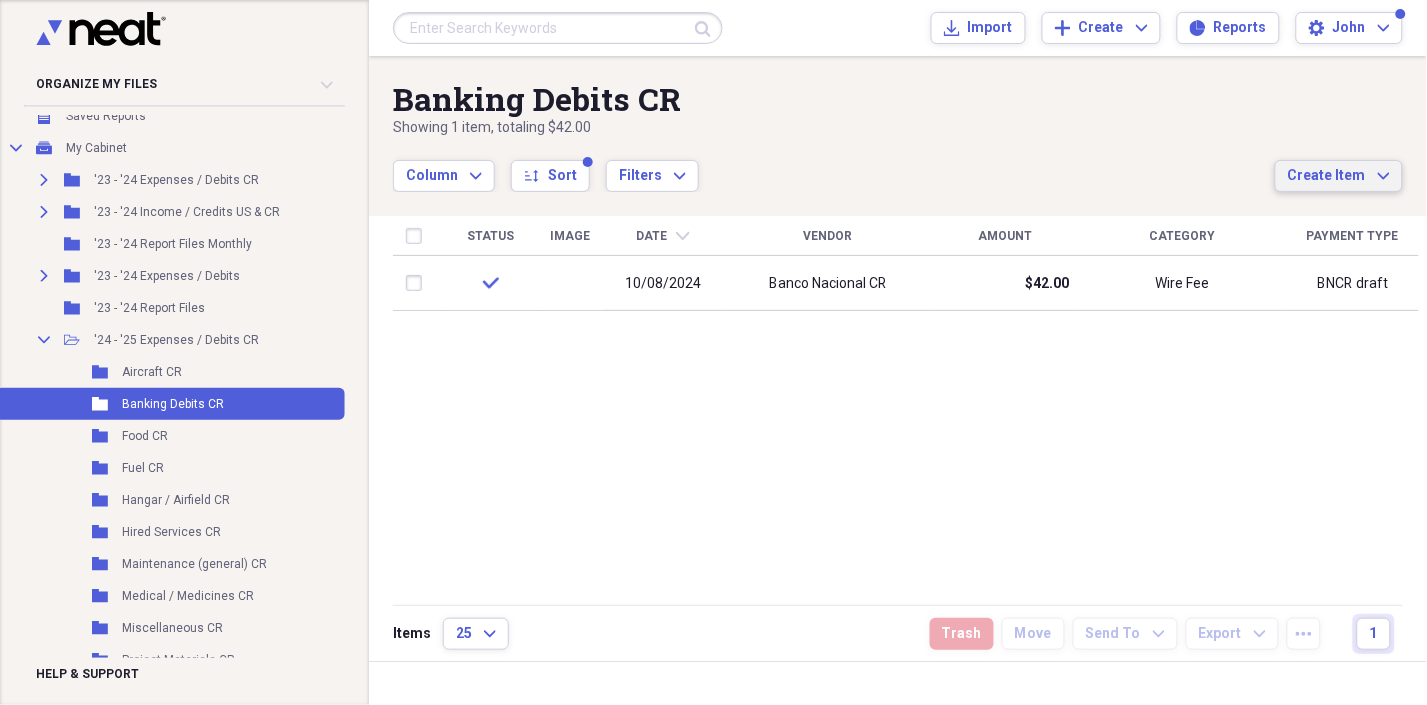 click on "Create Item Expand" at bounding box center (1339, 176) 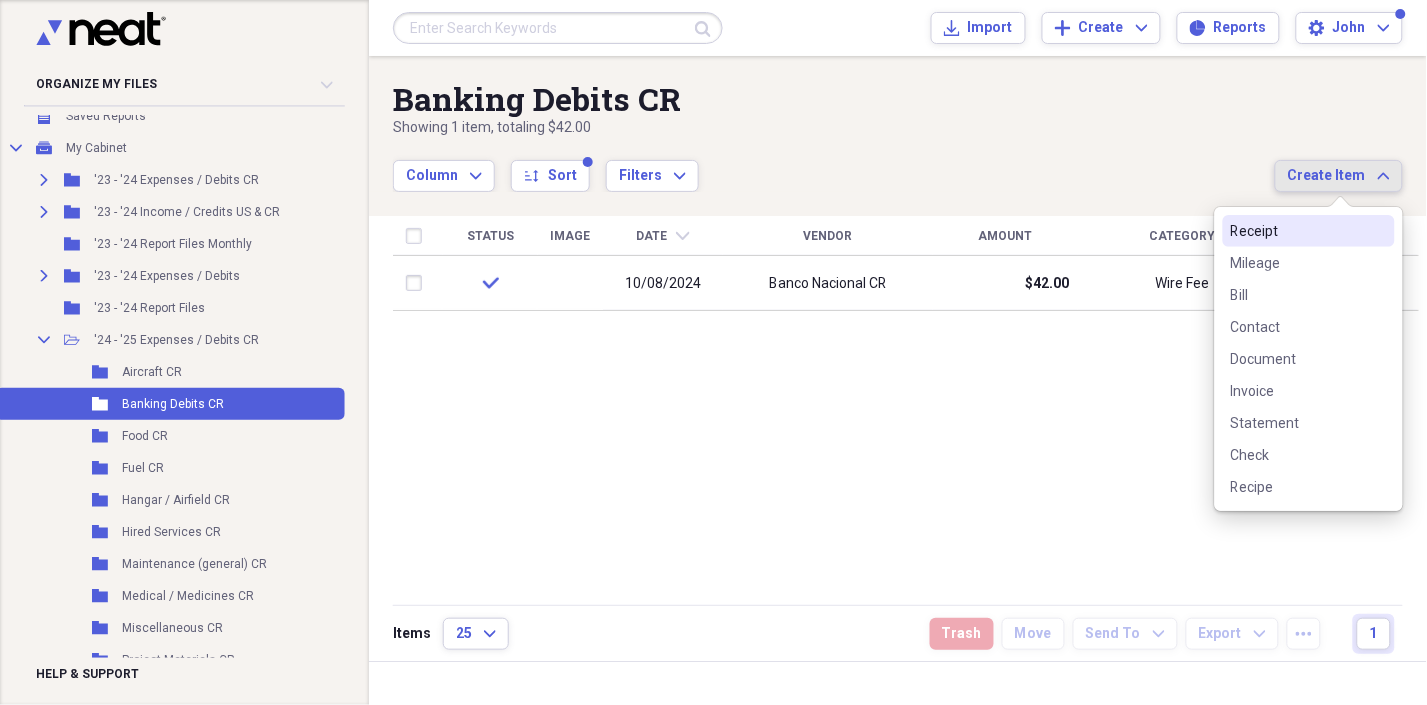 click on "Receipt" at bounding box center [1297, 231] 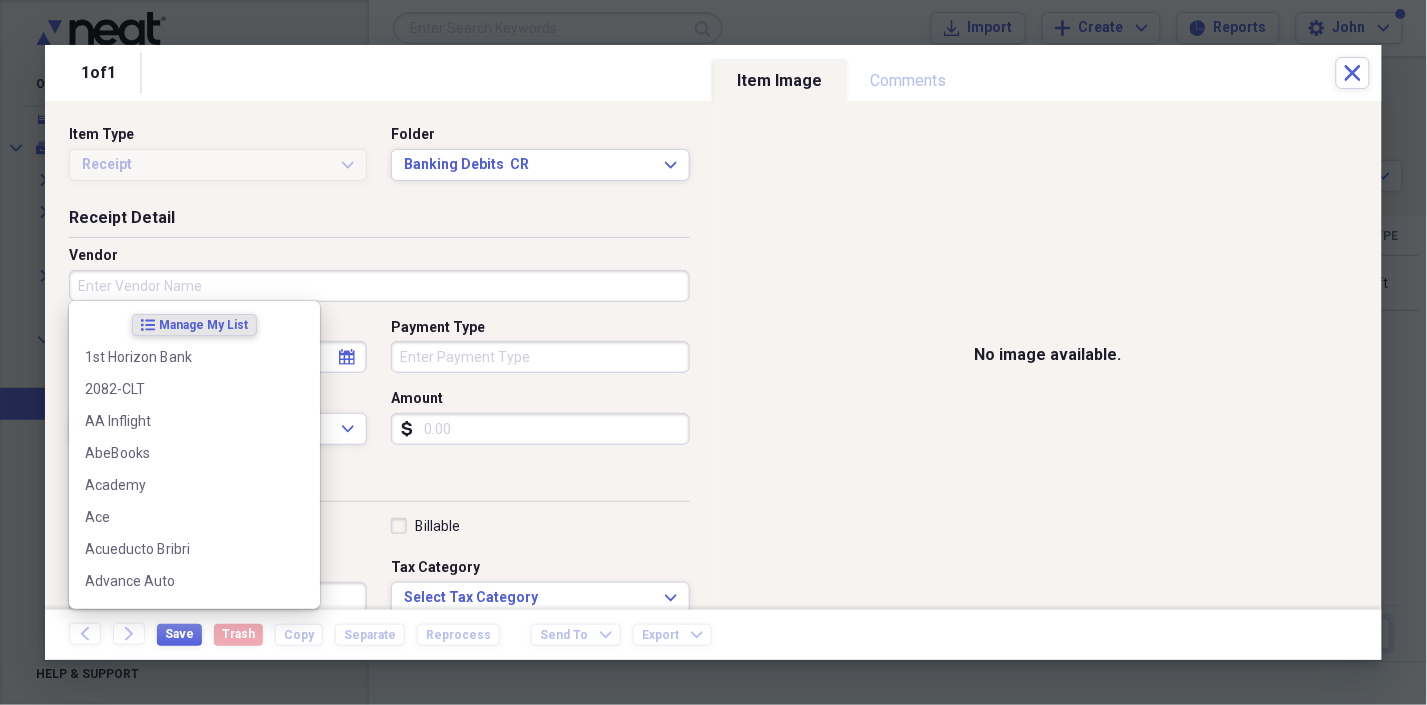 click on "Vendor" at bounding box center [379, 286] 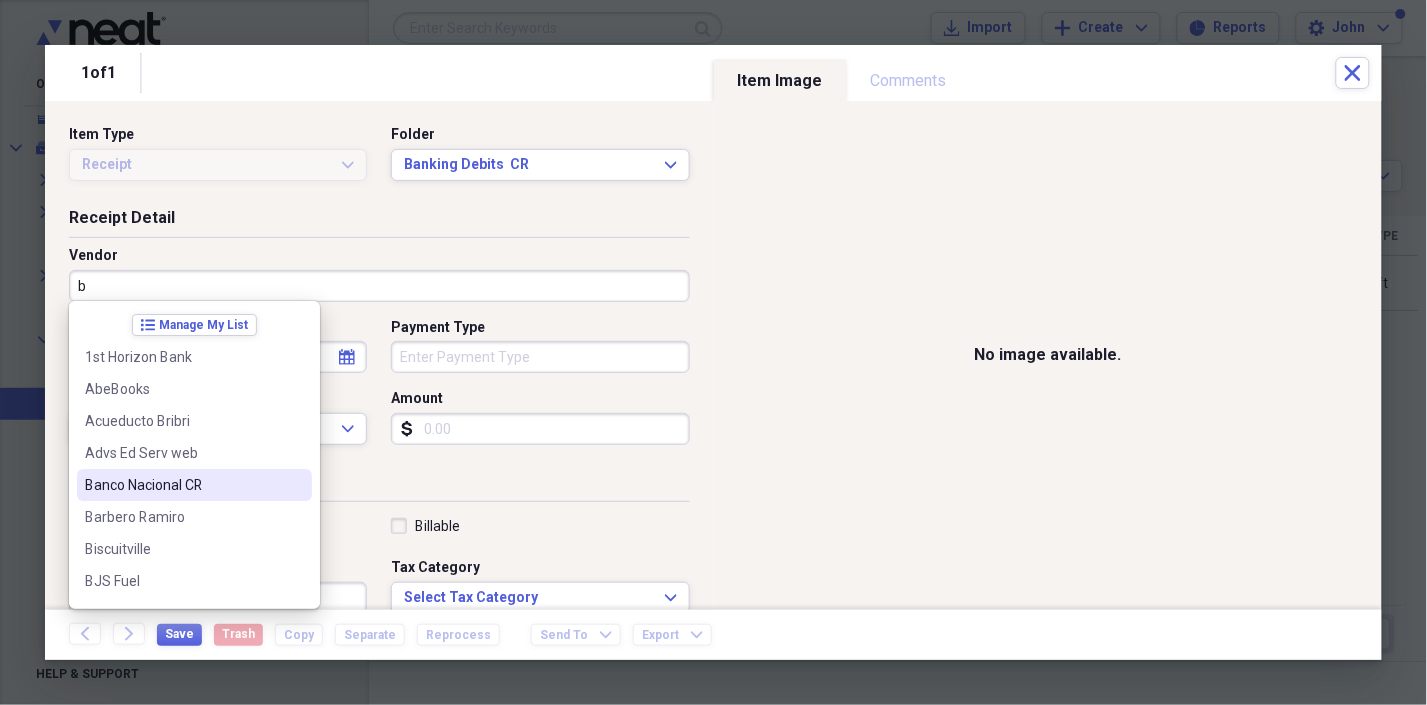 click on "Banco Nacional CR" at bounding box center (182, 485) 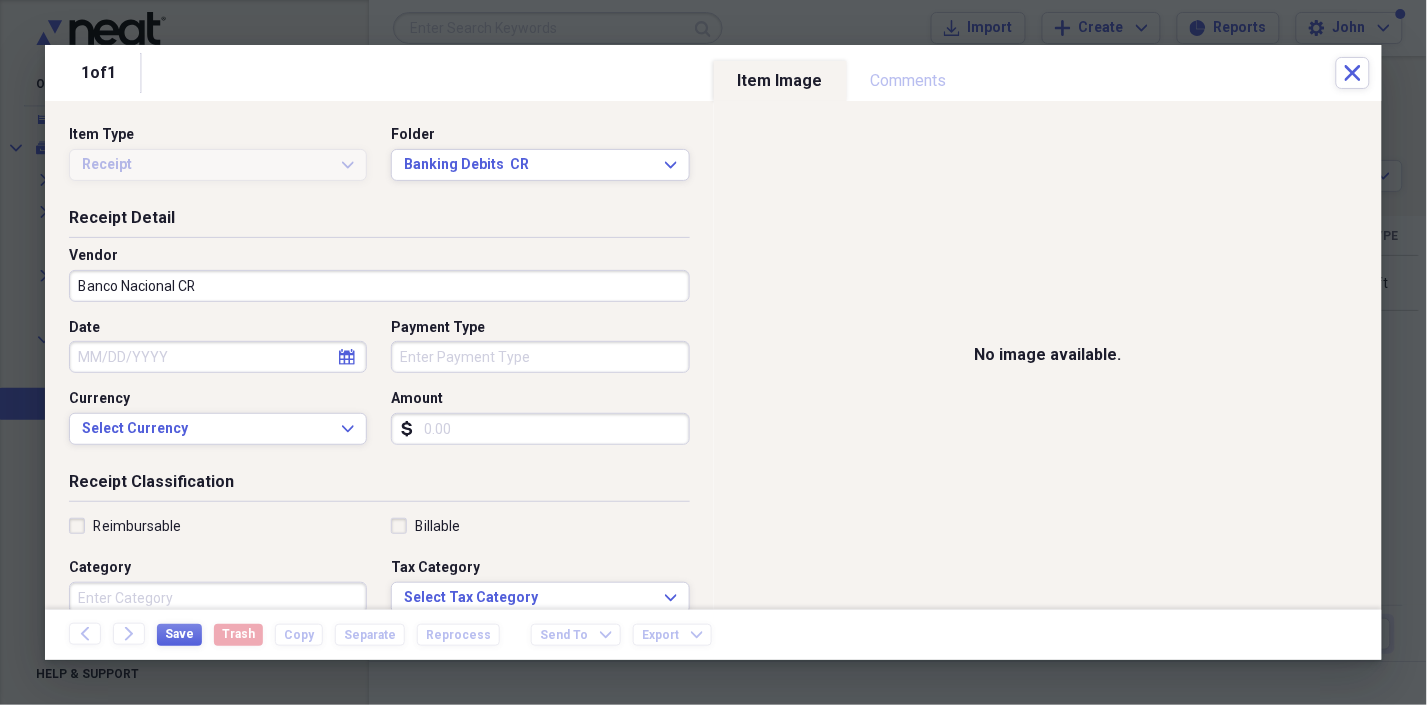 select on "7" 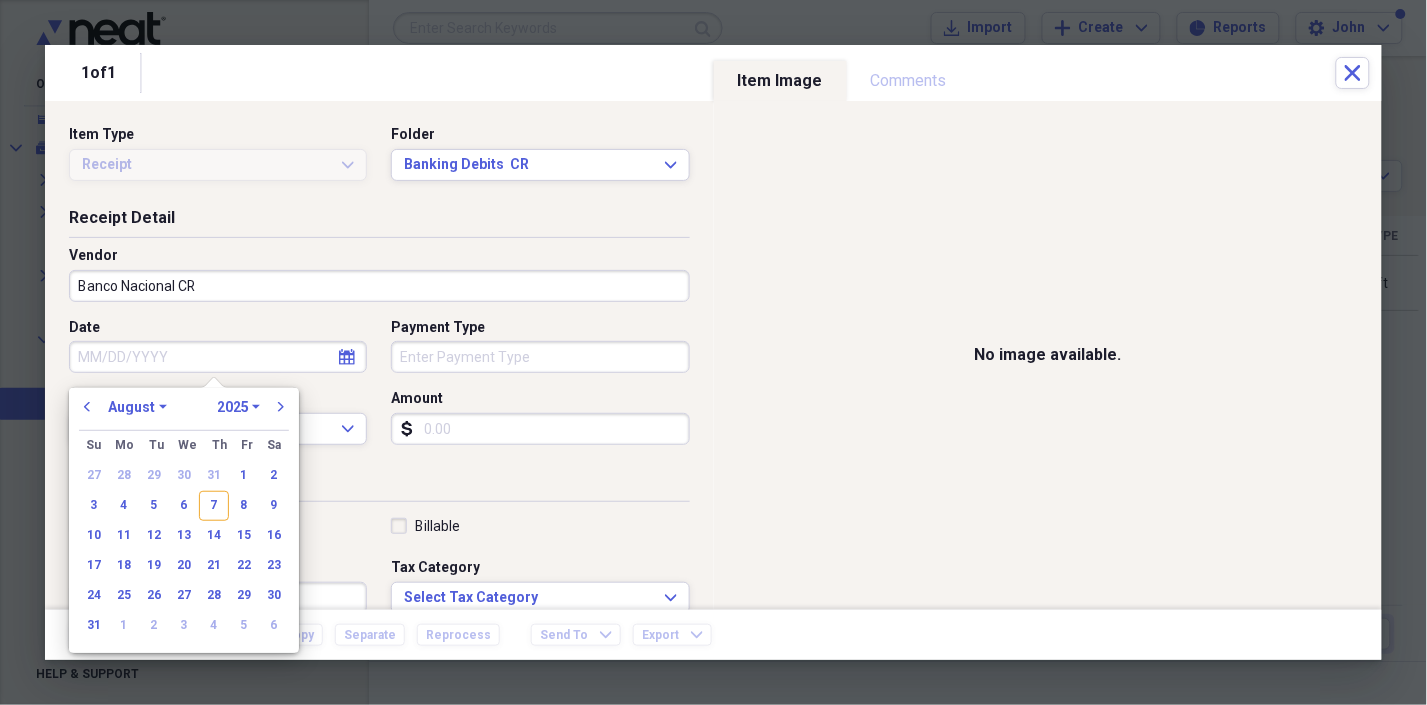 click on "Date" at bounding box center [218, 357] 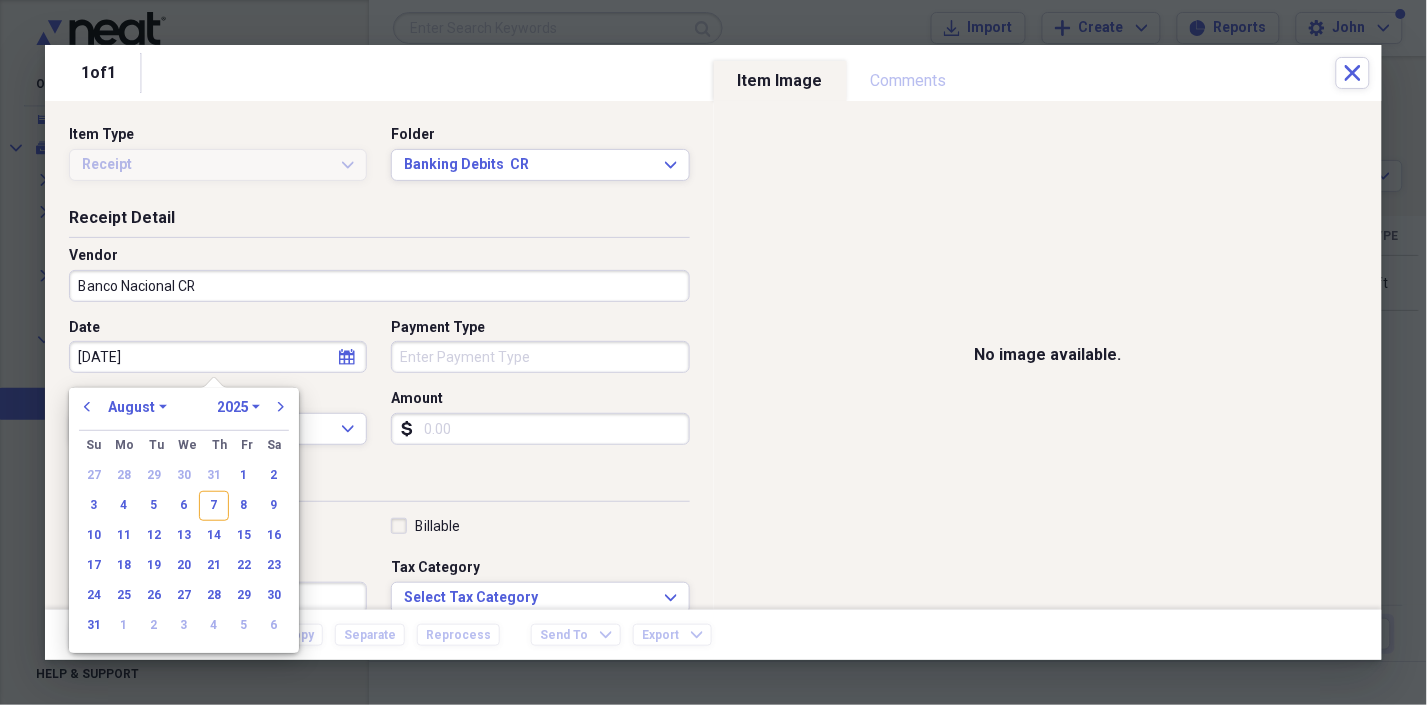 type on "[DATE]" 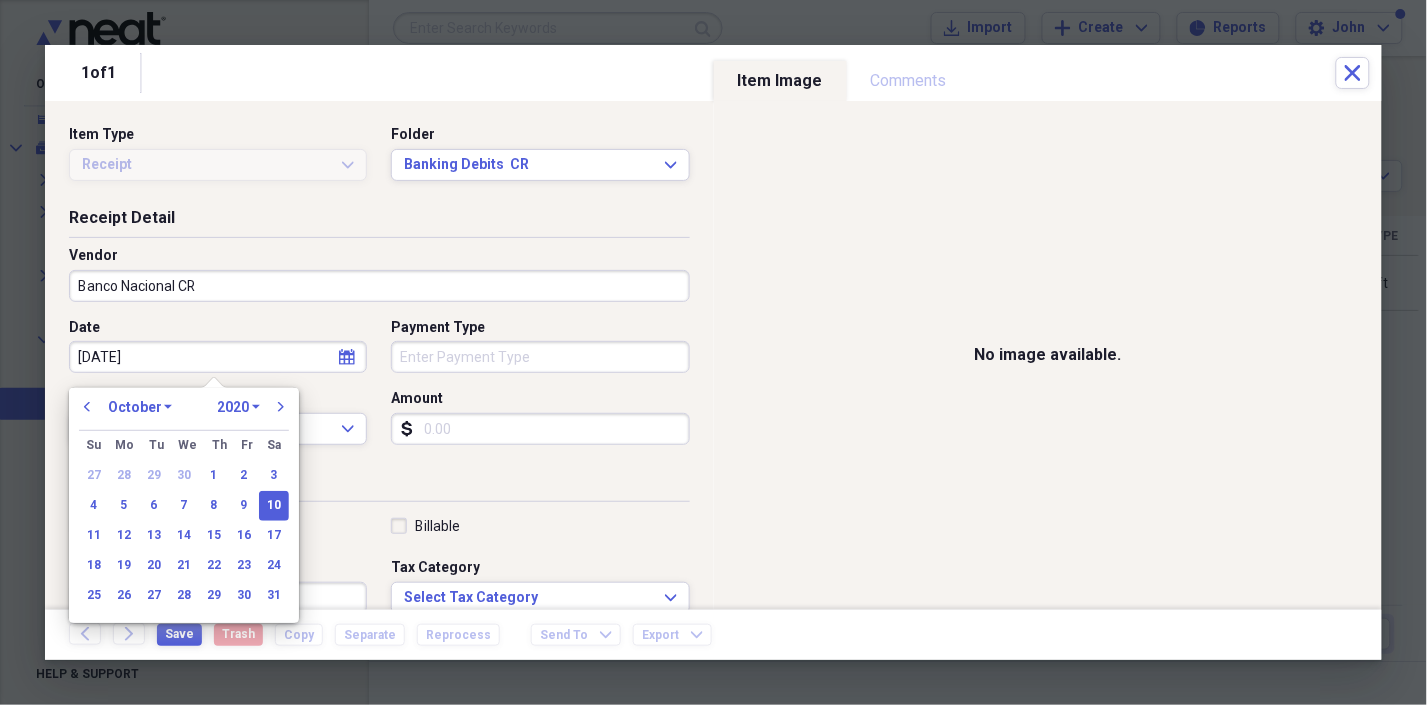 type on "10/10/2024" 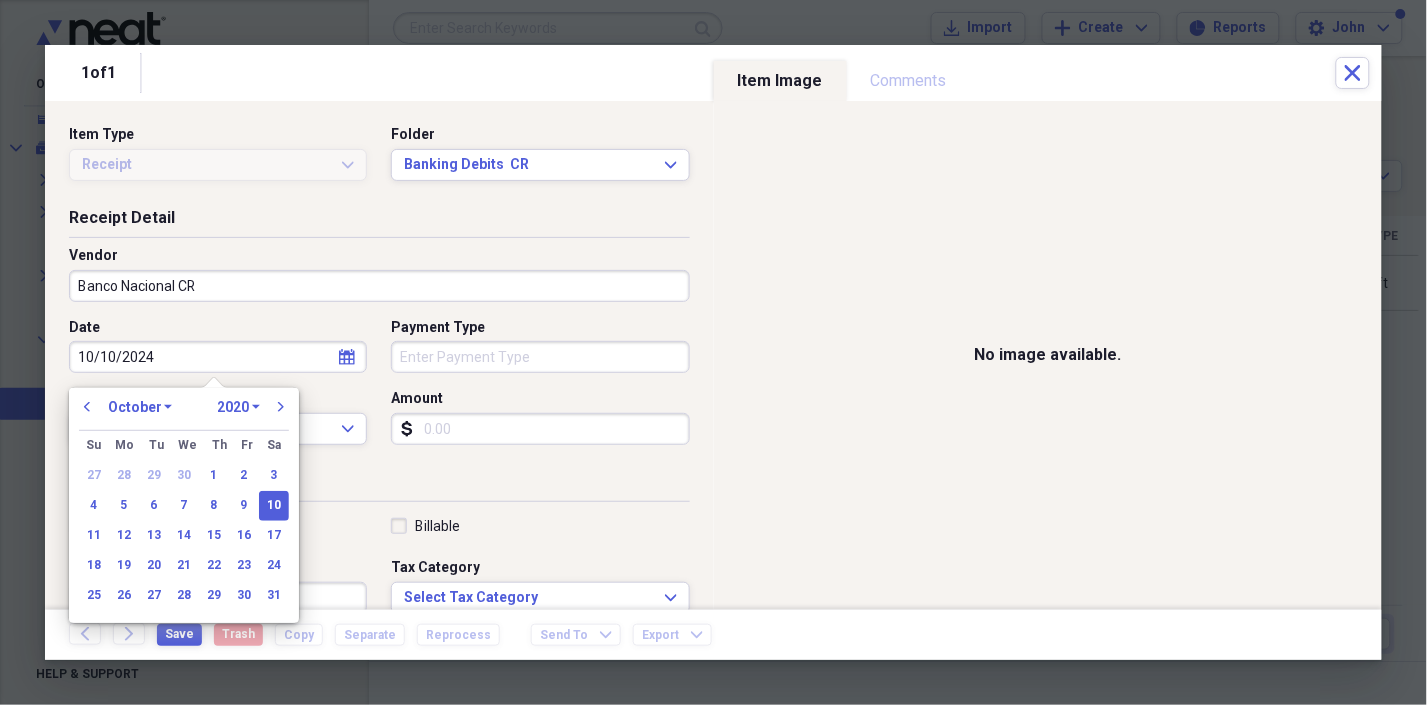 select on "2024" 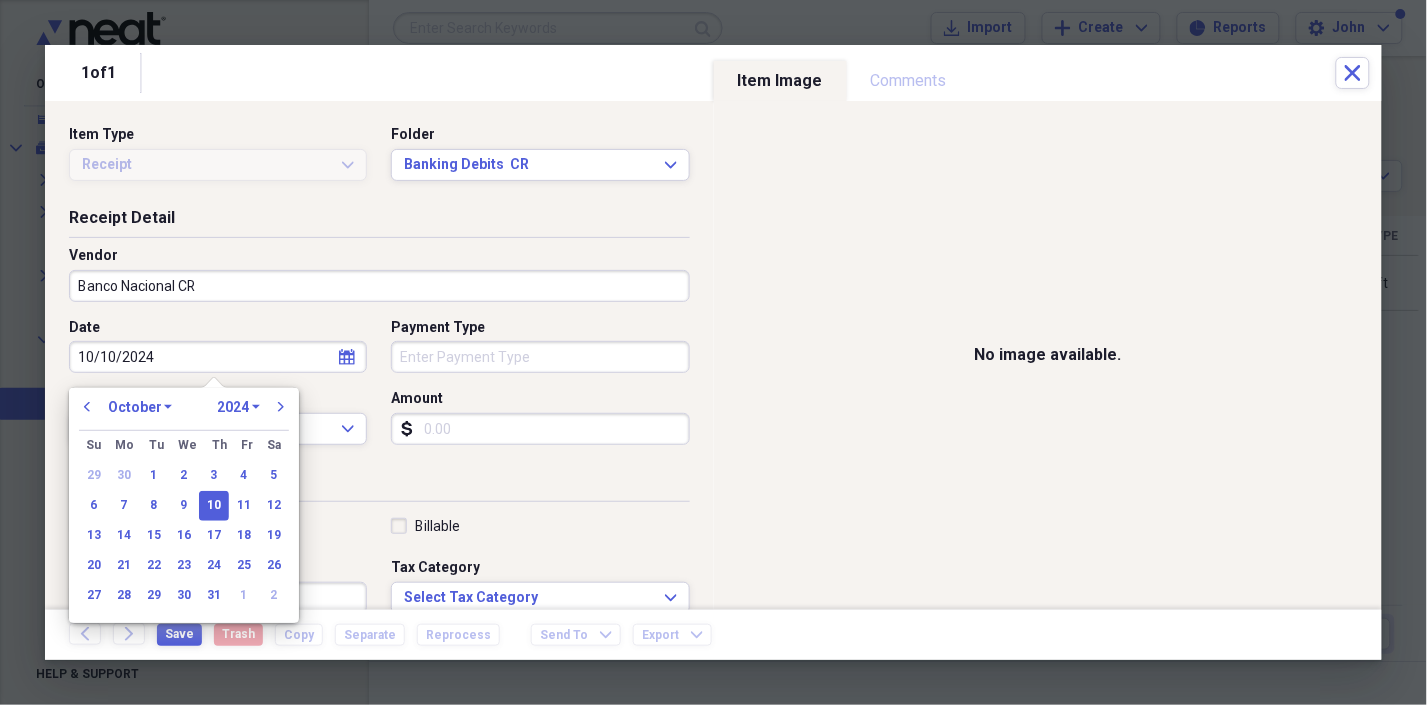 type on "10/10/2024" 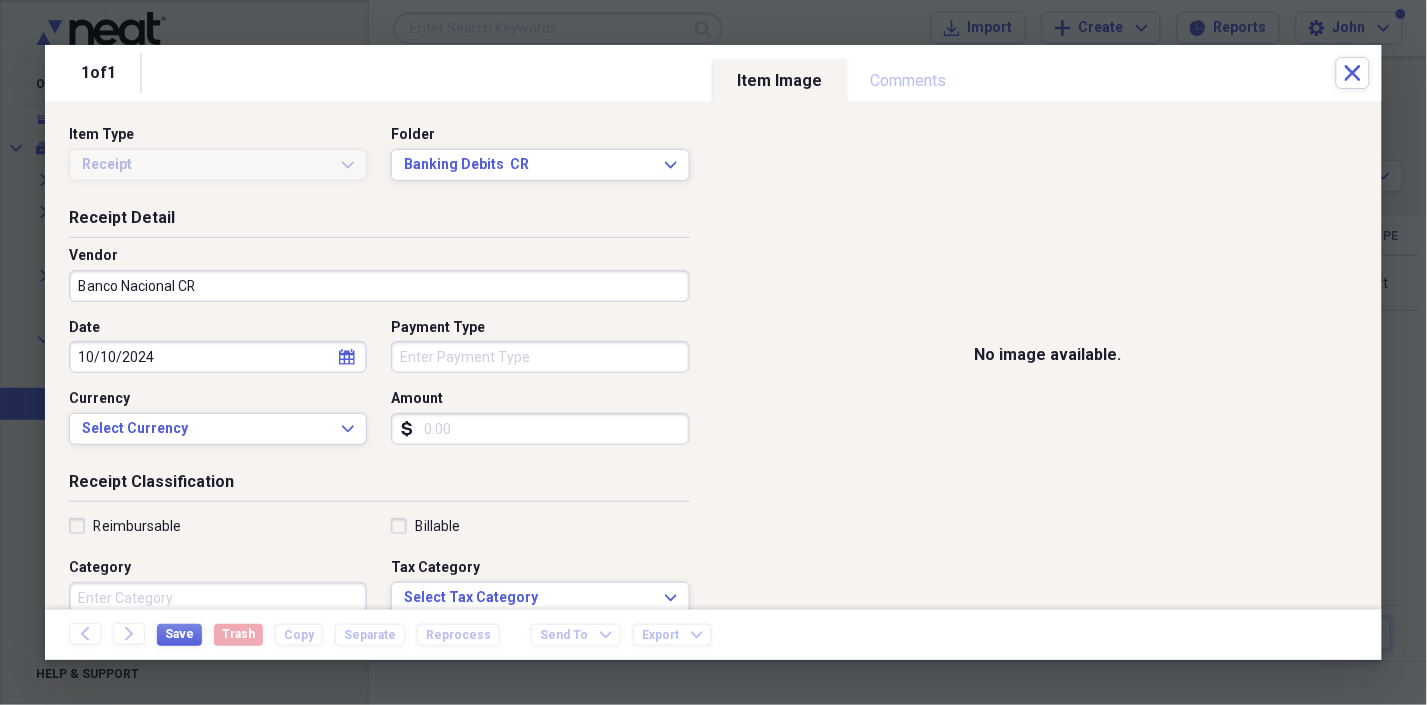 click on "Payment Type" at bounding box center (540, 357) 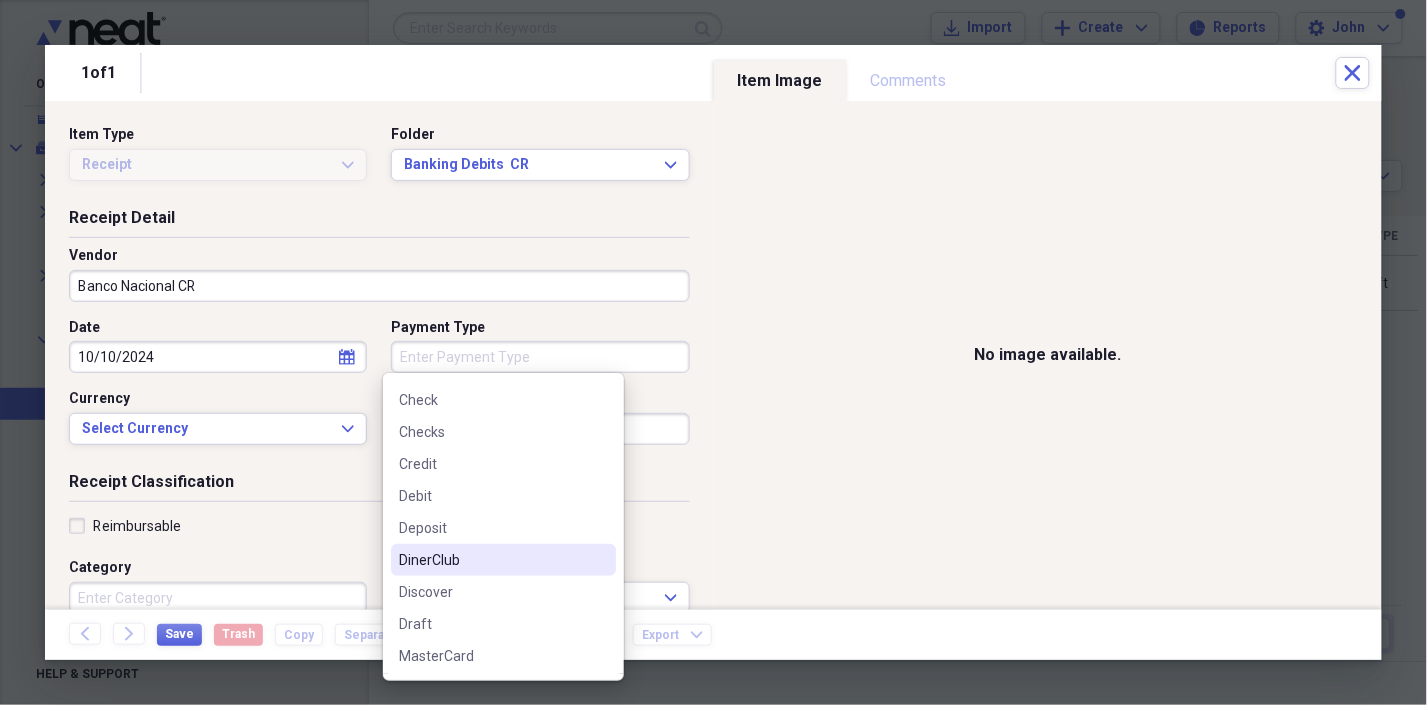 scroll, scrollTop: 0, scrollLeft: 0, axis: both 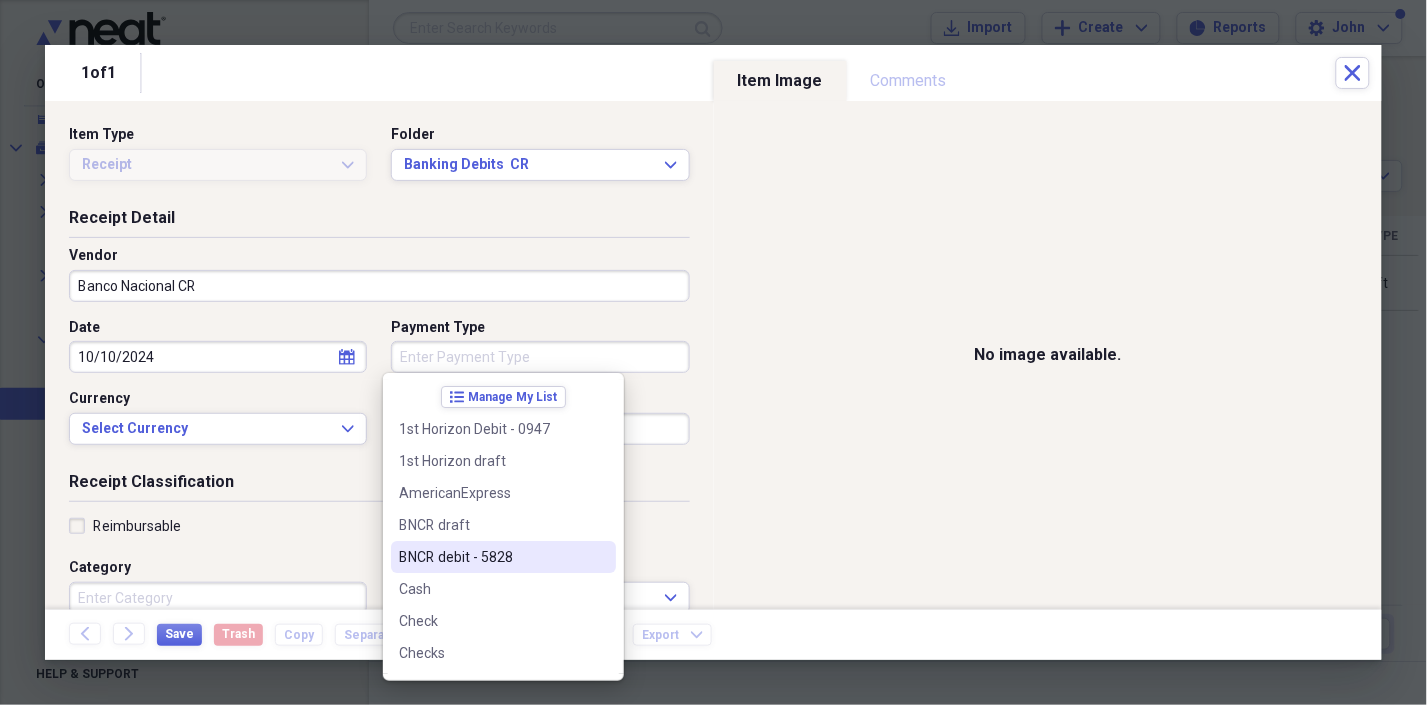 click on "BNCR debit - 5828" at bounding box center [491, 557] 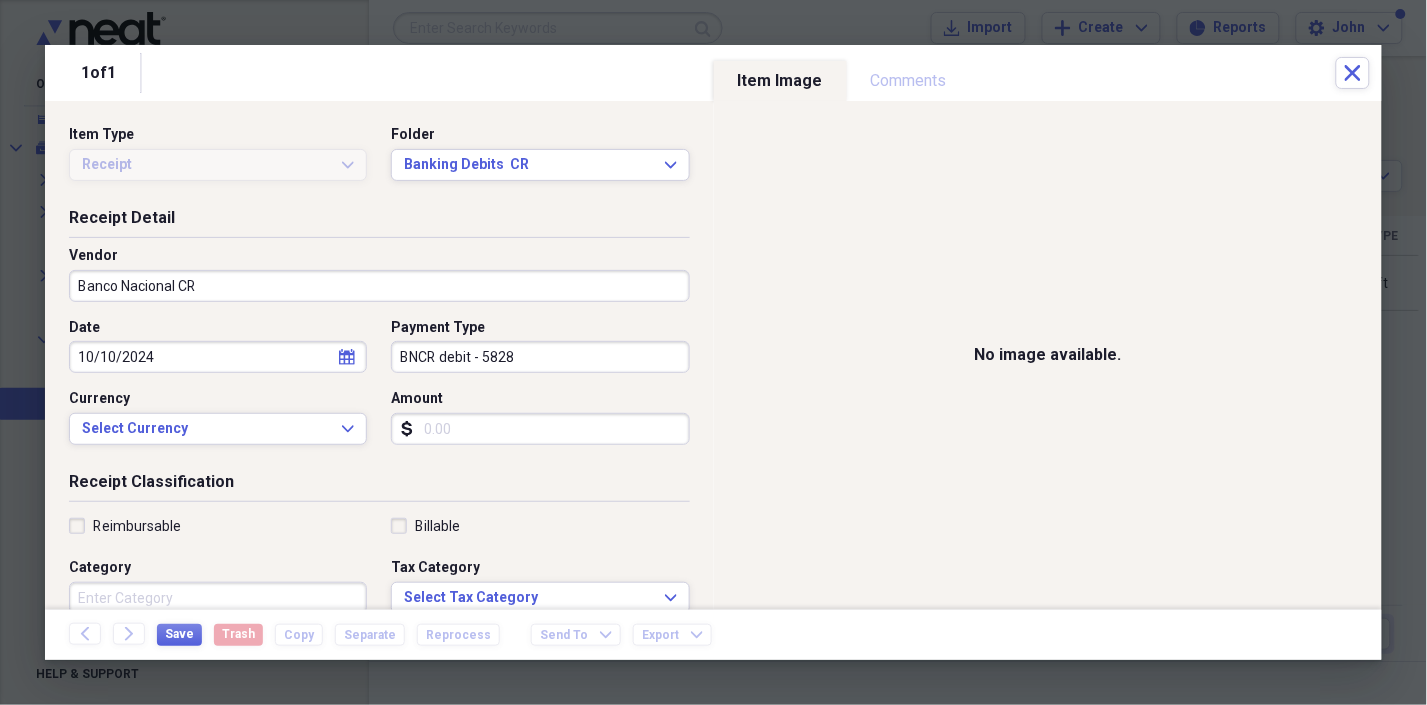 click on "Amount" at bounding box center [540, 429] 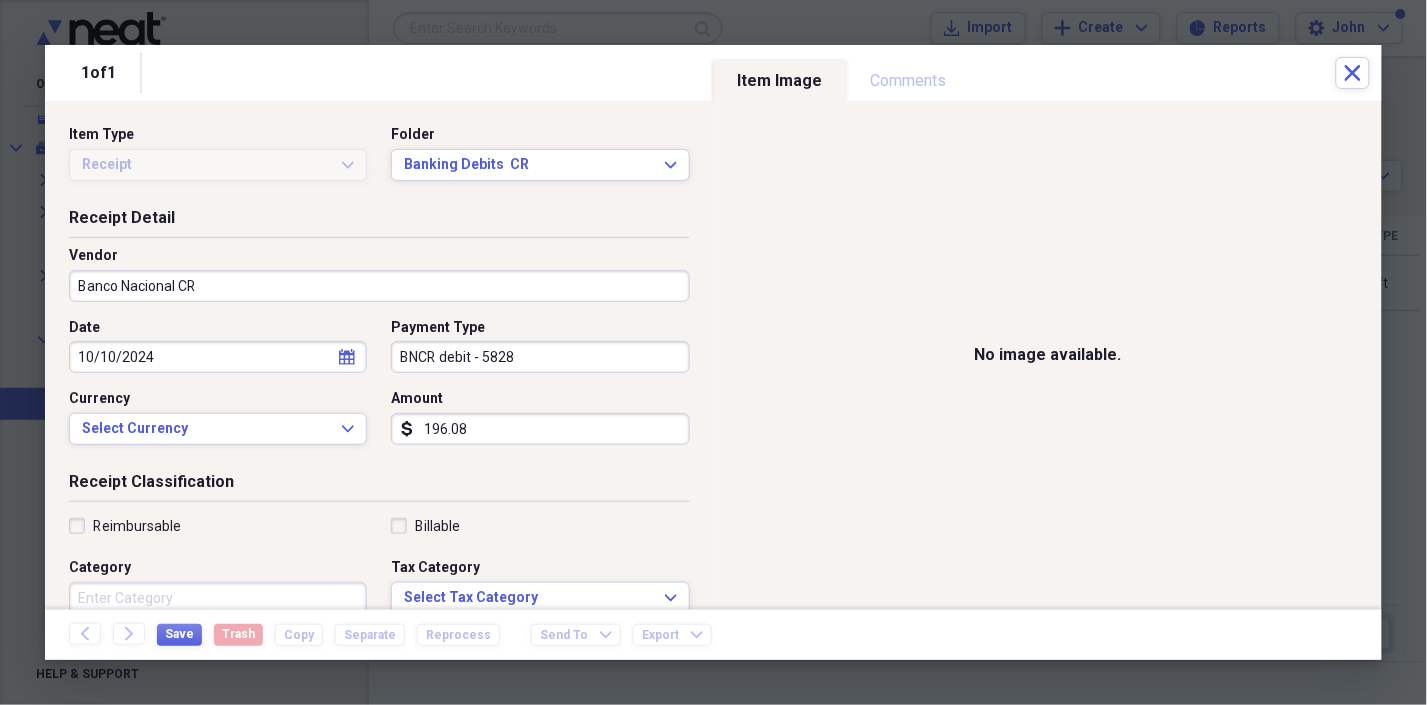 type on "196.08" 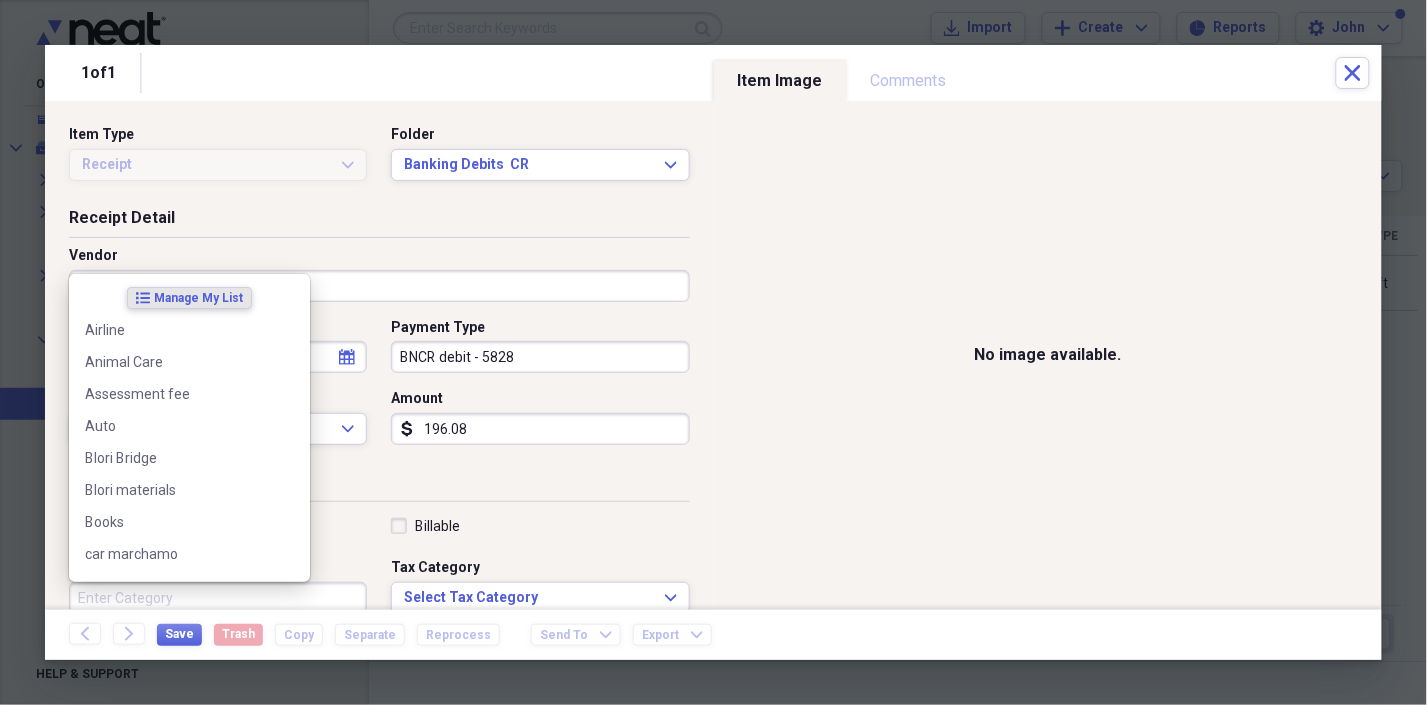 click on "Category" at bounding box center (218, 598) 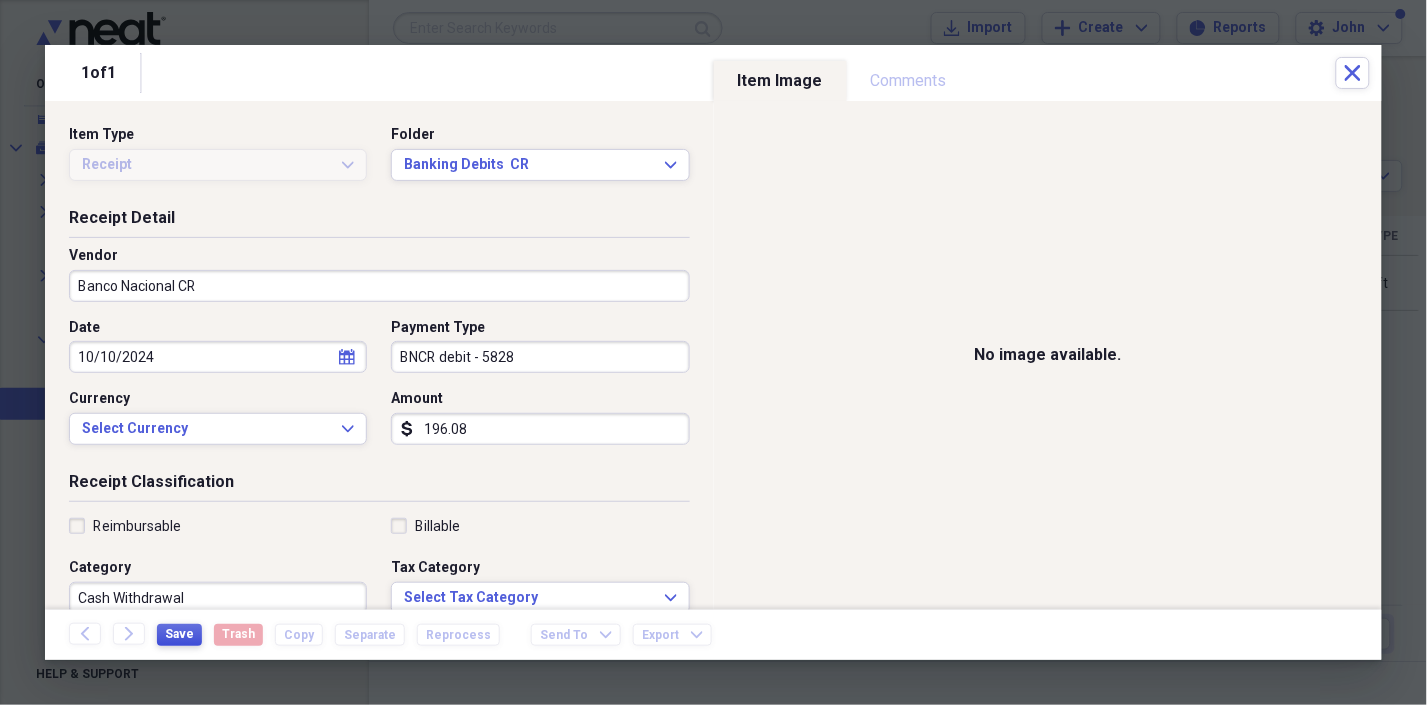 type on "Cash Withdrawal" 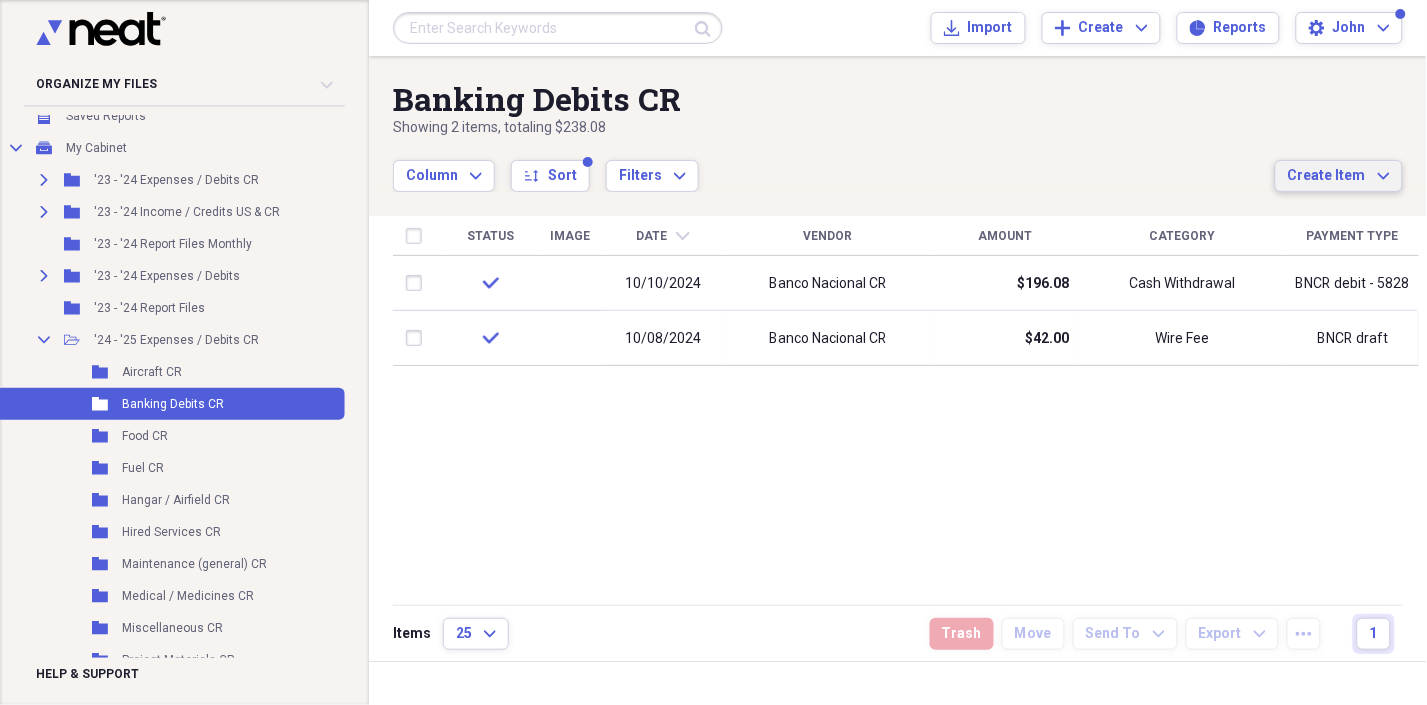 click on "Create Item" at bounding box center (1327, 176) 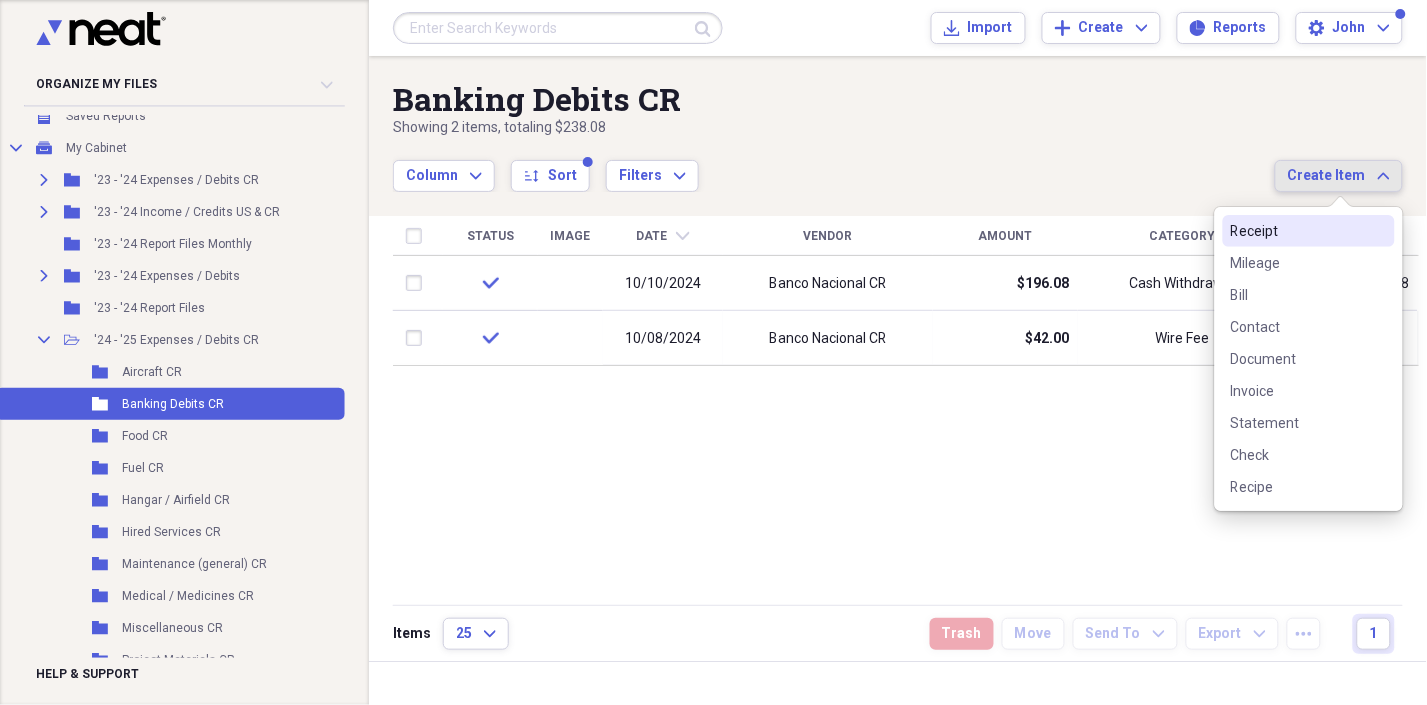 click on "Receipt" at bounding box center [1297, 231] 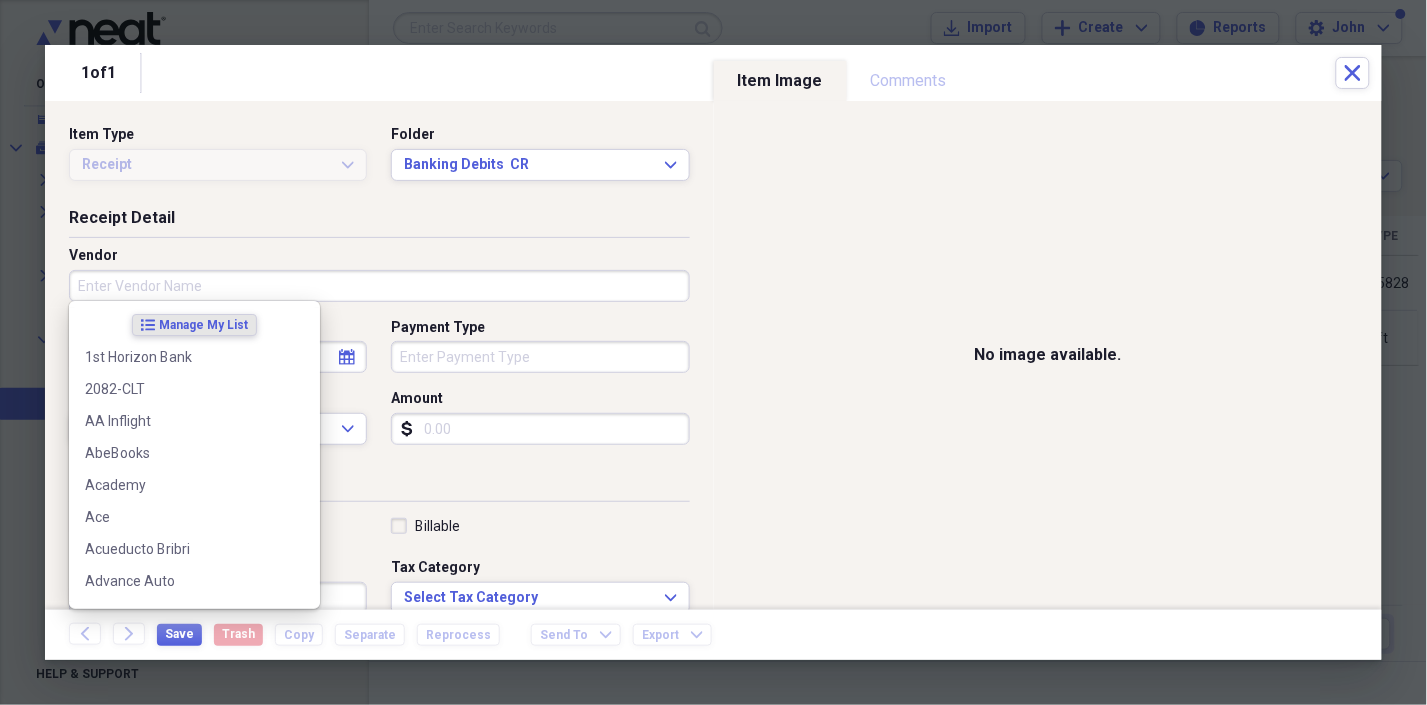 click on "Vendor" at bounding box center [379, 286] 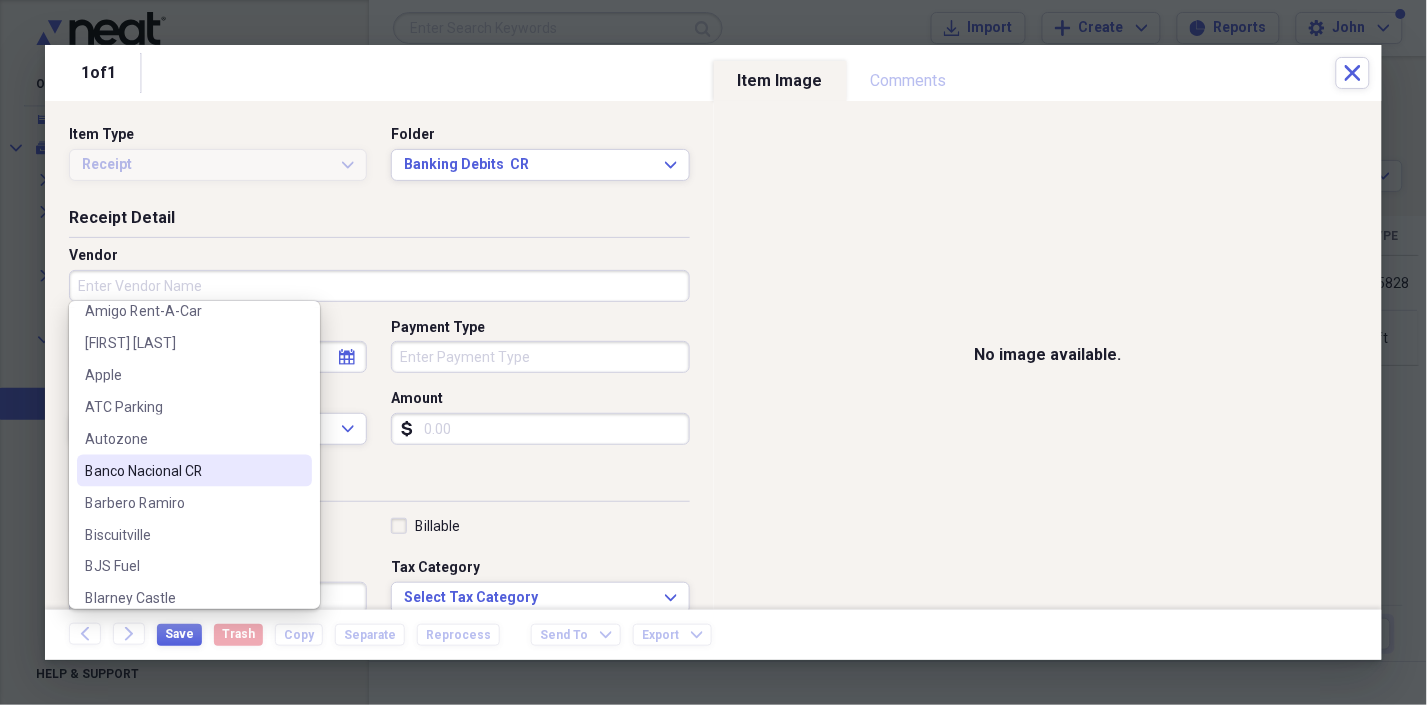 scroll, scrollTop: 666, scrollLeft: 0, axis: vertical 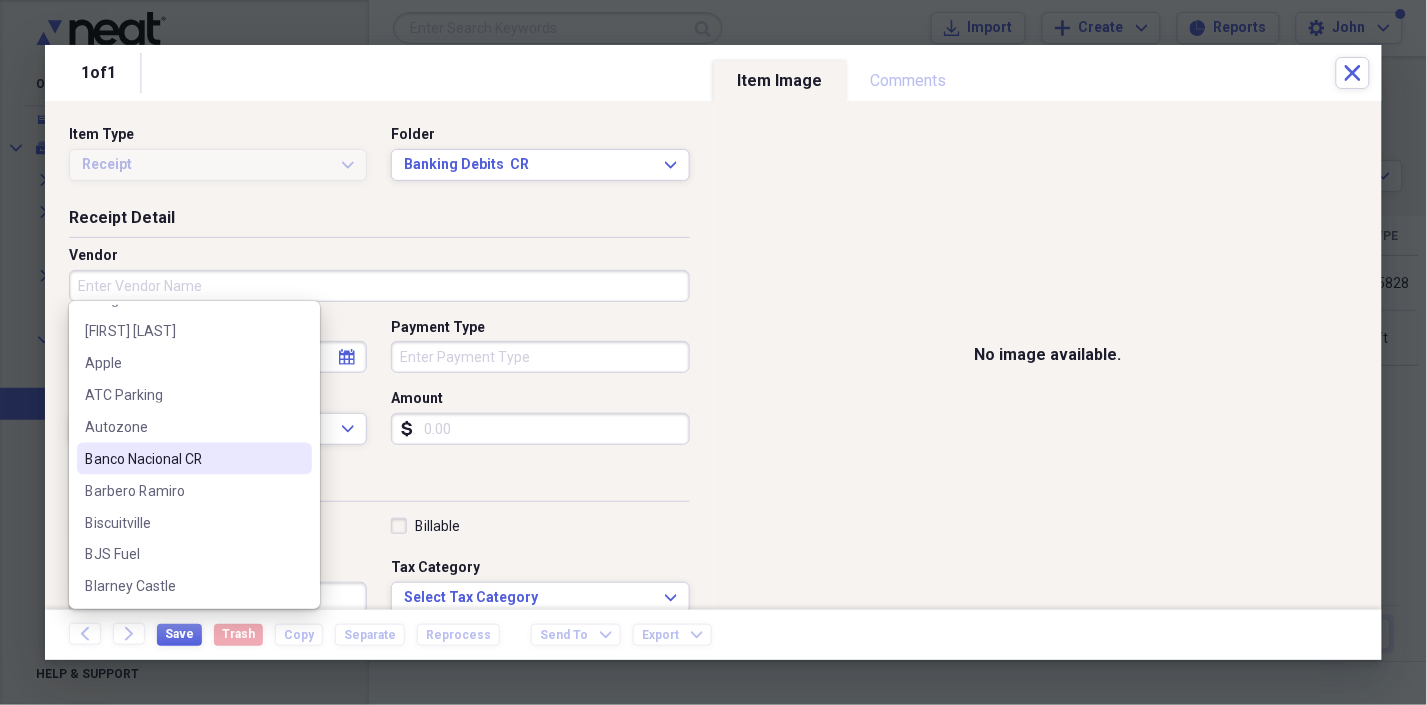 click on "Banco Nacional CR" at bounding box center (182, 459) 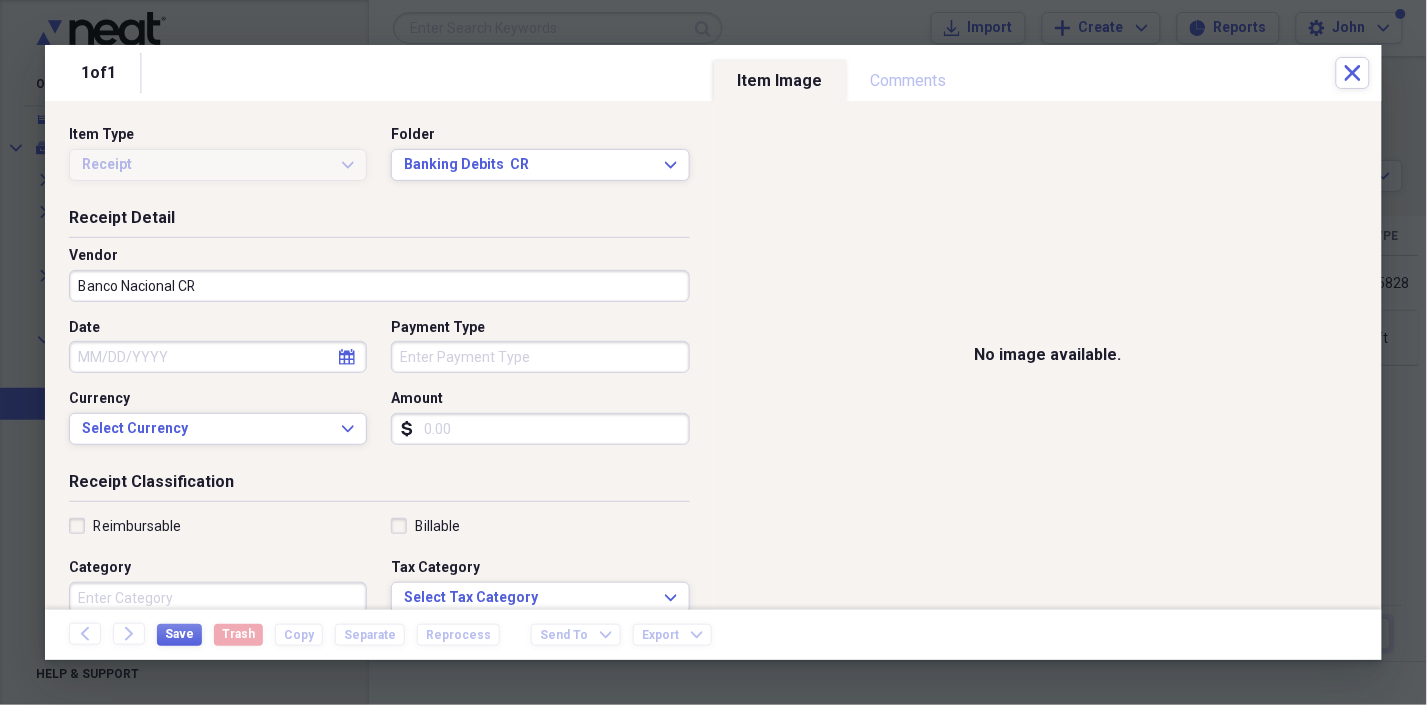click on "Date" at bounding box center (218, 357) 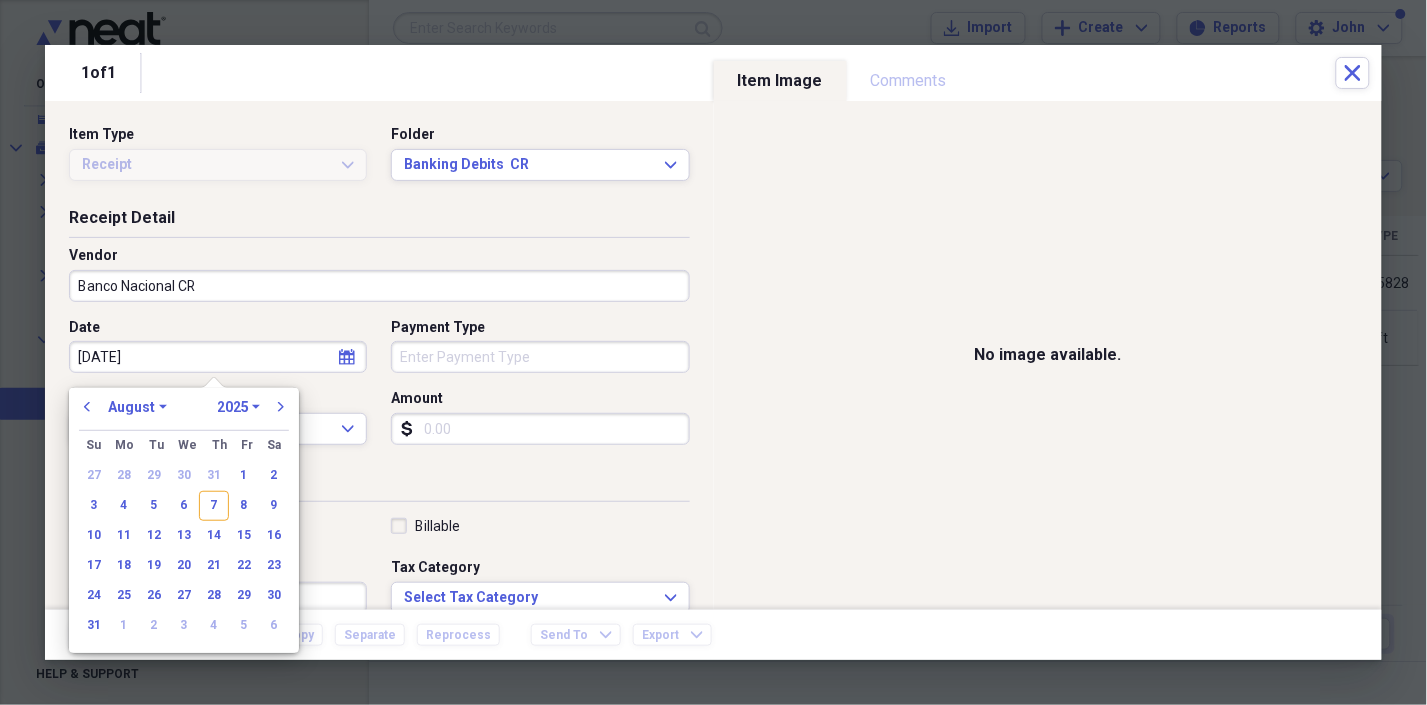 type on "[DATE]" 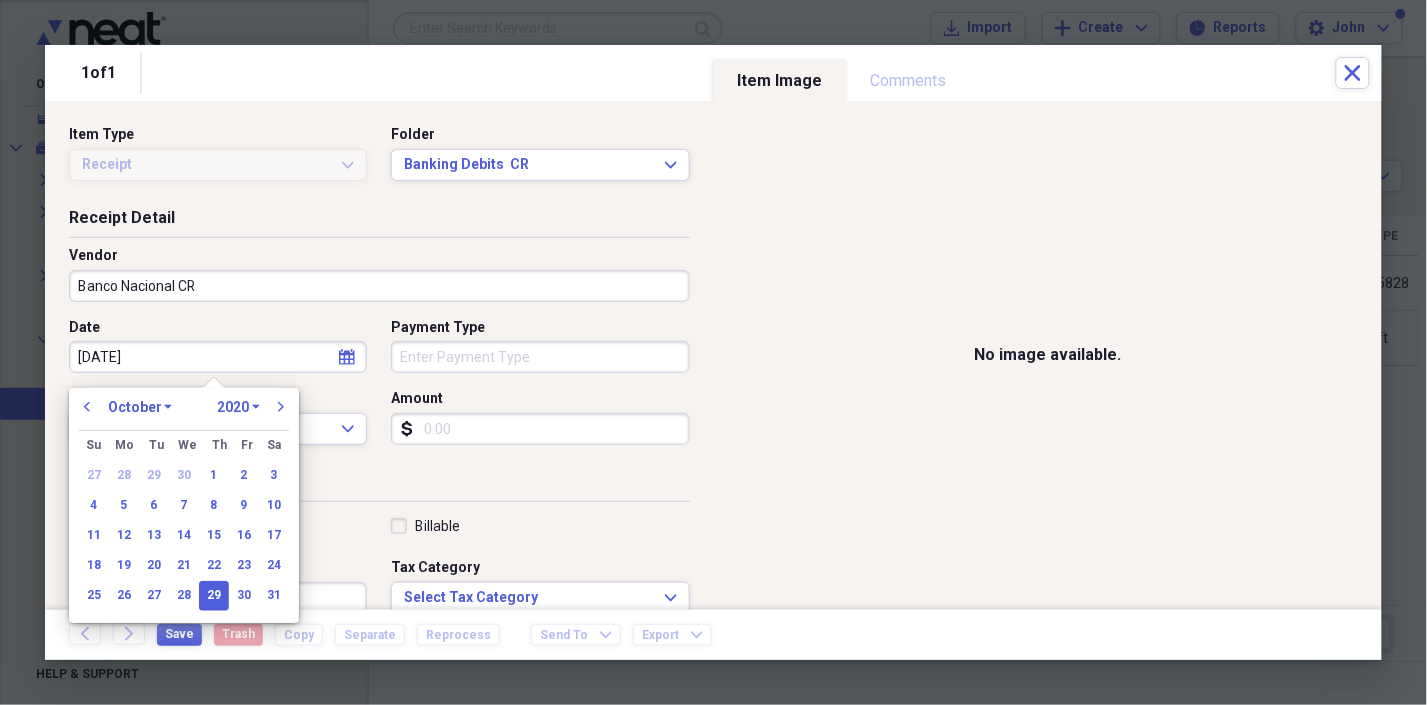 type on "10/29/2024" 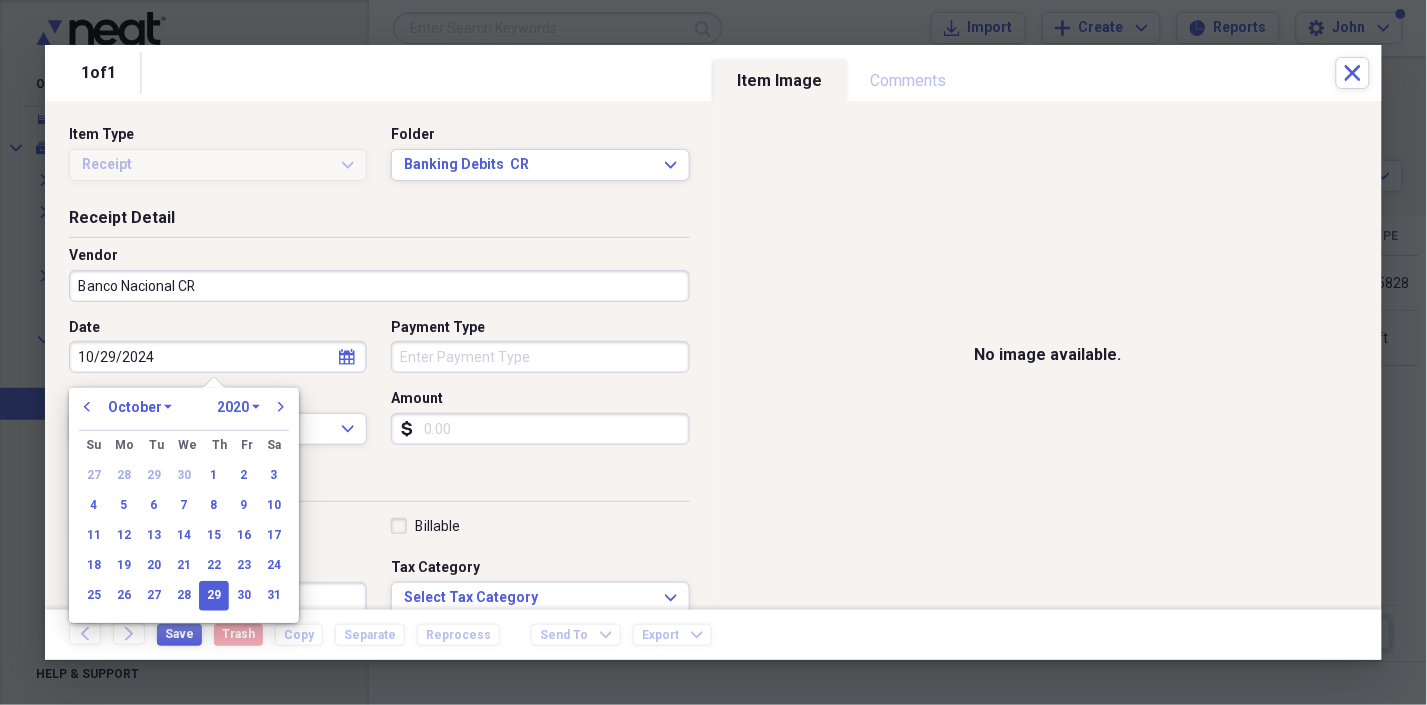 select on "2024" 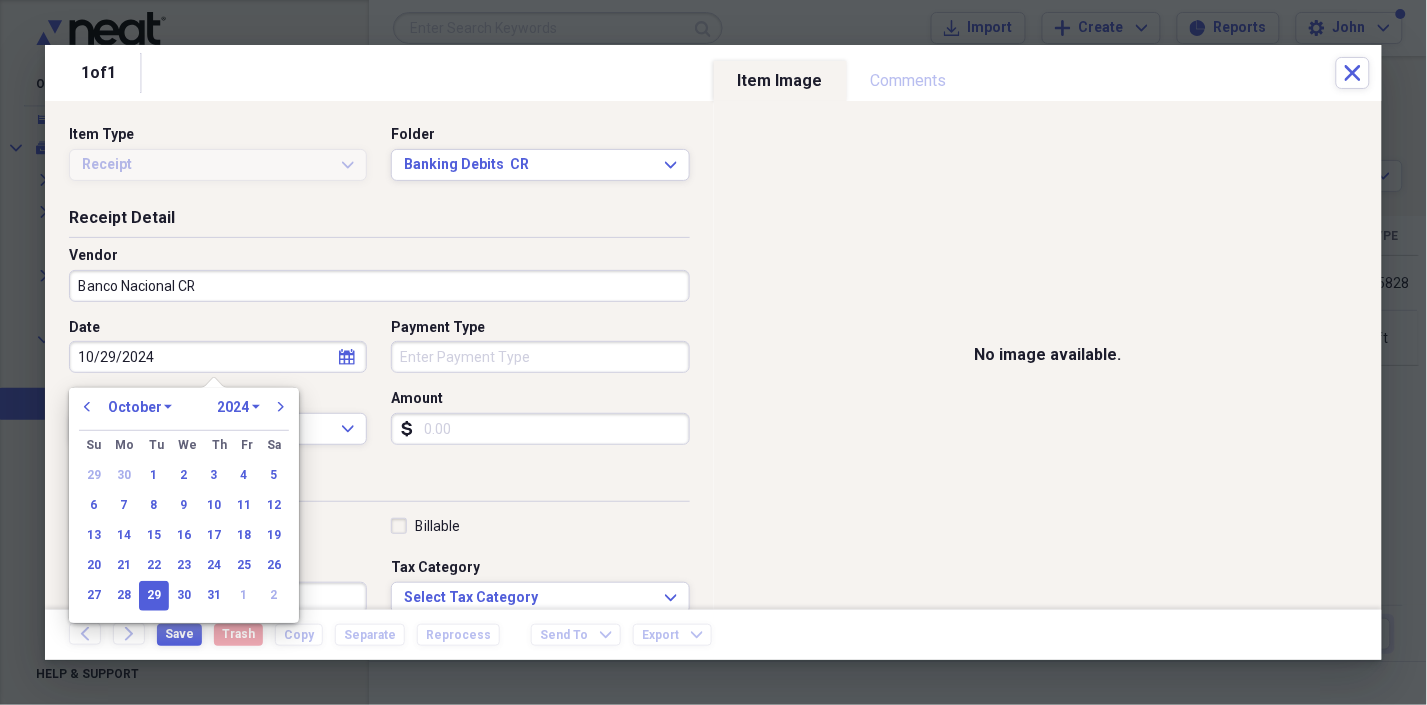 type on "10/29/2024" 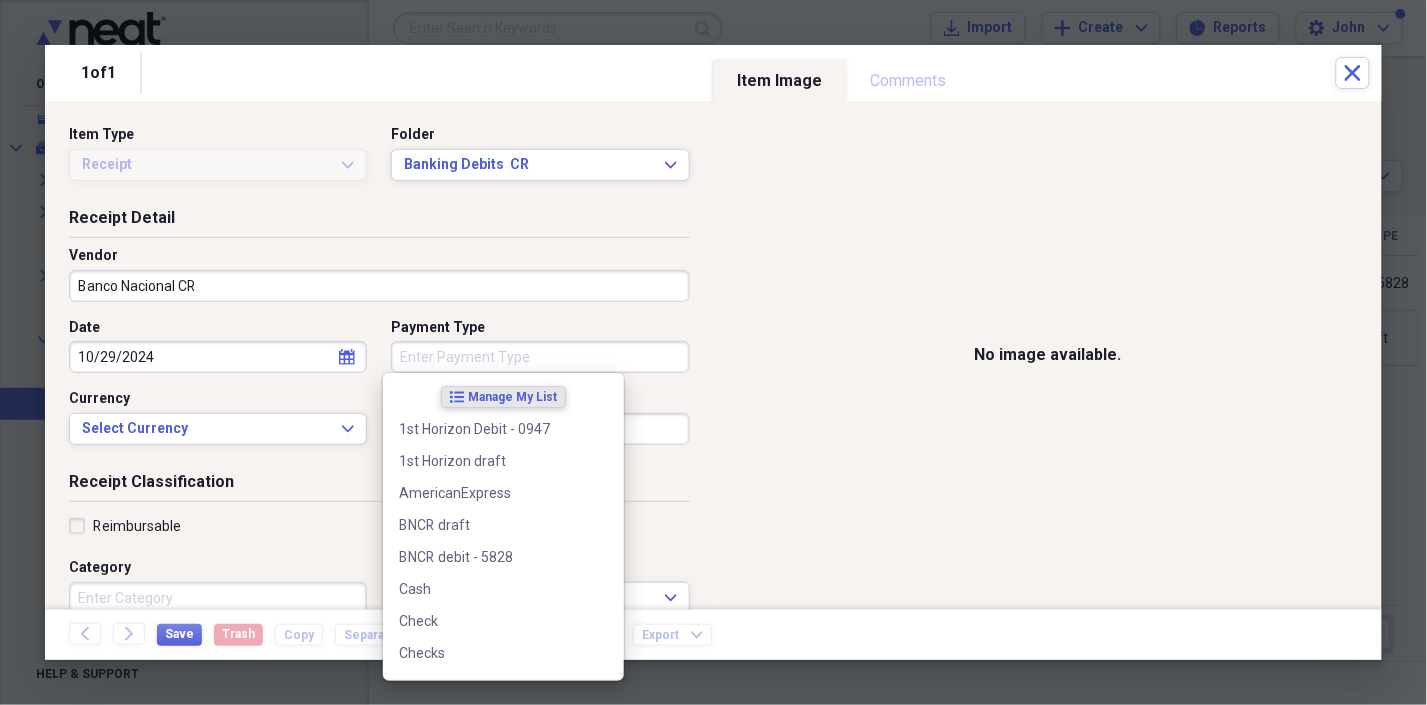 click on "Payment Type" at bounding box center [540, 357] 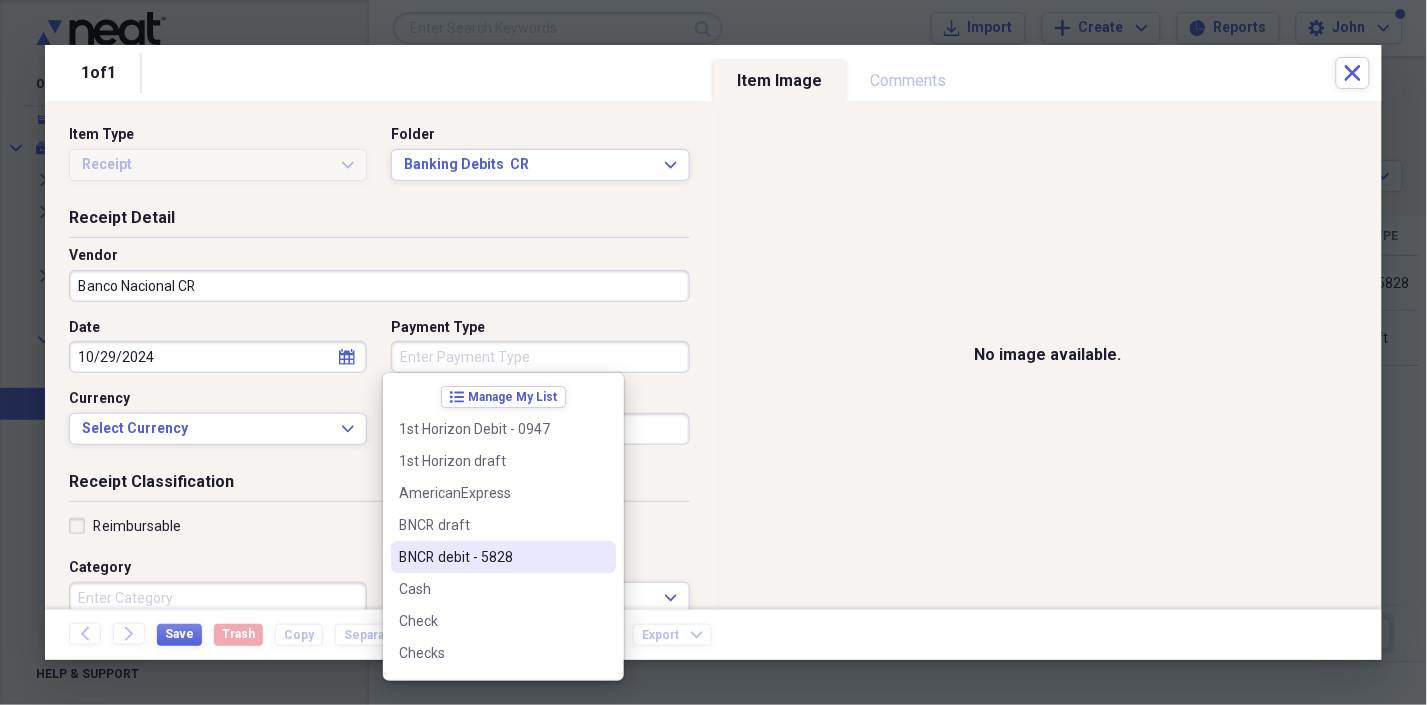 click on "BNCR debit - 5828" at bounding box center [491, 557] 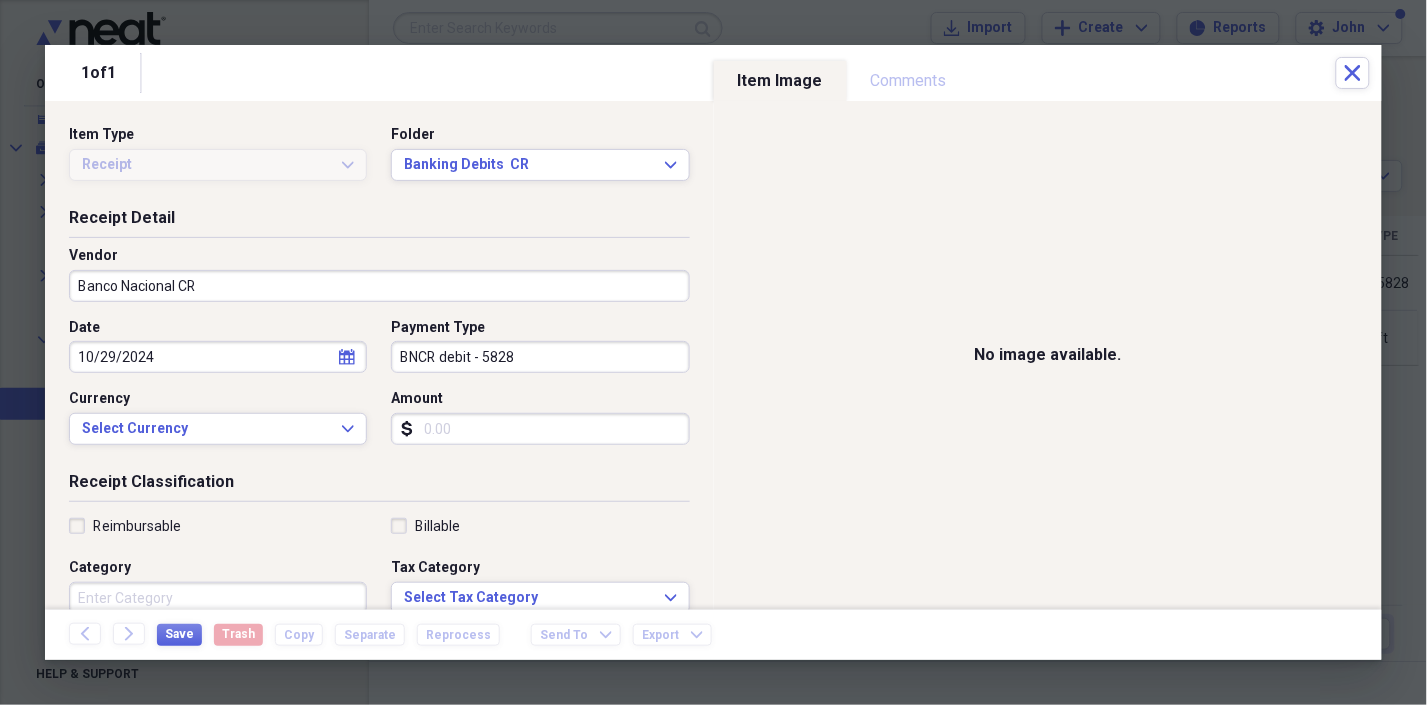 click on "Amount" at bounding box center [540, 429] 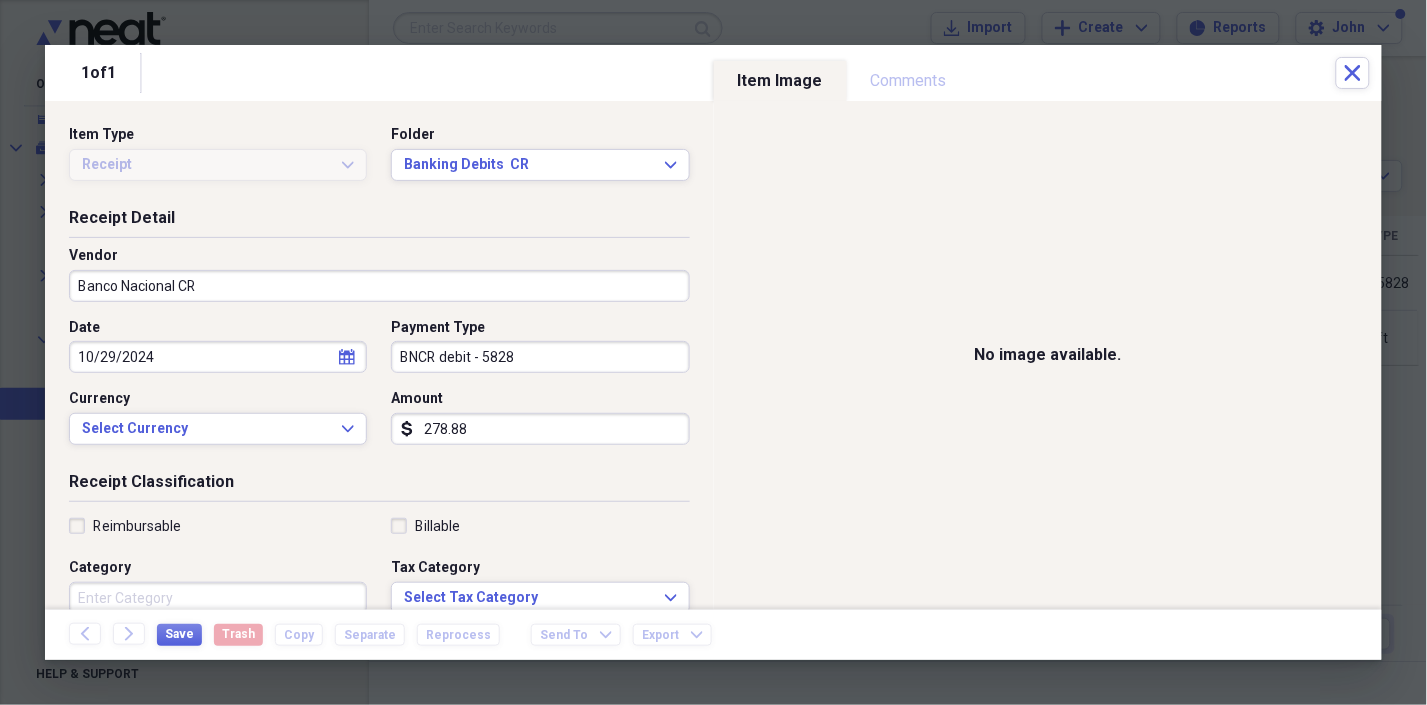 type on "278.88" 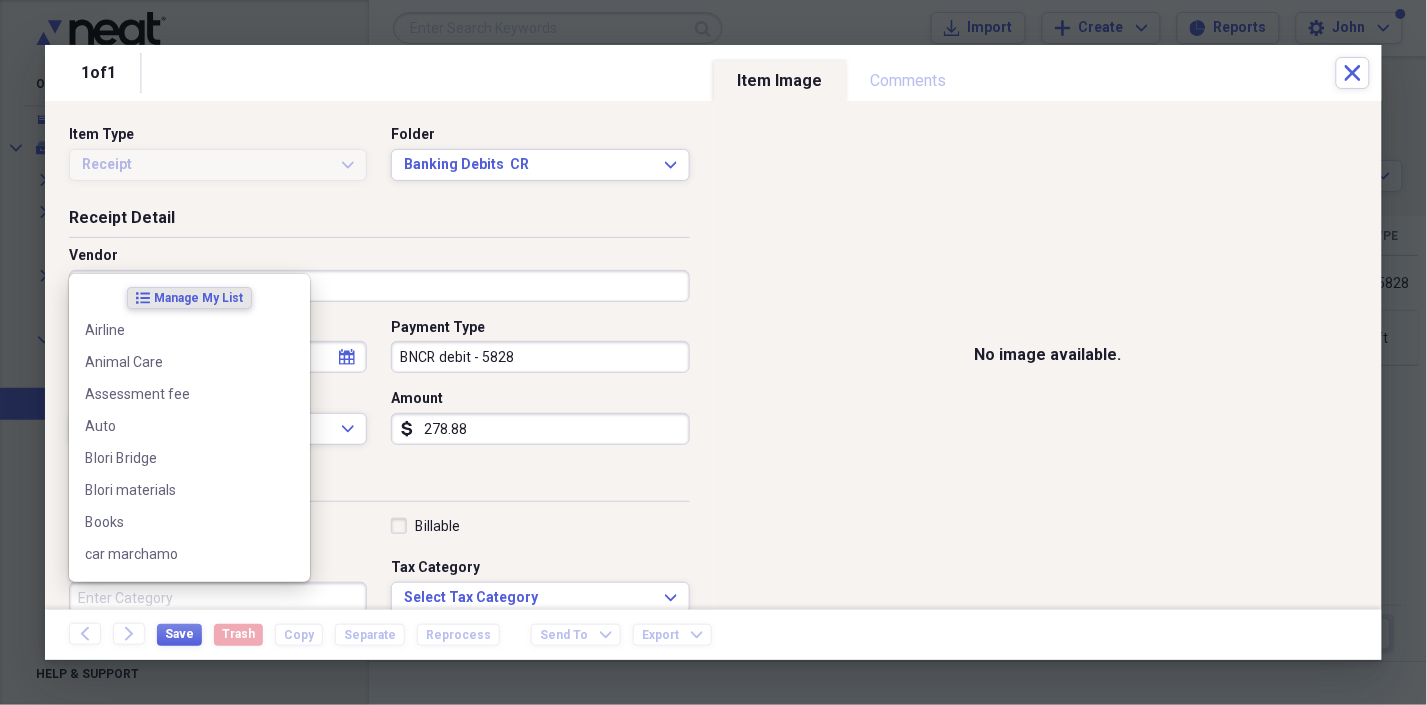 click on "Category" at bounding box center (218, 598) 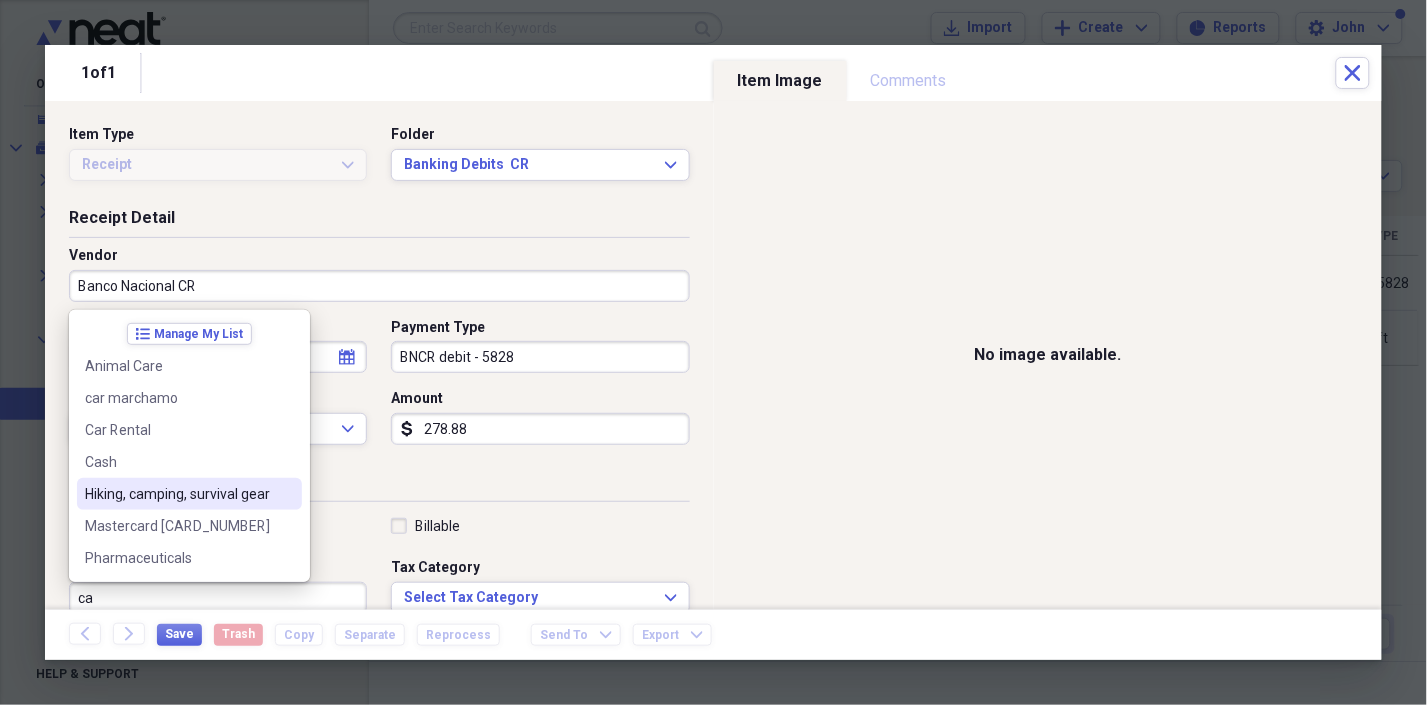 type on "c" 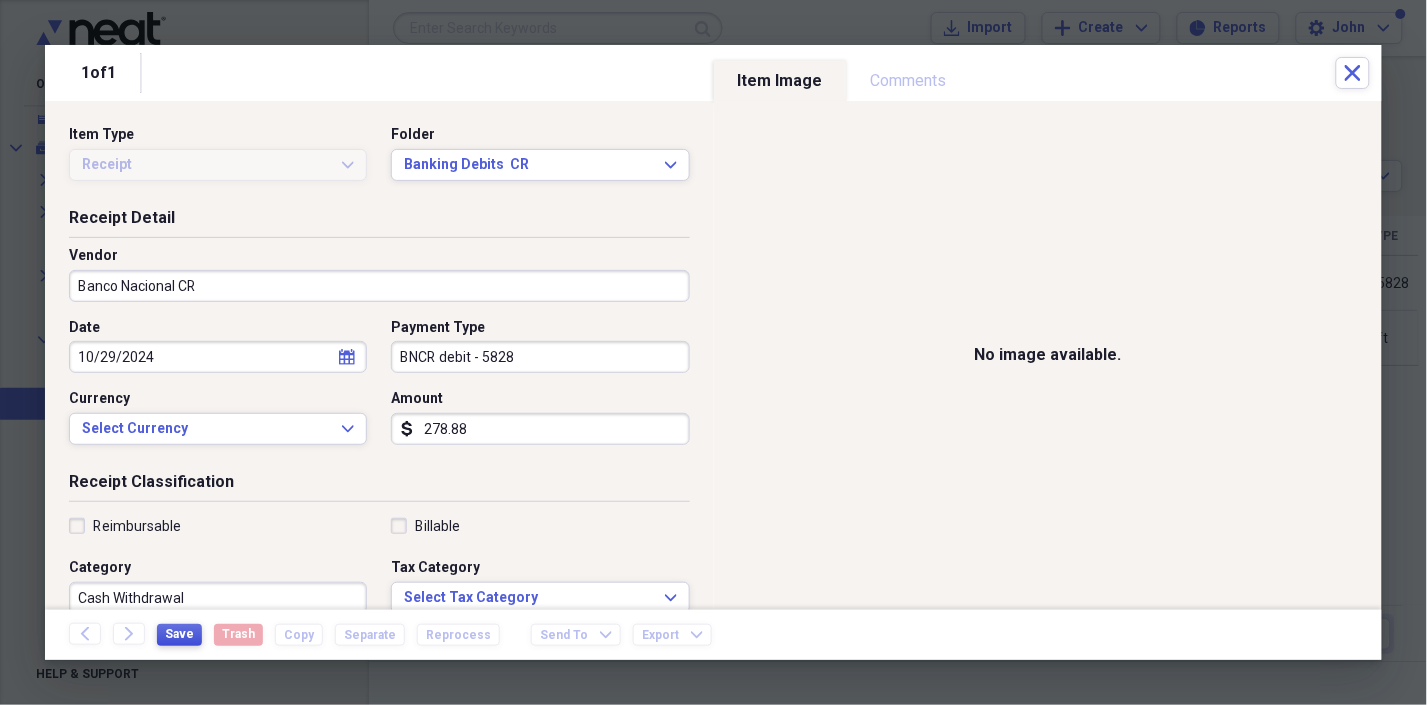 type on "Cash Withdrawal" 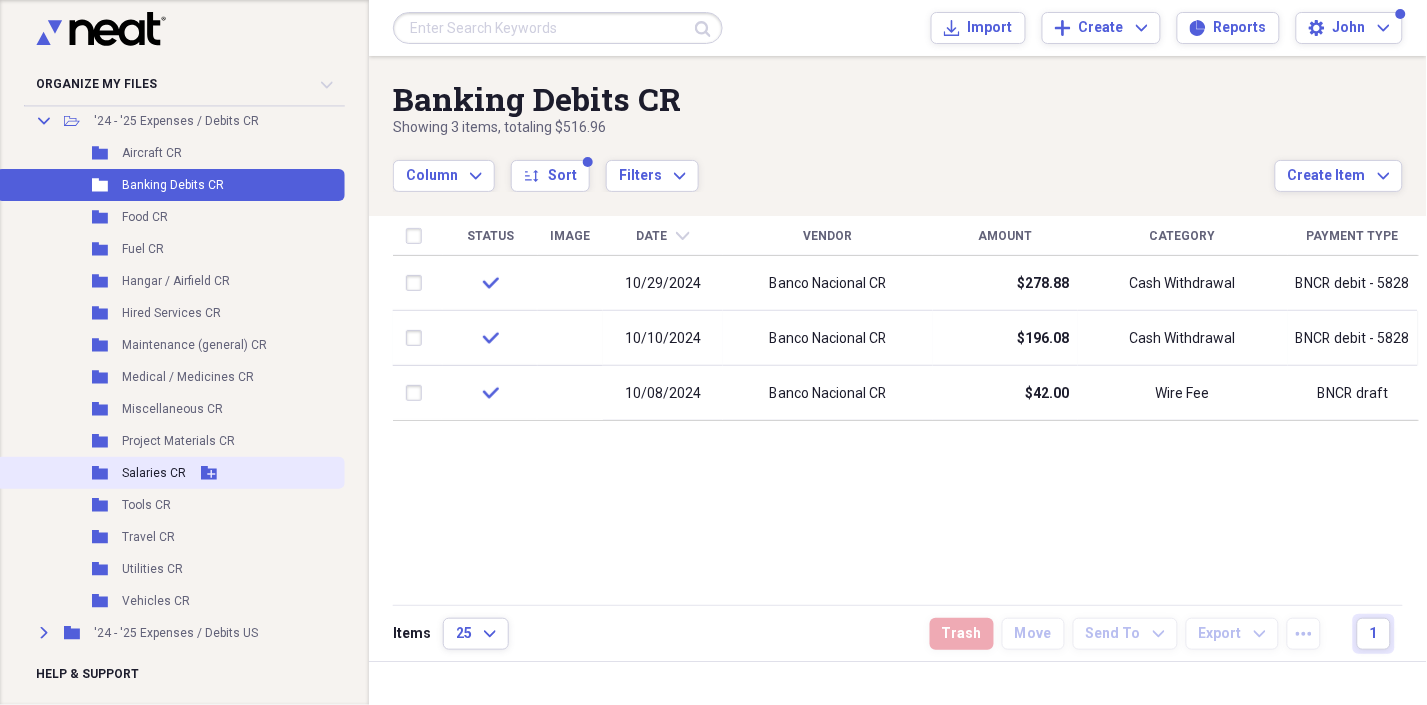 scroll, scrollTop: 333, scrollLeft: 0, axis: vertical 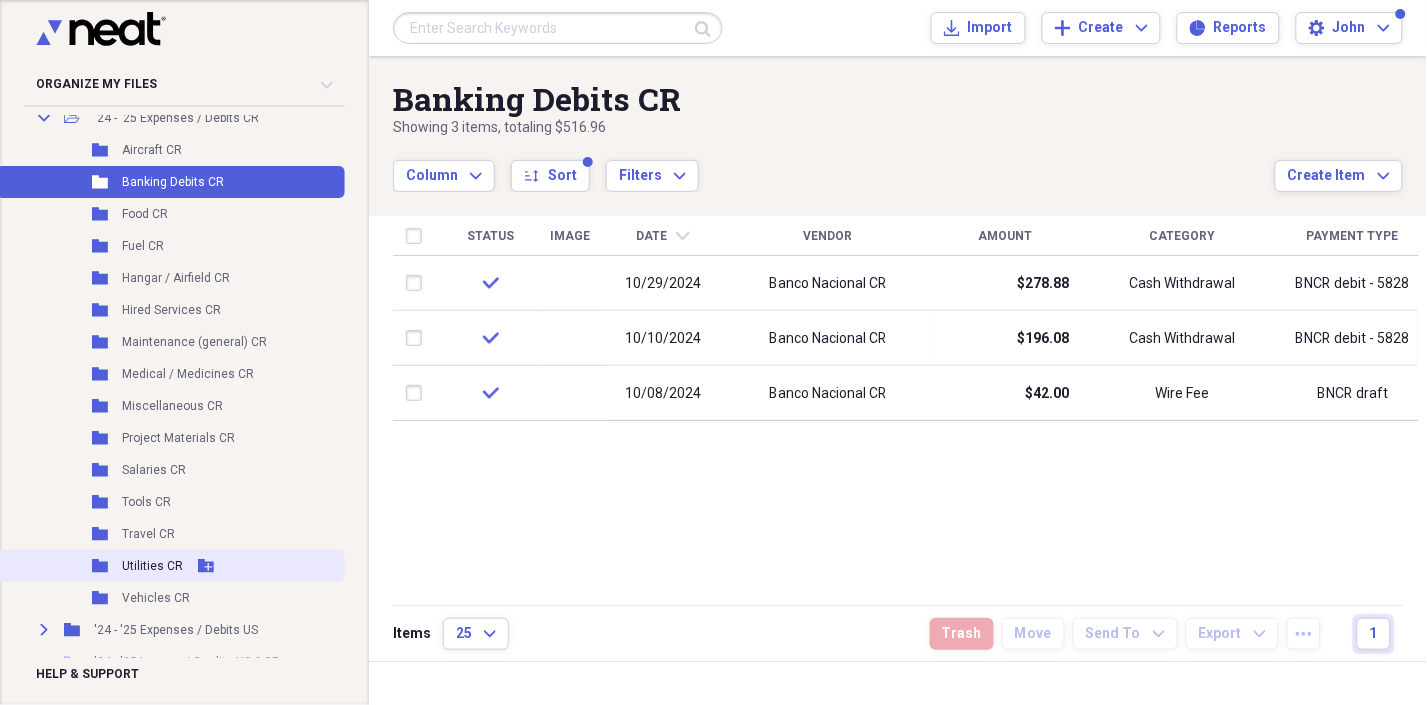 click on "Utilities  CR" at bounding box center [152, 566] 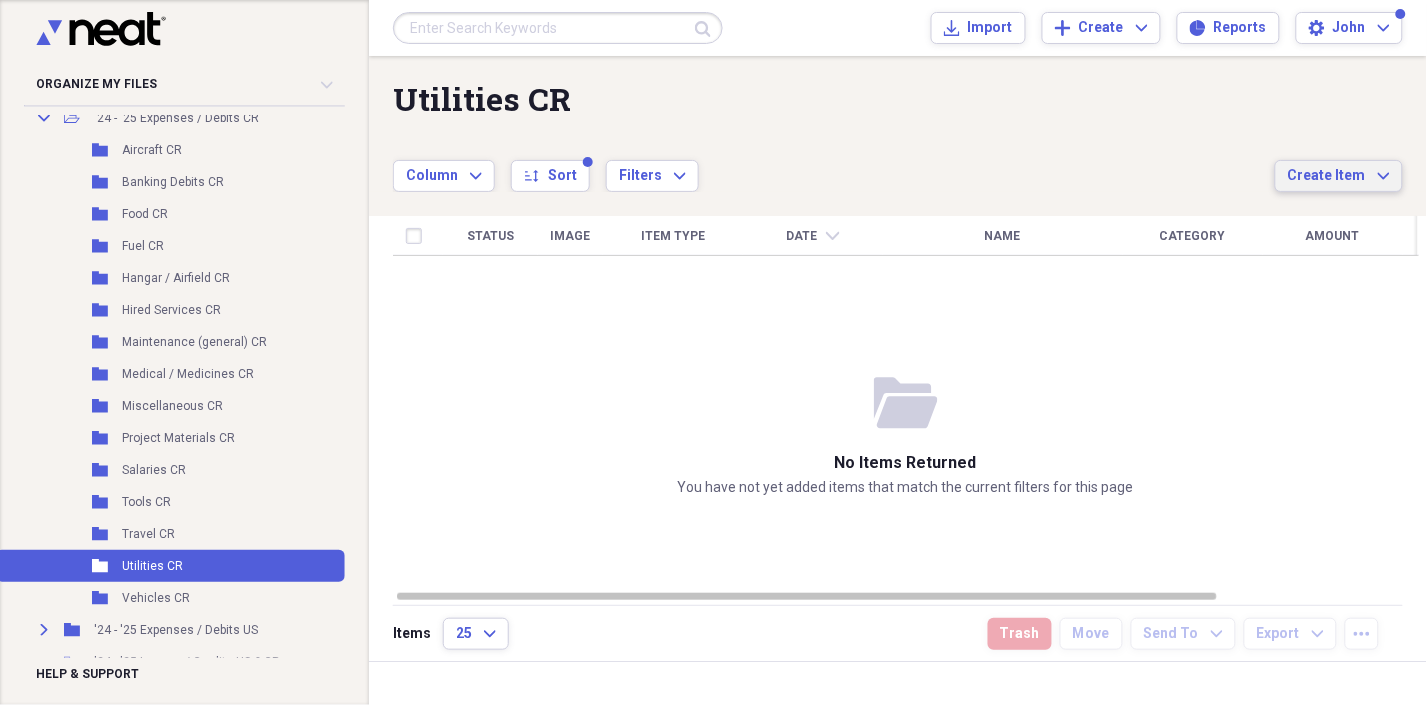 click 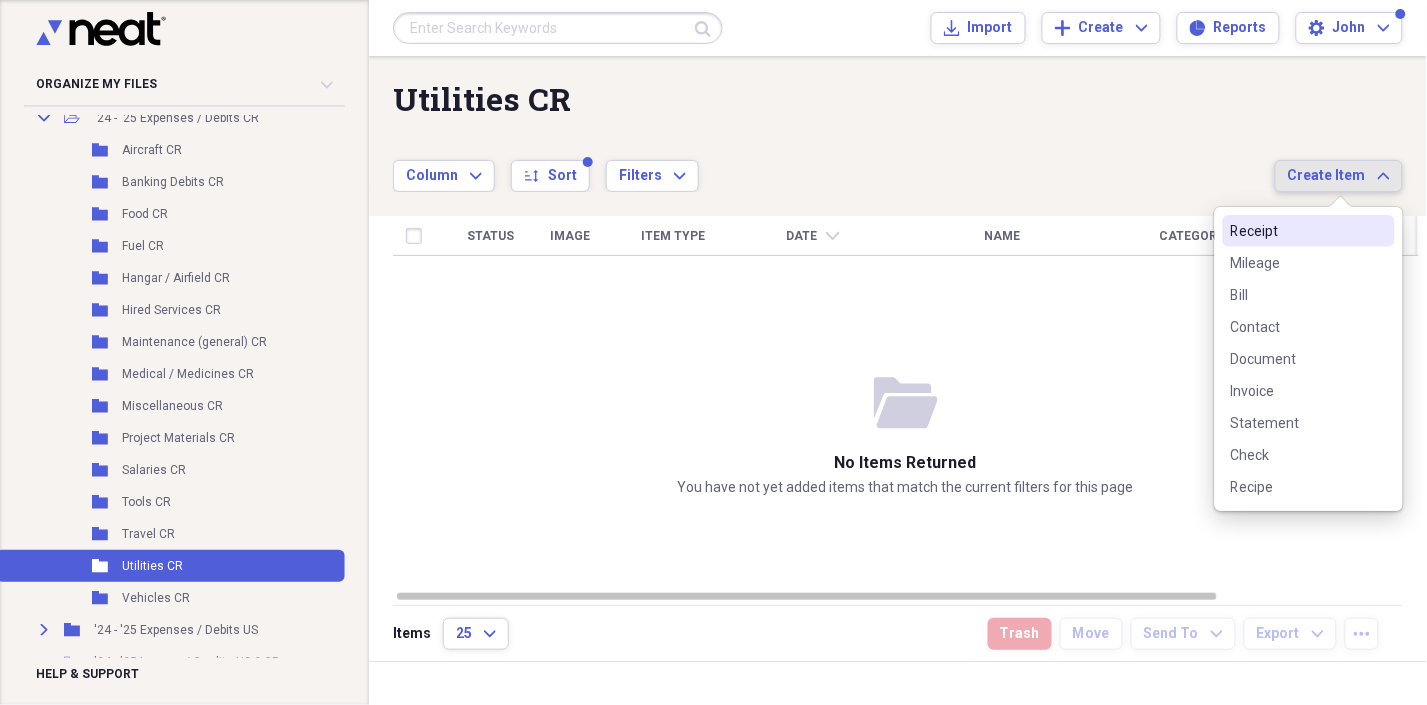 click on "Receipt" at bounding box center [1297, 231] 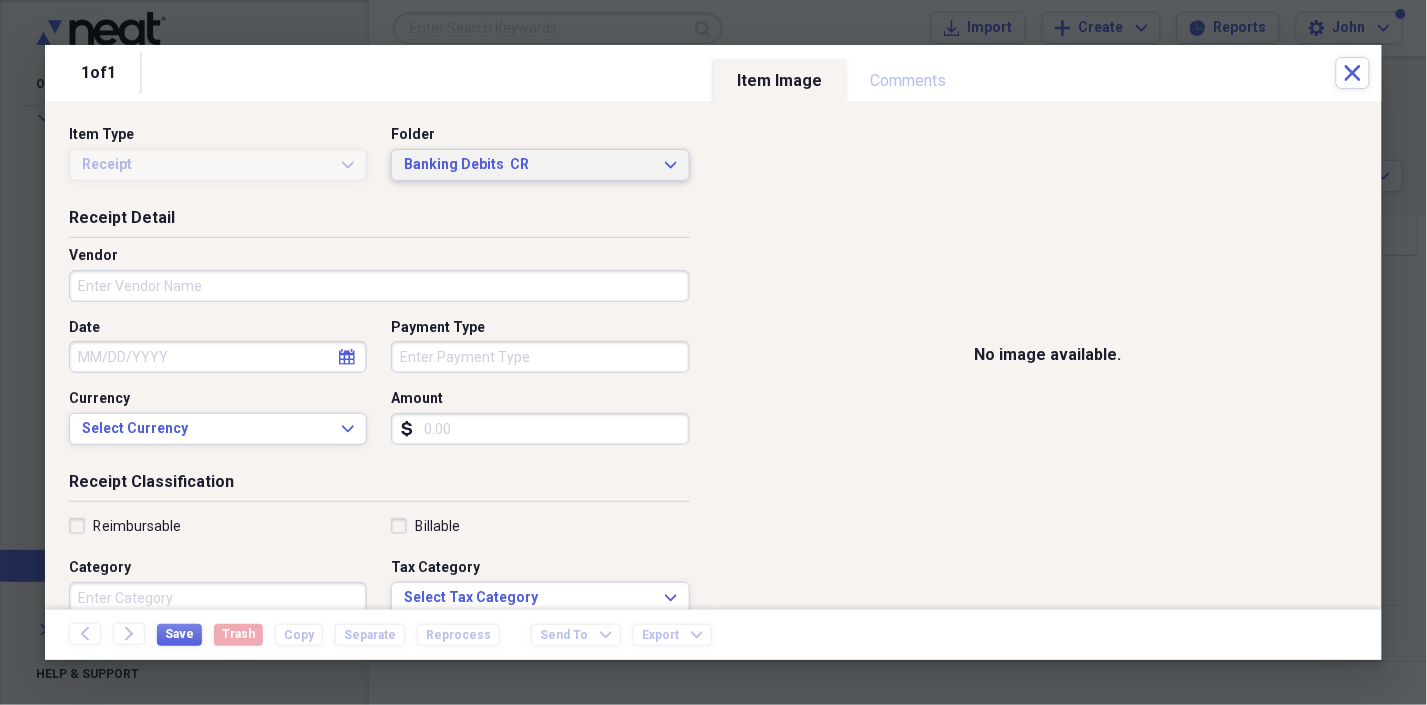 click on "Banking Debits  CR Expand" at bounding box center (540, 165) 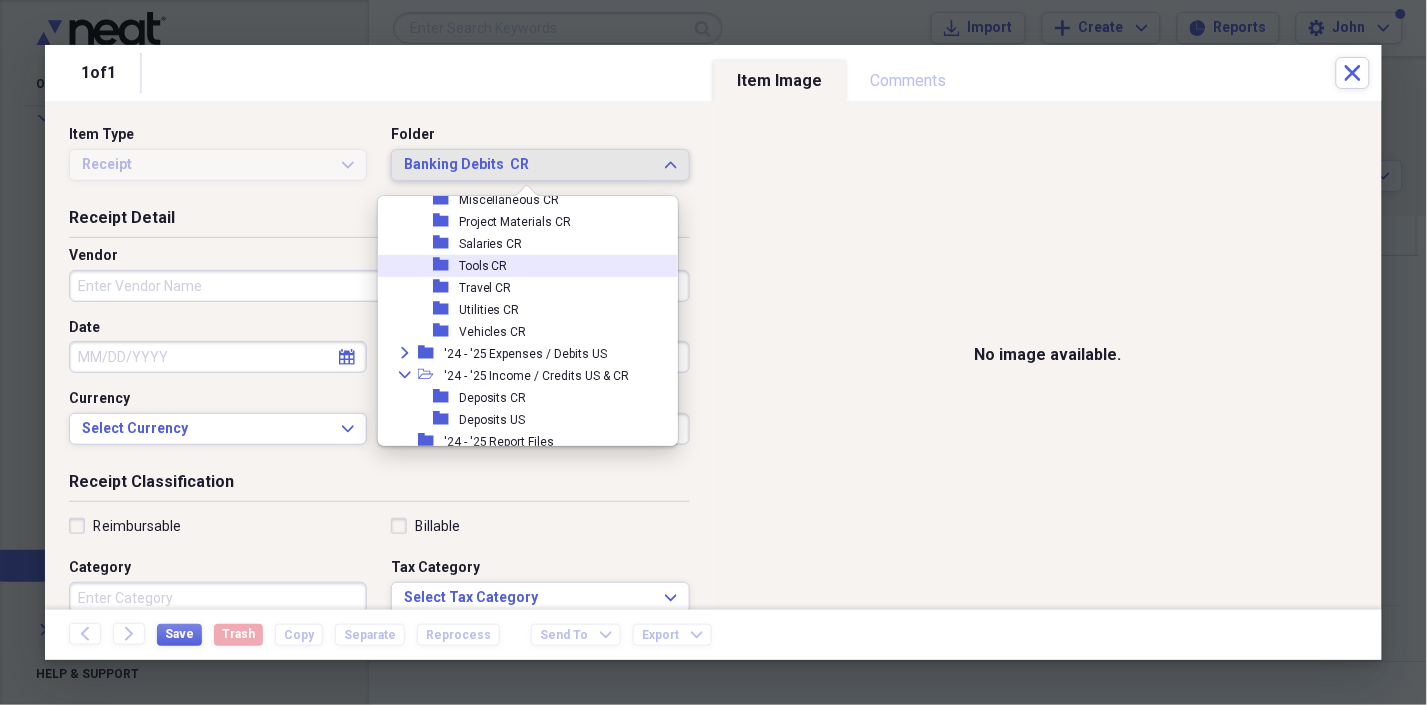scroll, scrollTop: 403, scrollLeft: 0, axis: vertical 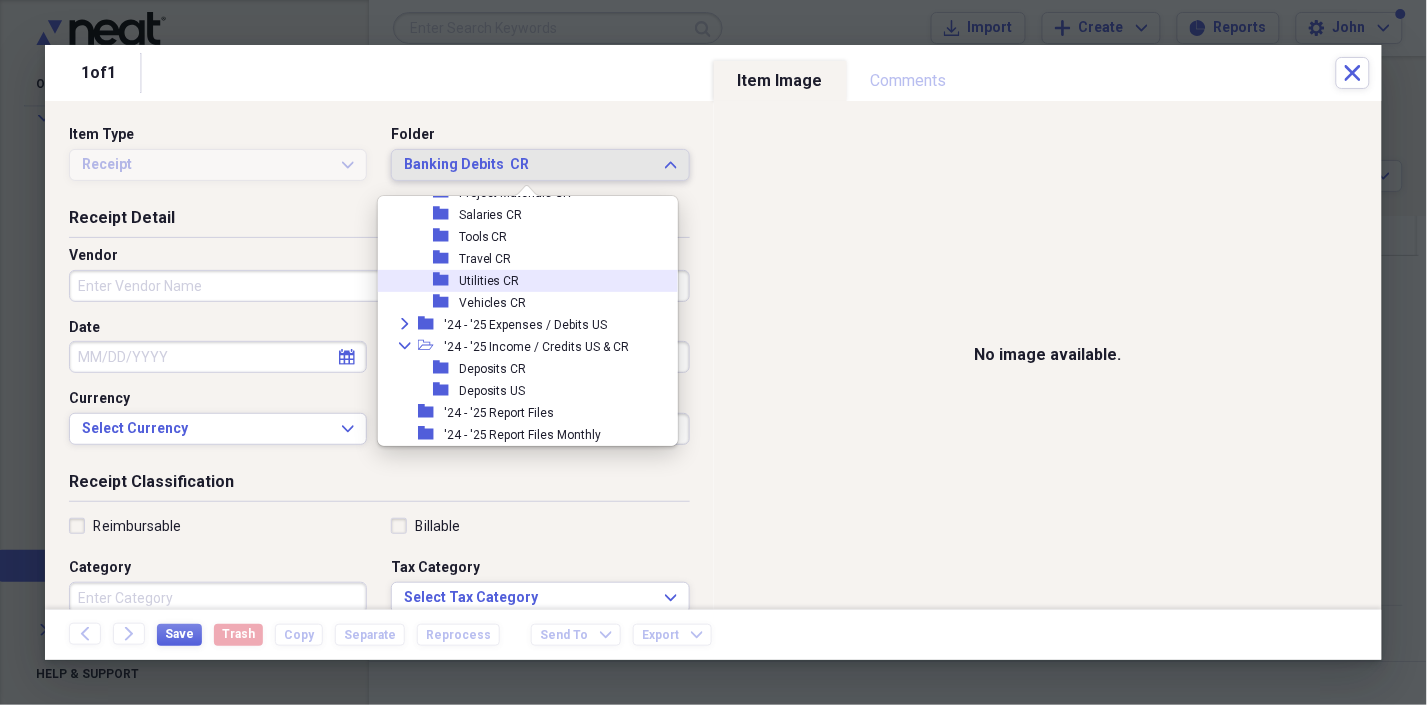 click on "folder Utilities  CR" at bounding box center (520, 281) 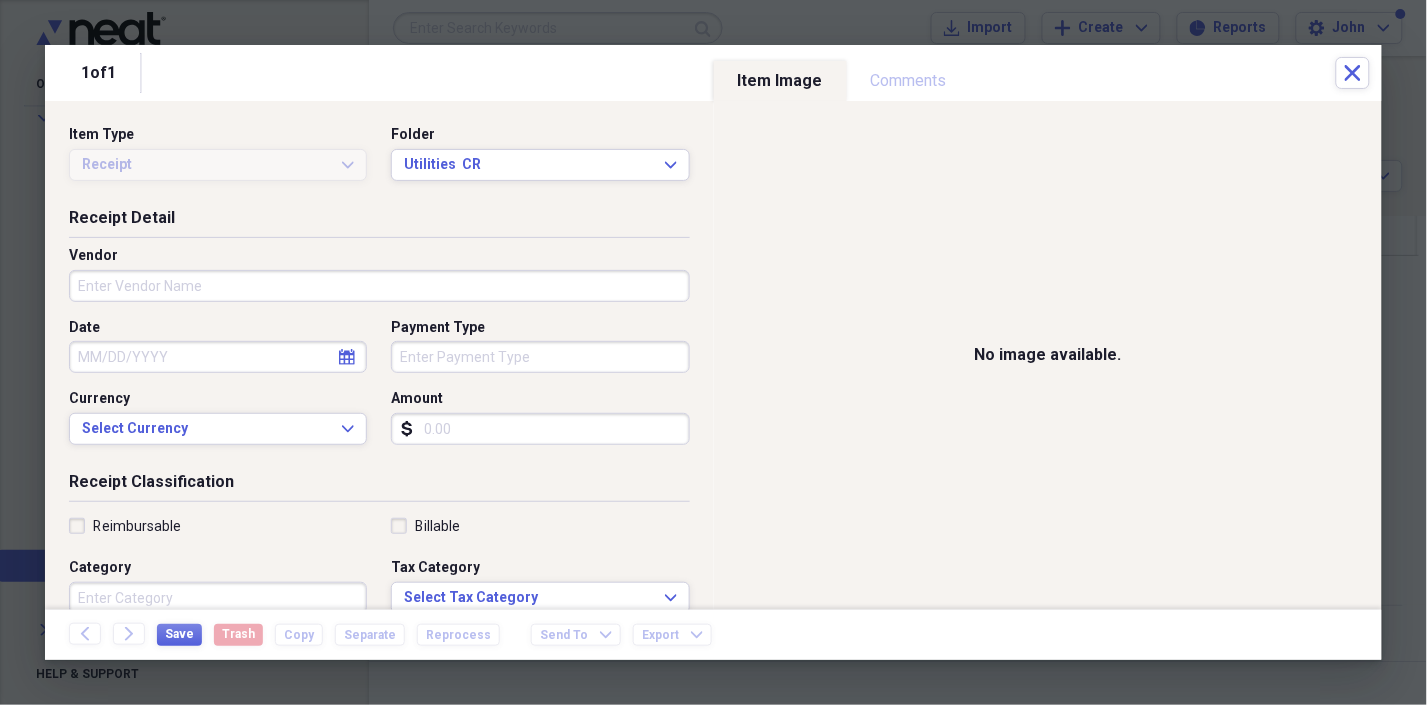 click on "Vendor" at bounding box center (379, 286) 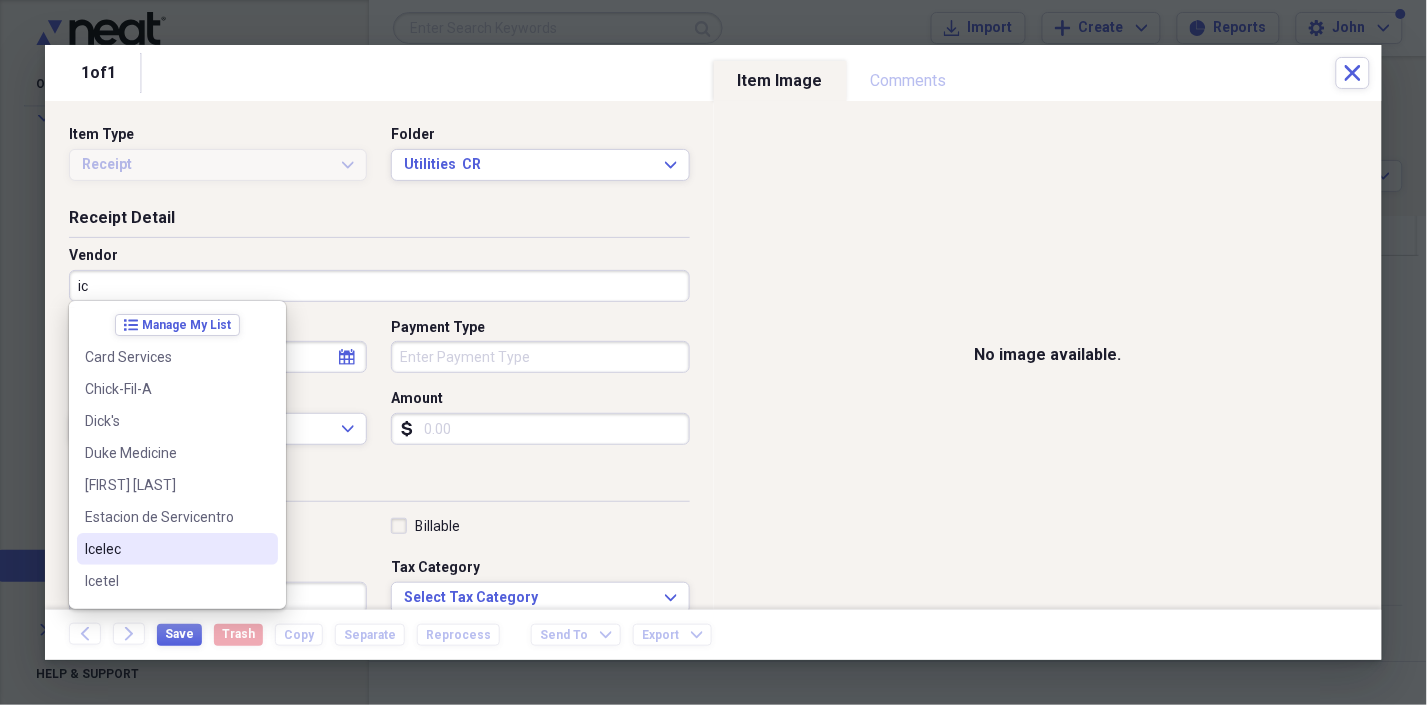 click on "Icelec" at bounding box center [165, 549] 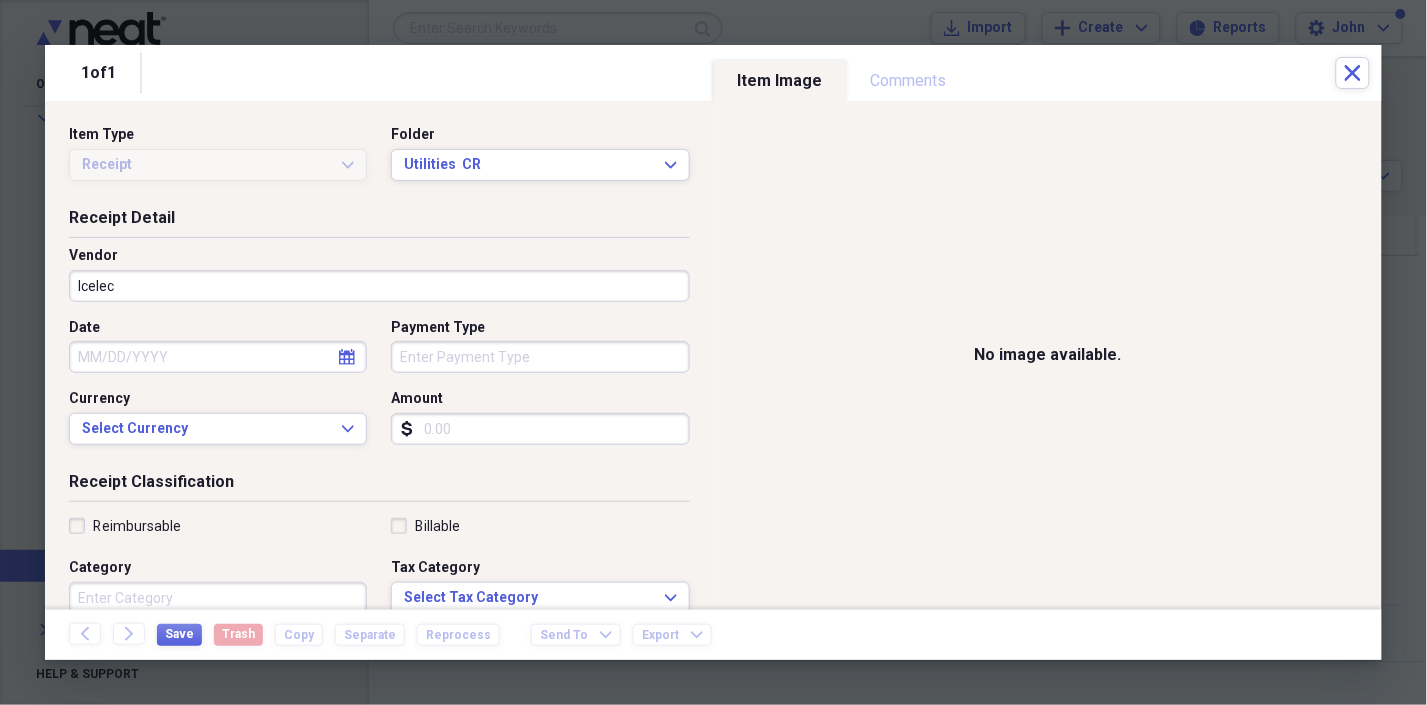 select on "7" 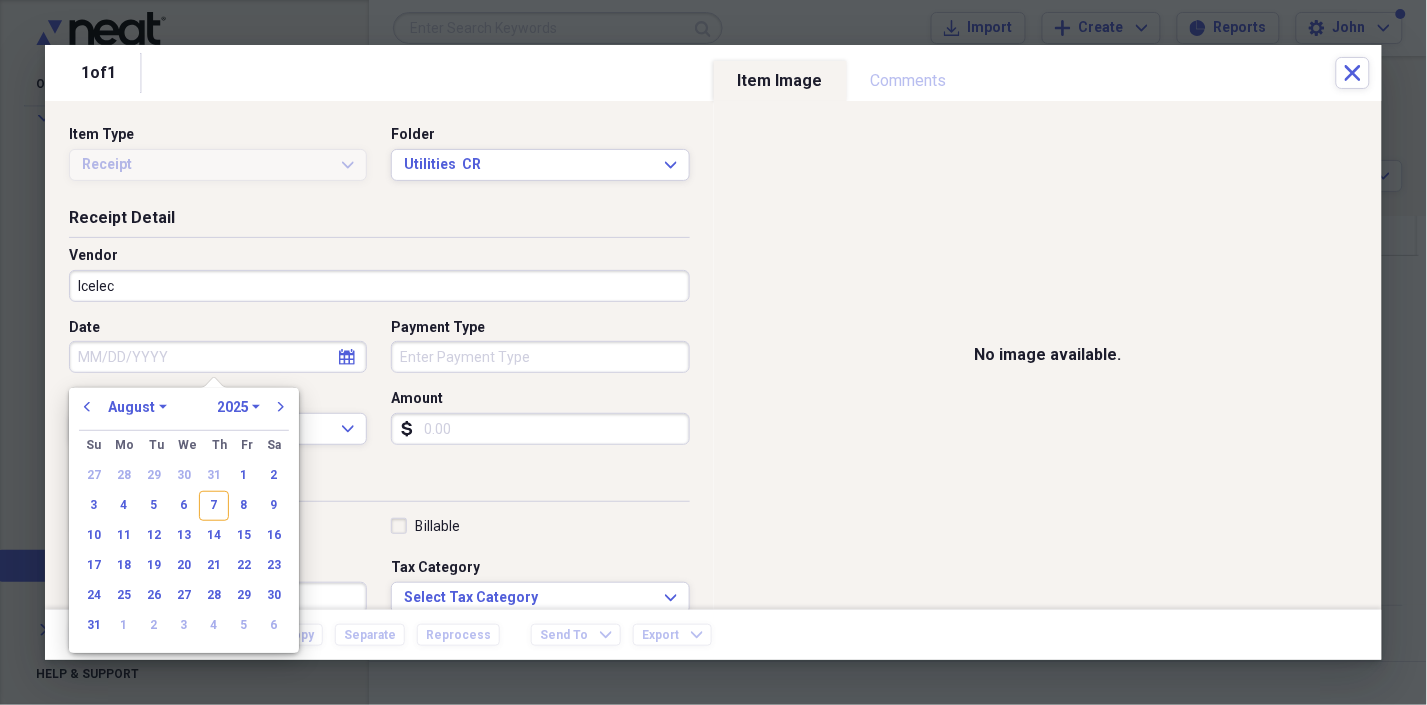 click on "Date" at bounding box center [218, 357] 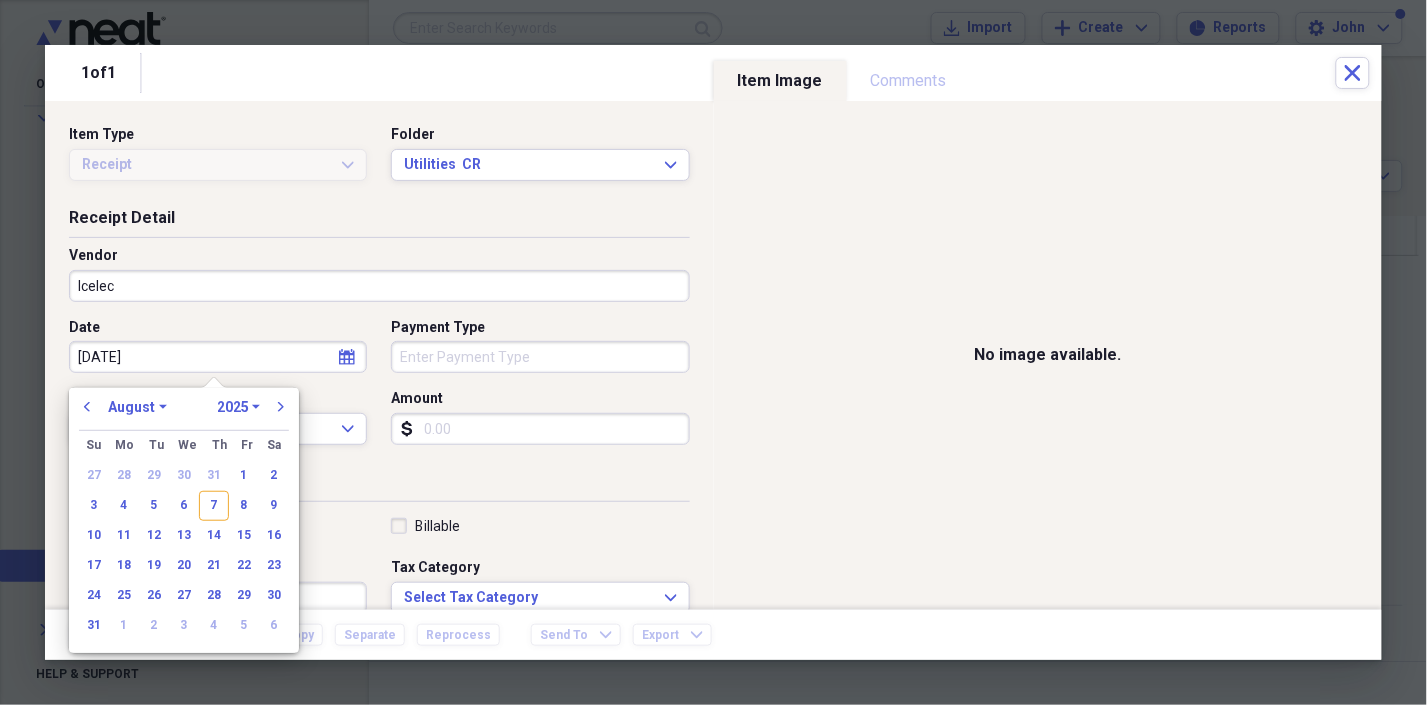 type on "[DATE]" 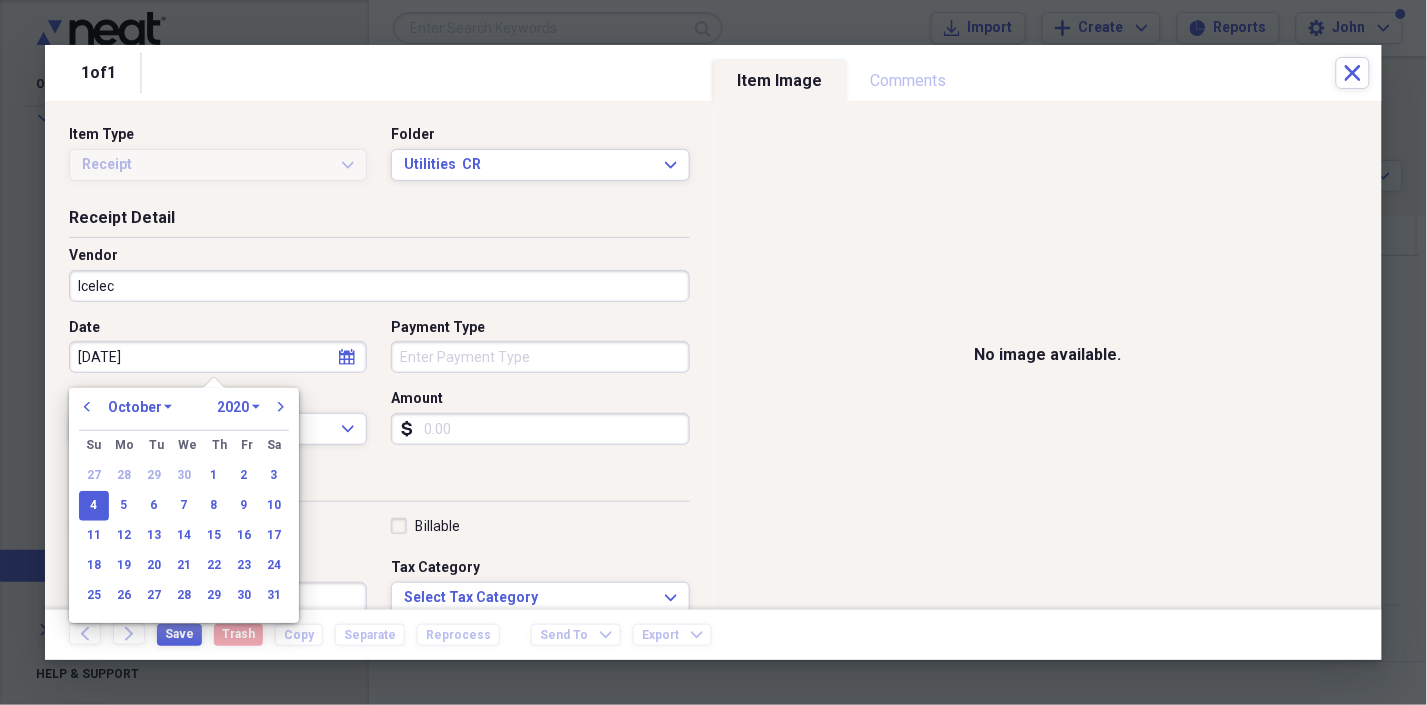 type on "10/04/2024" 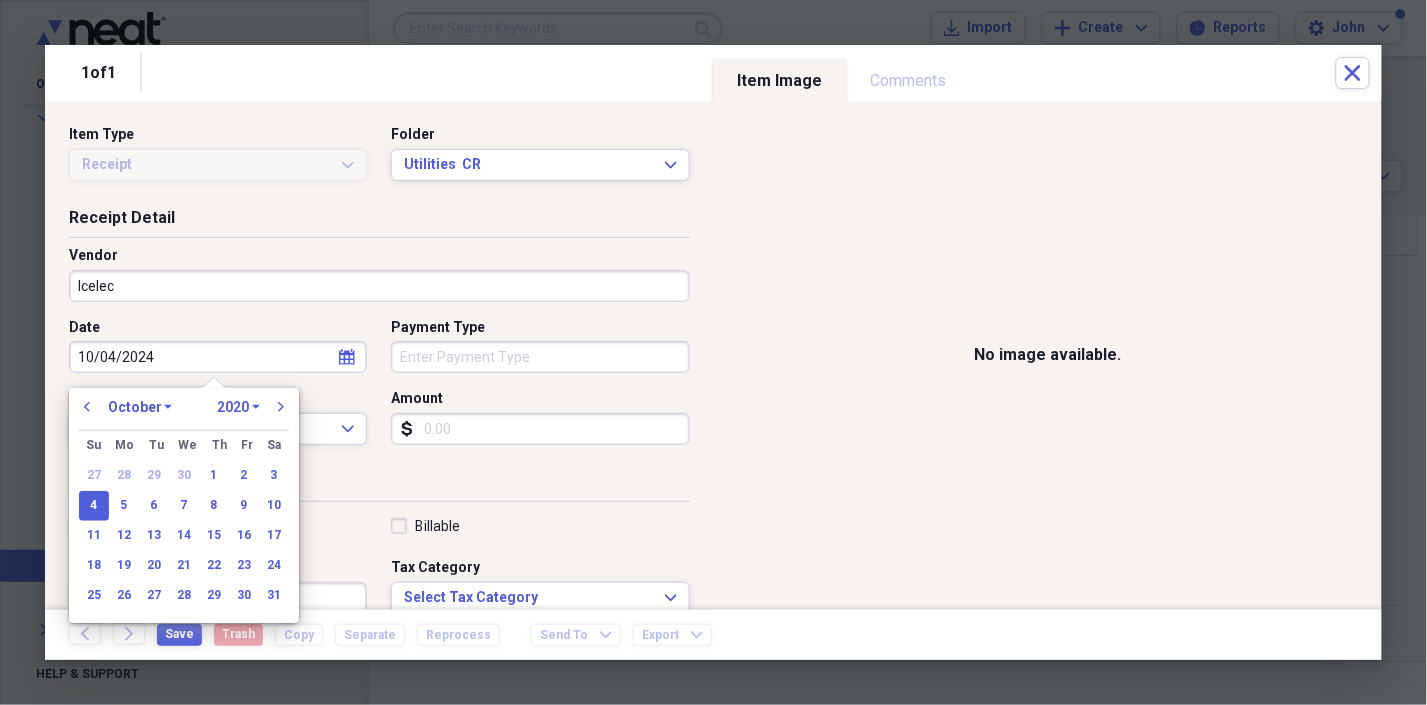 select on "2024" 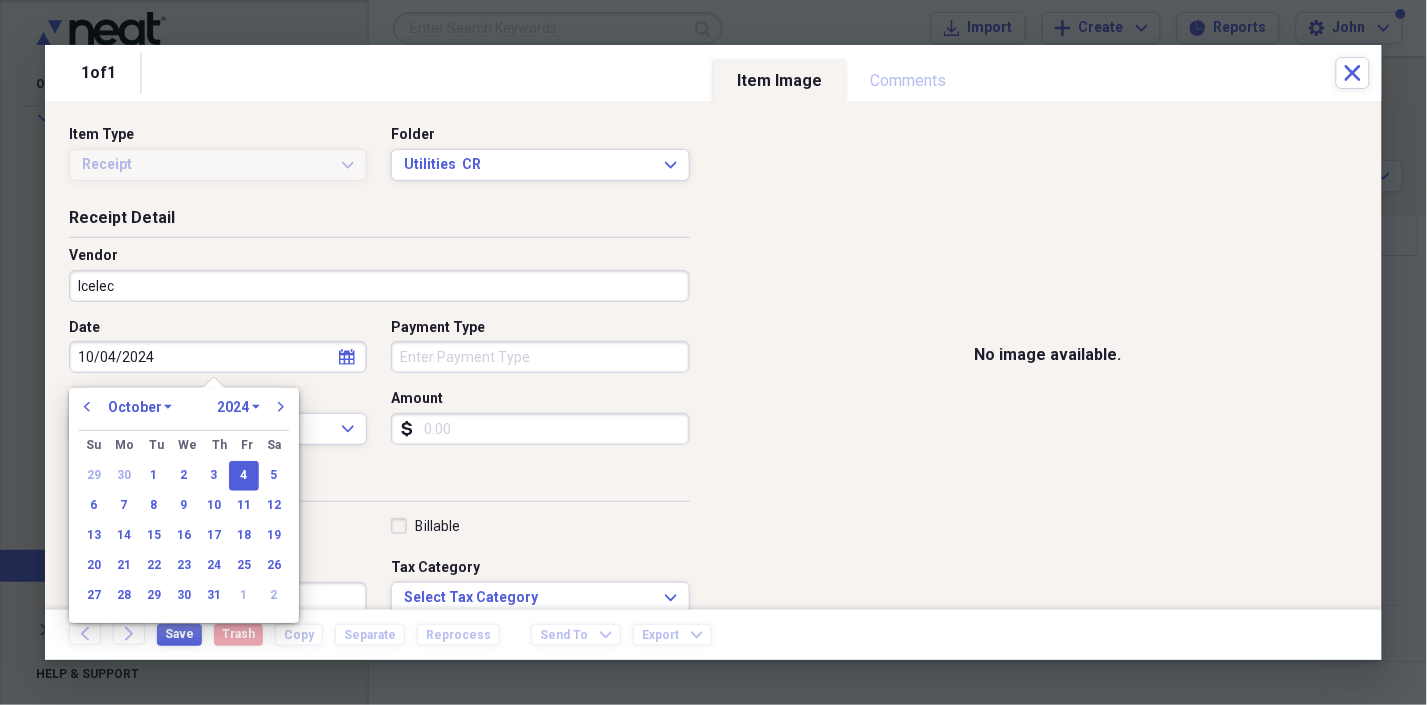 type on "10/04/2024" 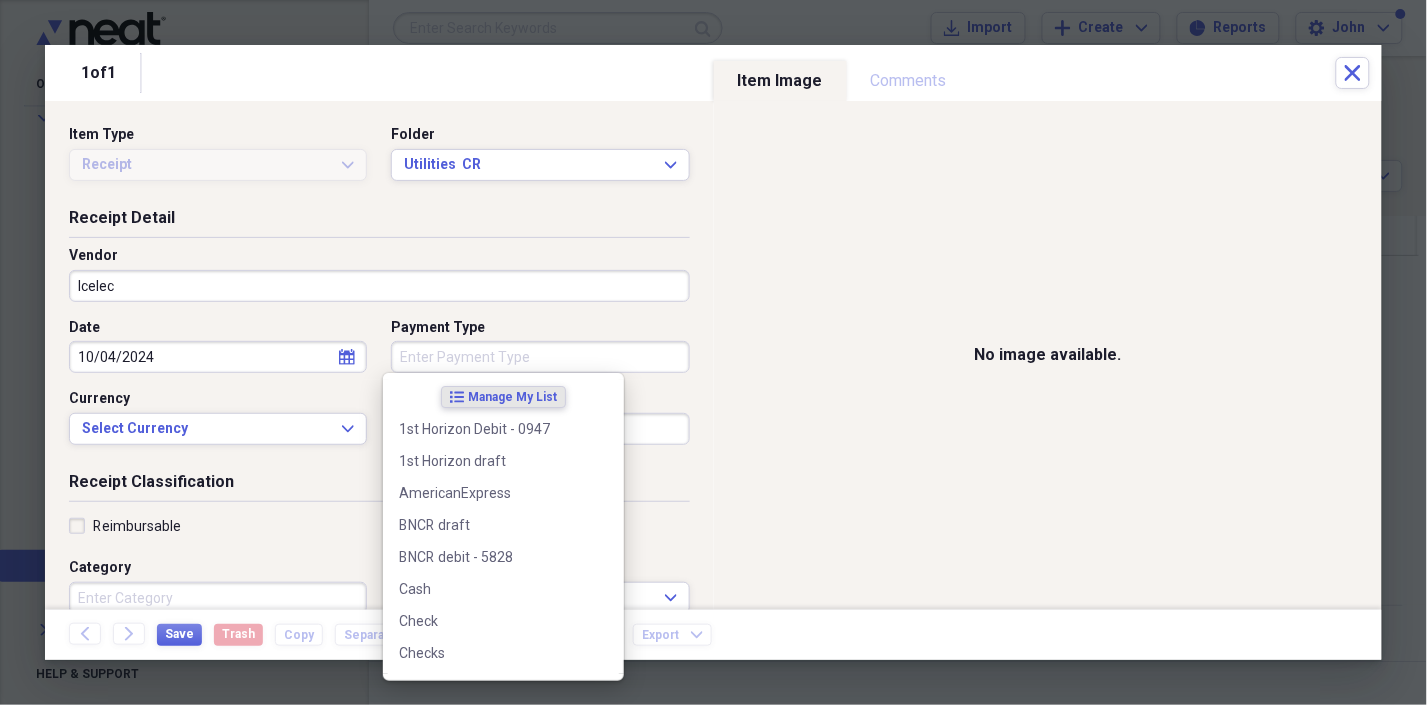 click on "Payment Type" at bounding box center (540, 357) 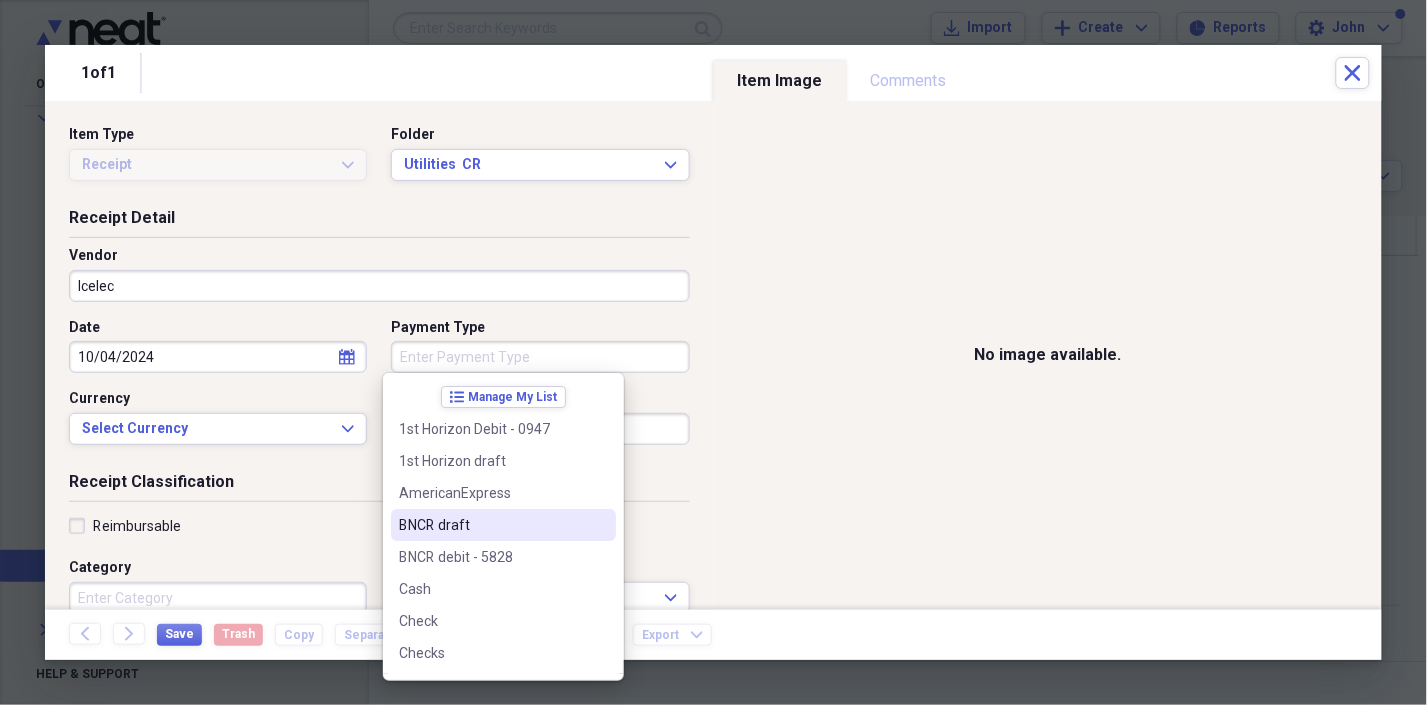 click on "BNCR  draft" at bounding box center (491, 525) 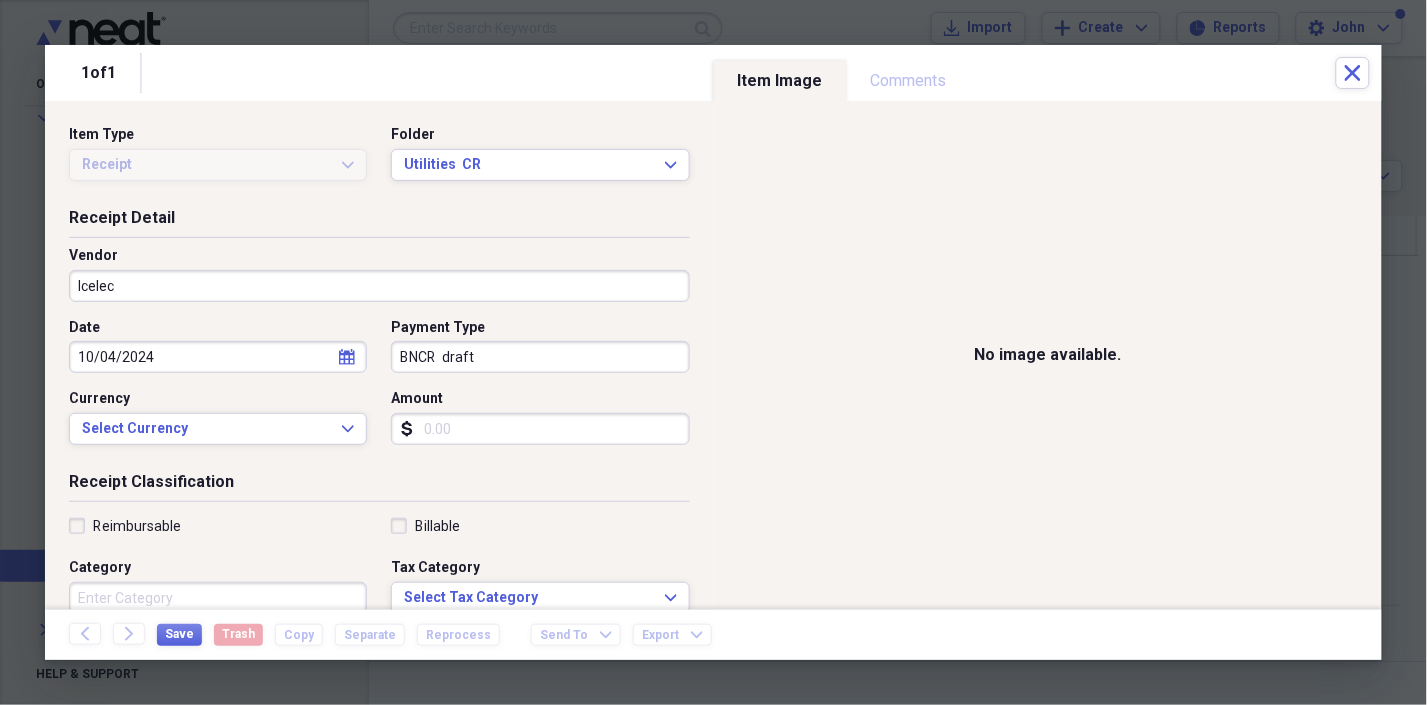 click on "Amount" at bounding box center (540, 429) 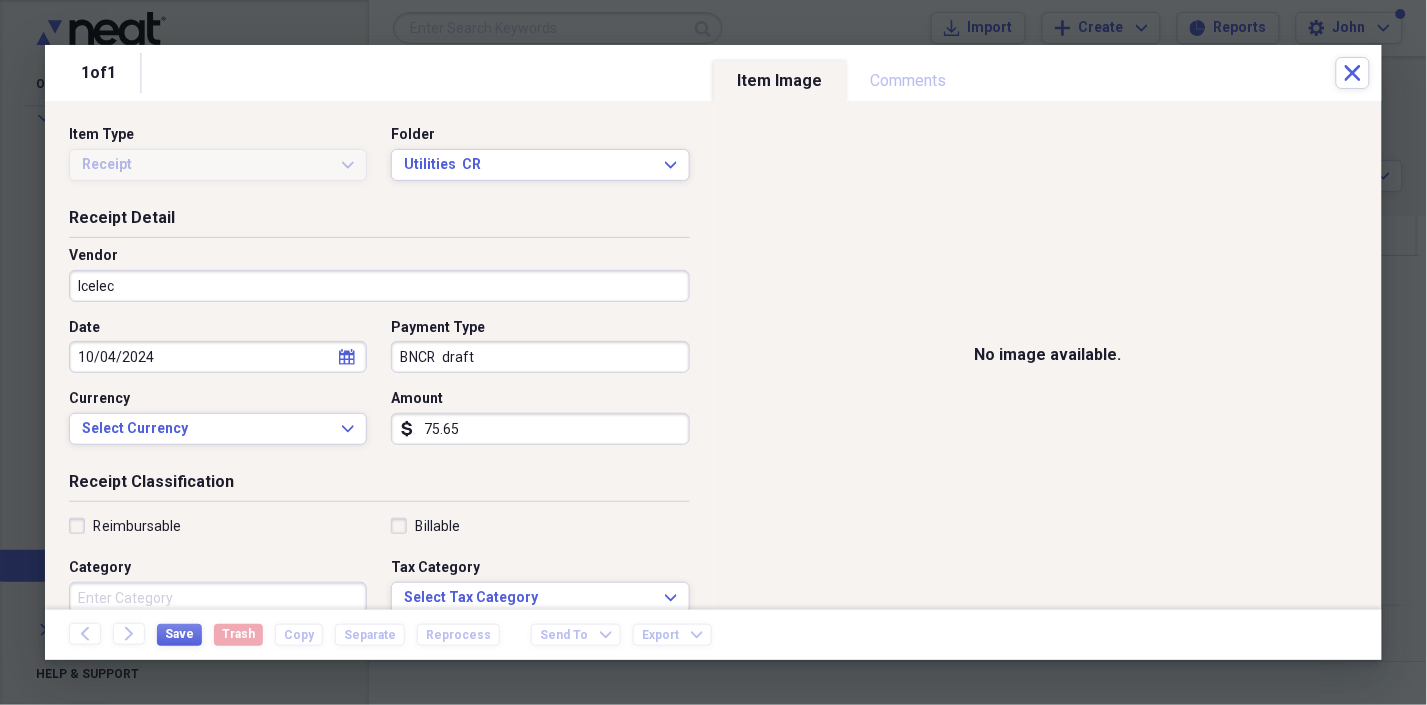 type on "75.65" 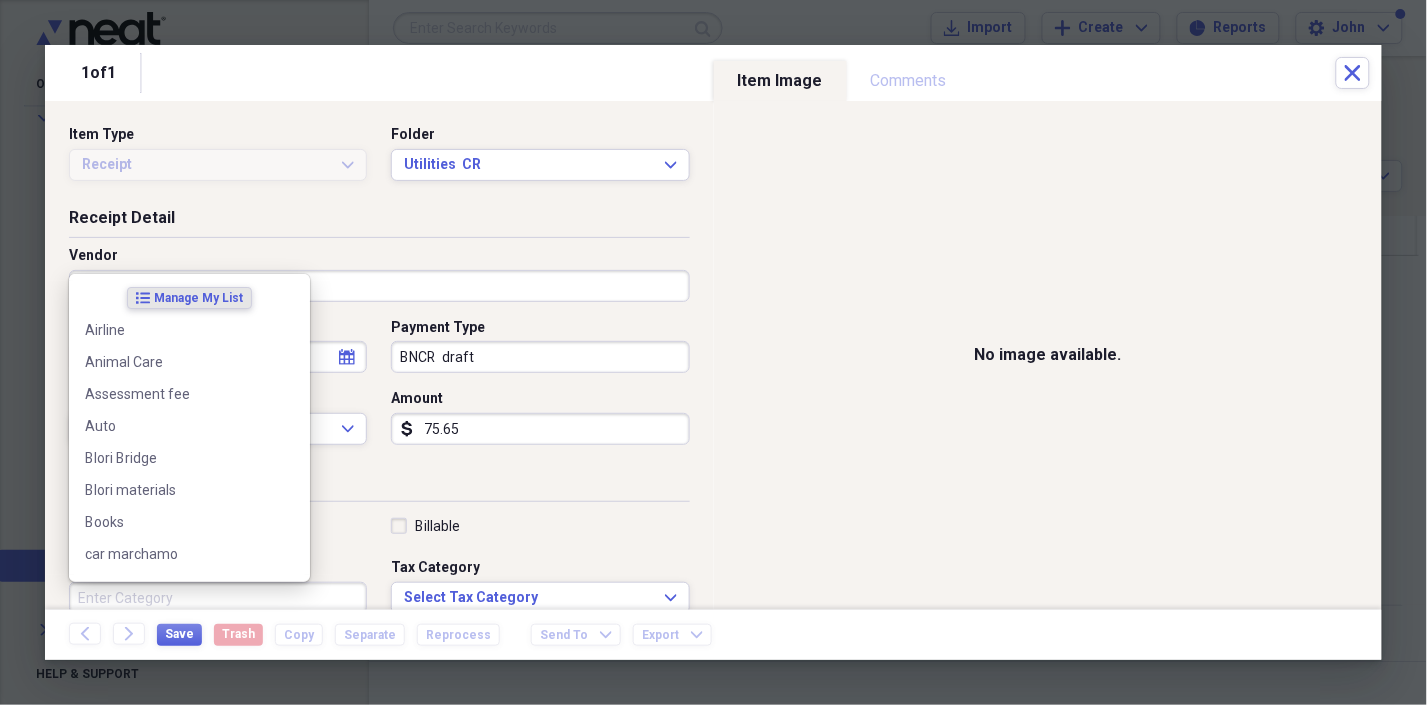 click on "Category" at bounding box center [218, 598] 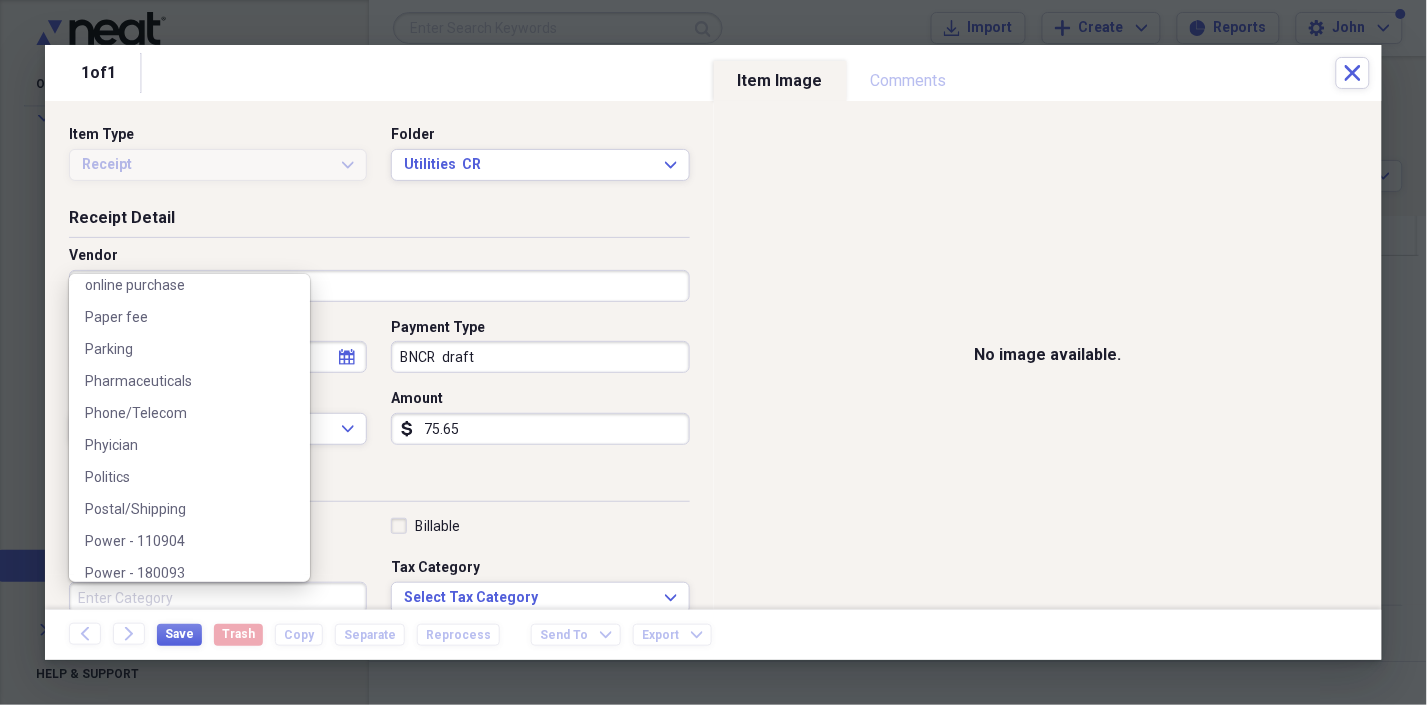 scroll, scrollTop: 1888, scrollLeft: 0, axis: vertical 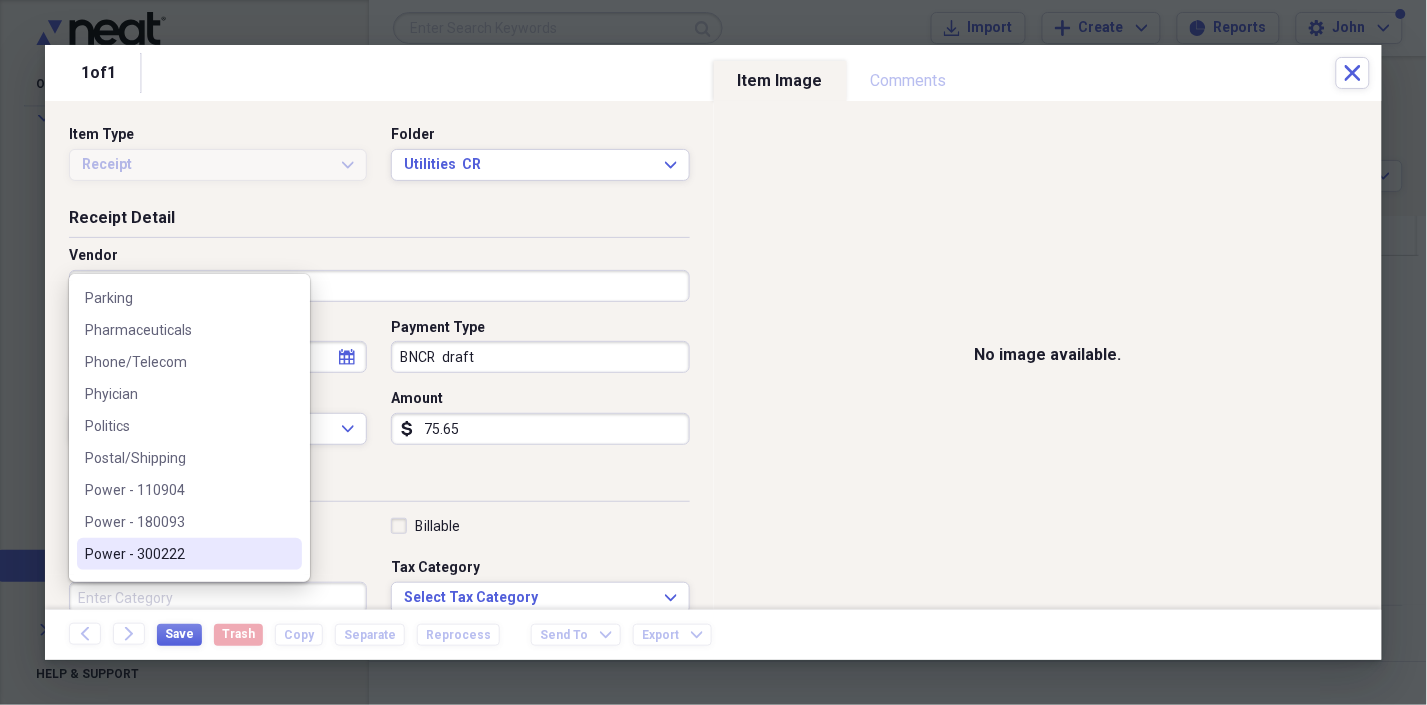 click on "Power - 300222" at bounding box center [177, 554] 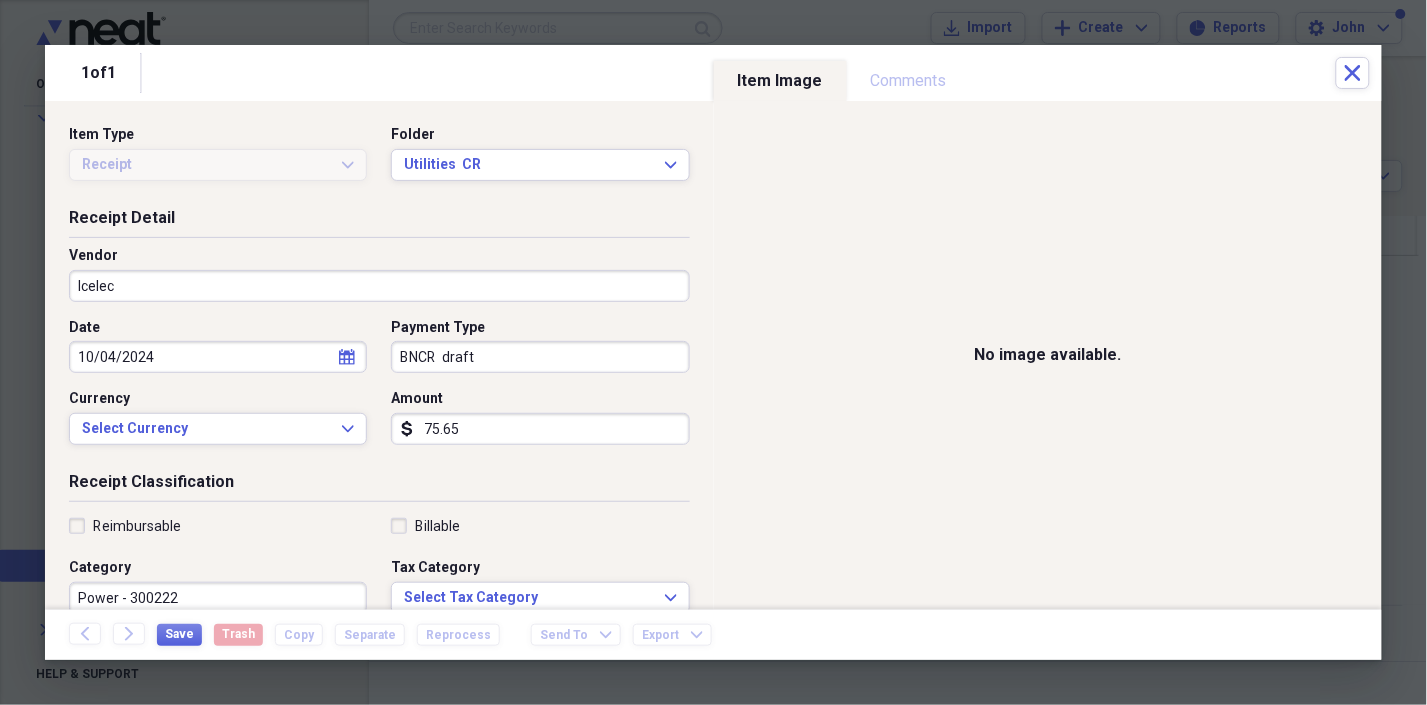 scroll, scrollTop: 3, scrollLeft: 0, axis: vertical 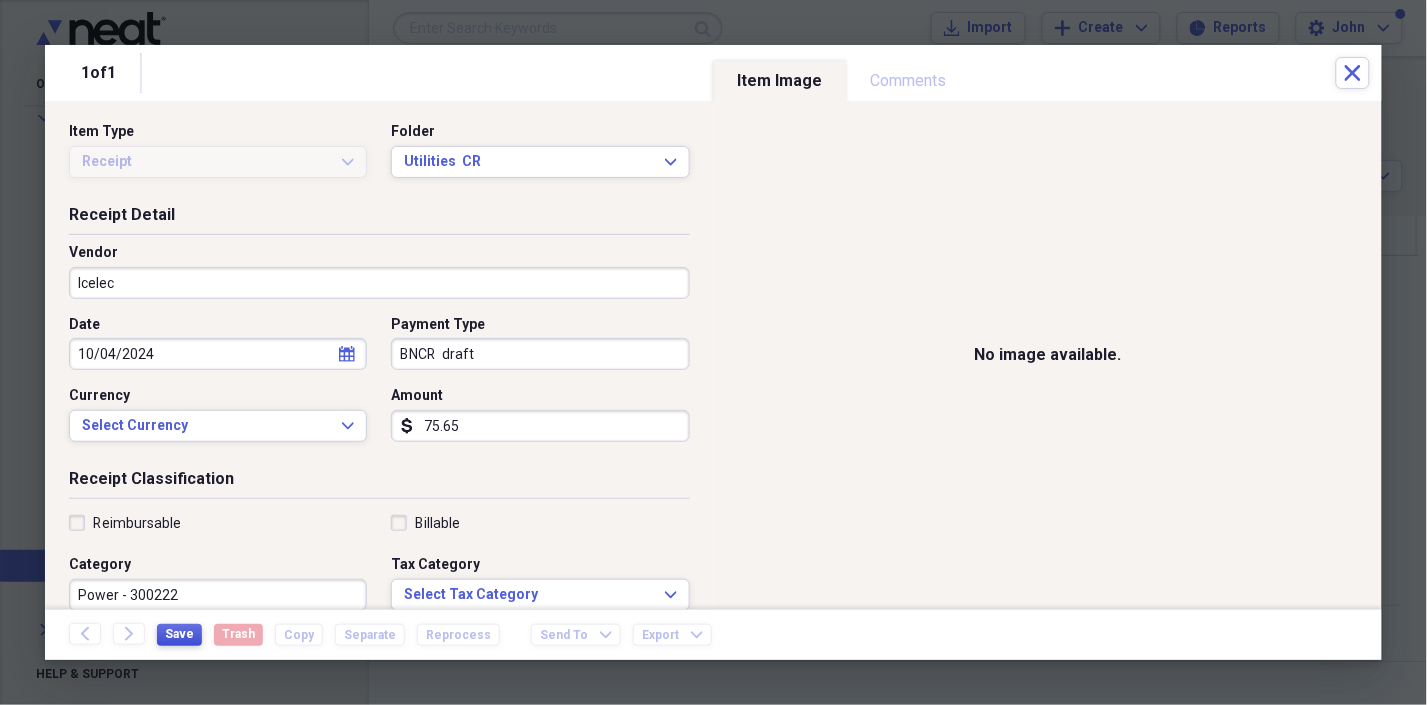 click on "Save" at bounding box center (179, 634) 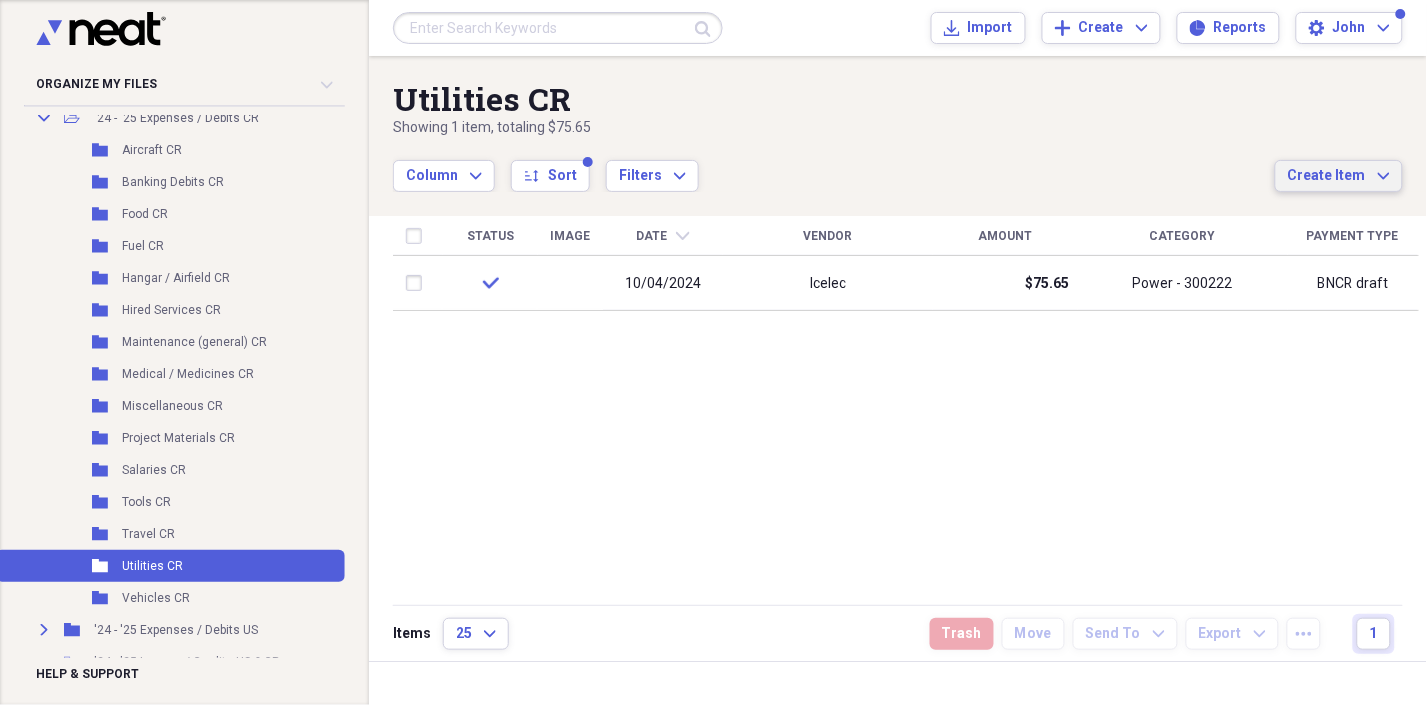 click on "Expand" 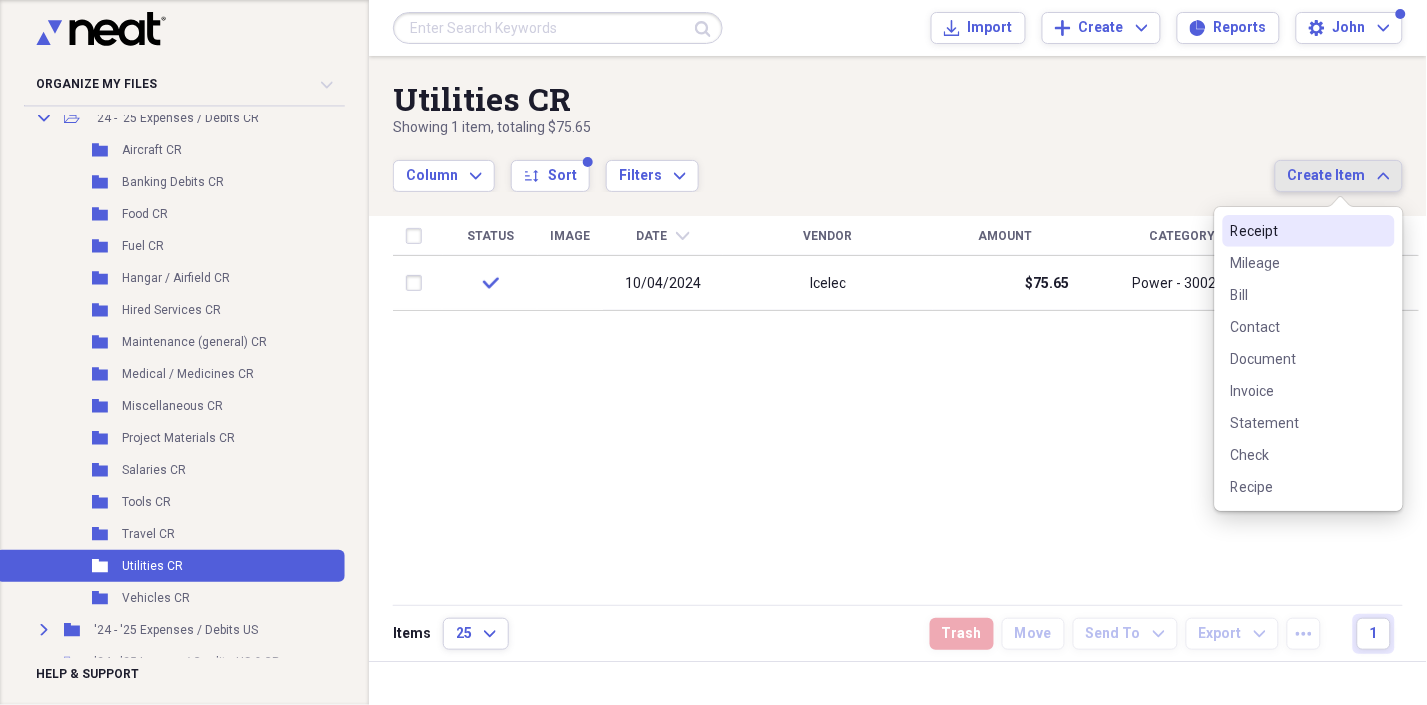 click on "Receipt" at bounding box center [1297, 231] 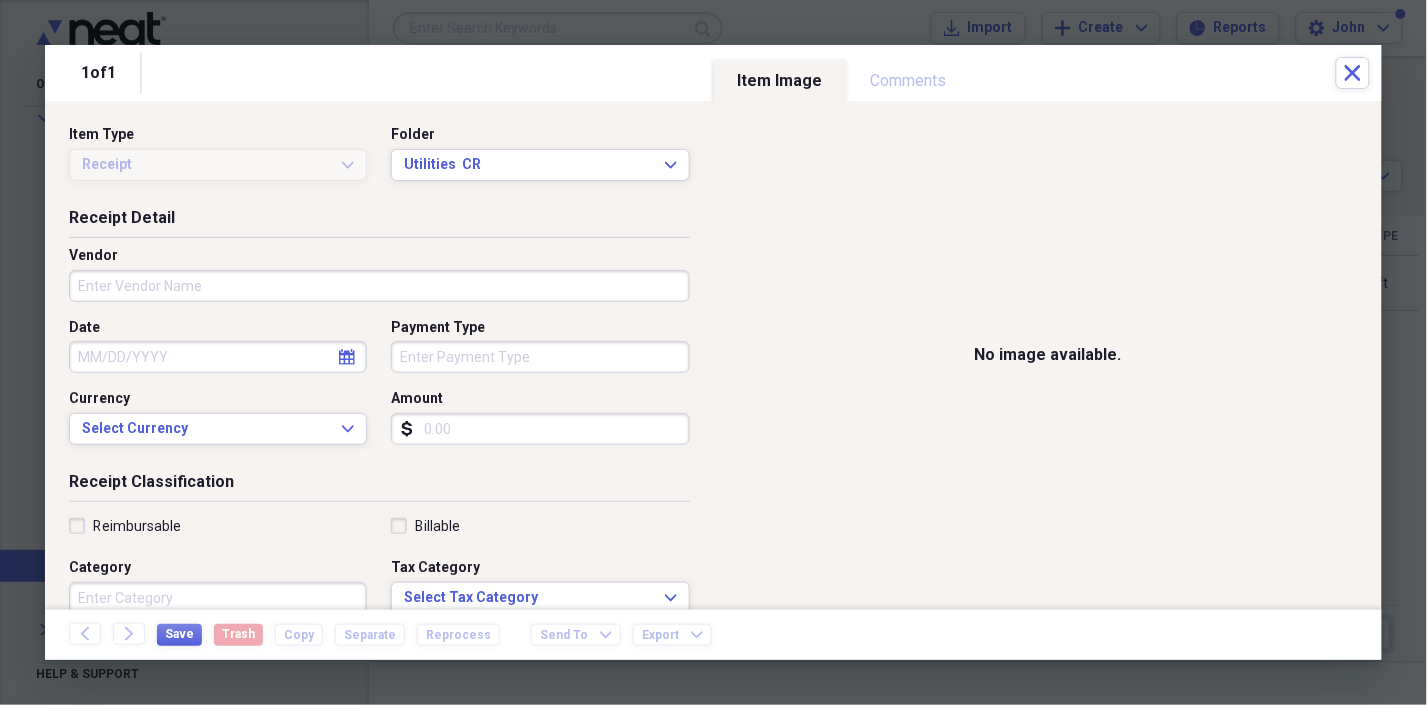 click on "Vendor" at bounding box center (379, 286) 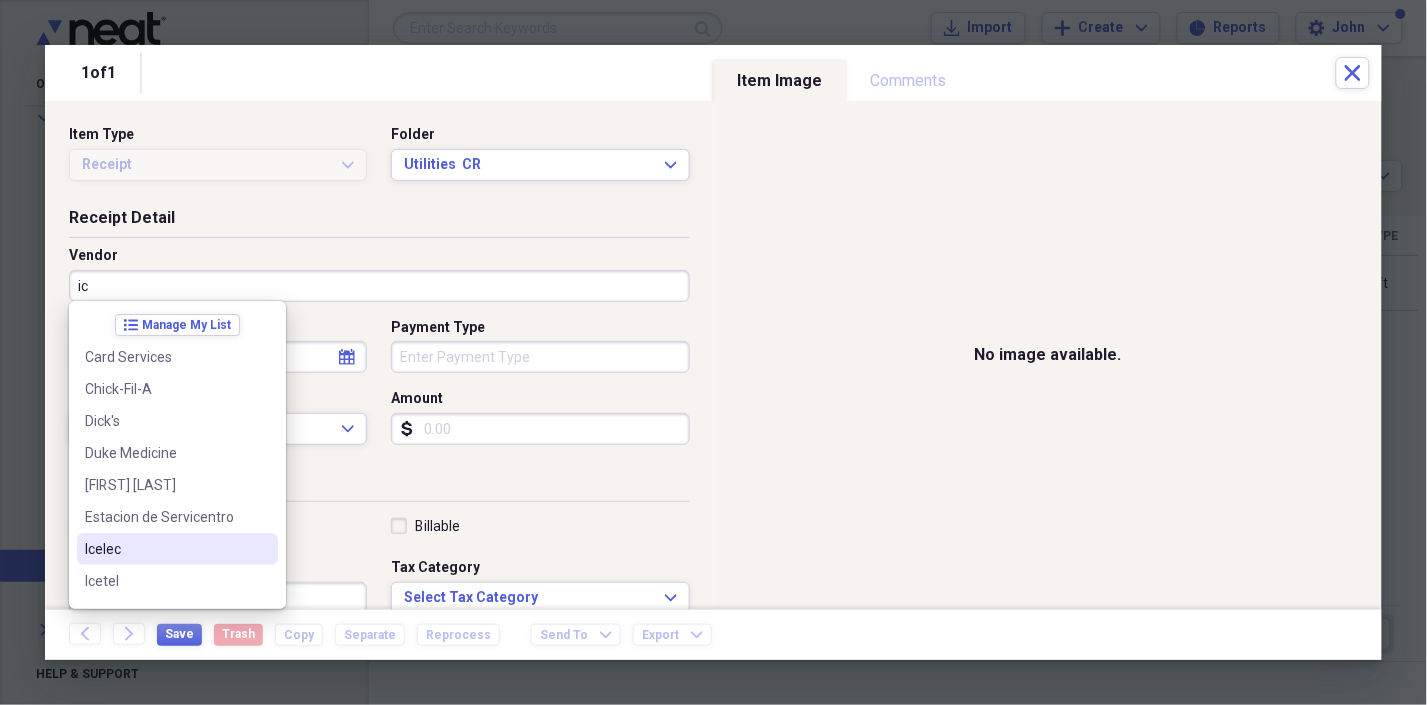 click on "Icelec" at bounding box center (165, 549) 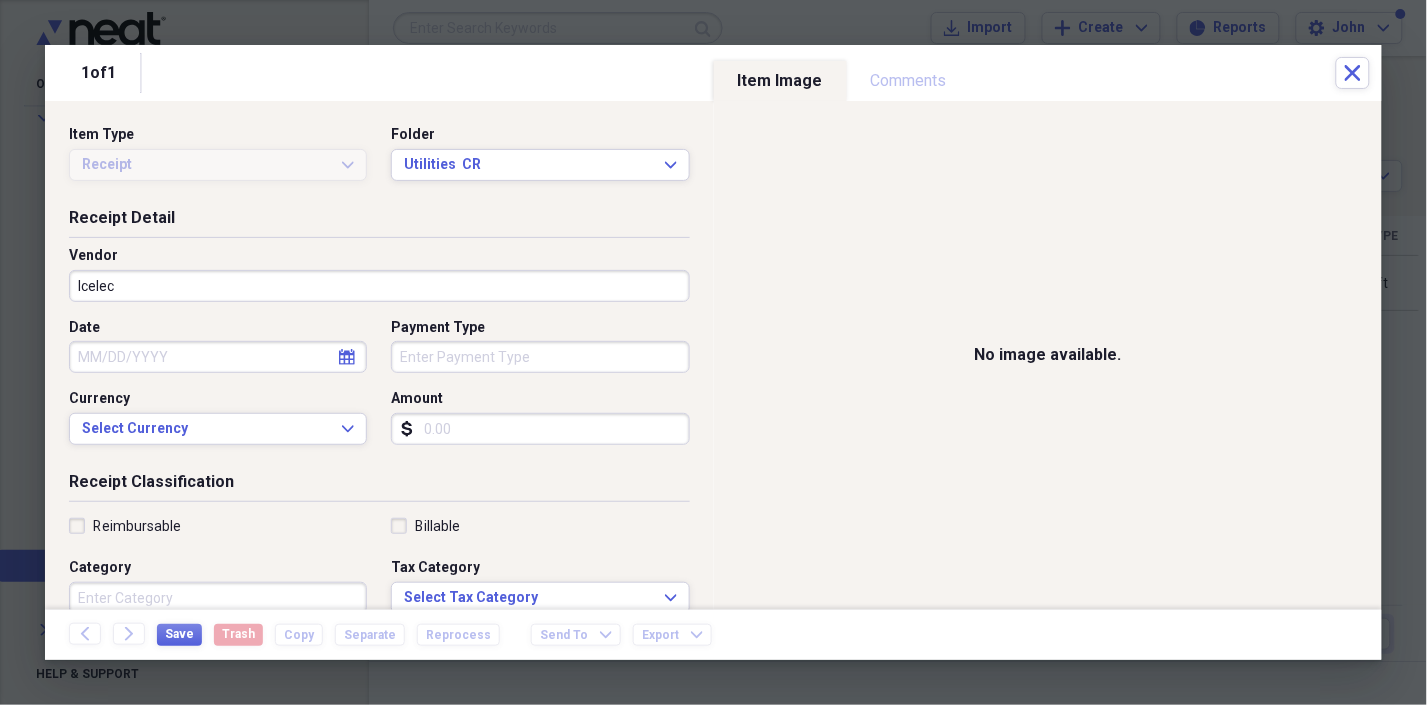 select on "7" 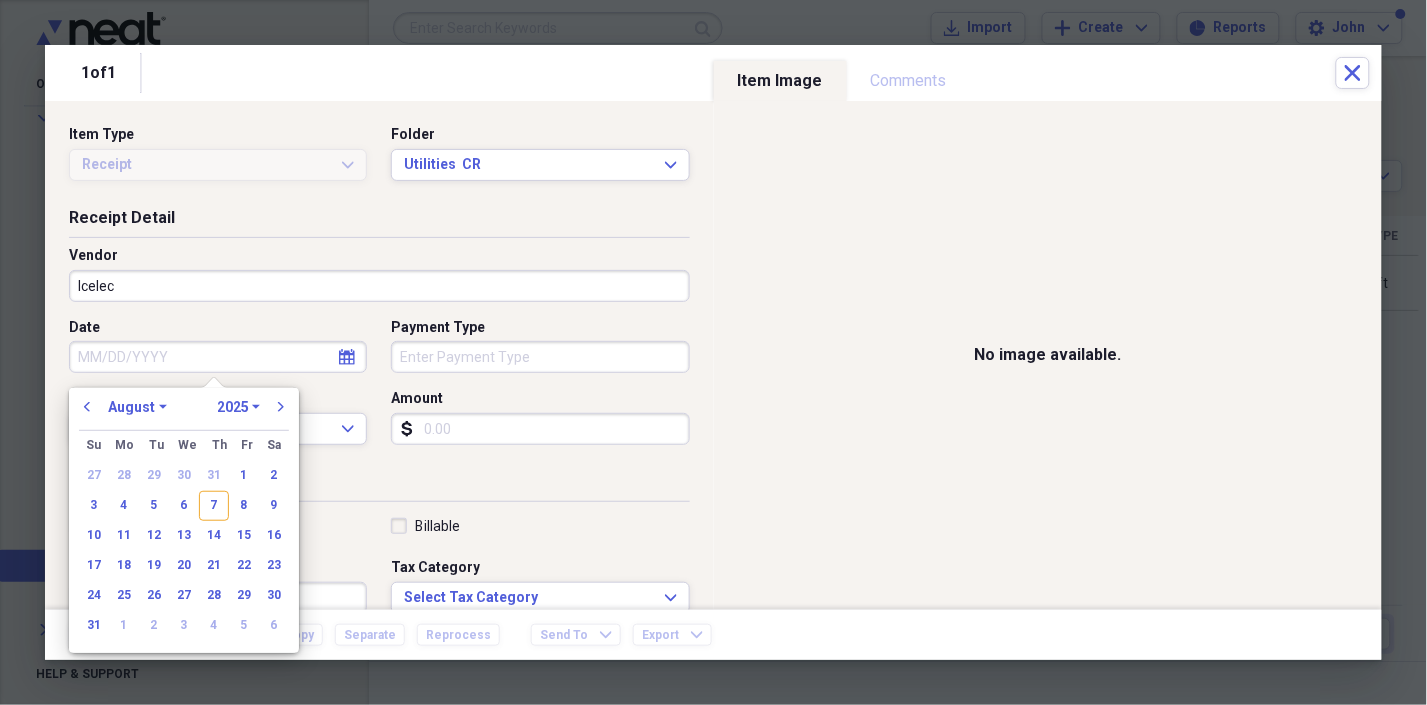 click on "Date" at bounding box center [218, 357] 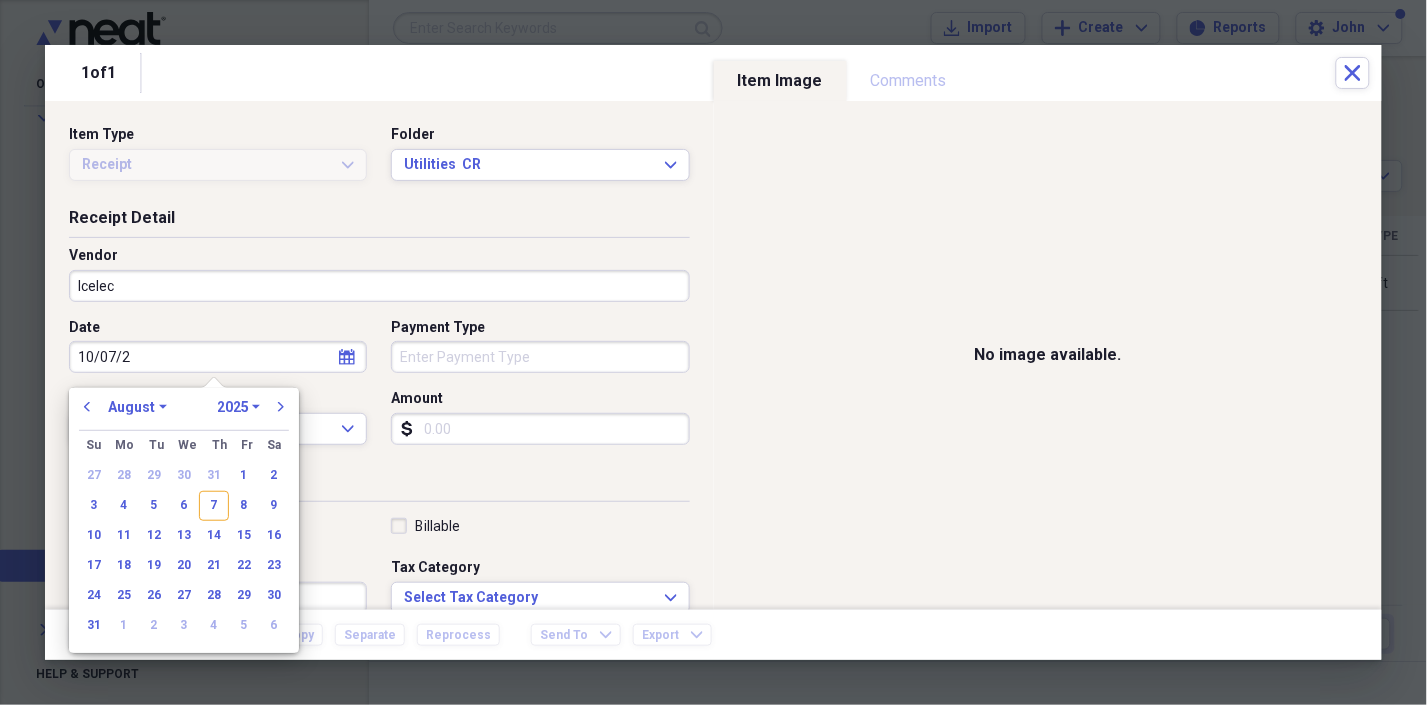 type on "10/07/20" 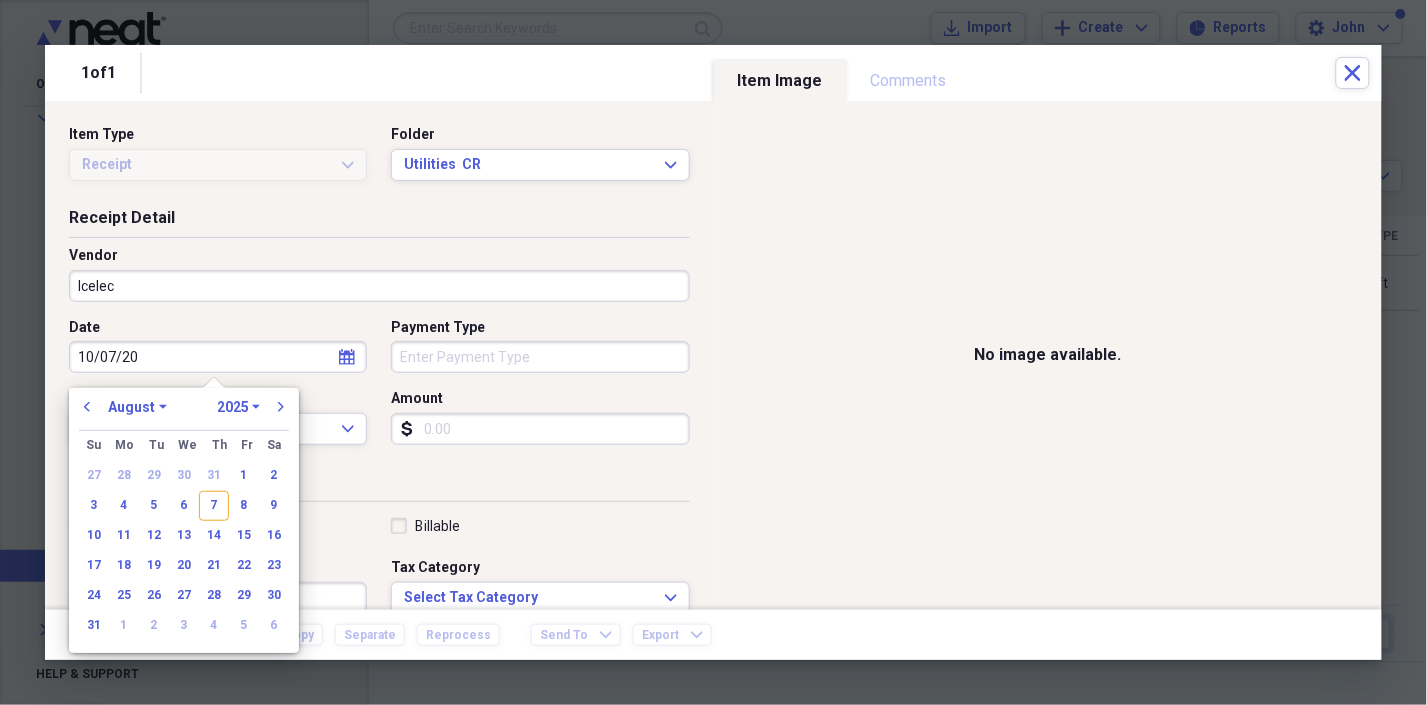 select on "9" 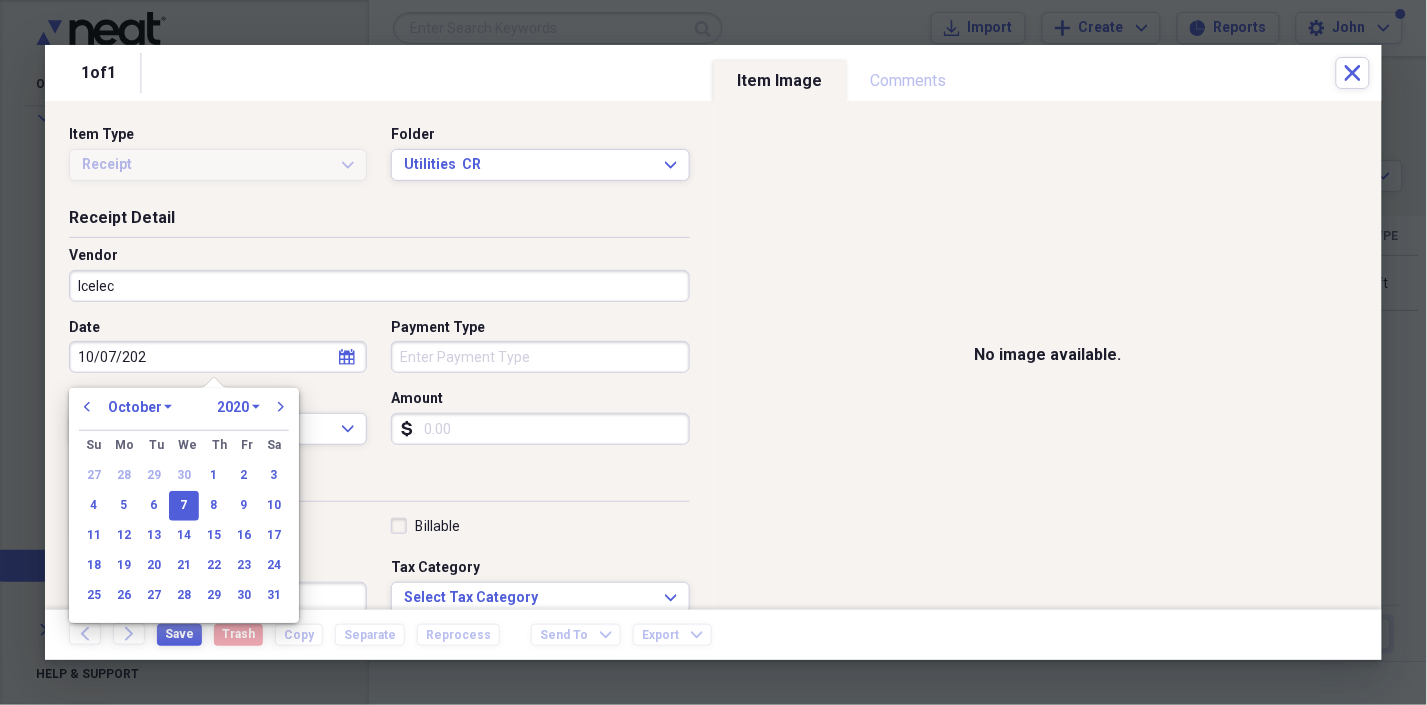 type on "10/07/2024" 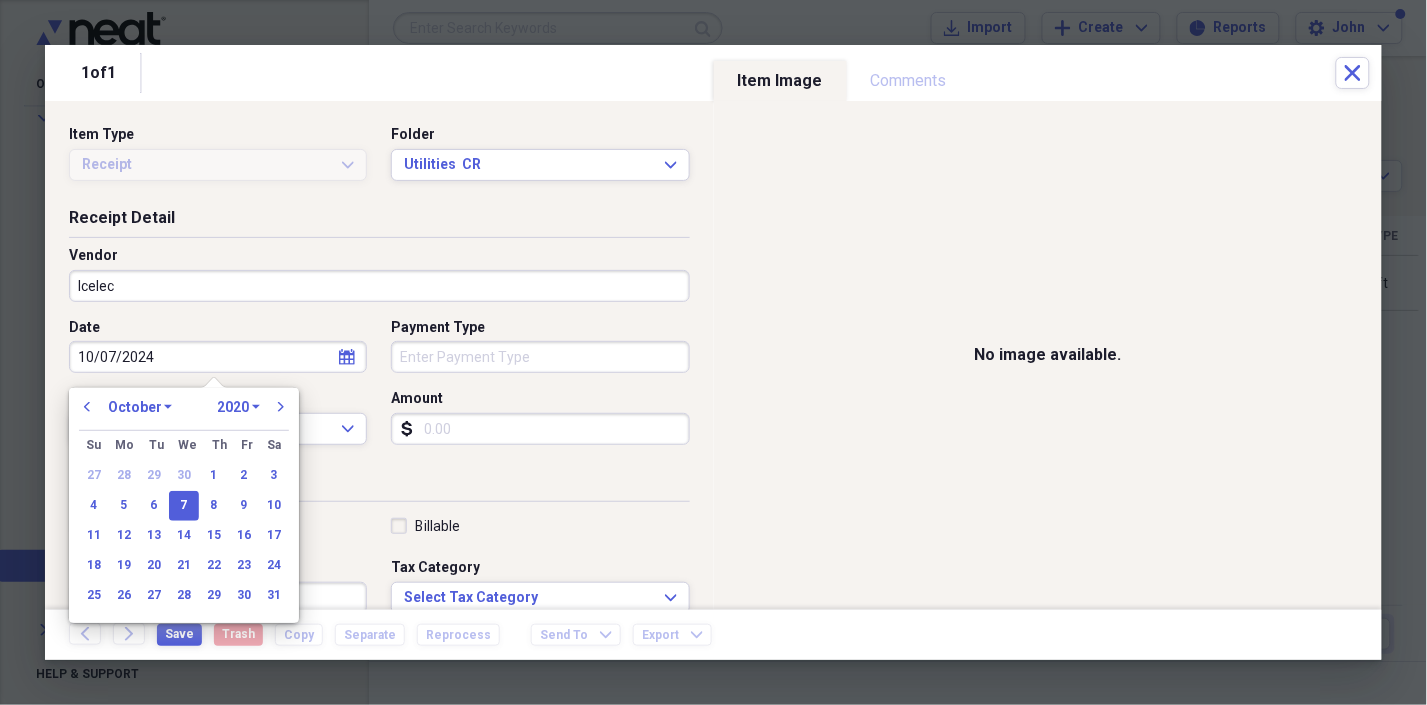 select on "2024" 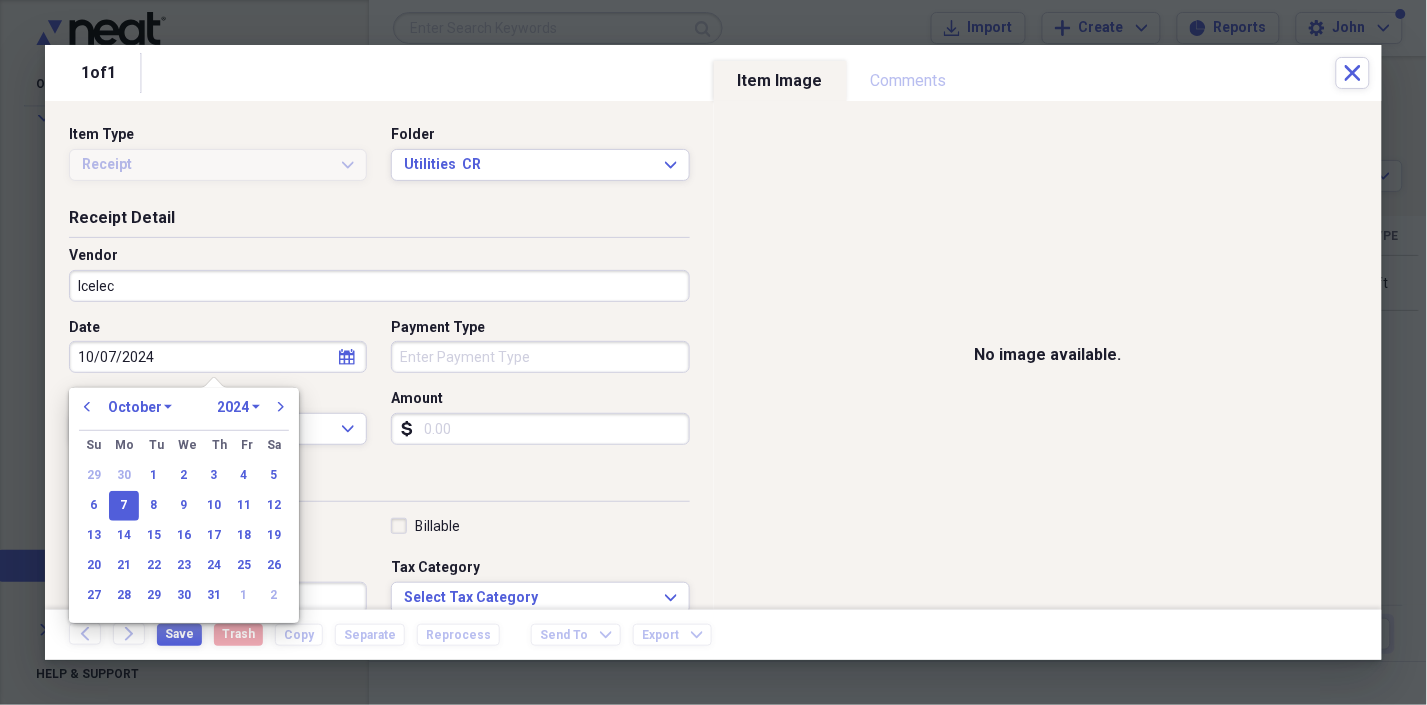 type on "10/07/2024" 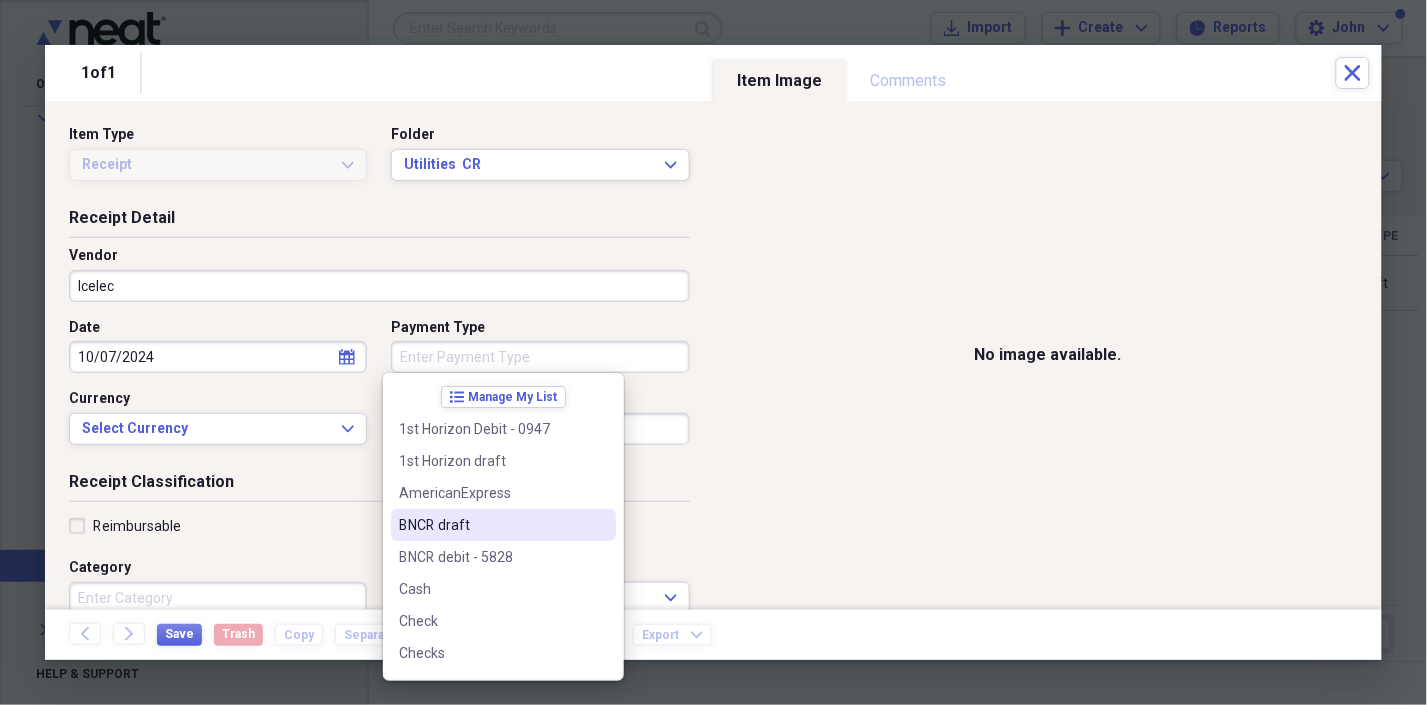 click on "BNCR  draft" at bounding box center (491, 525) 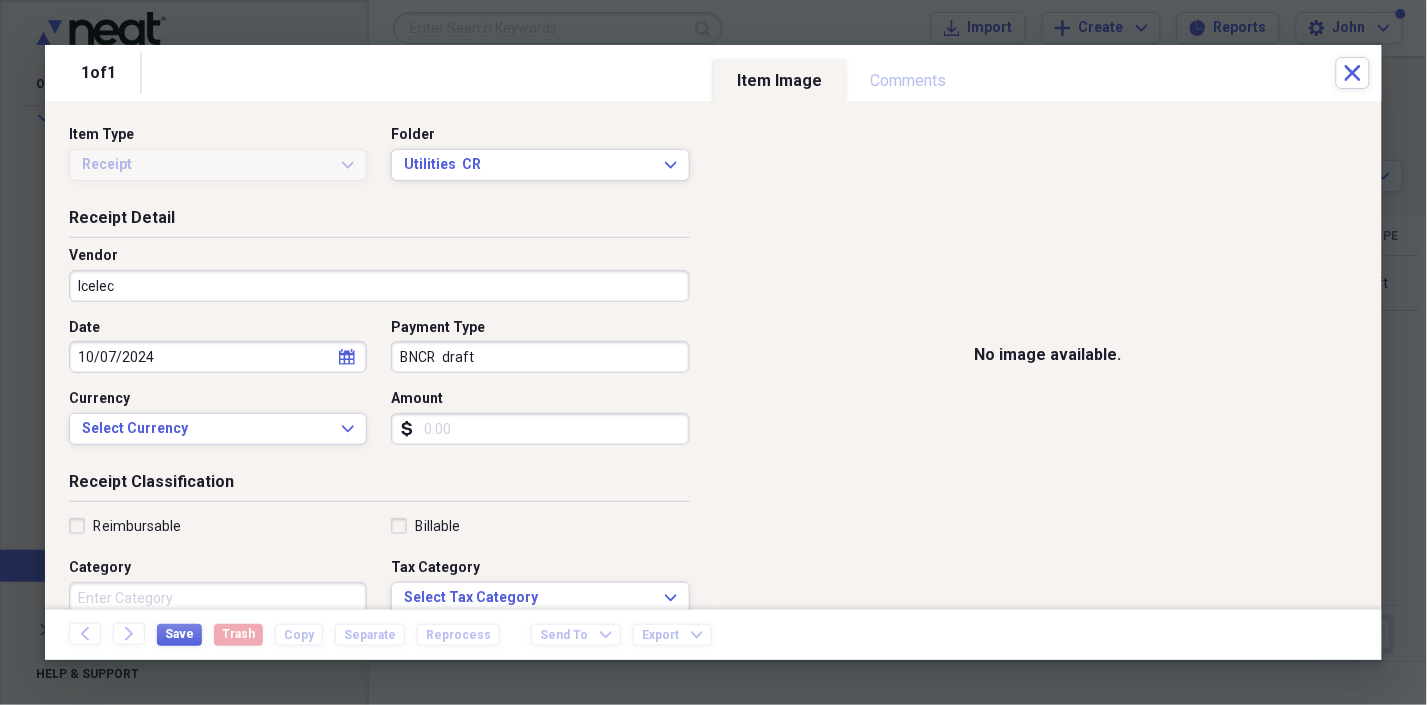 click on "Amount" at bounding box center (540, 429) 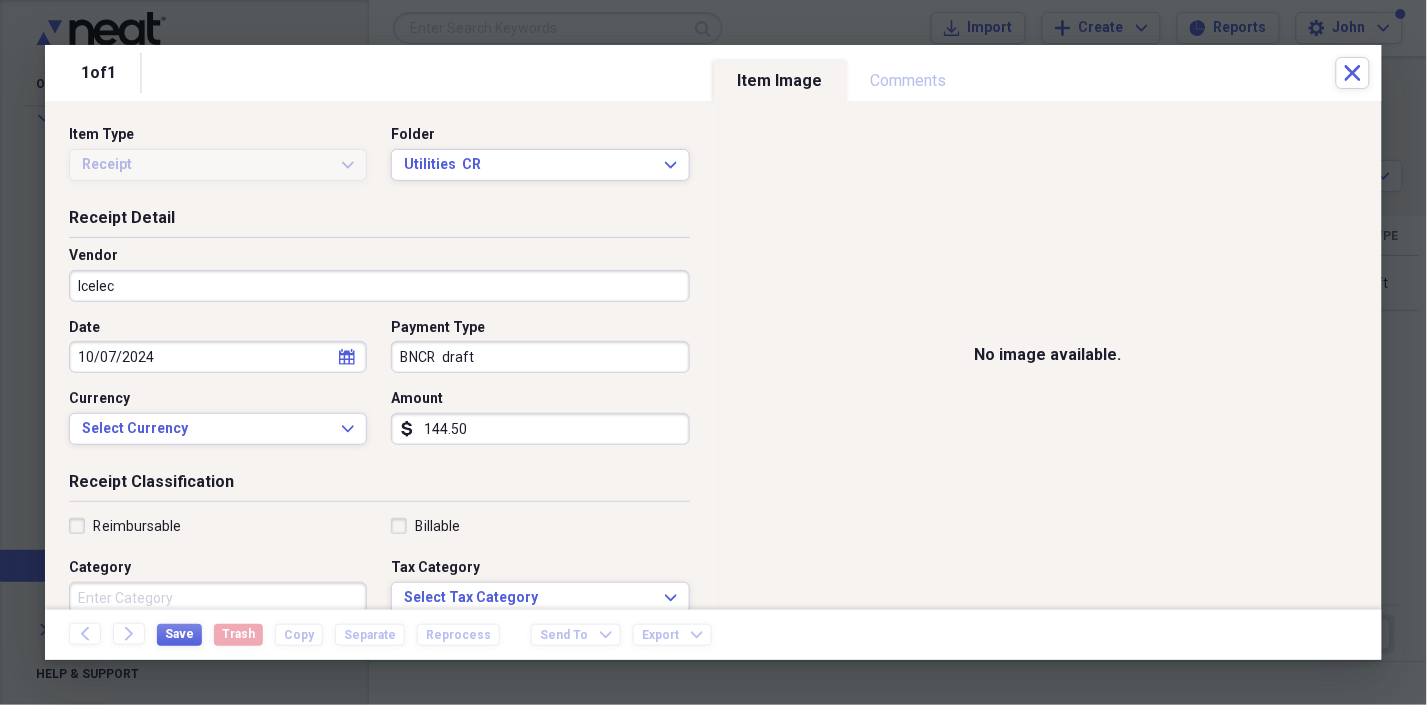 type on "144.50" 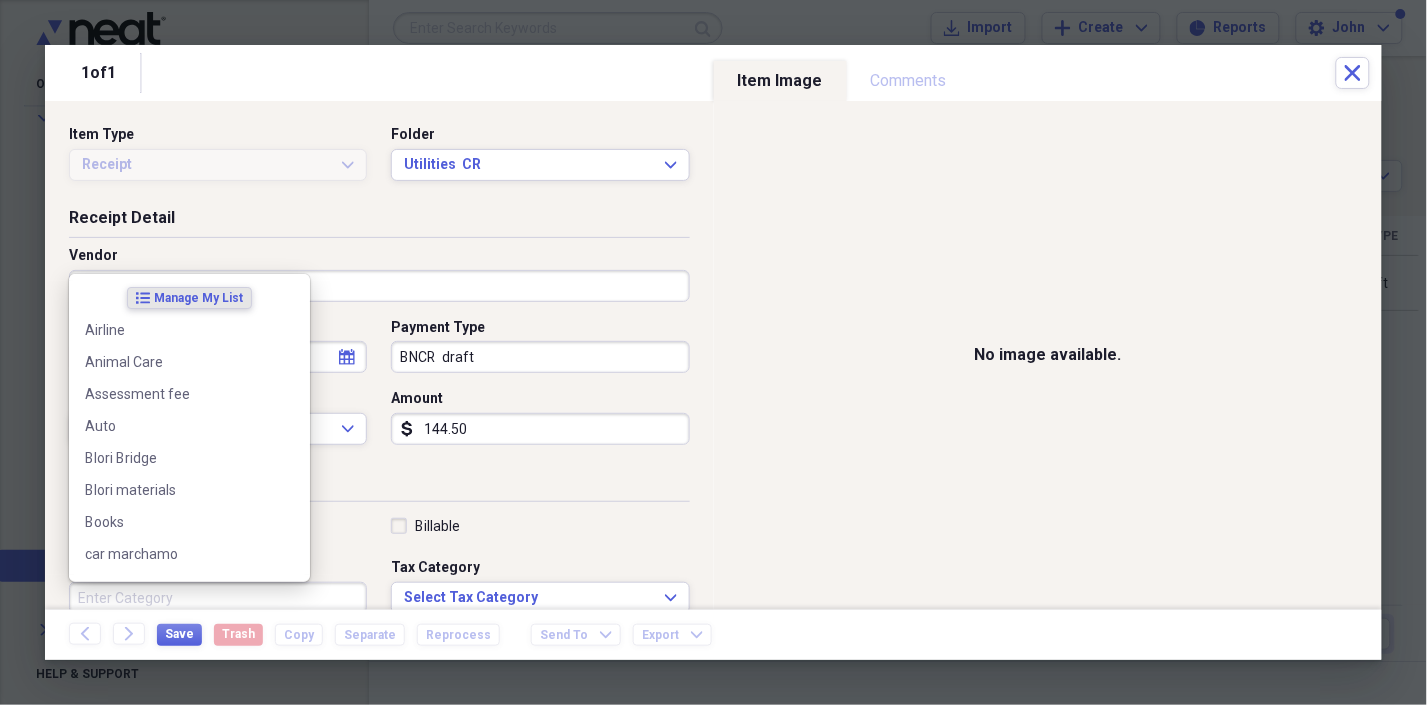 click on "Category" at bounding box center [218, 598] 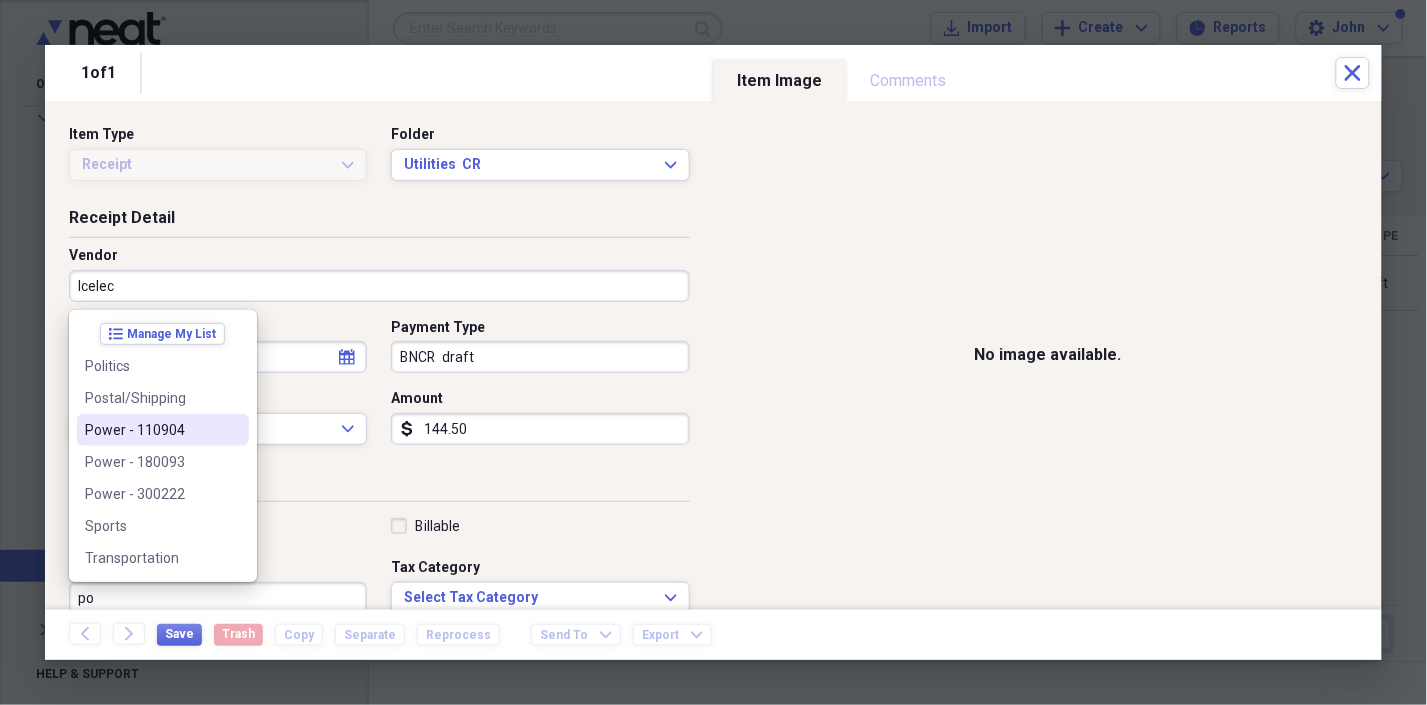 click on "Power - 110904" at bounding box center (151, 430) 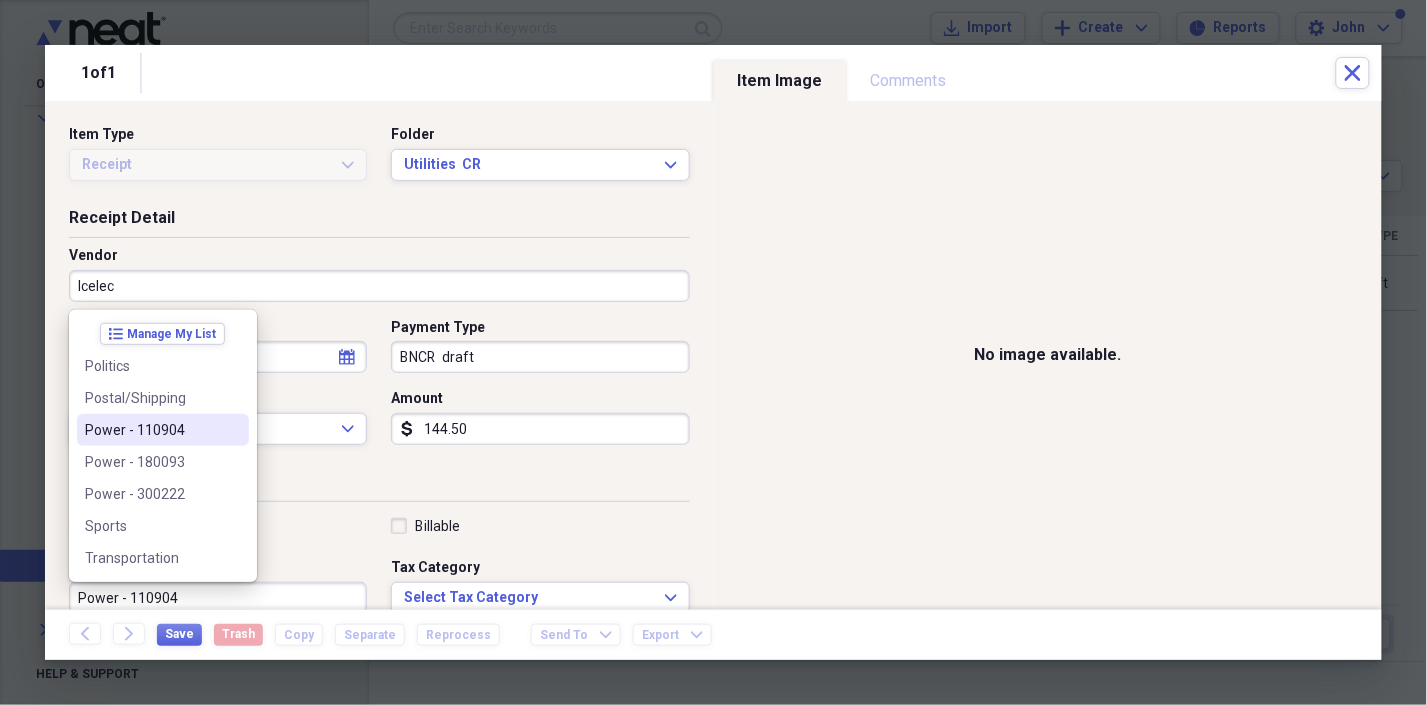 scroll, scrollTop: 3, scrollLeft: 0, axis: vertical 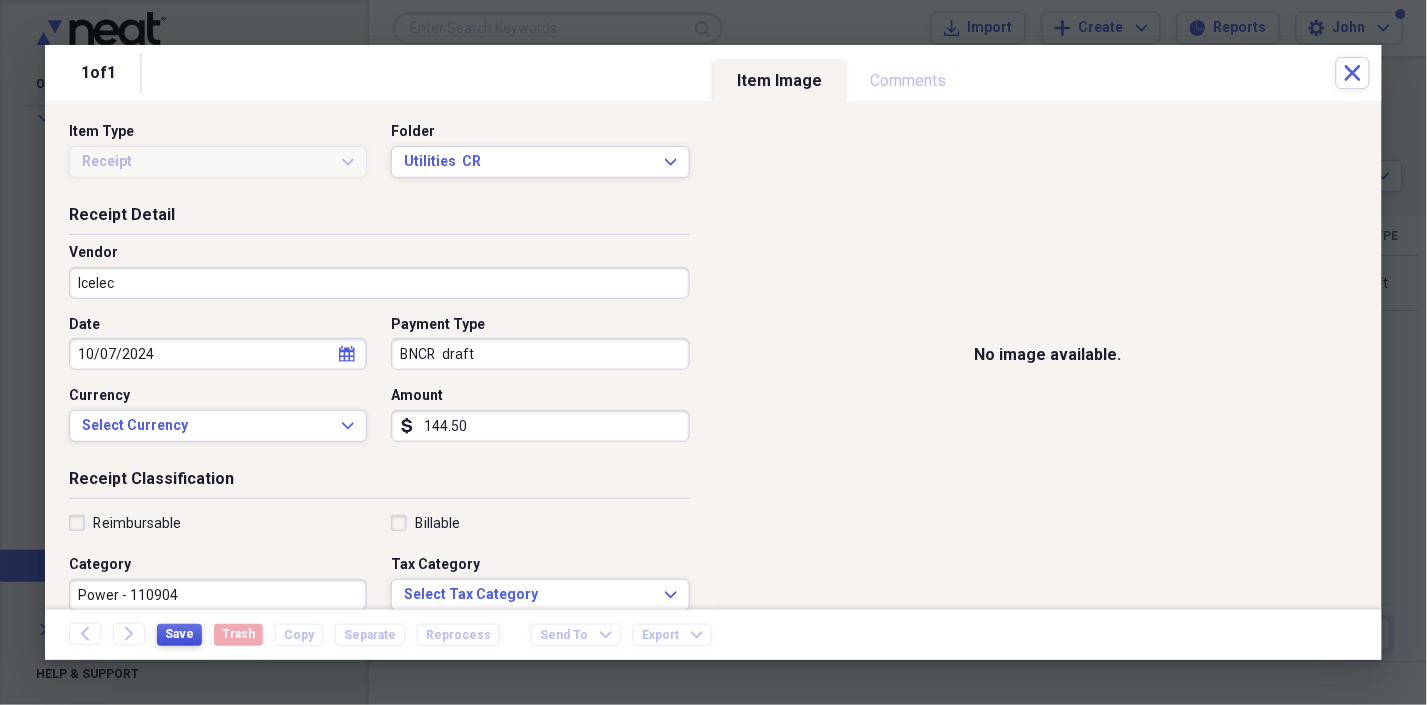 click on "Save" at bounding box center (179, 634) 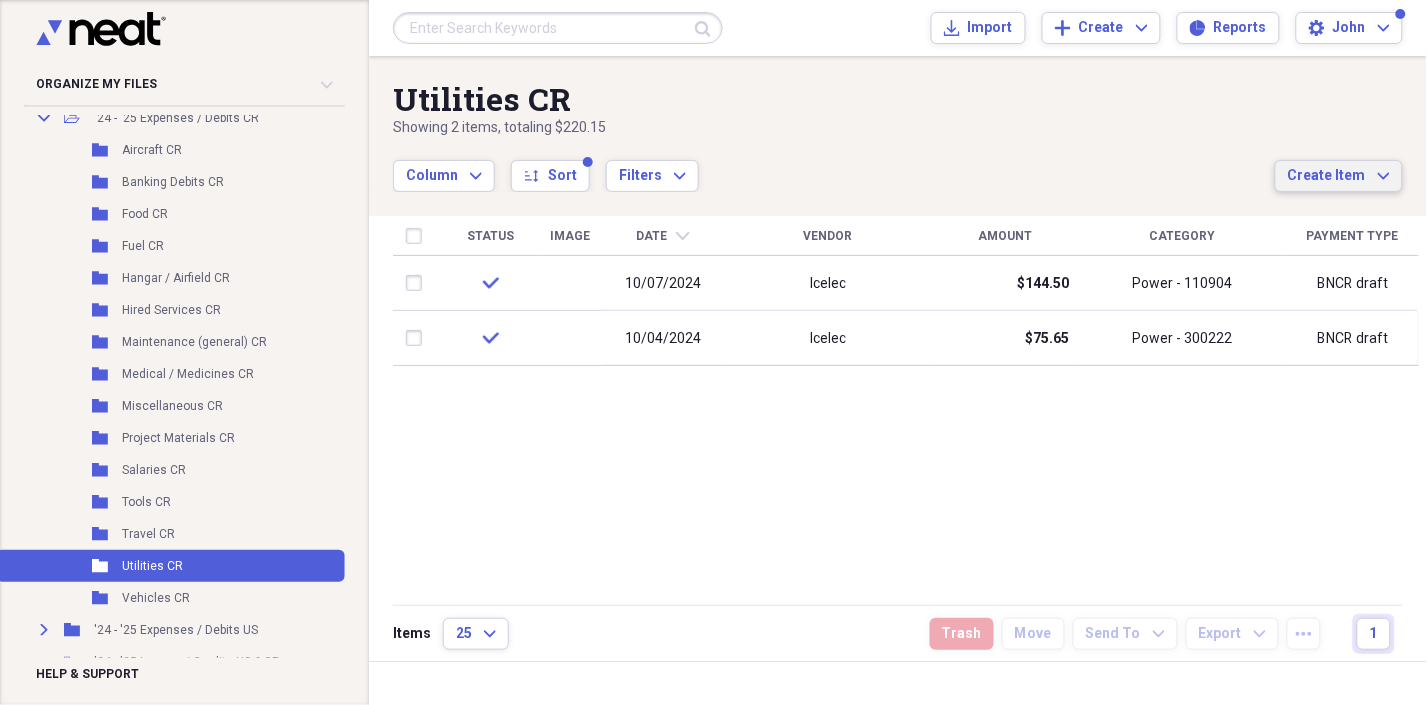 click on "Create Item" at bounding box center (1327, 176) 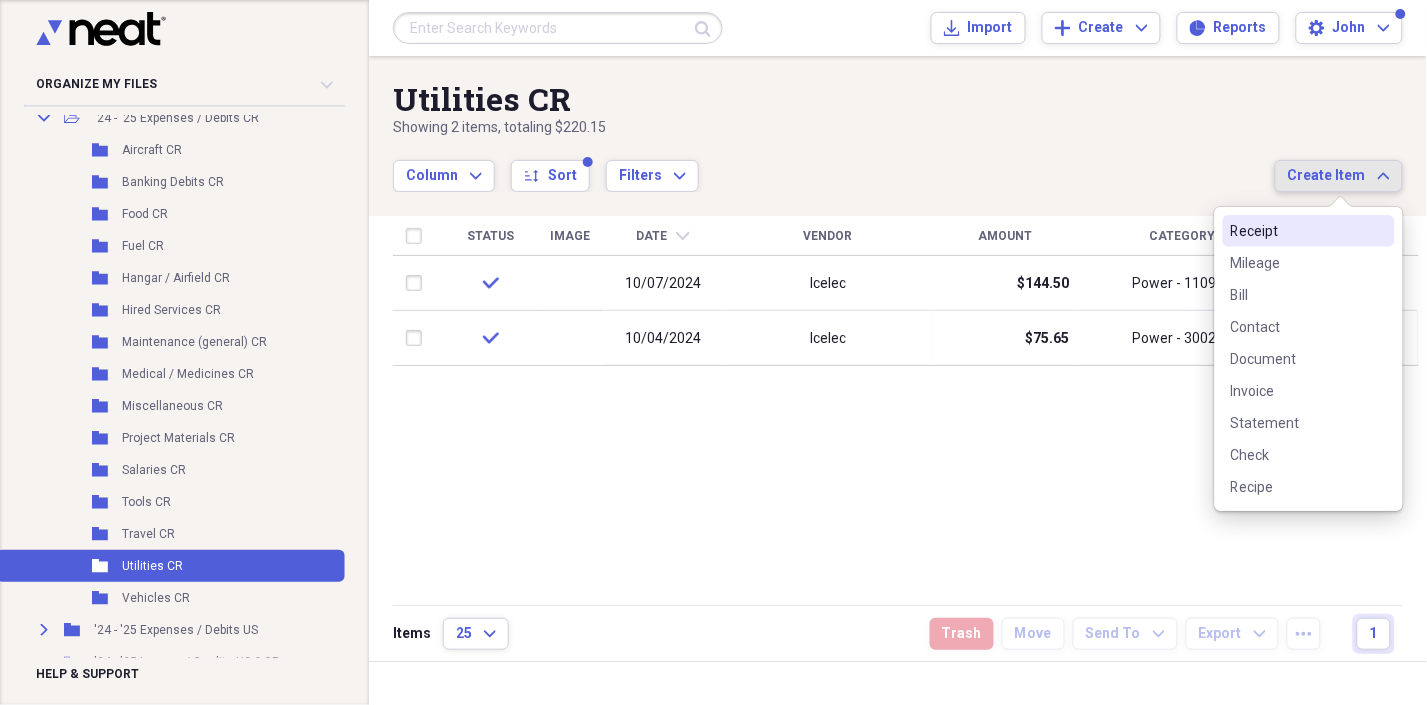 click on "Receipt" at bounding box center (1297, 231) 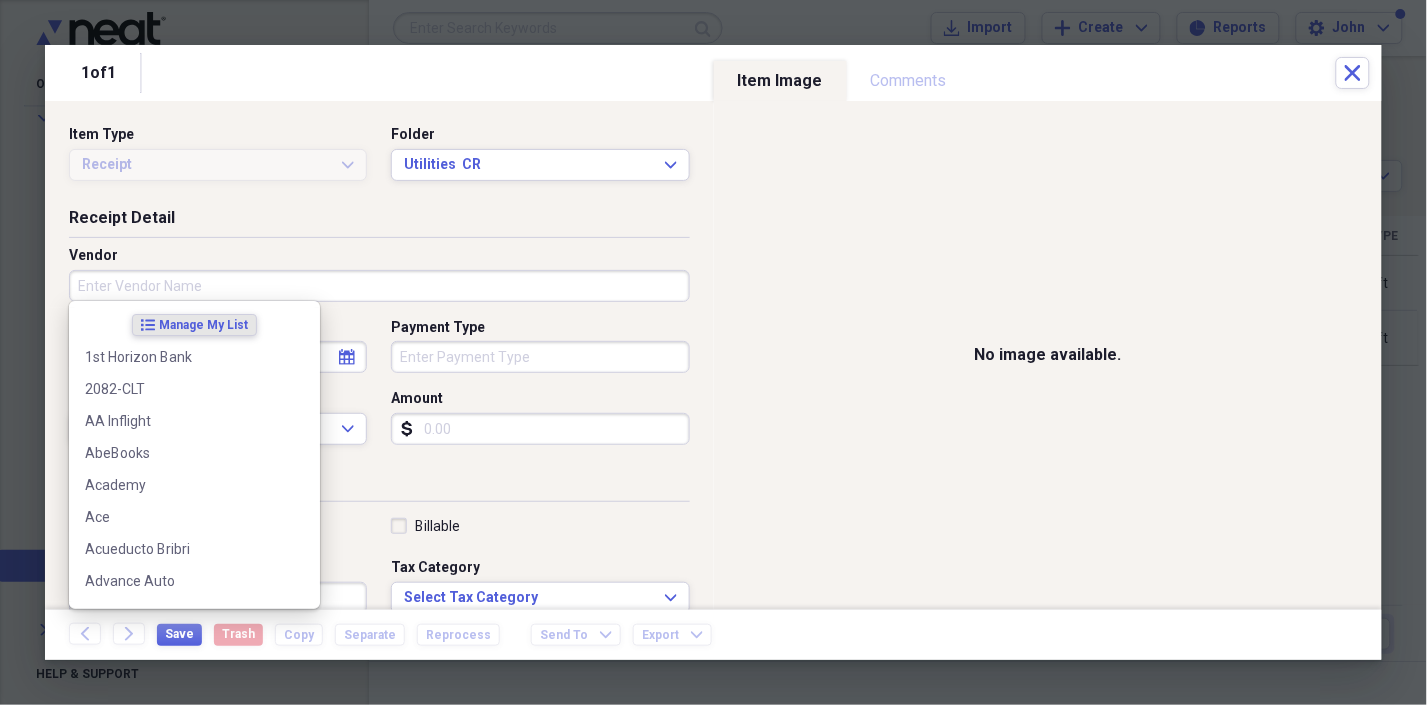 click on "Vendor" at bounding box center [379, 286] 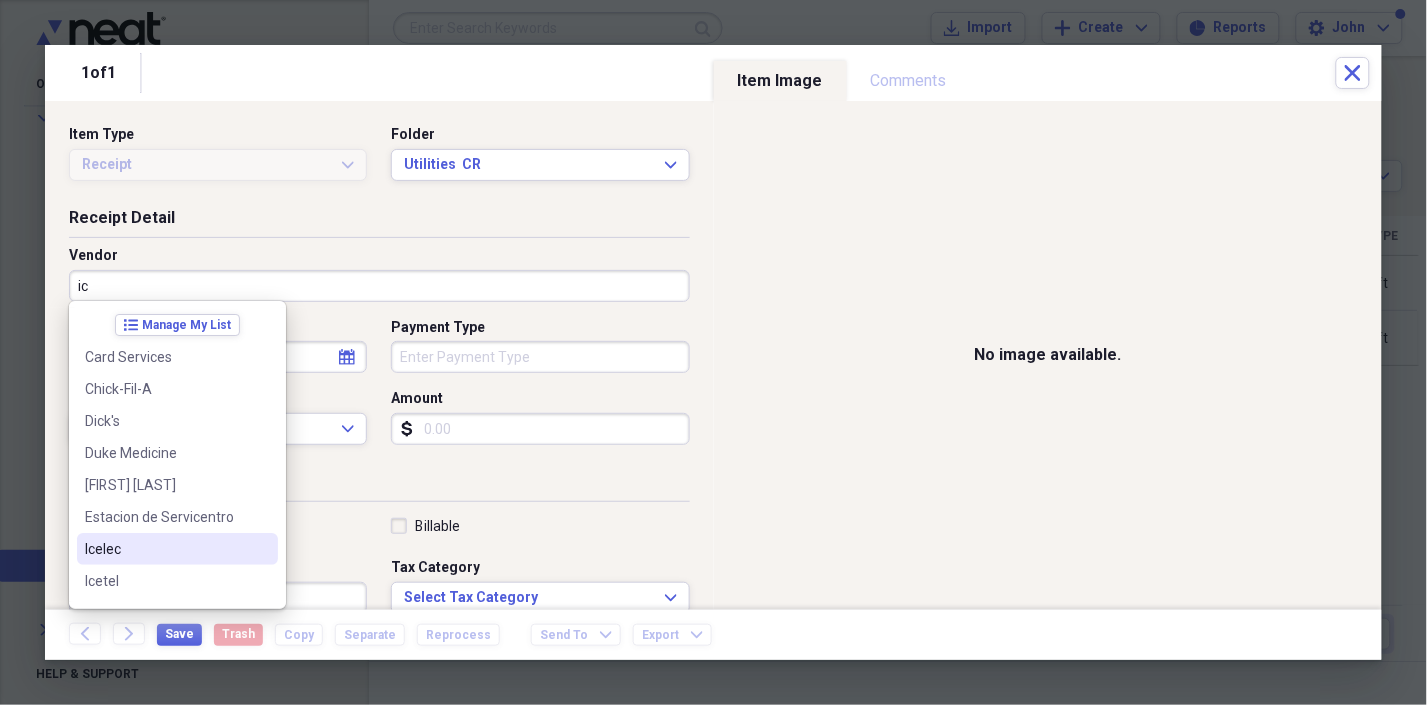 click on "Icelec" at bounding box center (165, 549) 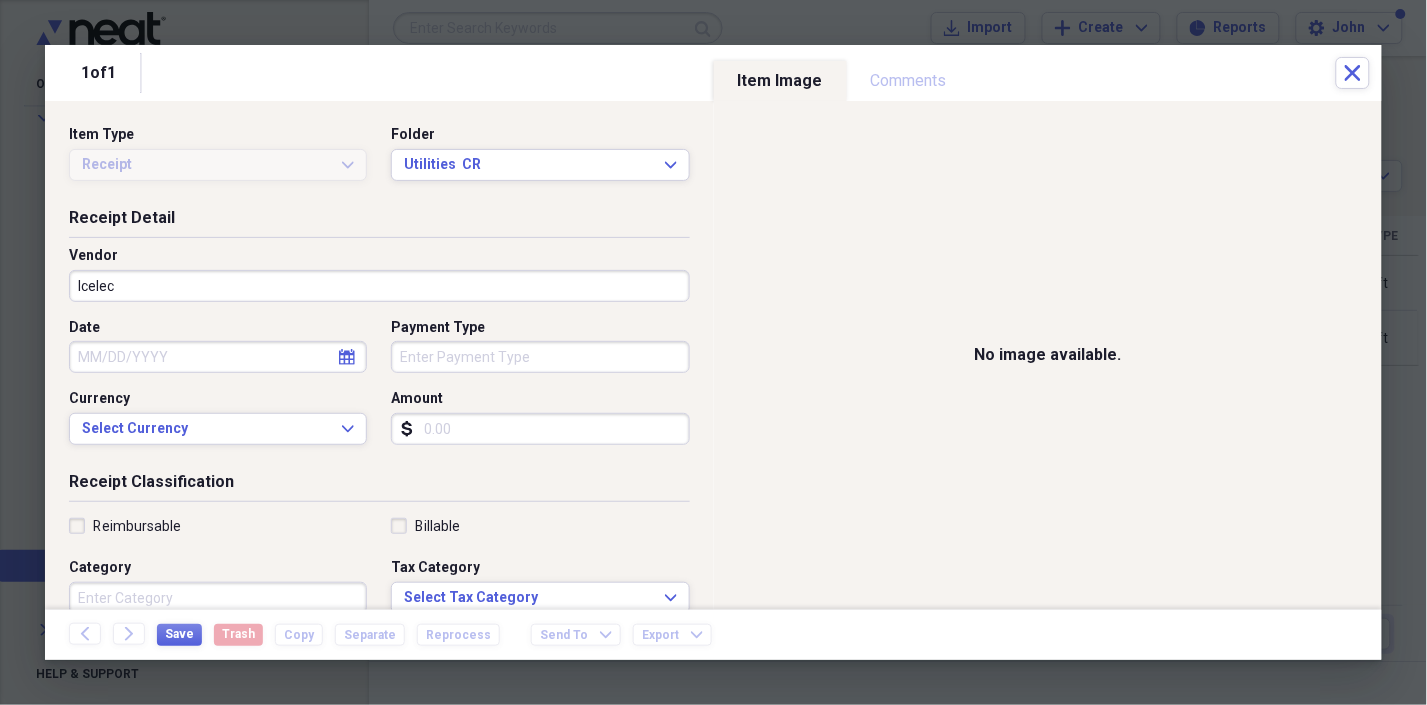 click on "Date" at bounding box center (218, 357) 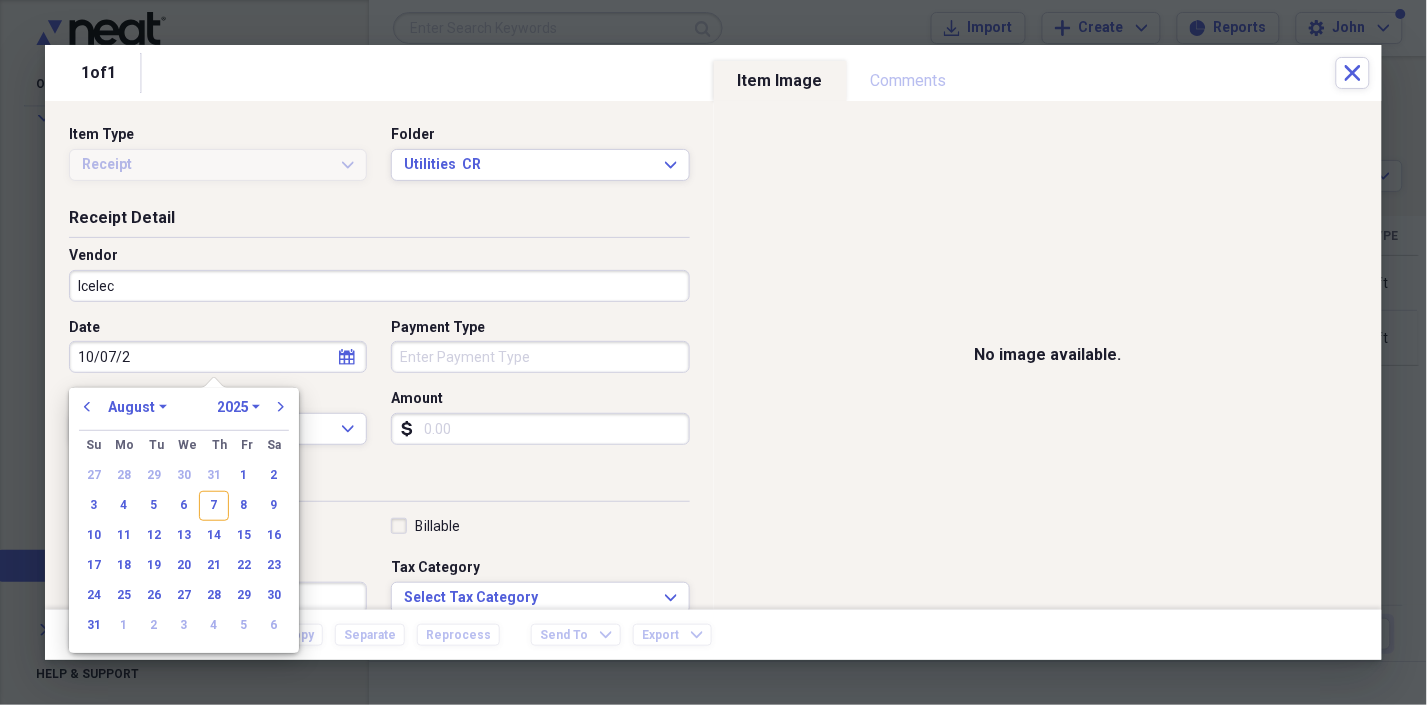 type on "10/07/20" 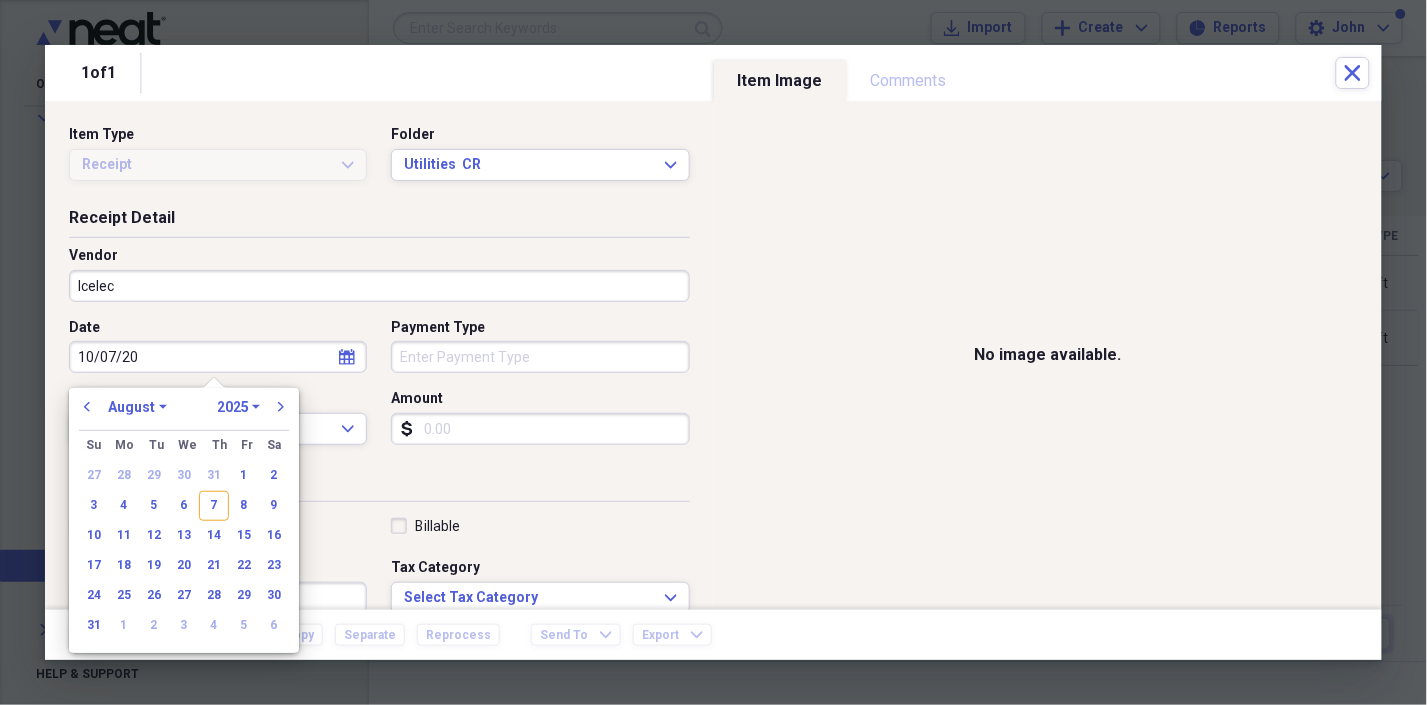 select on "9" 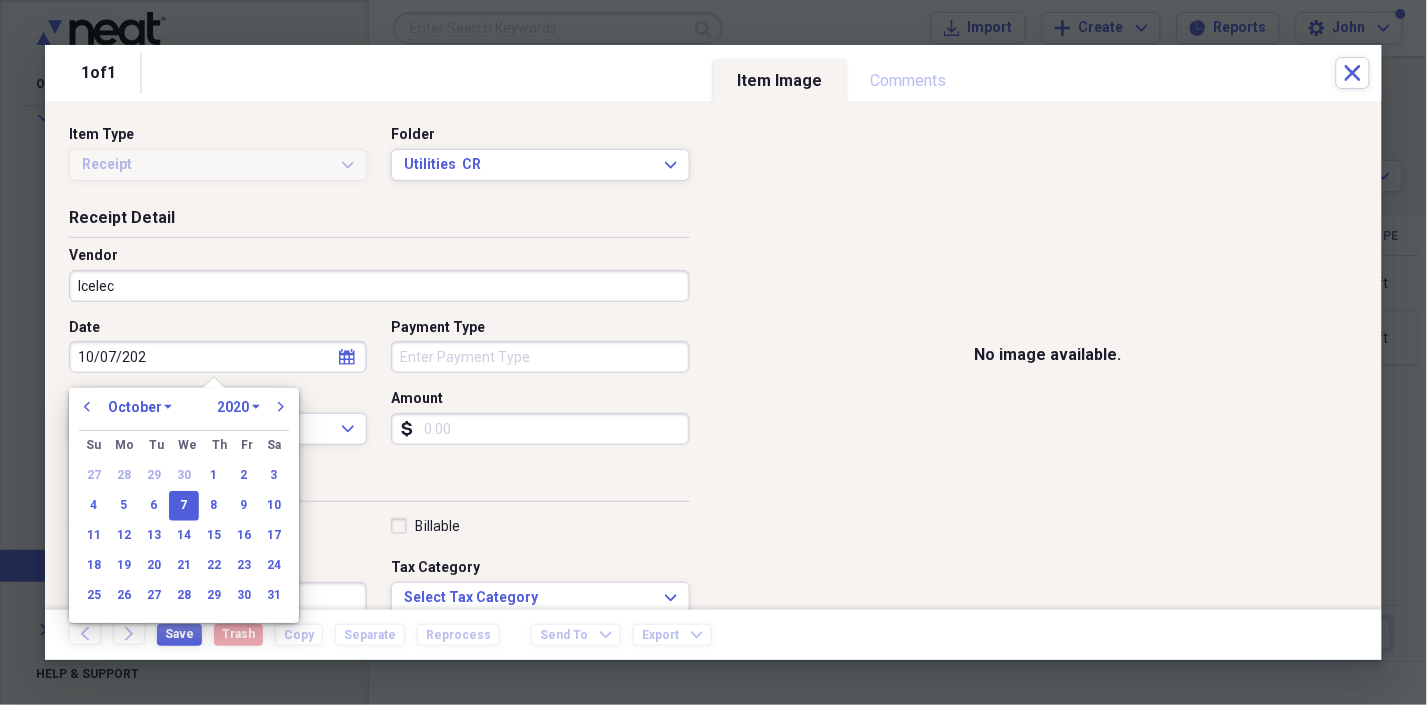 type on "10/07/2024" 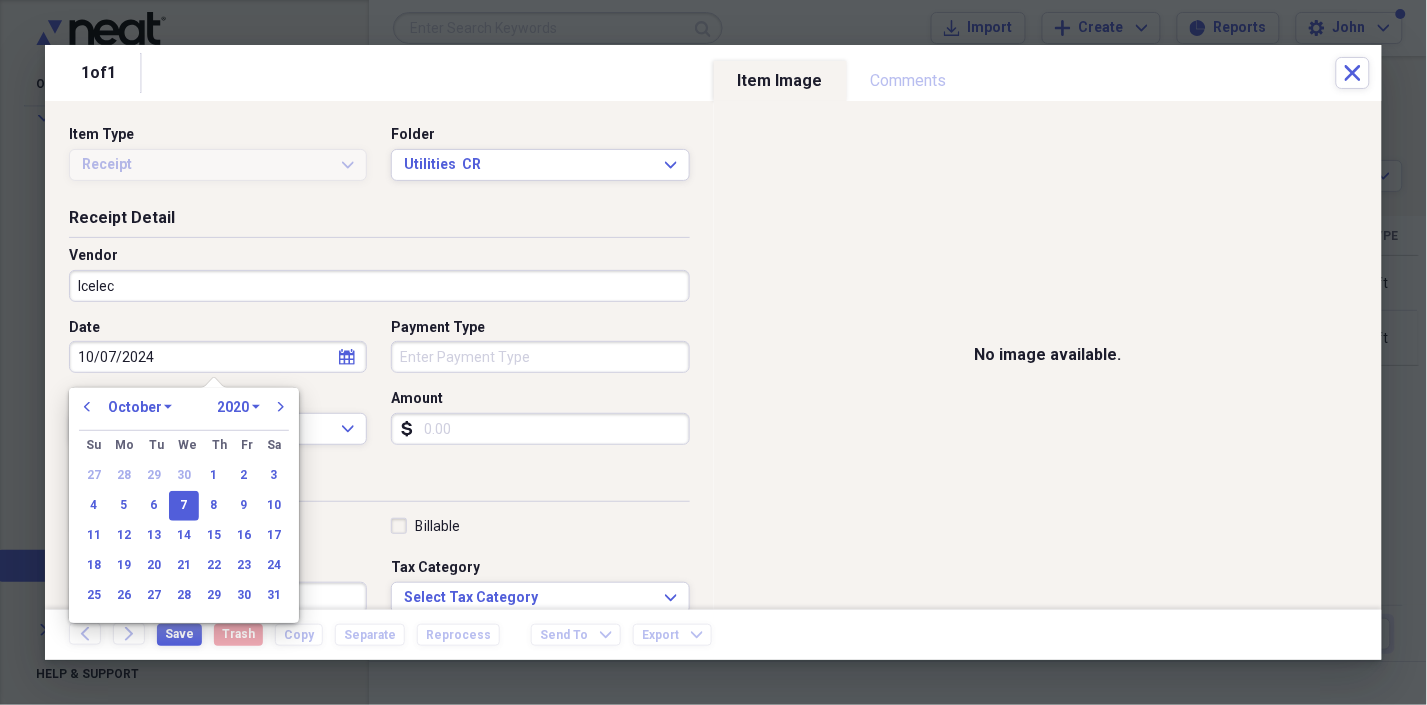 select on "2024" 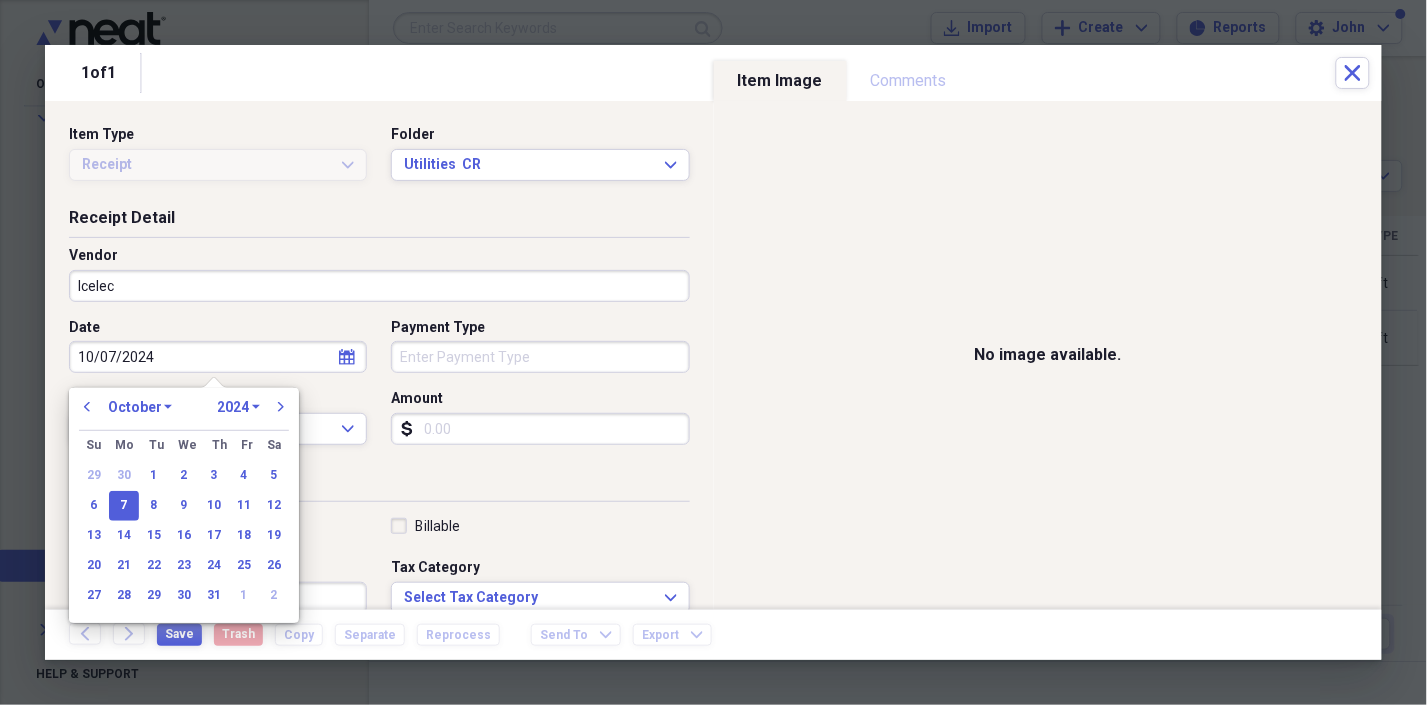 type on "10/07/2024" 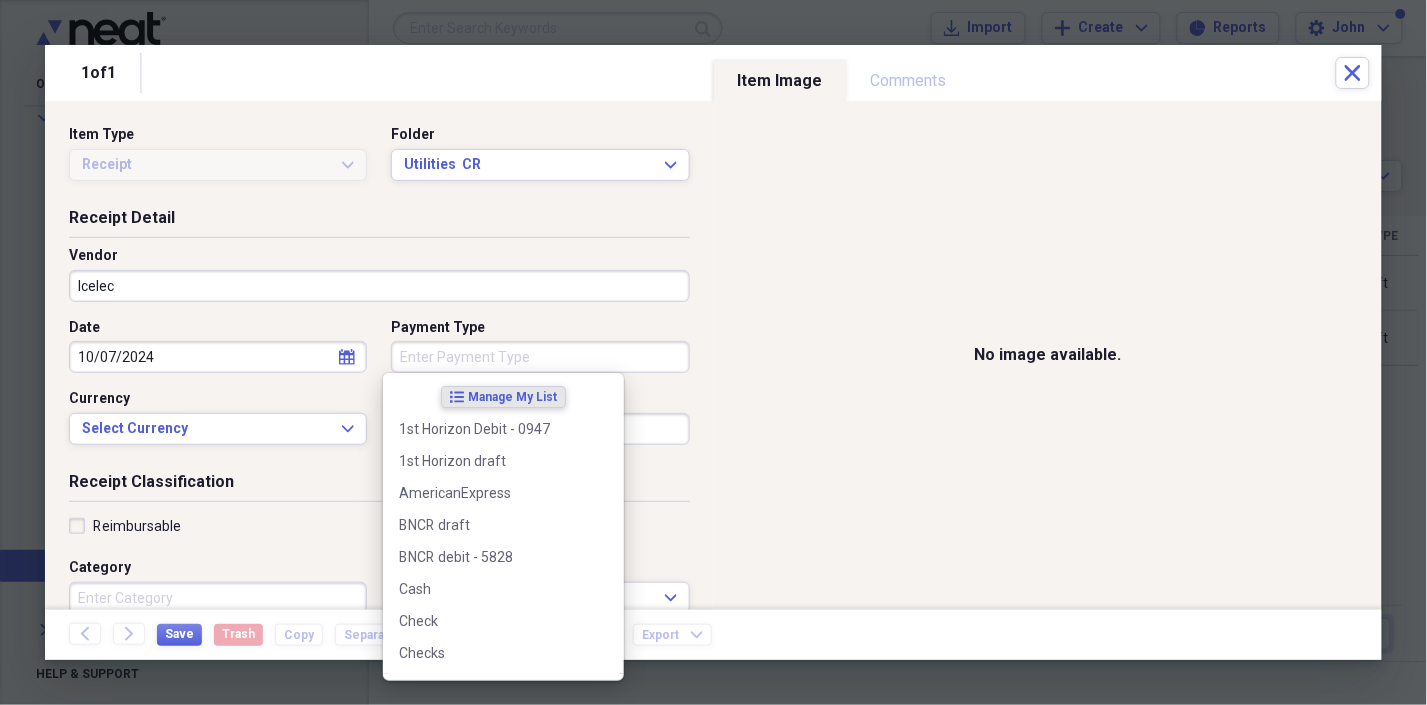 click on "Payment Type" at bounding box center (540, 357) 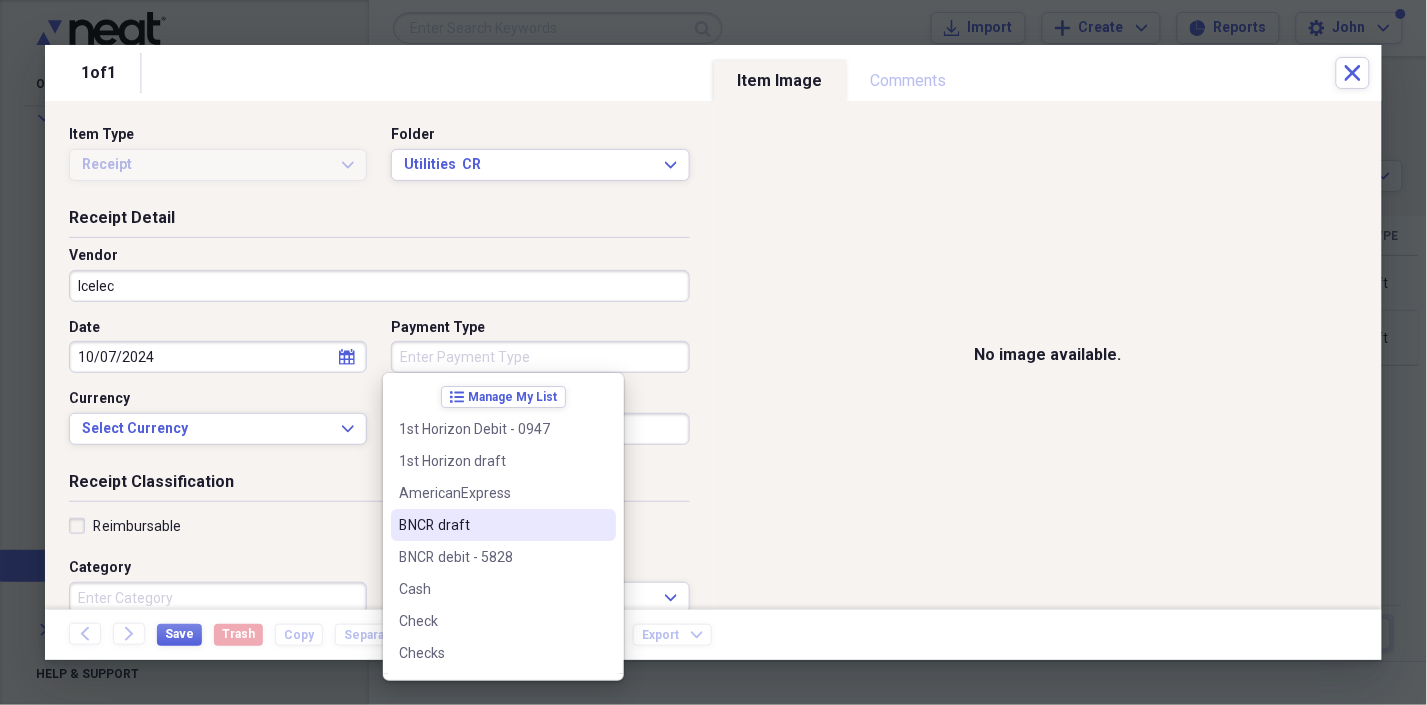 click on "BNCR  draft" at bounding box center [491, 525] 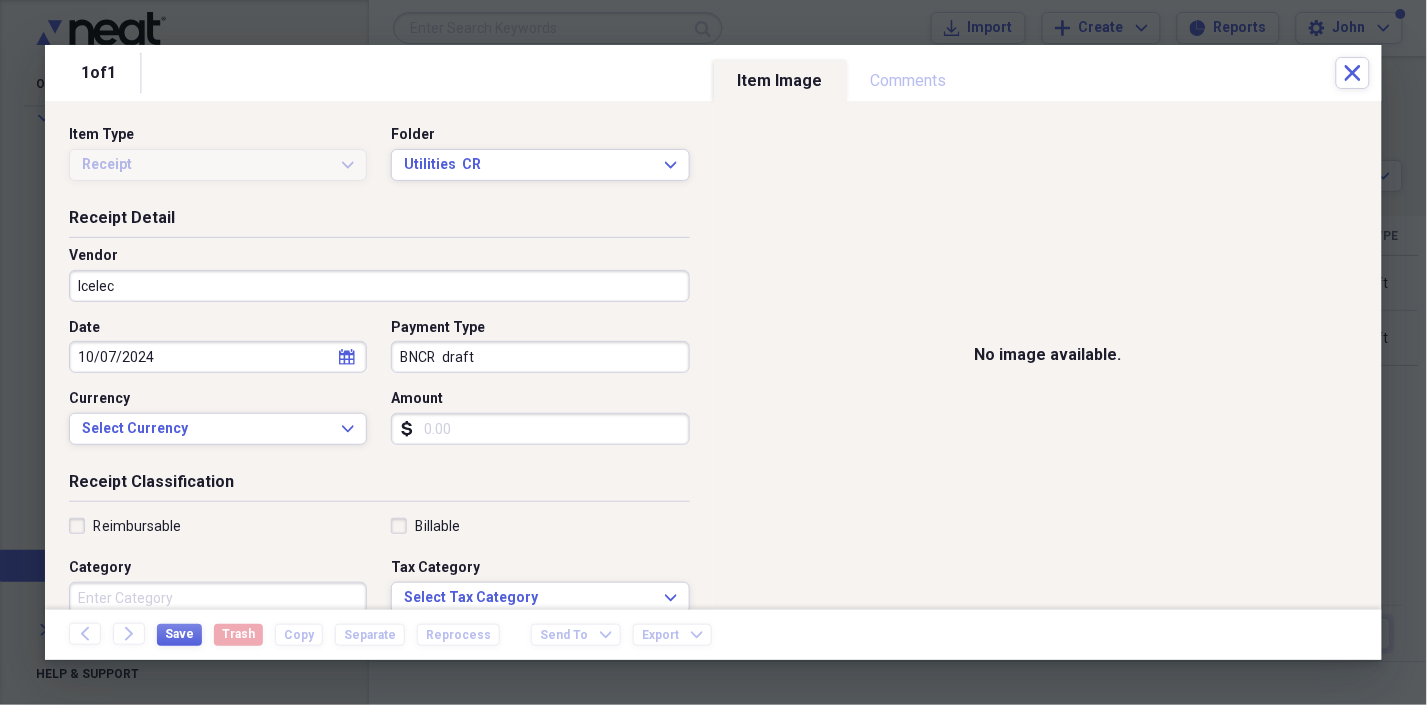 click on "Amount" at bounding box center (540, 429) 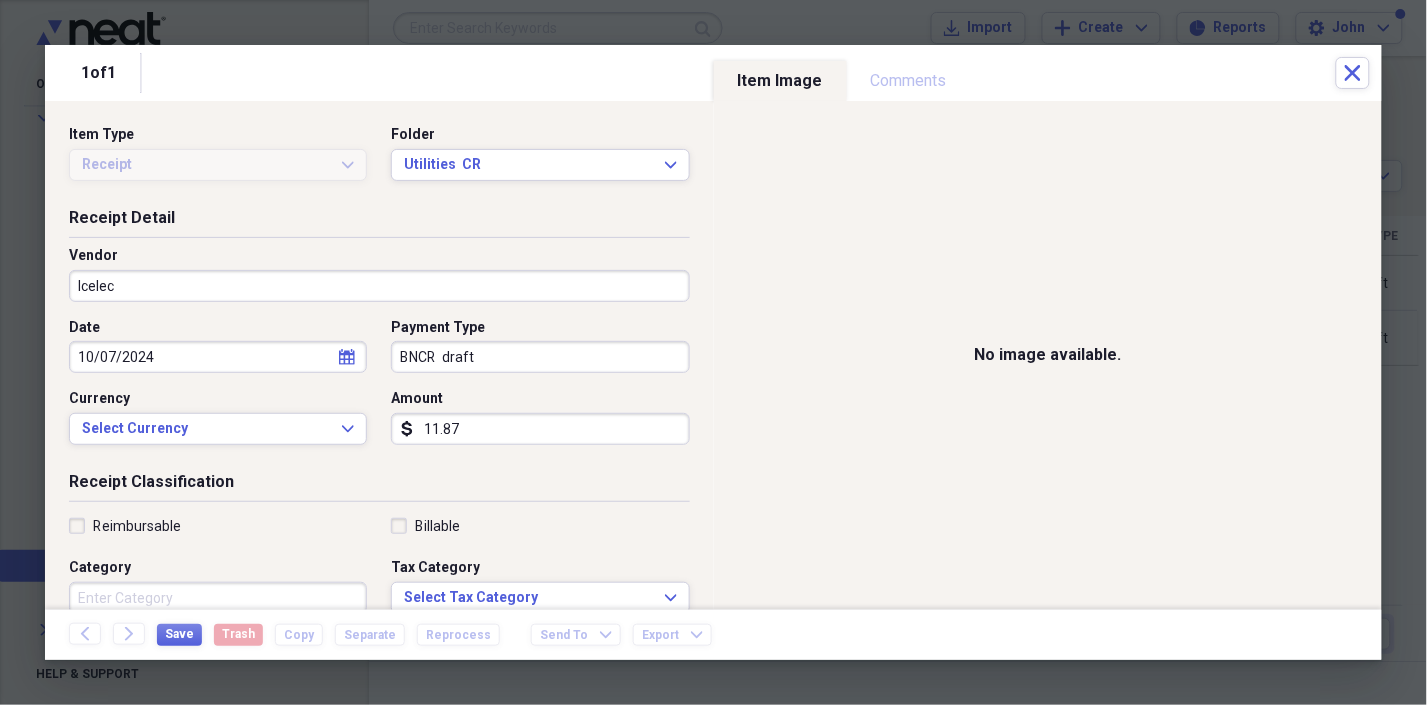 type on "11.87" 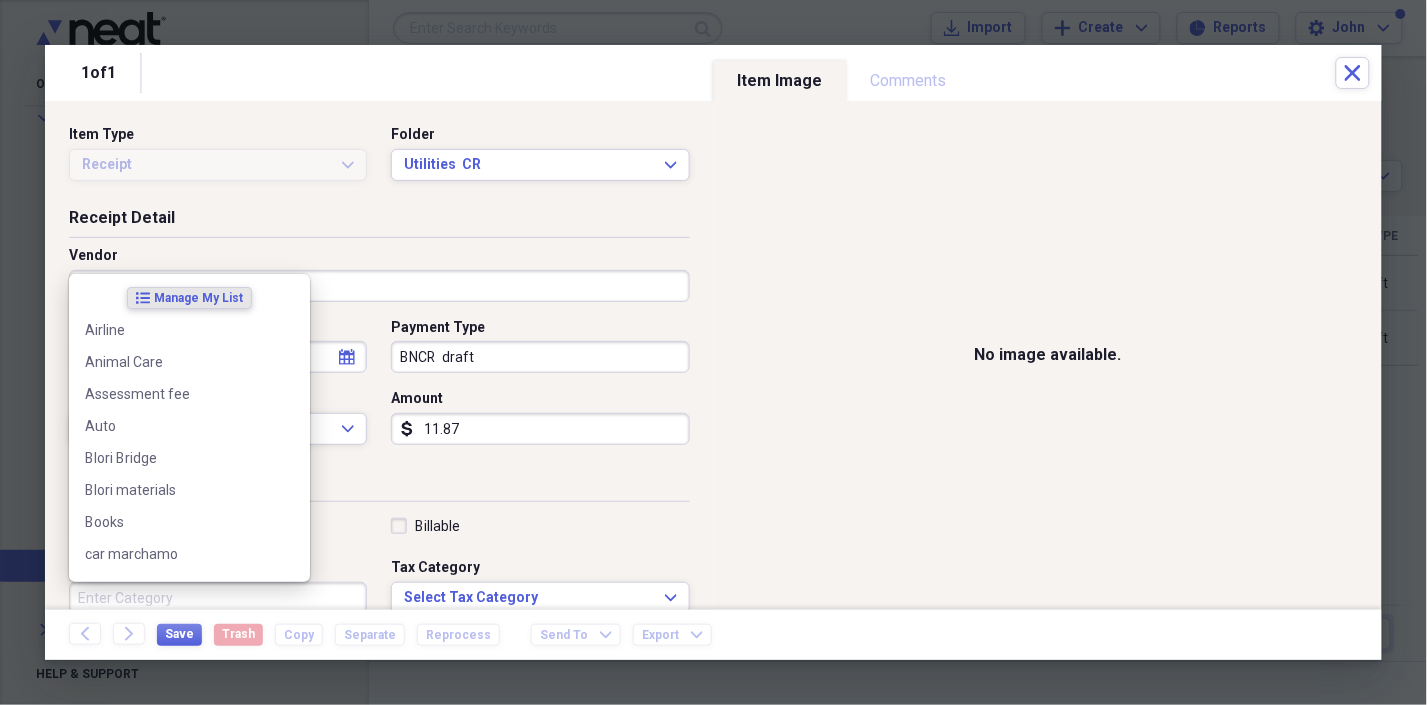 click on "Category" at bounding box center [218, 598] 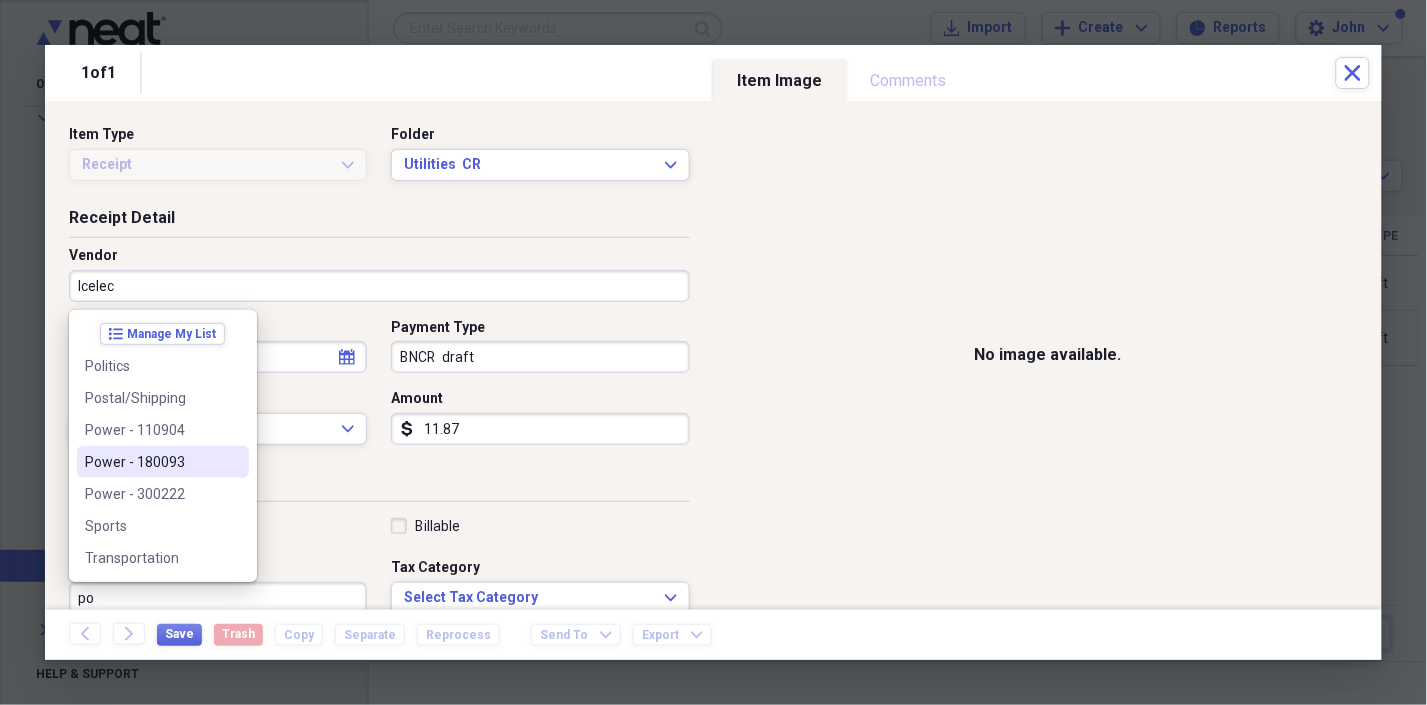 click on "Power - 180093" at bounding box center [151, 462] 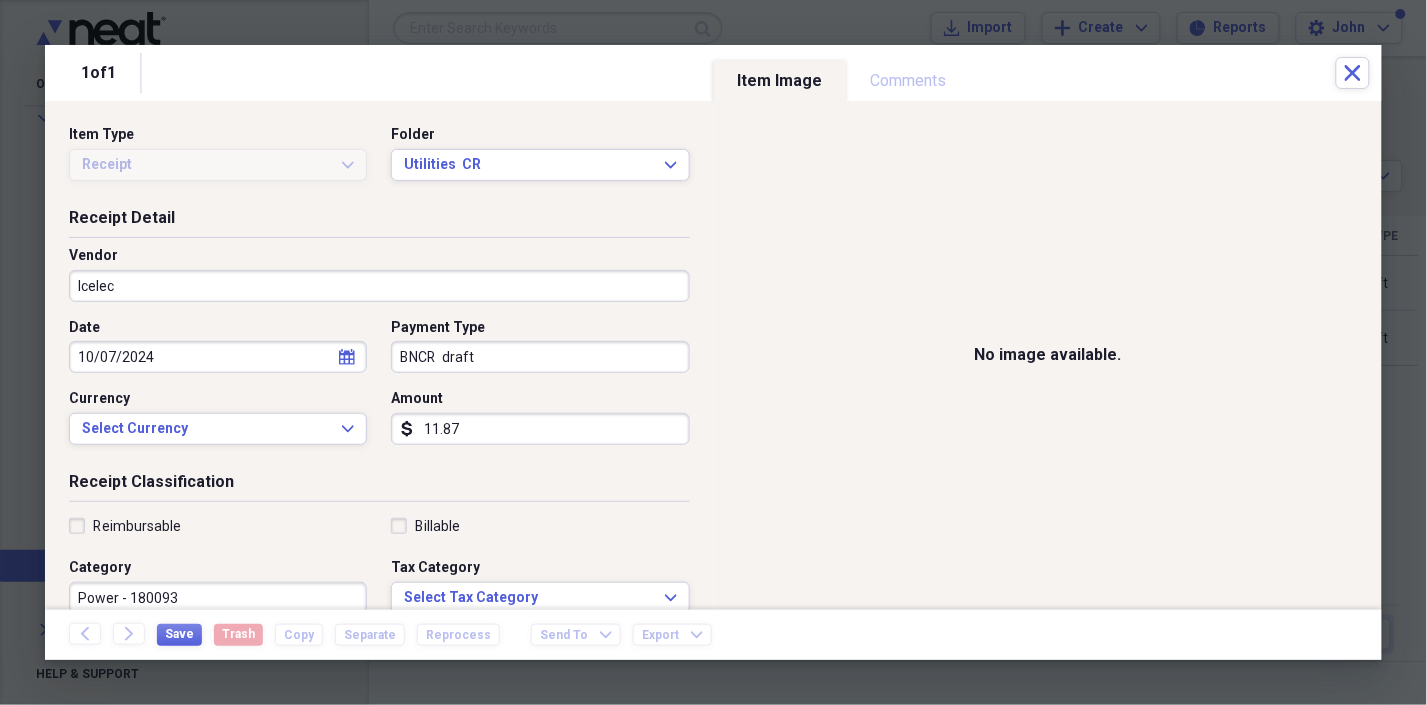 scroll, scrollTop: 3, scrollLeft: 0, axis: vertical 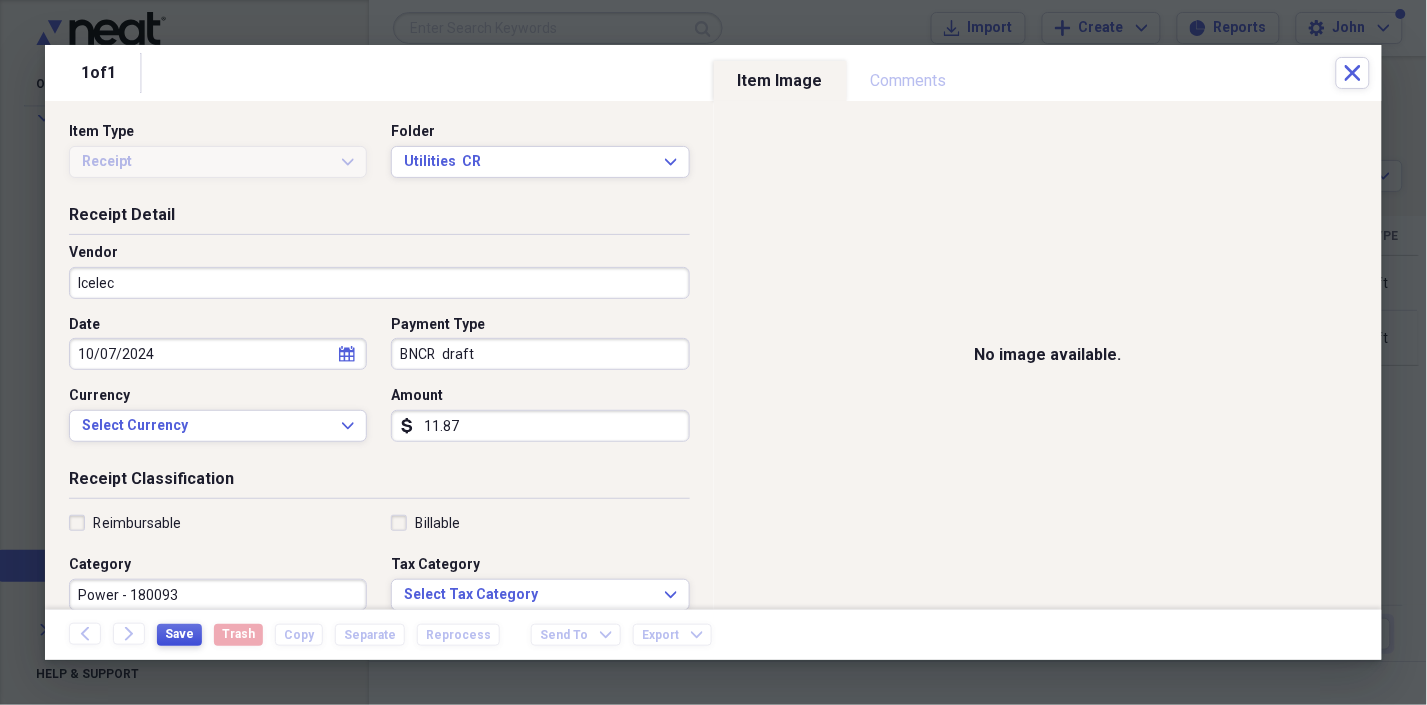 click on "Save" at bounding box center (179, 634) 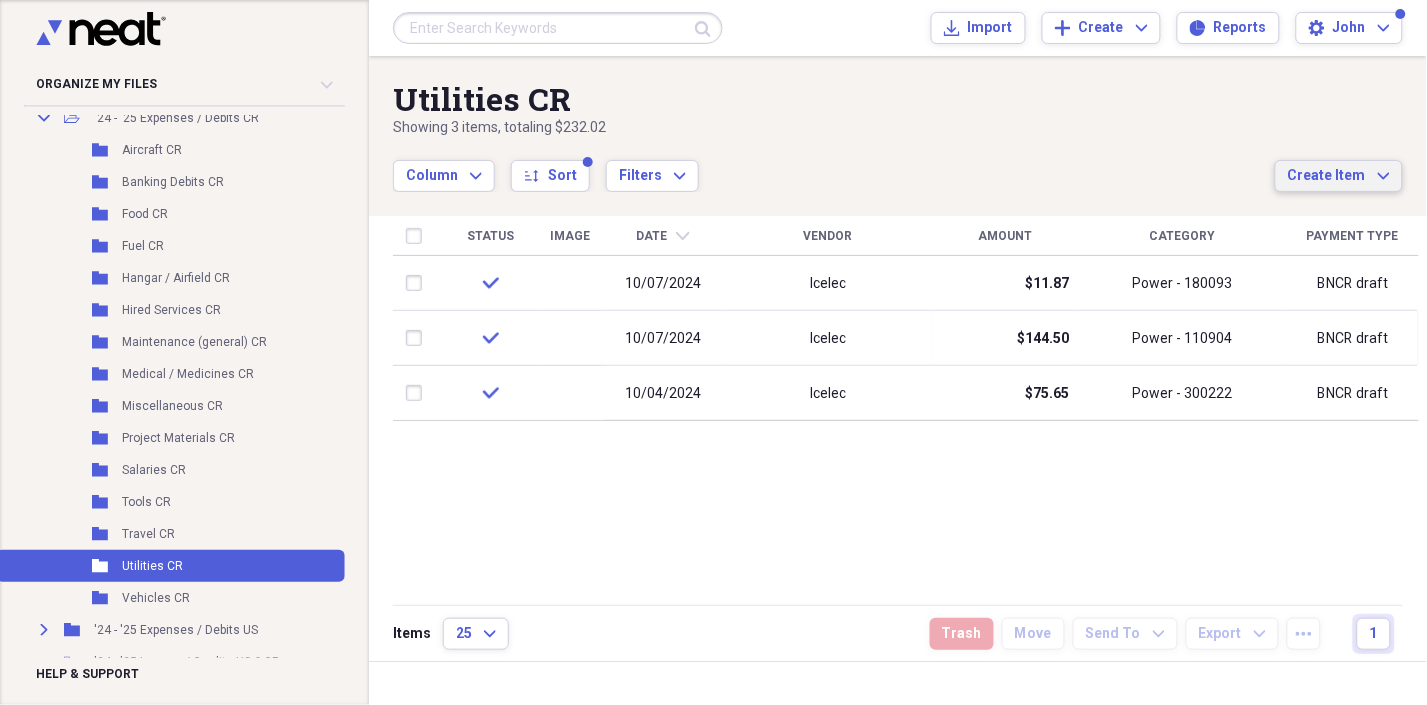click on "Create Item" at bounding box center [1327, 176] 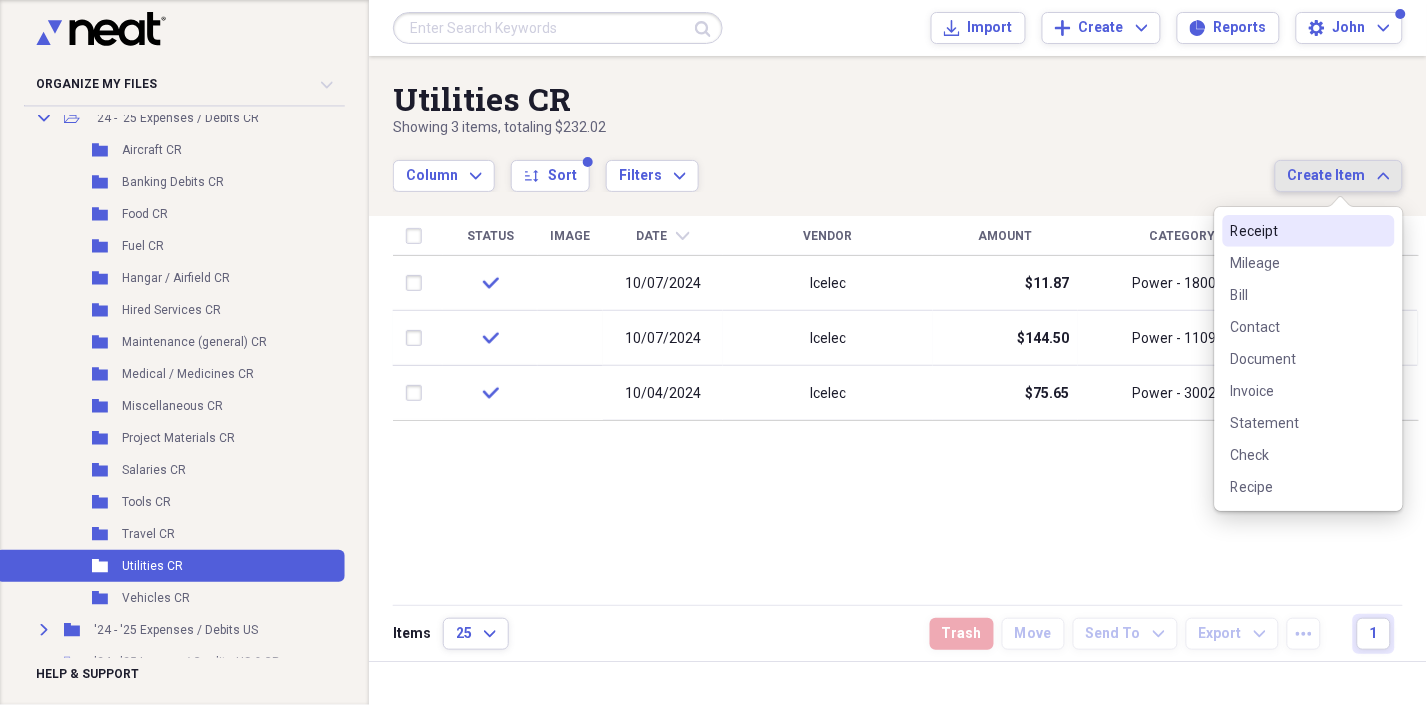 click on "Receipt" at bounding box center (1297, 231) 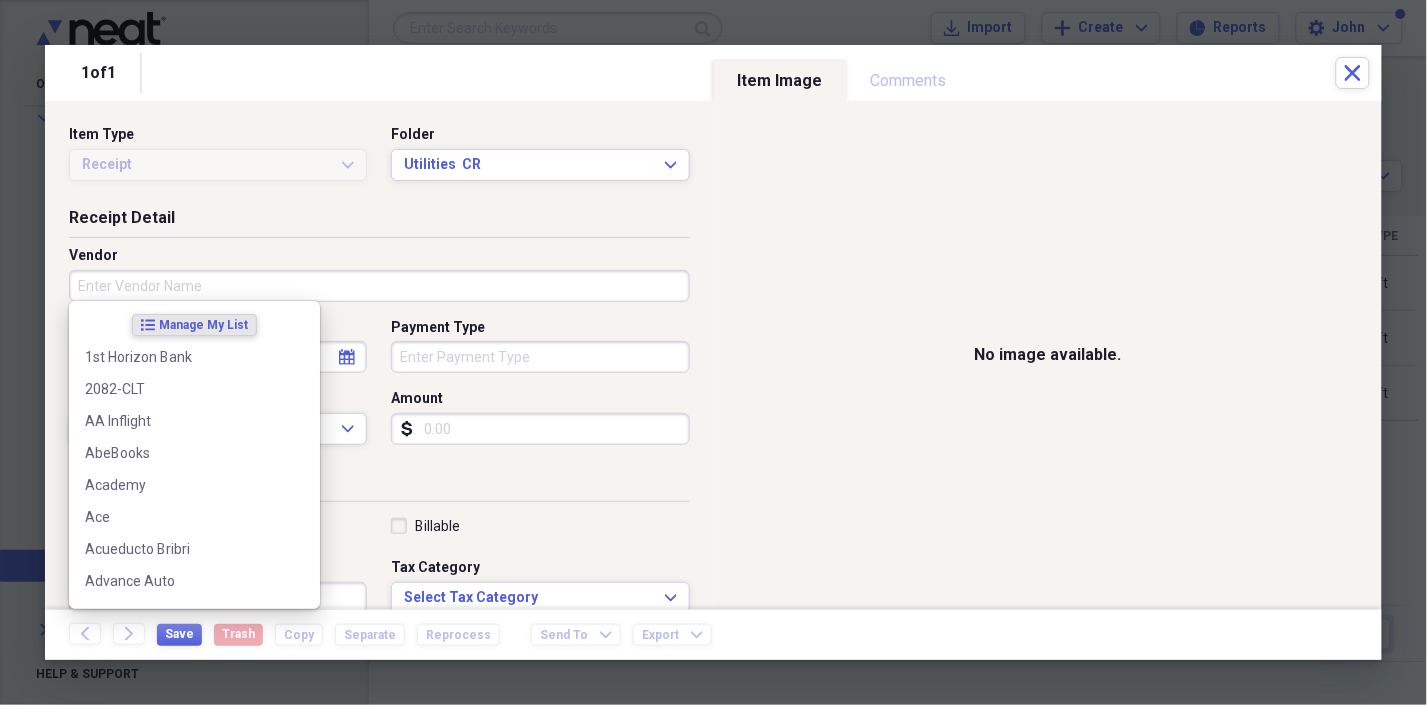click on "Vendor" at bounding box center (379, 286) 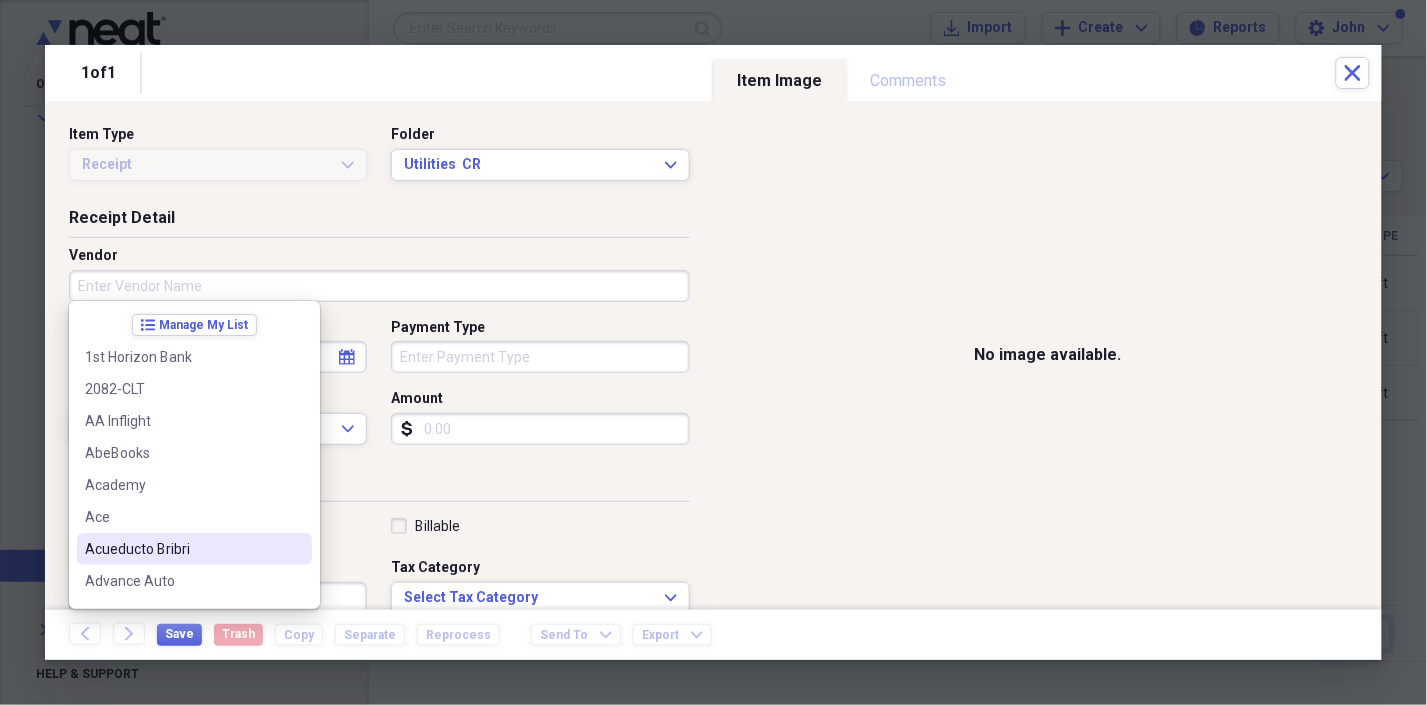 click on "Acueducto Bribri" at bounding box center [182, 549] 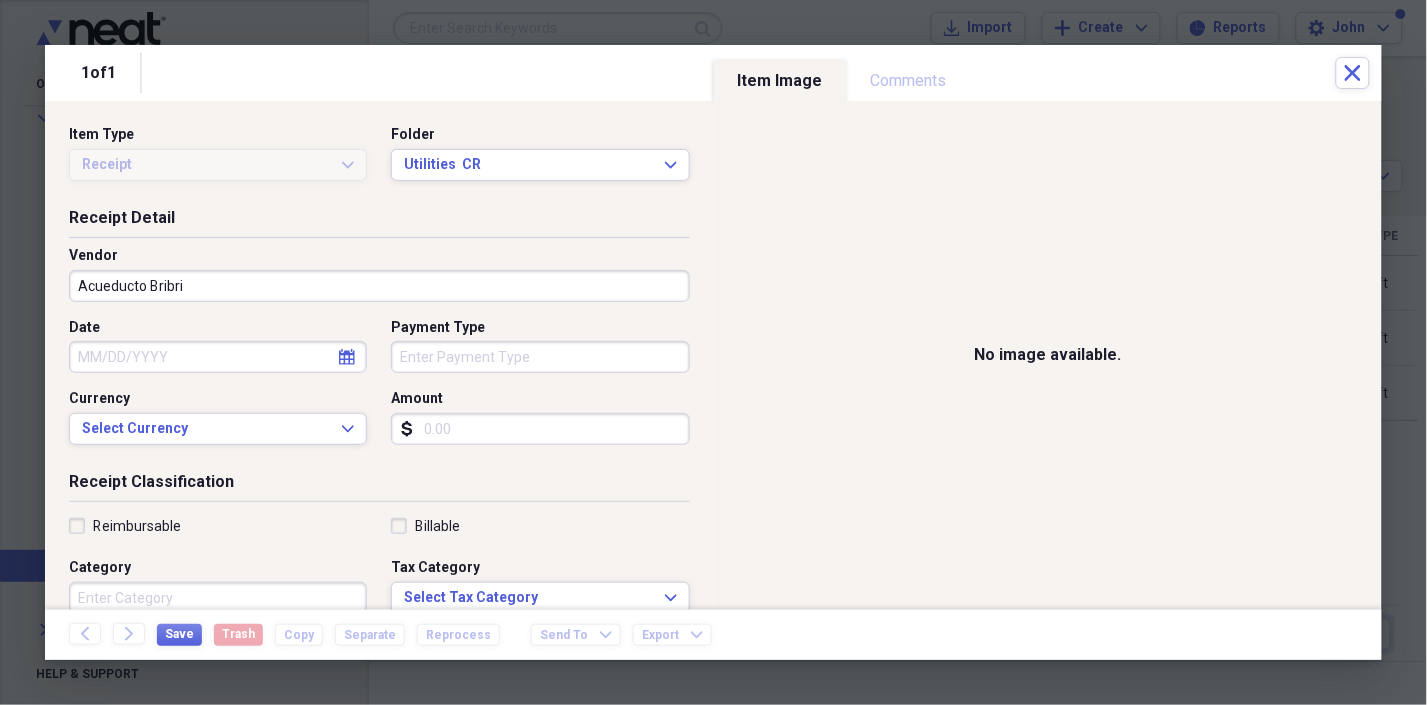 select on "7" 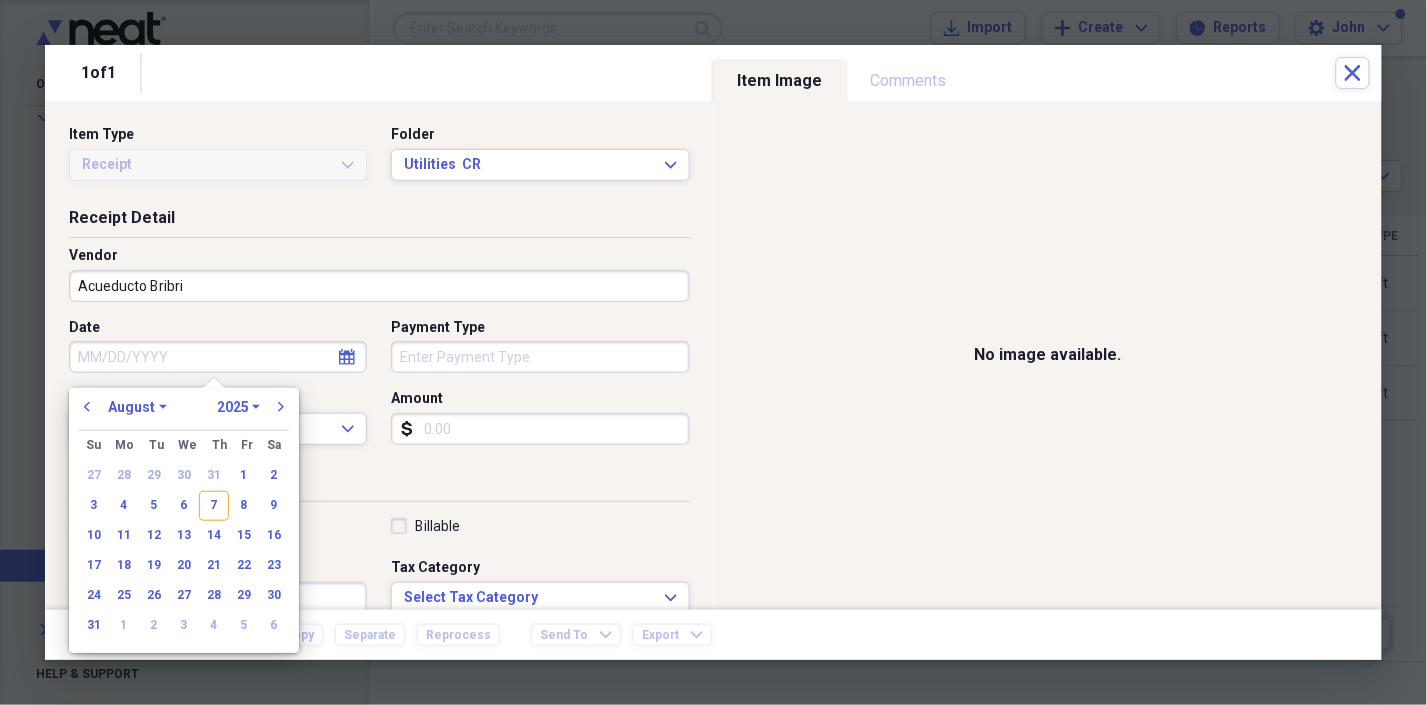 click on "Date" at bounding box center (218, 357) 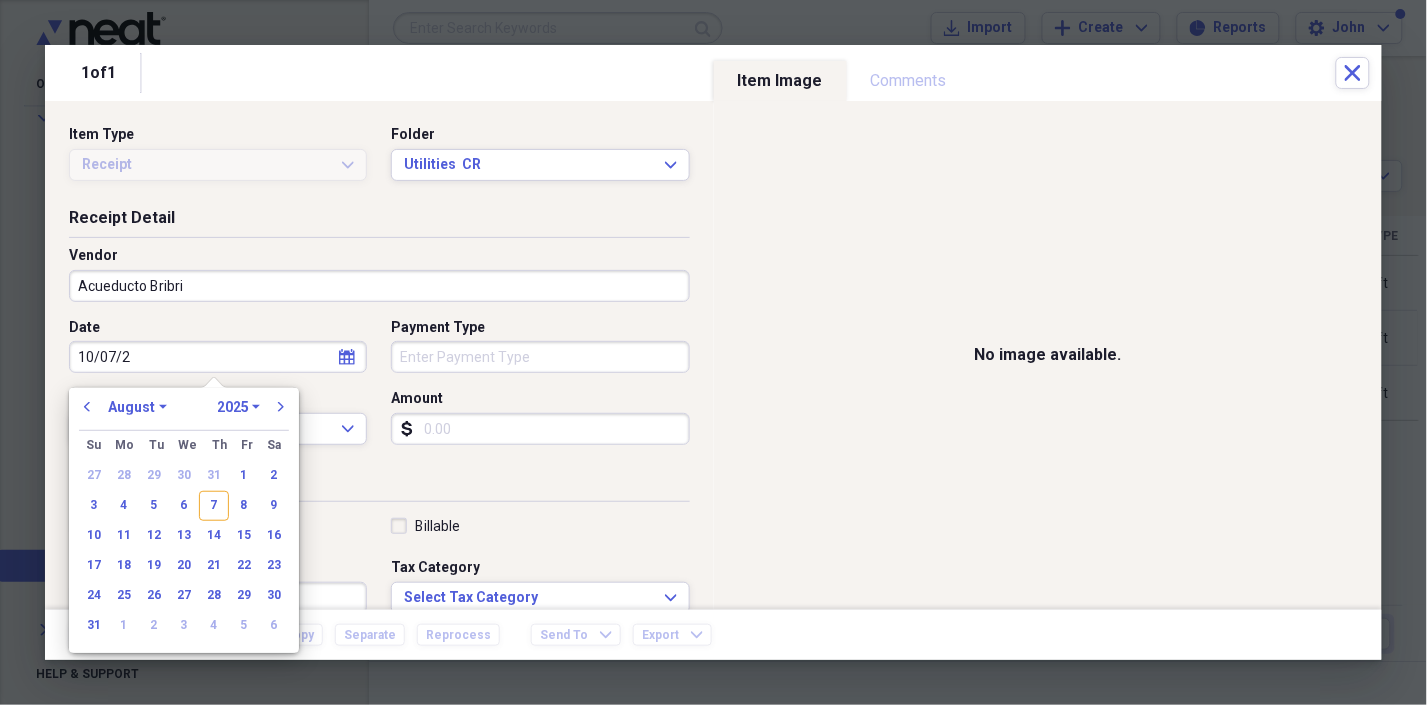 type on "10/07/20" 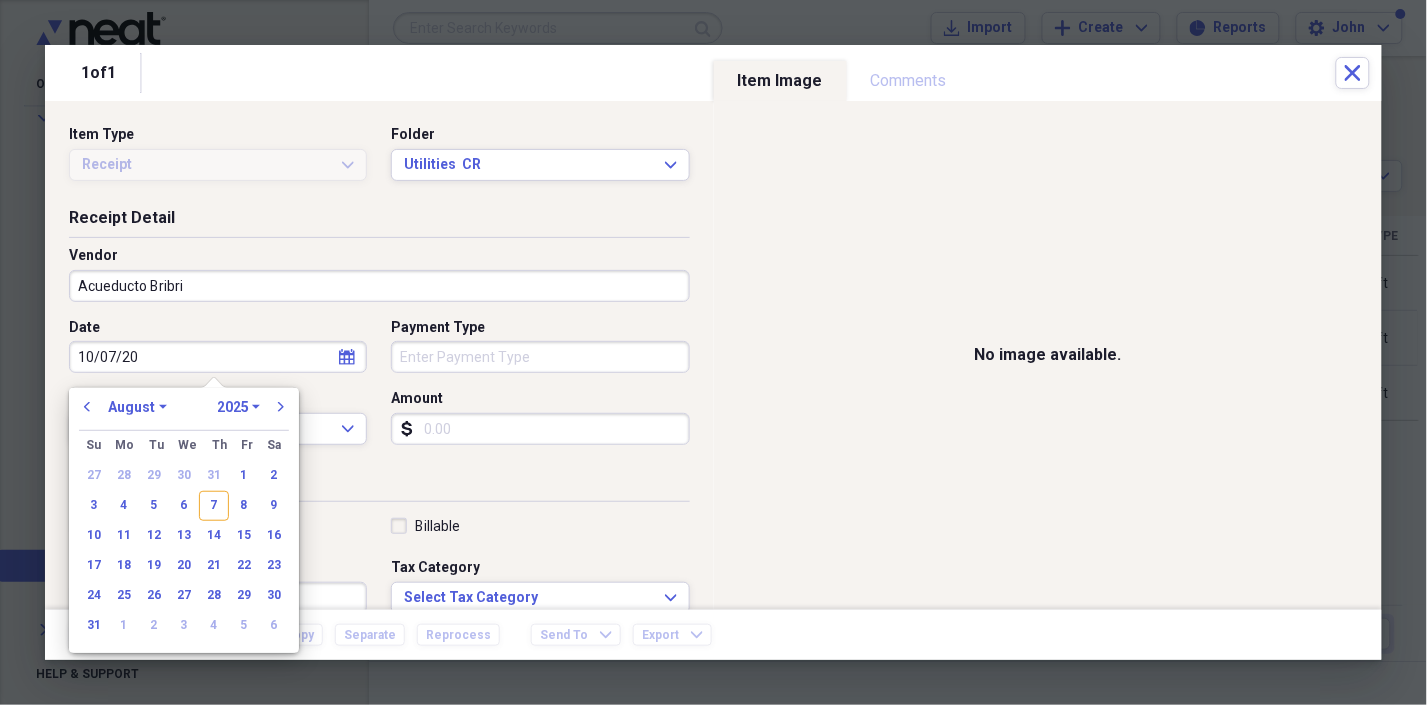 select on "9" 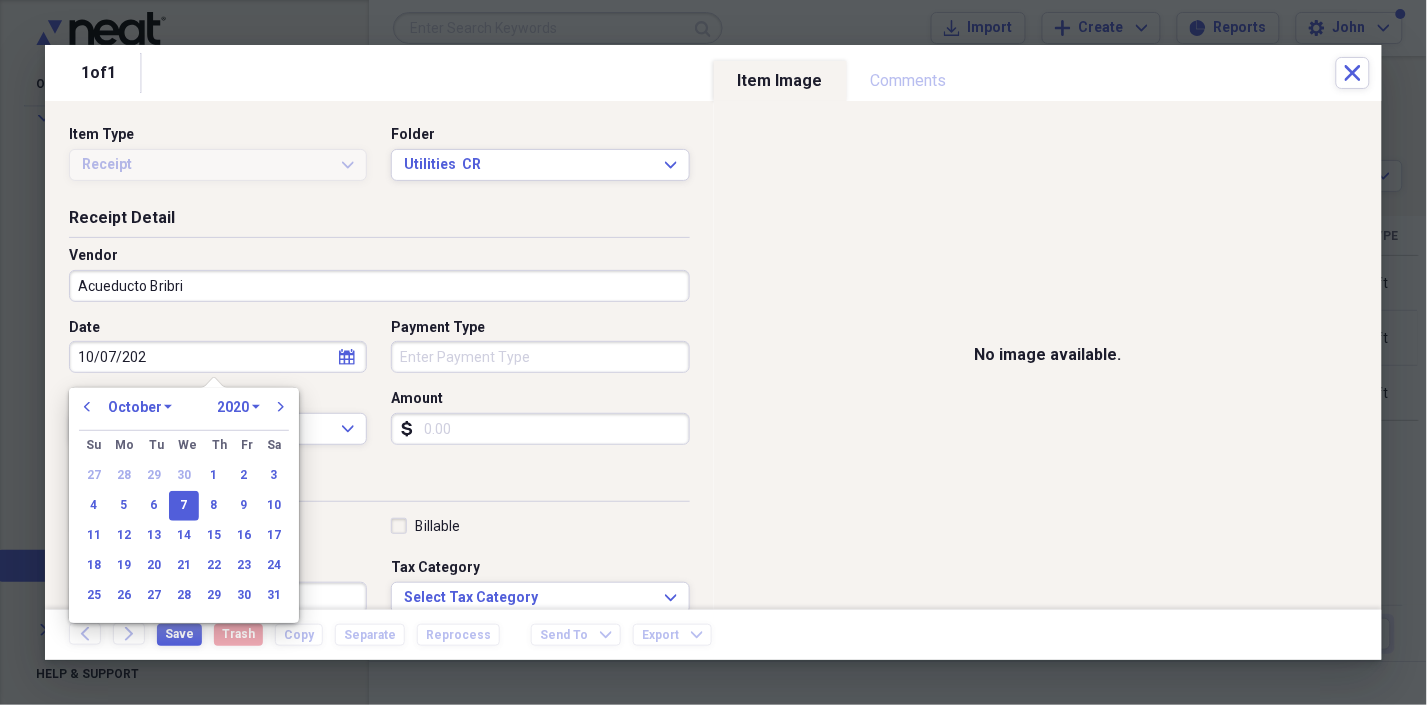 type on "10/07/2024" 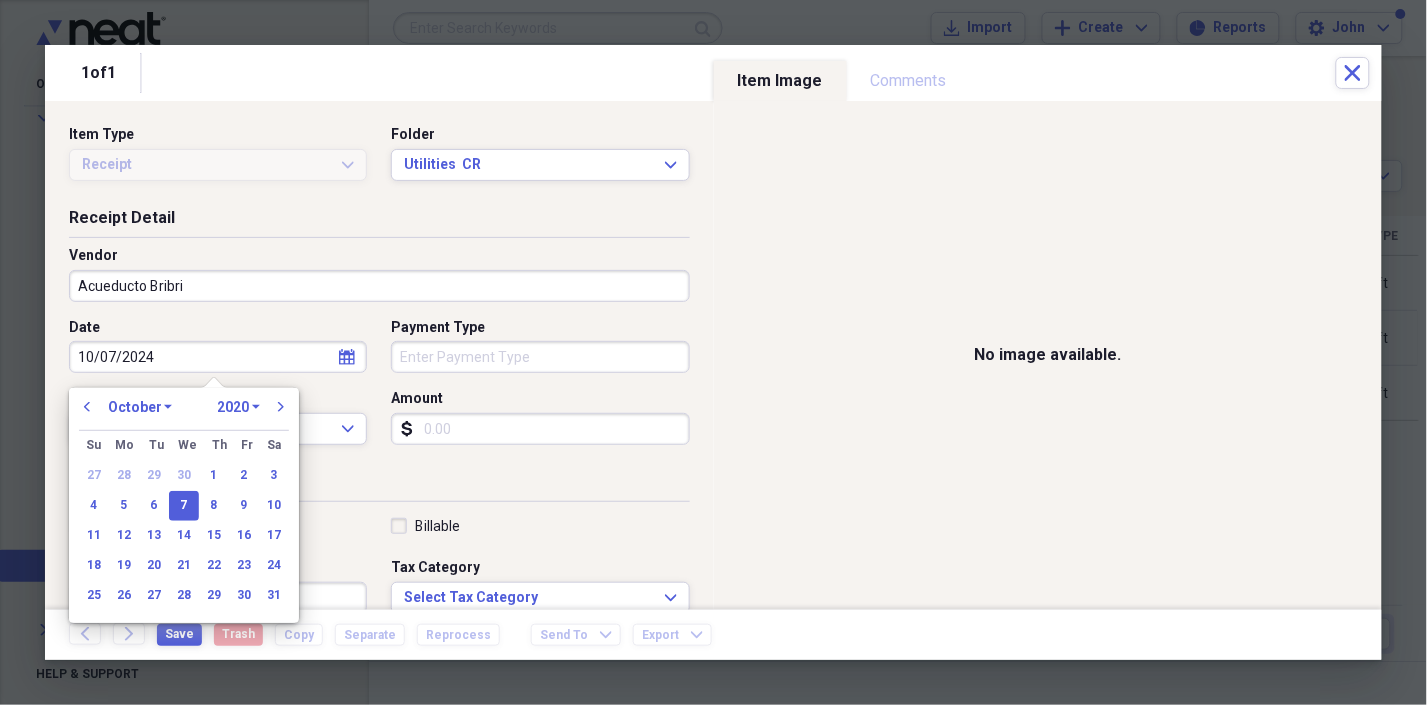 select on "2024" 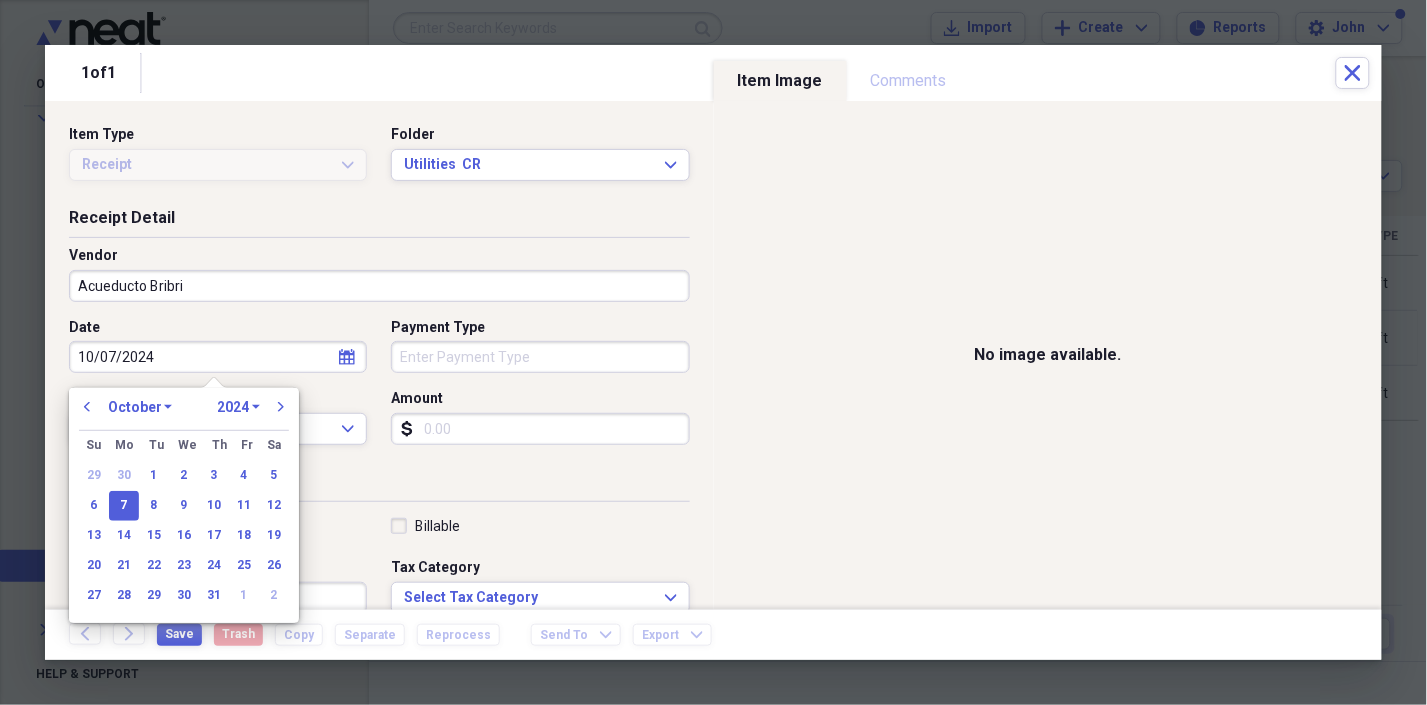 type on "10/07/2024" 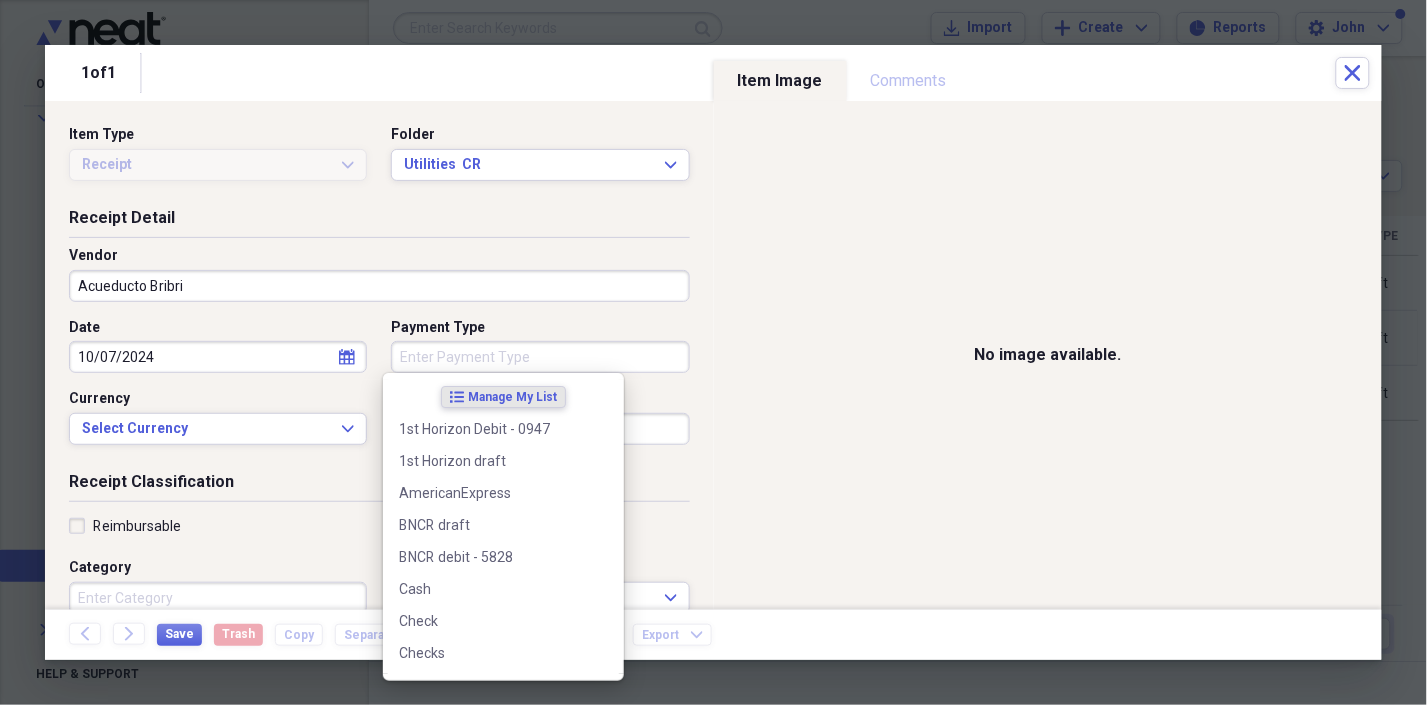 click on "Payment Type" at bounding box center [540, 357] 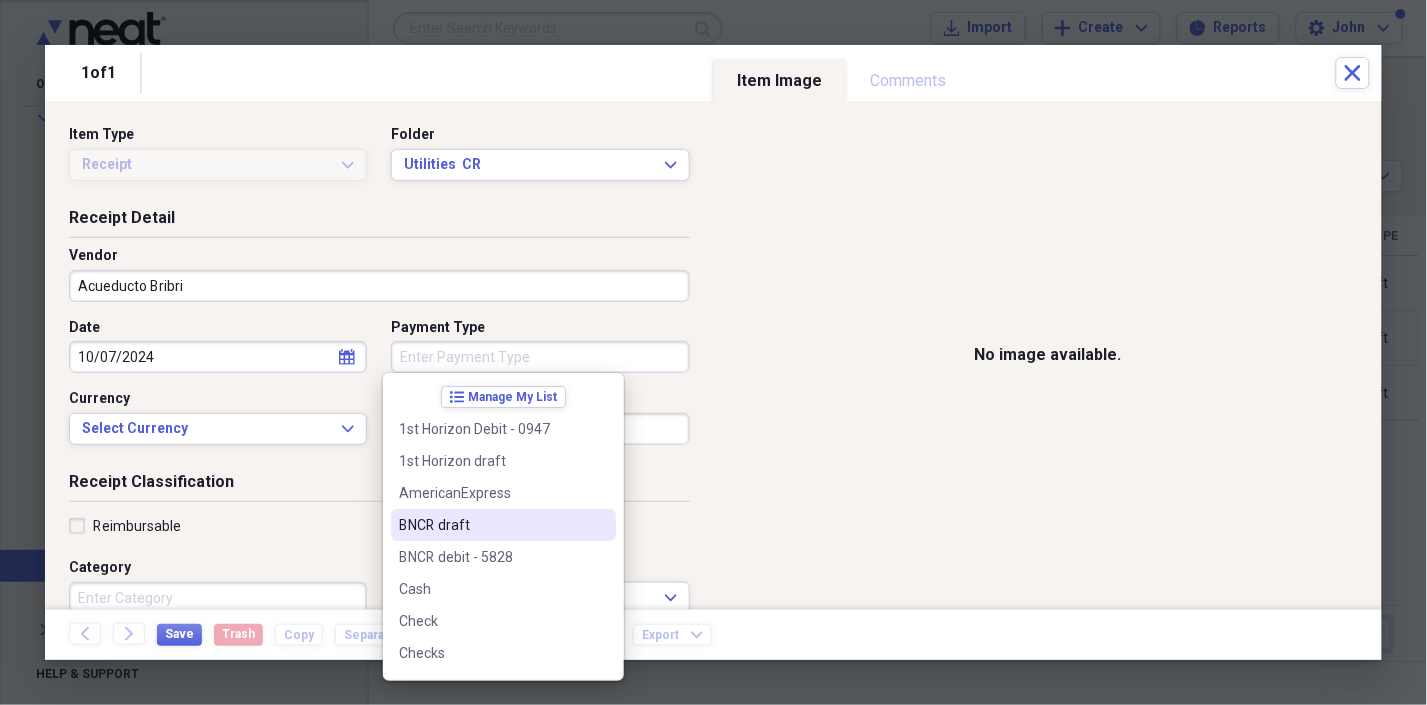 click on "BNCR  draft" at bounding box center (491, 525) 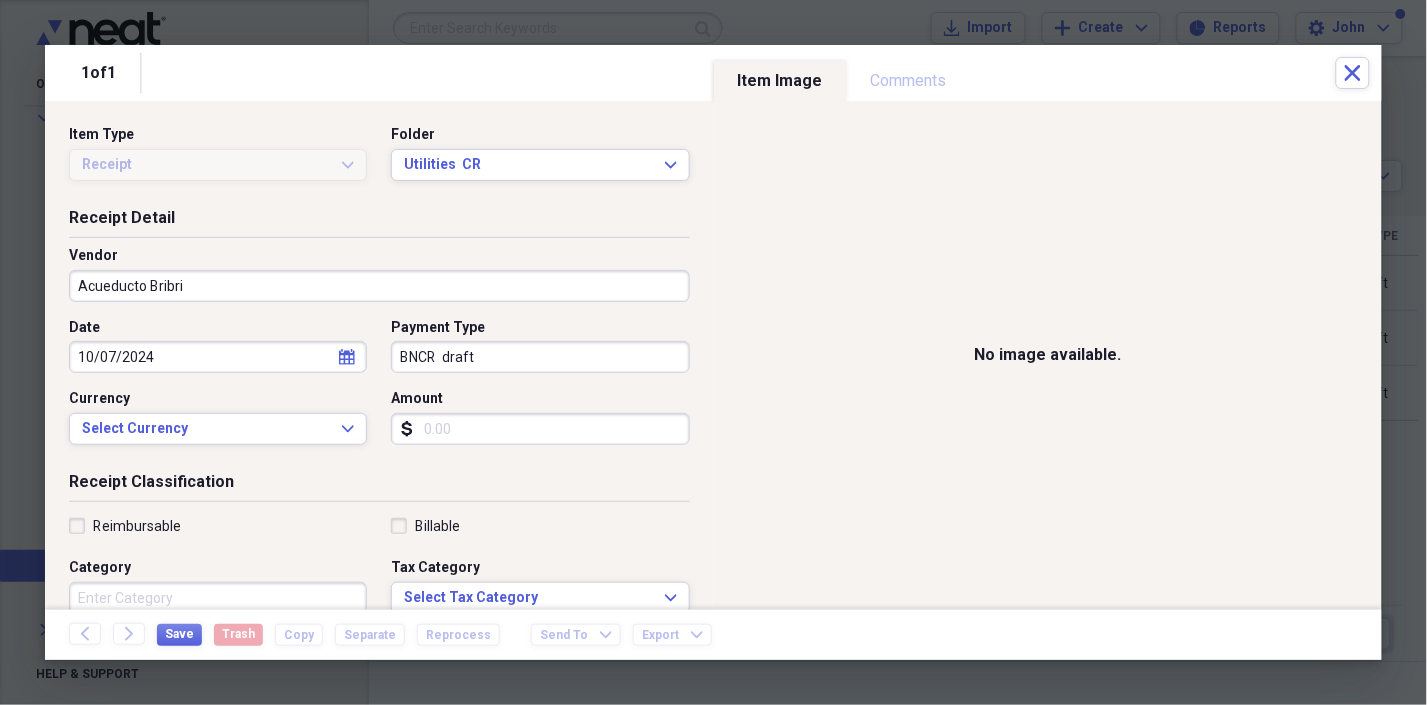 click on "Amount" at bounding box center [540, 429] 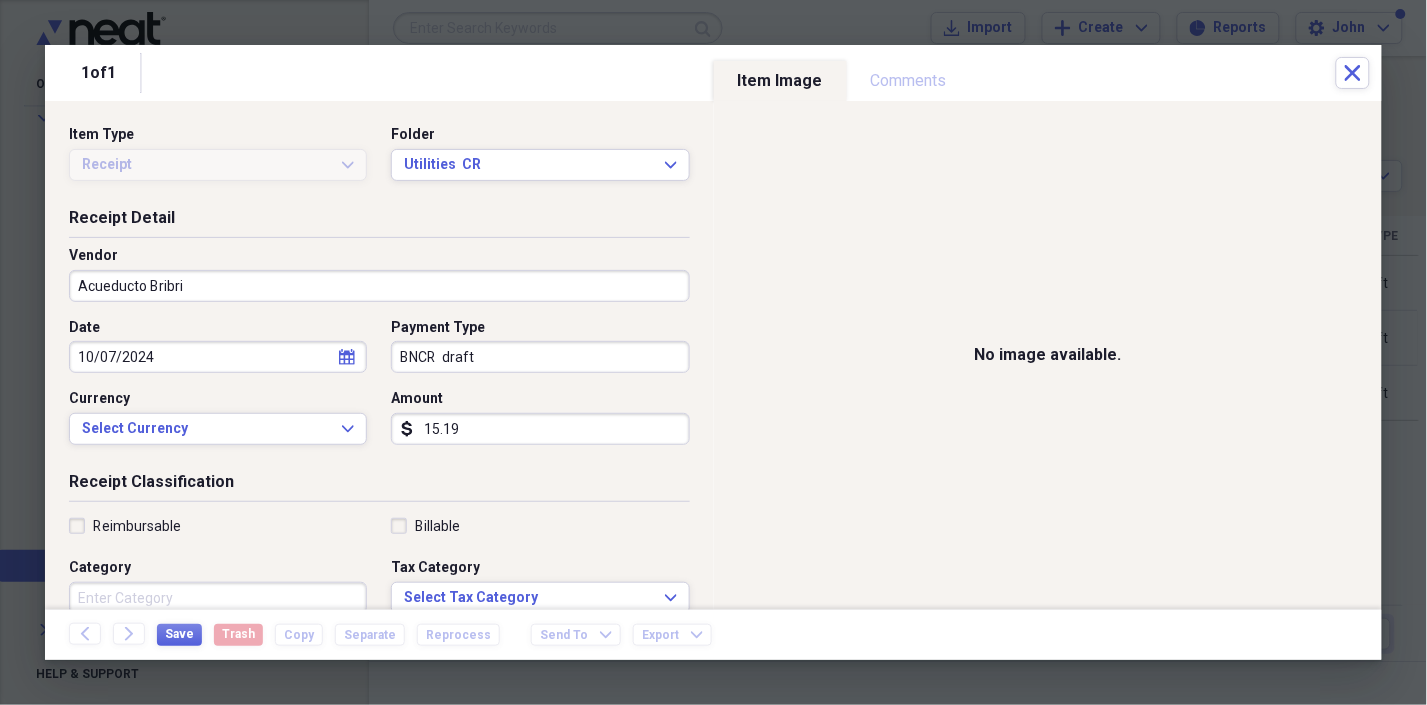 type on "15.19" 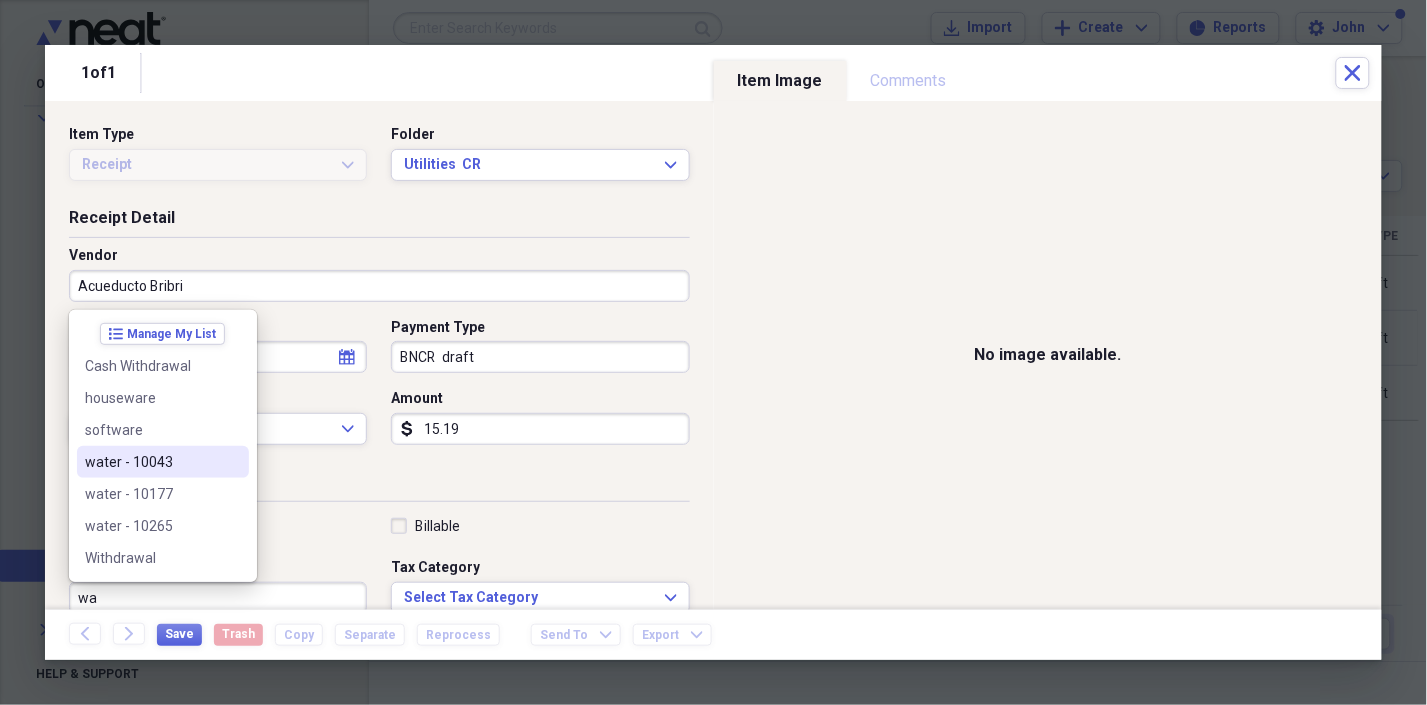 click on "water - 10043" at bounding box center (151, 462) 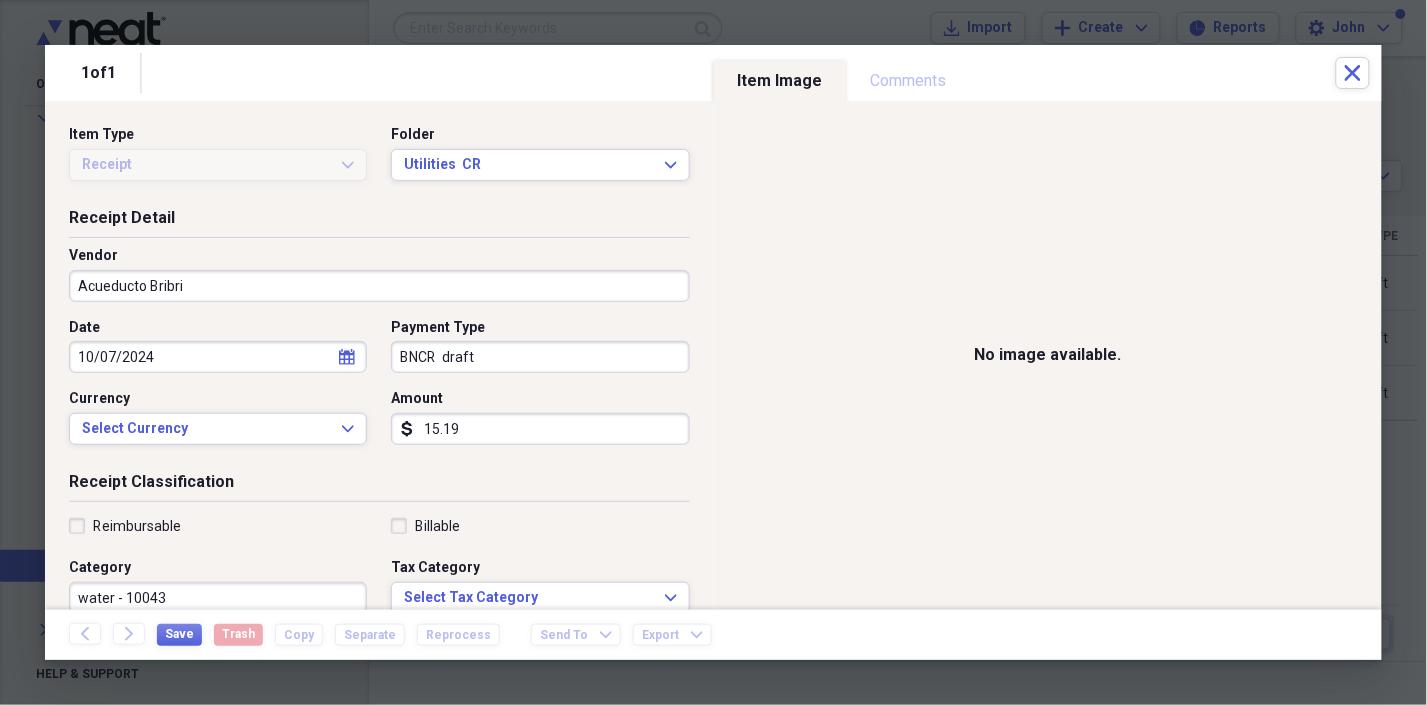scroll, scrollTop: 3, scrollLeft: 0, axis: vertical 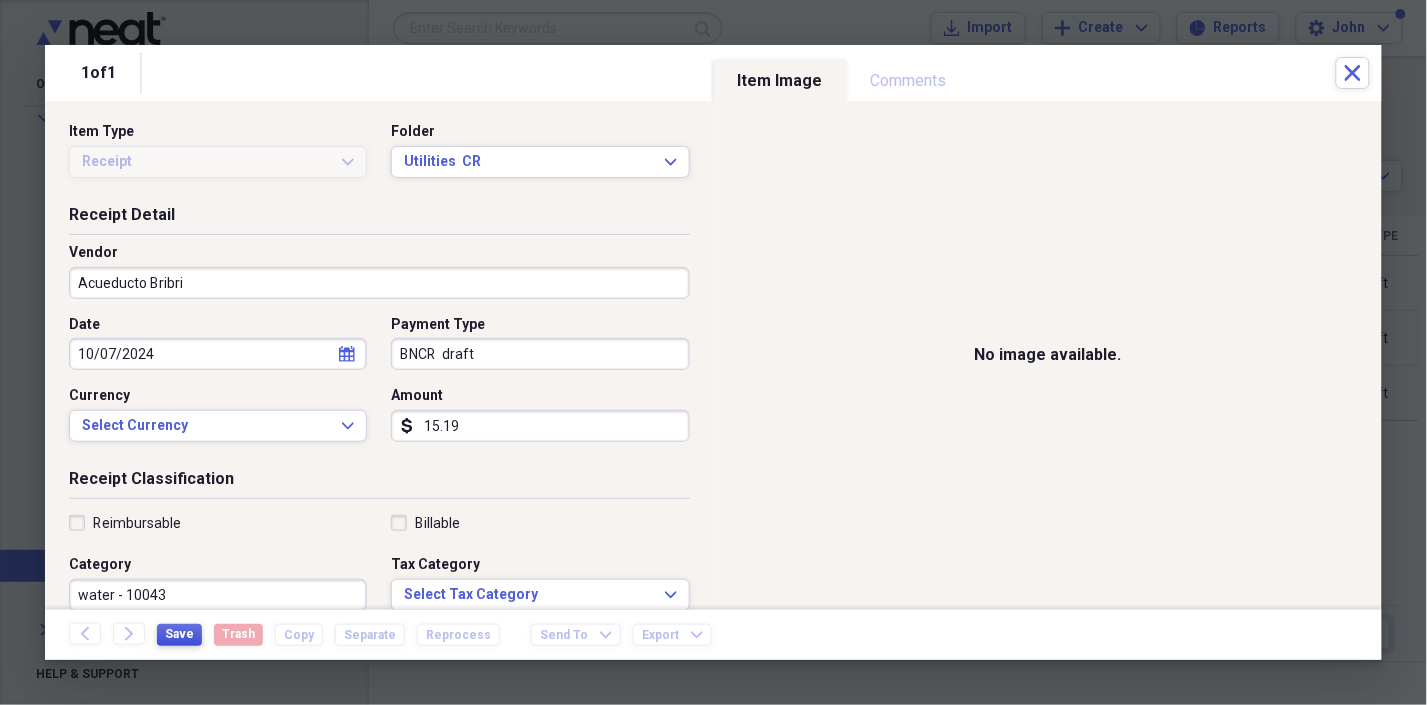 click on "Save" at bounding box center [179, 634] 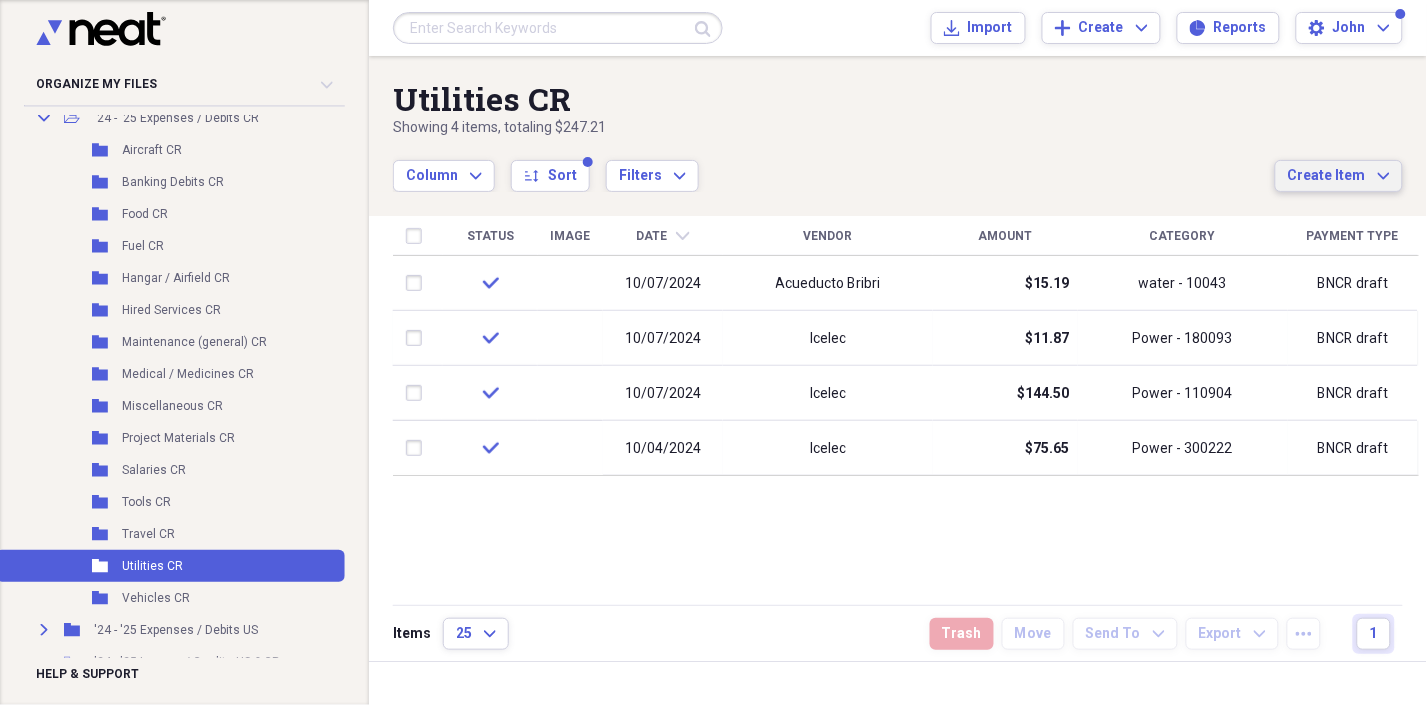 click on "Create Item Expand" at bounding box center [1339, 176] 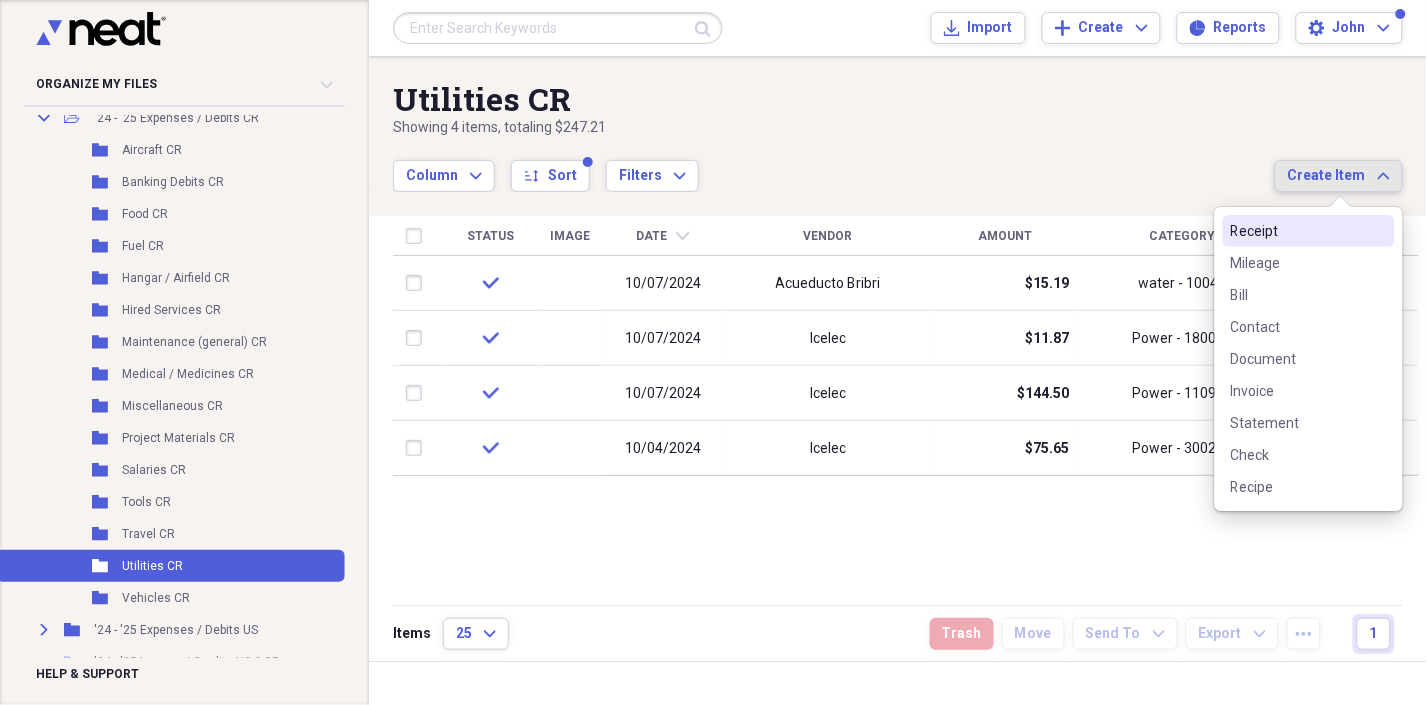 click on "Receipt" at bounding box center [1297, 231] 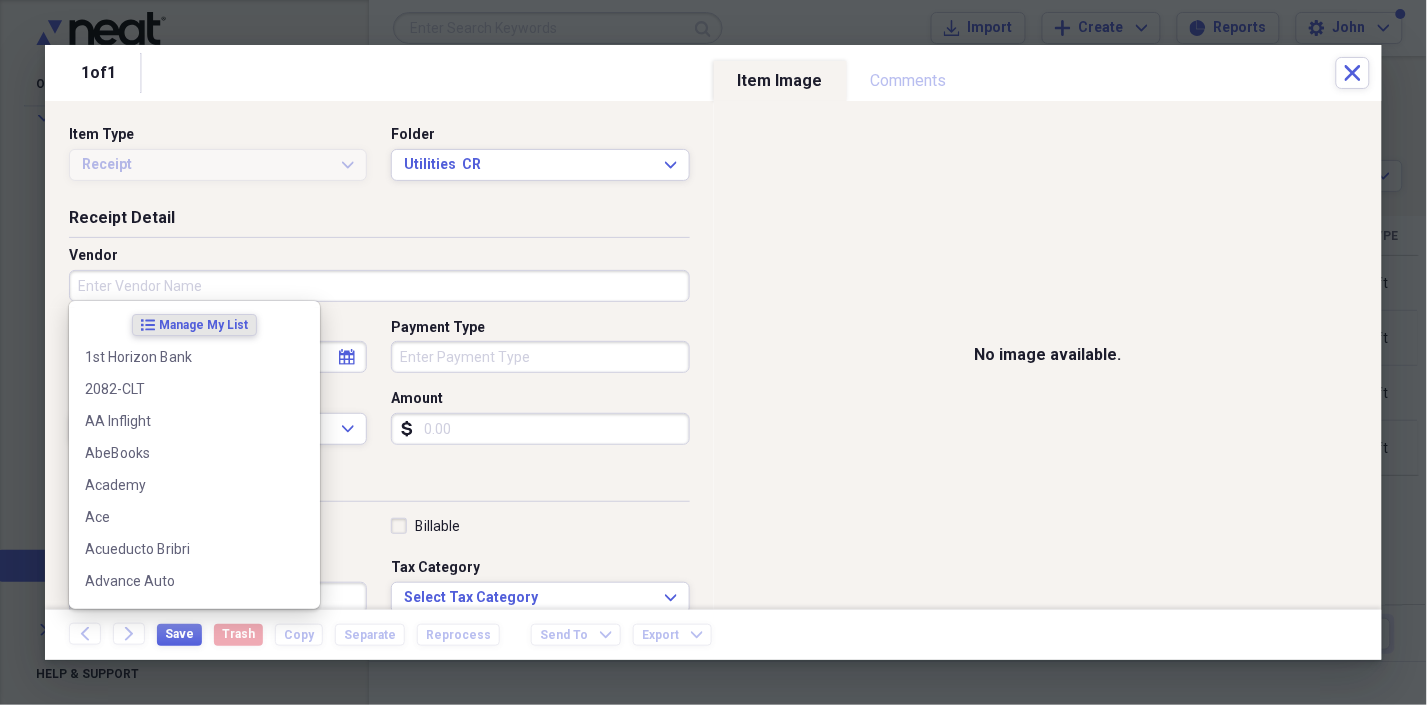 click on "Vendor" at bounding box center (379, 286) 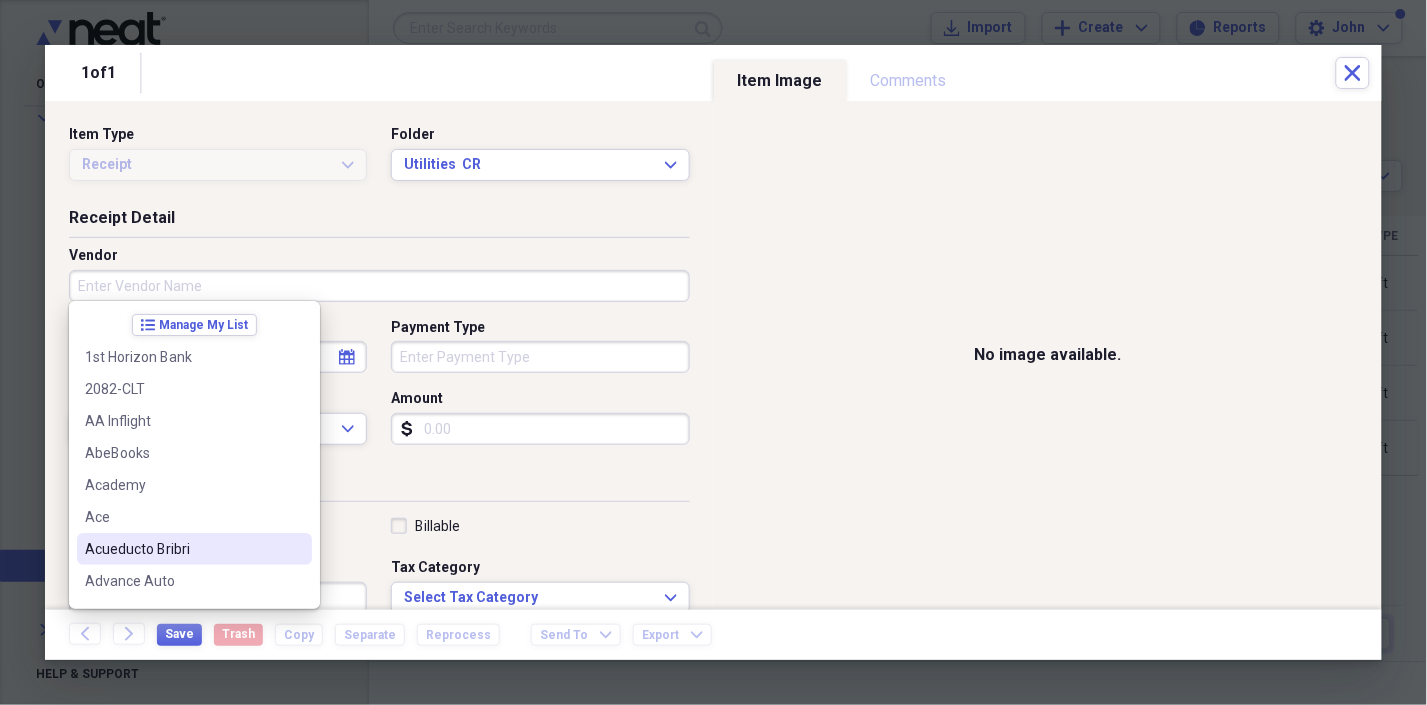 click on "Acueducto Bribri" at bounding box center [182, 549] 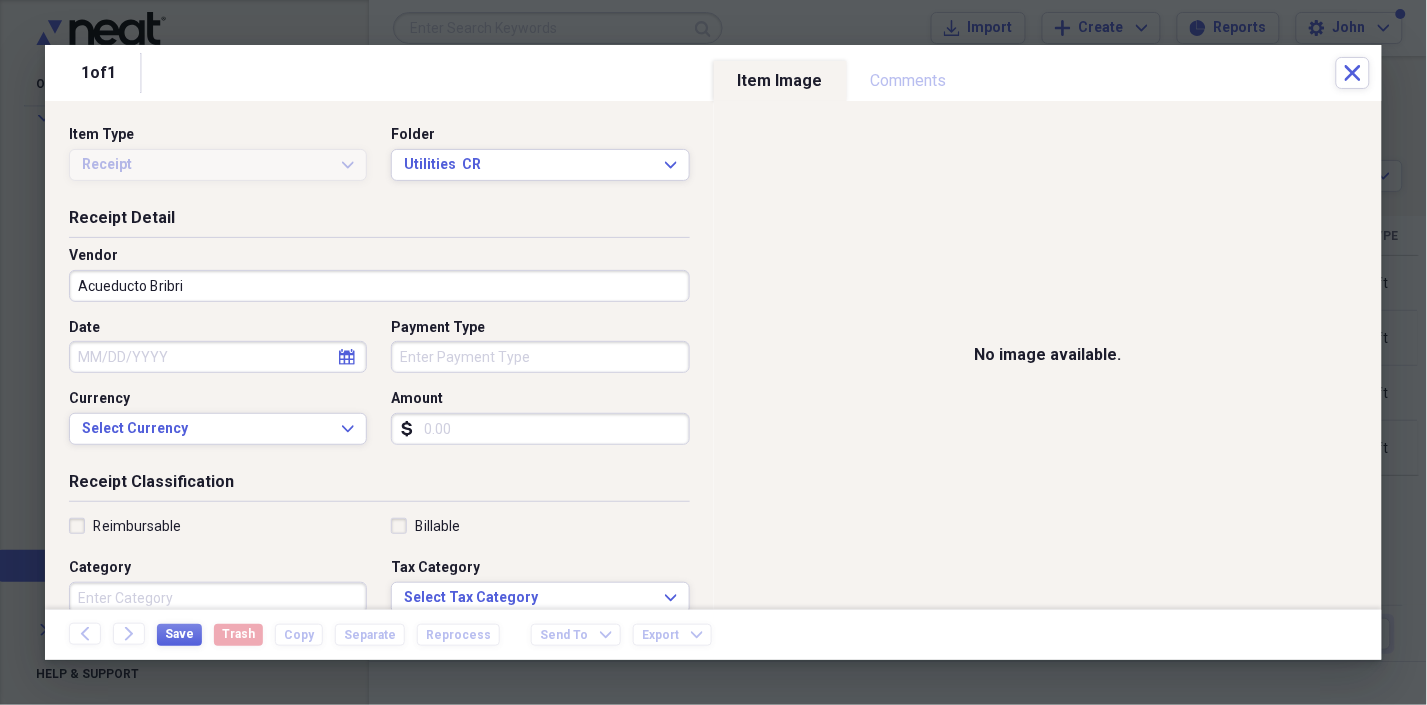select on "7" 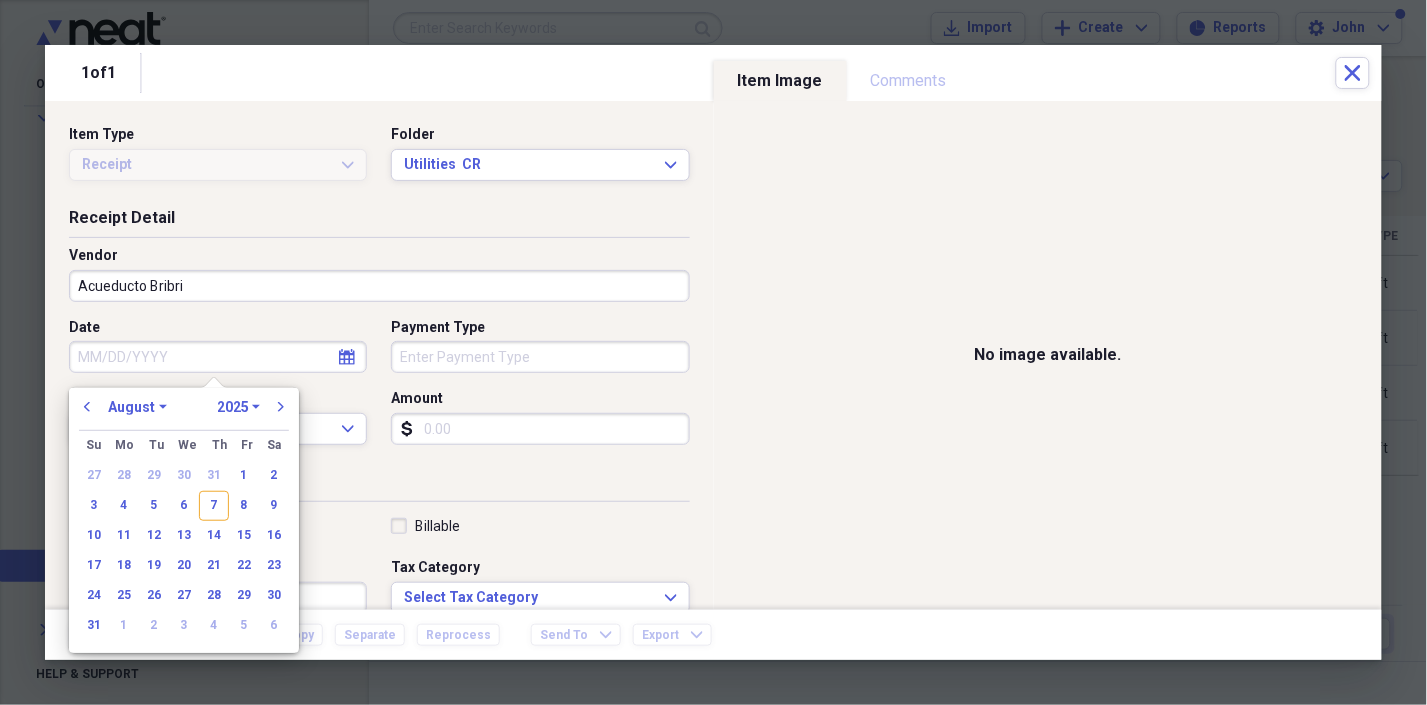click on "Date" at bounding box center [218, 357] 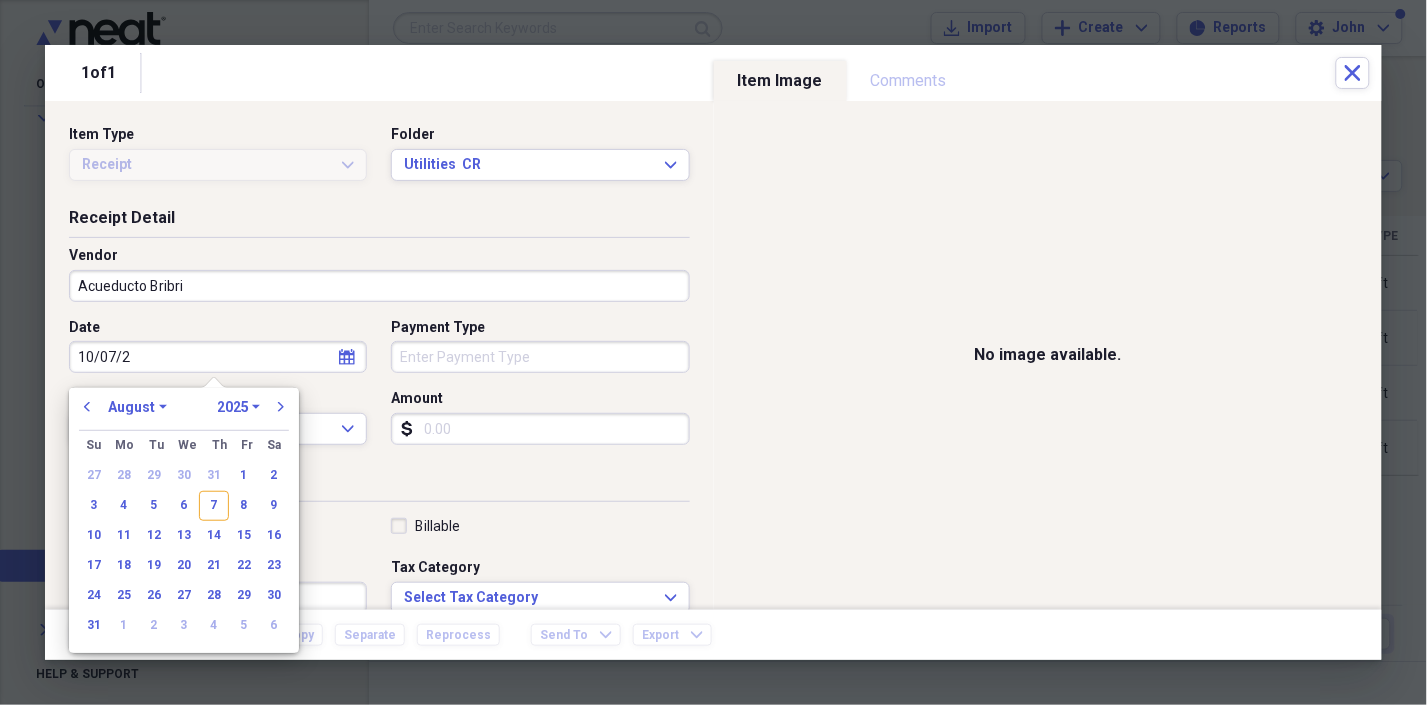 type on "10/07/20" 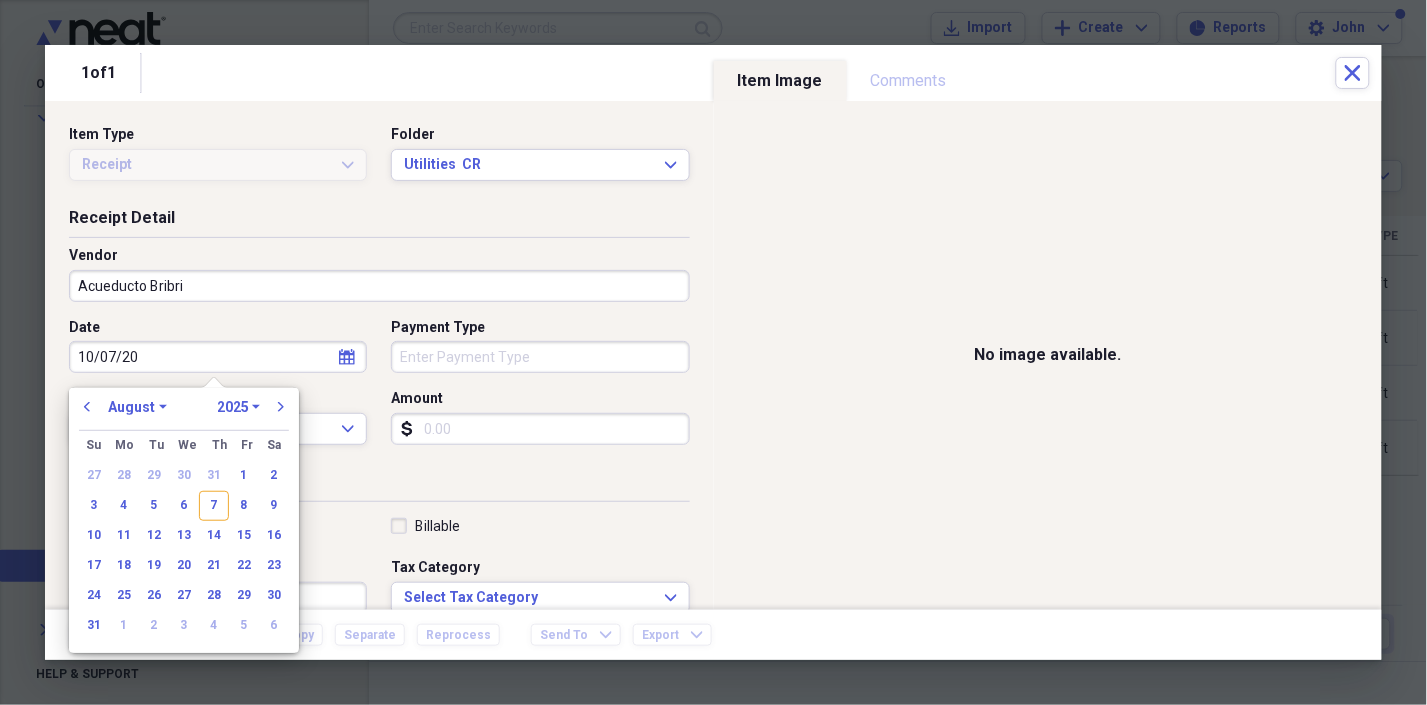 select on "9" 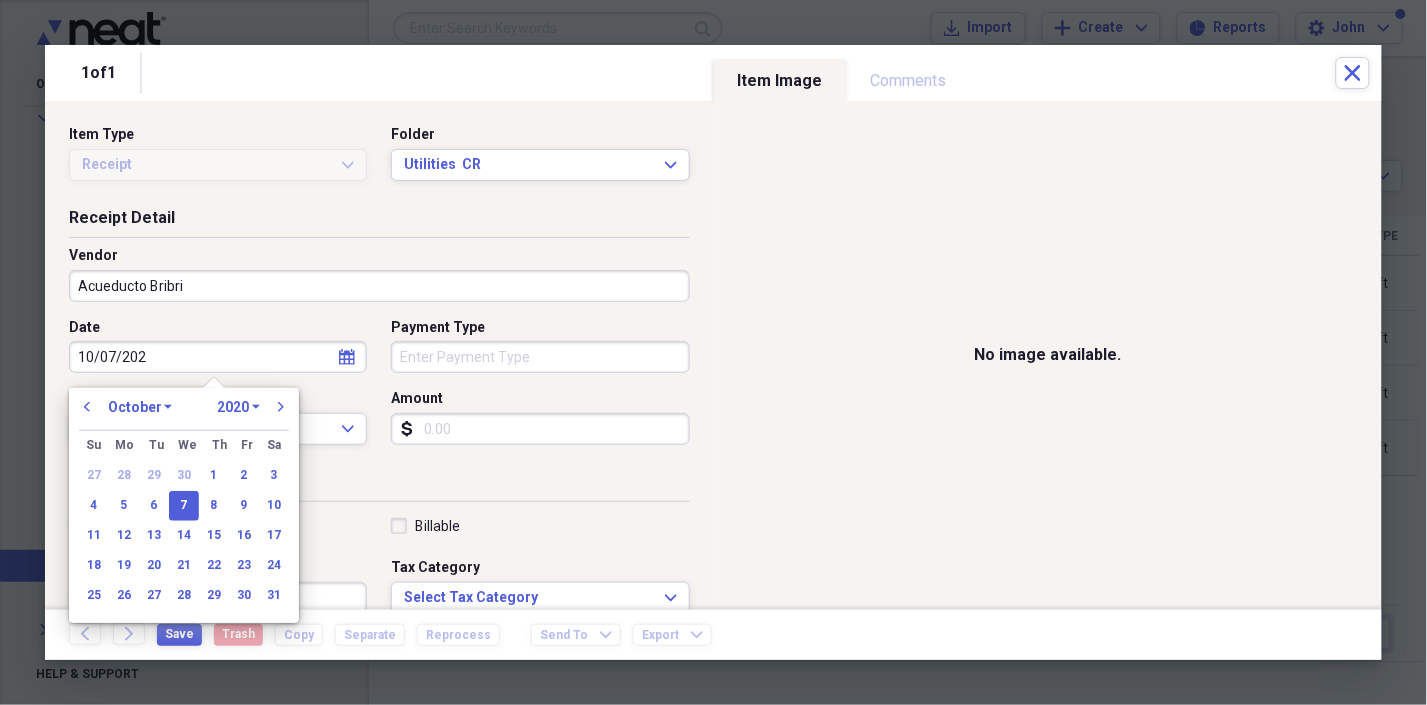 type on "10/07/2024" 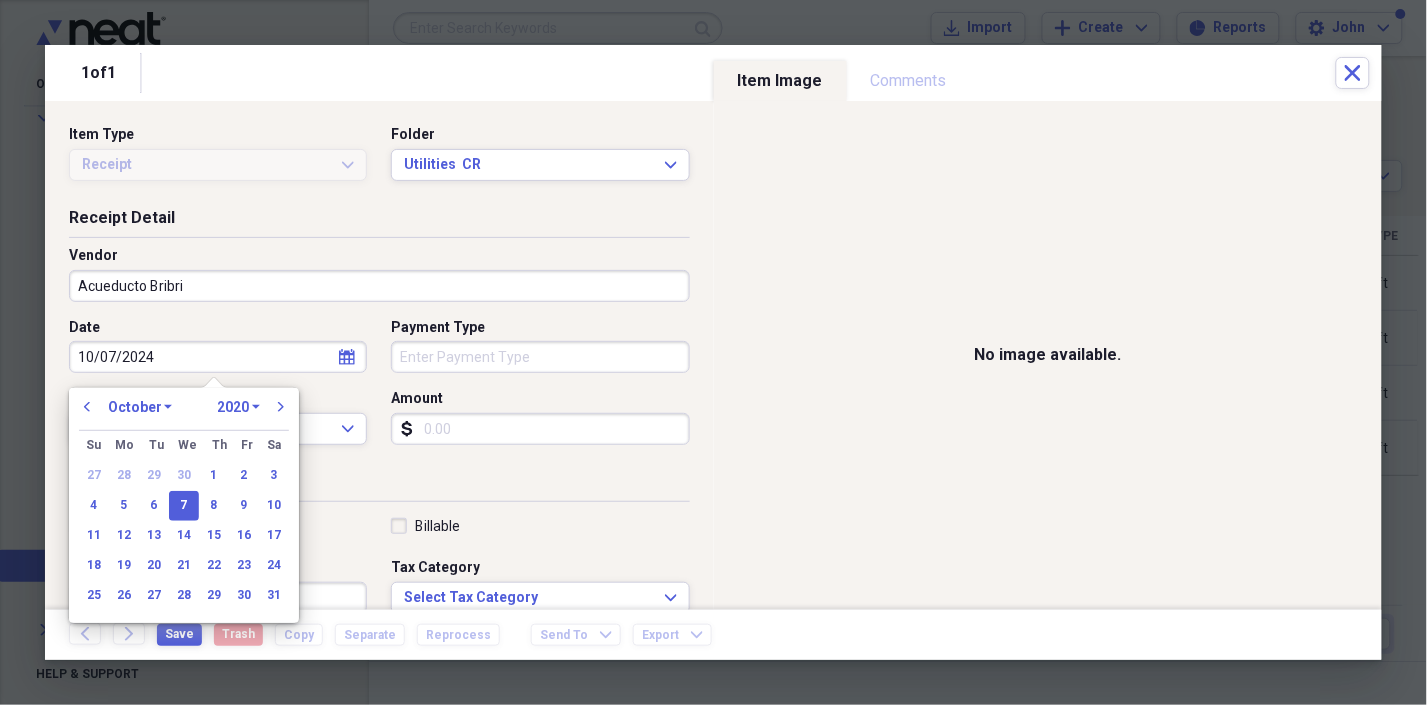 select on "2024" 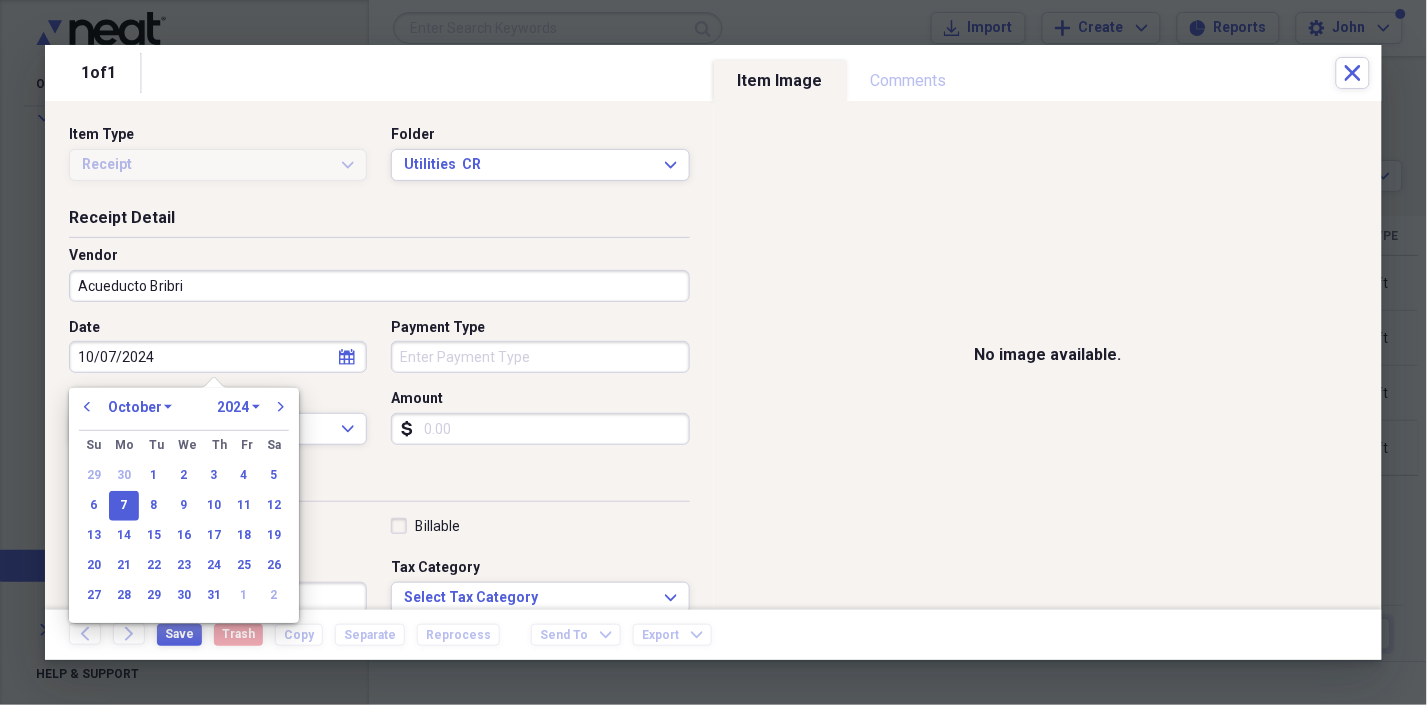 type on "10/07/2024" 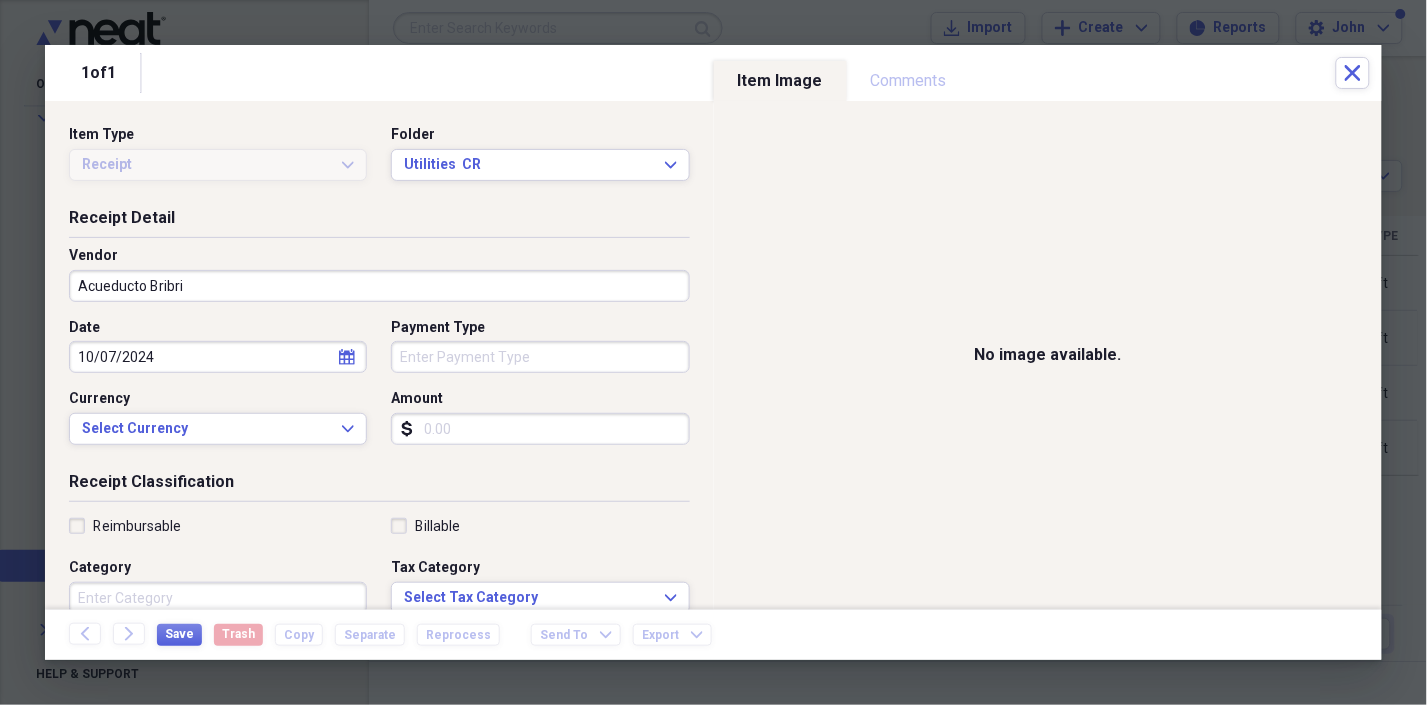 click on "Payment Type" at bounding box center [540, 357] 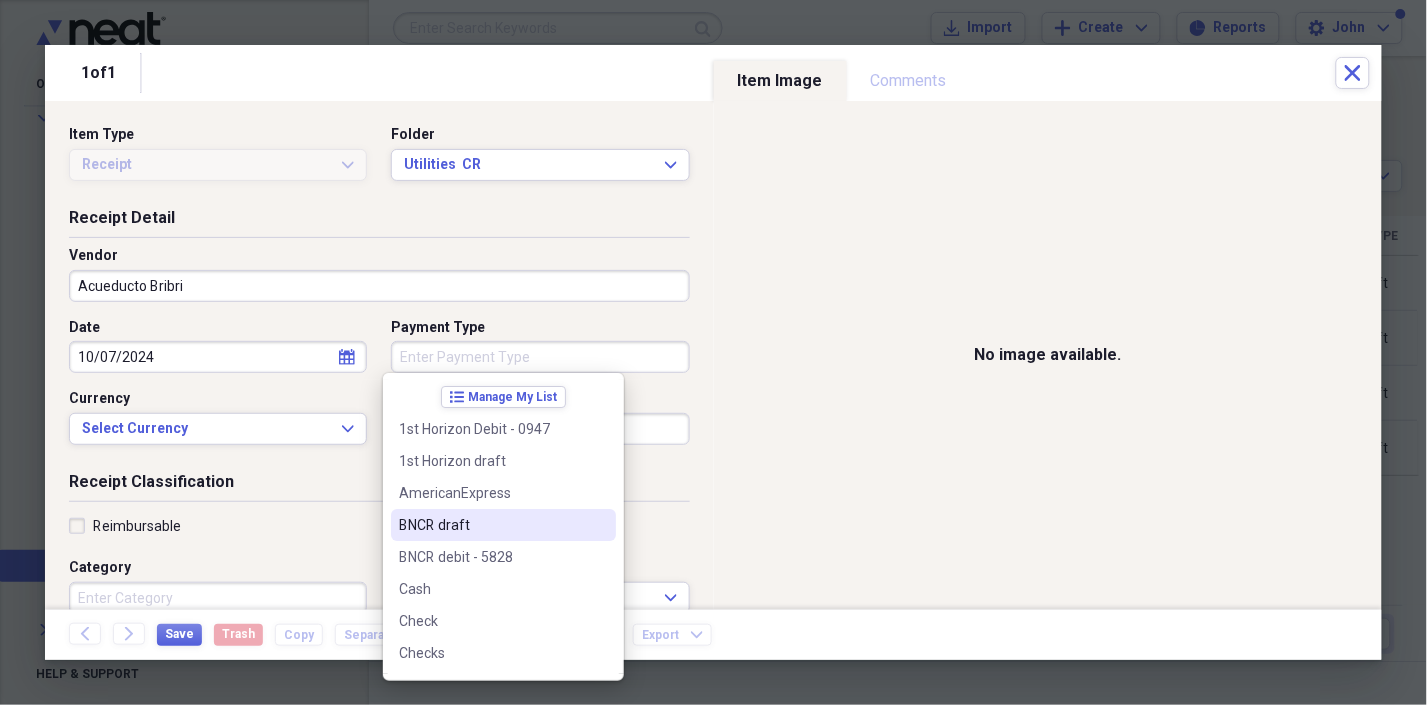 click on "BNCR  draft" at bounding box center [491, 525] 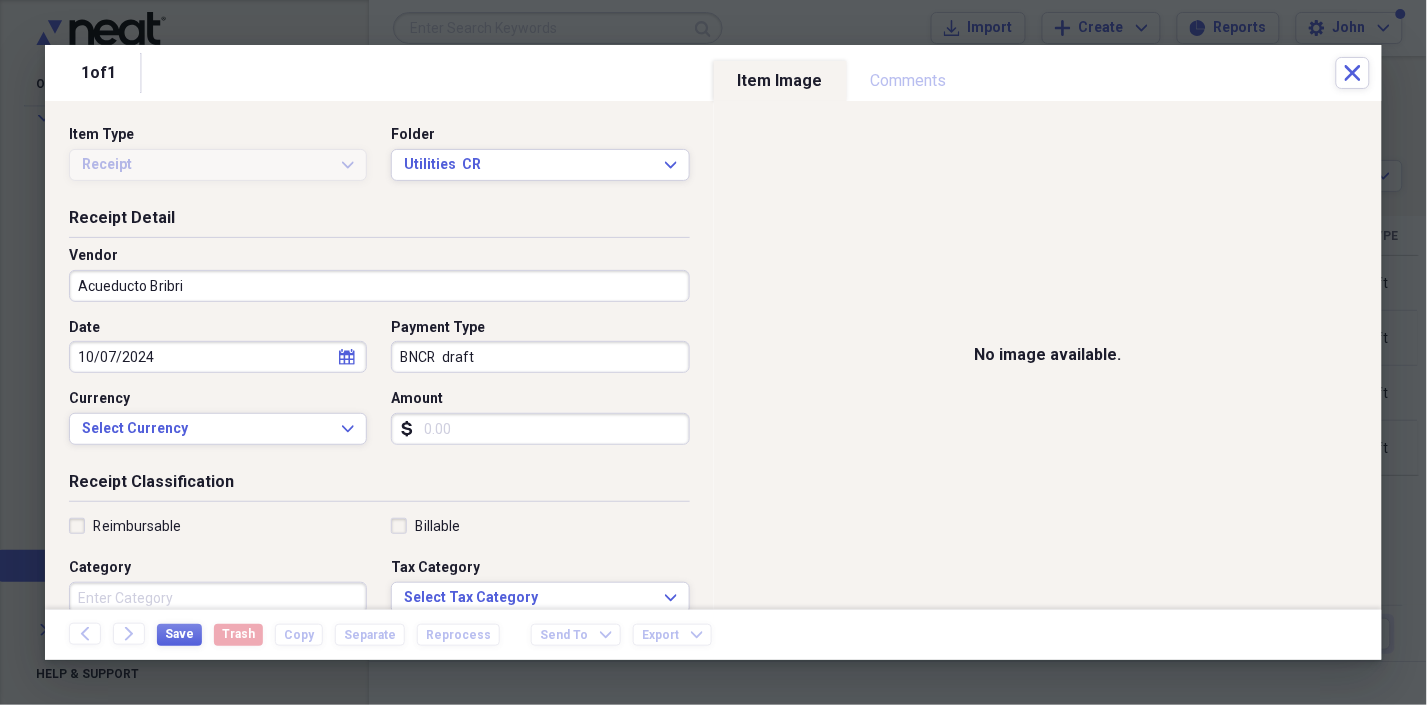 click on "Amount" at bounding box center (540, 429) 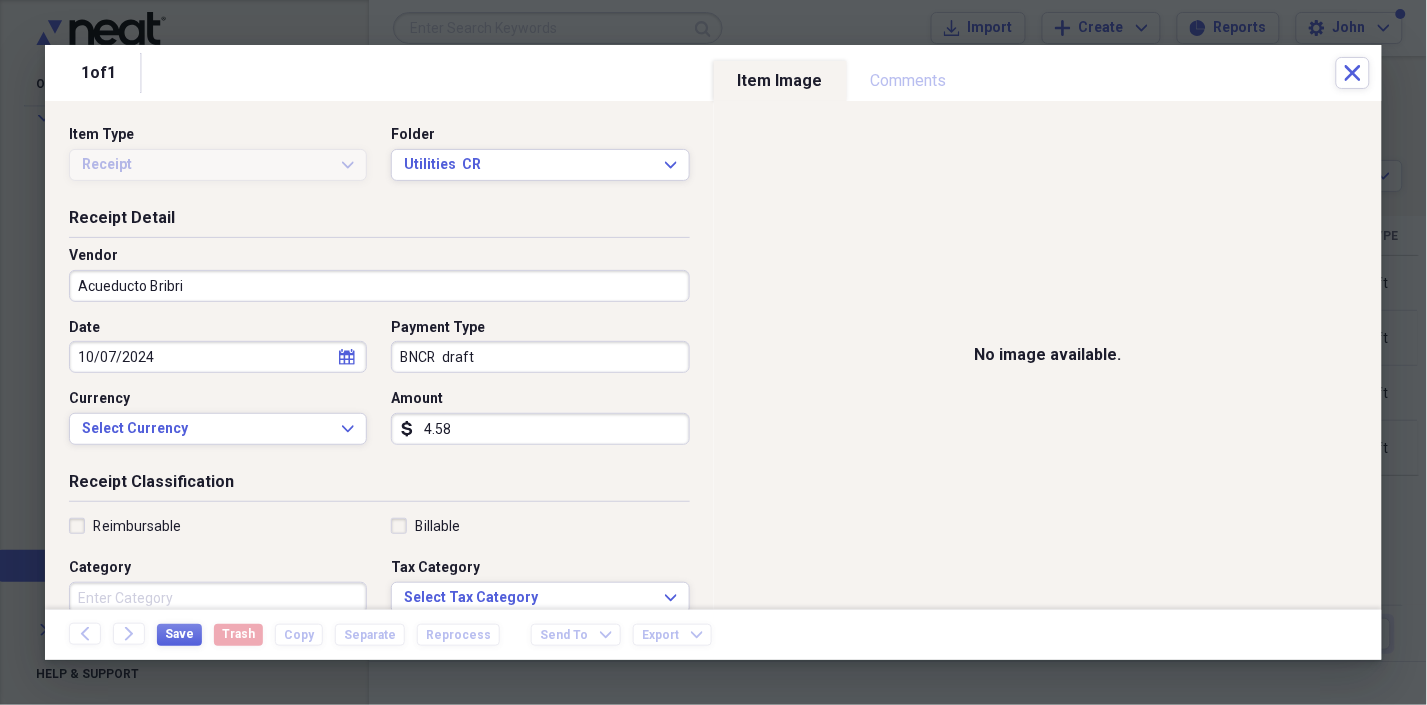 type on "4.58" 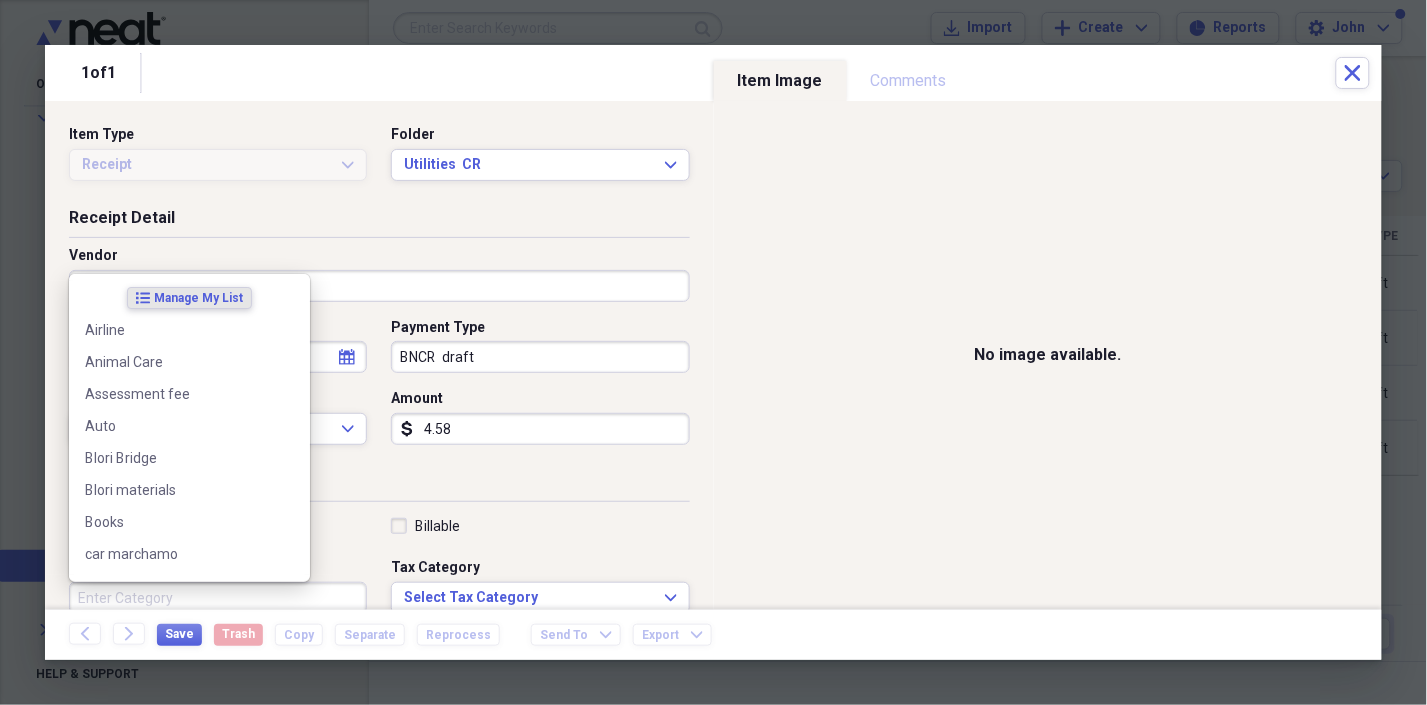 click on "Category" at bounding box center [218, 598] 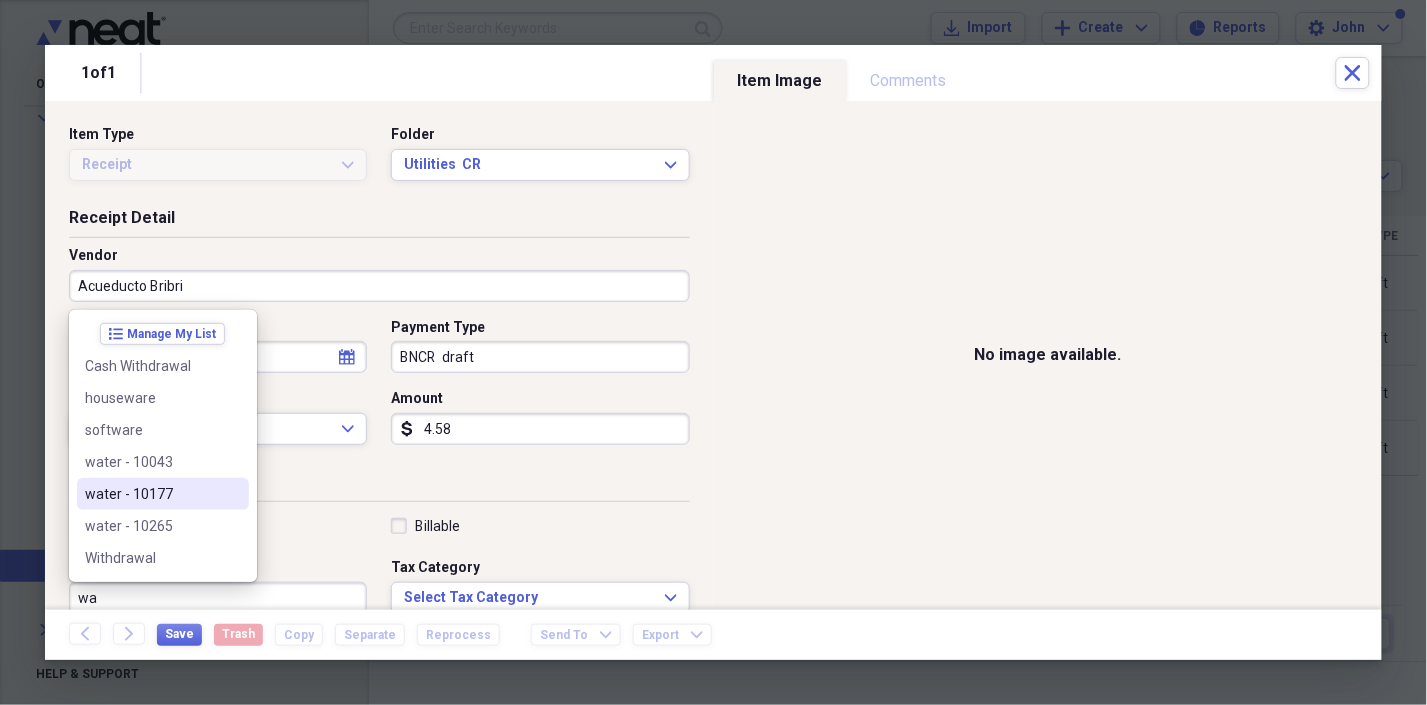 click on "water - 10177" at bounding box center [151, 494] 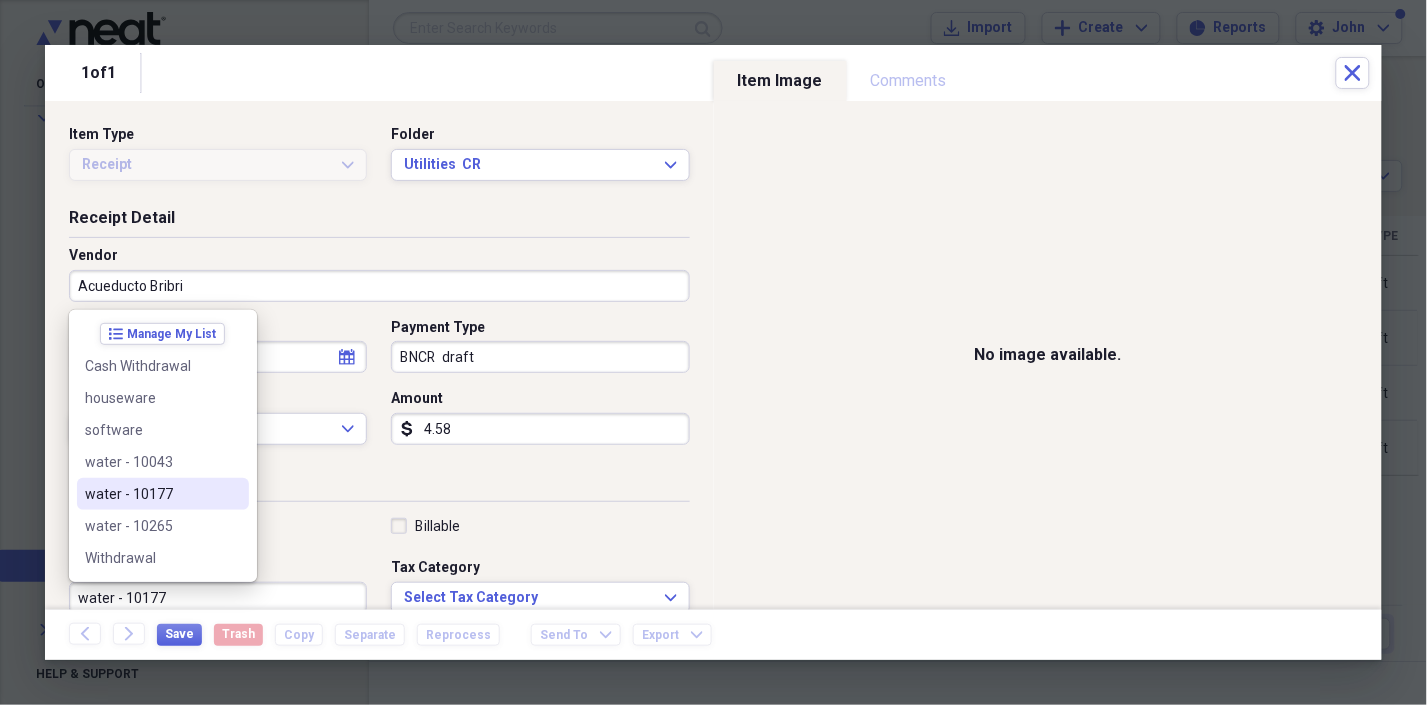 scroll, scrollTop: 3, scrollLeft: 0, axis: vertical 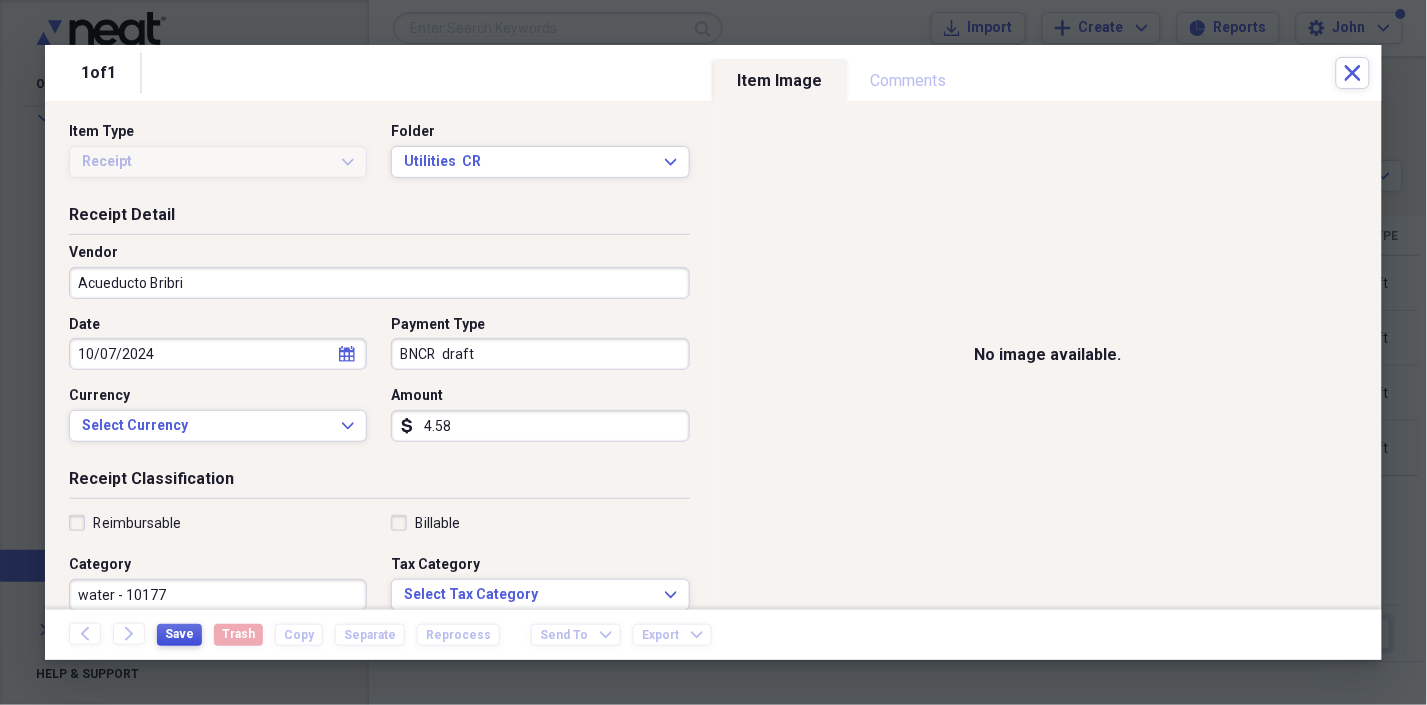 click on "Save" at bounding box center [179, 634] 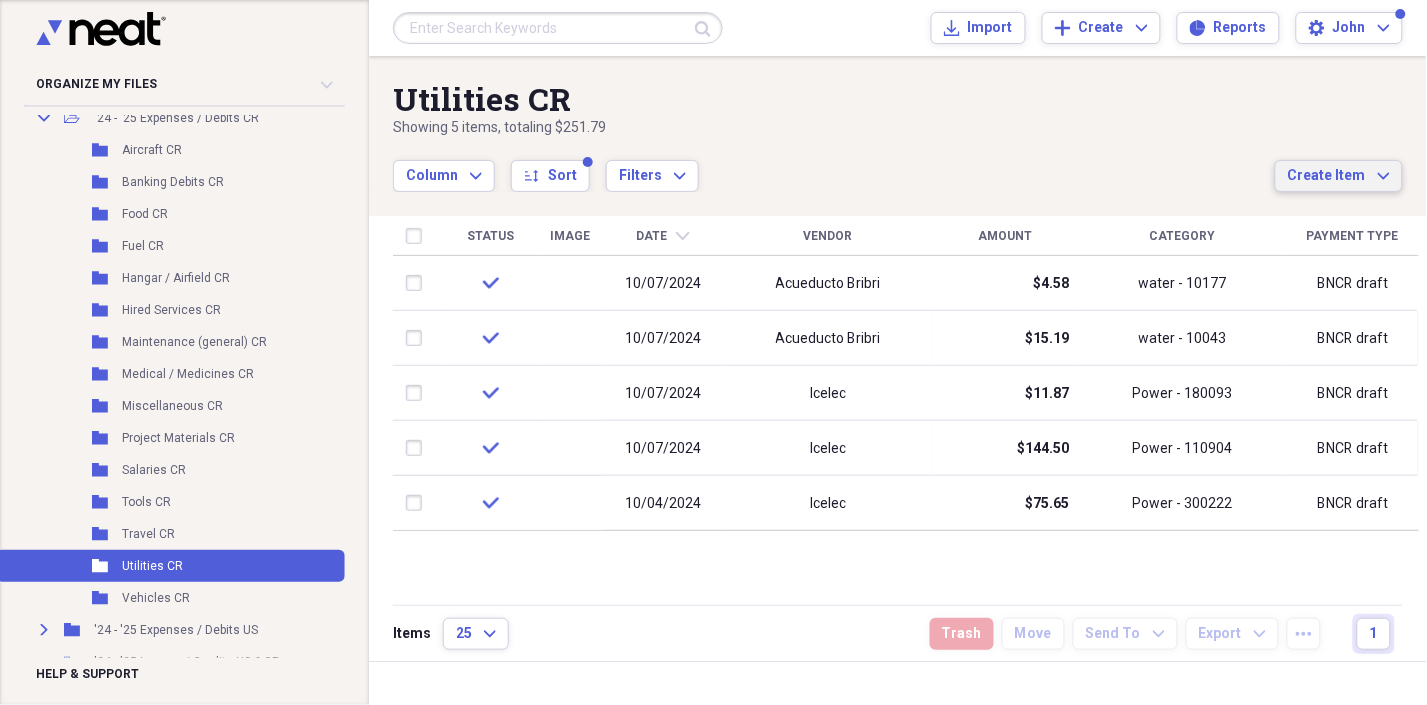 click on "Create Item" at bounding box center (1327, 176) 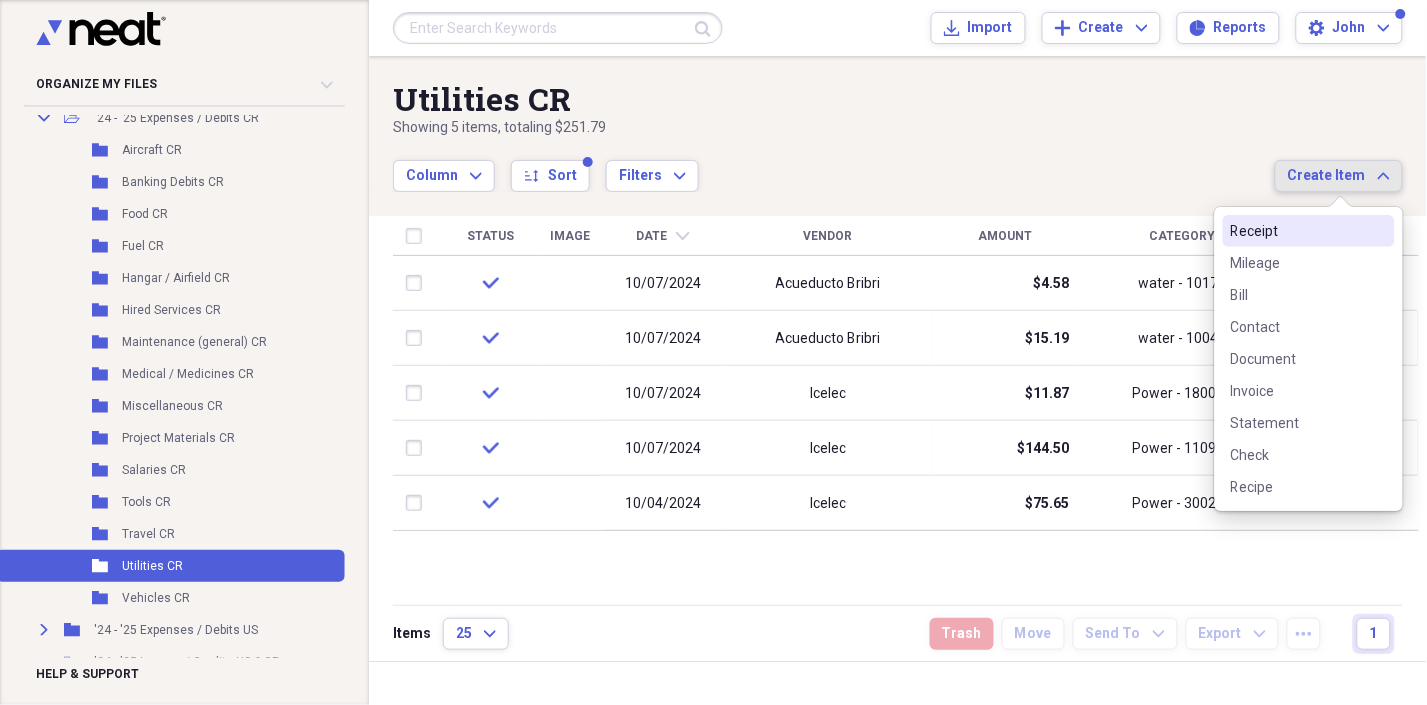 click on "Receipt" at bounding box center (1297, 231) 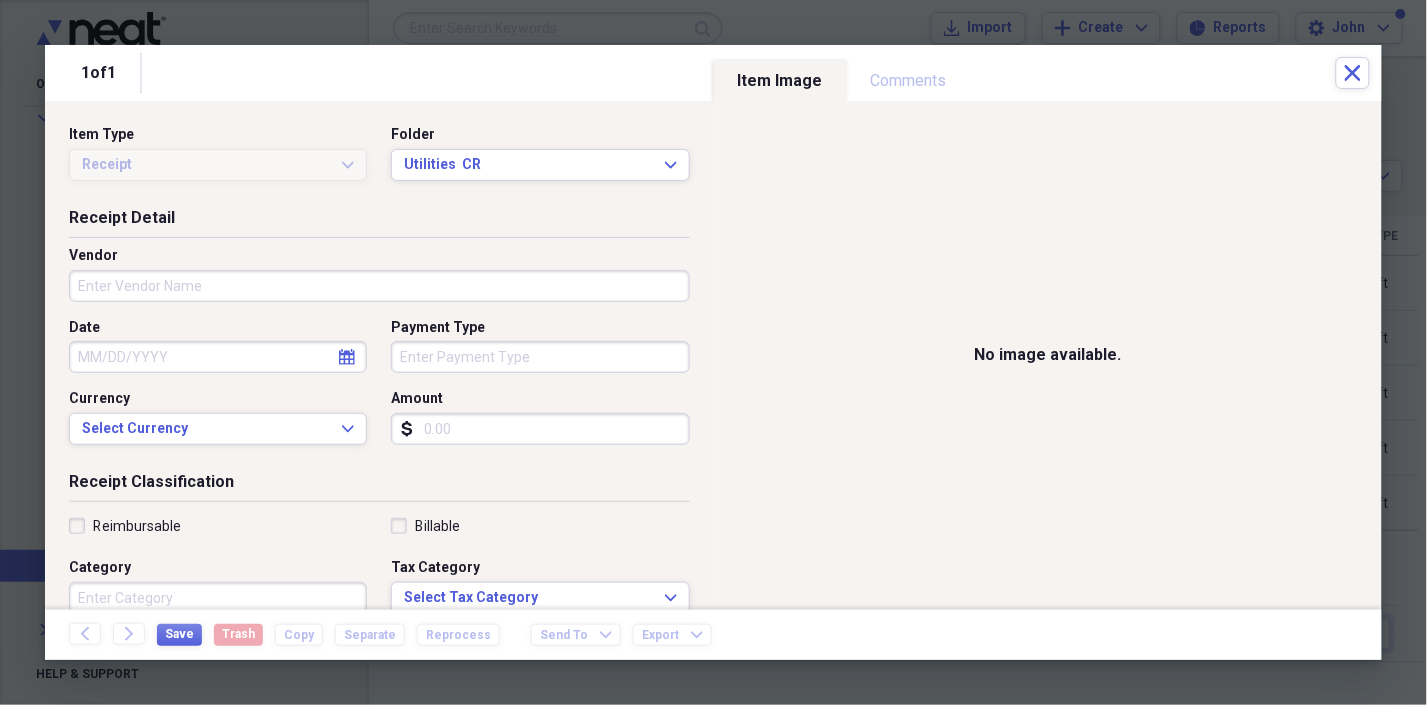 click on "Vendor" at bounding box center [379, 286] 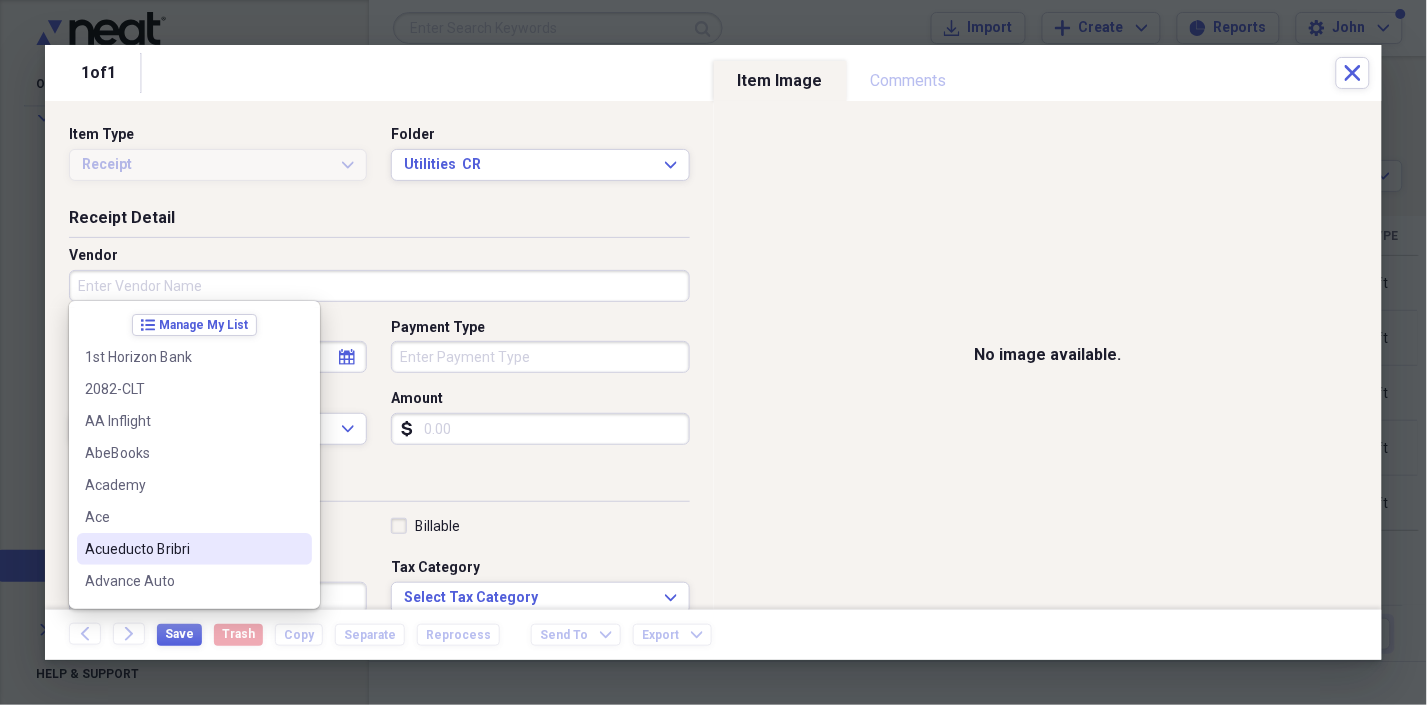 click on "Acueducto Bribri" at bounding box center [182, 549] 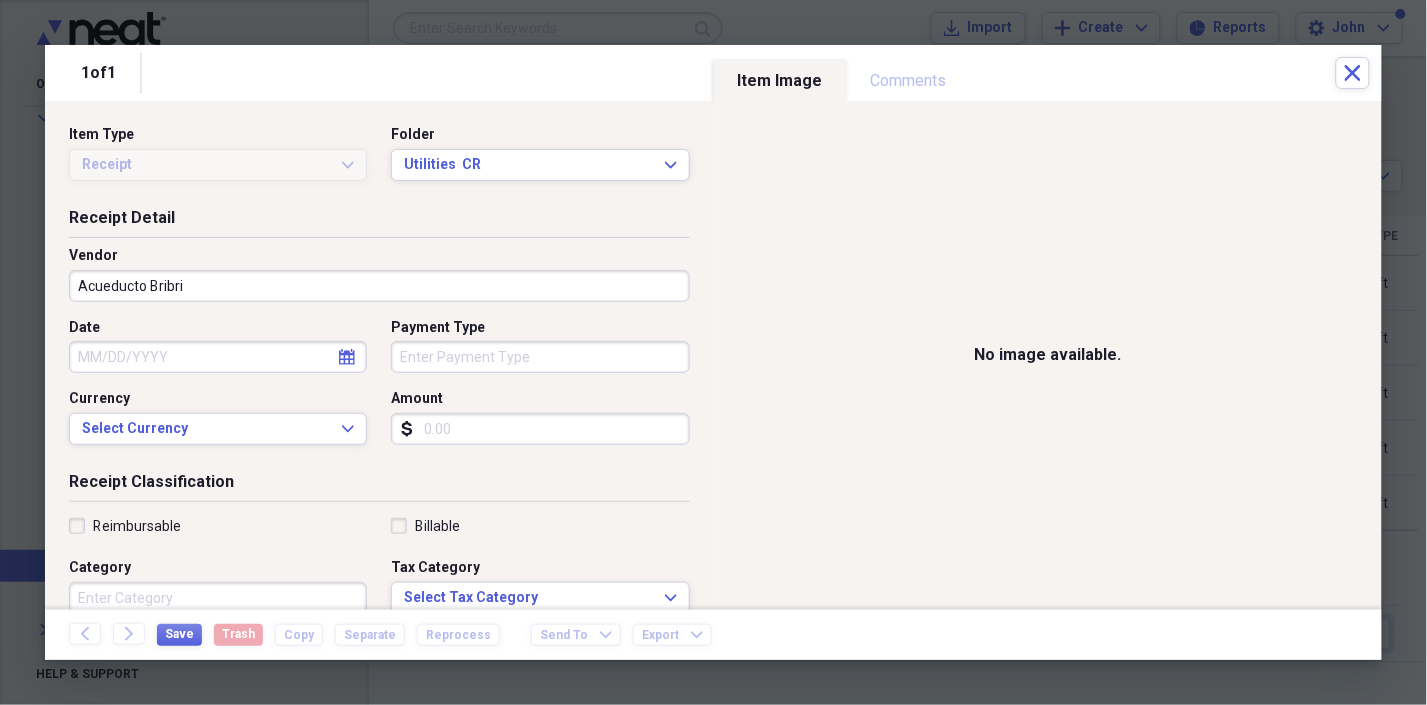click on "Date" at bounding box center [218, 357] 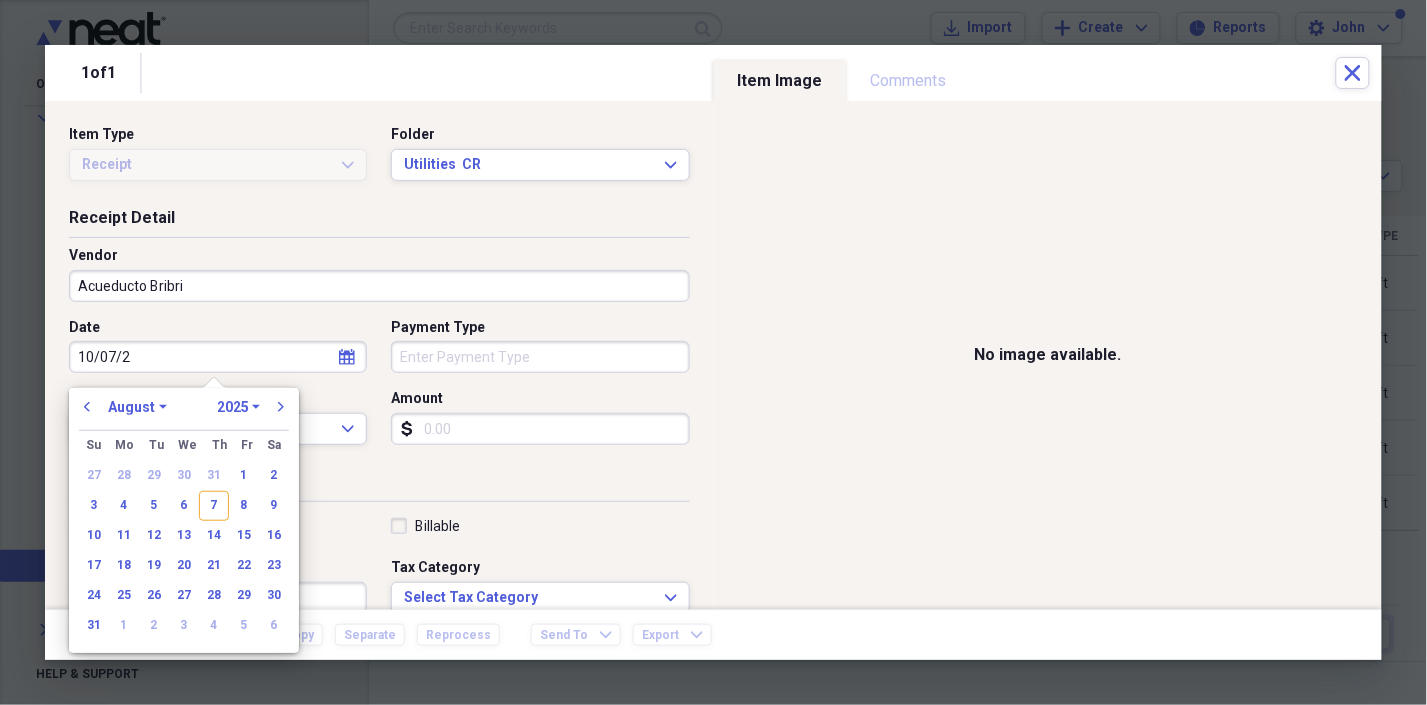 type on "10/07/20" 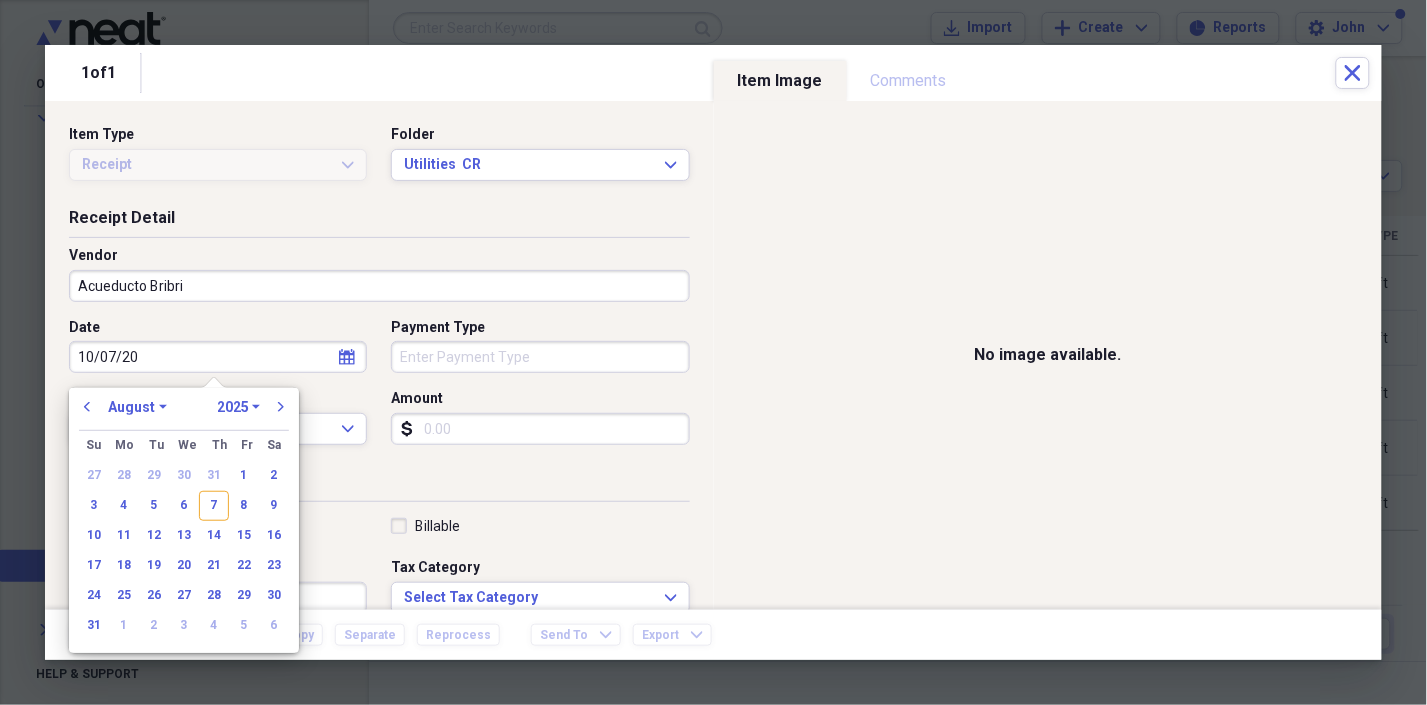 select on "9" 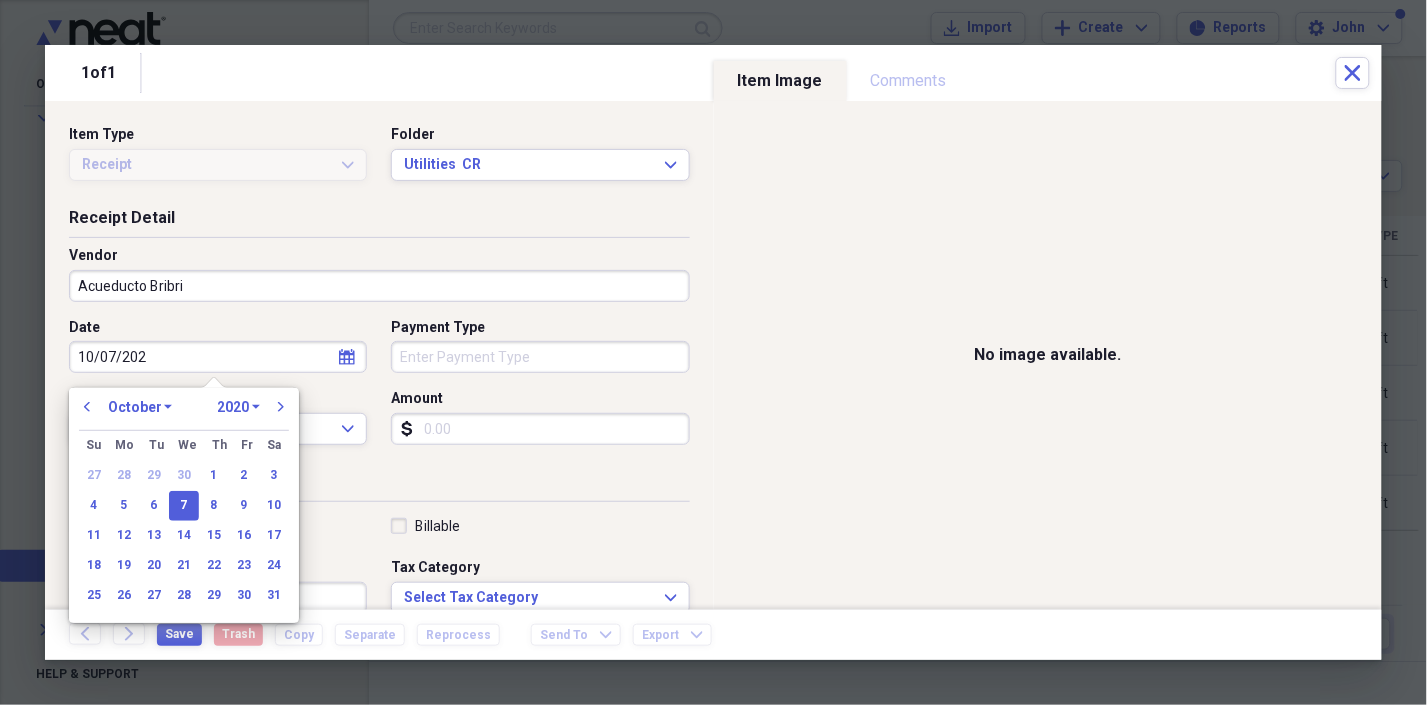 type on "10/07/2024" 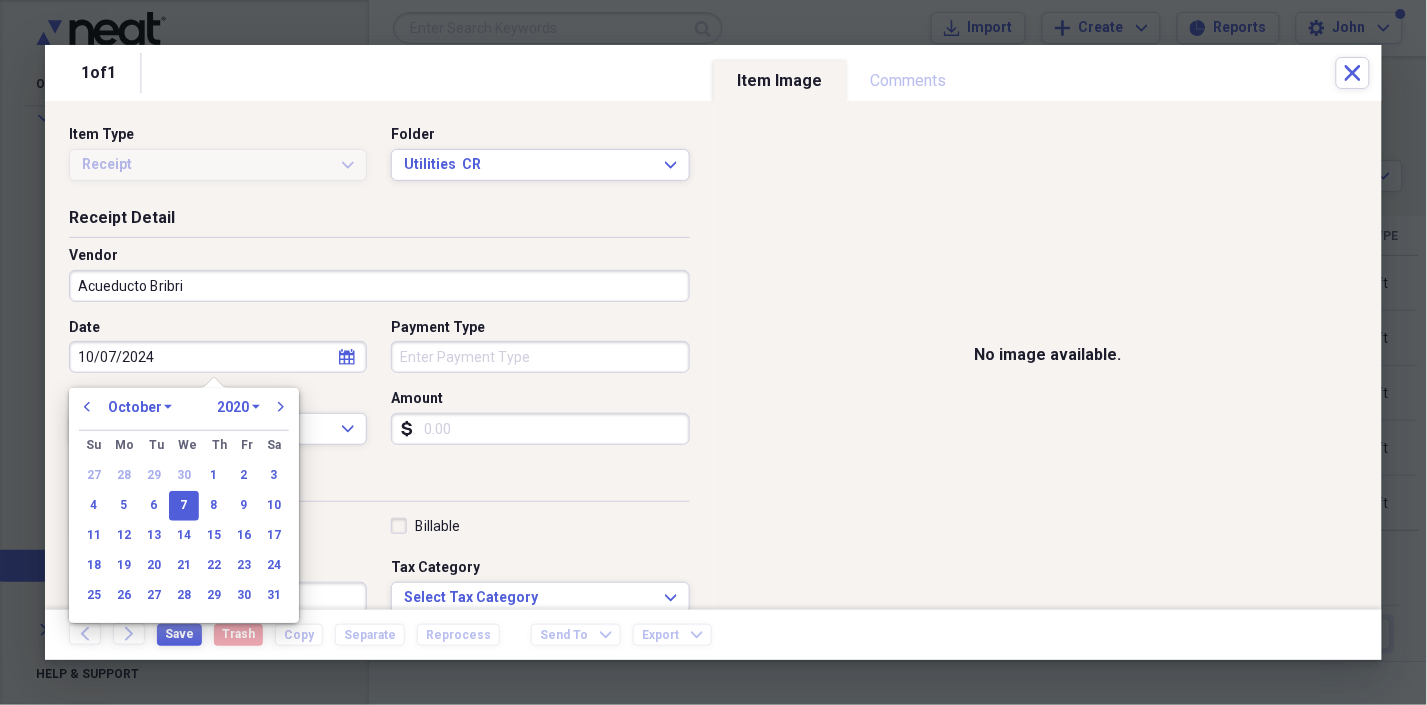 select on "2024" 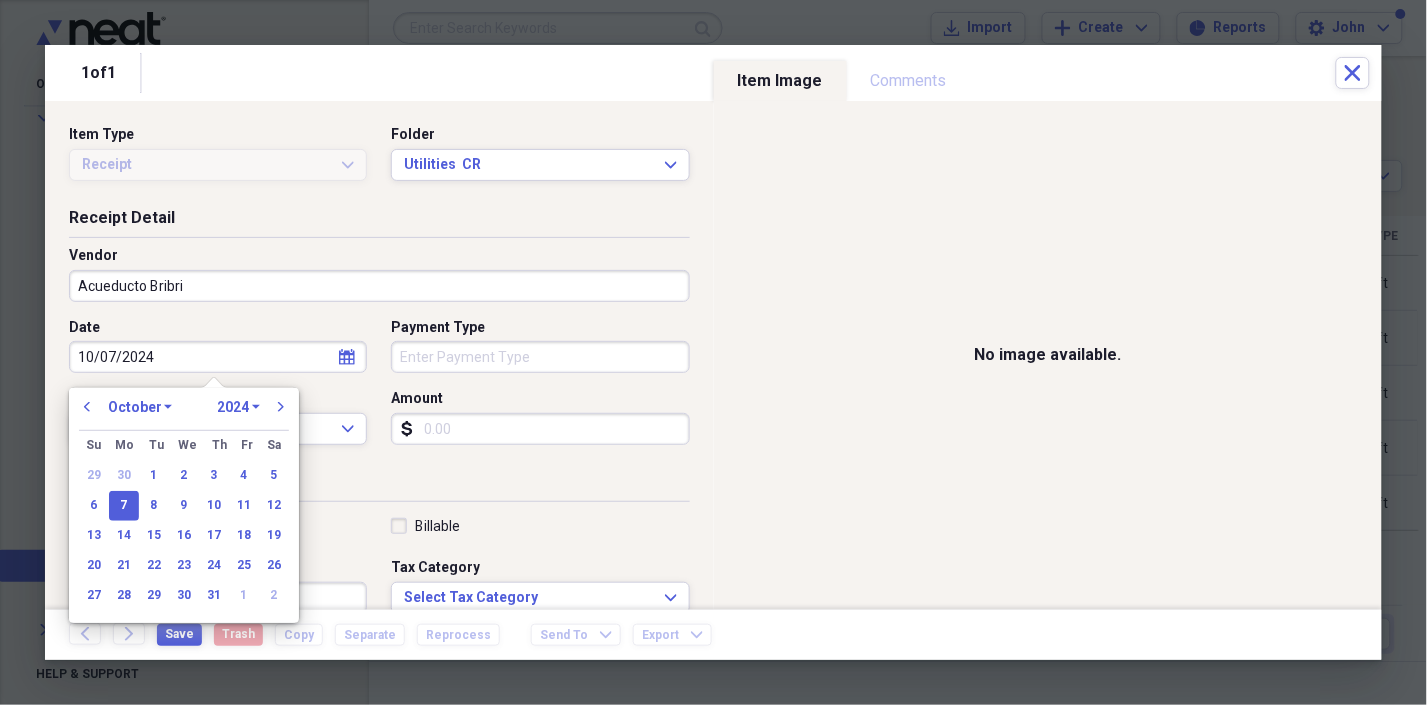 type on "10/07/2024" 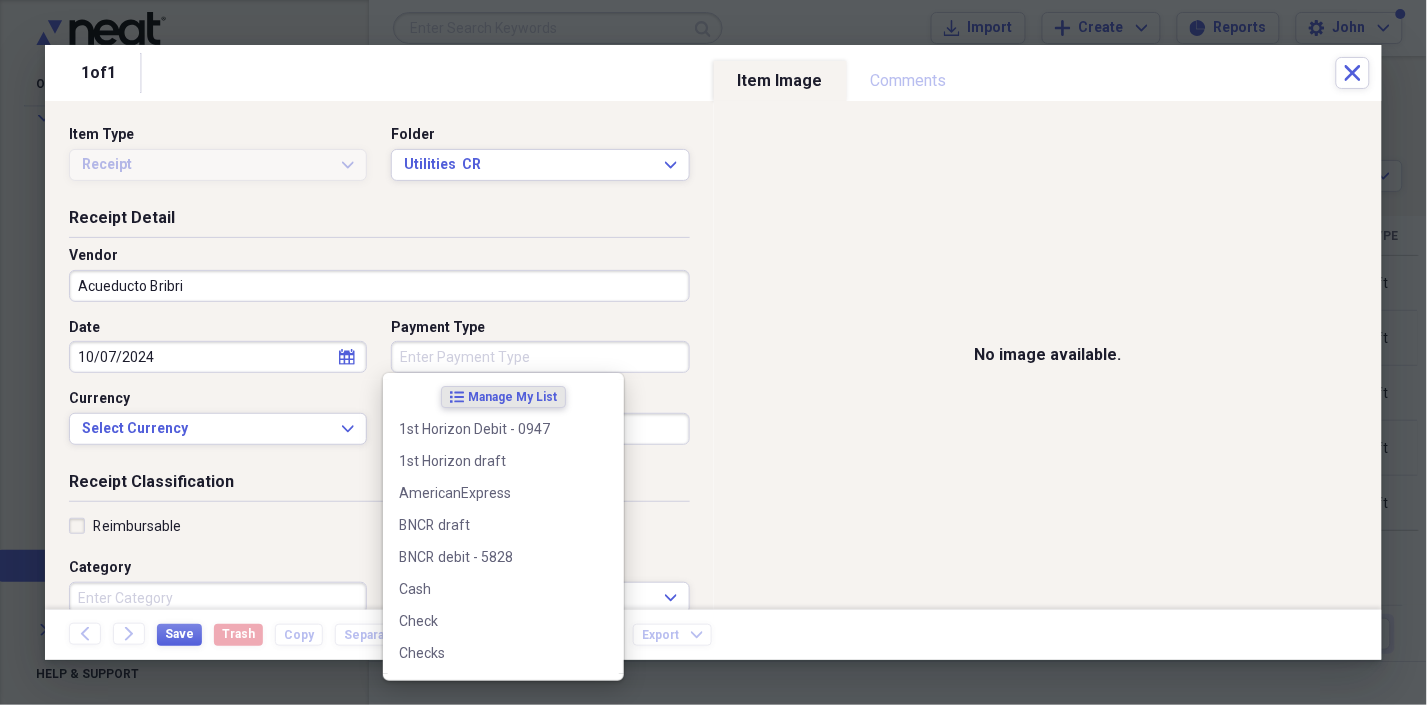 click on "Payment Type" at bounding box center (540, 357) 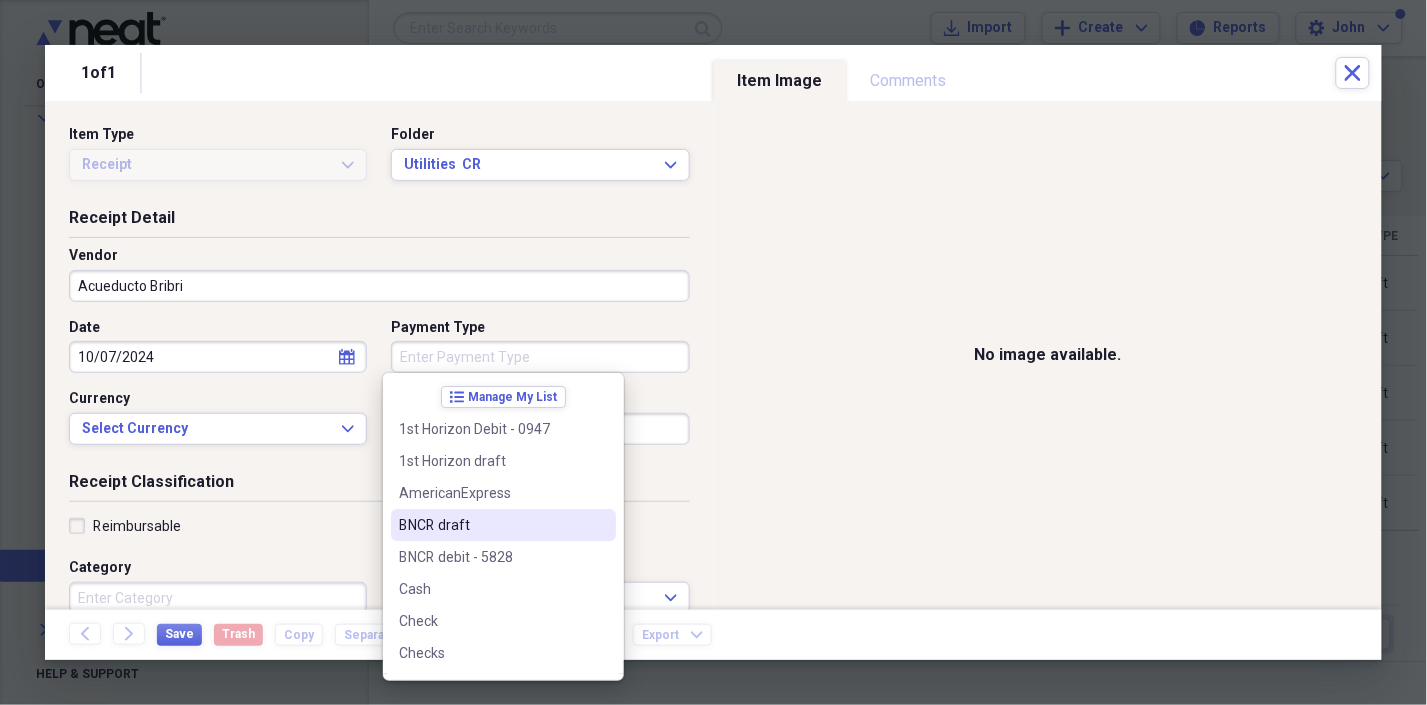 click on "BNCR  draft" at bounding box center (491, 525) 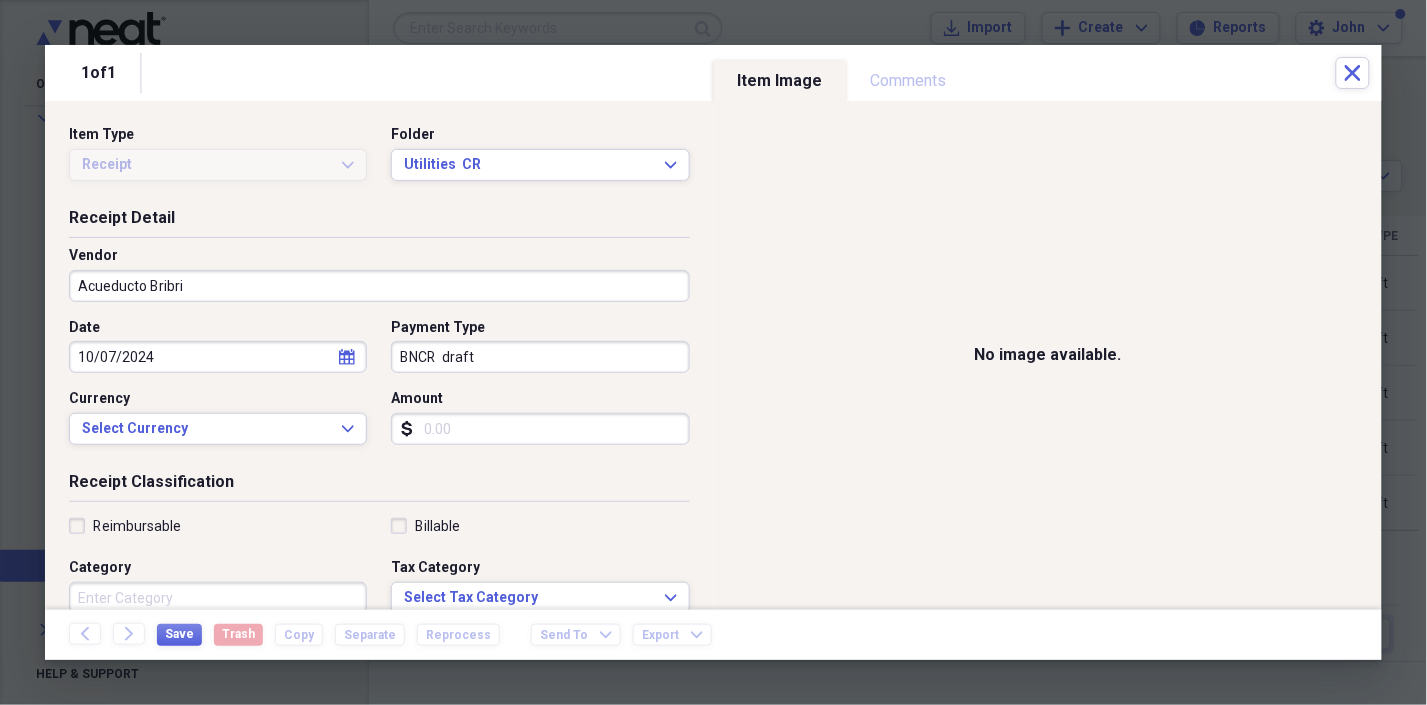 click on "Amount" at bounding box center [540, 429] 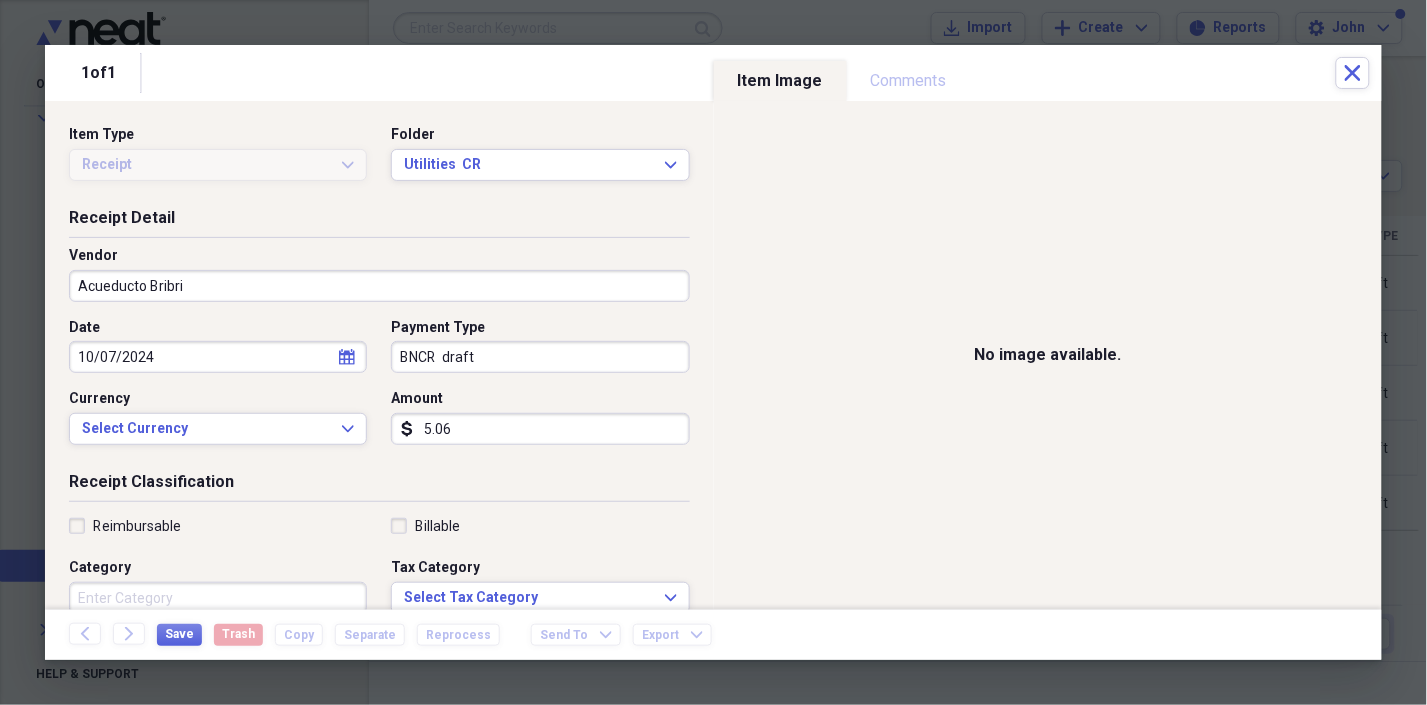 type on "5.06" 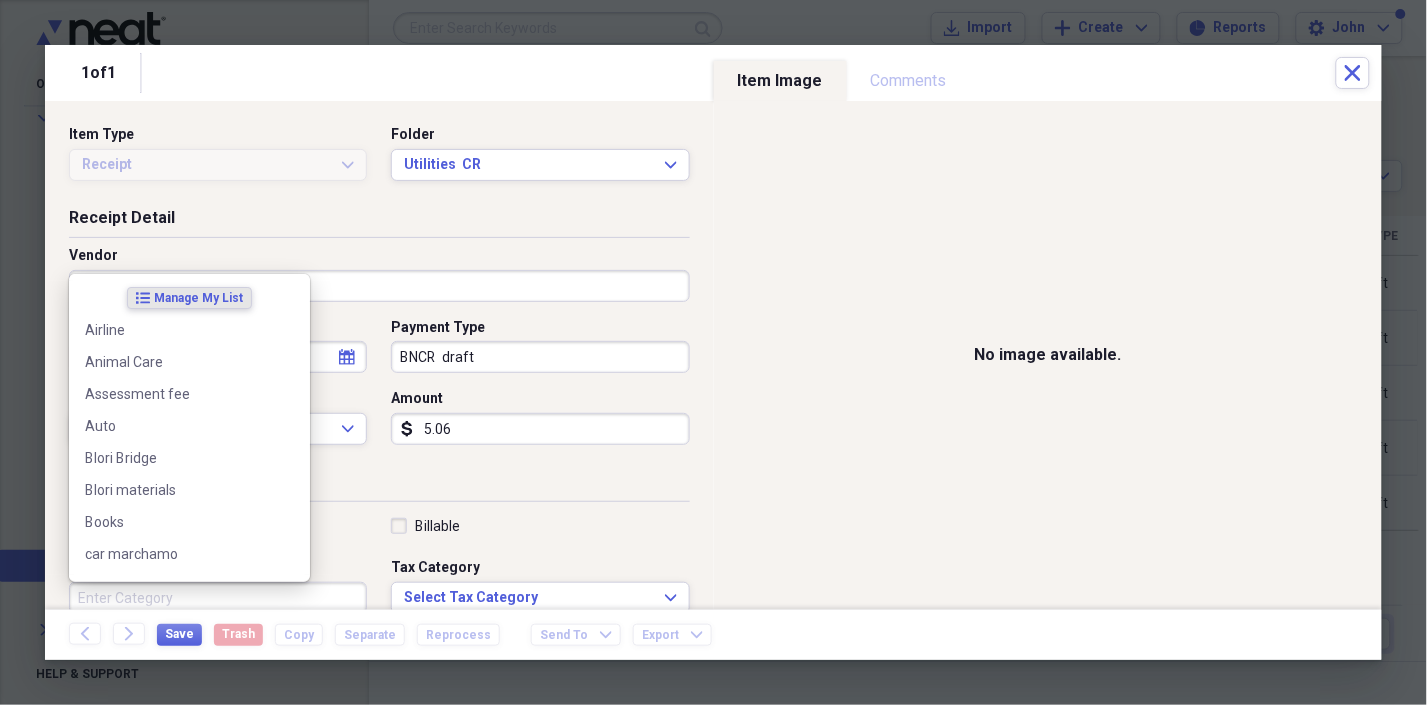 click on "Category" at bounding box center (218, 598) 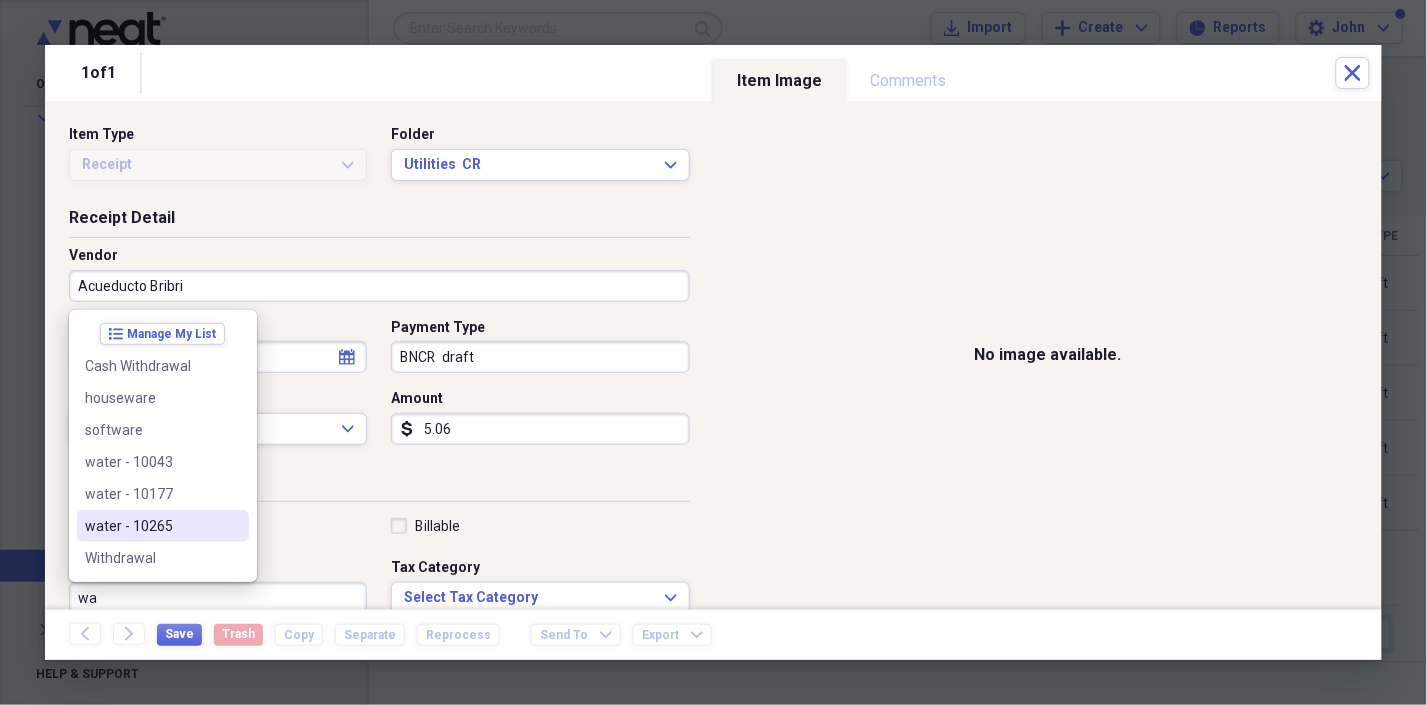 click on "water - 10265" at bounding box center [151, 526] 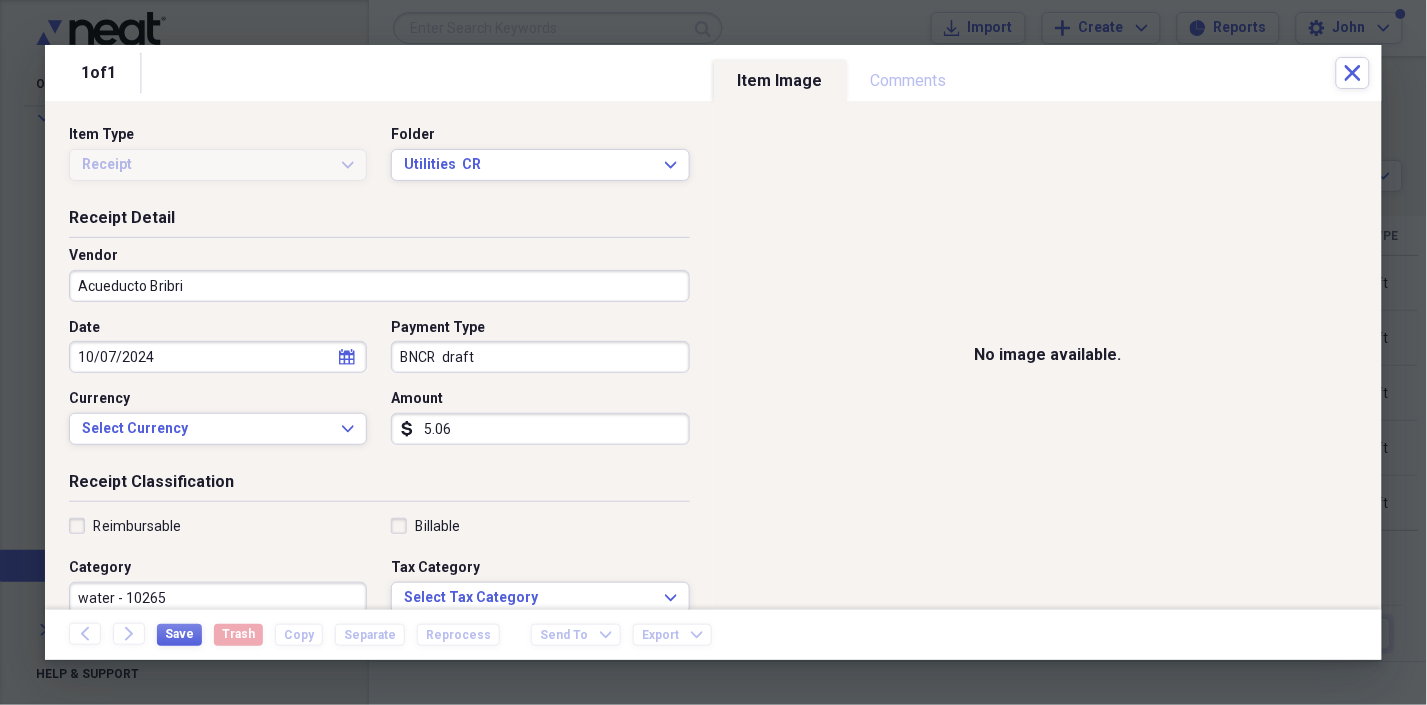 scroll, scrollTop: 3, scrollLeft: 0, axis: vertical 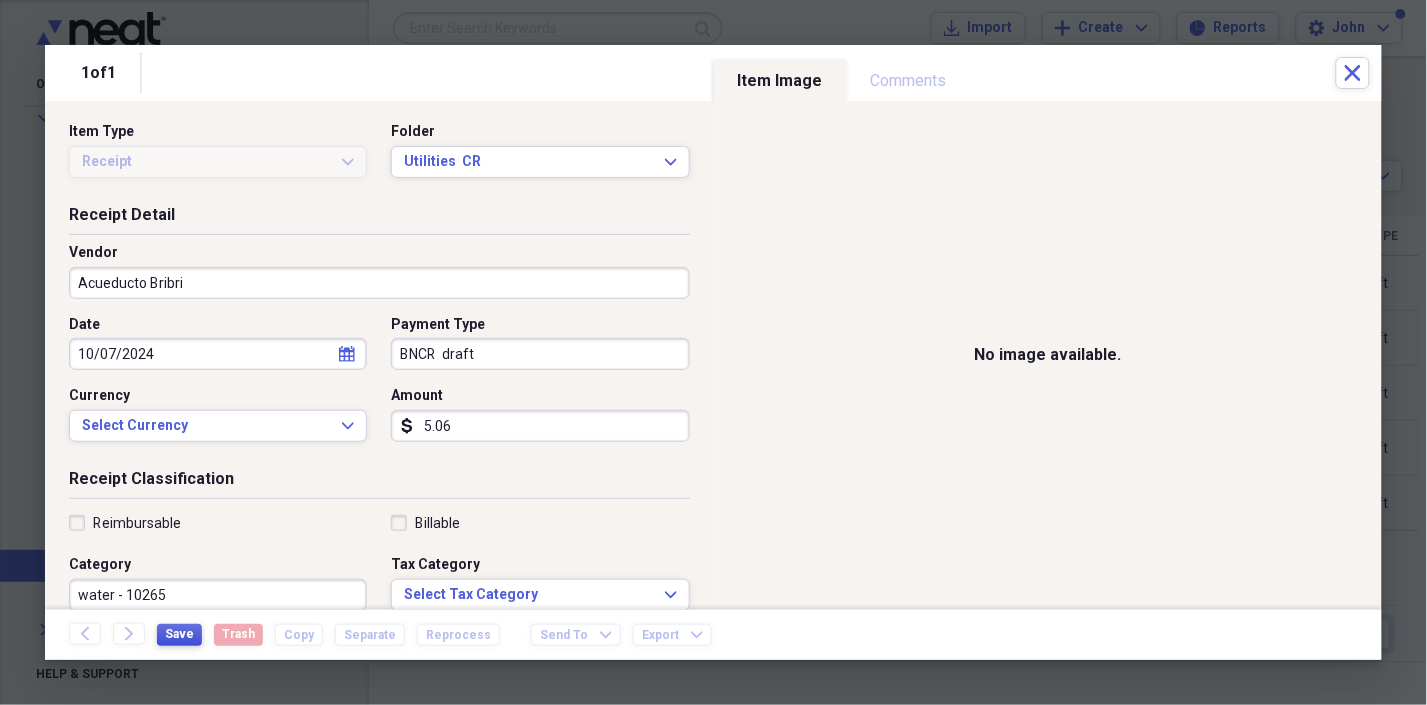 click on "Save" at bounding box center (179, 634) 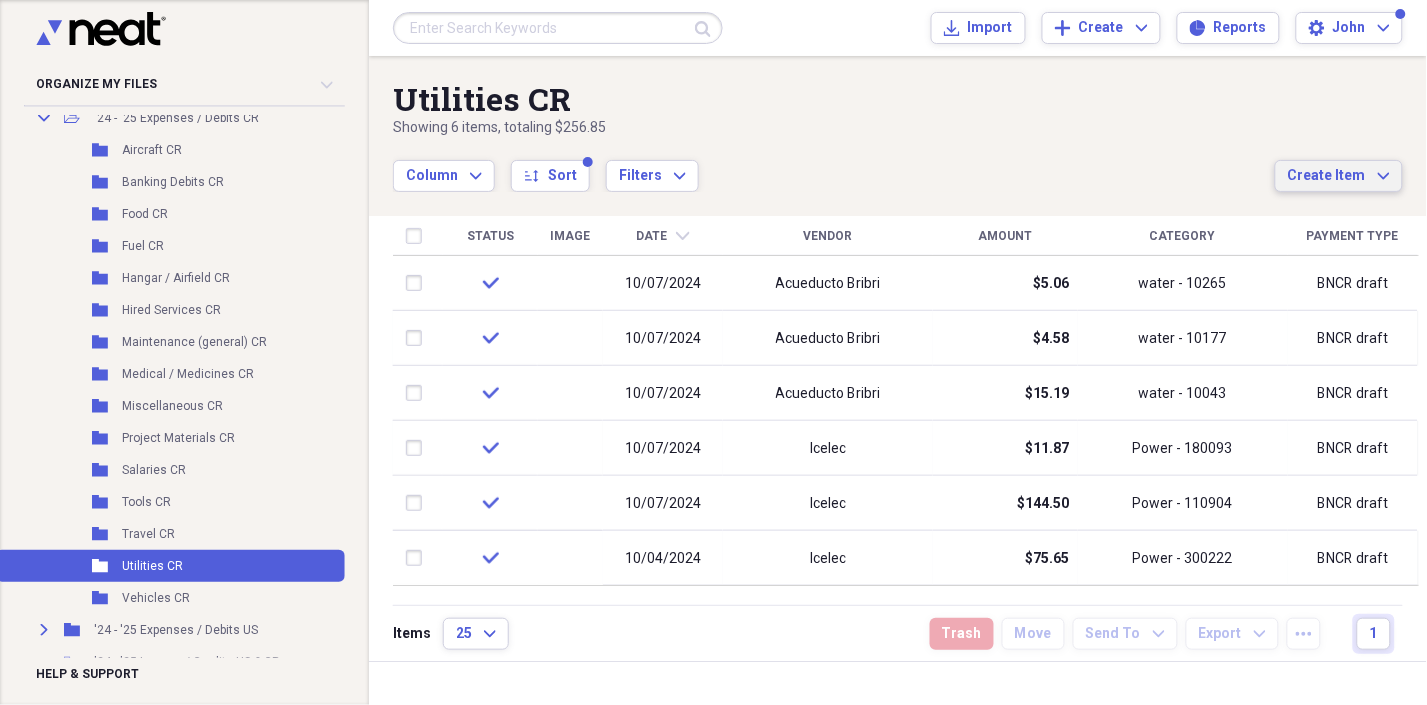 click on "Create Item Expand" at bounding box center (1339, 176) 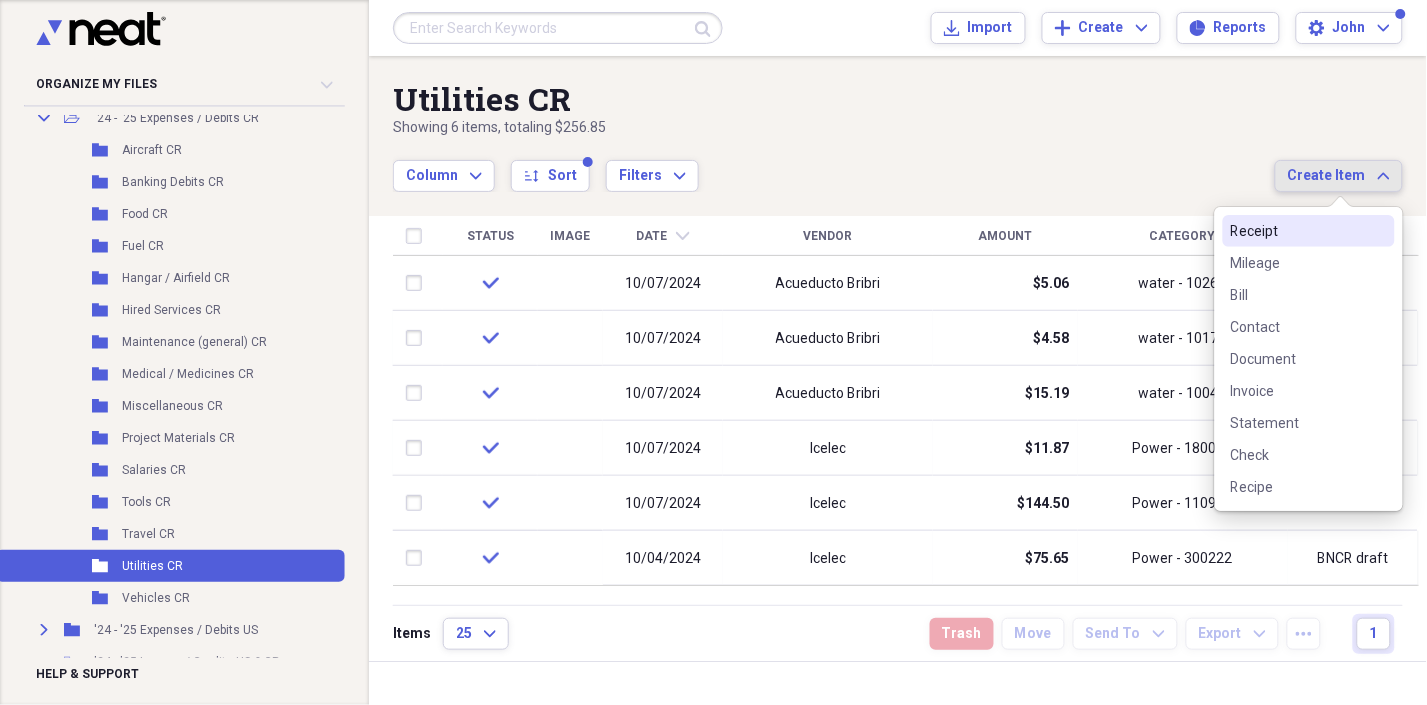 click on "Receipt" at bounding box center [1297, 231] 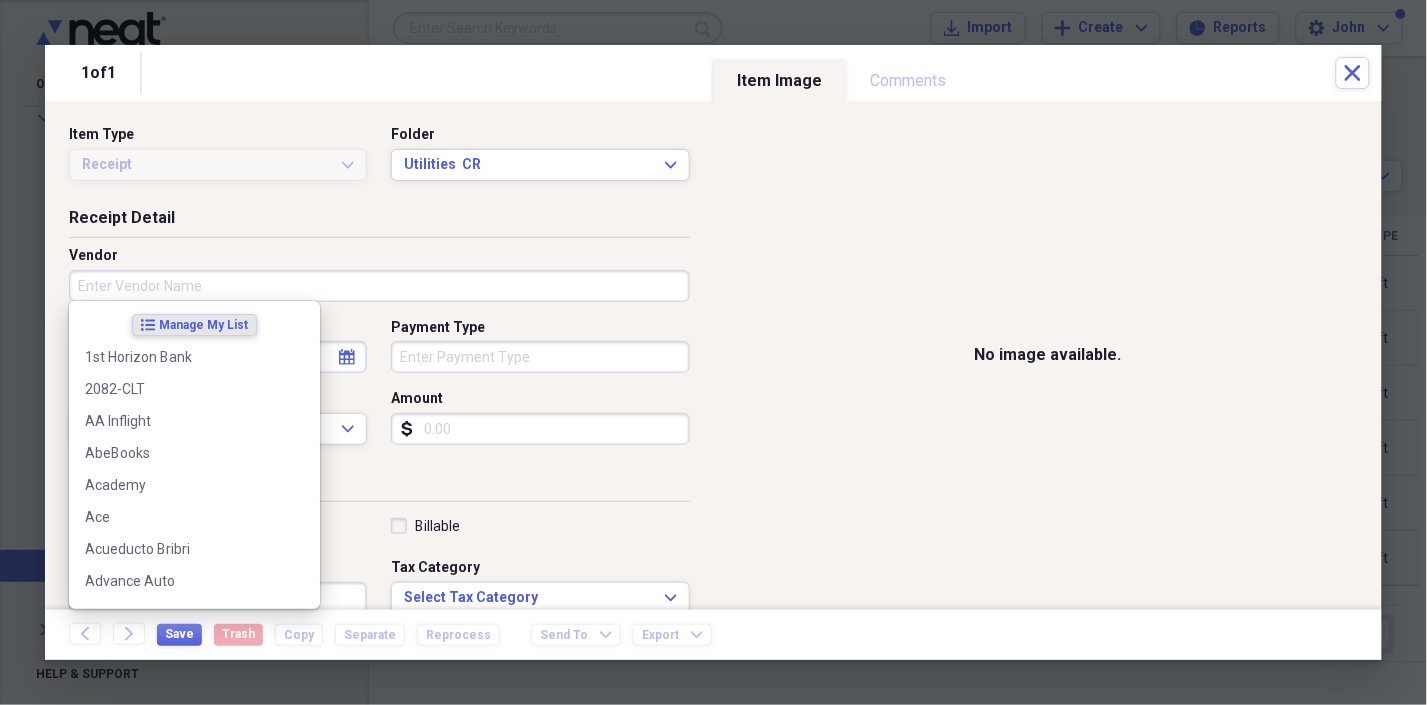 click on "Vendor" at bounding box center (379, 286) 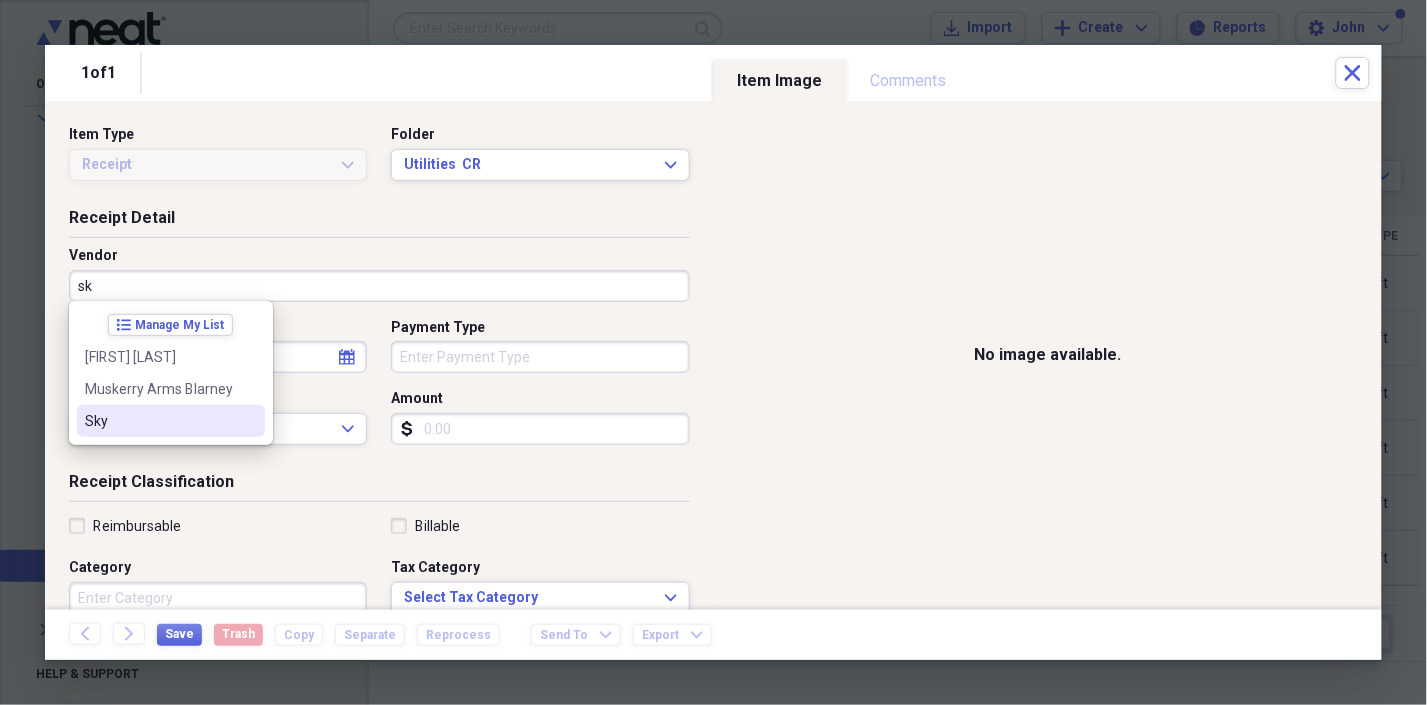 click on "Sky" at bounding box center [159, 421] 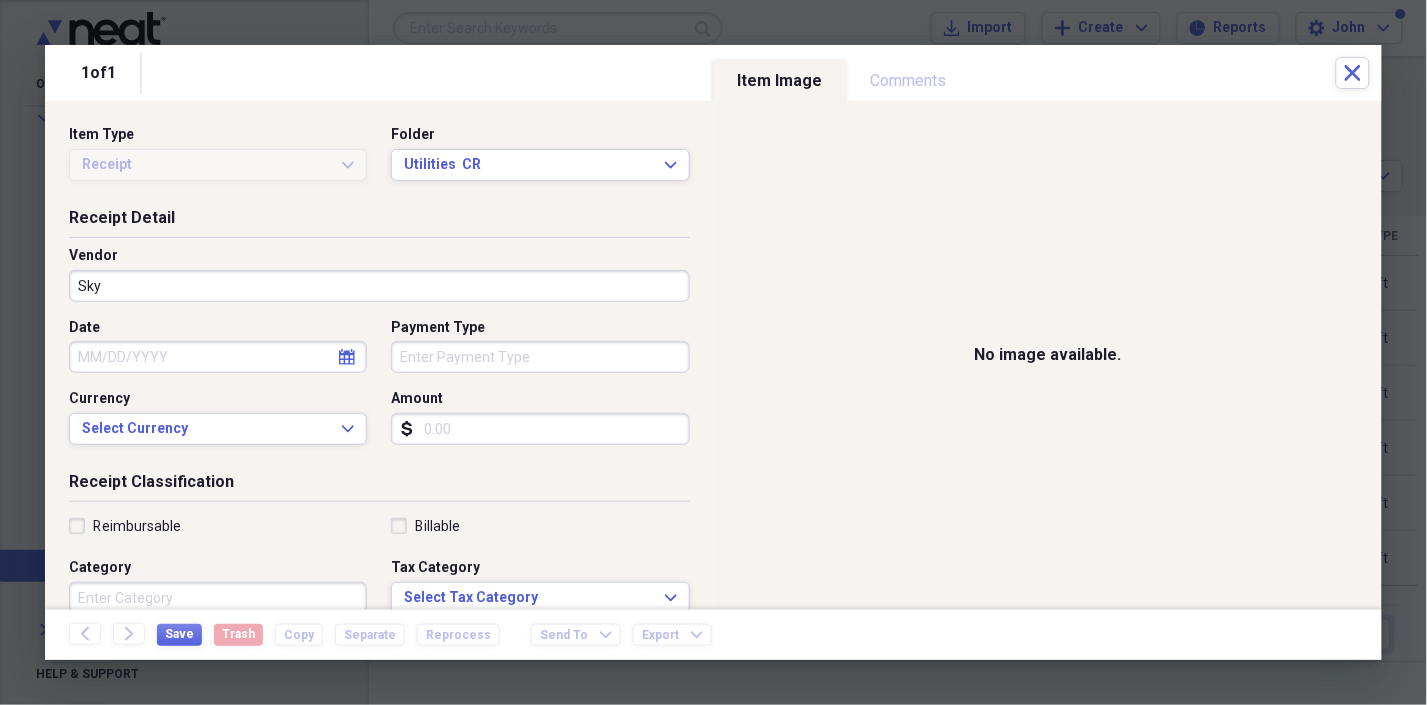 select on "7" 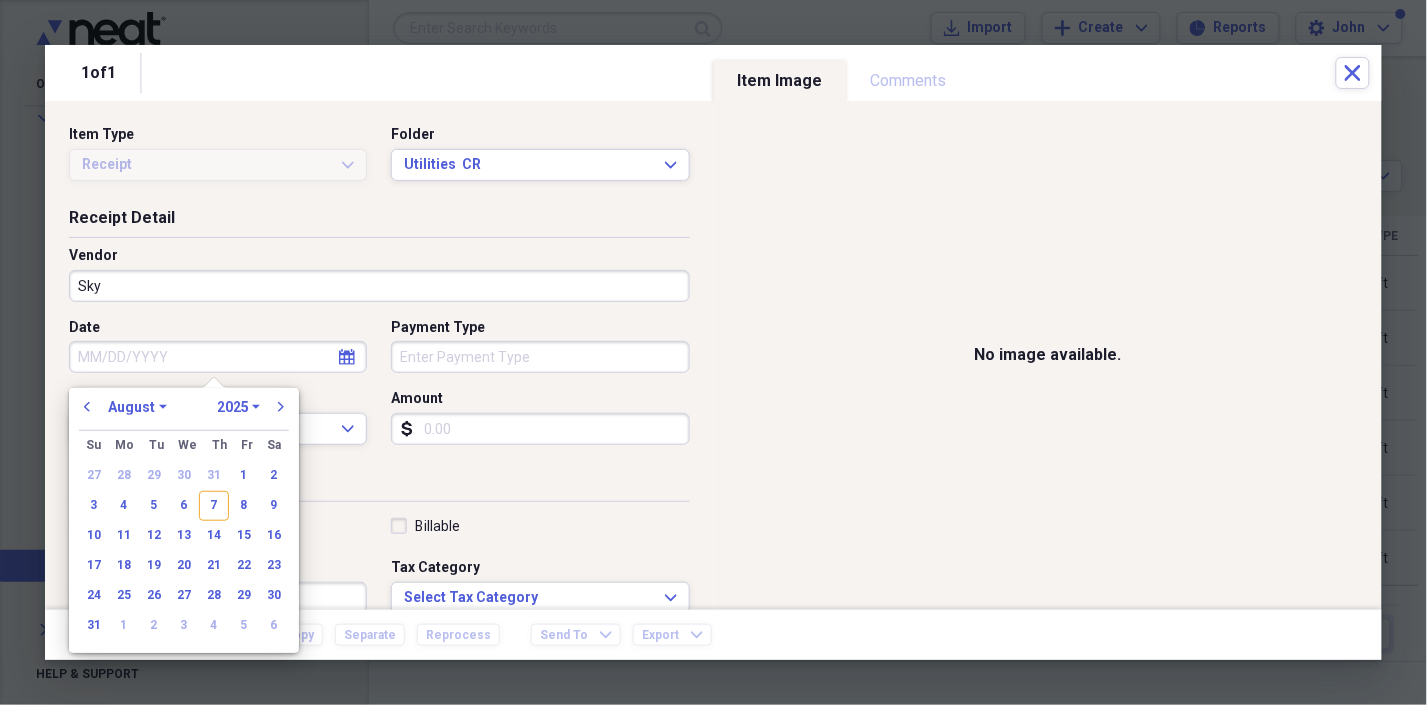 click on "Date" at bounding box center [218, 357] 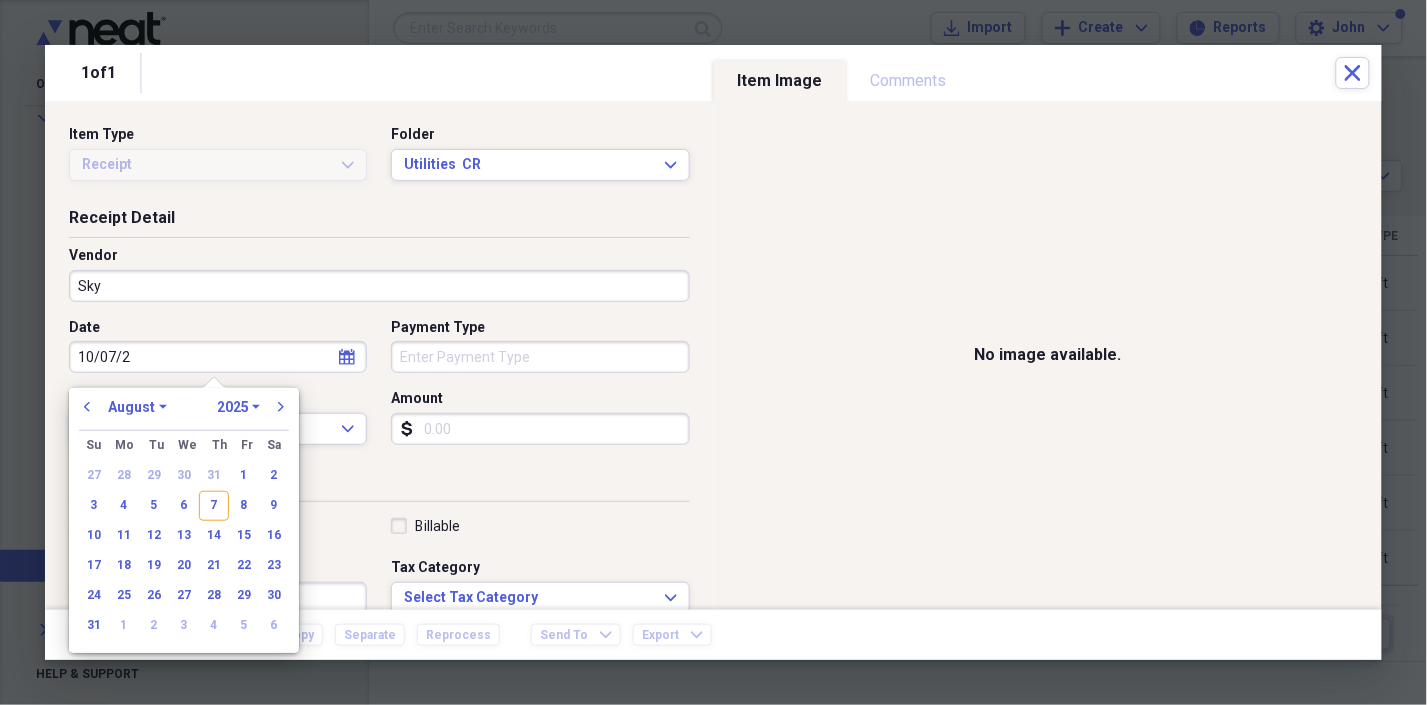 type on "10/07/20" 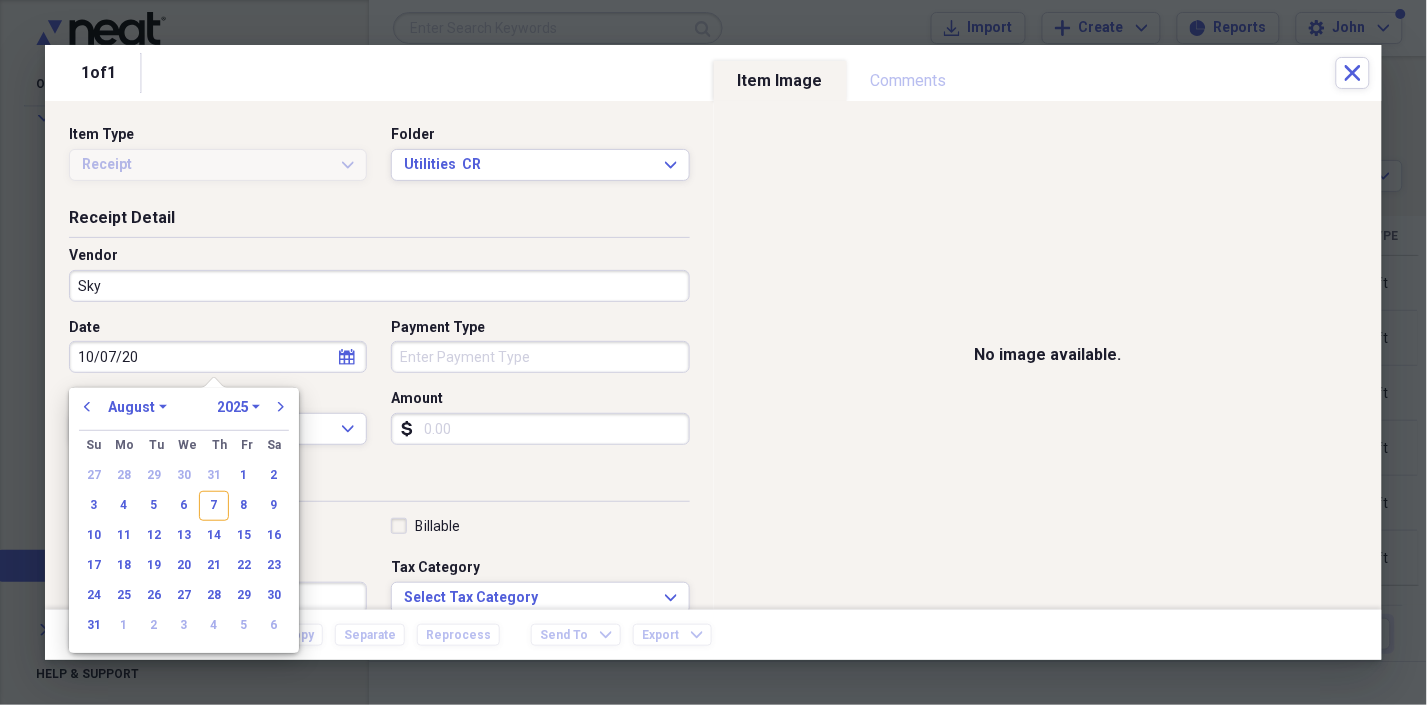 select on "9" 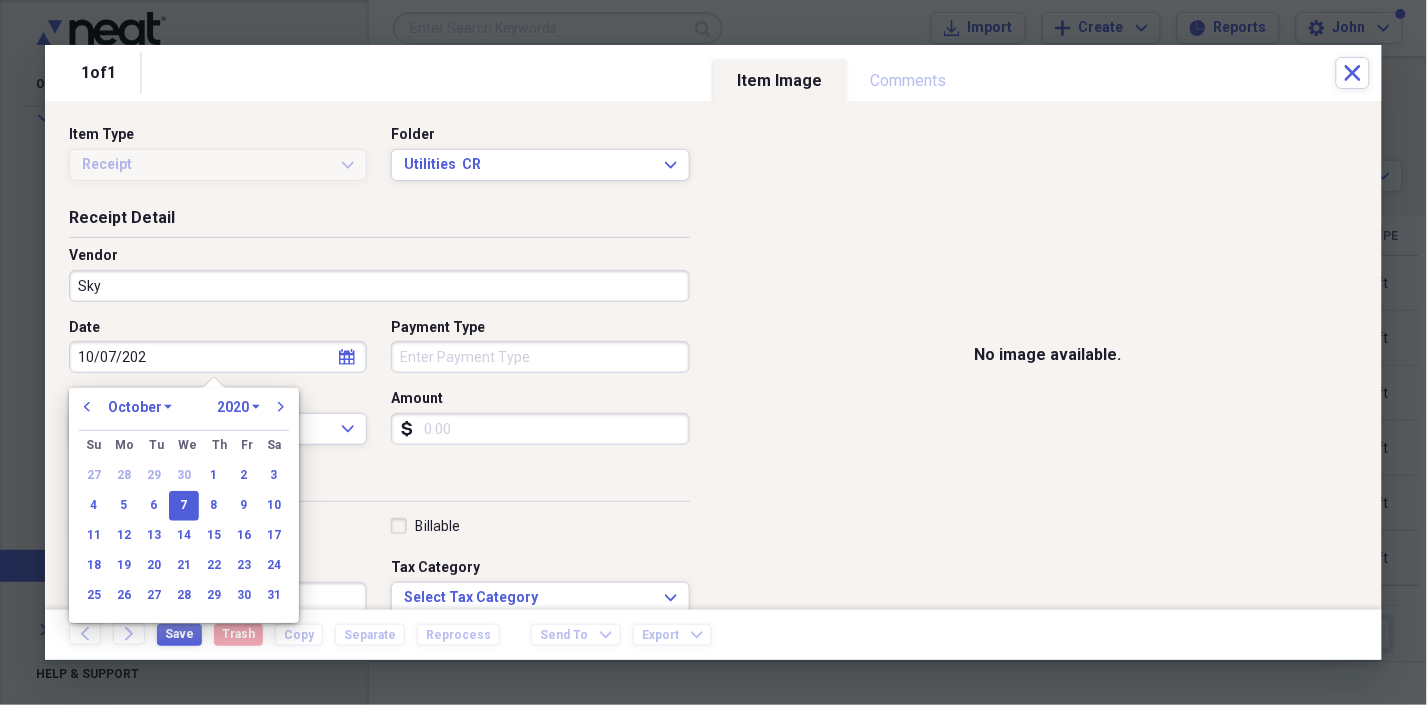 type on "10/07/2024" 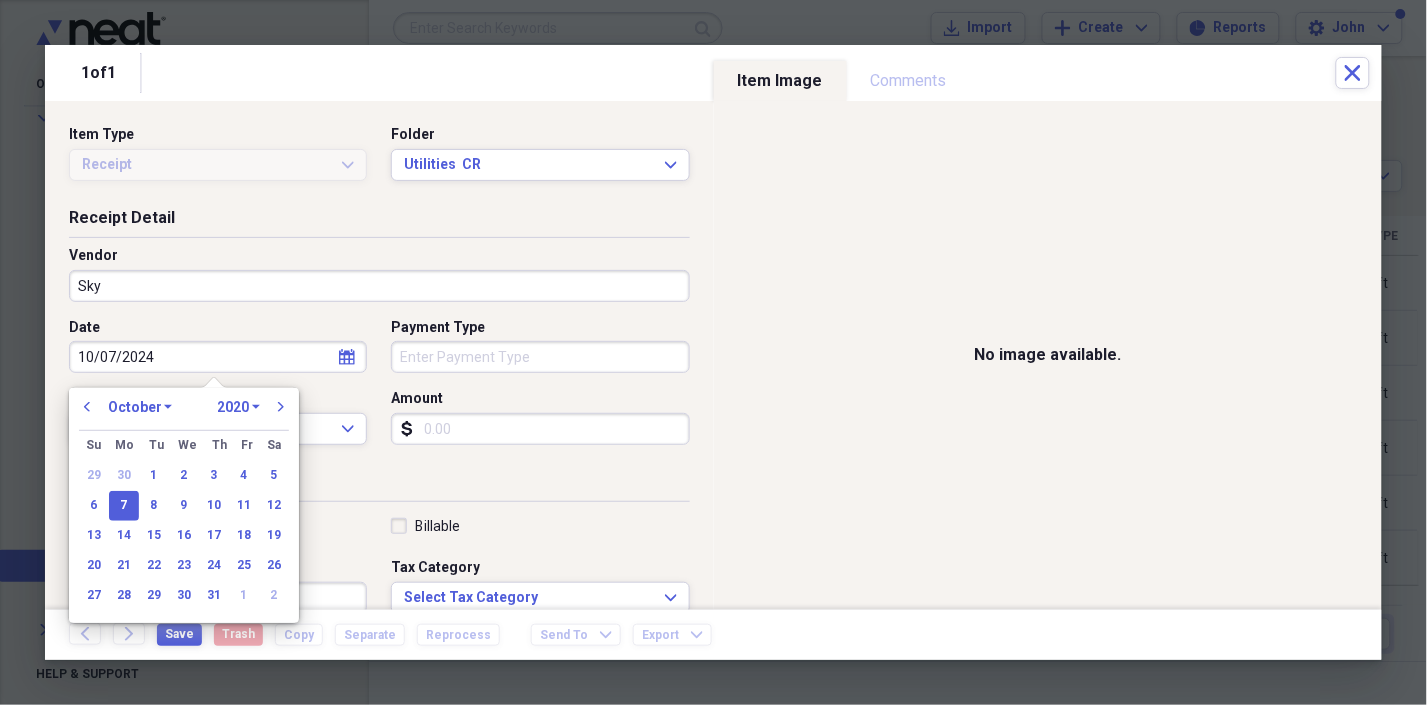 select on "2024" 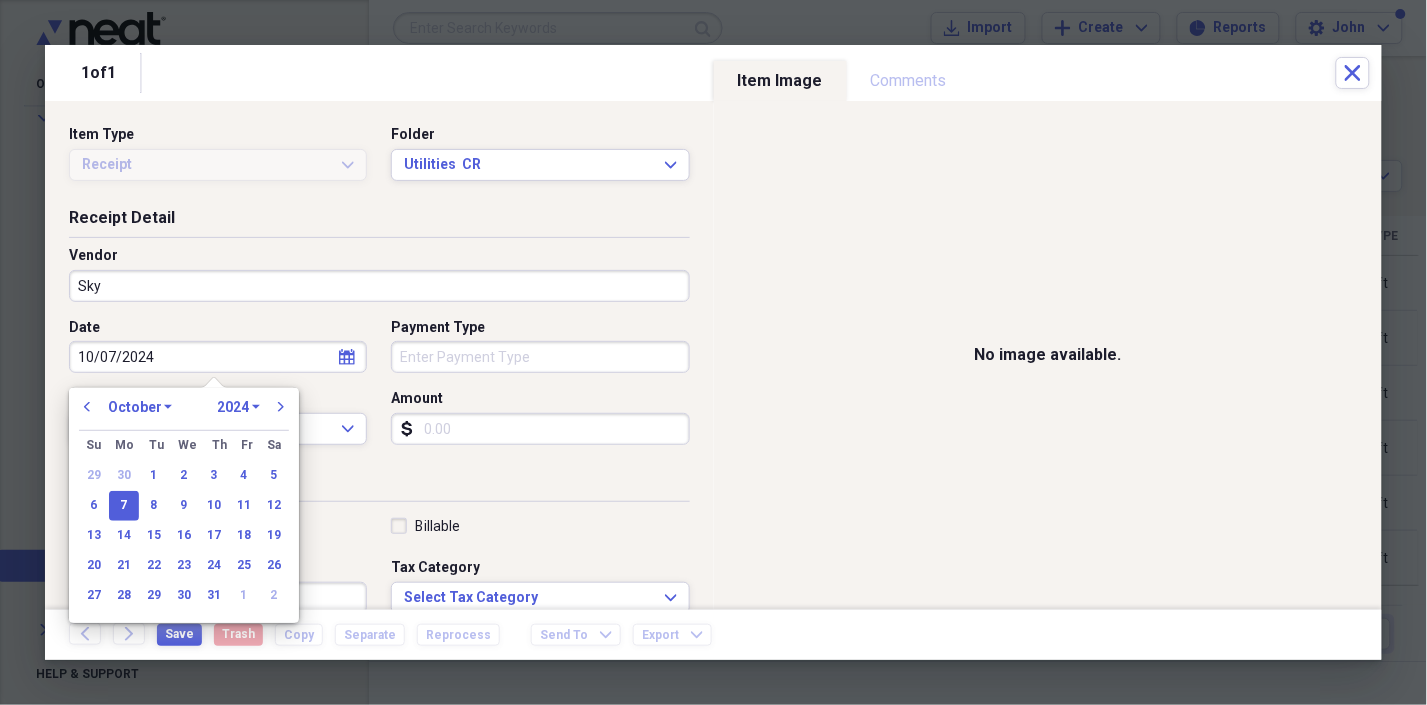 type on "10/07/2024" 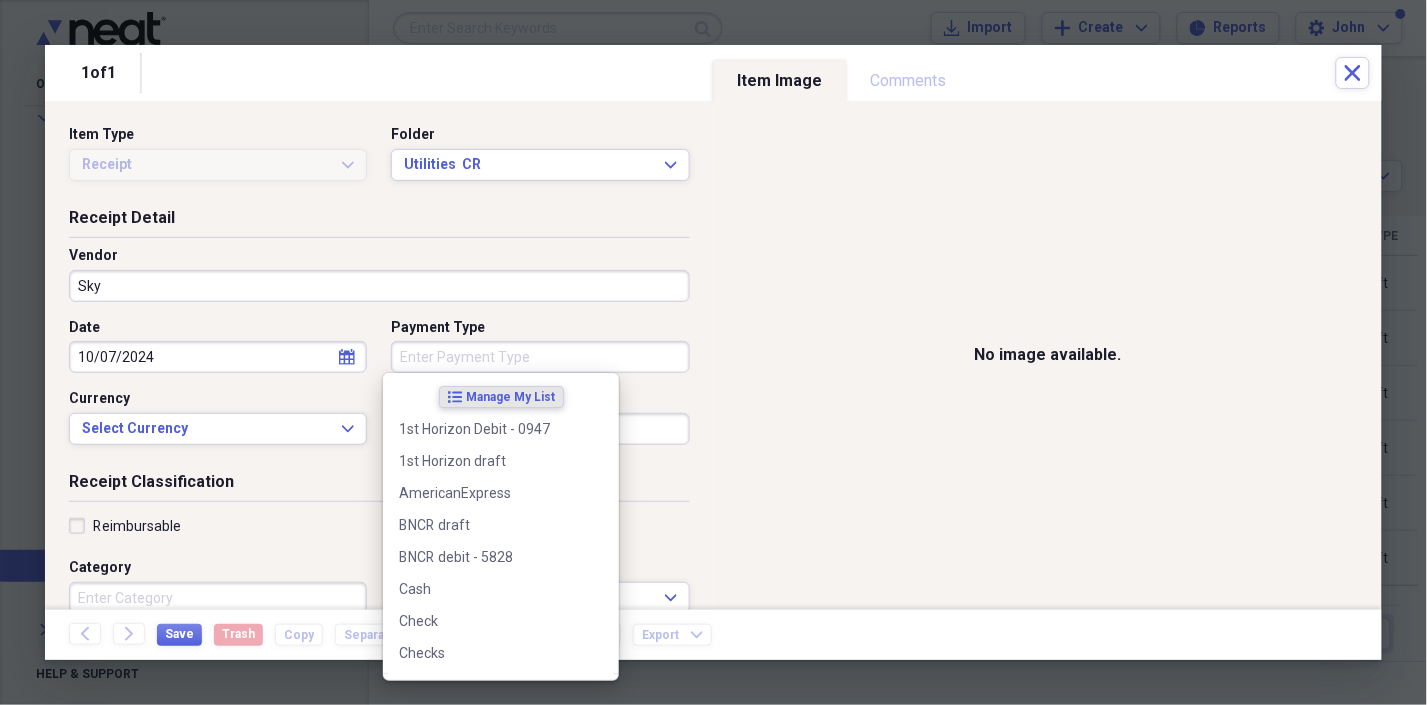 click on "Payment Type" at bounding box center [540, 357] 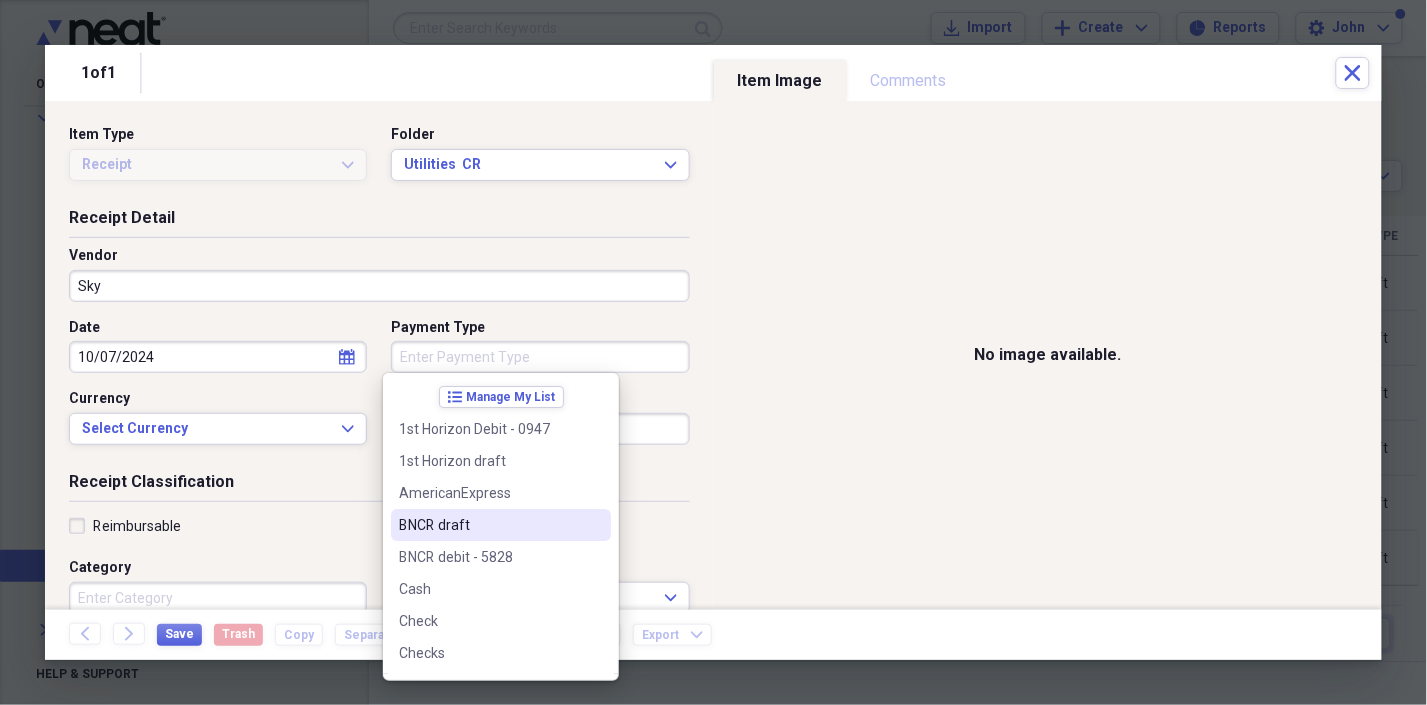 click on "BNCR  draft" at bounding box center (491, 525) 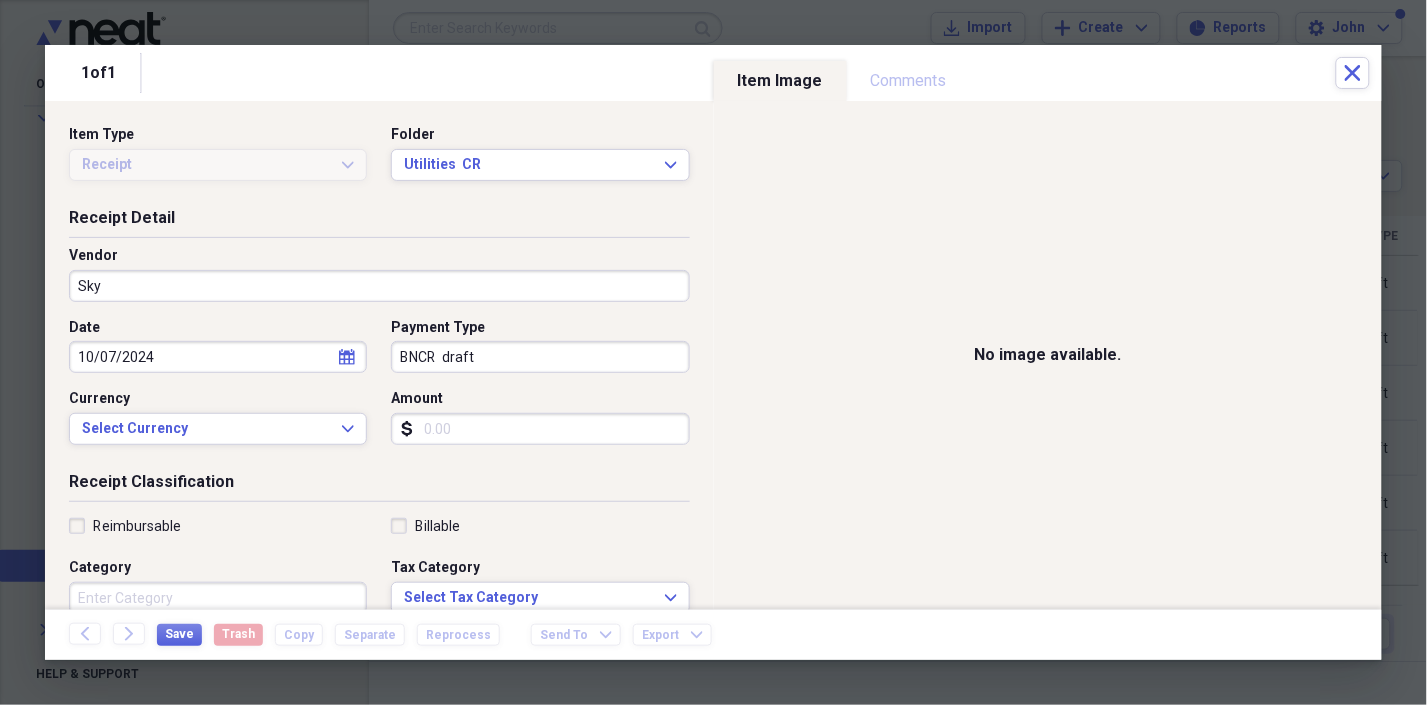 click on "Amount" at bounding box center (540, 429) 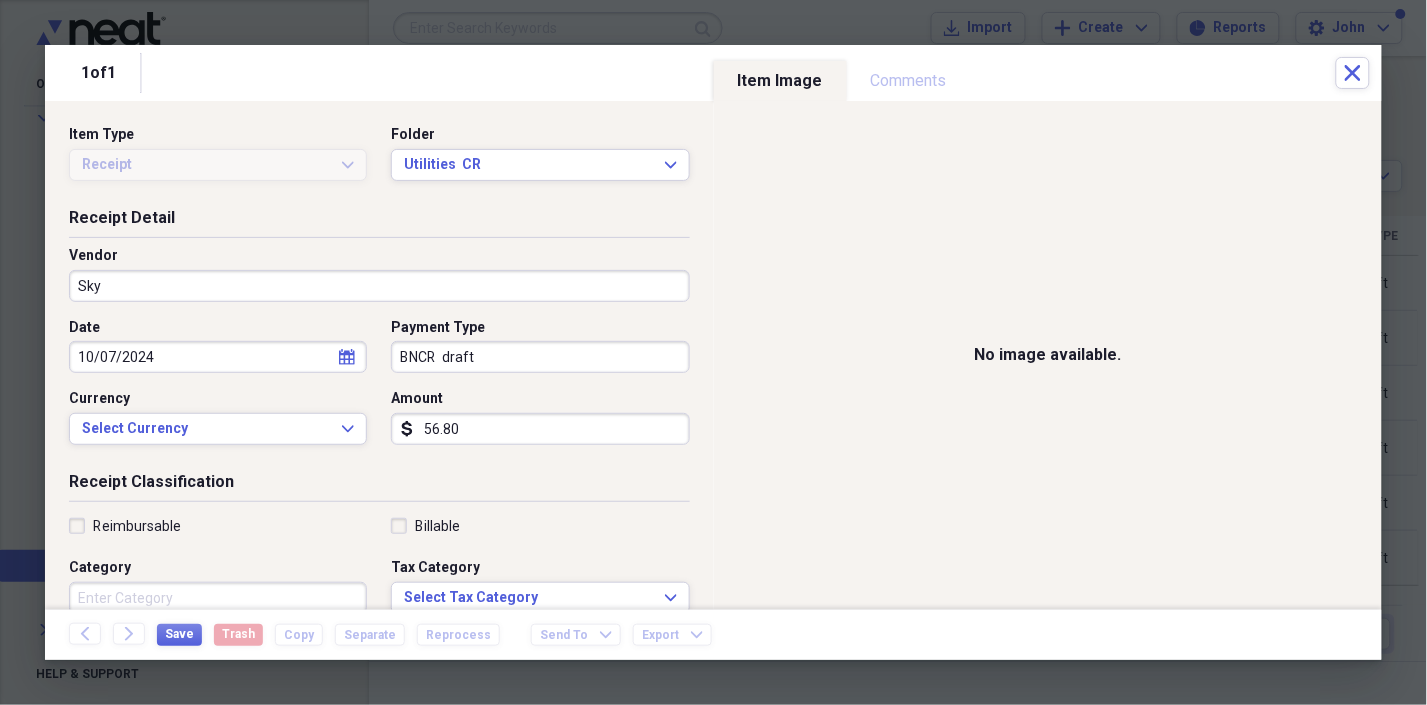 type on "56.80" 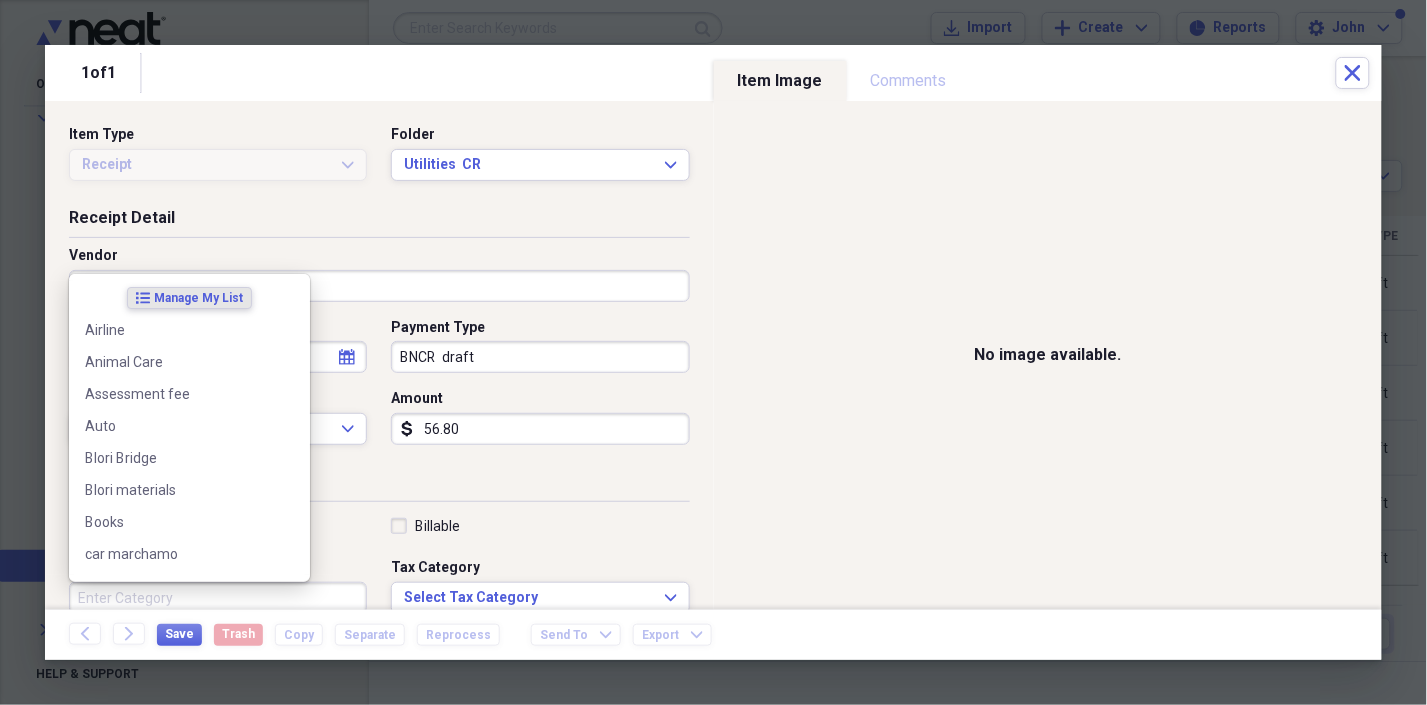 click on "Category" at bounding box center [218, 598] 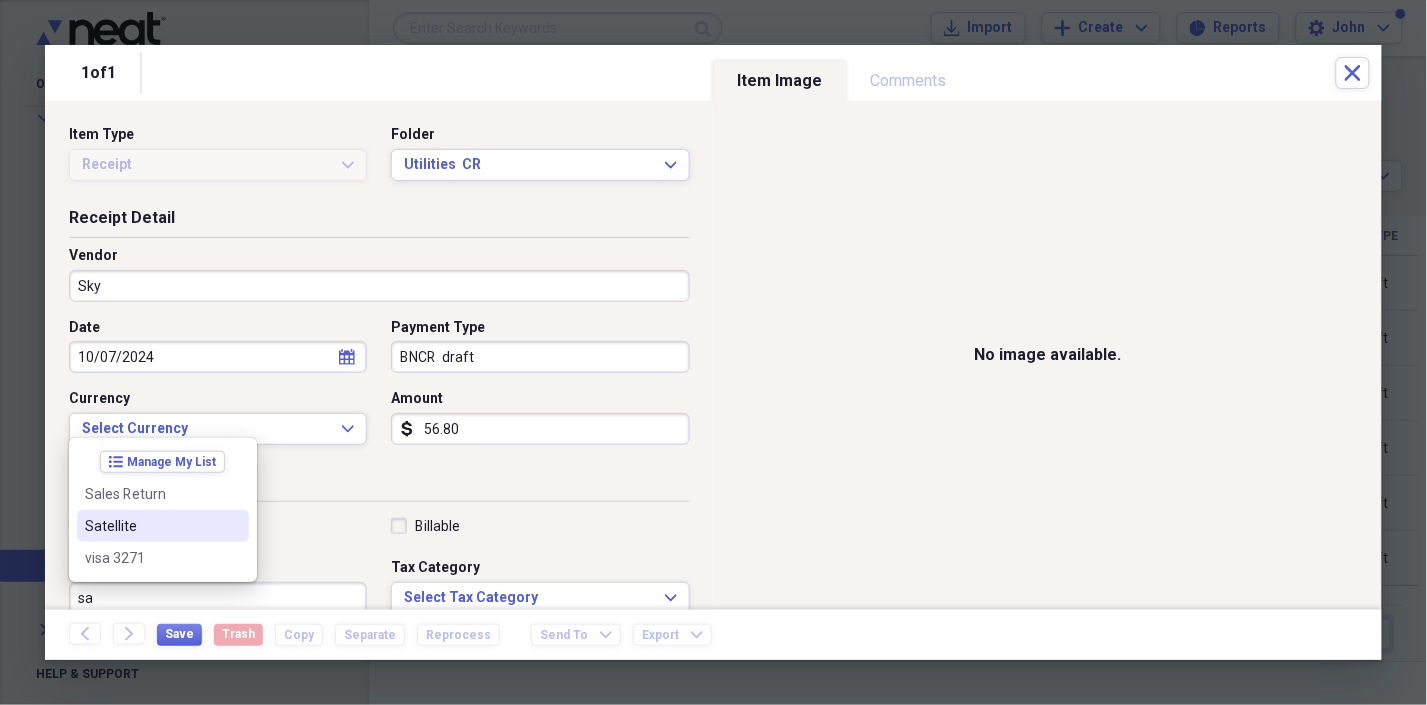 click on "Satellite" at bounding box center (151, 526) 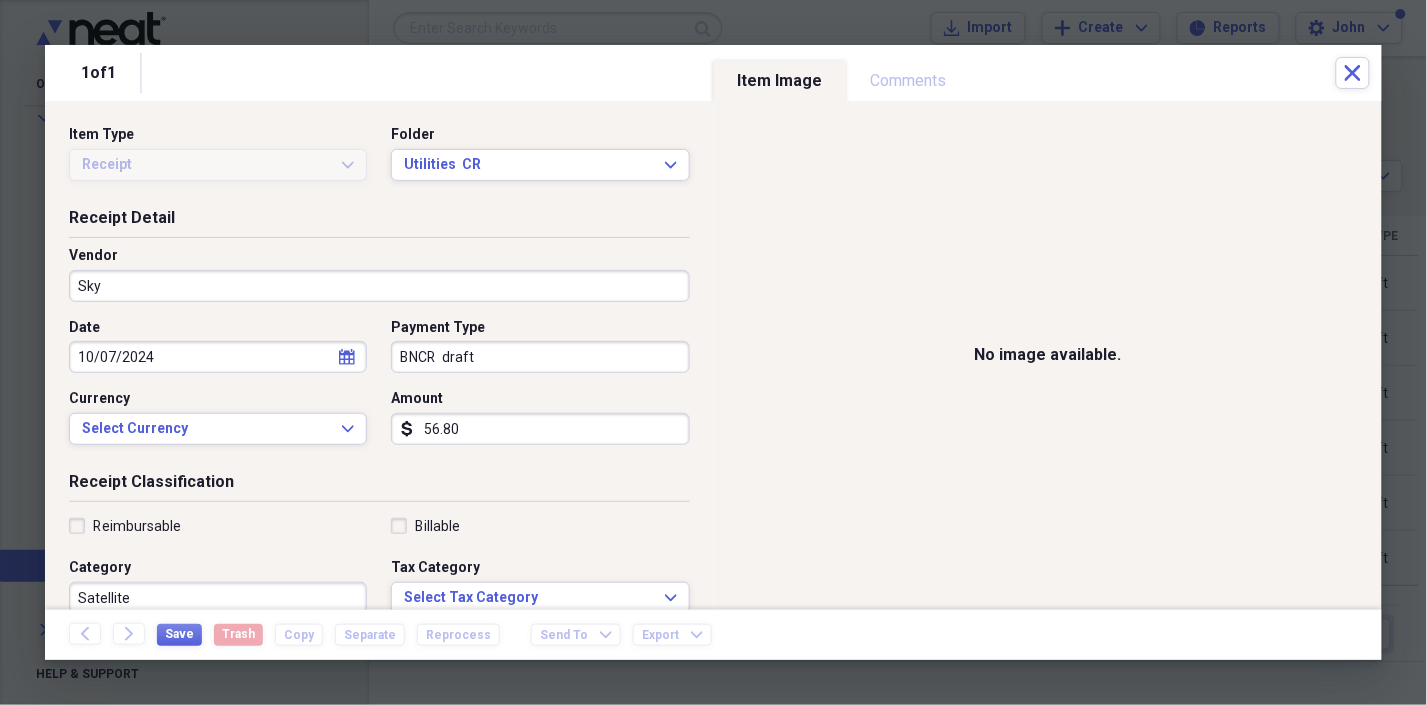 scroll, scrollTop: 3, scrollLeft: 0, axis: vertical 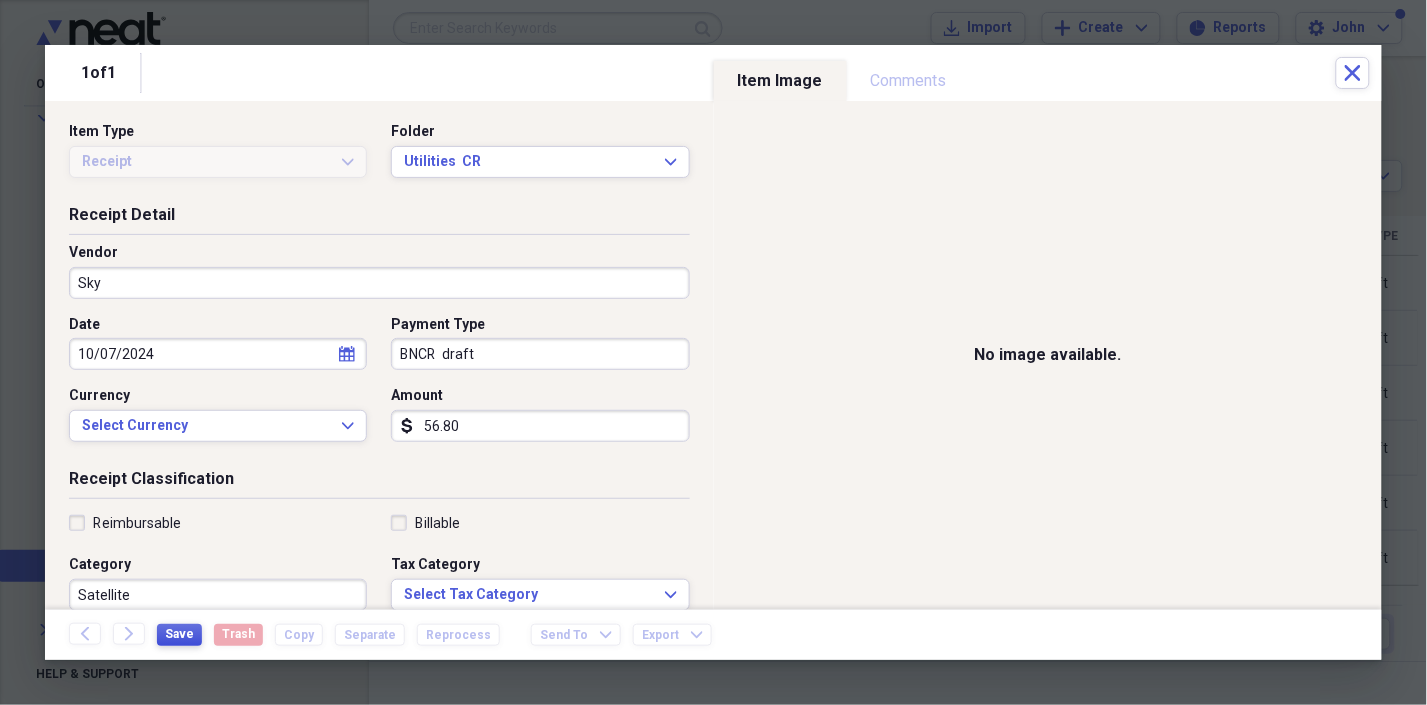 click on "Save" at bounding box center (179, 634) 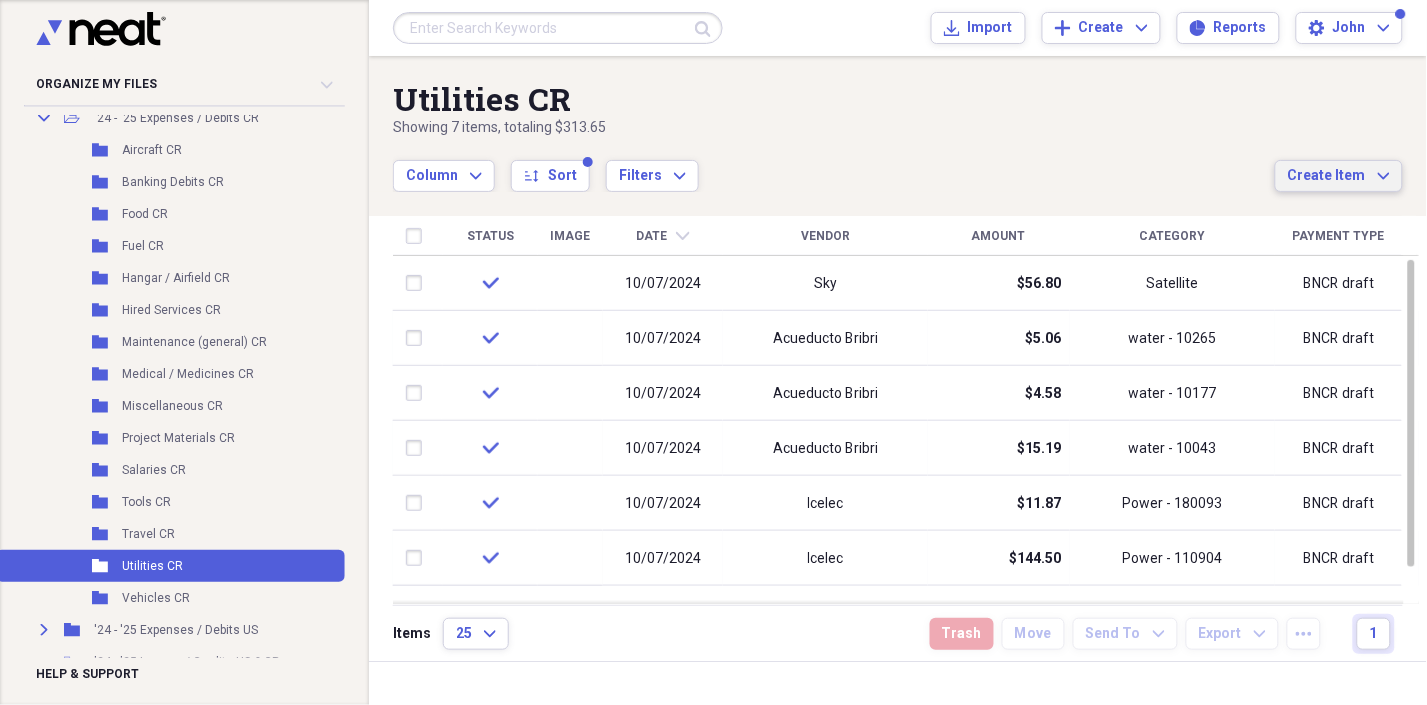 click on "Create Item Expand" at bounding box center [1339, 176] 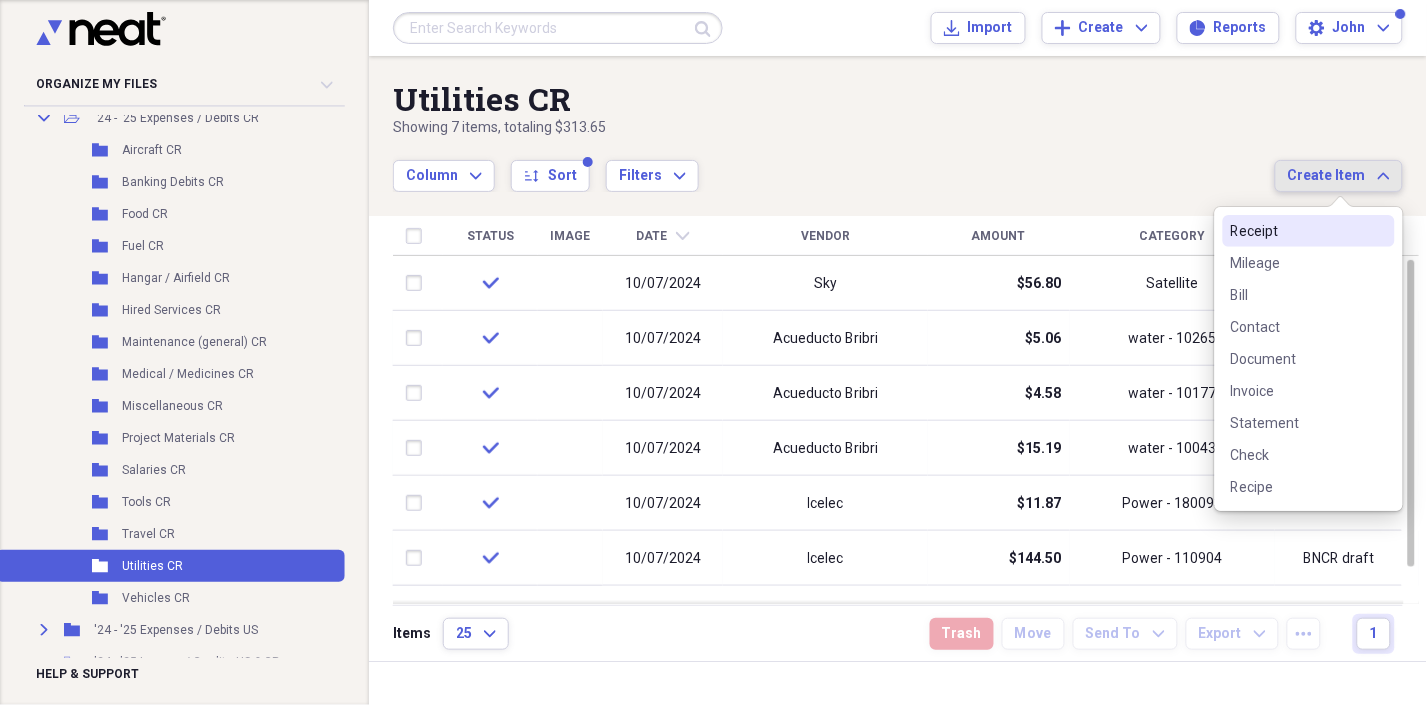 click on "Receipt" at bounding box center [1297, 231] 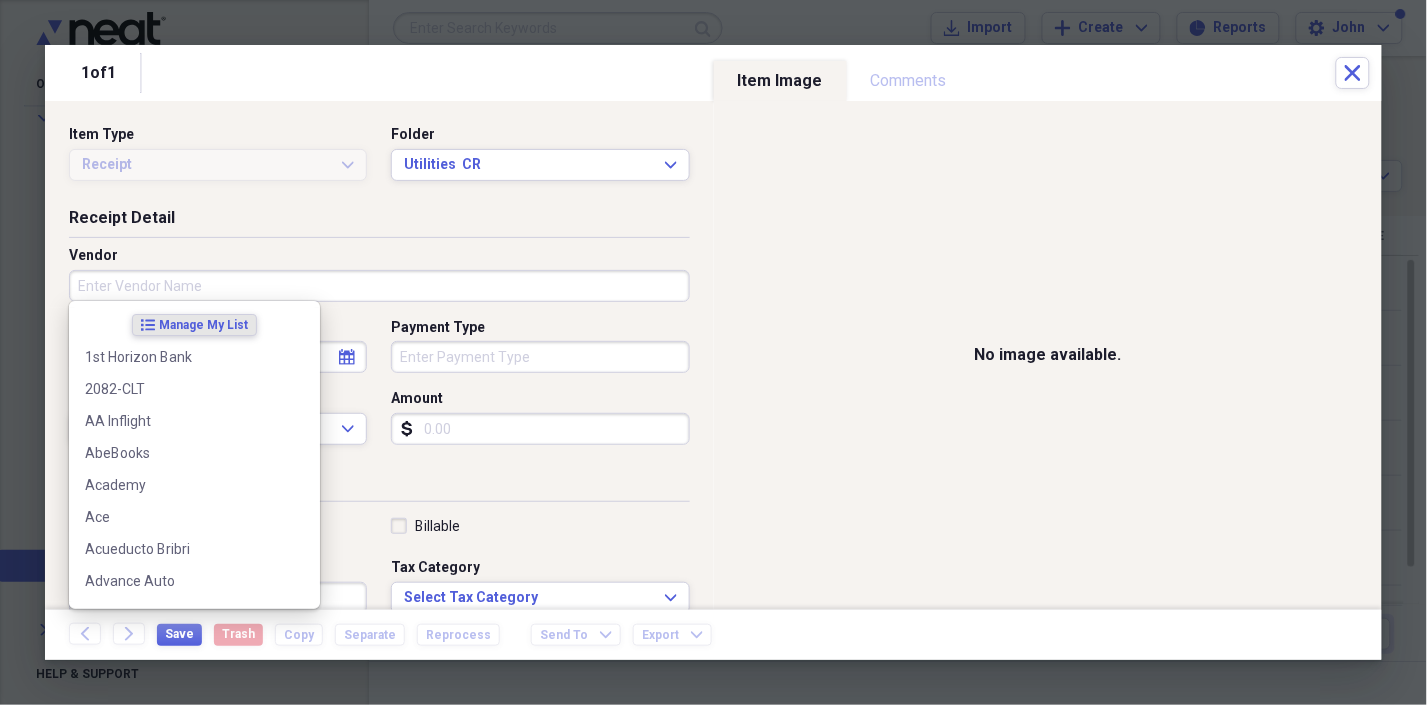 click on "Vendor" at bounding box center [379, 286] 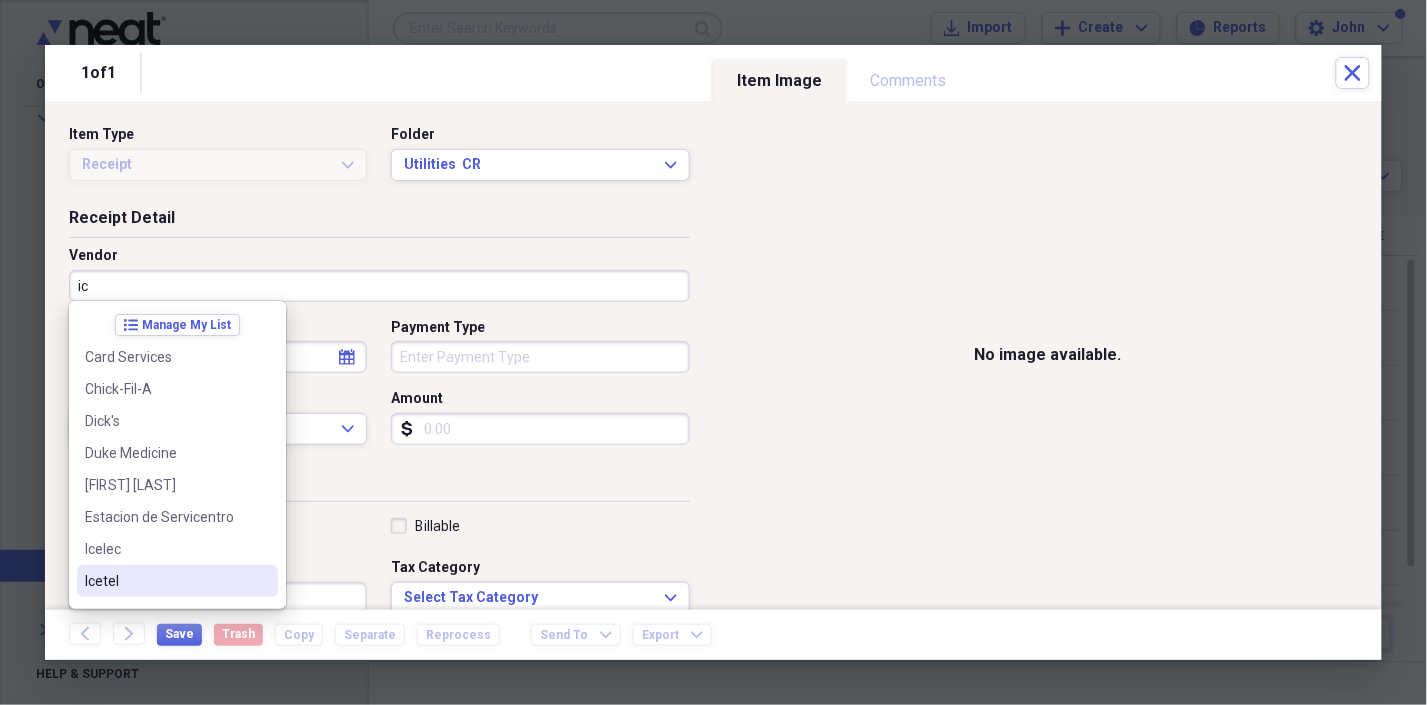 click on "Icetel" at bounding box center [165, 581] 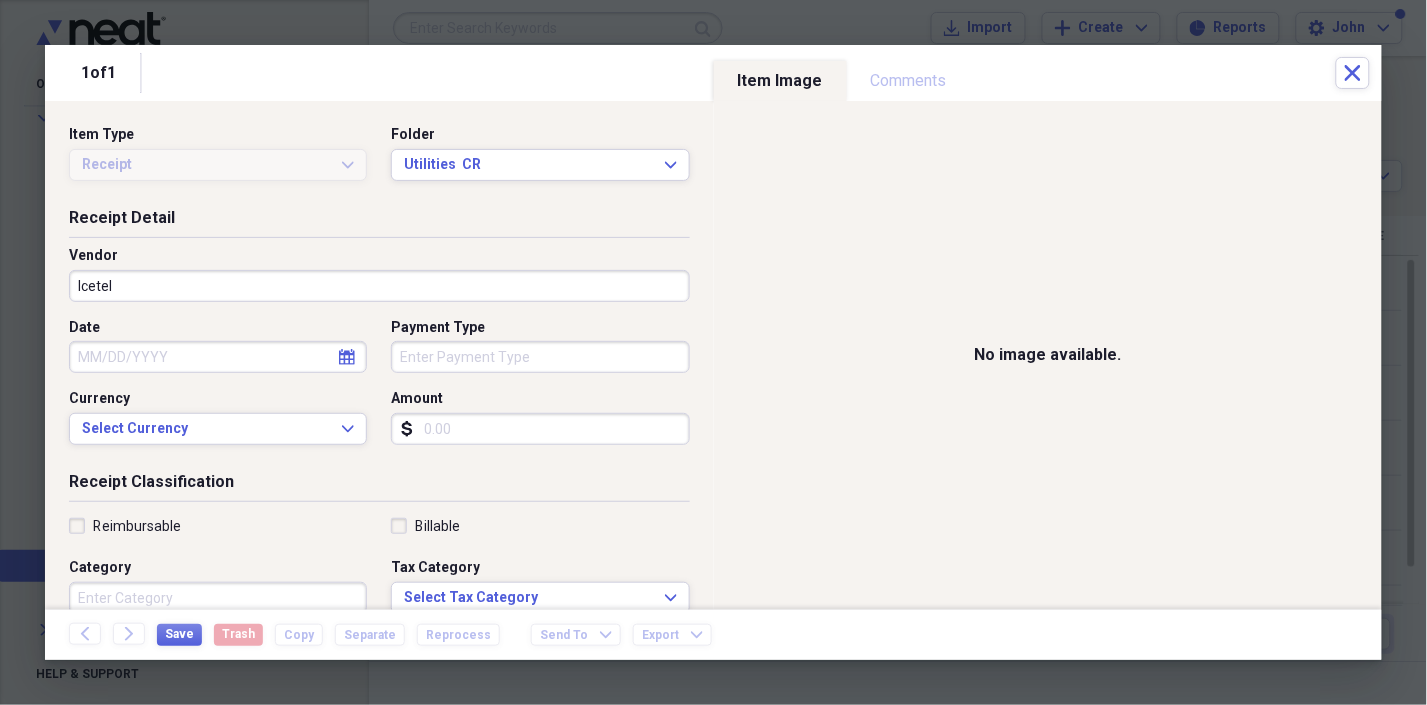 click on "Date" at bounding box center (218, 357) 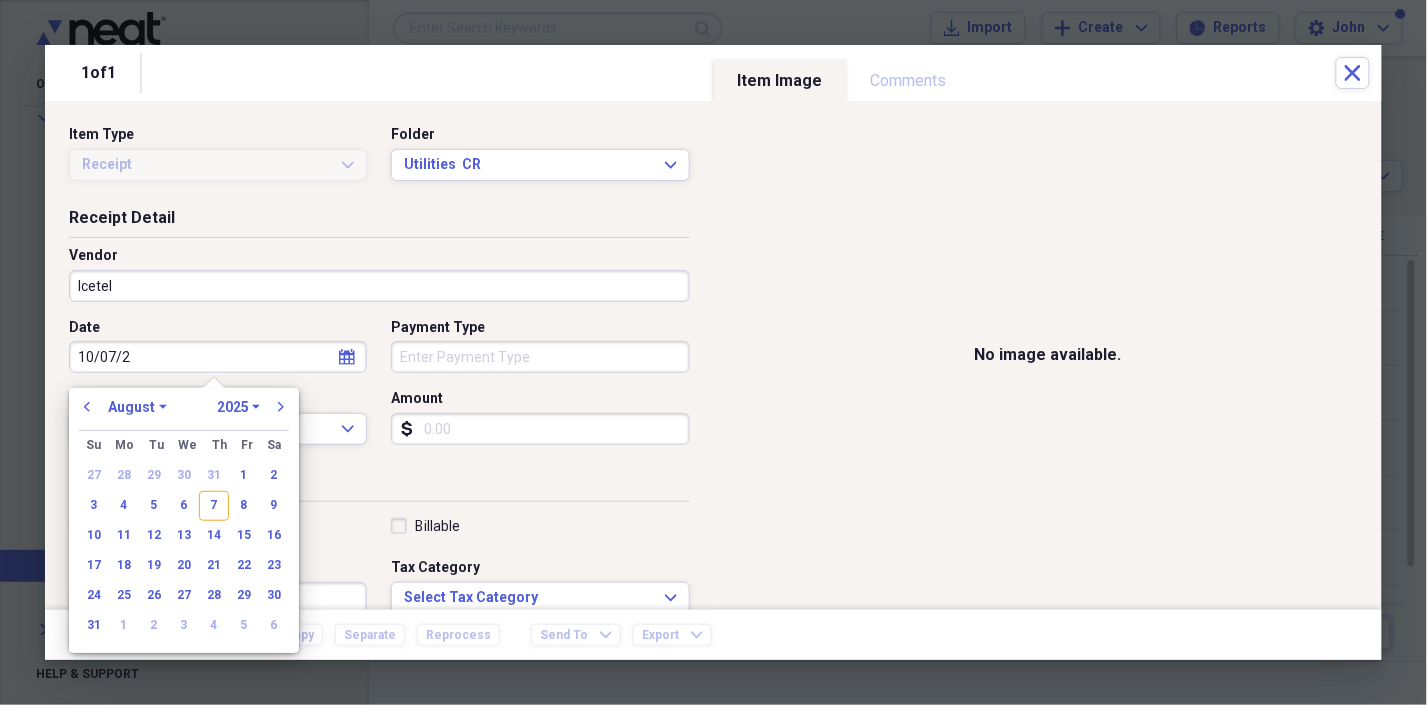 type on "10/07/20" 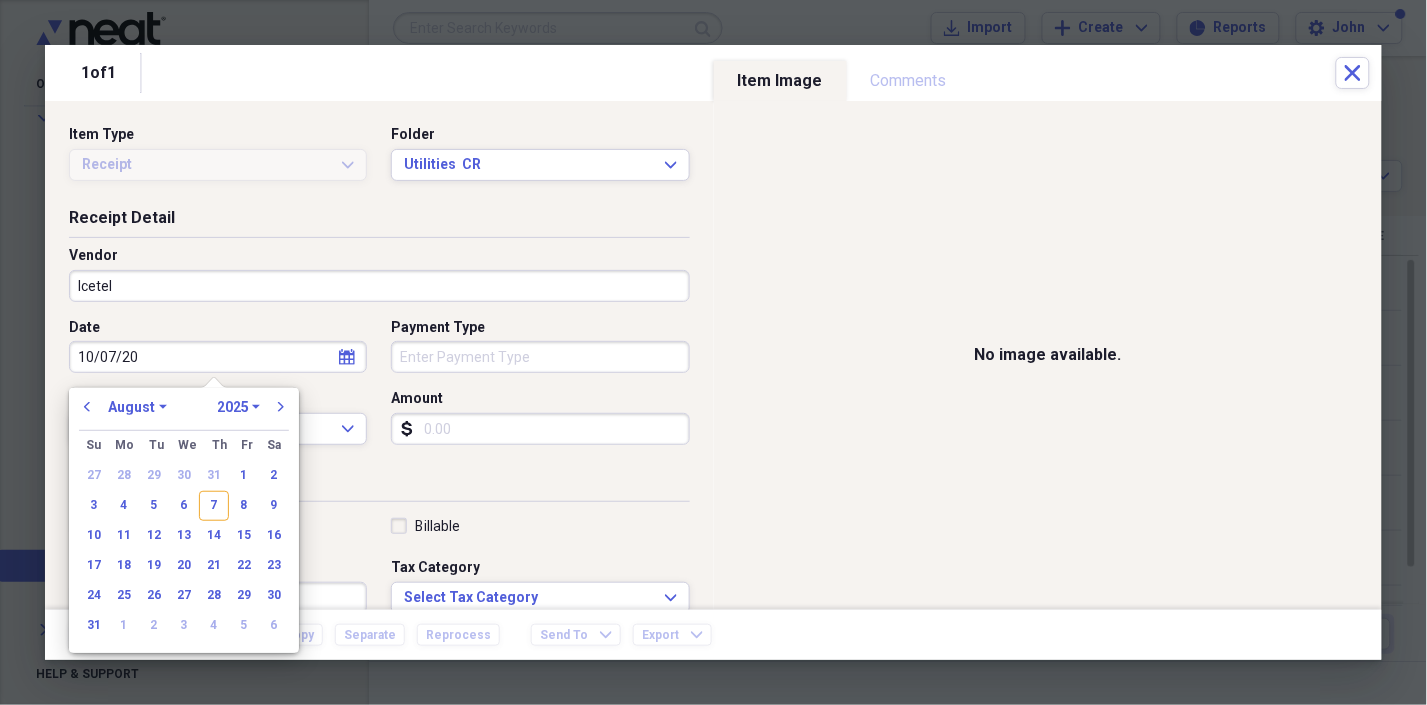 select on "9" 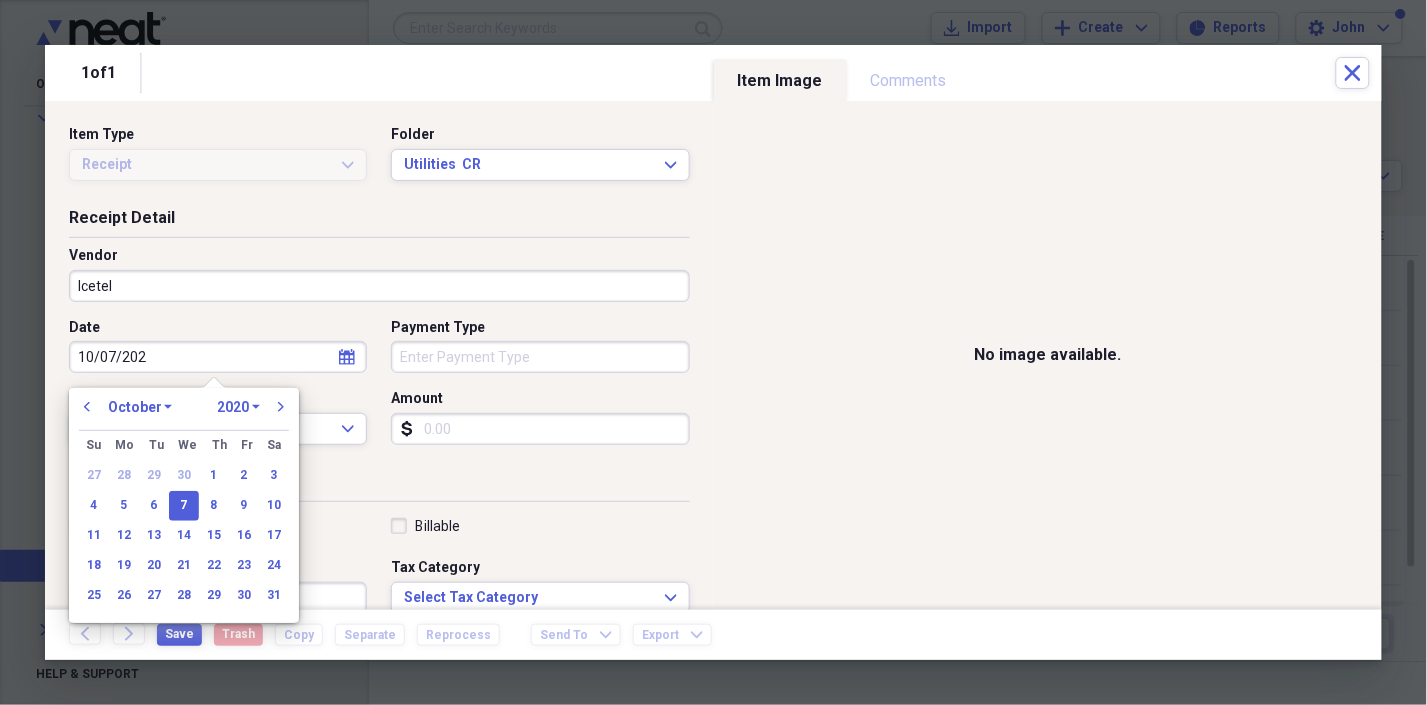 type on "10/07/2024" 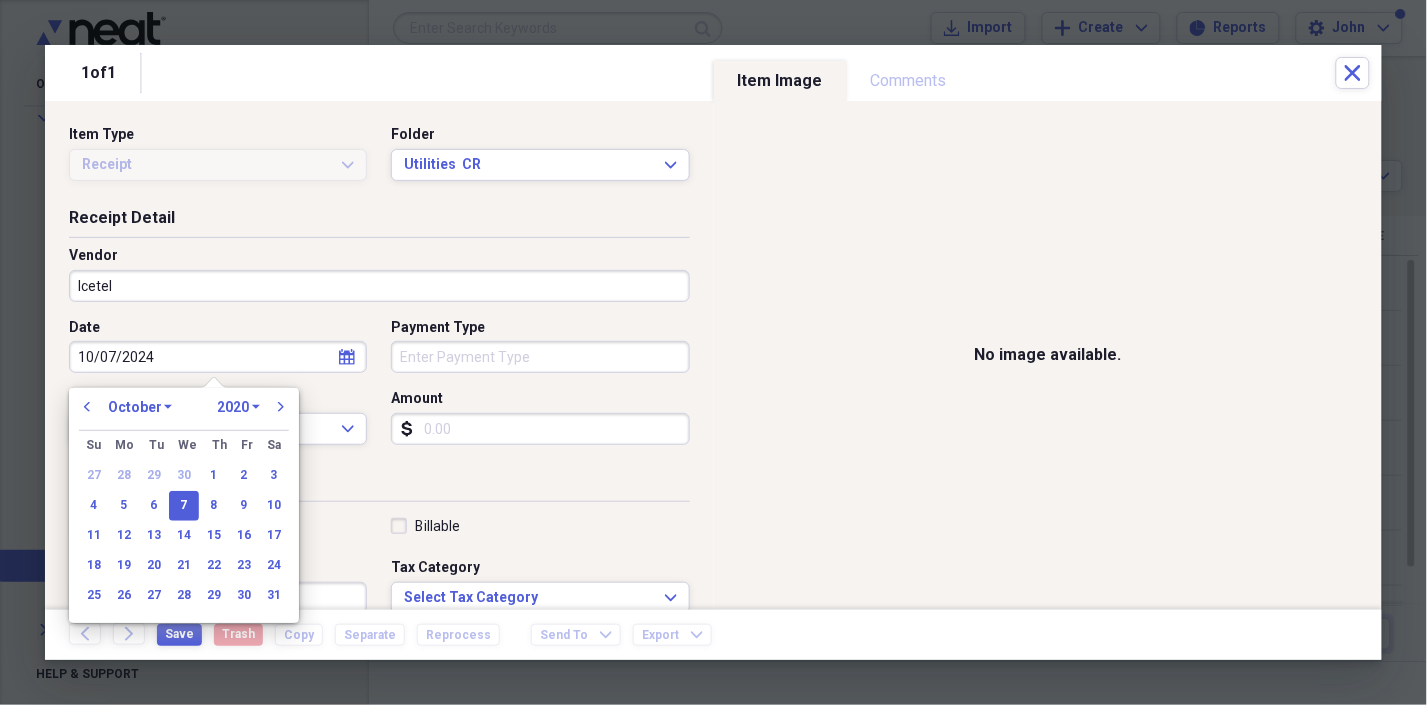 select on "2024" 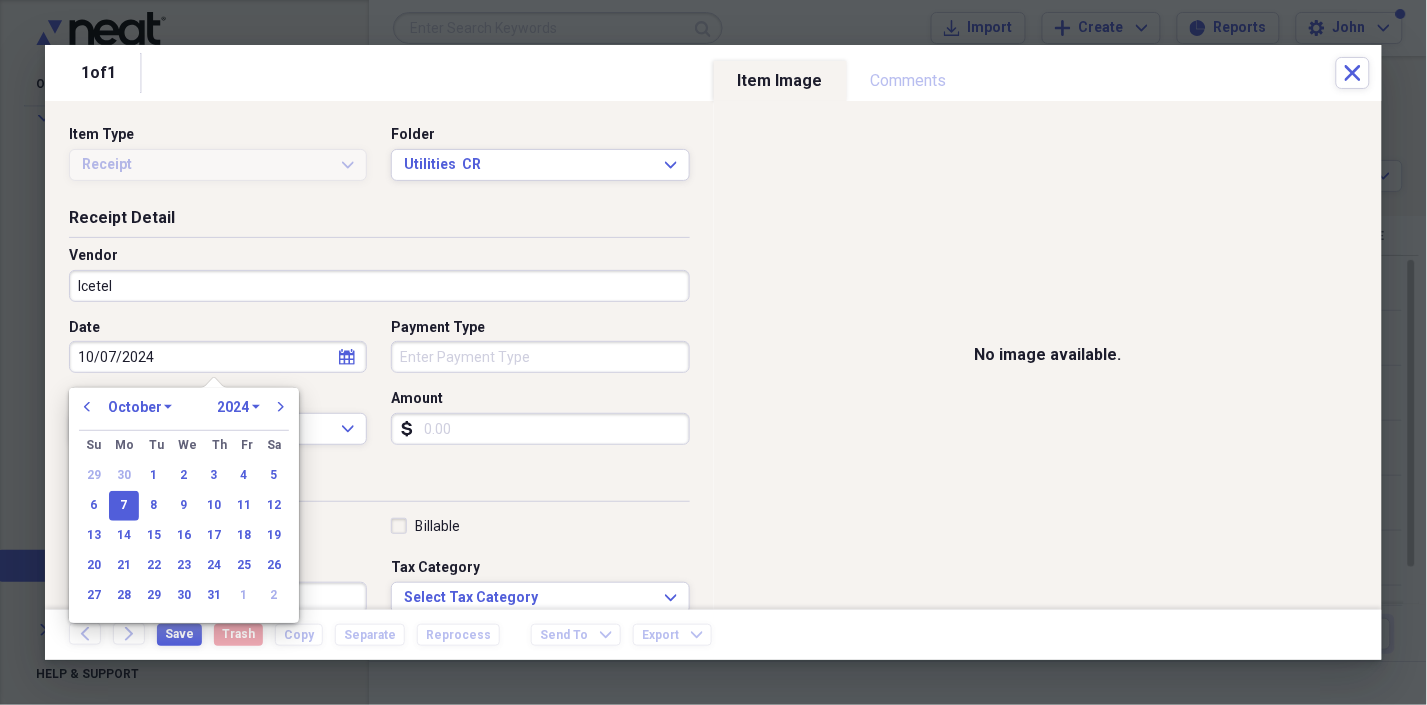 type on "10/07/2024" 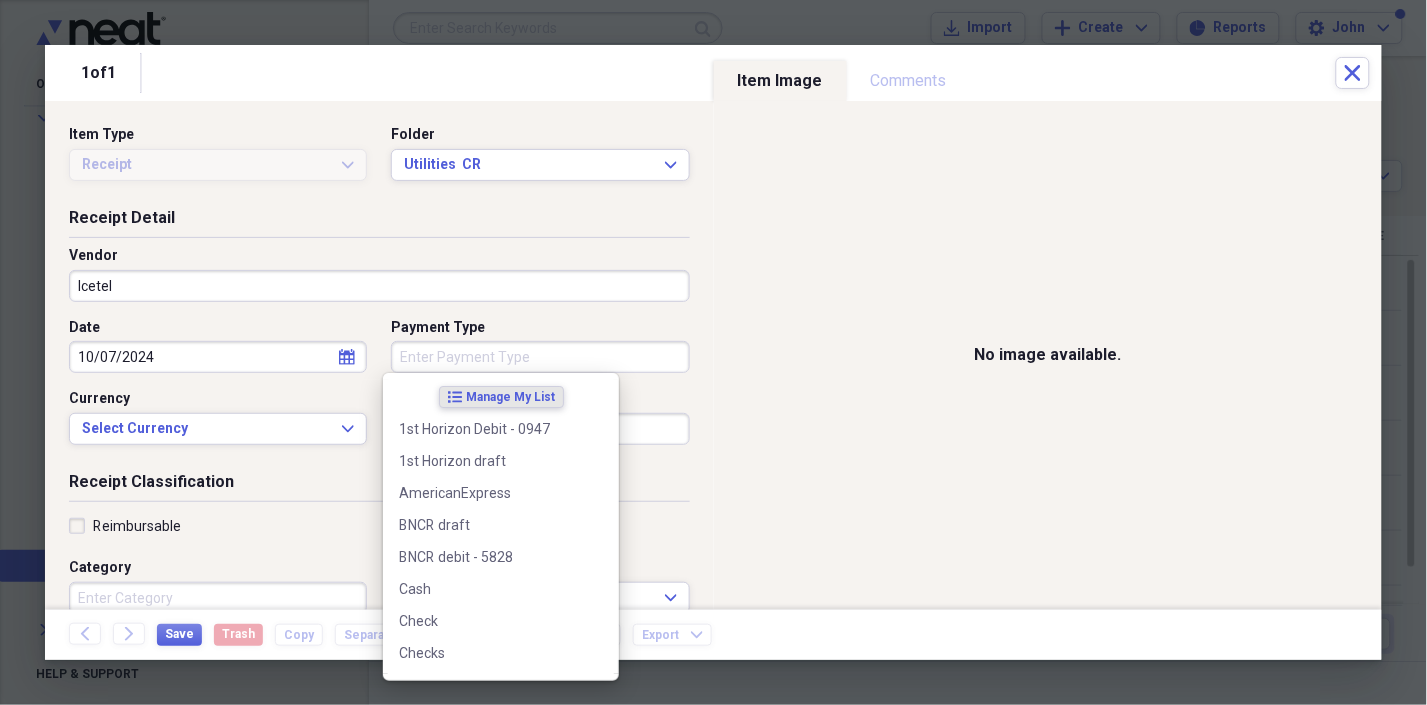 click on "Payment Type" at bounding box center (540, 357) 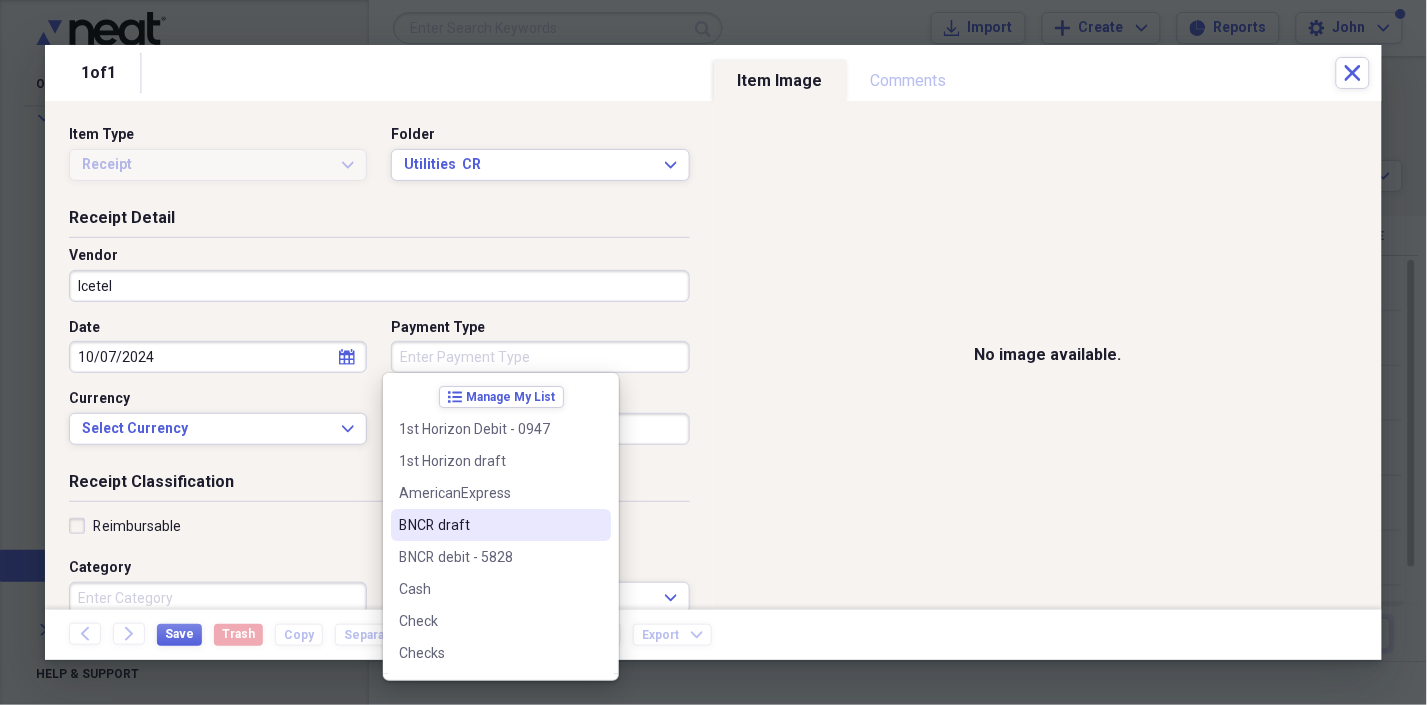 click on "BNCR  draft" at bounding box center [491, 525] 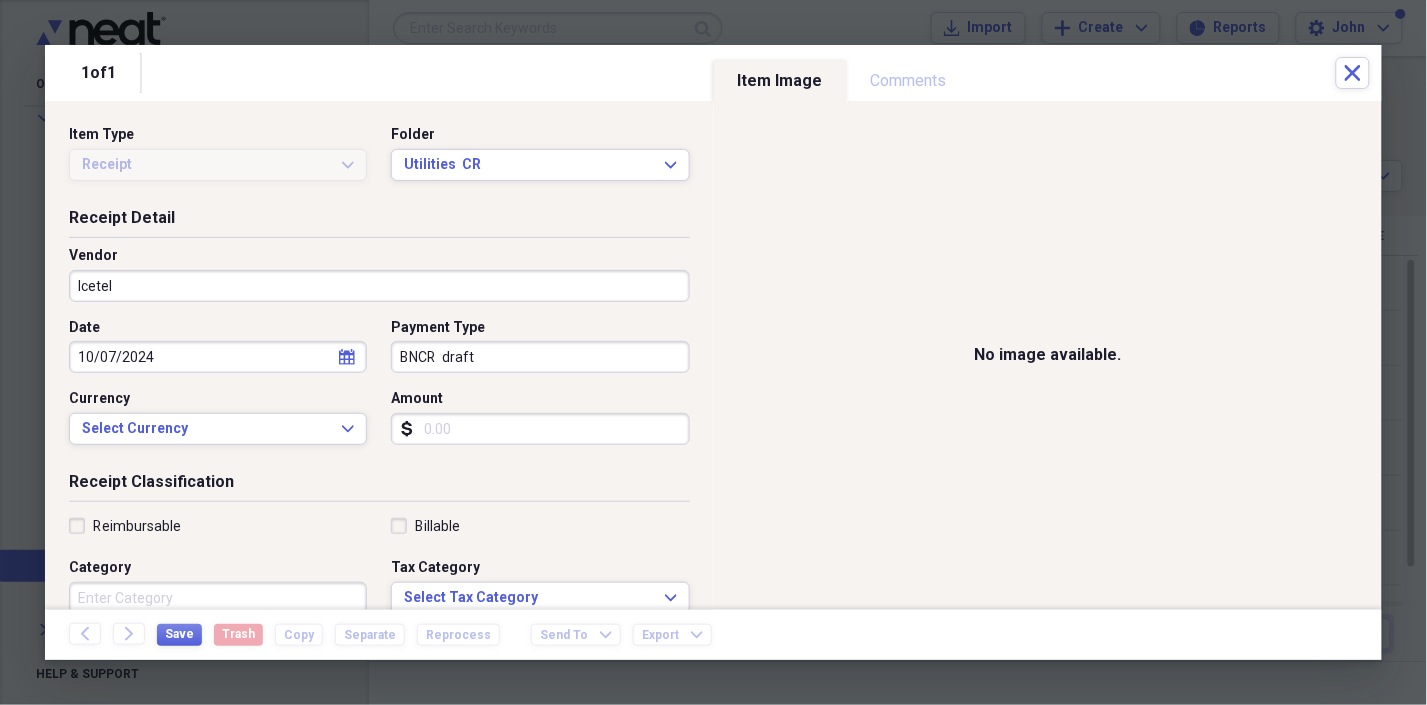click on "Amount" at bounding box center [540, 429] 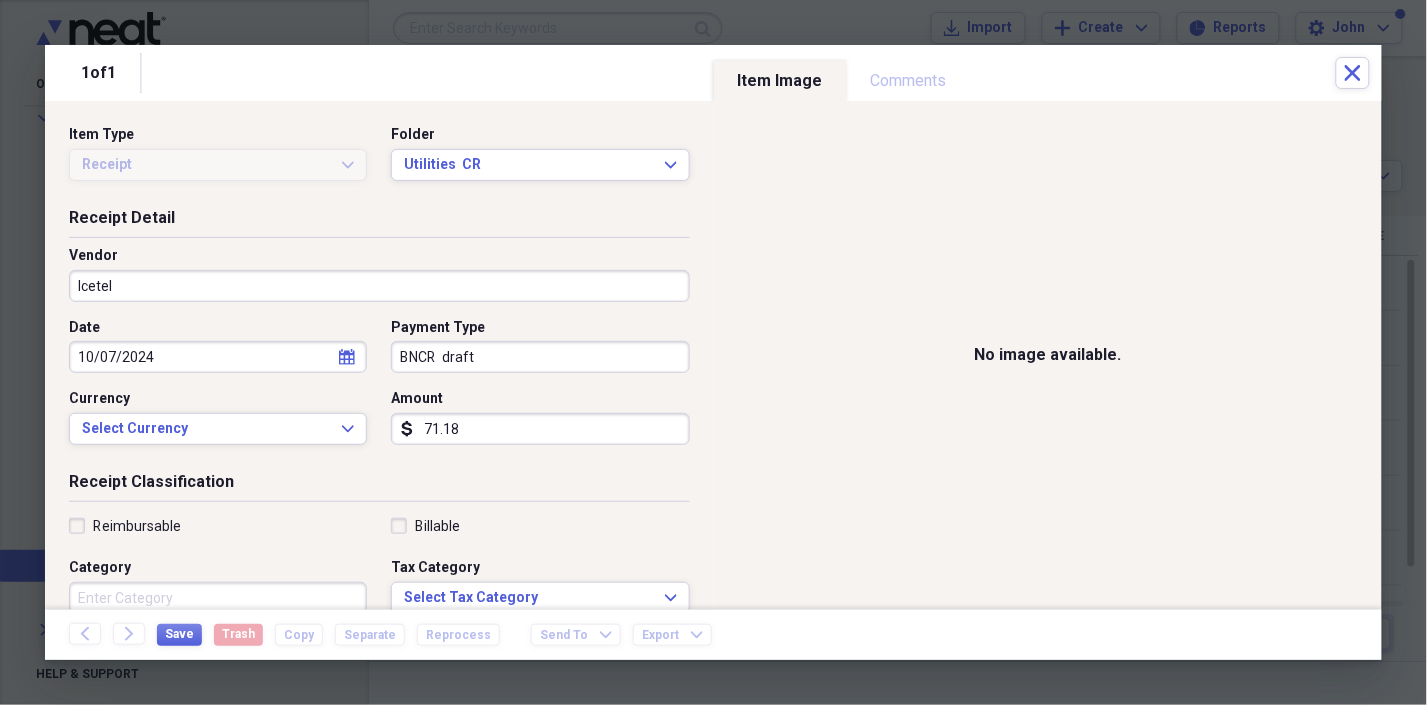 type on "71.18" 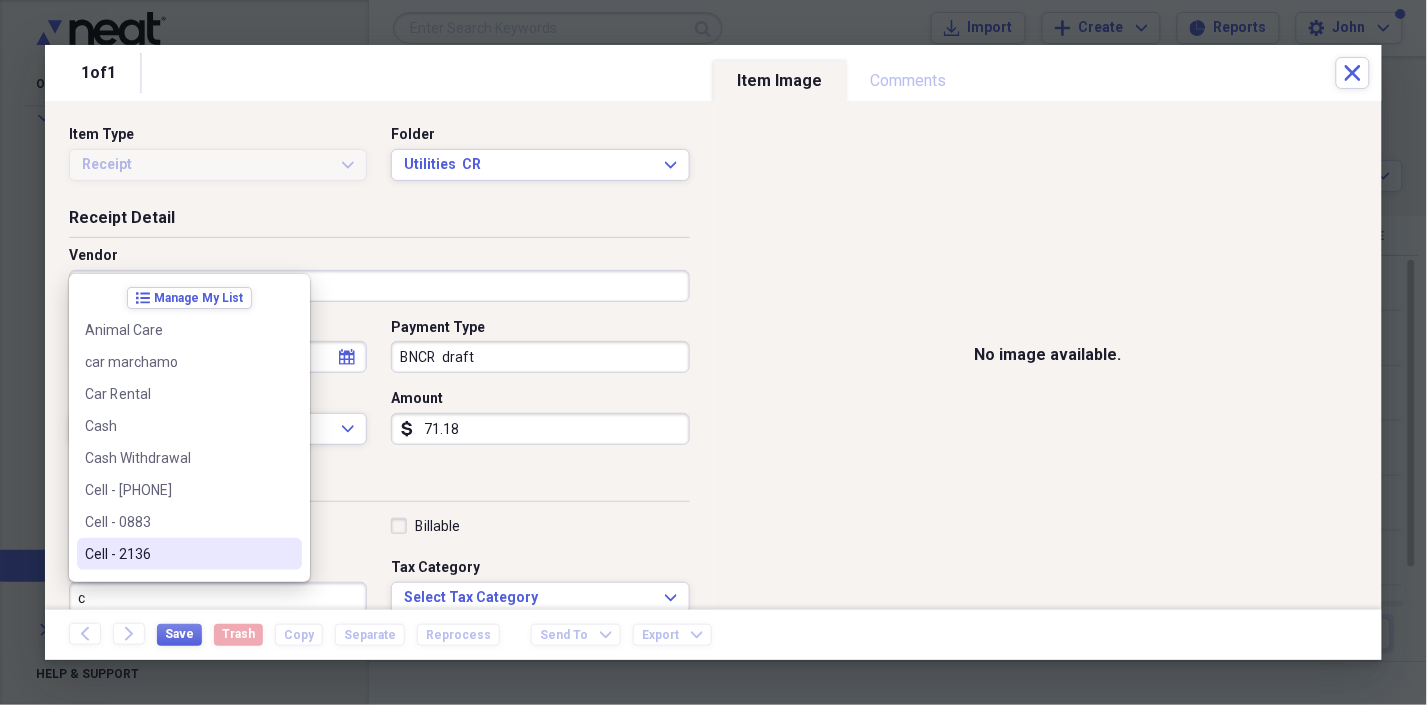 click on "Cell - 2136" at bounding box center [177, 554] 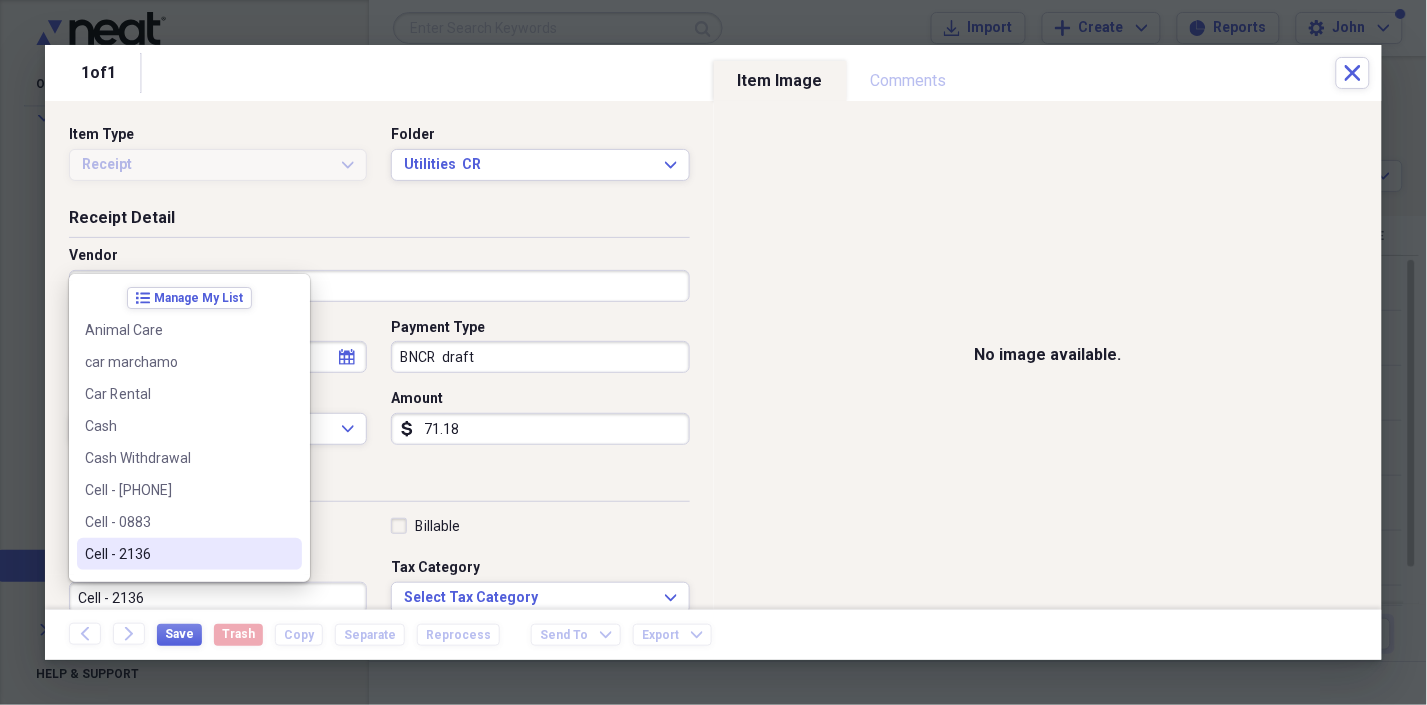 scroll, scrollTop: 3, scrollLeft: 0, axis: vertical 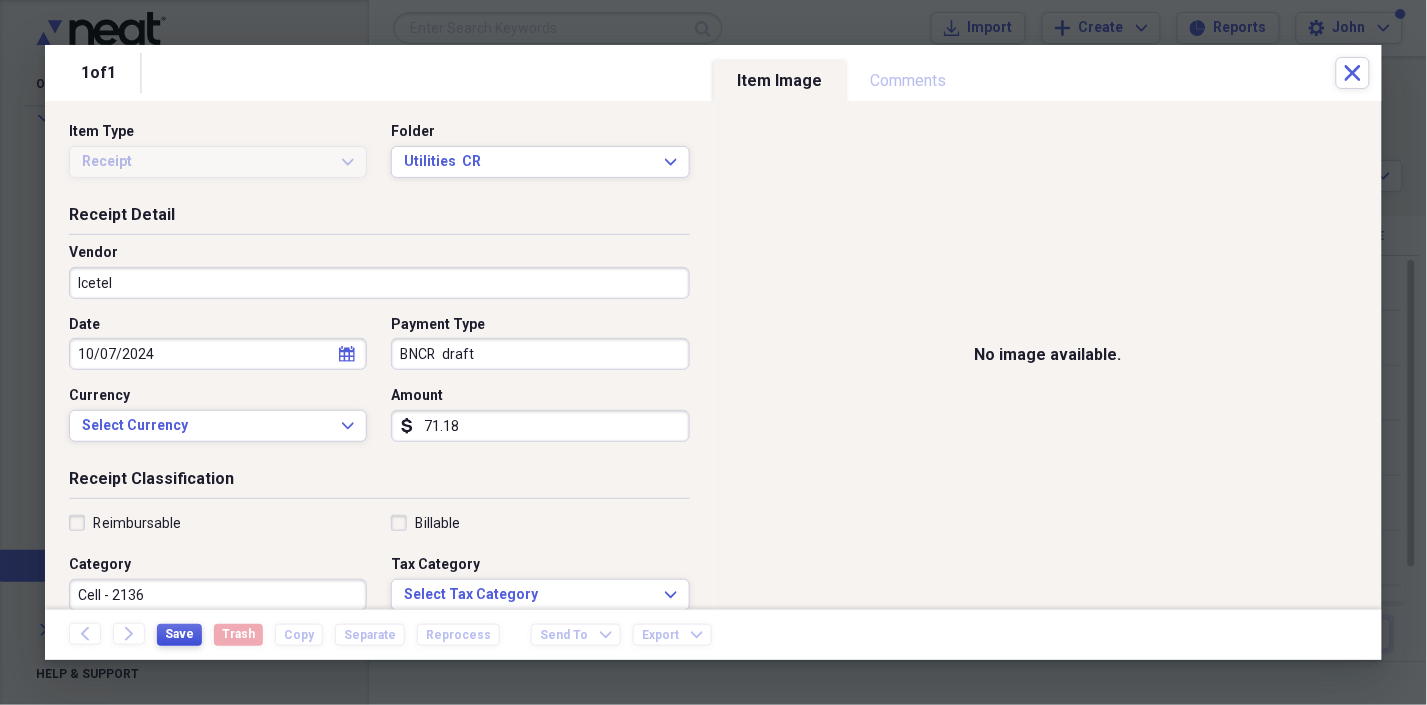 click on "Save" at bounding box center [179, 634] 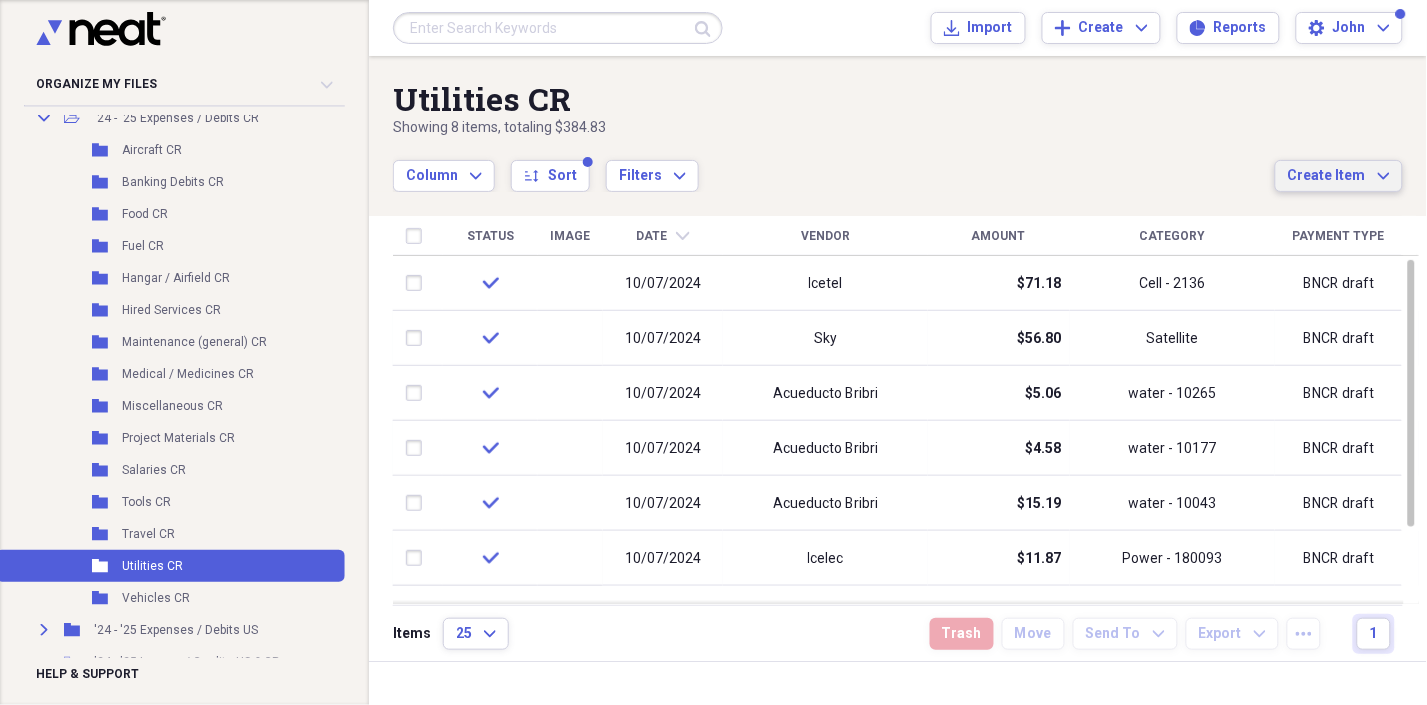 click on "Create Item Expand" at bounding box center (1339, 176) 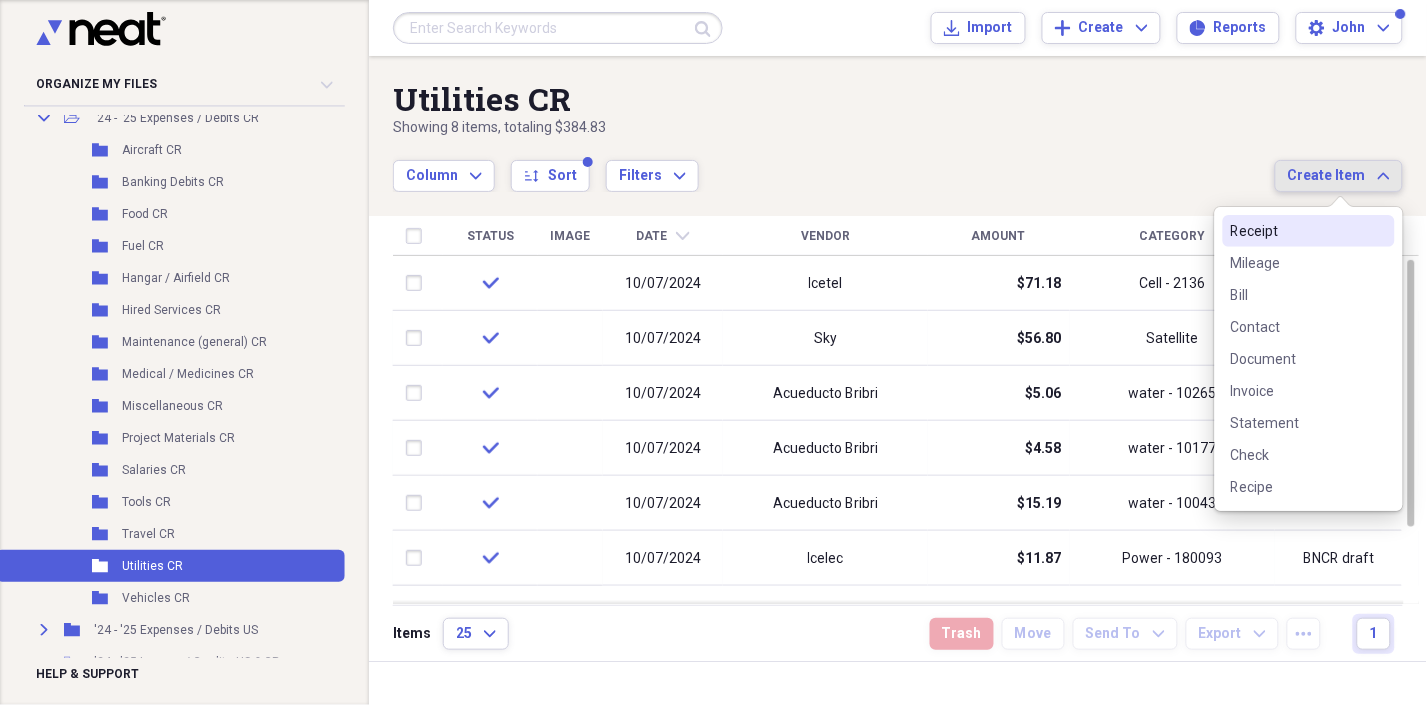 click on "Receipt" at bounding box center (1297, 231) 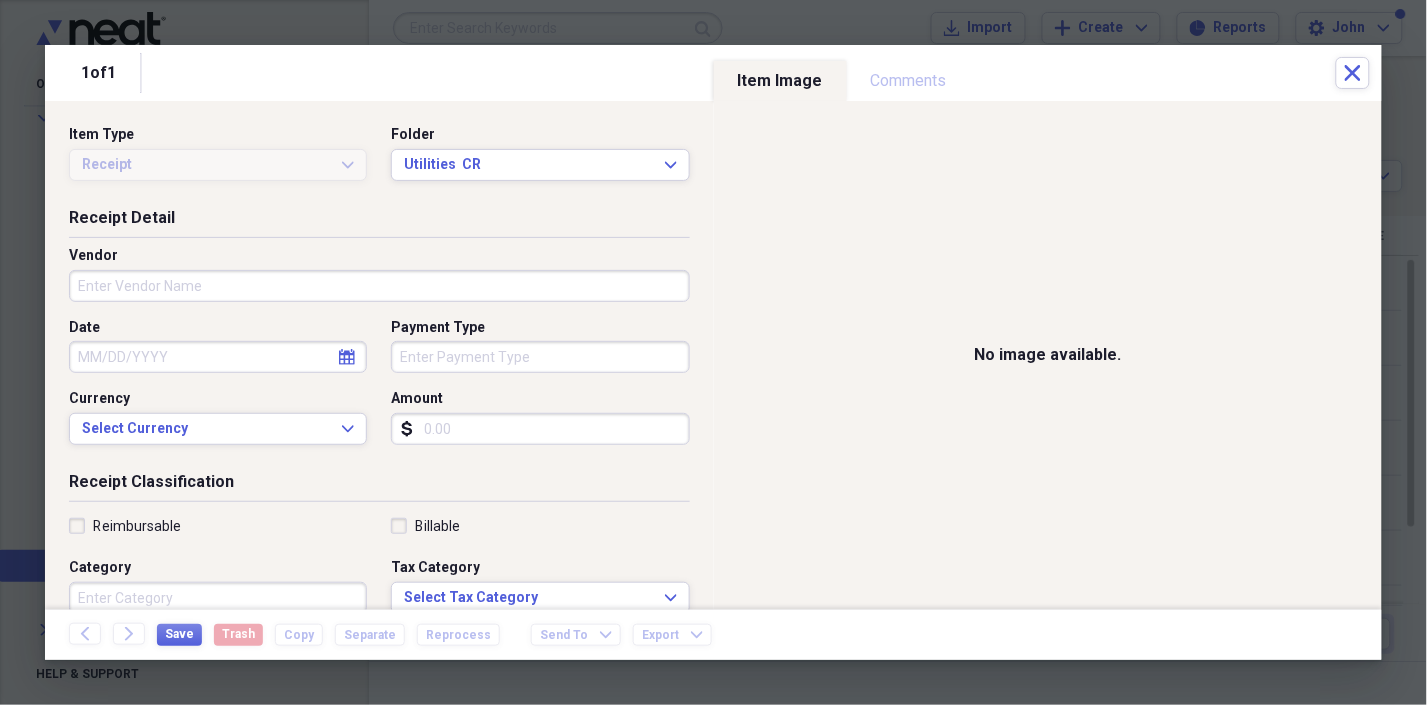 click on "Vendor" at bounding box center [379, 286] 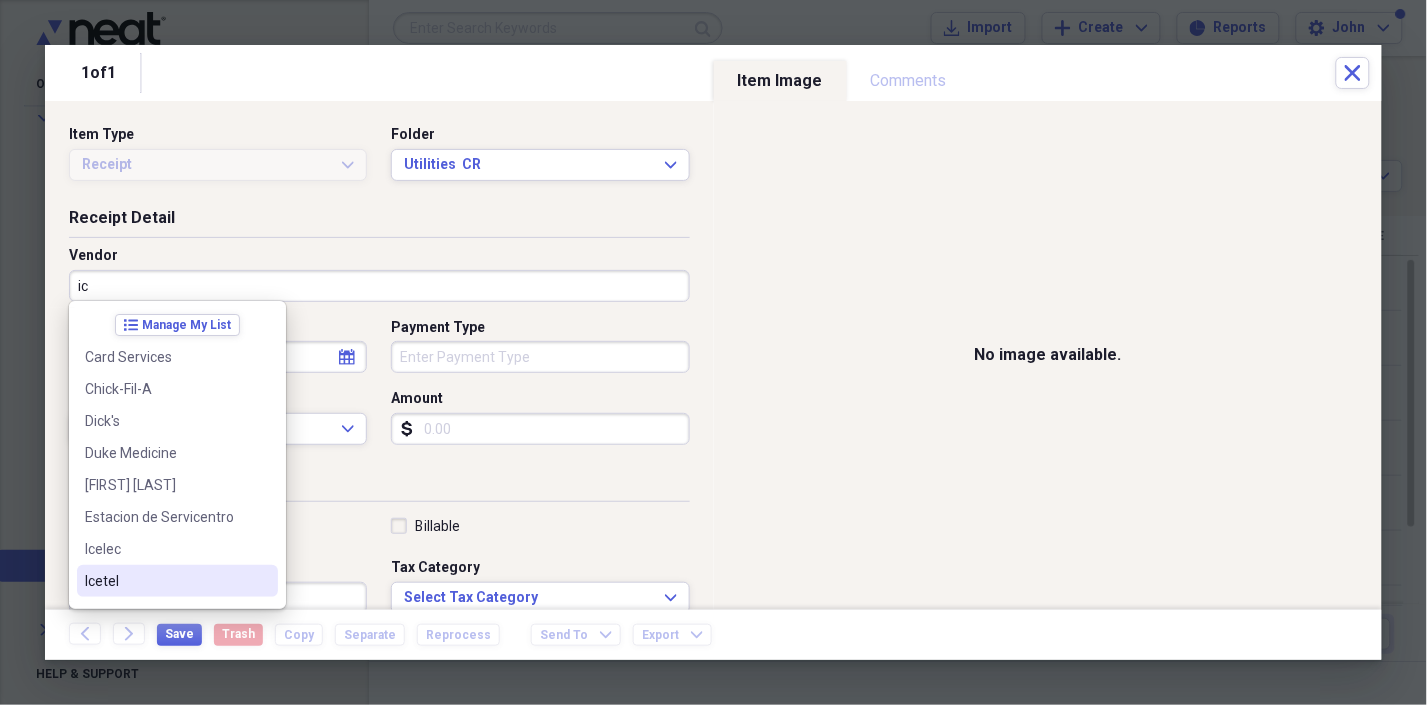 click on "Icetel" at bounding box center [165, 581] 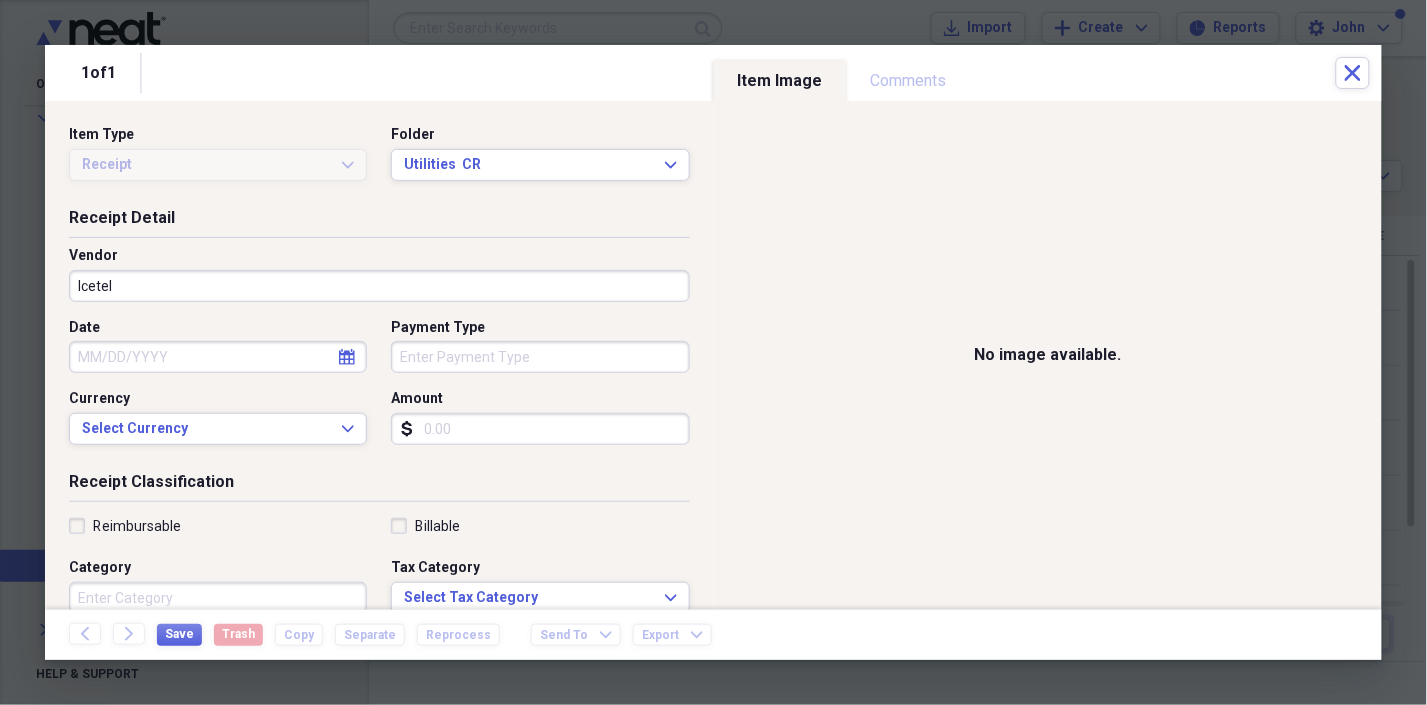 select on "7" 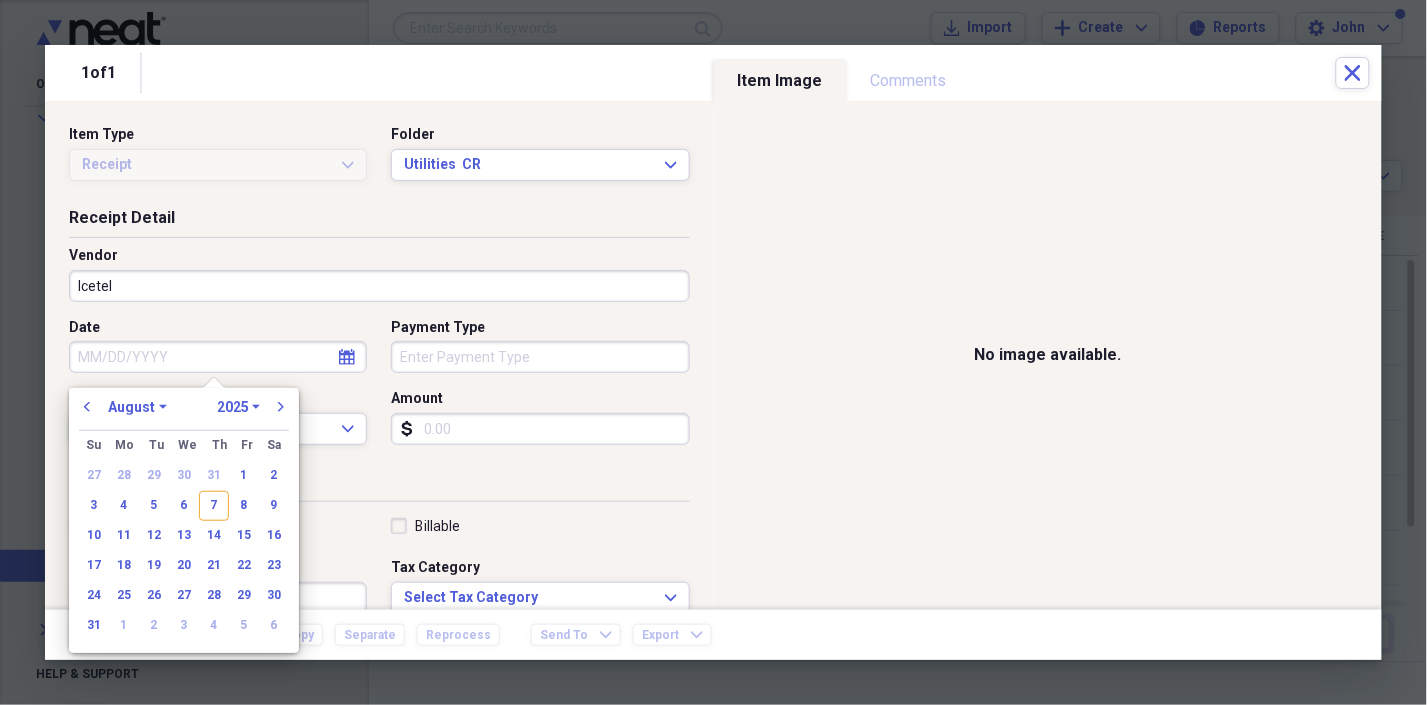 click on "Date" at bounding box center [218, 357] 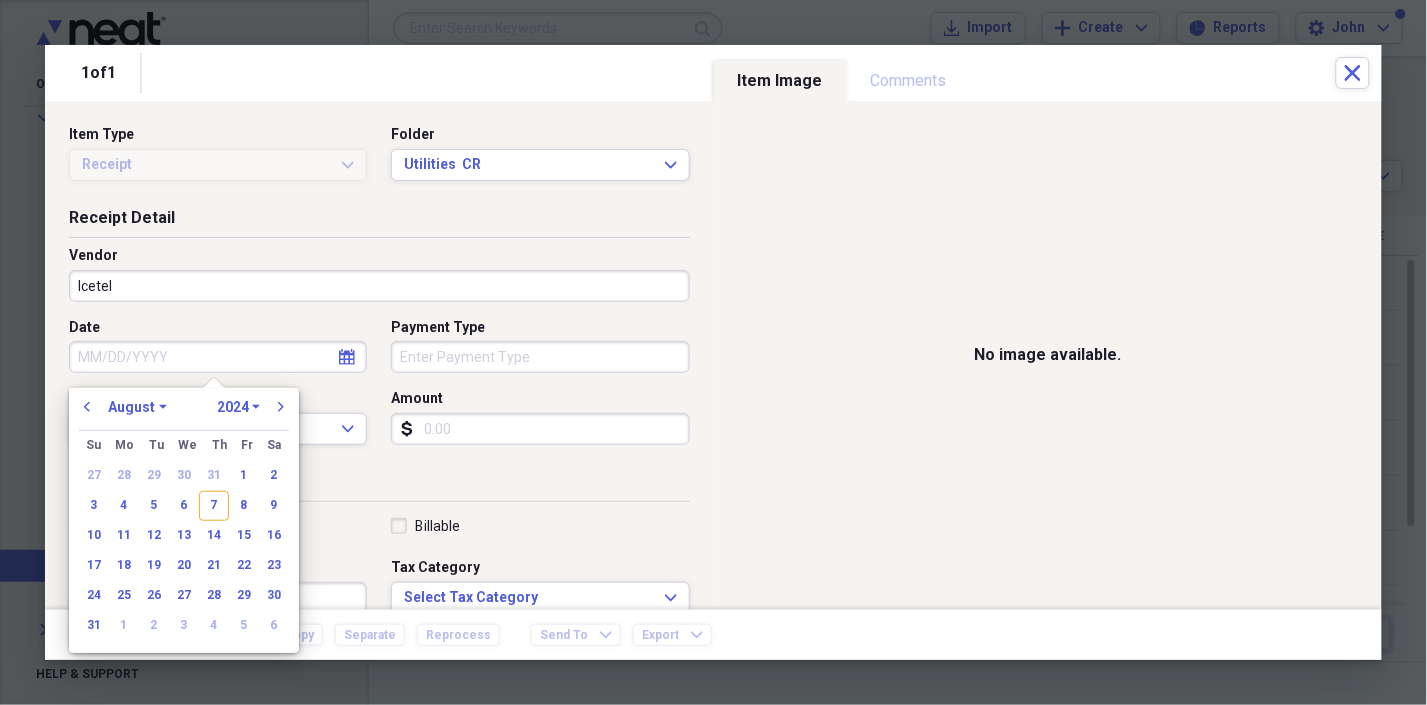 click on "1970 1971 1972 1973 1974 1975 1976 1977 1978 1979 1980 1981 1982 1983 1984 1985 1986 1987 1988 1989 1990 1991 1992 1993 1994 1995 1996 1997 1998 1999 2000 2001 2002 2003 2004 2005 2006 2007 2008 2009 2010 2011 2012 2013 2014 2015 2016 2017 2018 2019 2020 2021 2022 2023 2024 2025 2026 2027 2028 2029 2030 2031 2032 2033 2034 2035" at bounding box center [238, 407] 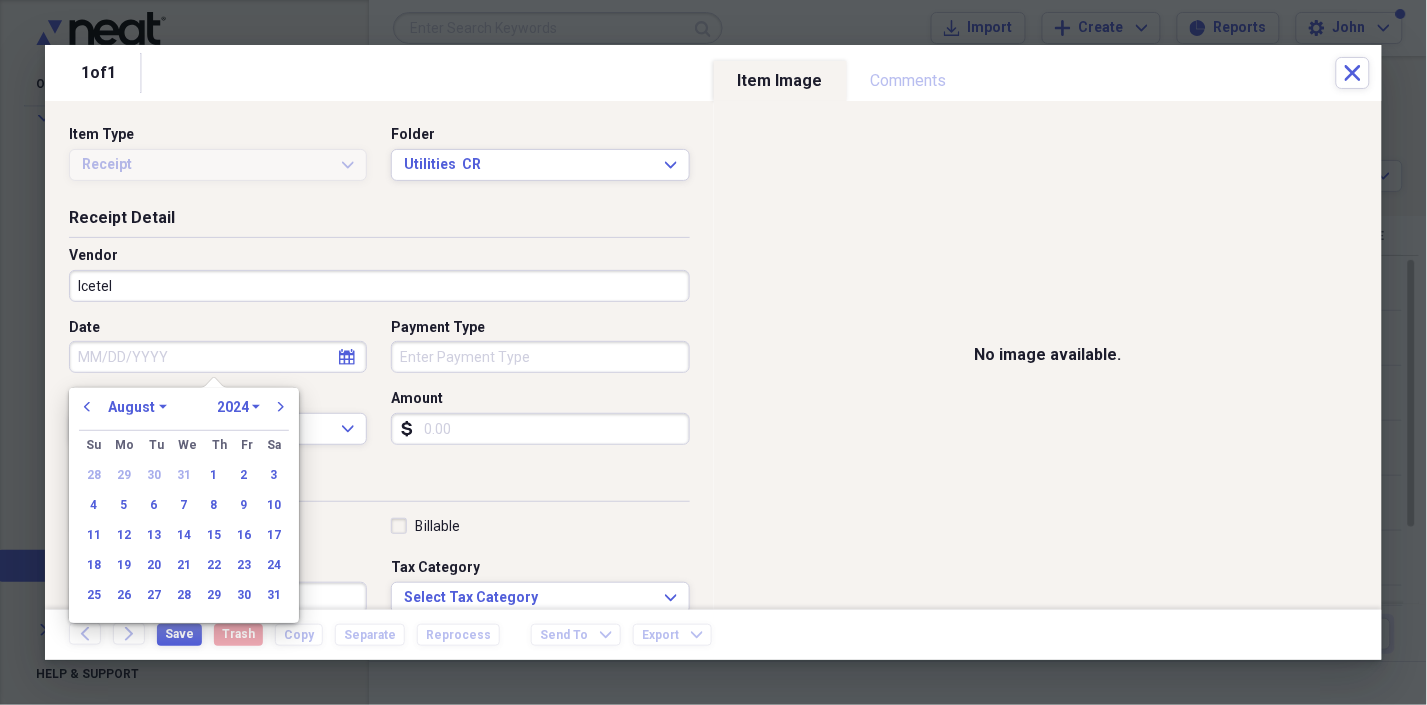 click on "January February March April May June July August September October November December" at bounding box center [137, 407] 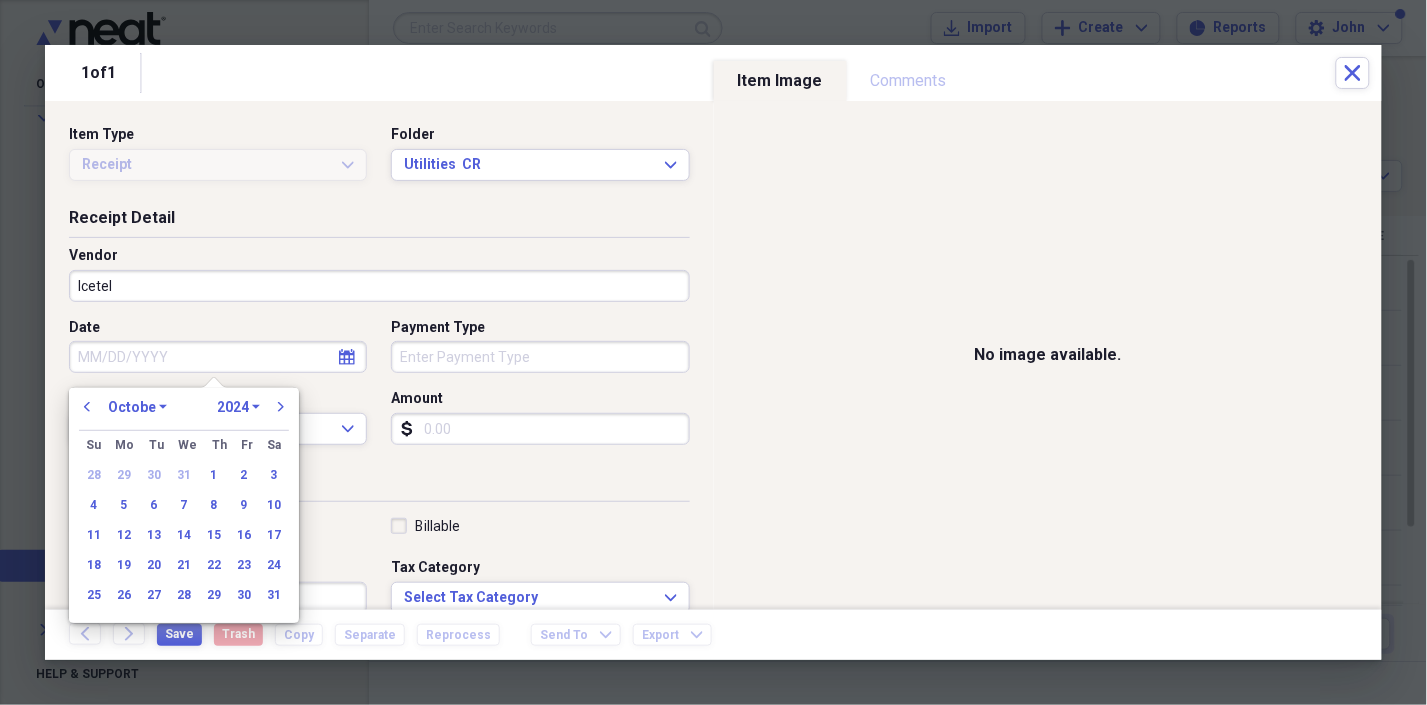 click on "January February March April May June July August September October November December" at bounding box center (137, 407) 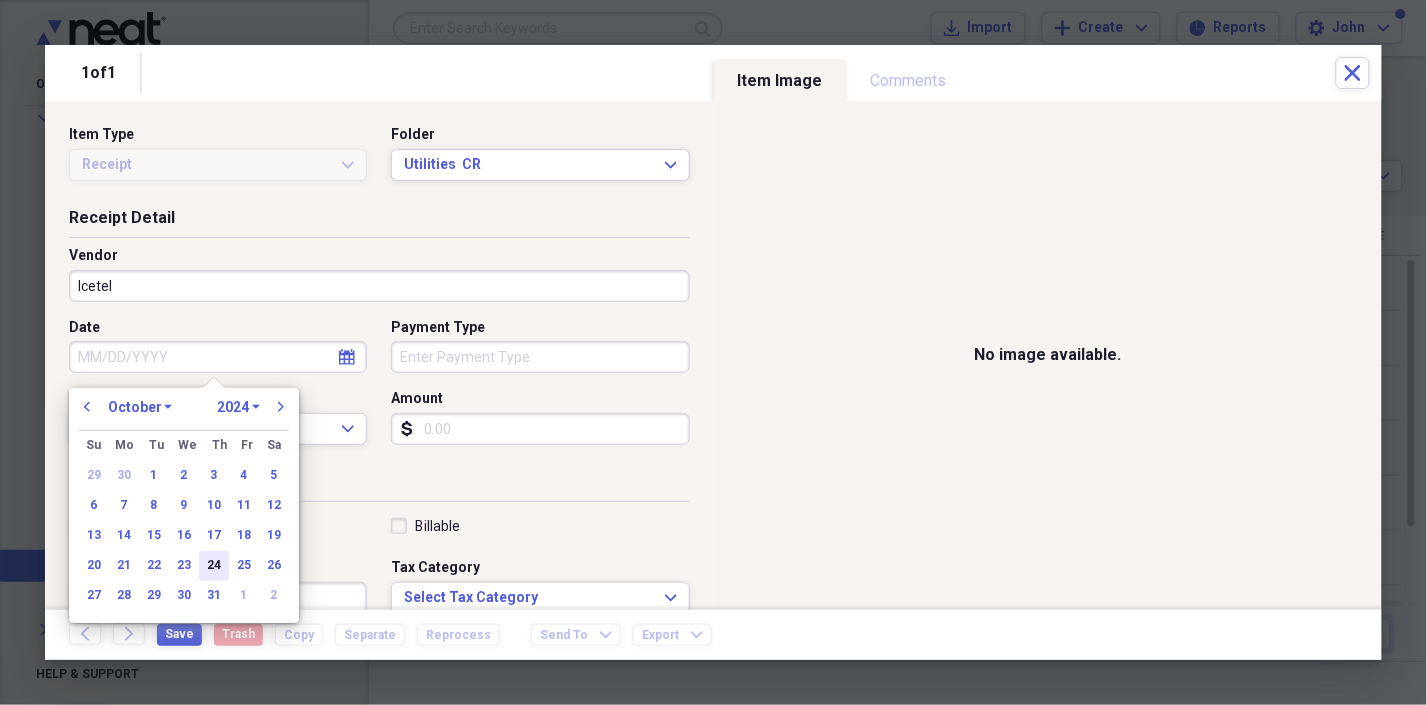 click on "24" at bounding box center [214, 566] 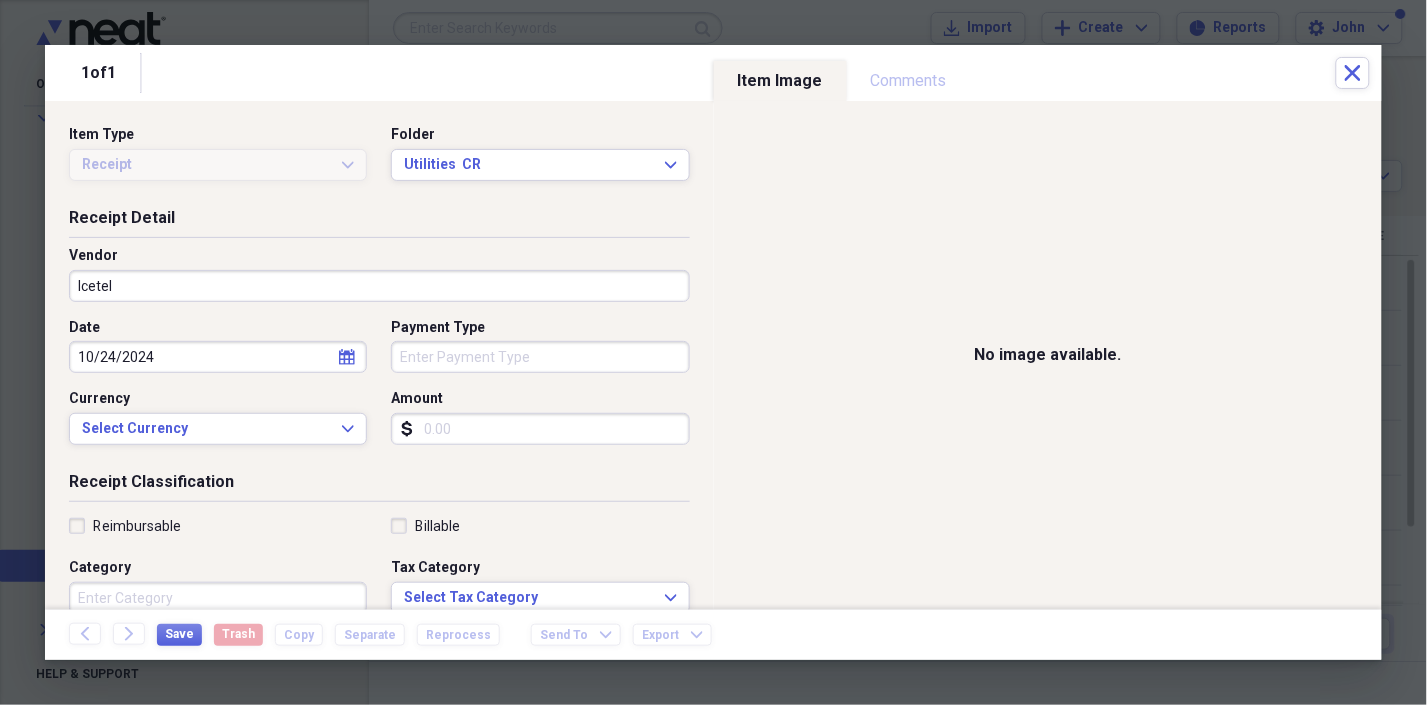 type on "10/24/2024" 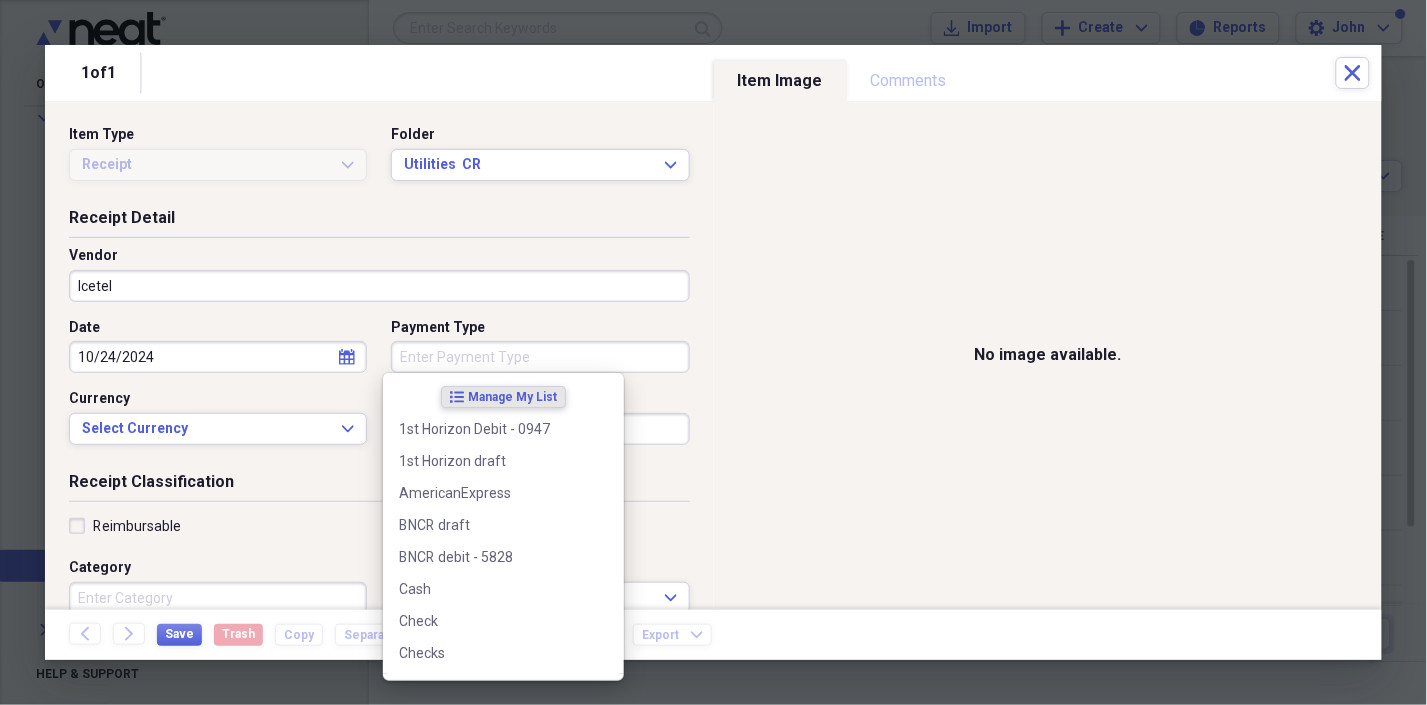 click on "Payment Type" at bounding box center (540, 357) 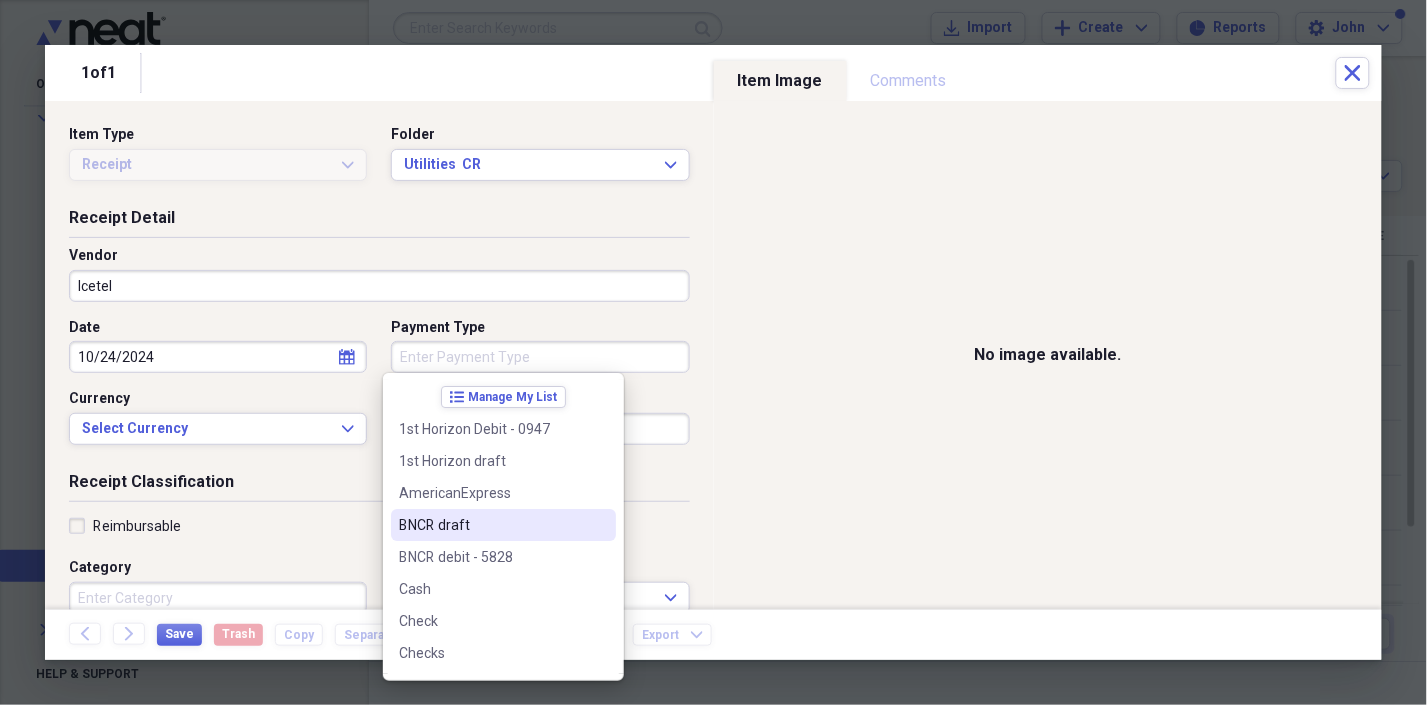 click on "BNCR  draft" at bounding box center (491, 525) 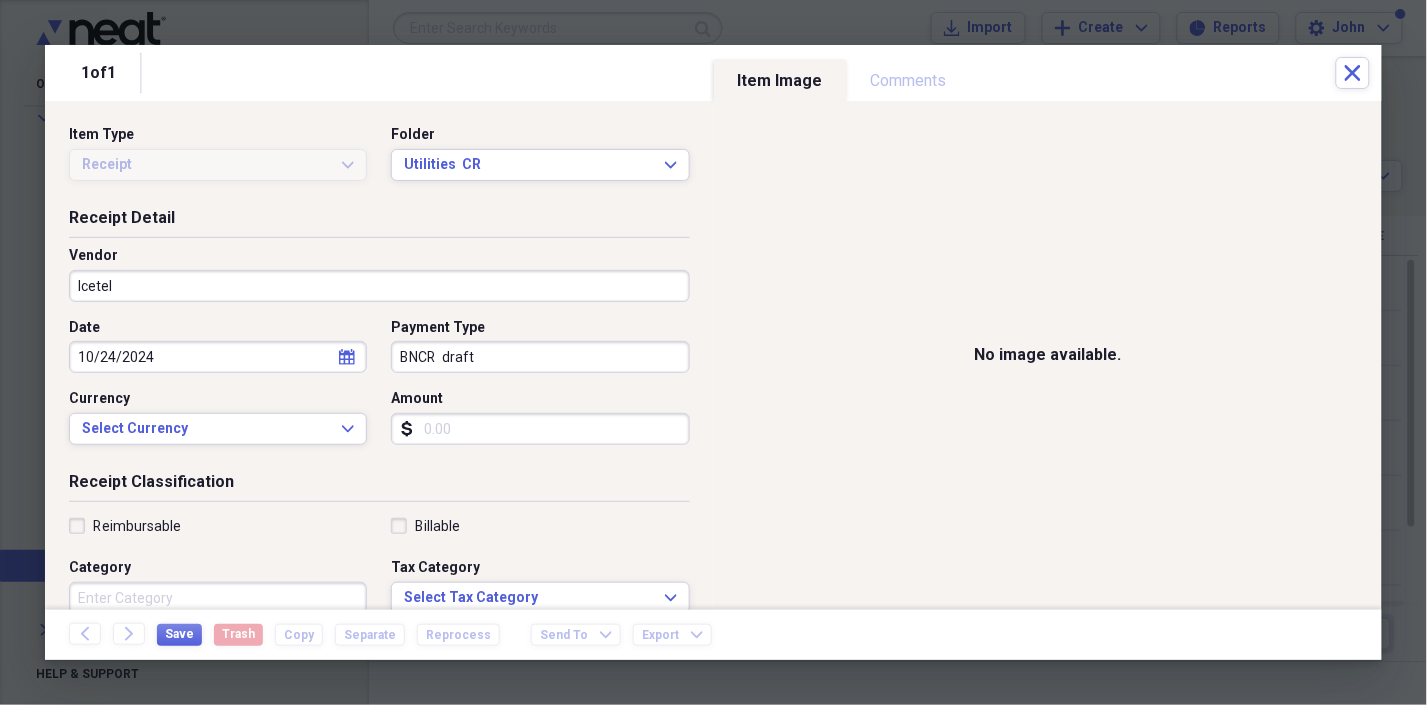 click on "Amount" at bounding box center [540, 429] 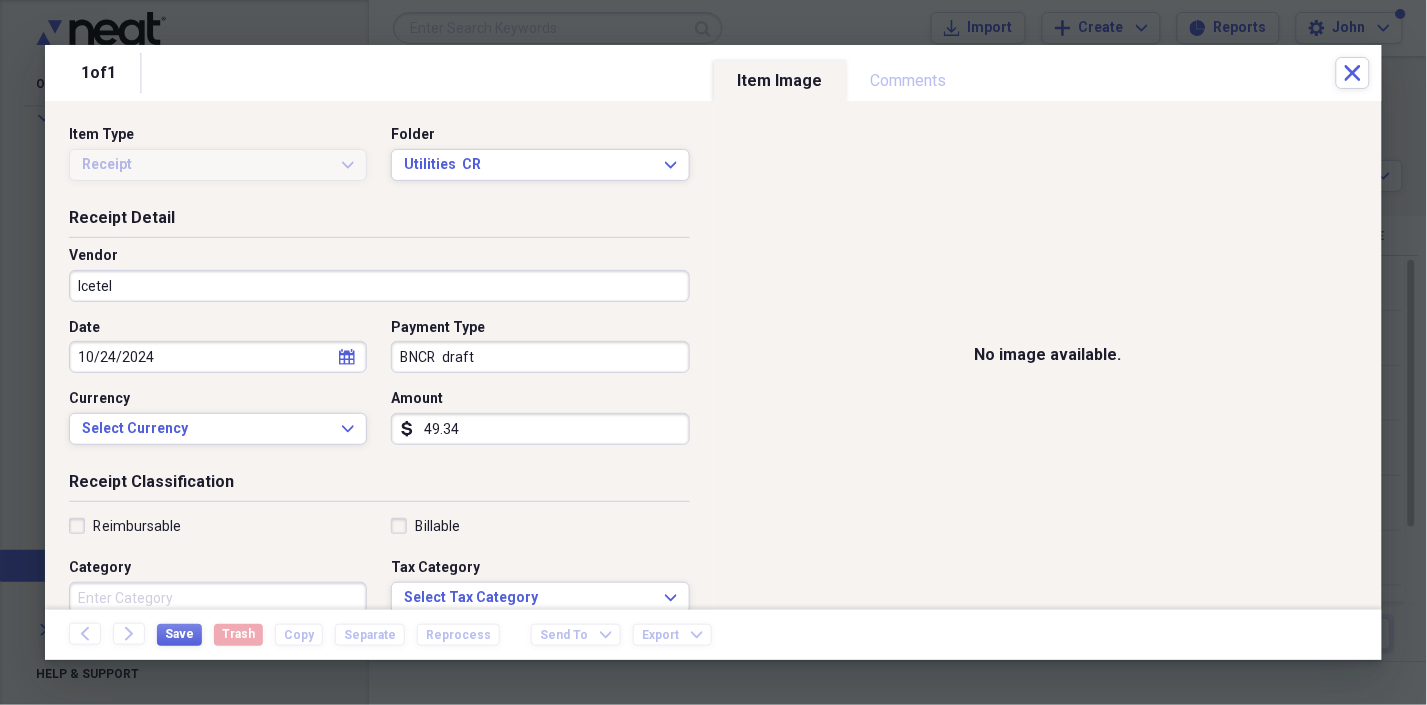 type on "49.34" 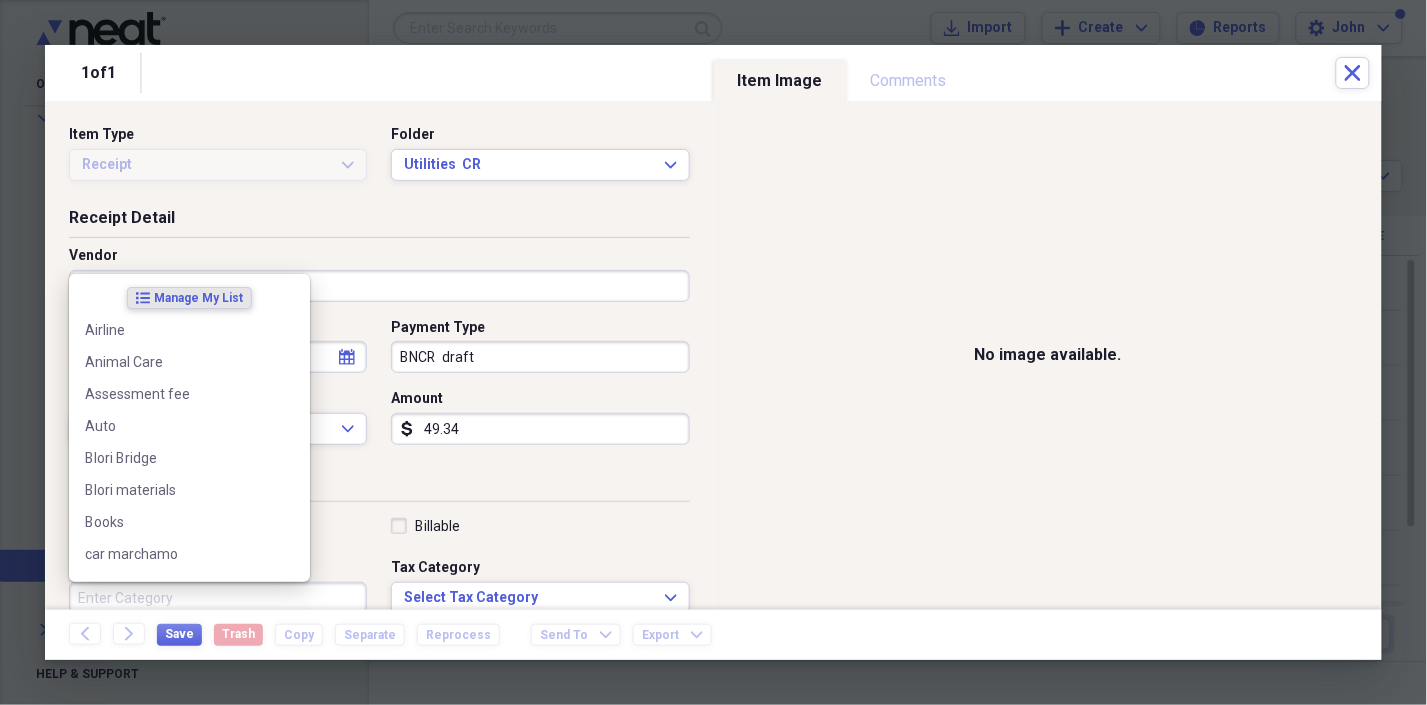 click on "Category" at bounding box center (218, 598) 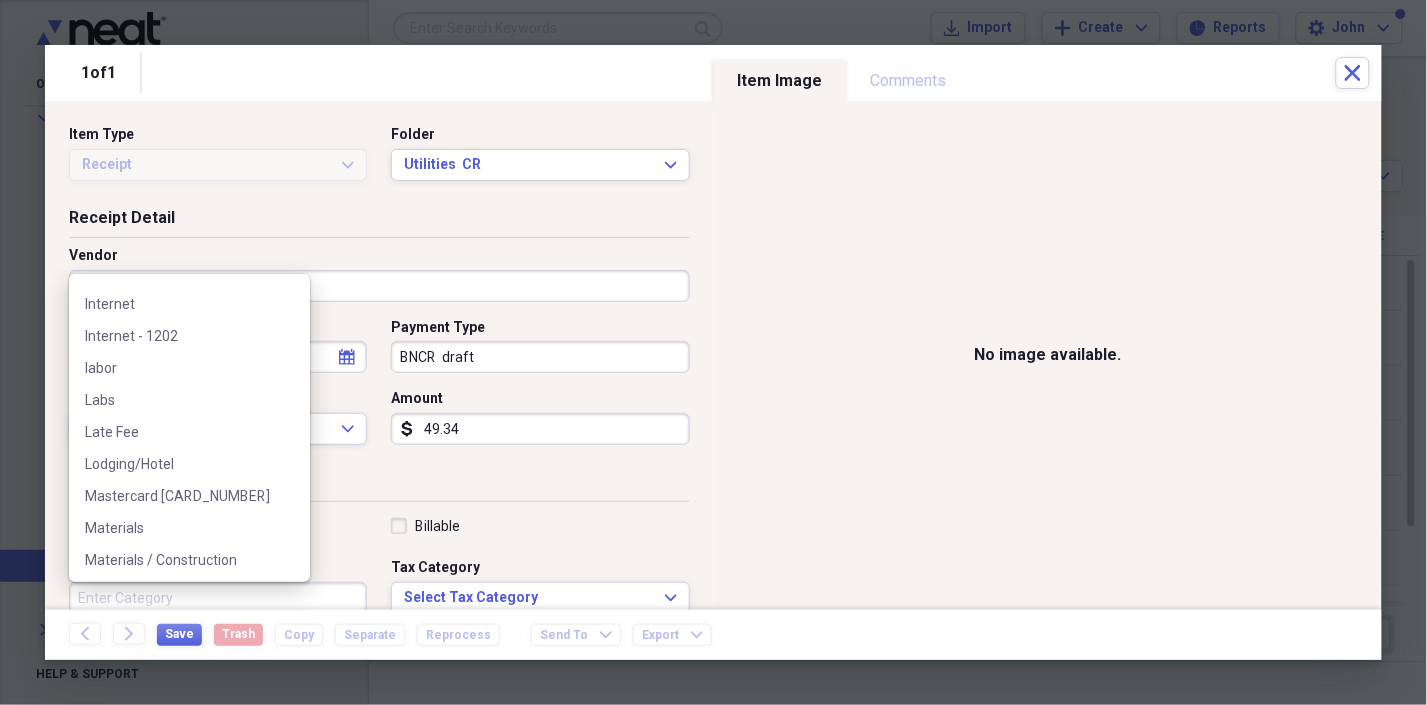 scroll, scrollTop: 1162, scrollLeft: 0, axis: vertical 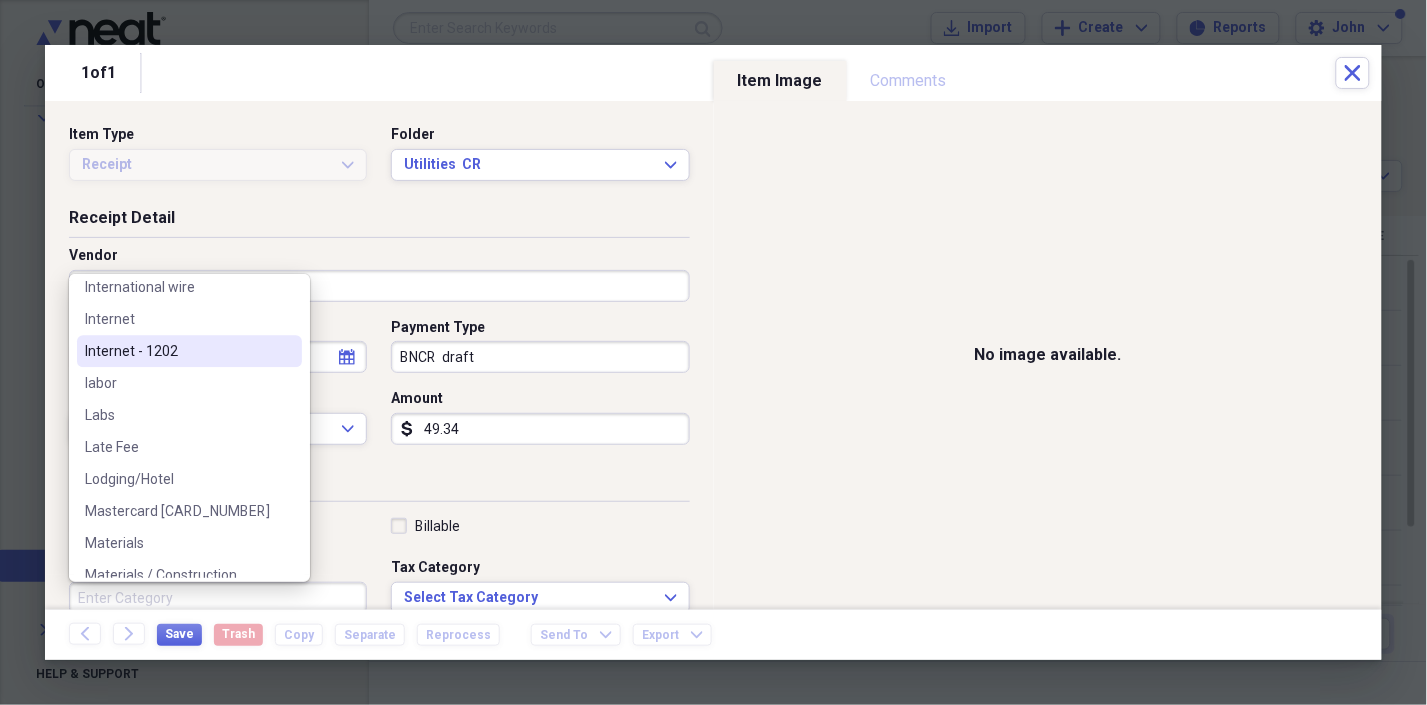 click on "Internet - 1202" at bounding box center (177, 352) 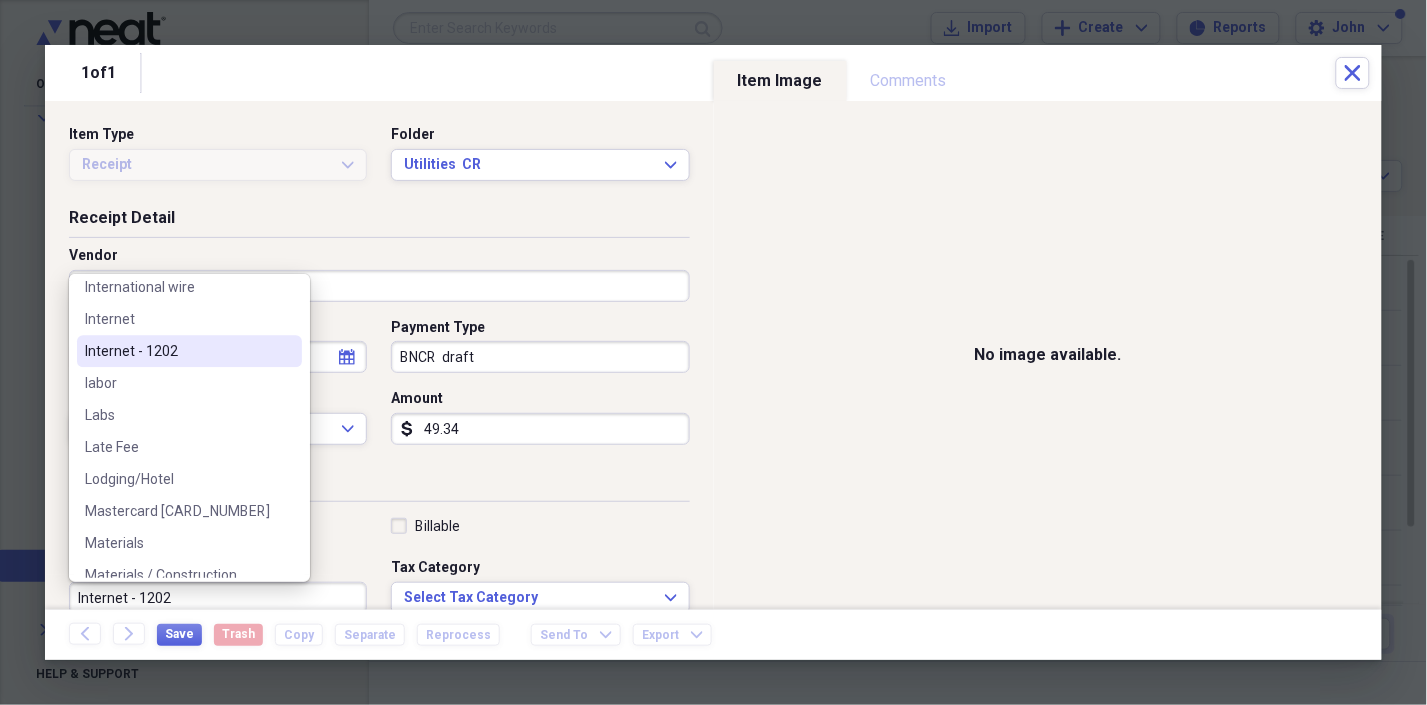scroll, scrollTop: 3, scrollLeft: 0, axis: vertical 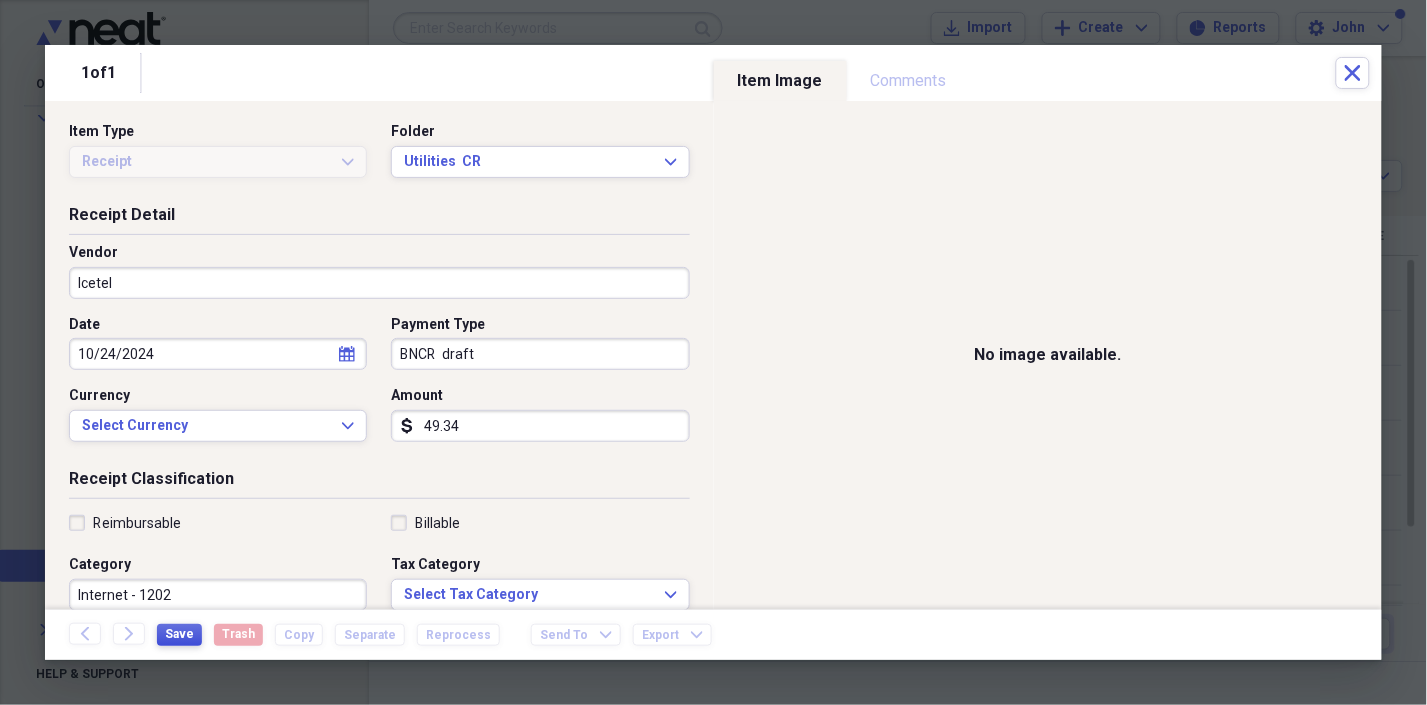 click on "Save" at bounding box center (179, 634) 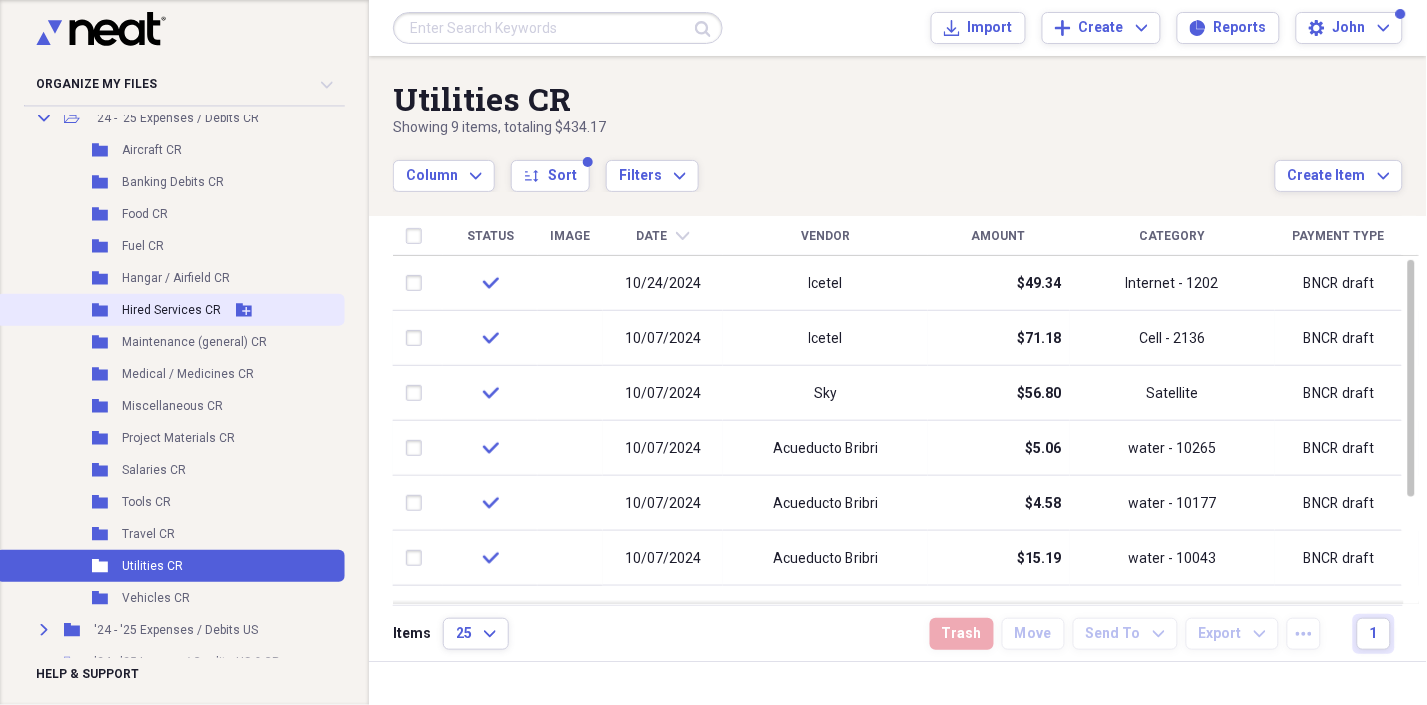 click on "Hired Services  CR" at bounding box center [171, 310] 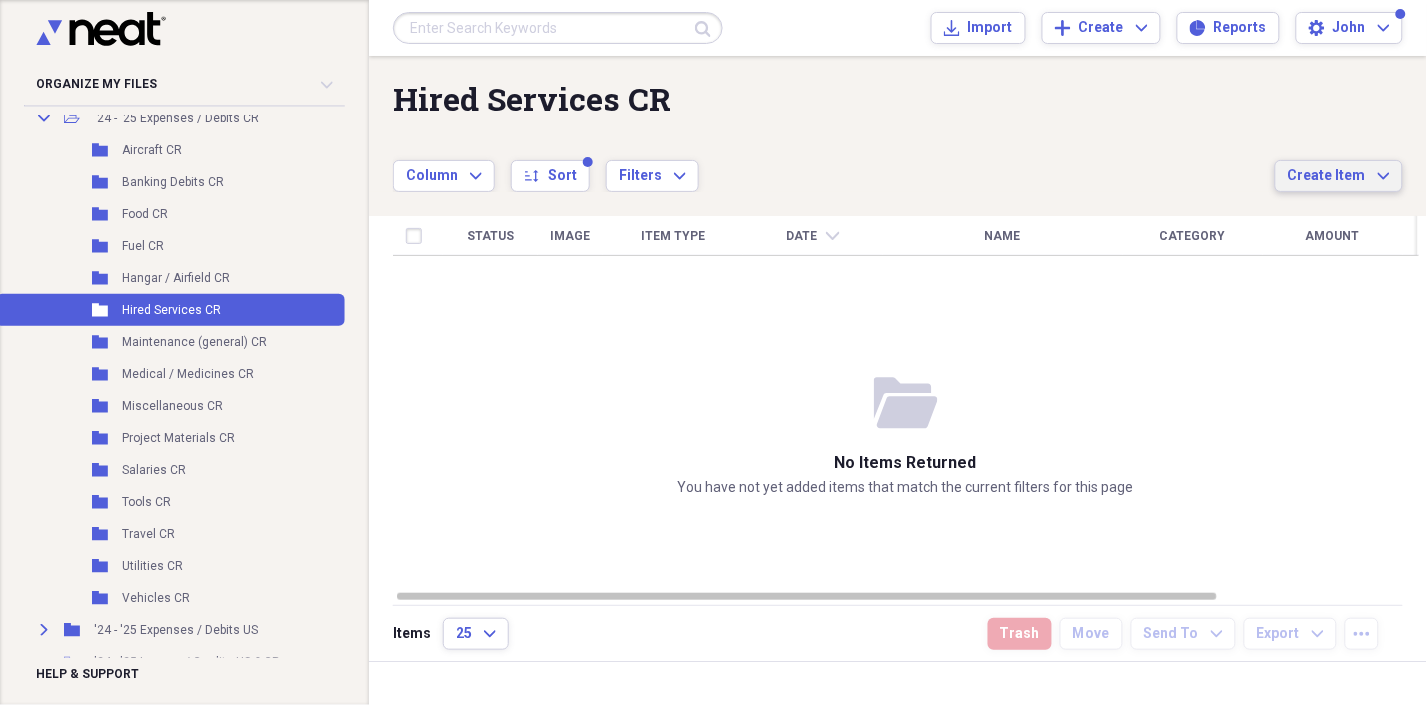 click on "Create Item" at bounding box center (1327, 176) 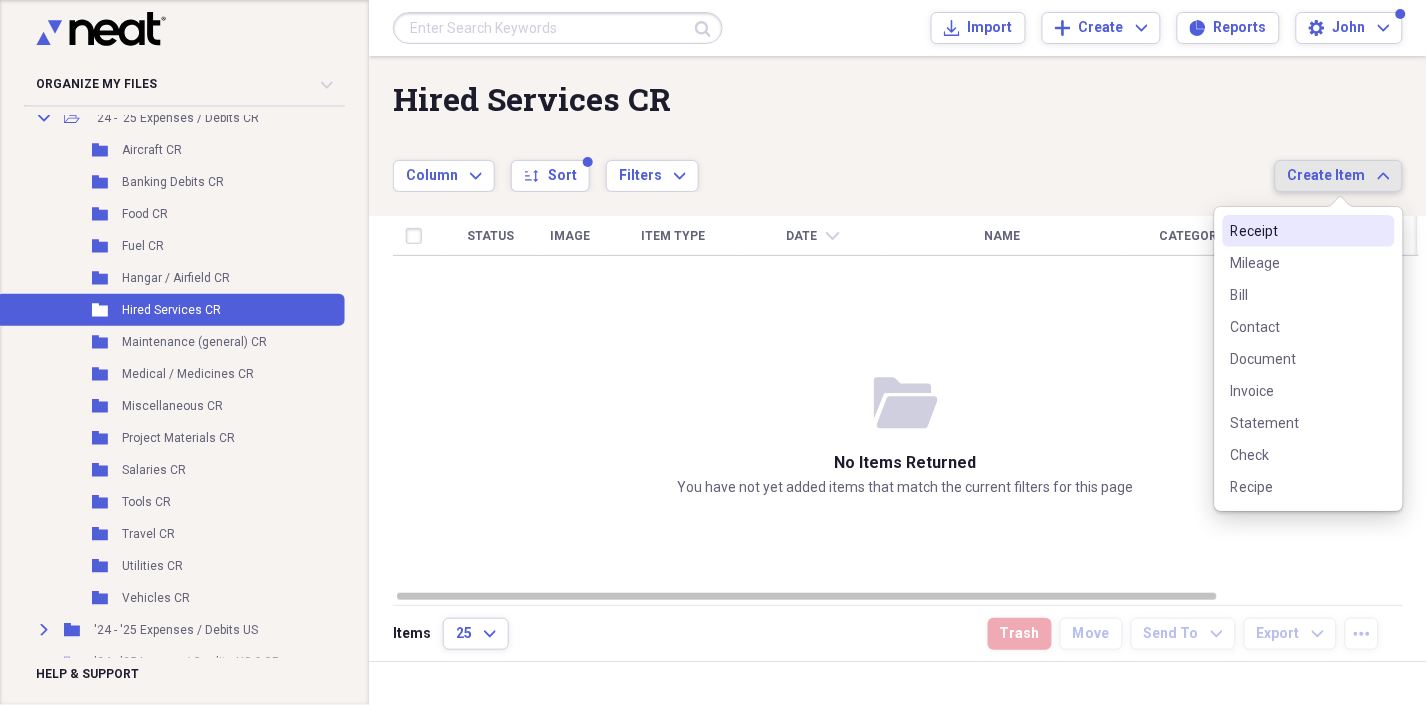 click on "Receipt" at bounding box center (1297, 231) 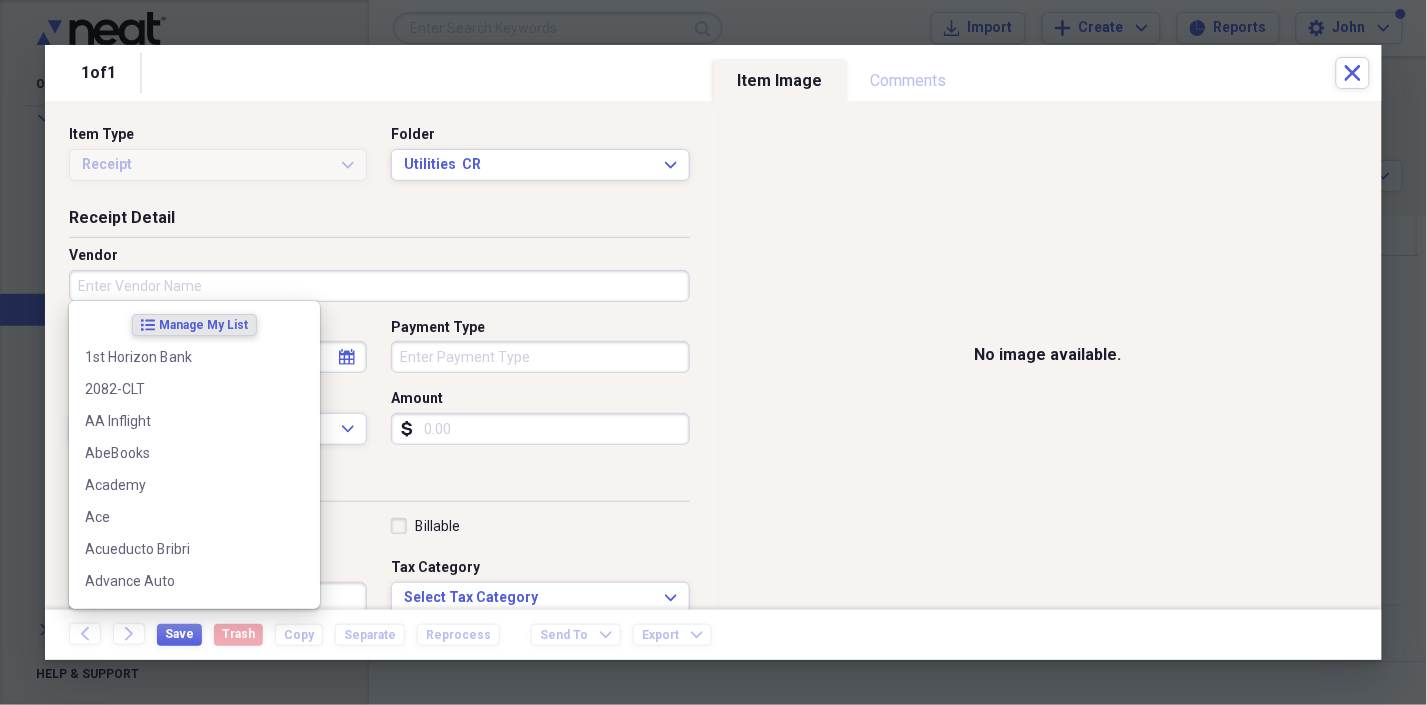click on "Vendor" at bounding box center [379, 286] 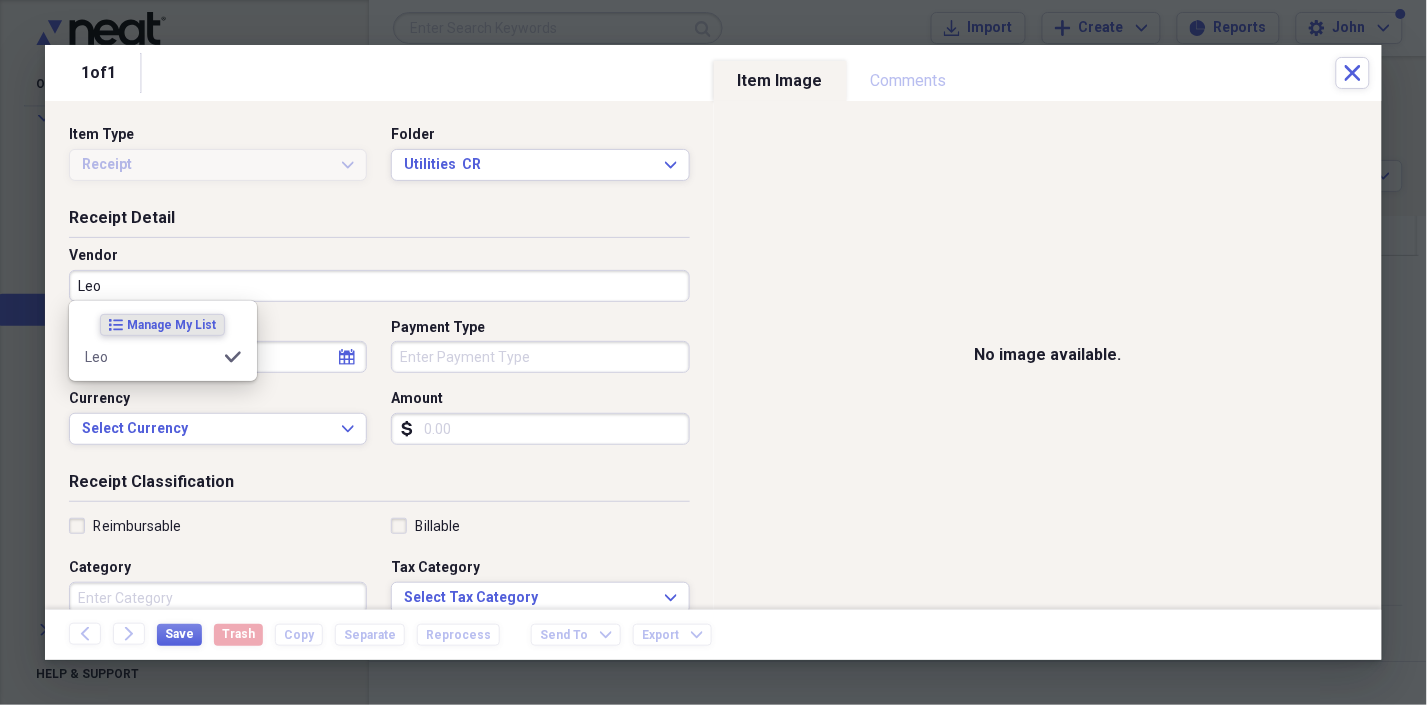 click on "Leo" at bounding box center (379, 286) 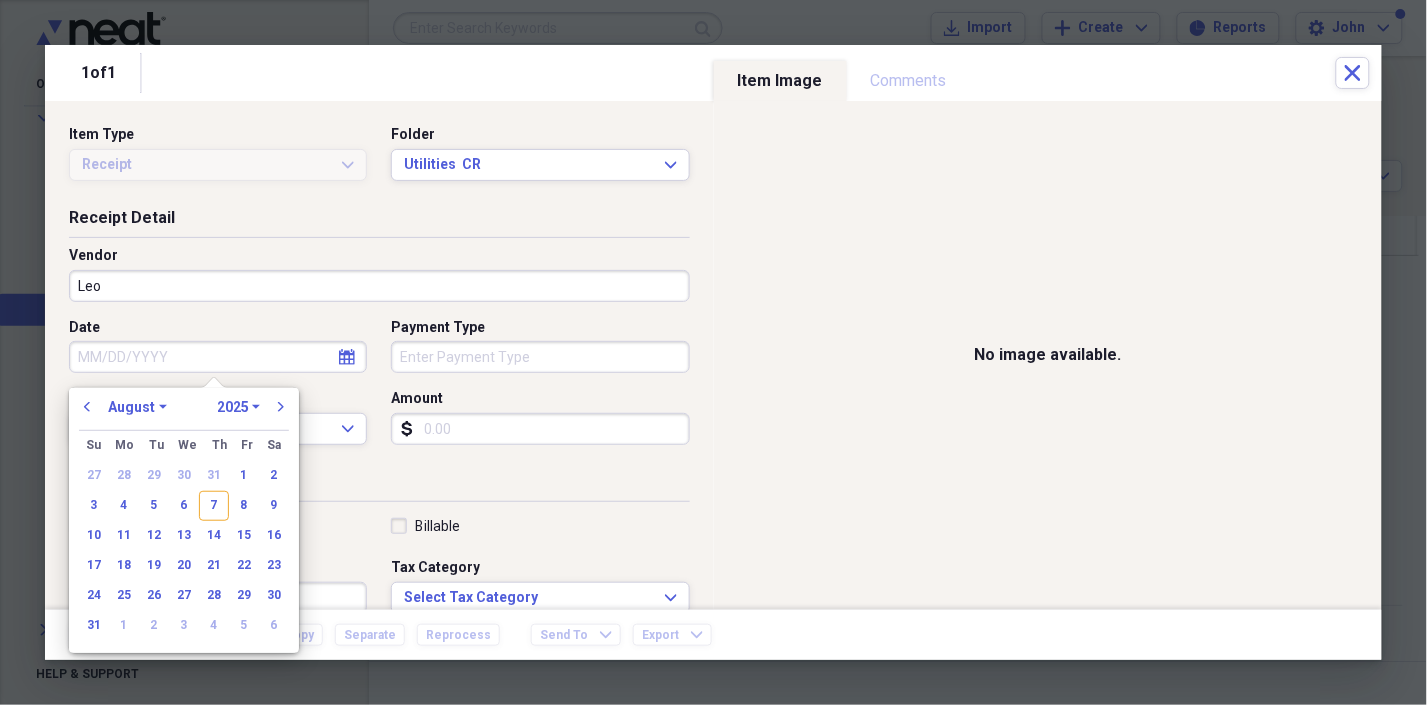 click on "Date" at bounding box center [218, 357] 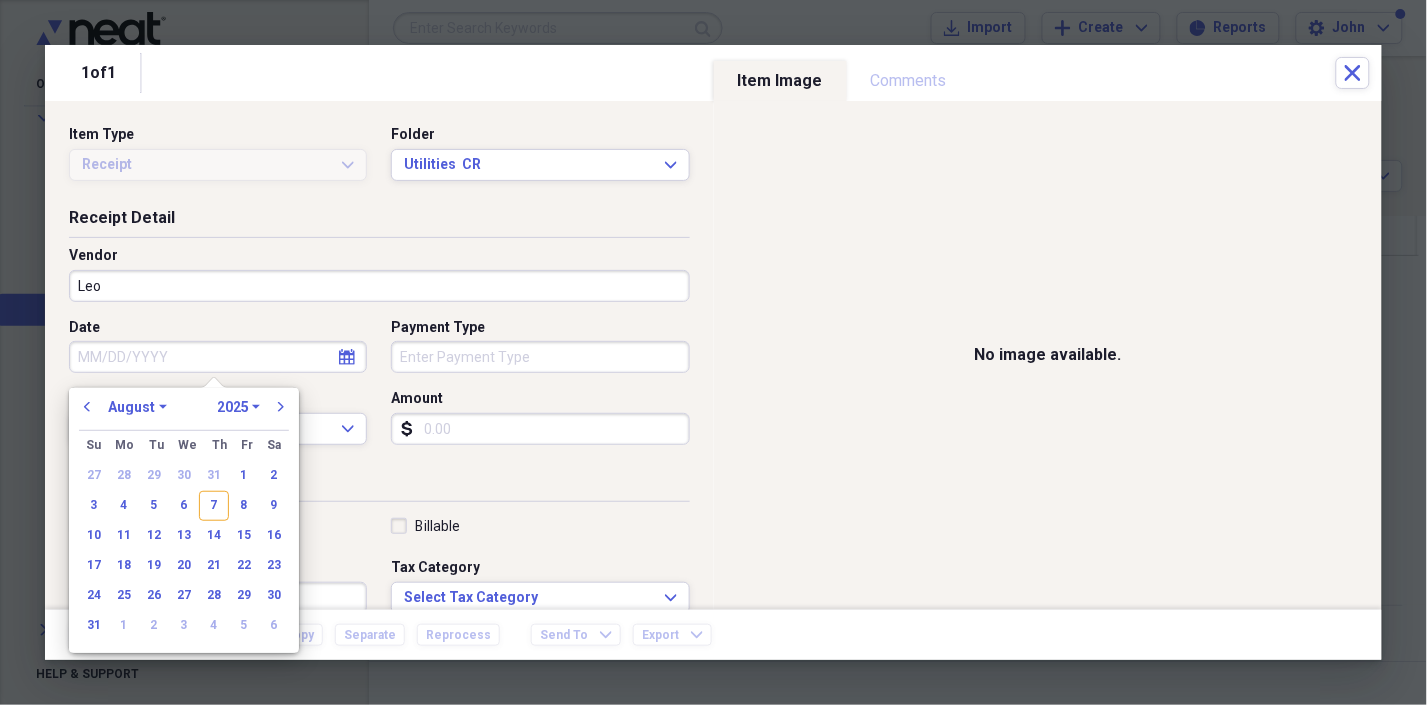 click on "1970 1971 1972 1973 1974 1975 1976 1977 1978 1979 1980 1981 1982 1983 1984 1985 1986 1987 1988 1989 1990 1991 1992 1993 1994 1995 1996 1997 1998 1999 2000 2001 2002 2003 2004 2005 2006 2007 2008 2009 2010 2011 2012 2013 2014 2015 2016 2017 2018 2019 2020 2021 2022 2023 2024 2025 2026 2027 2028 2029 2030 2031 2032 2033 2034 2035" at bounding box center [238, 407] 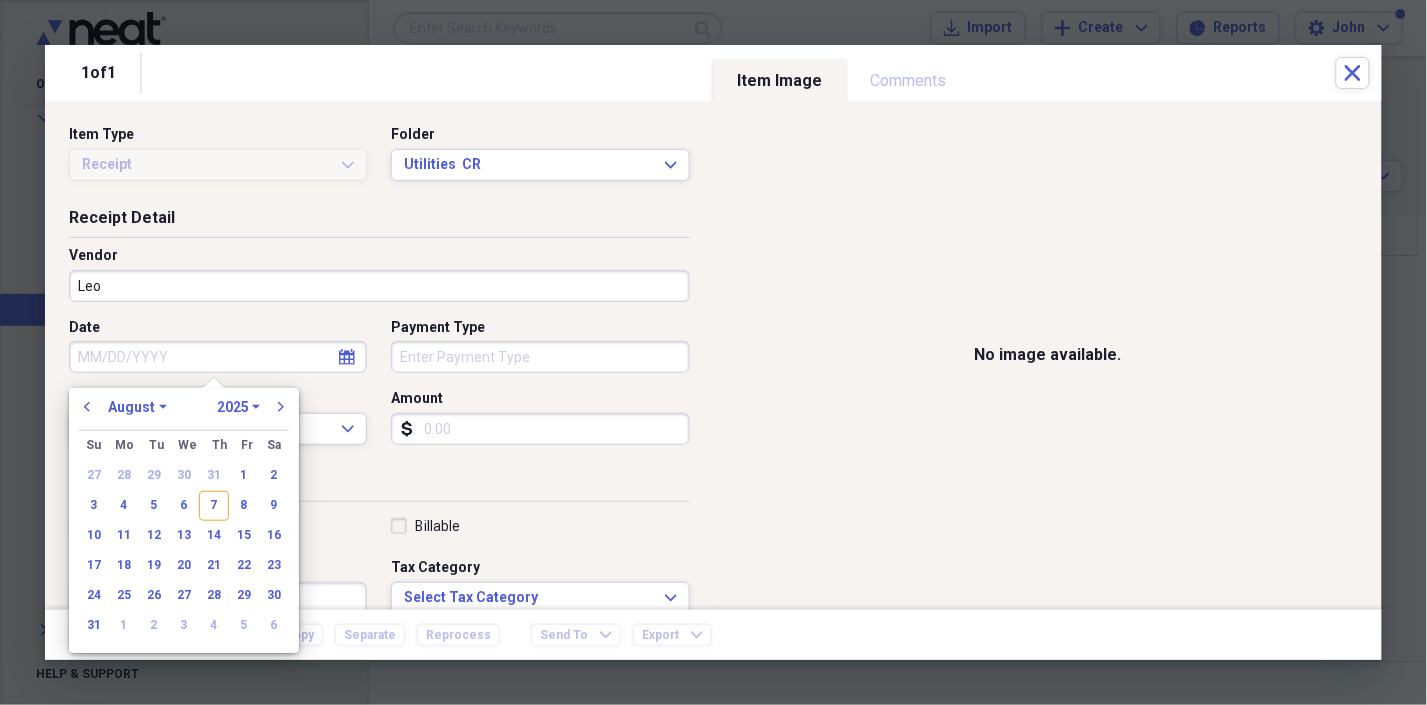 select on "2024" 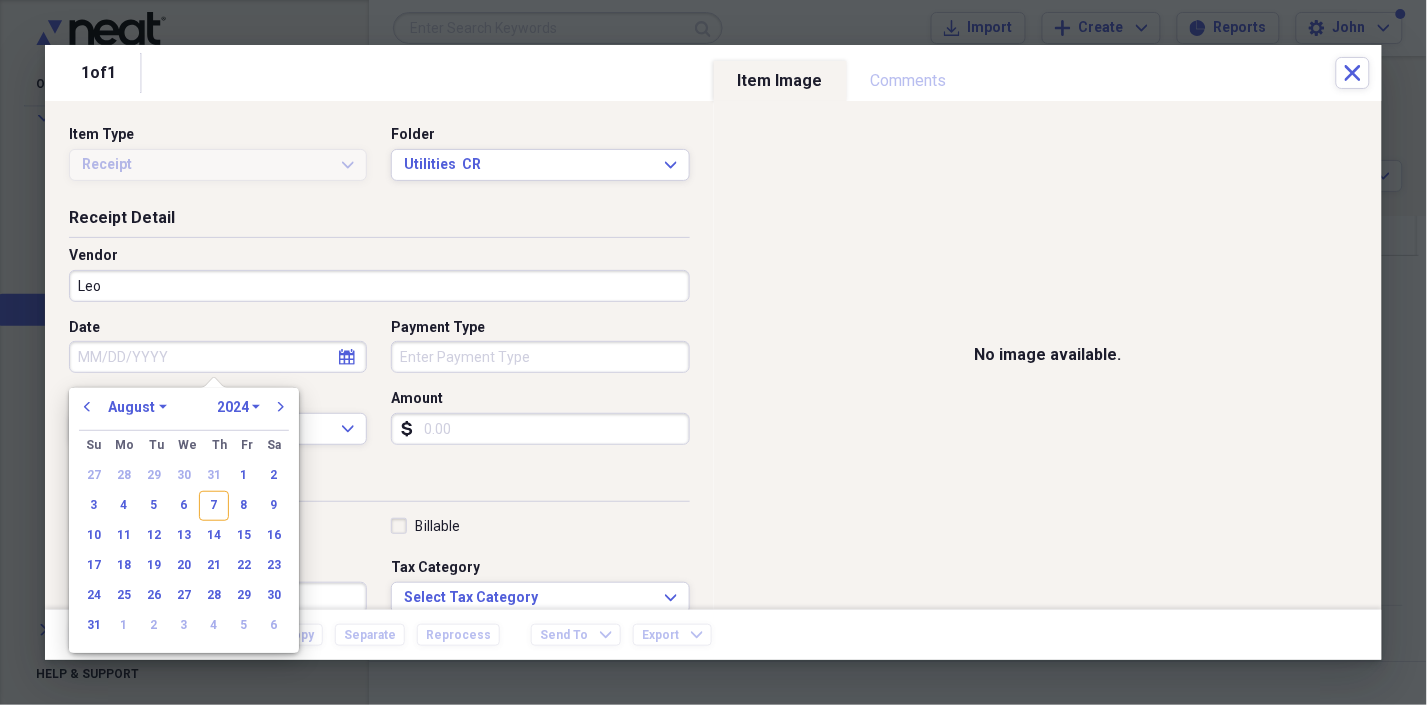 click on "1970 1971 1972 1973 1974 1975 1976 1977 1978 1979 1980 1981 1982 1983 1984 1985 1986 1987 1988 1989 1990 1991 1992 1993 1994 1995 1996 1997 1998 1999 2000 2001 2002 2003 2004 2005 2006 2007 2008 2009 2010 2011 2012 2013 2014 2015 2016 2017 2018 2019 2020 2021 2022 2023 2024 2025 2026 2027 2028 2029 2030 2031 2032 2033 2034 2035" at bounding box center (238, 407) 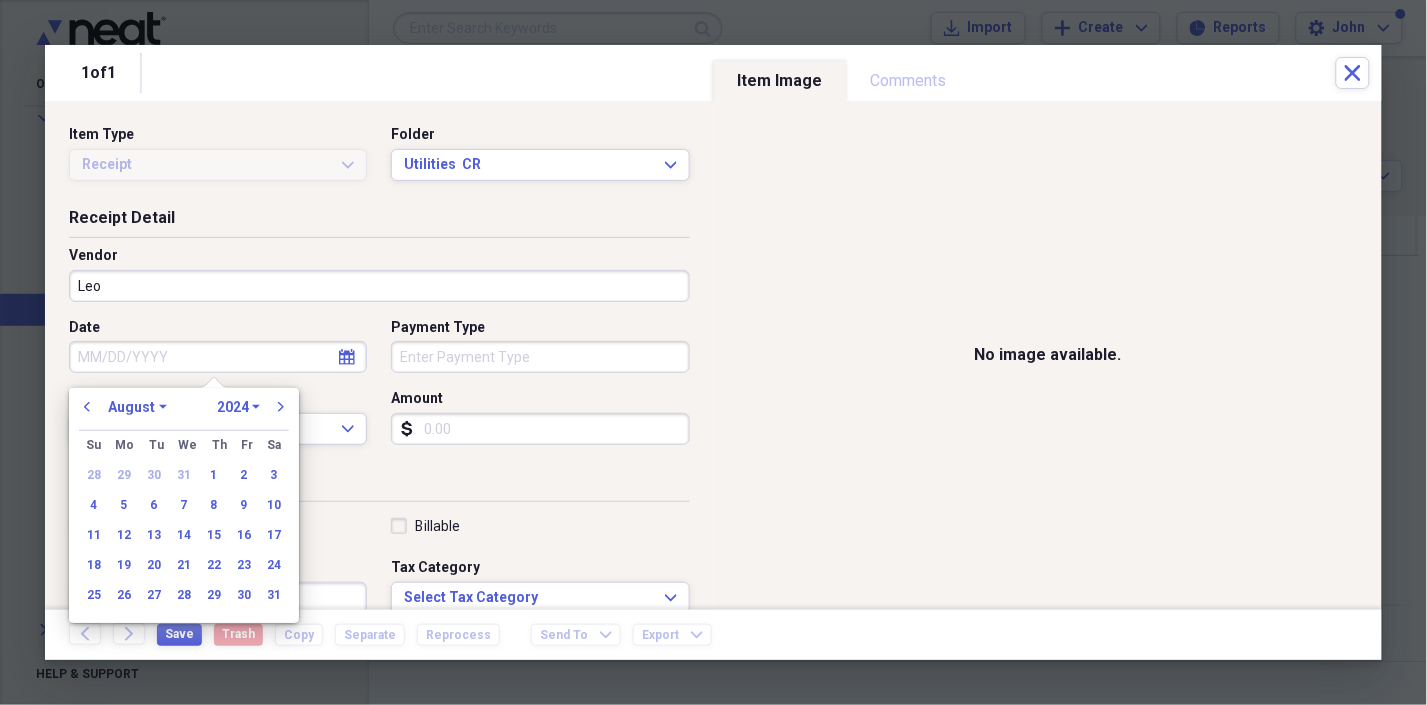 click on "January February March April May June July August September October November December" at bounding box center (137, 407) 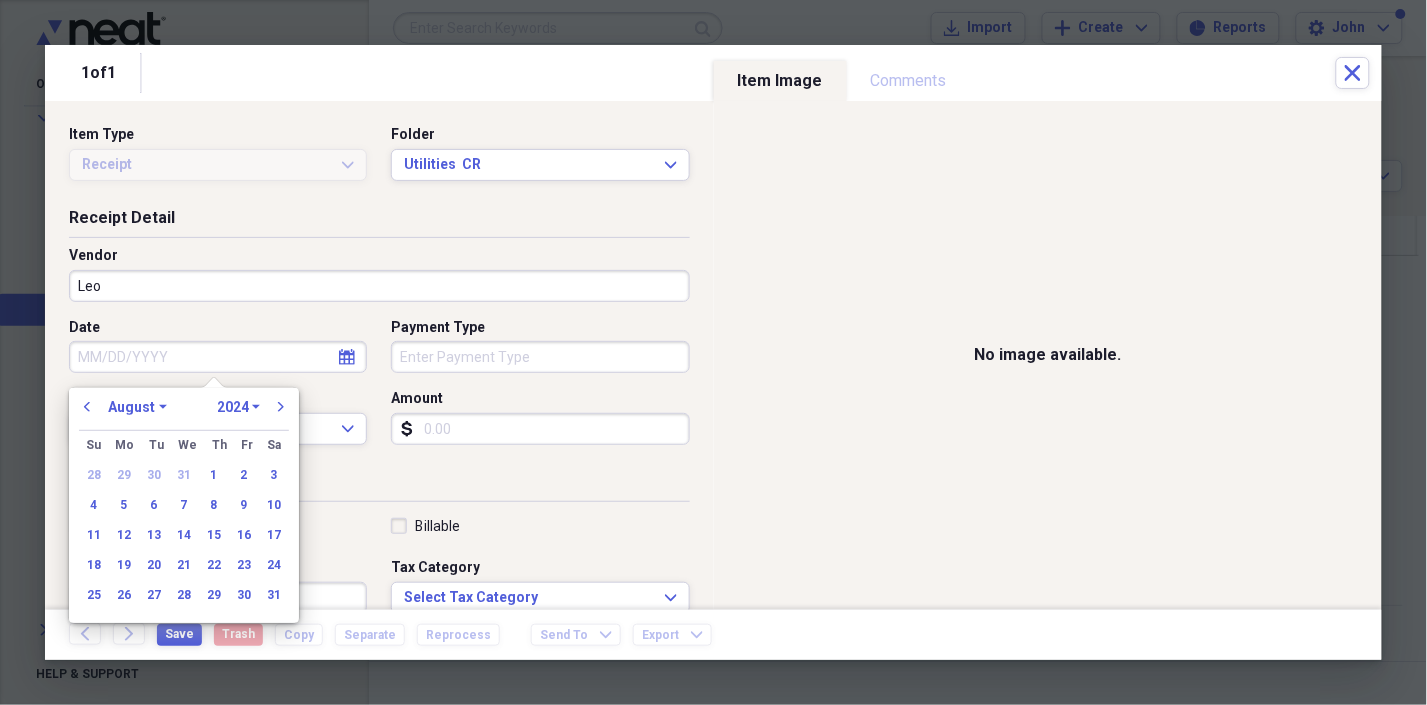 select on "9" 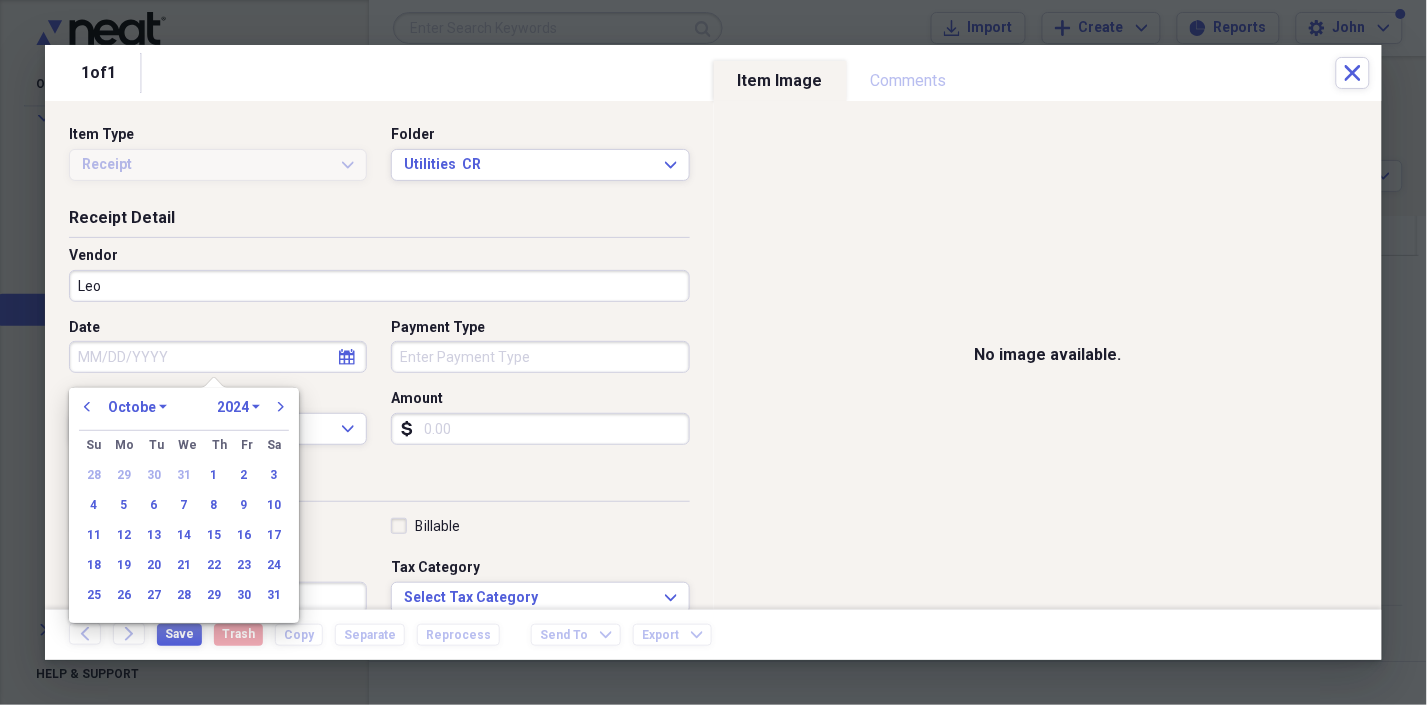 click on "January February March April May June July August September October November December" at bounding box center [137, 407] 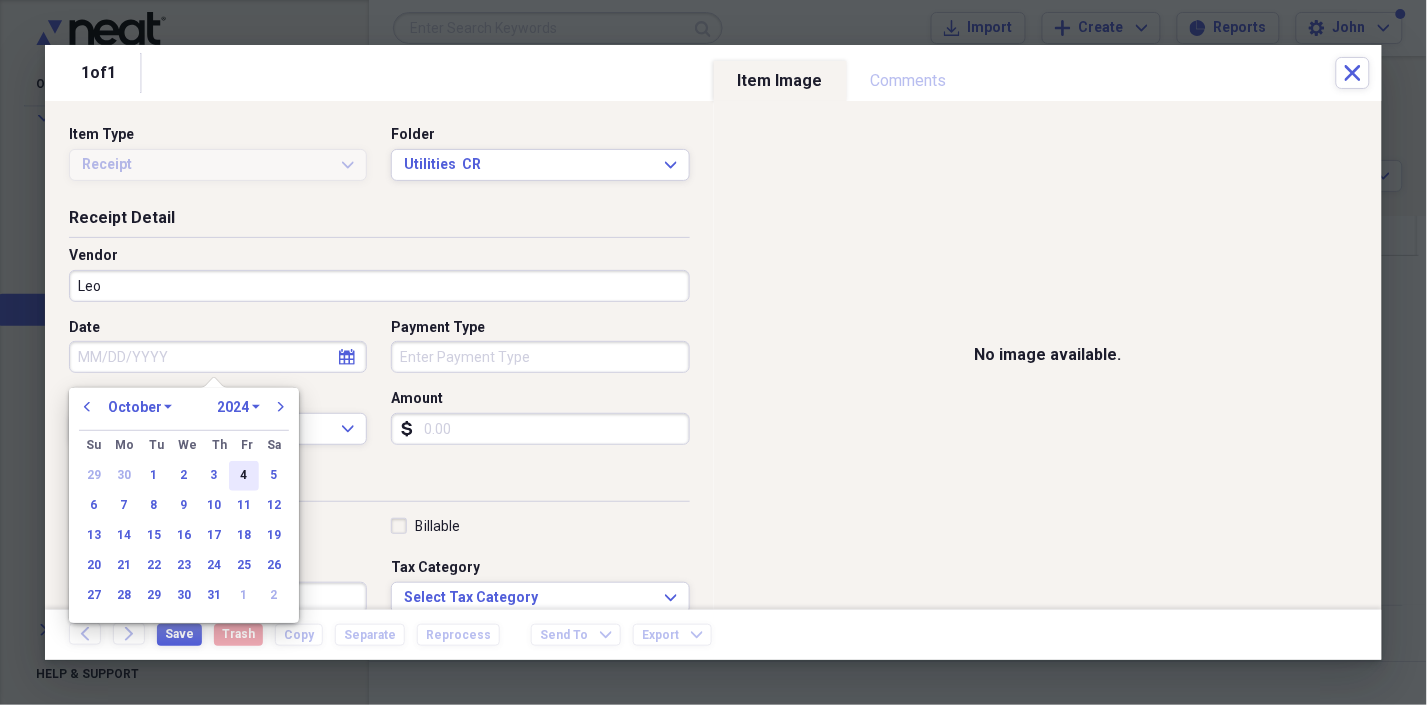 click on "4" at bounding box center (244, 476) 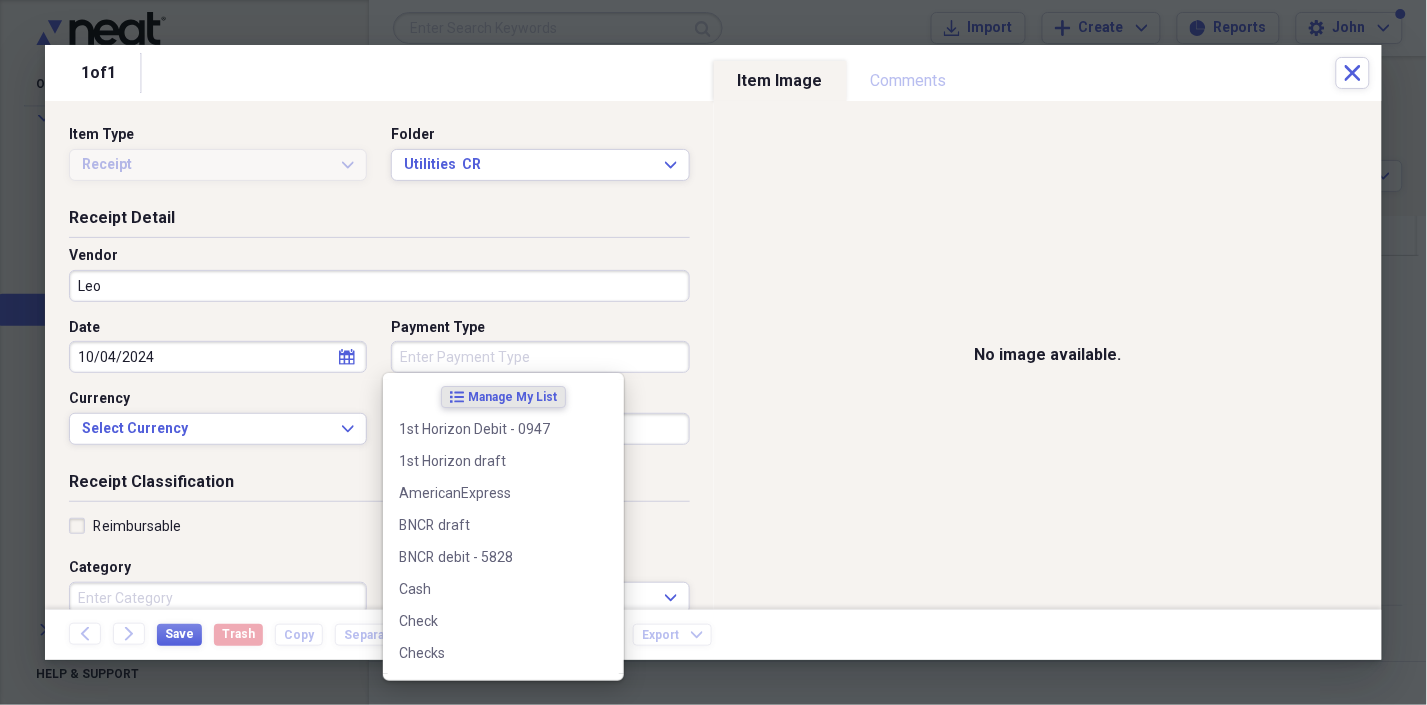 click on "Payment Type" at bounding box center [540, 357] 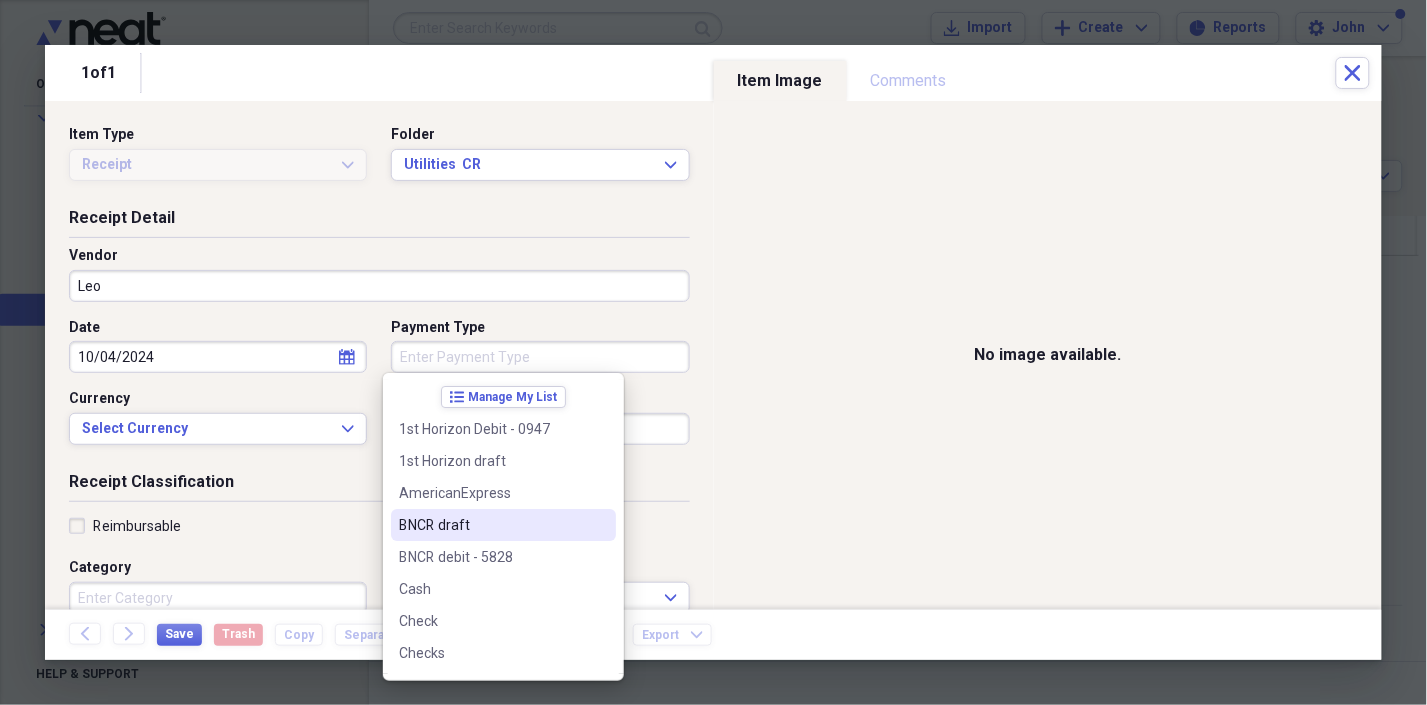click on "BNCR  draft" at bounding box center (491, 525) 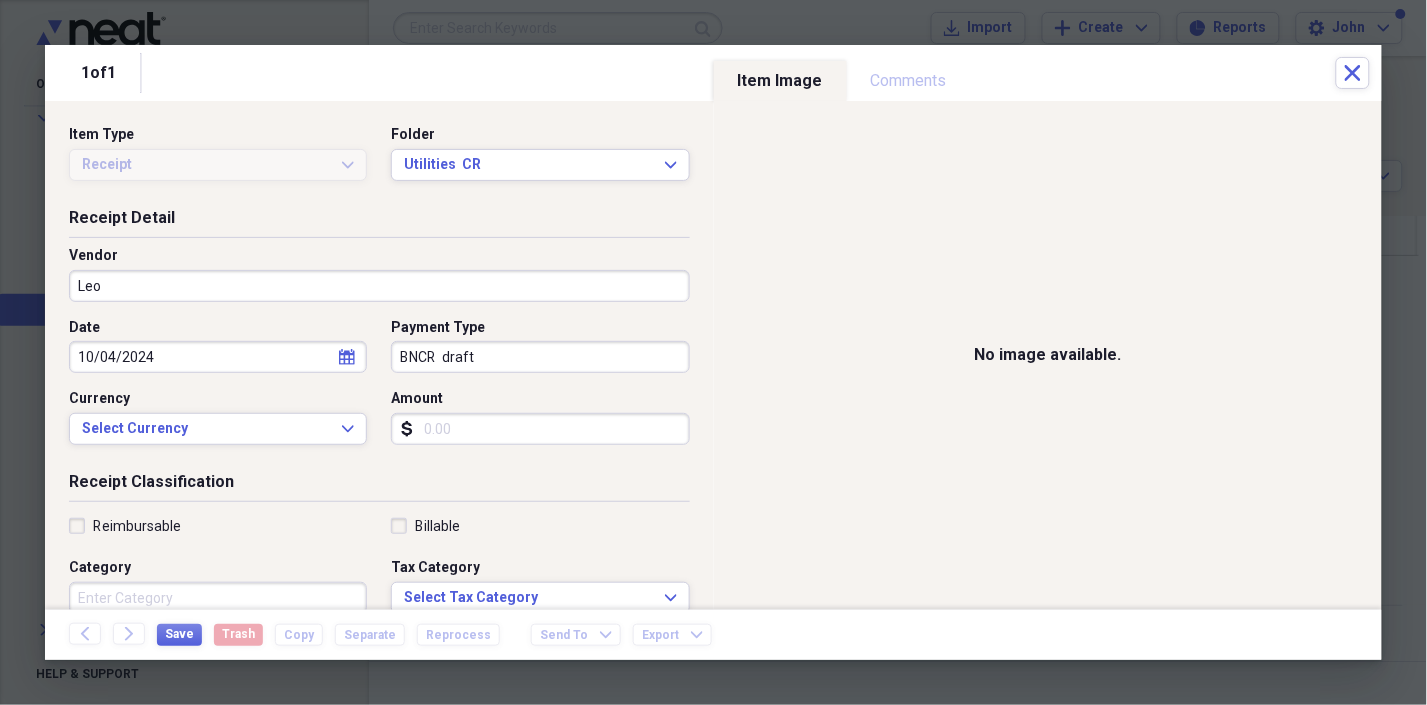 click on "Amount" at bounding box center [540, 429] 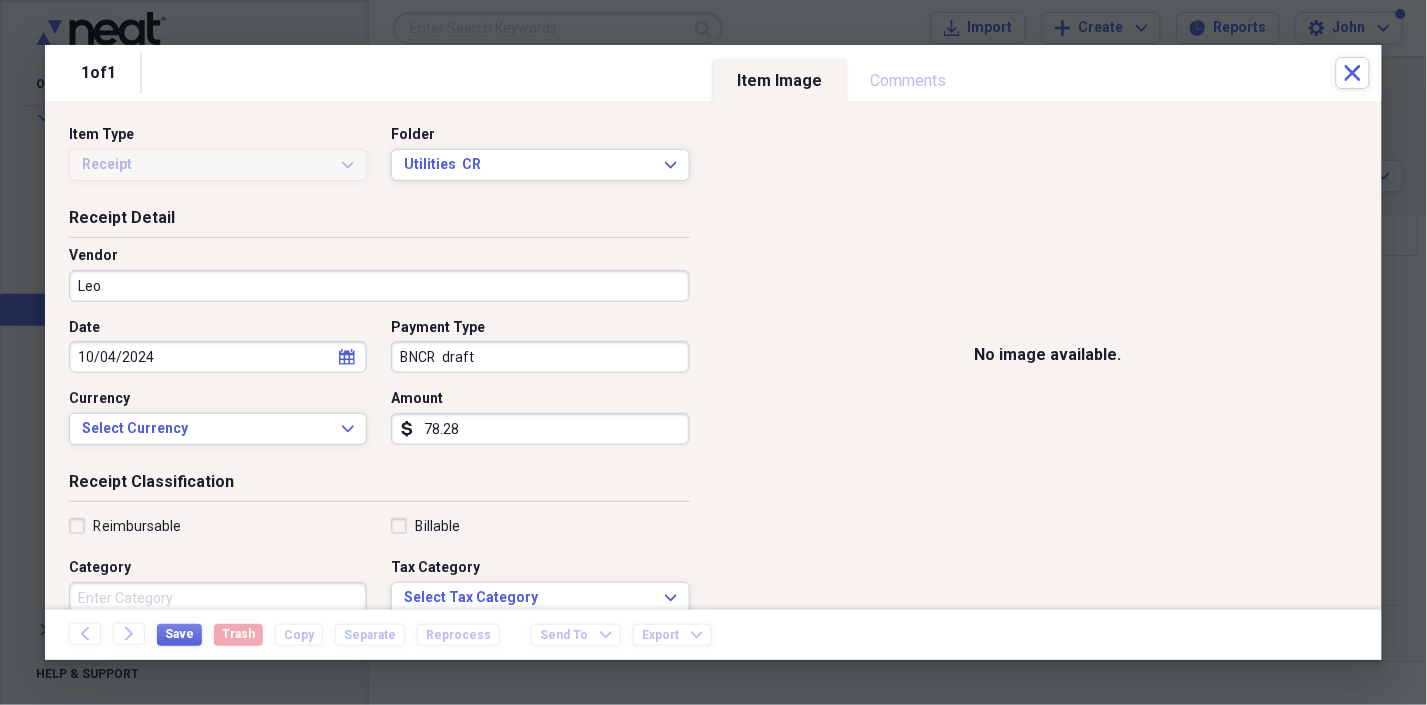 type on "78.28" 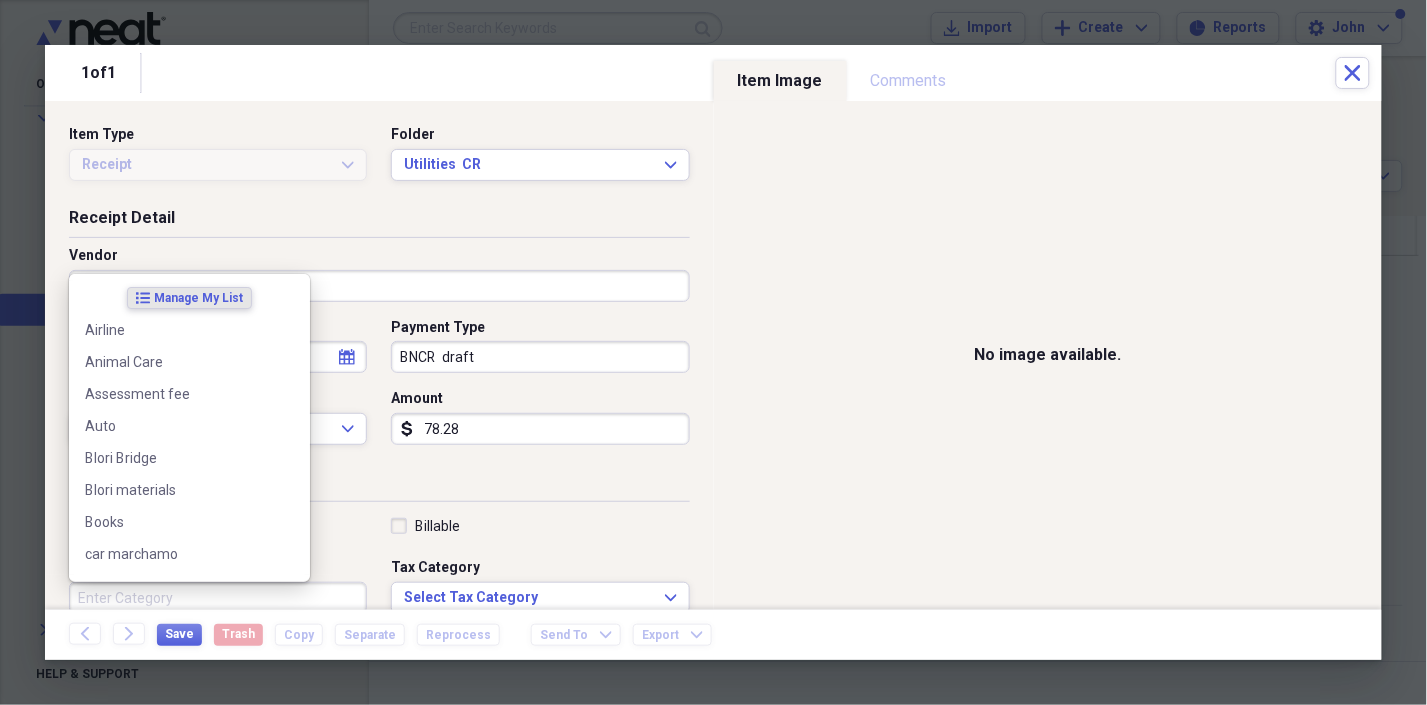 click on "Category" at bounding box center (218, 598) 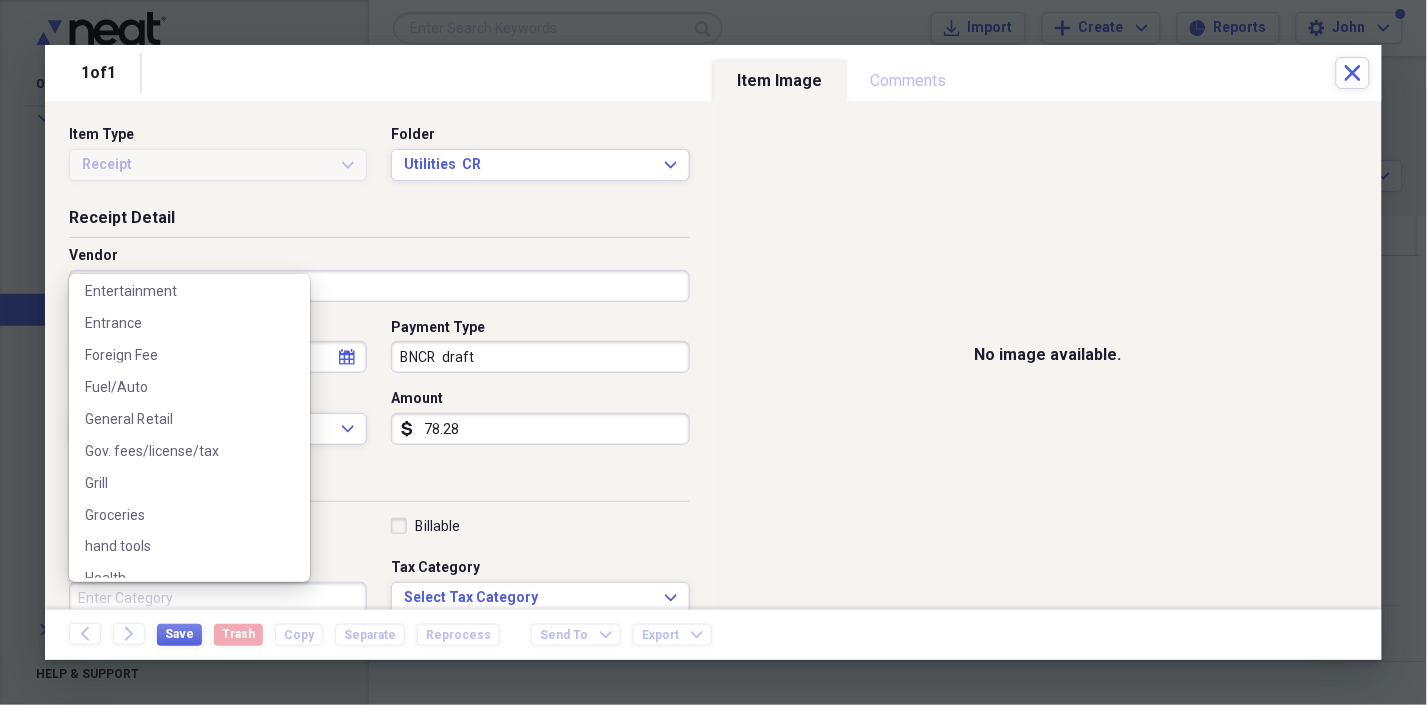 scroll, scrollTop: 0, scrollLeft: 0, axis: both 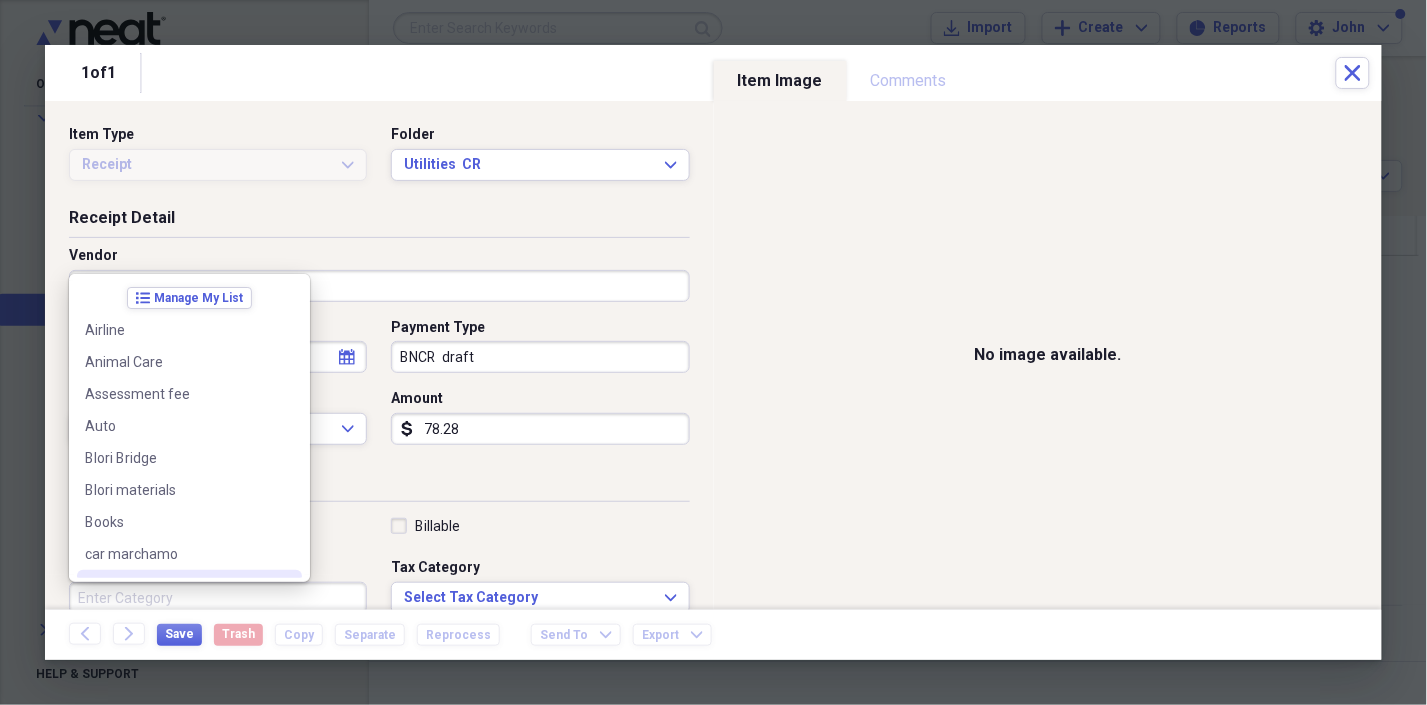 click on "Category" at bounding box center [218, 598] 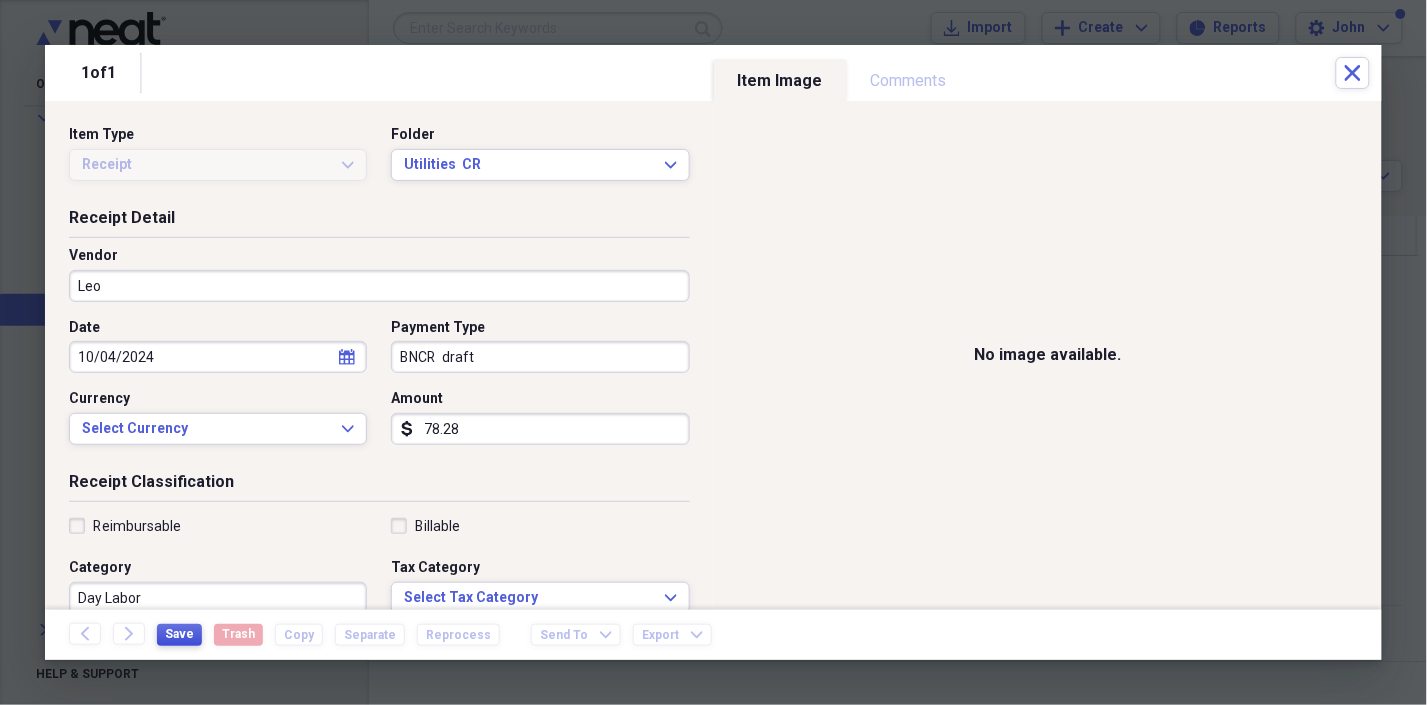 type on "Day Labor" 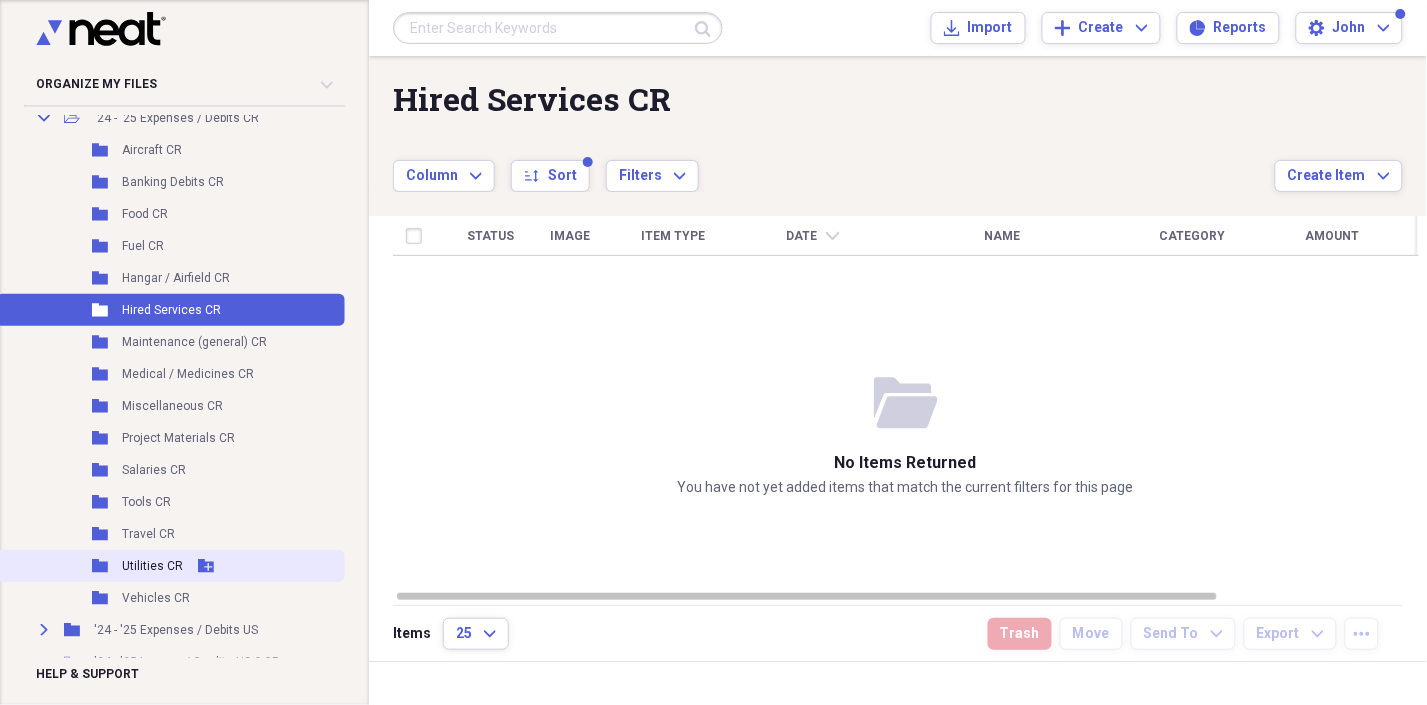 click on "Utilities  CR" at bounding box center [152, 566] 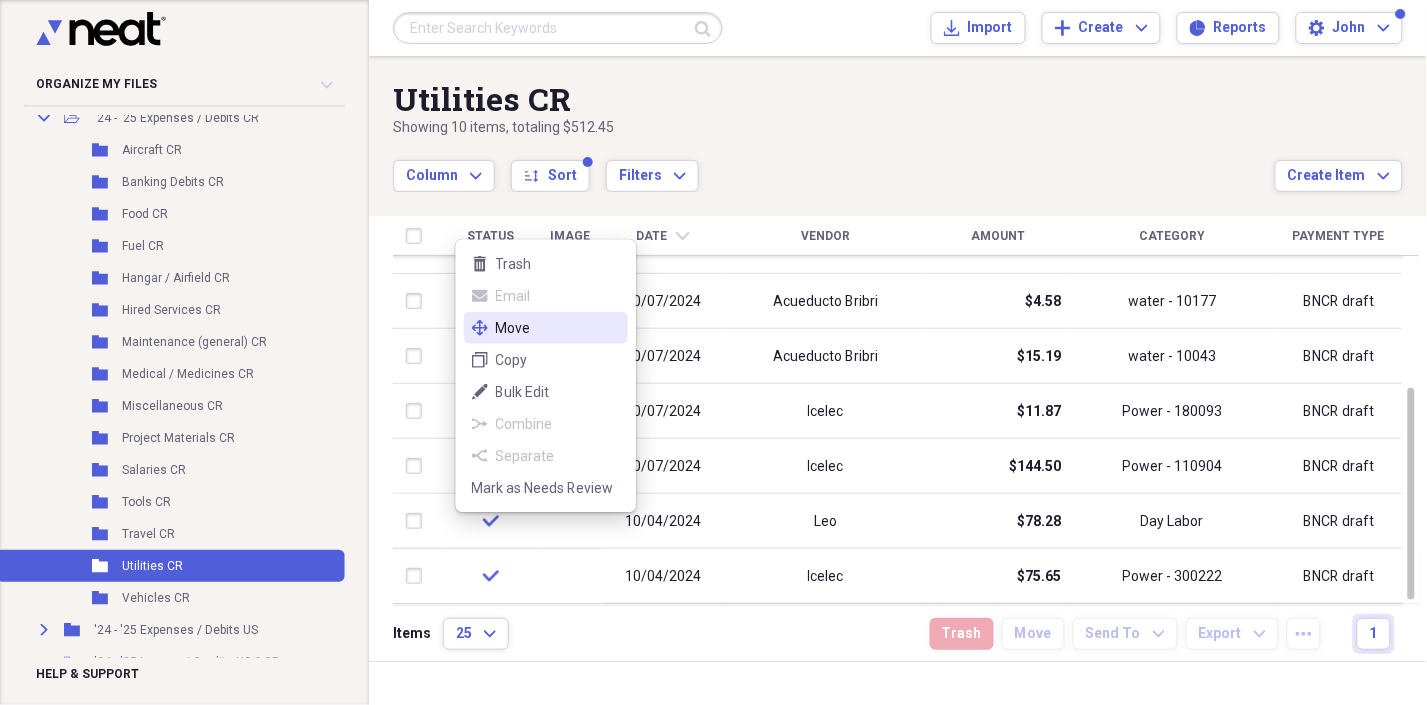 click on "Move" at bounding box center [558, 328] 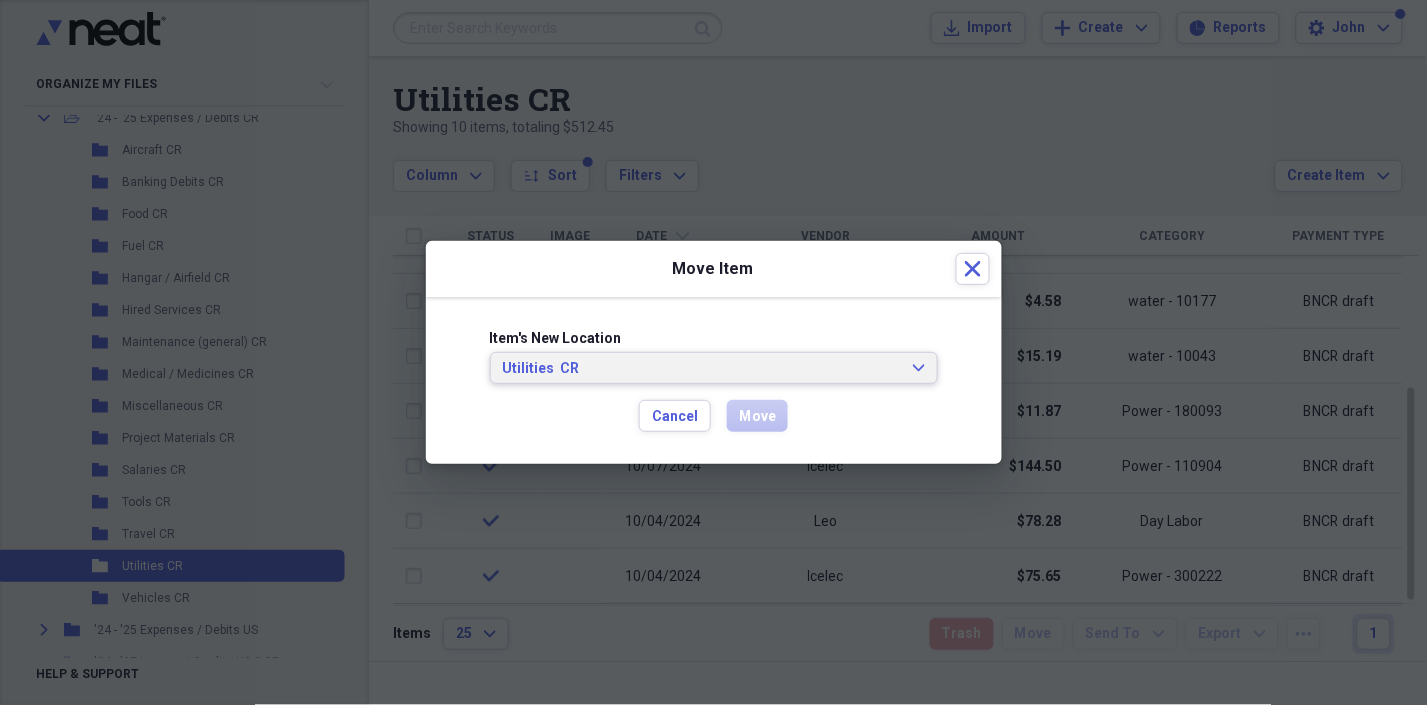 click on "Expand" 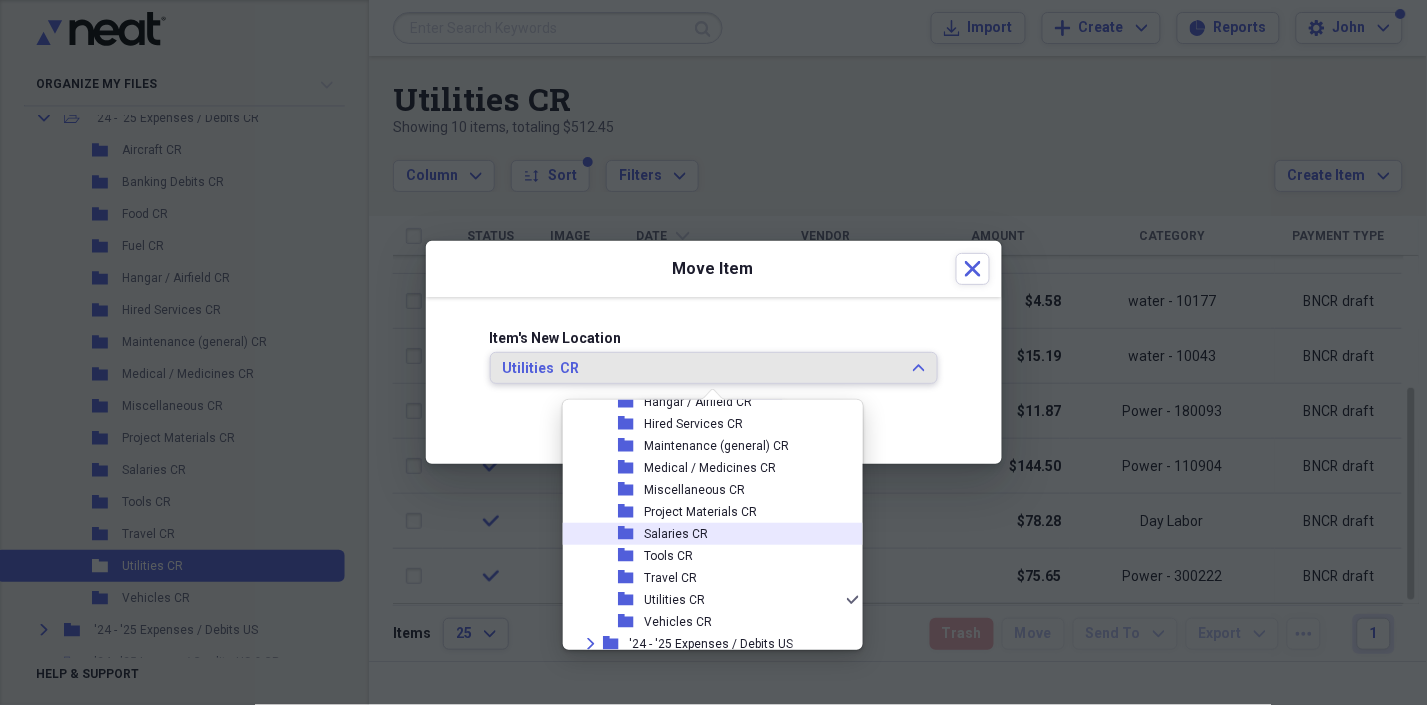 scroll, scrollTop: 252, scrollLeft: 0, axis: vertical 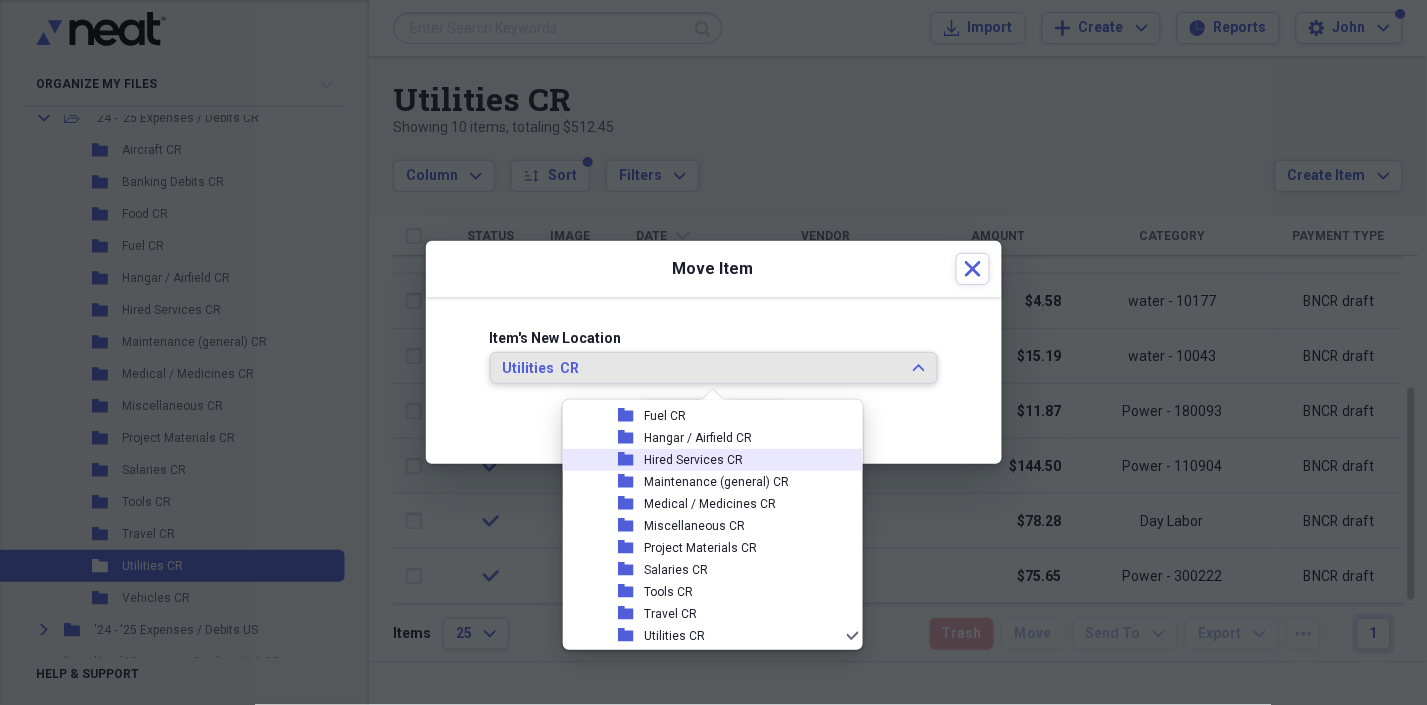 click on "Hired Services  CR" at bounding box center (693, 460) 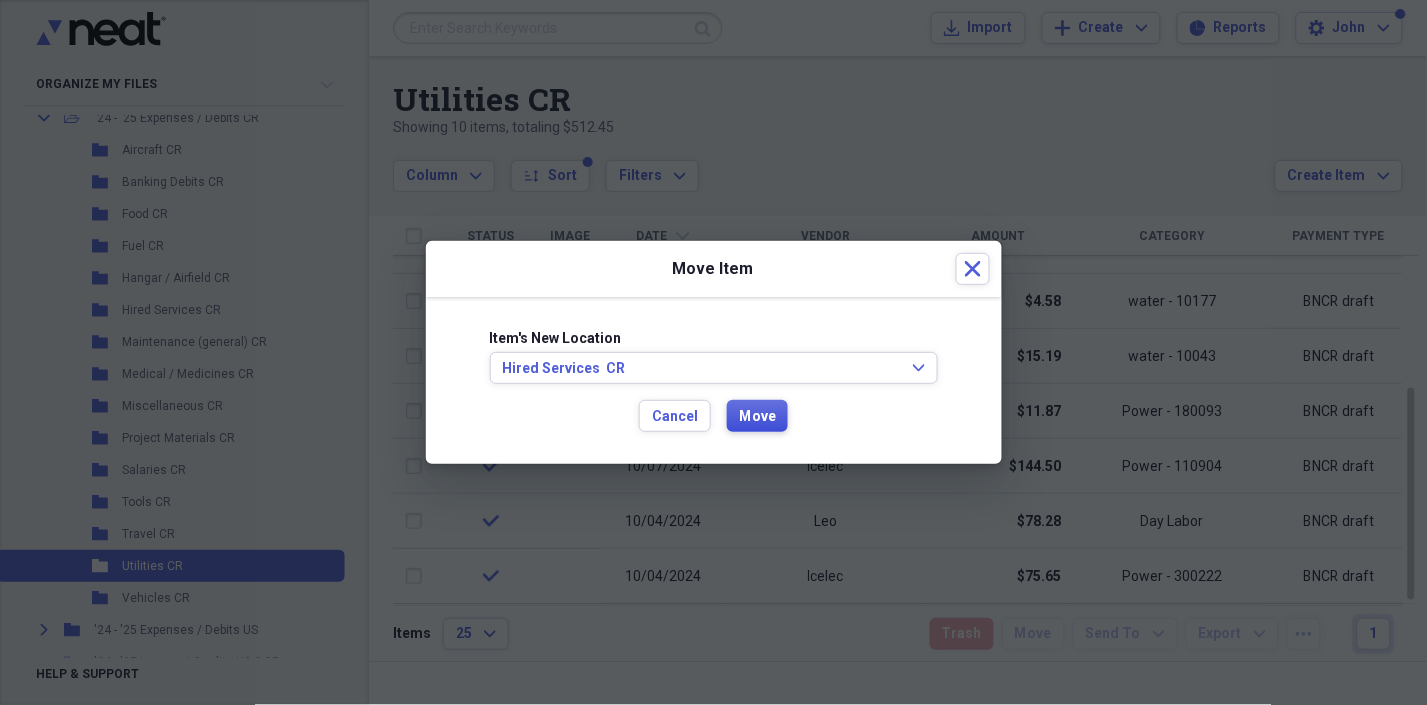 click on "Move" at bounding box center (757, 417) 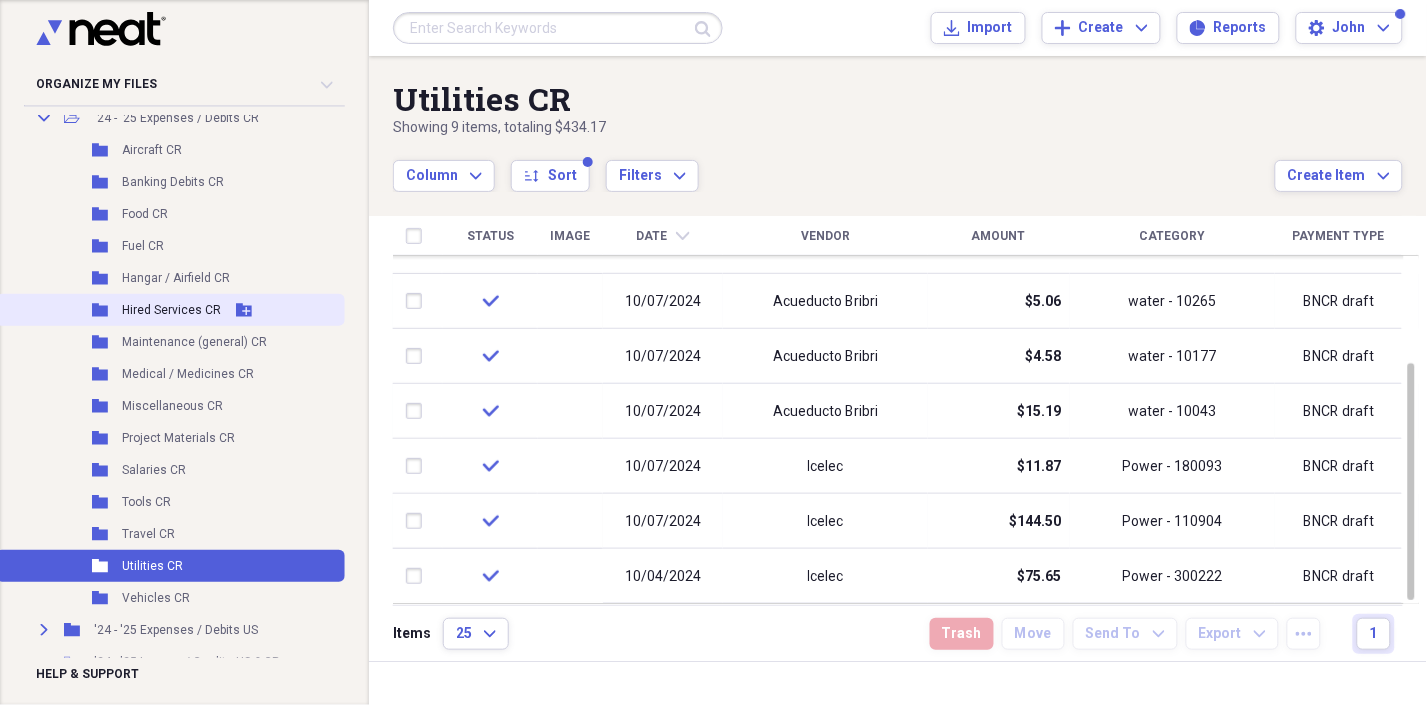 click on "Hired Services  CR" at bounding box center [171, 310] 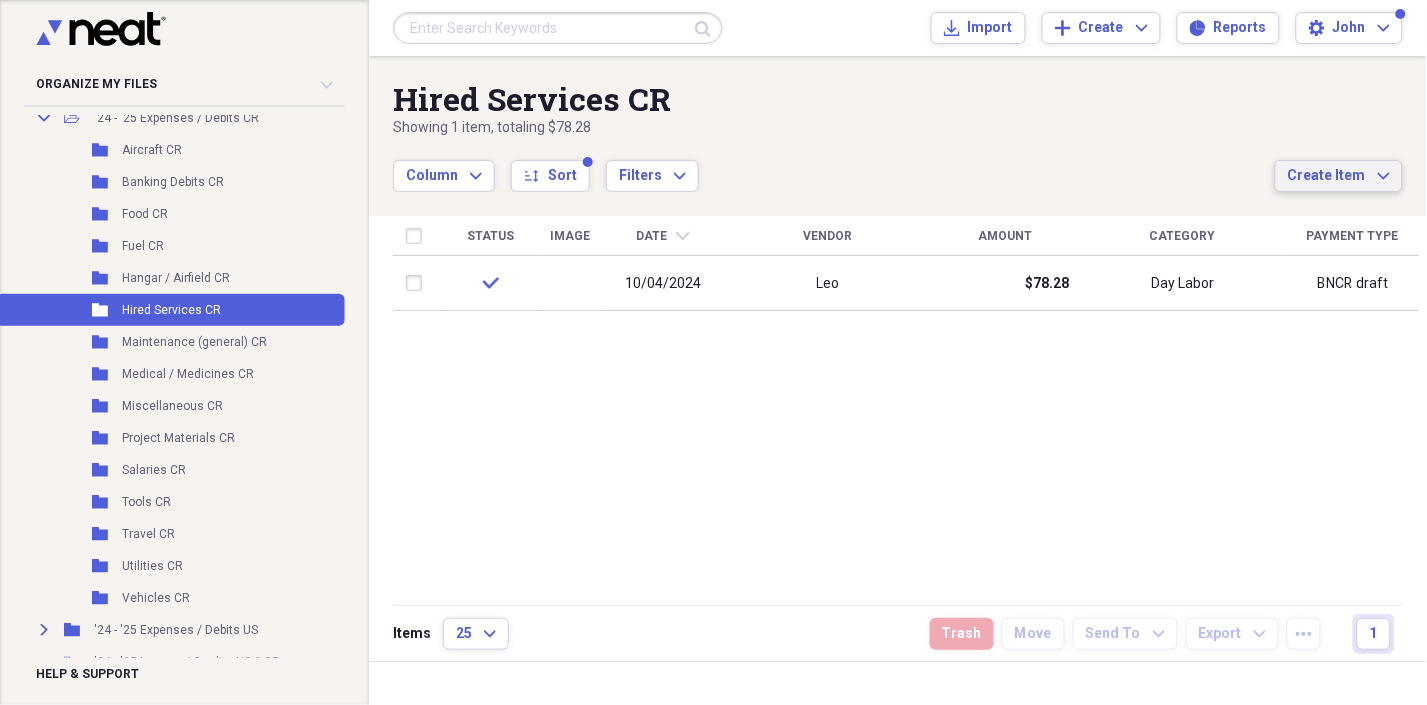 click on "Create Item Expand" at bounding box center [1339, 176] 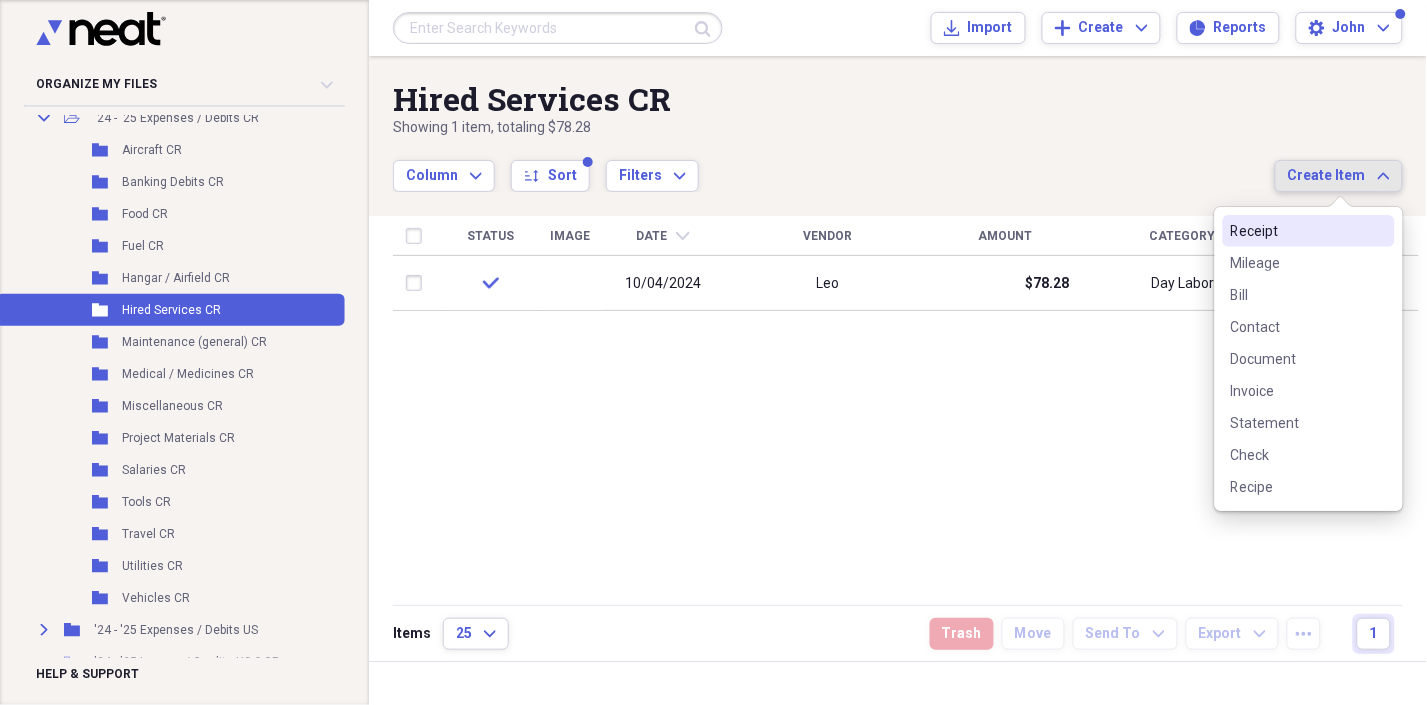 click 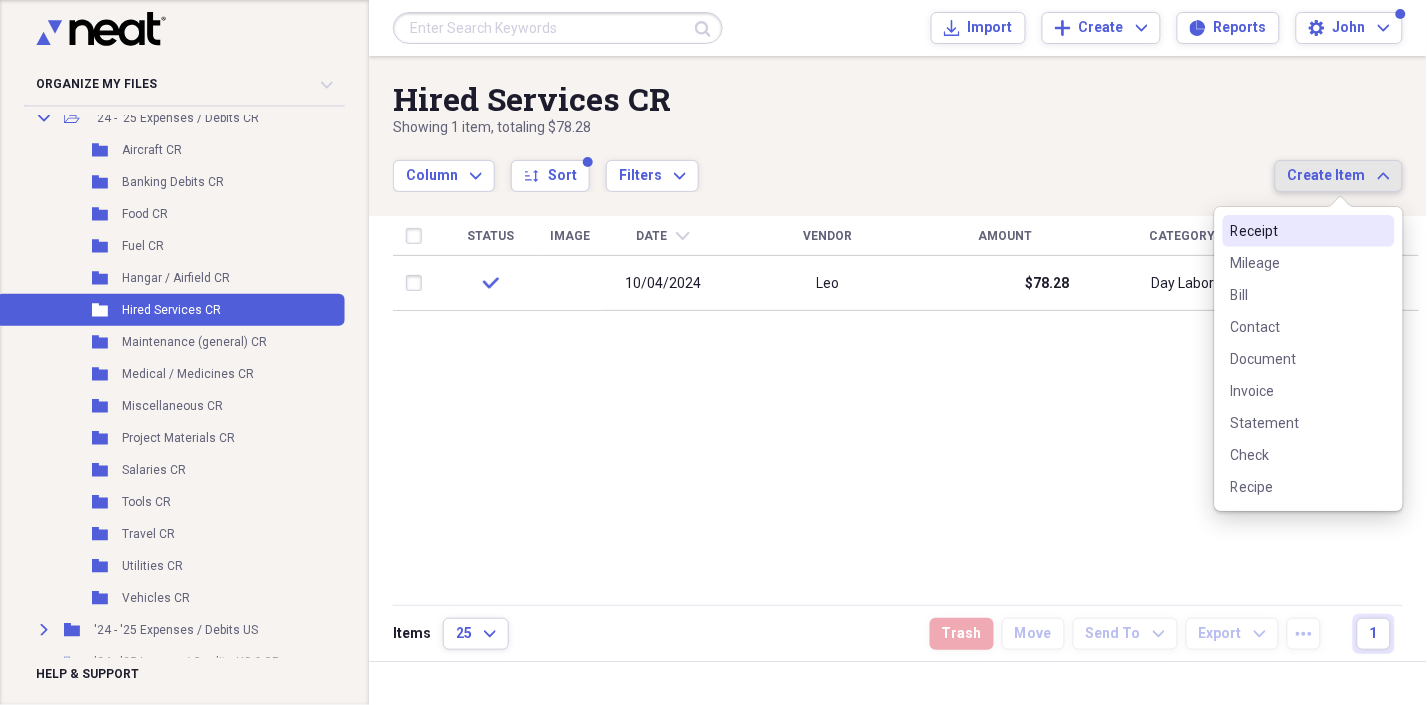 click on "Receipt" at bounding box center [1297, 231] 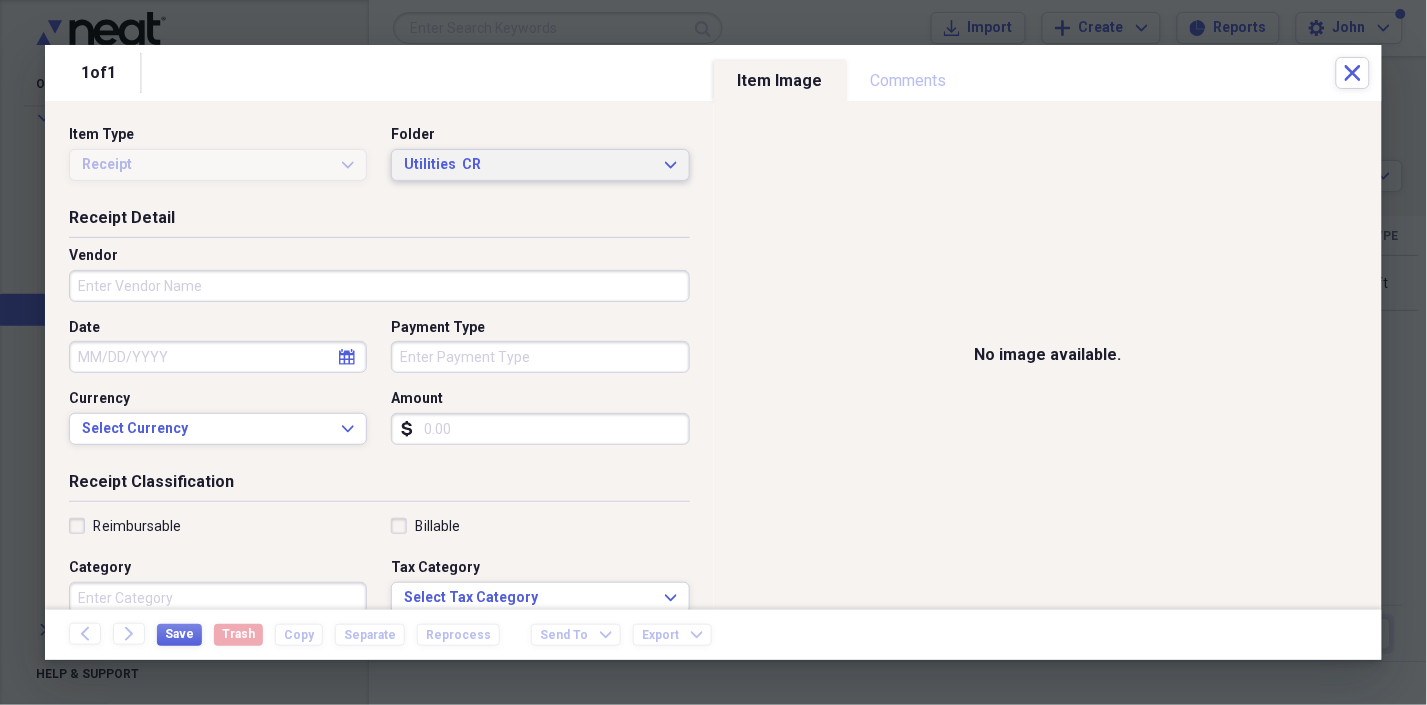 click on "Expand" 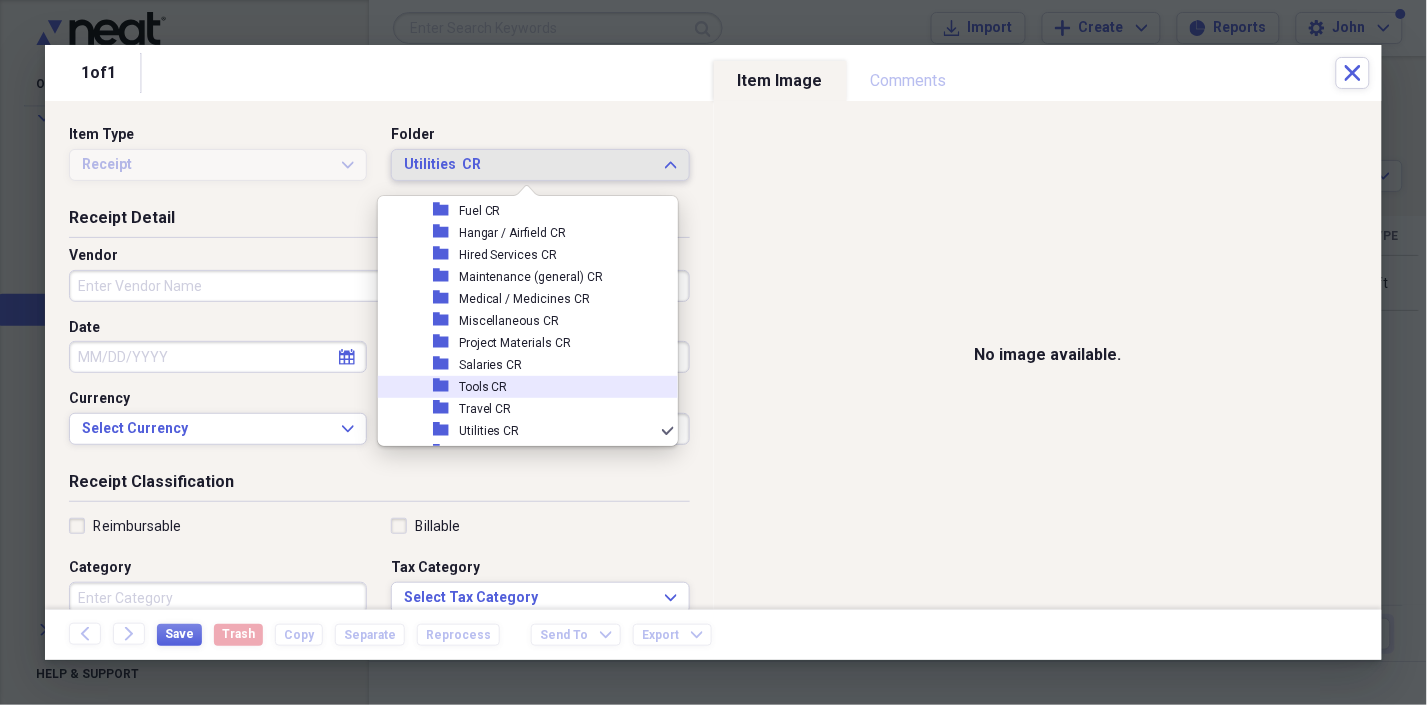 scroll, scrollTop: 252, scrollLeft: 0, axis: vertical 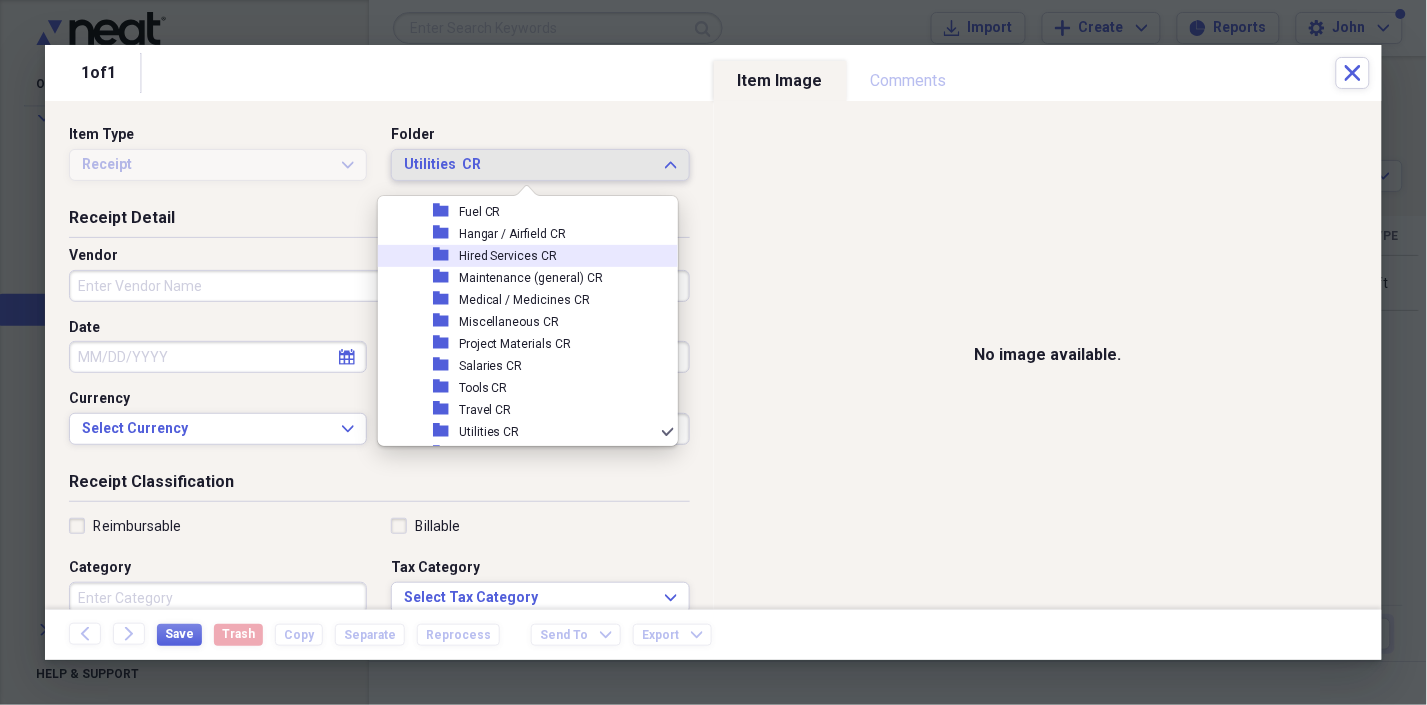 click on "Hired Services  CR" at bounding box center (508, 256) 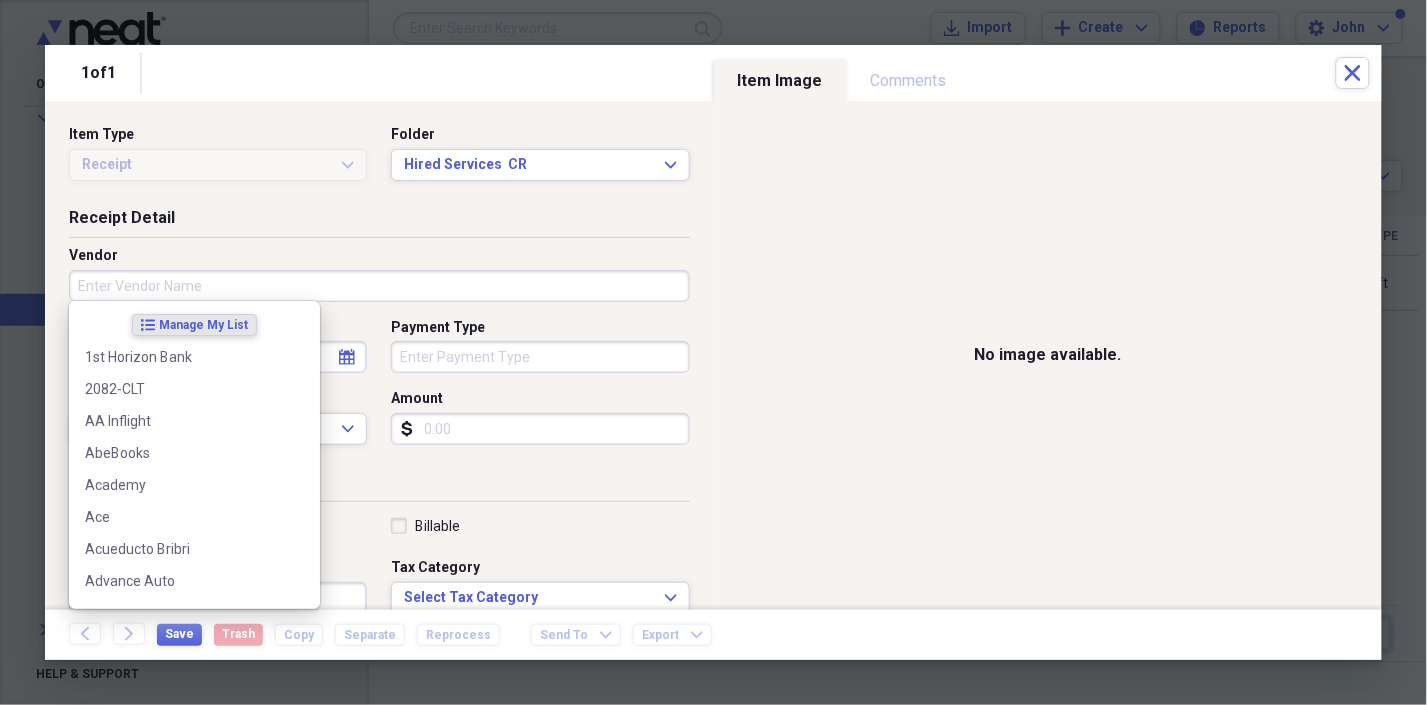 click on "Vendor" at bounding box center (379, 286) 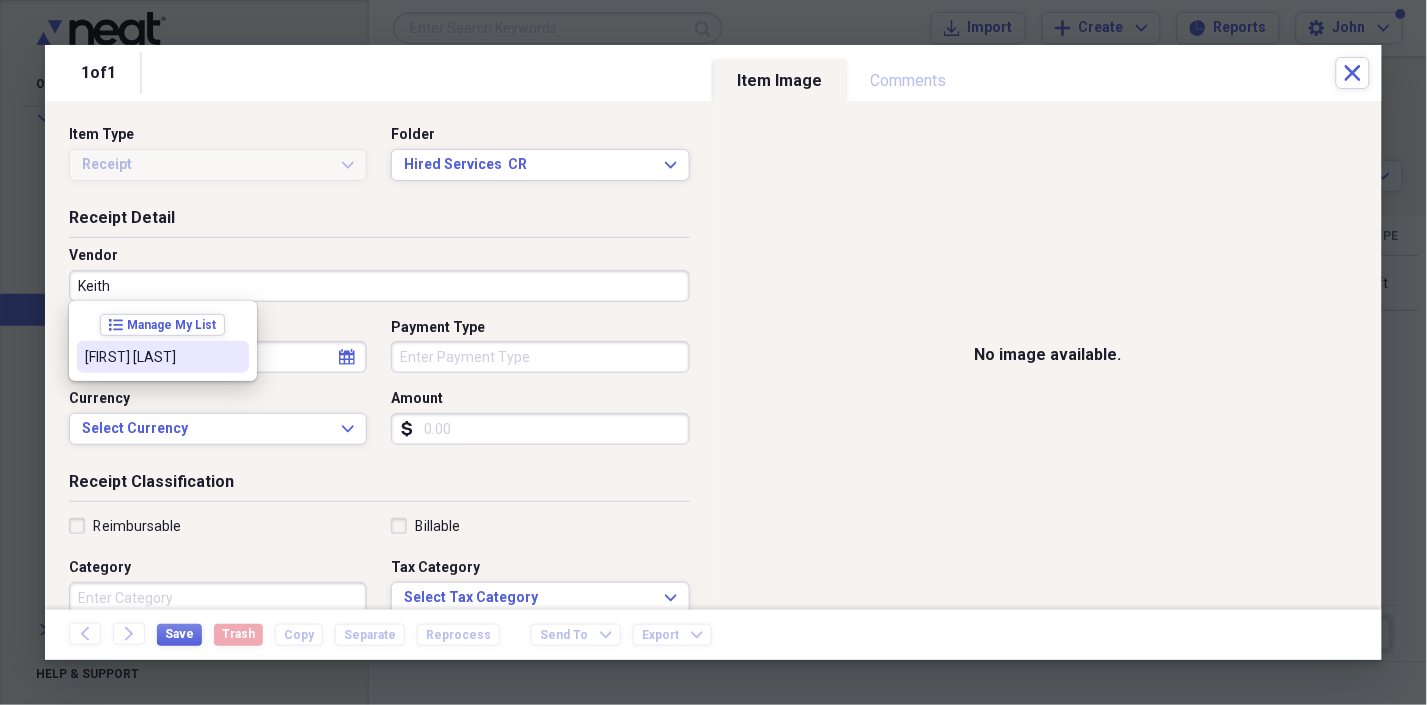 click on "[FIRST] [LAST]" at bounding box center (163, 357) 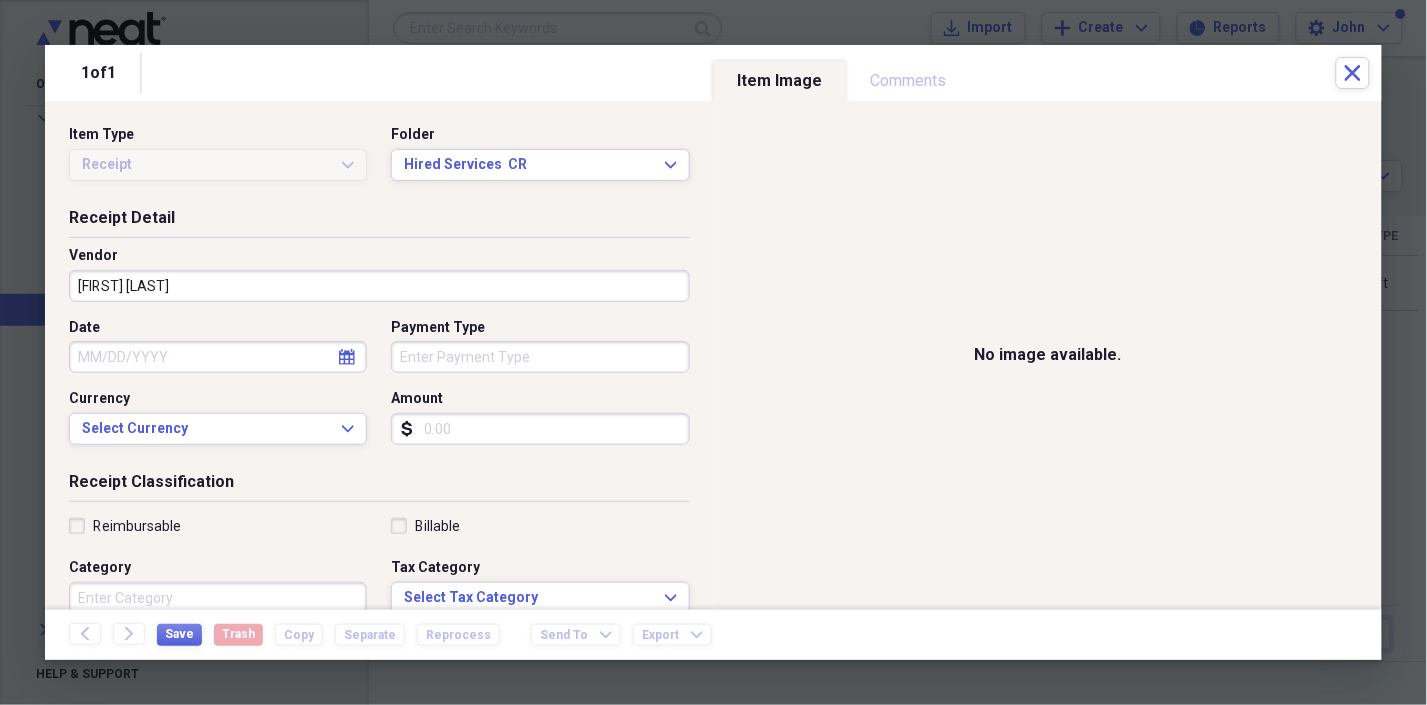 select on "7" 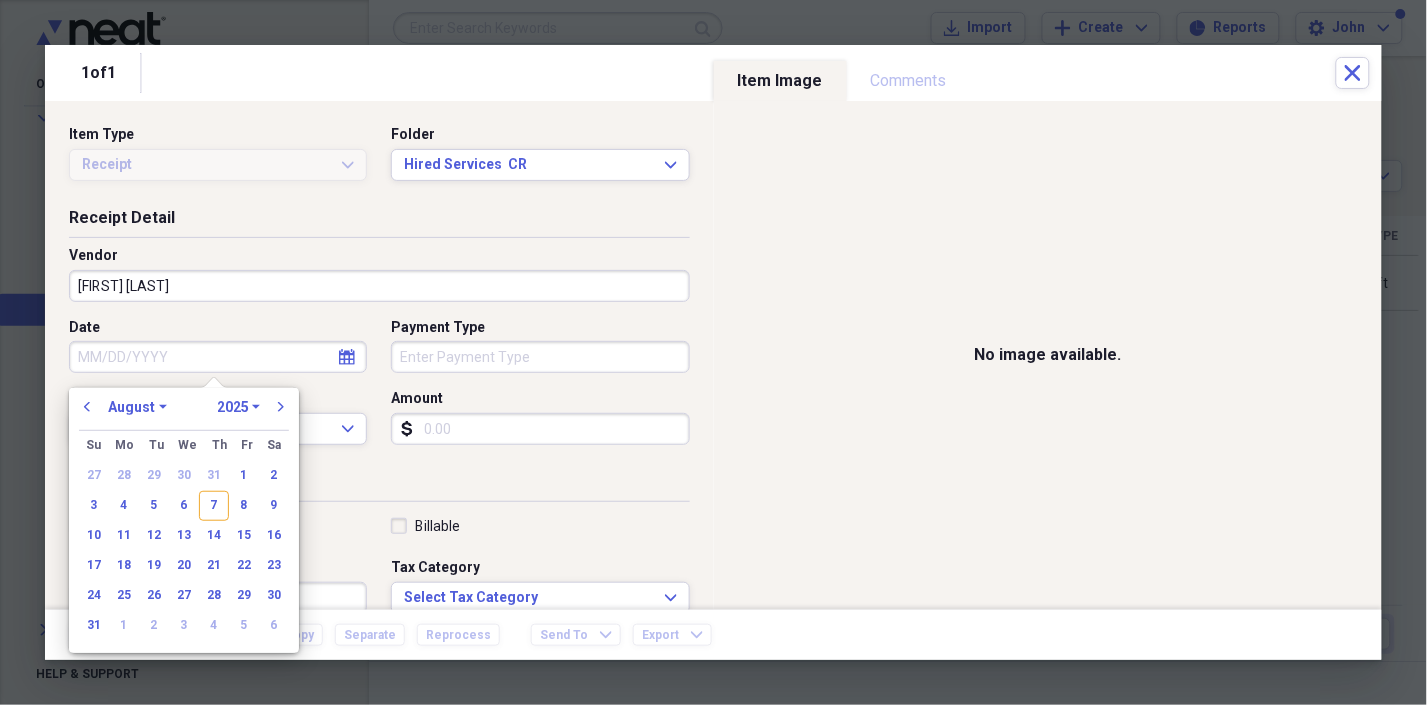 click on "Date" at bounding box center [218, 357] 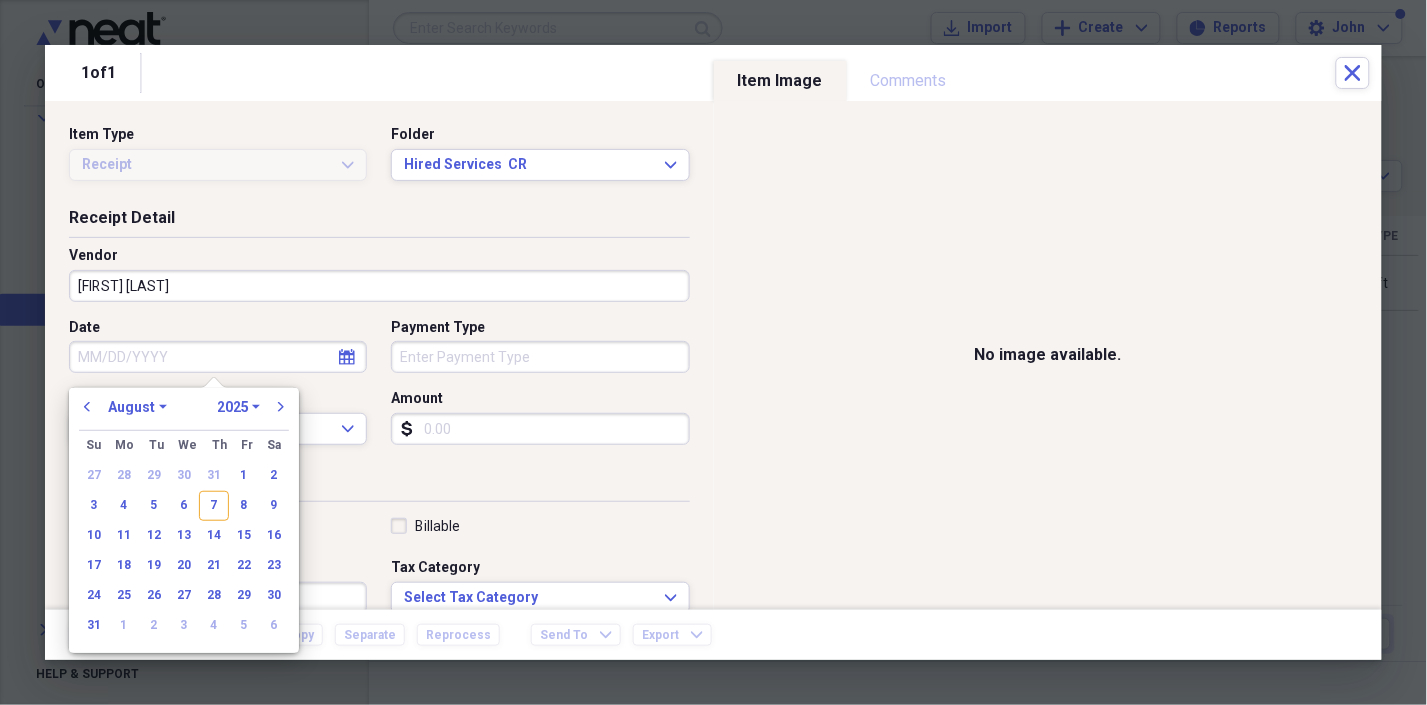click on "1970 1971 1972 1973 1974 1975 1976 1977 1978 1979 1980 1981 1982 1983 1984 1985 1986 1987 1988 1989 1990 1991 1992 1993 1994 1995 1996 1997 1998 1999 2000 2001 2002 2003 2004 2005 2006 2007 2008 2009 2010 2011 2012 2013 2014 2015 2016 2017 2018 2019 2020 2021 2022 2023 2024 2025 2026 2027 2028 2029 2030 2031 2032 2033 2034 2035" at bounding box center (238, 407) 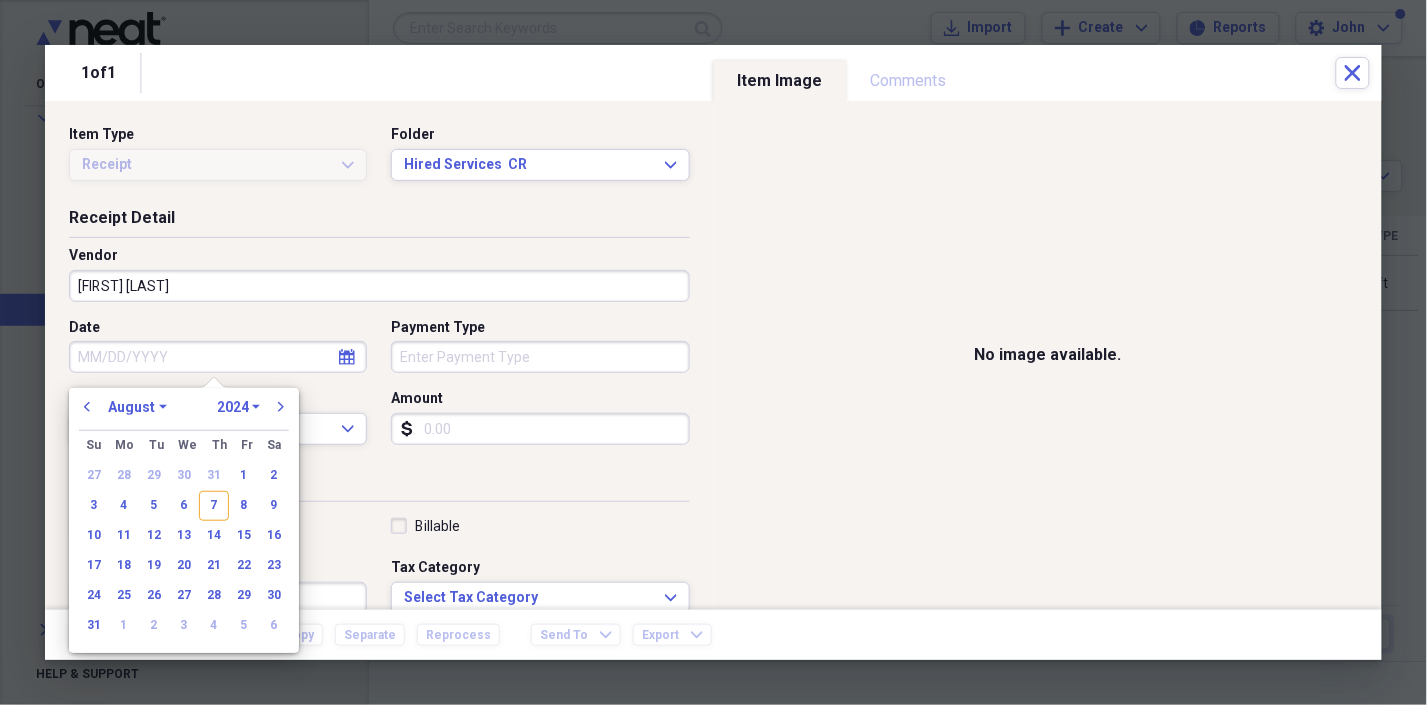 click on "1970 1971 1972 1973 1974 1975 1976 1977 1978 1979 1980 1981 1982 1983 1984 1985 1986 1987 1988 1989 1990 1991 1992 1993 1994 1995 1996 1997 1998 1999 2000 2001 2002 2003 2004 2005 2006 2007 2008 2009 2010 2011 2012 2013 2014 2015 2016 2017 2018 2019 2020 2021 2022 2023 2024 2025 2026 2027 2028 2029 2030 2031 2032 2033 2034 2035" at bounding box center [238, 407] 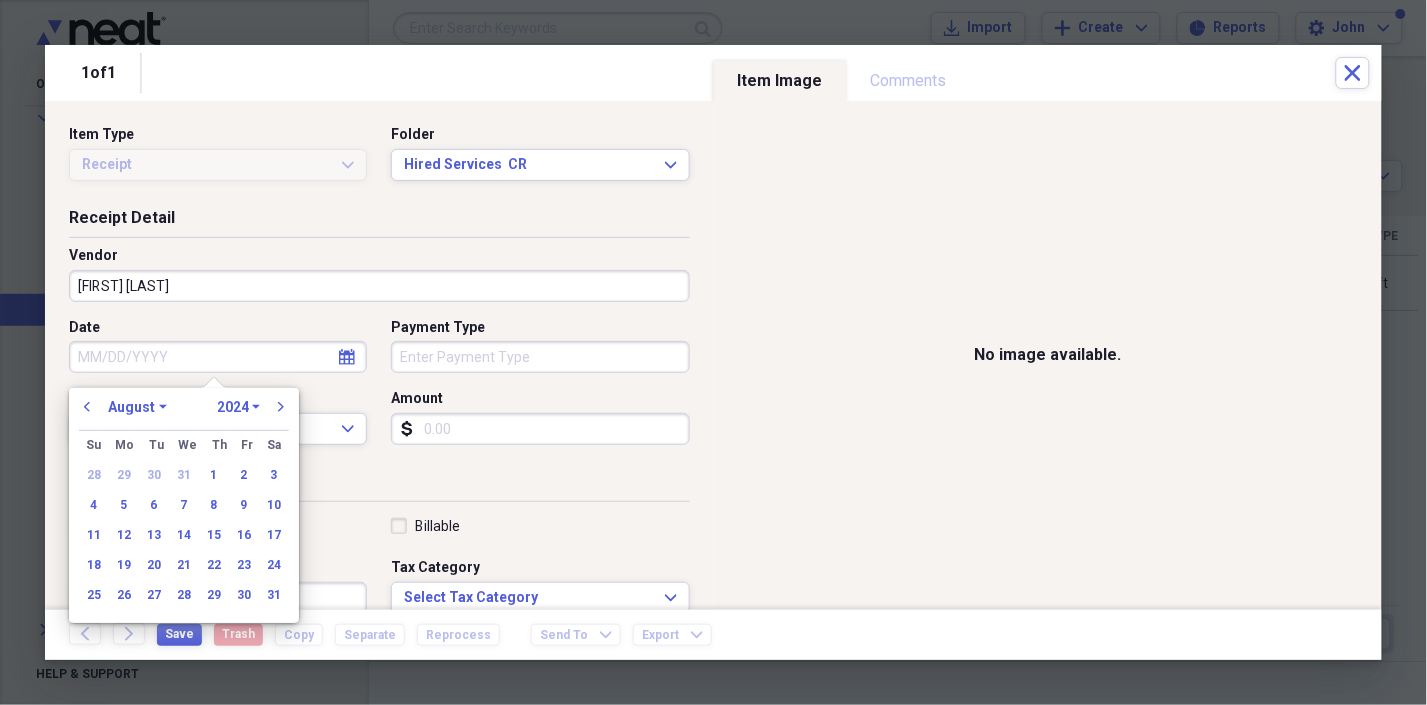click on "January February March April May June July August September October November December" at bounding box center (137, 407) 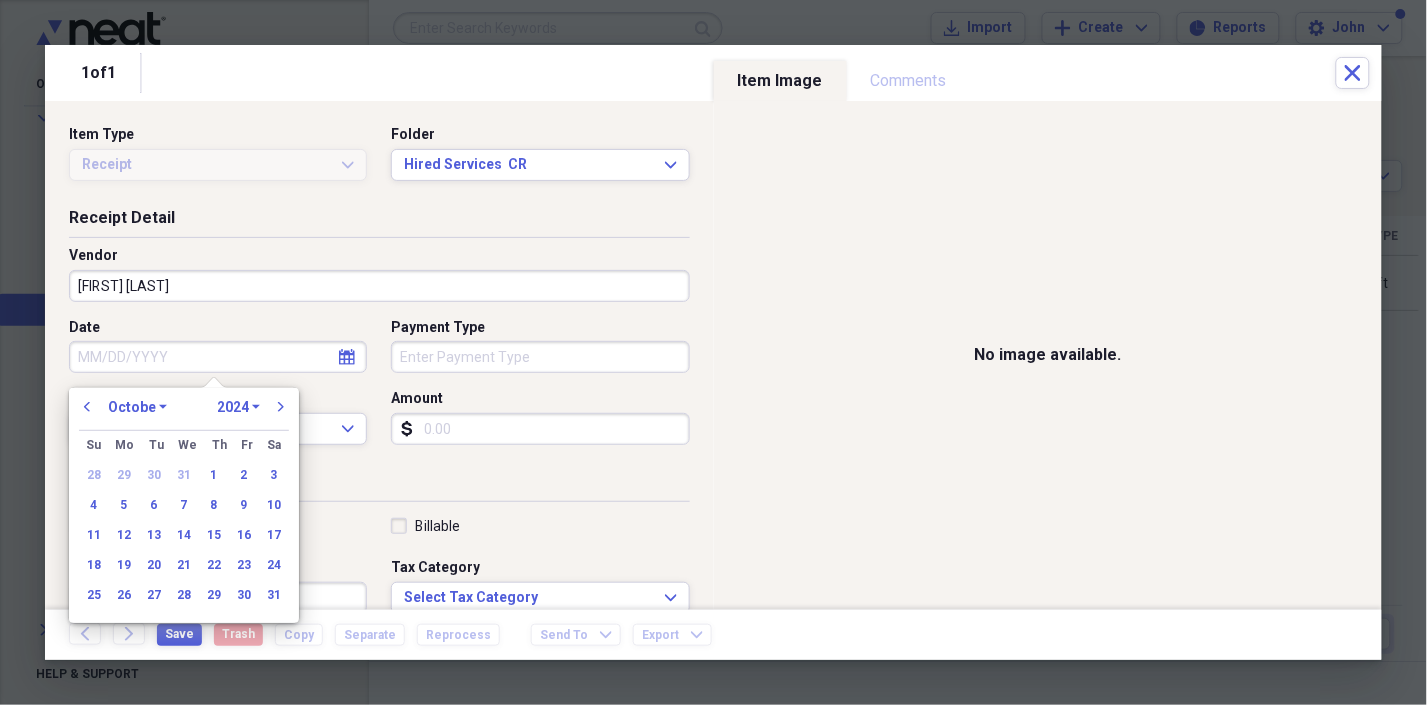 click on "January February March April May June July August September October November December" at bounding box center [137, 407] 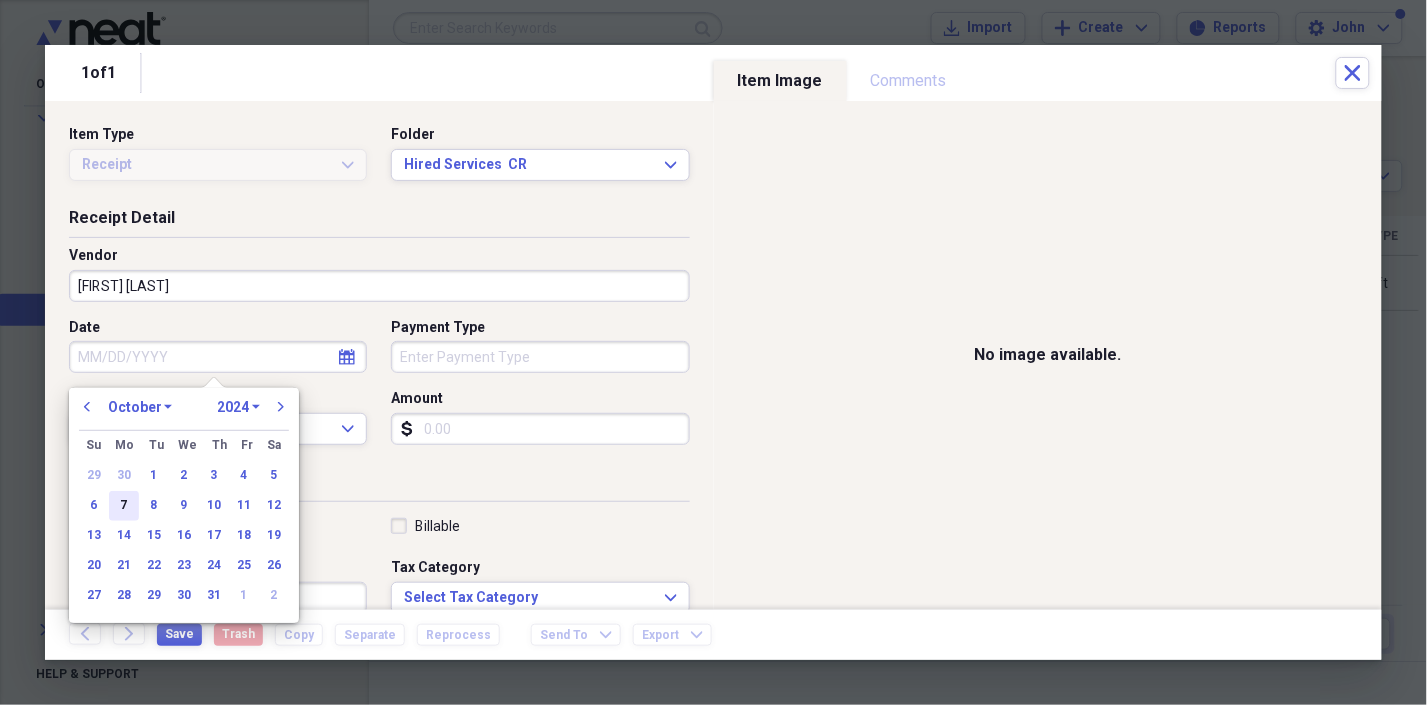 click on "7" at bounding box center [124, 506] 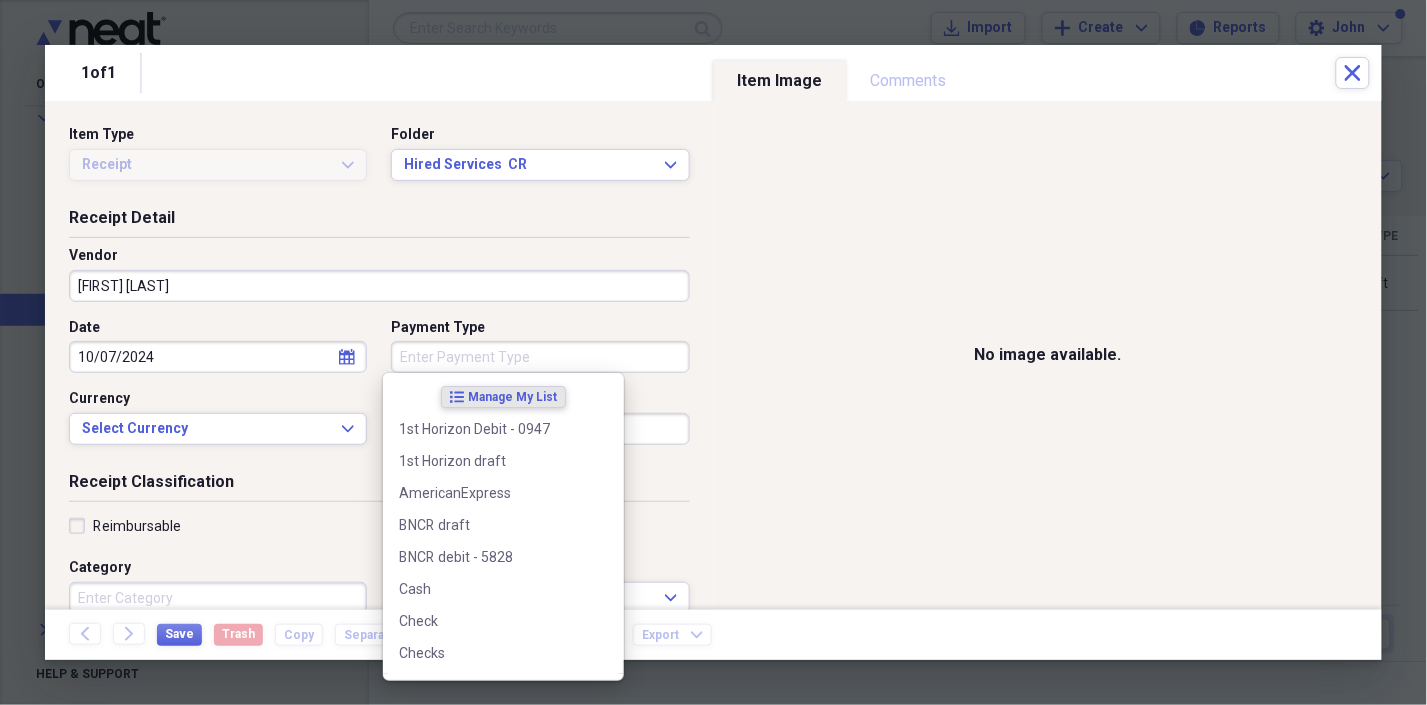 click on "Payment Type" at bounding box center (540, 357) 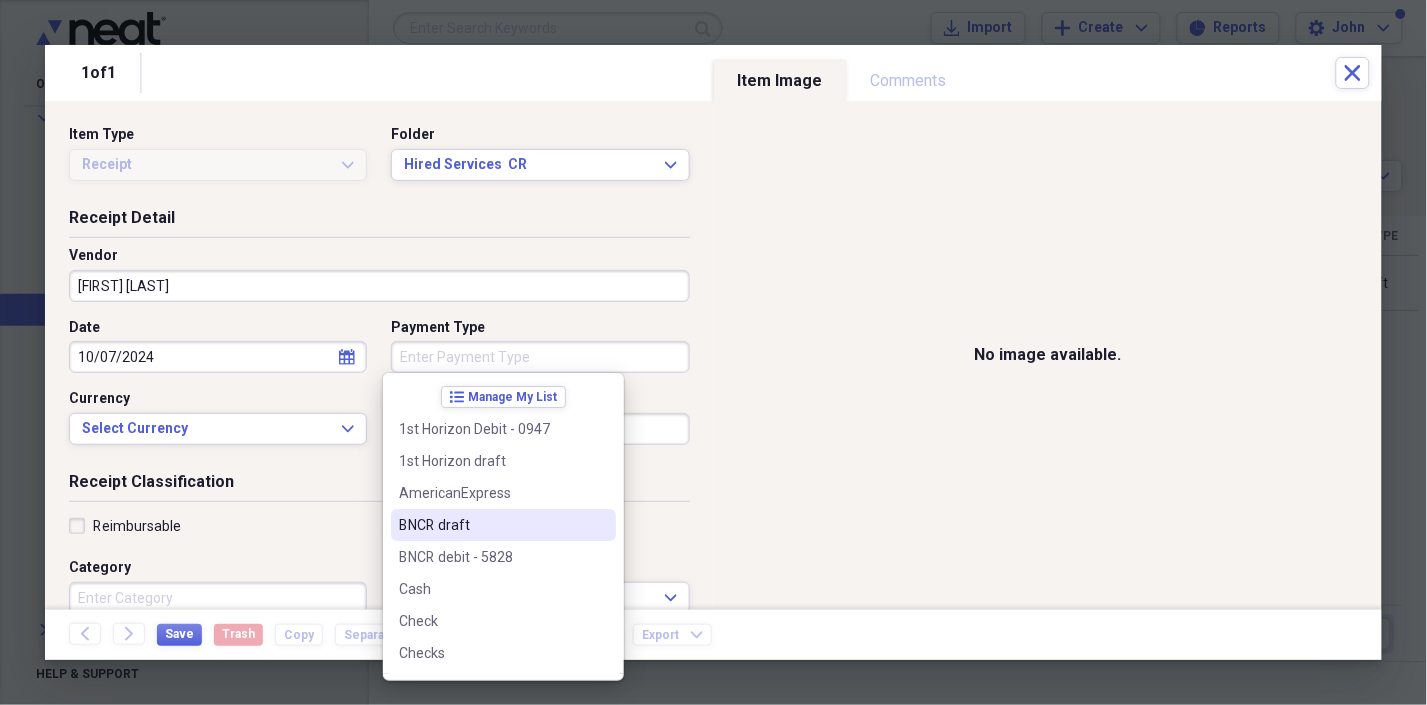 click on "BNCR  draft" at bounding box center (491, 525) 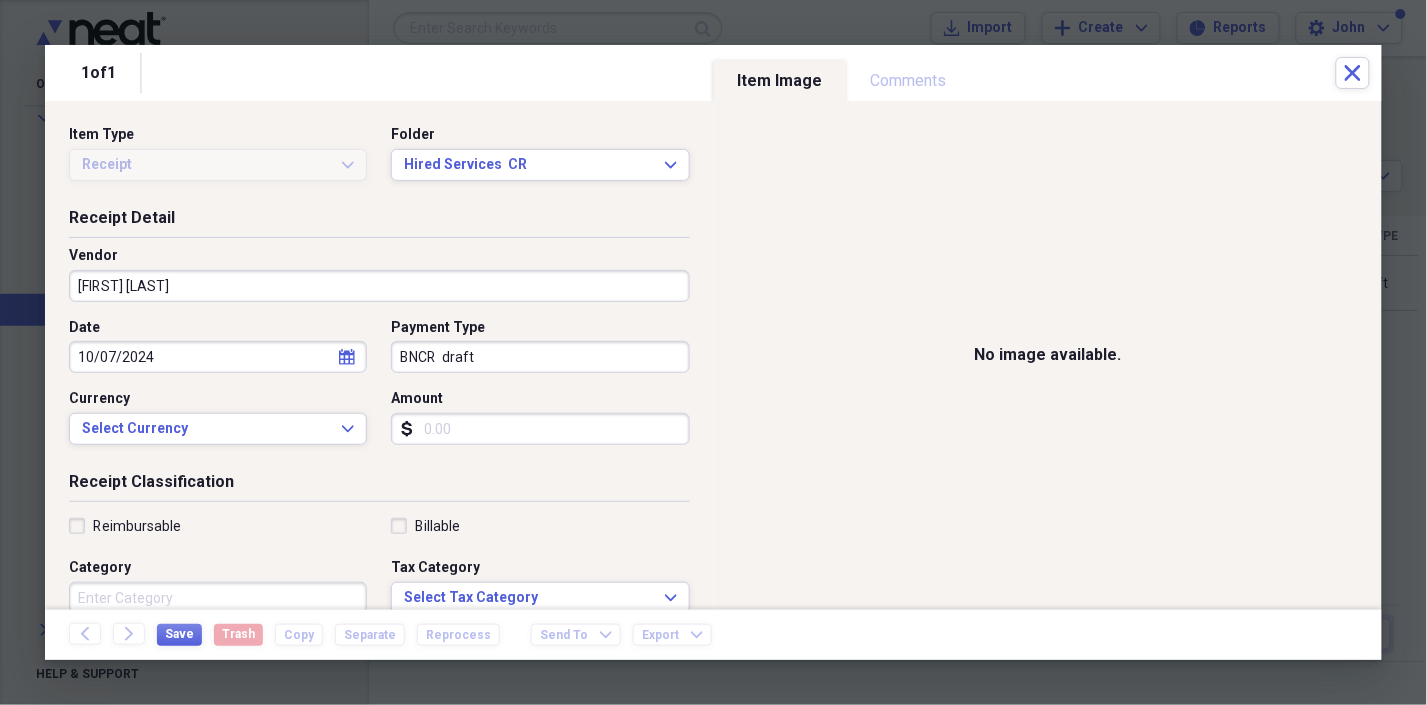 click on "Amount" at bounding box center [540, 429] 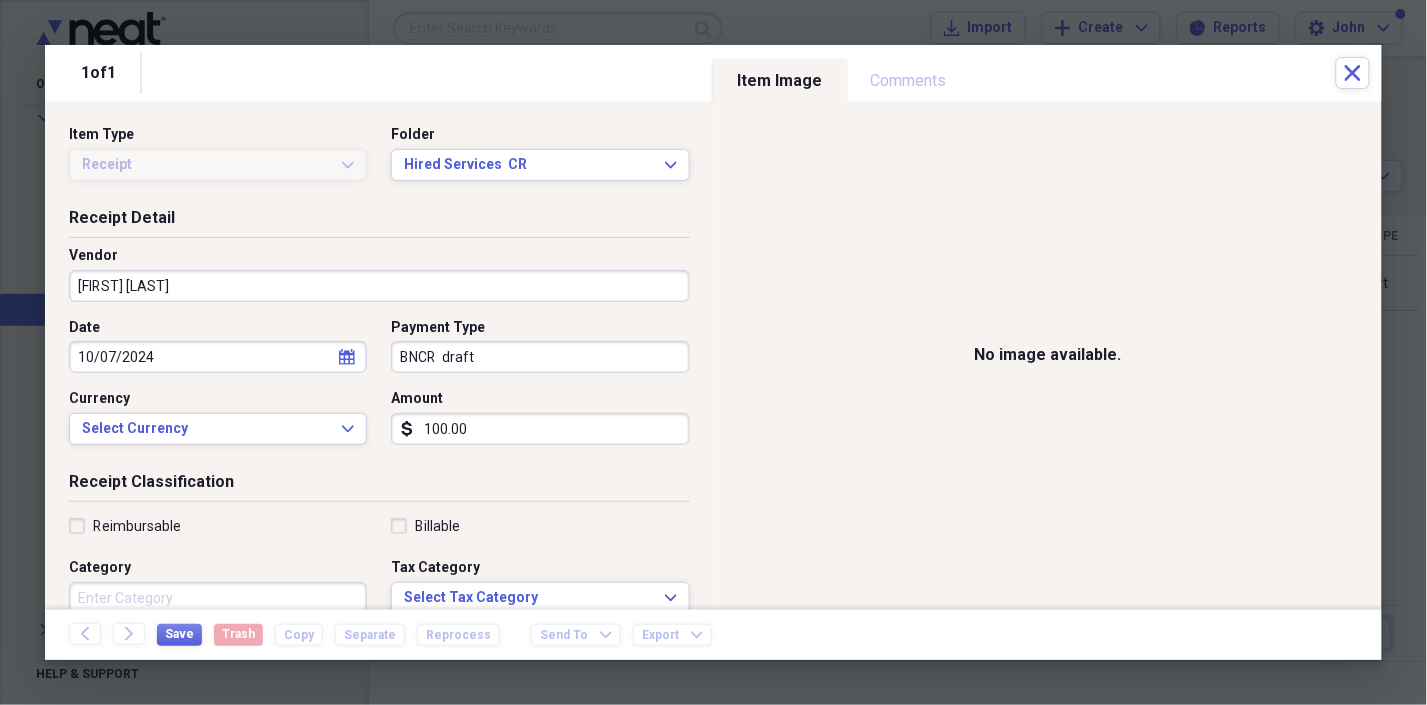 type on "100.00" 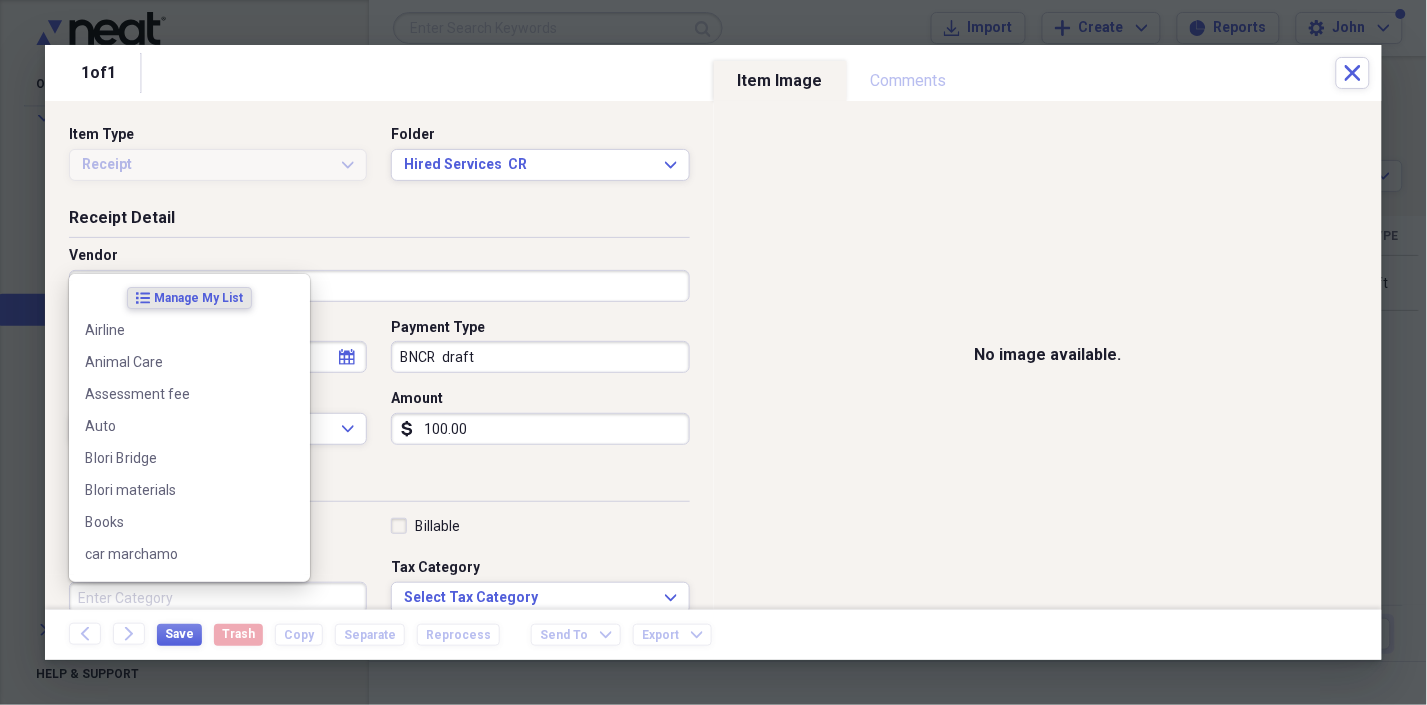 click on "Category" at bounding box center (218, 598) 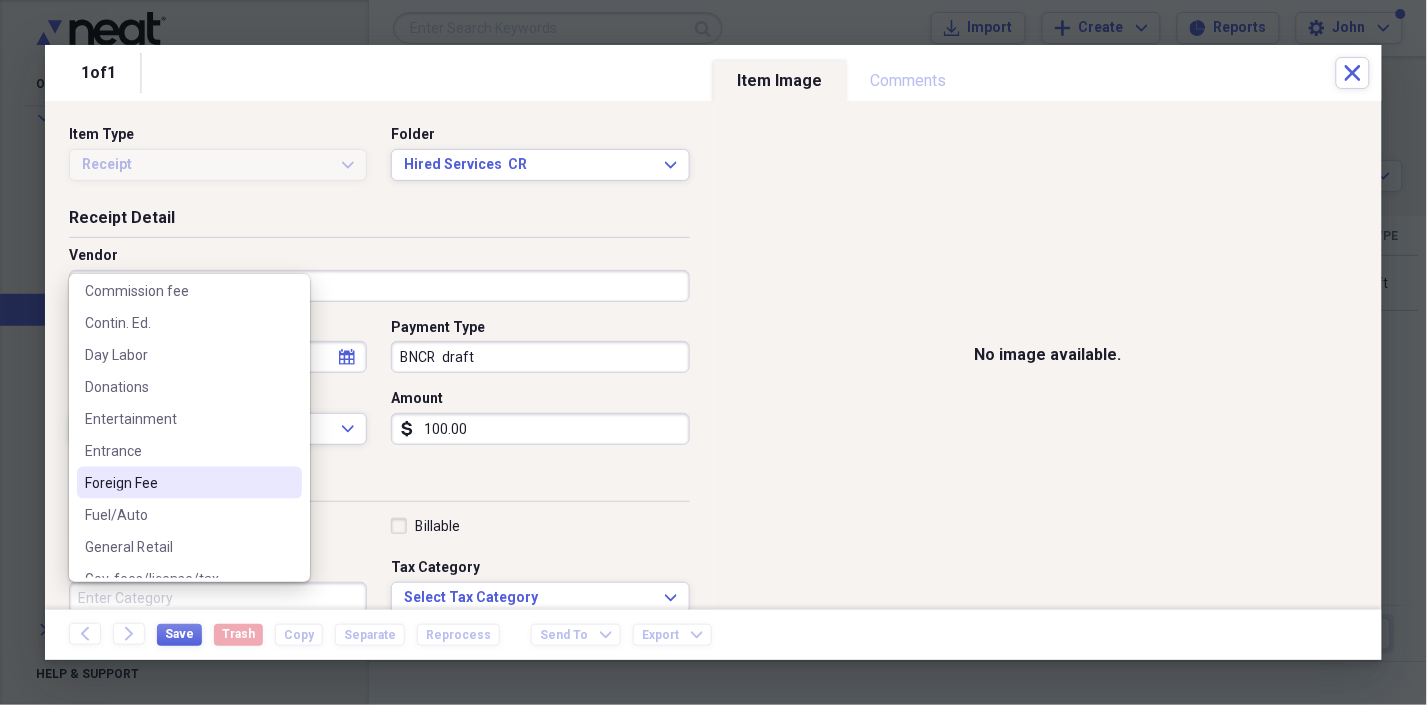 scroll, scrollTop: 555, scrollLeft: 0, axis: vertical 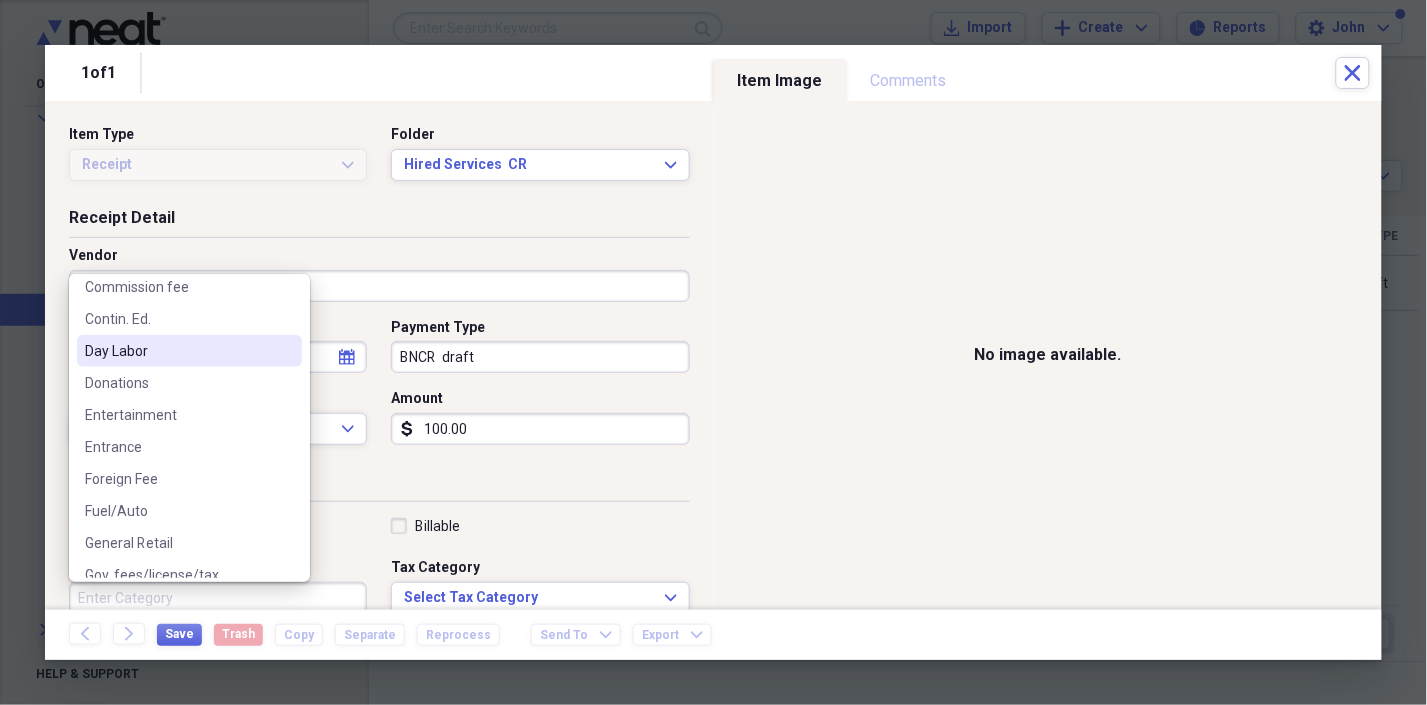 click on "Day Labor" at bounding box center [177, 351] 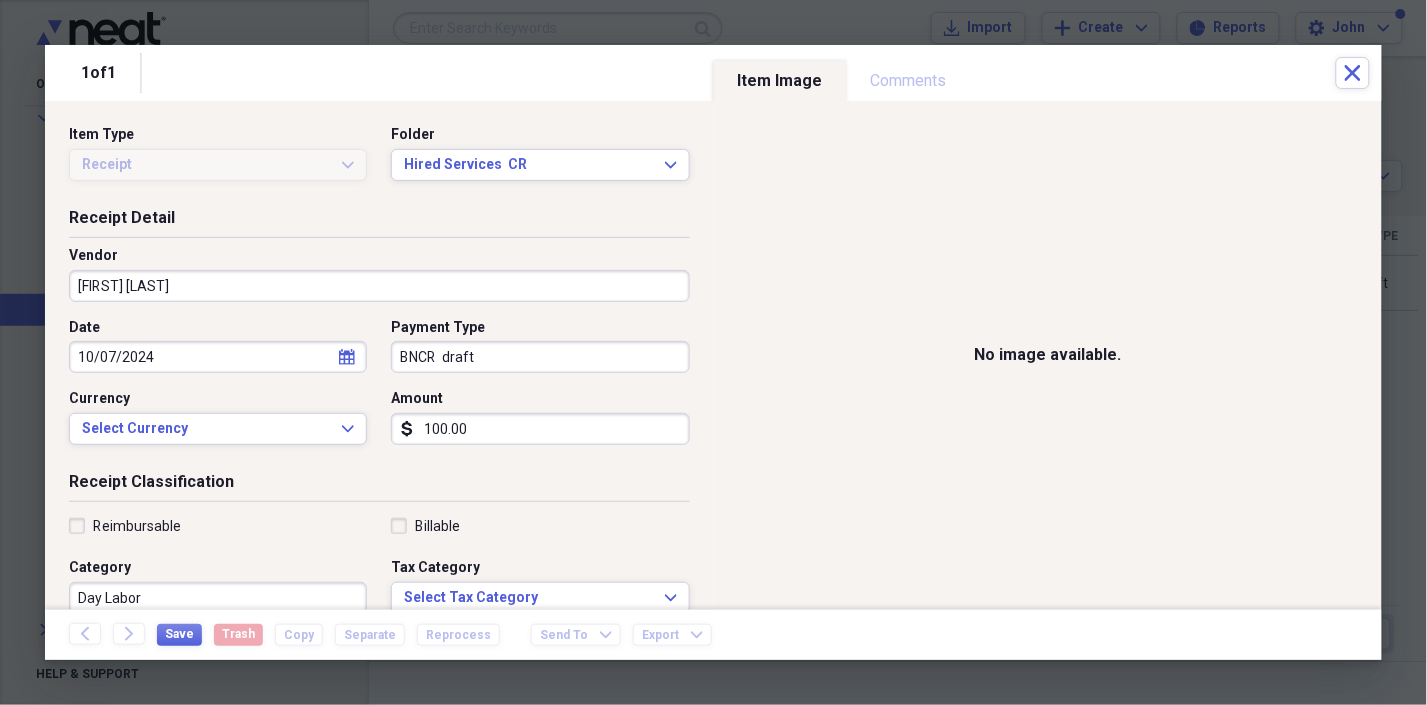 scroll, scrollTop: 3, scrollLeft: 0, axis: vertical 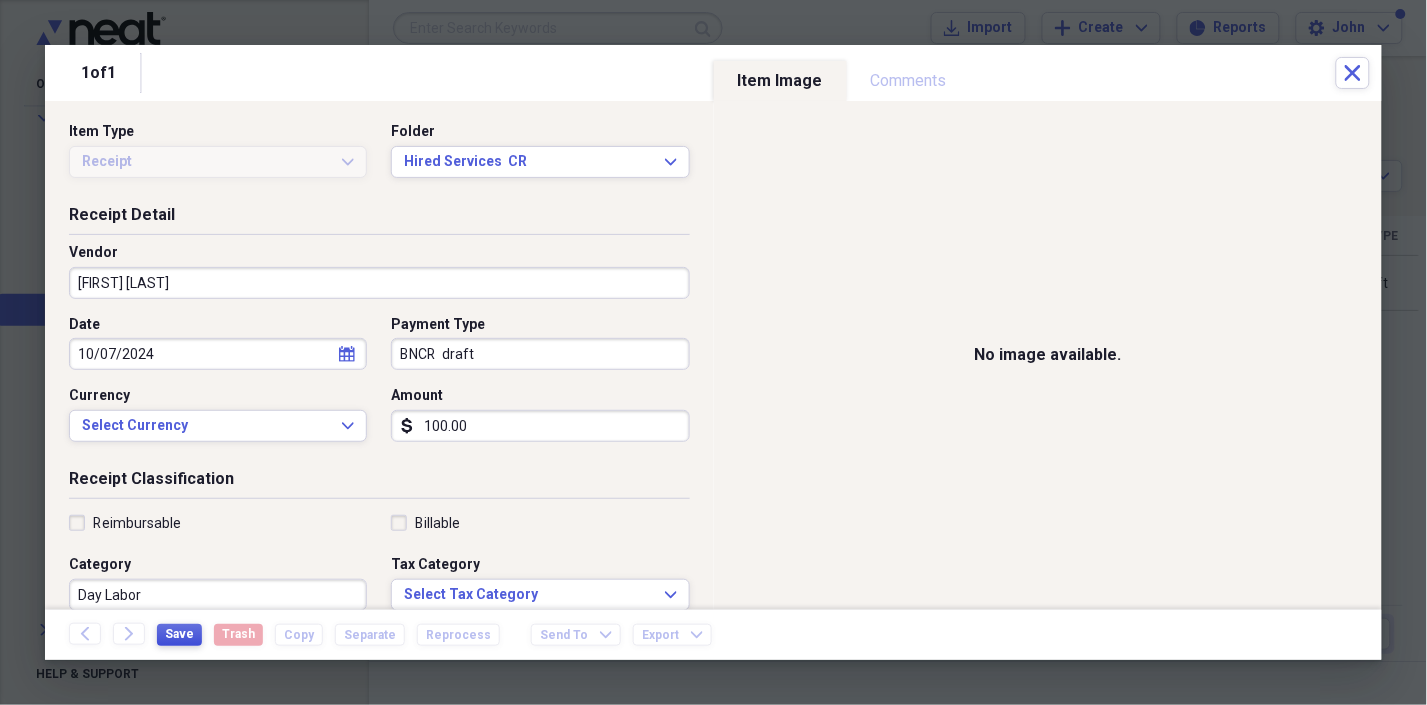 click on "Save" at bounding box center [179, 634] 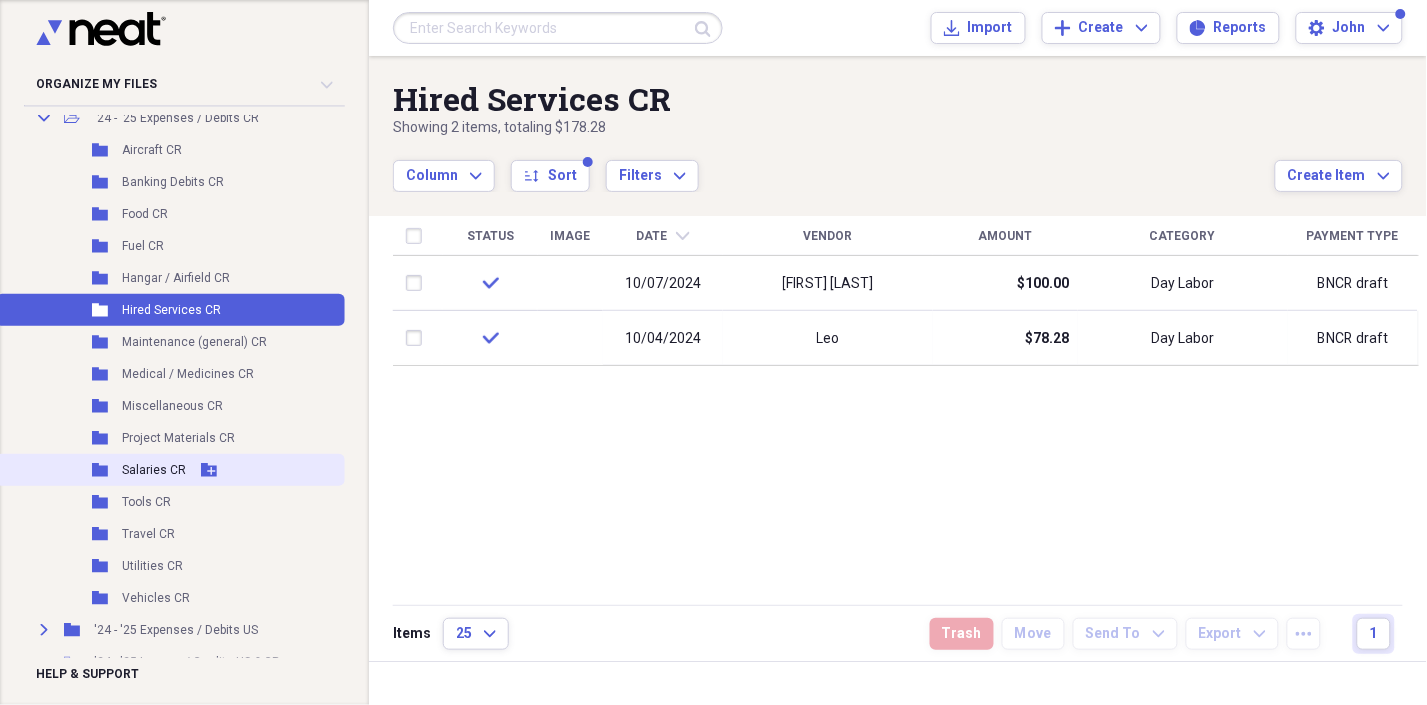 click on "Salaries  CR" at bounding box center [154, 470] 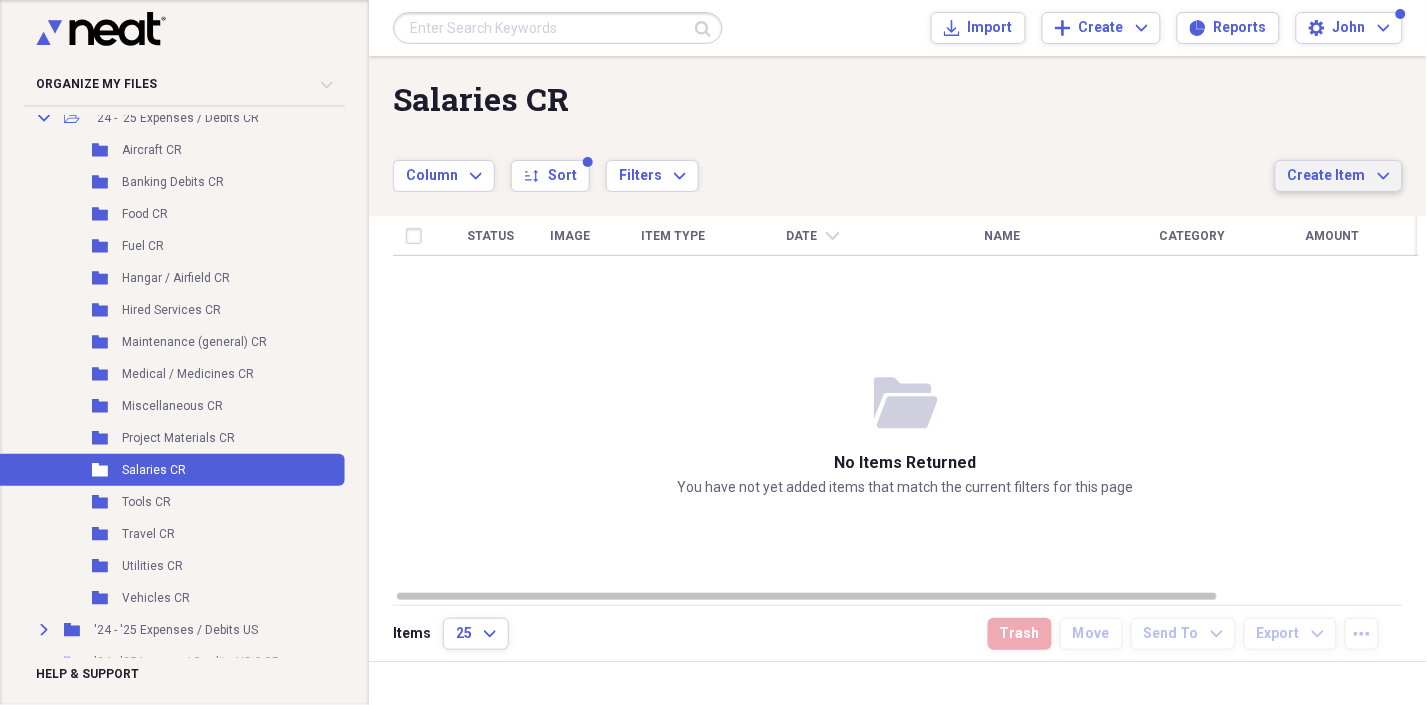 click on "Create Item Expand" at bounding box center [1339, 176] 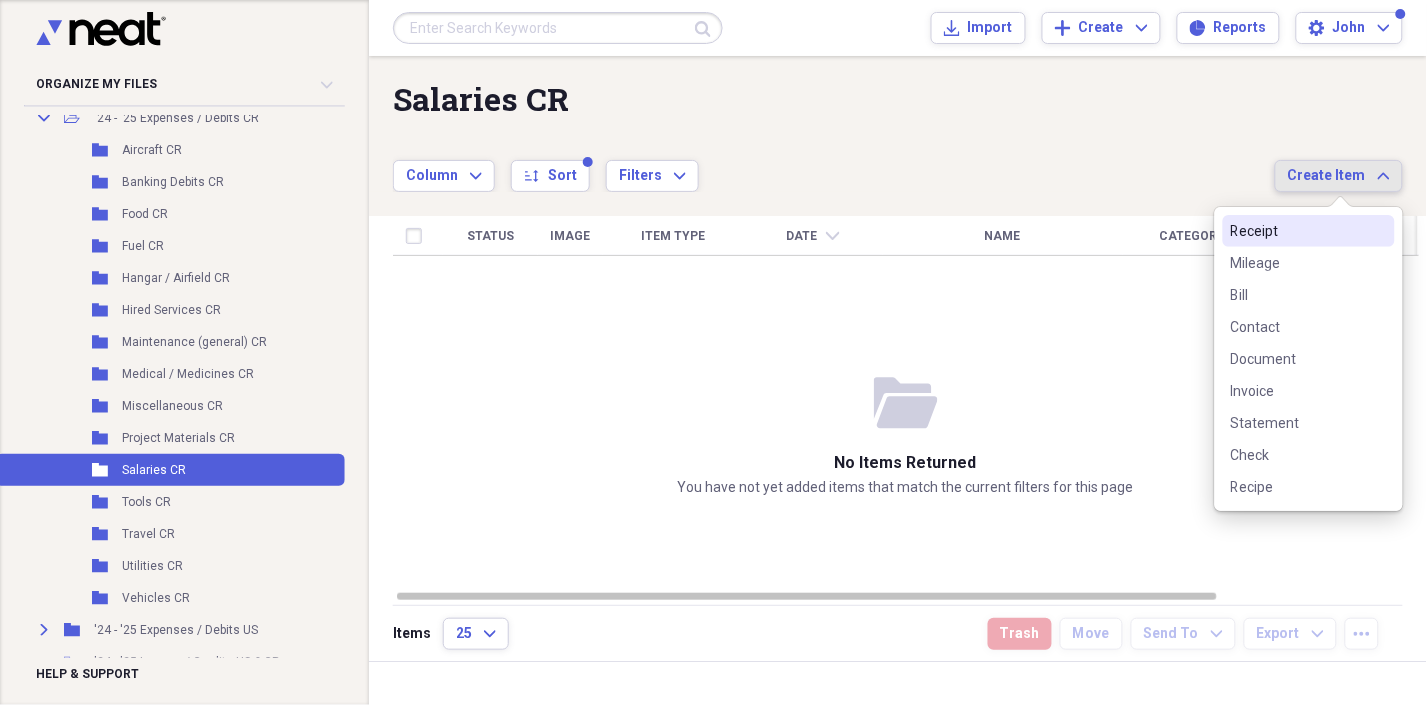 click on "Receipt" at bounding box center (1297, 231) 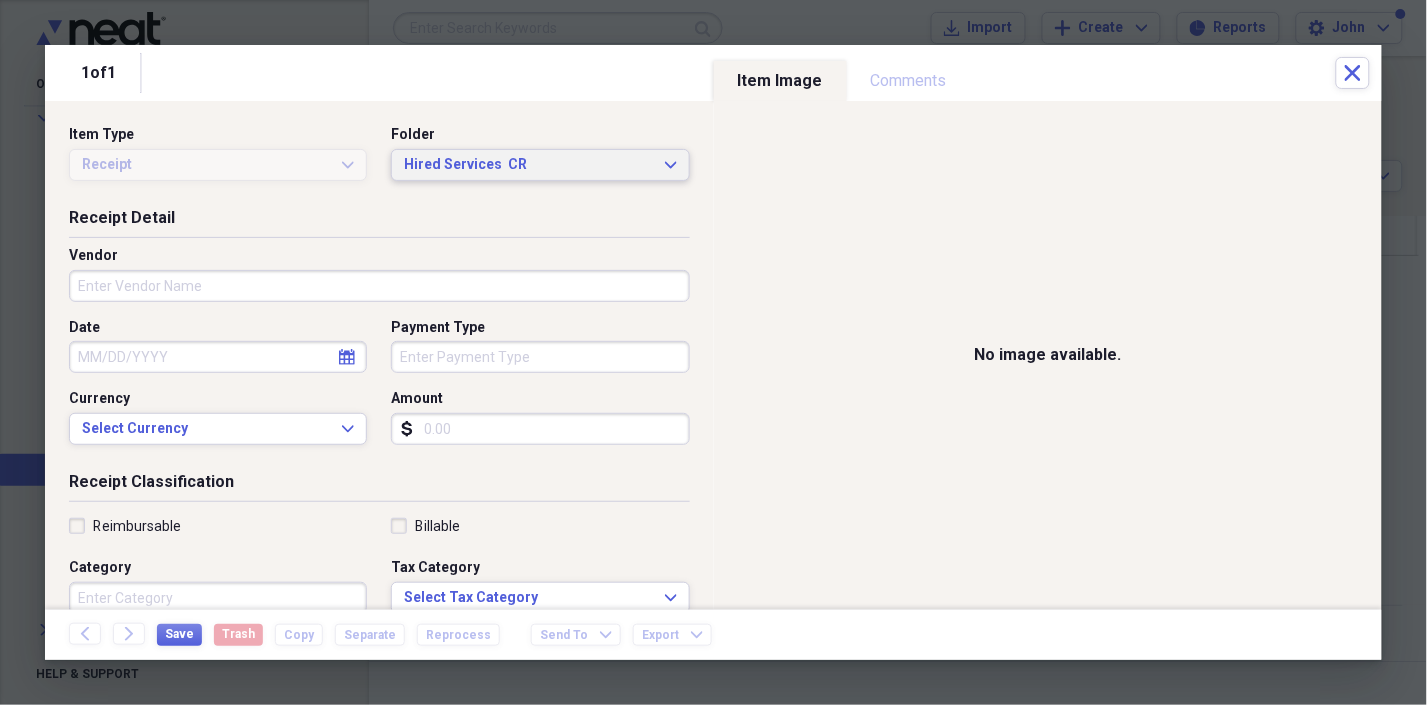 click on "Hired Services  CR Expand" at bounding box center [540, 165] 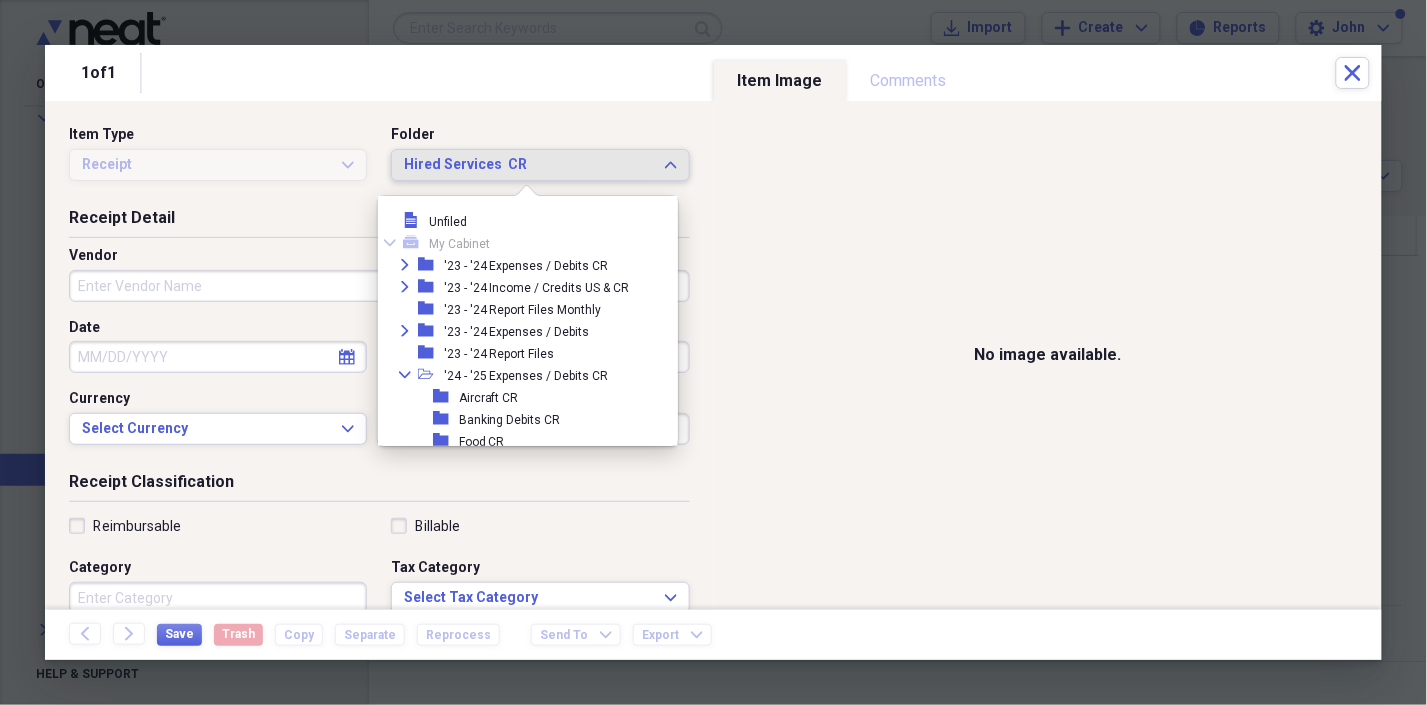 scroll, scrollTop: 186, scrollLeft: 0, axis: vertical 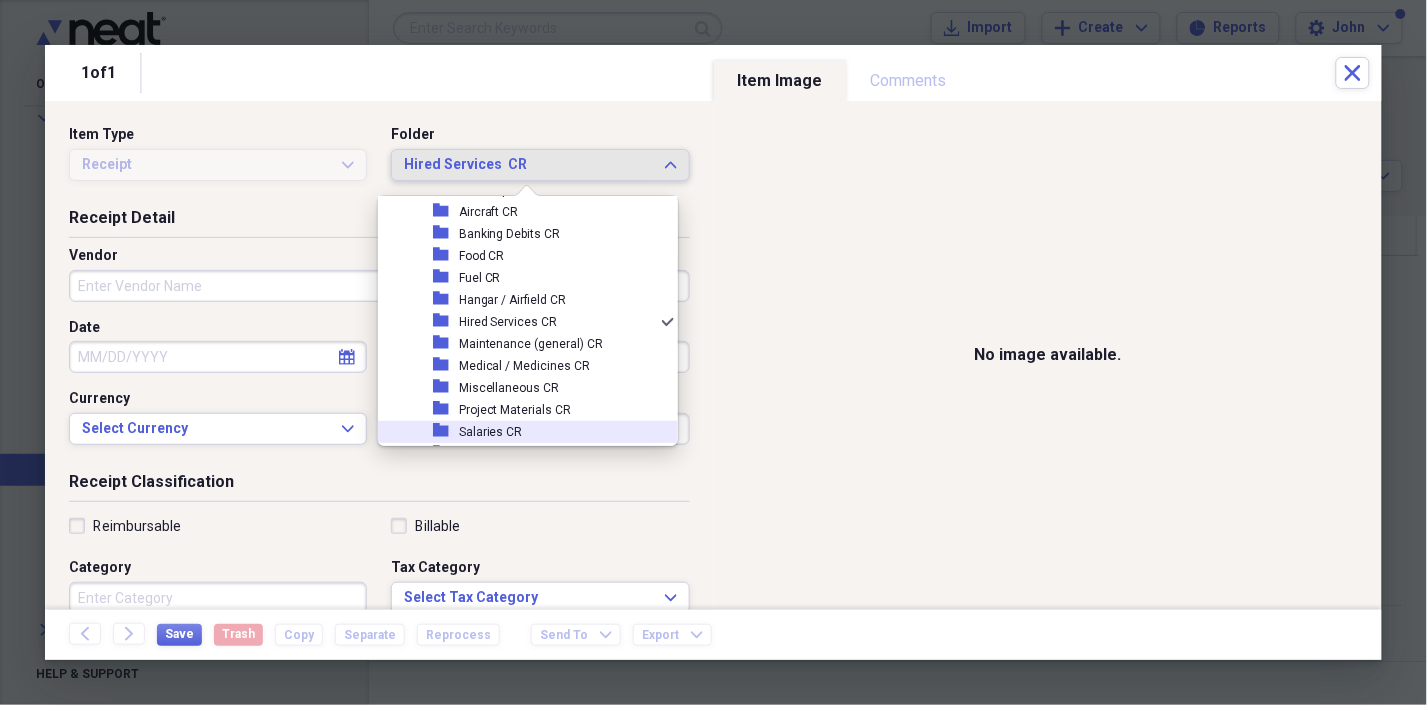 click on "Salaries  CR" at bounding box center (491, 432) 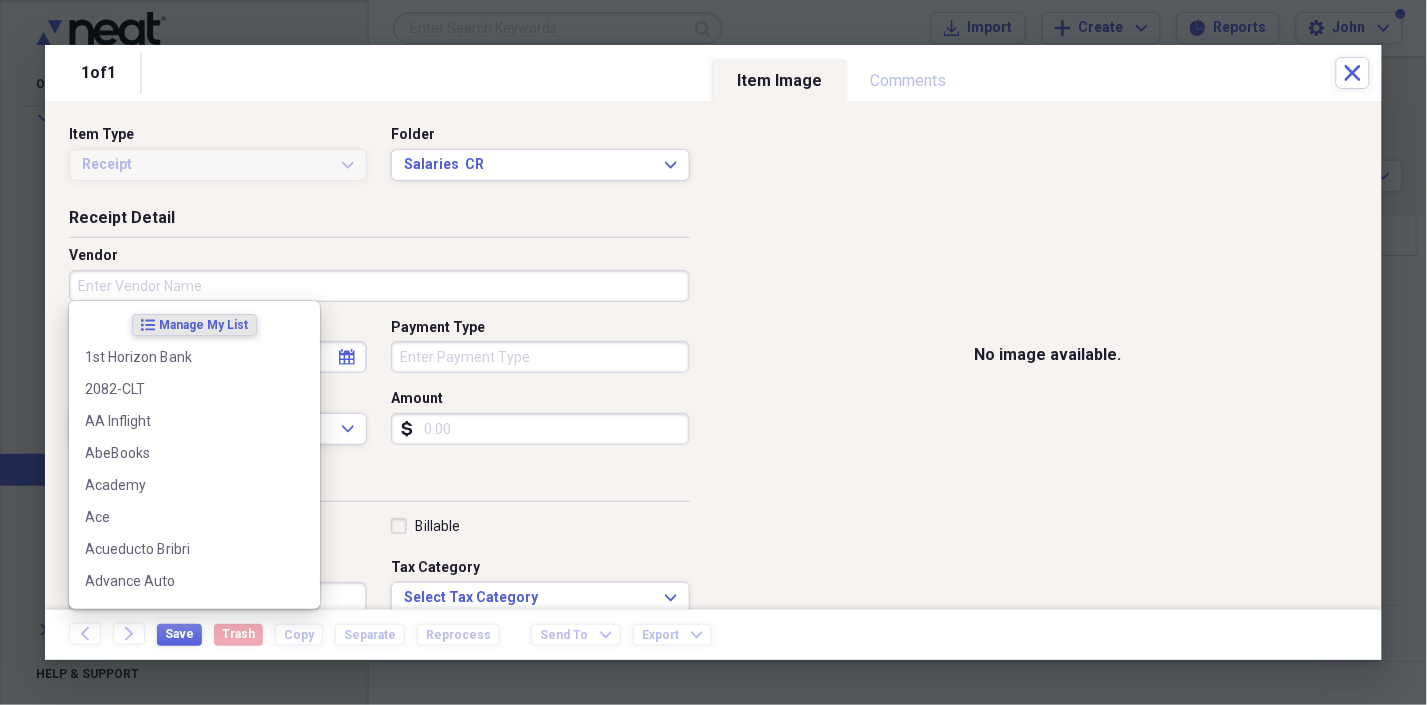 click on "Vendor" at bounding box center [379, 286] 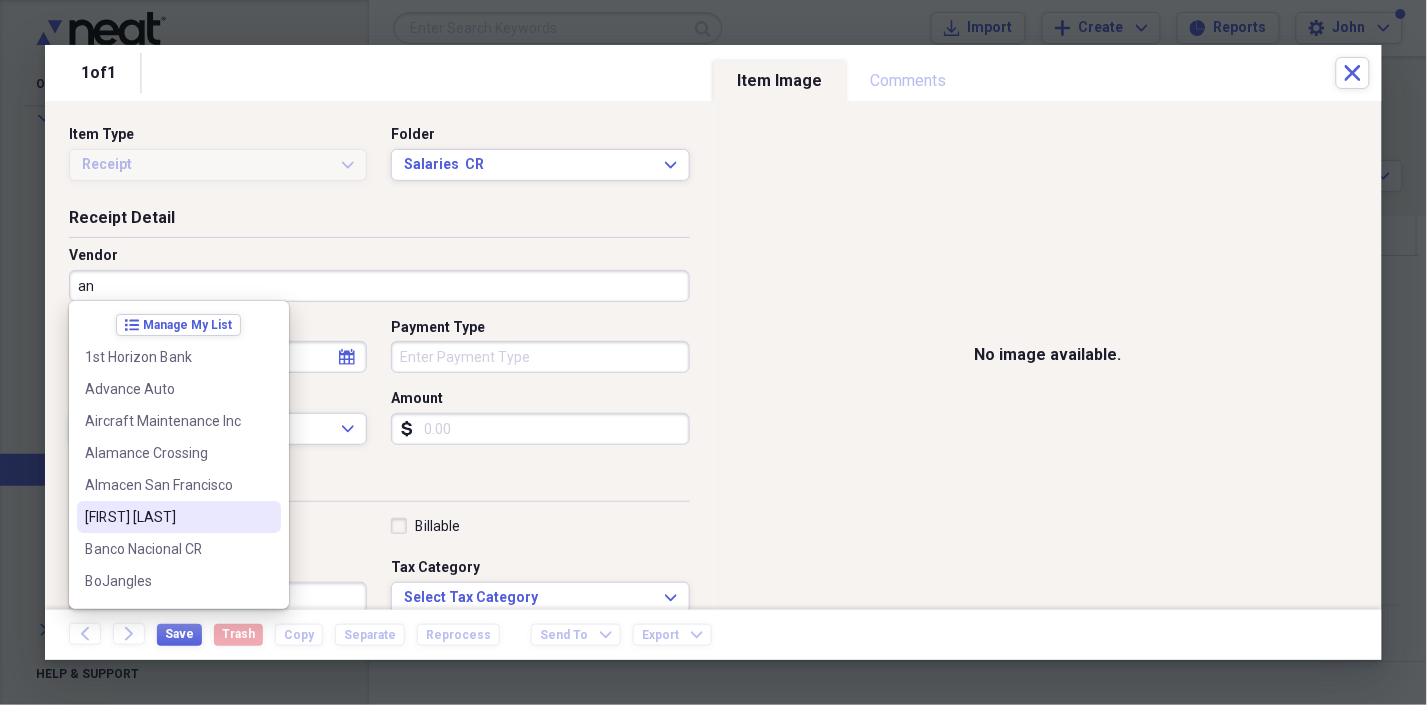 click on "[FIRST] [LAST]" at bounding box center (167, 517) 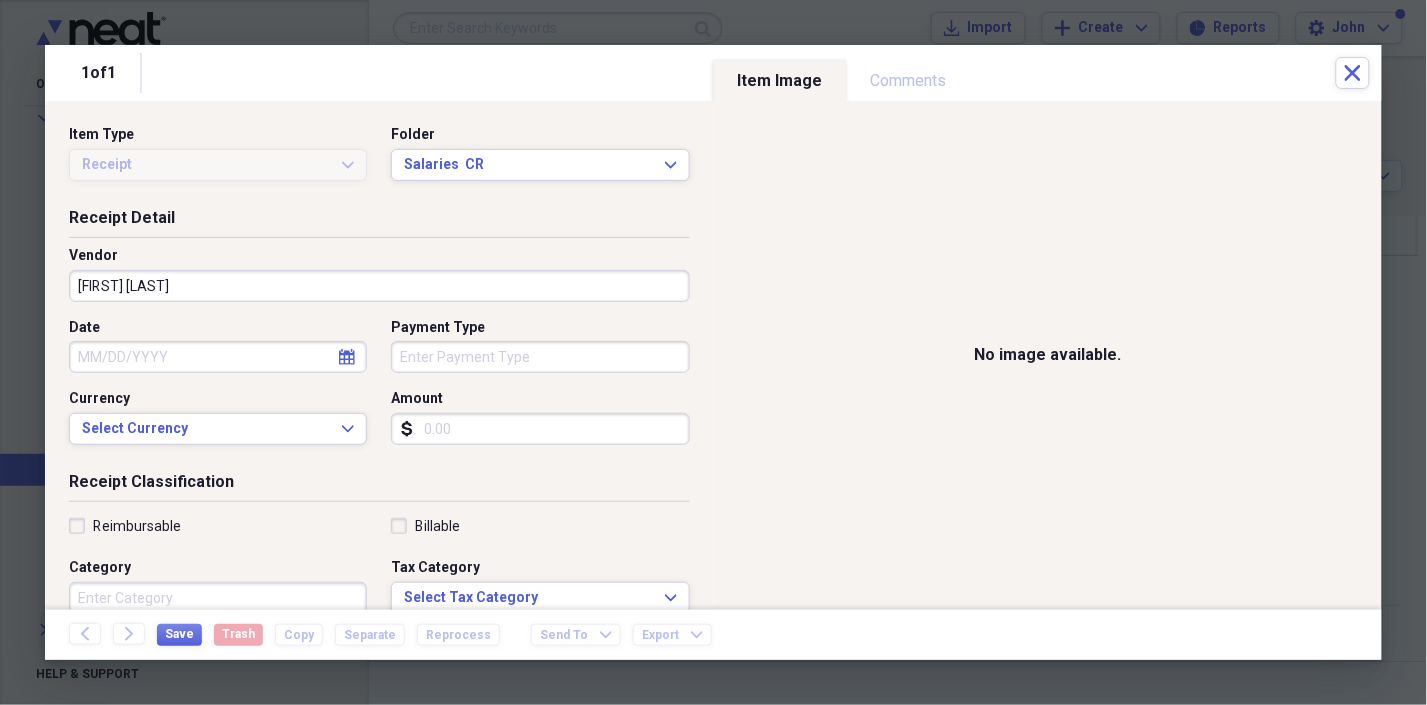 select on "7" 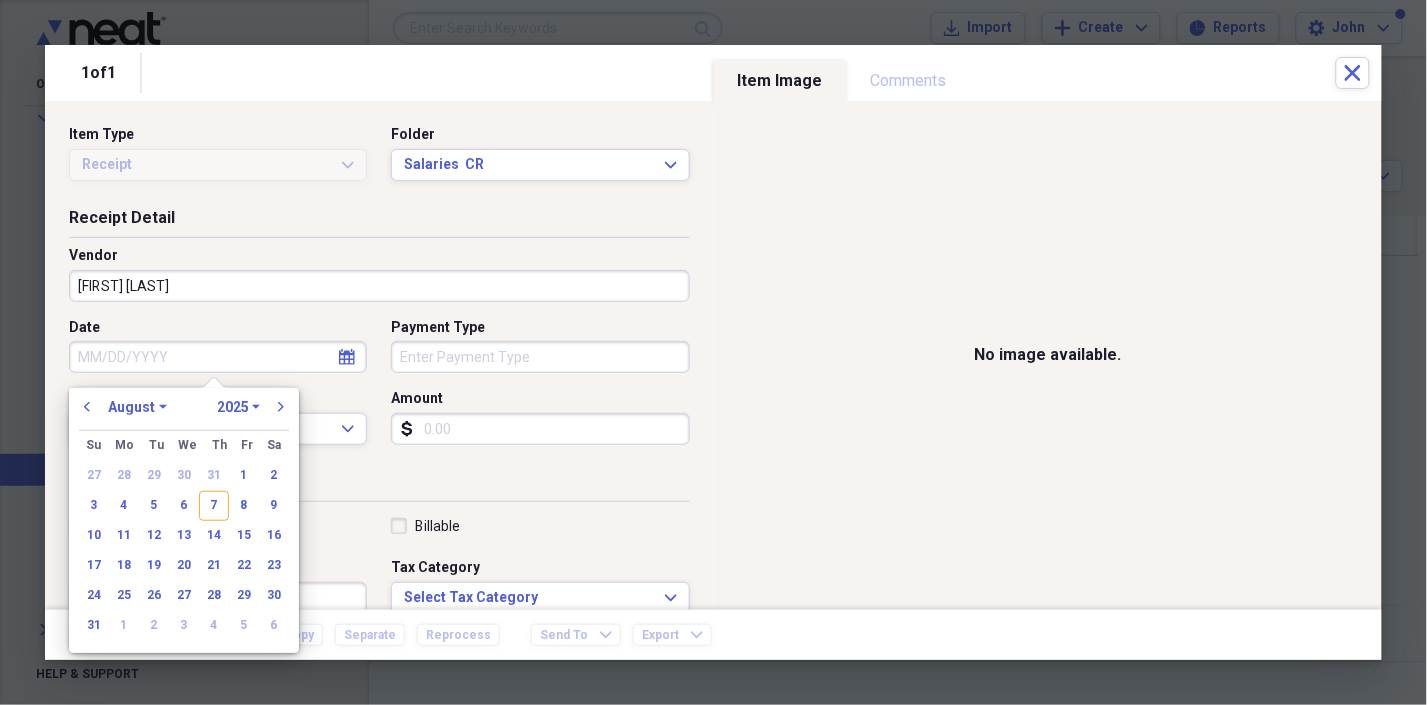click on "Date" at bounding box center [218, 357] 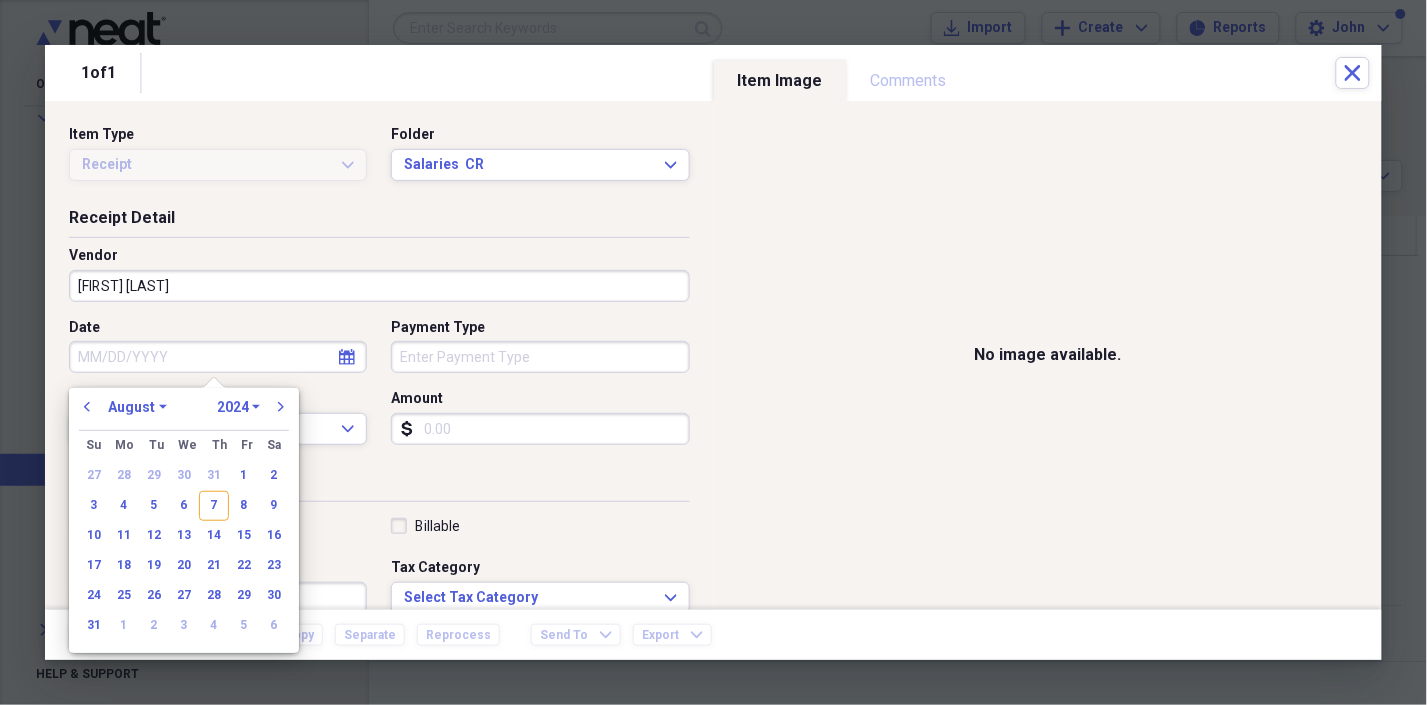click on "1970 1971 1972 1973 1974 1975 1976 1977 1978 1979 1980 1981 1982 1983 1984 1985 1986 1987 1988 1989 1990 1991 1992 1993 1994 1995 1996 1997 1998 1999 2000 2001 2002 2003 2004 2005 2006 2007 2008 2009 2010 2011 2012 2013 2014 2015 2016 2017 2018 2019 2020 2021 2022 2023 2024 2025 2026 2027 2028 2029 2030 2031 2032 2033 2034 2035" at bounding box center [238, 407] 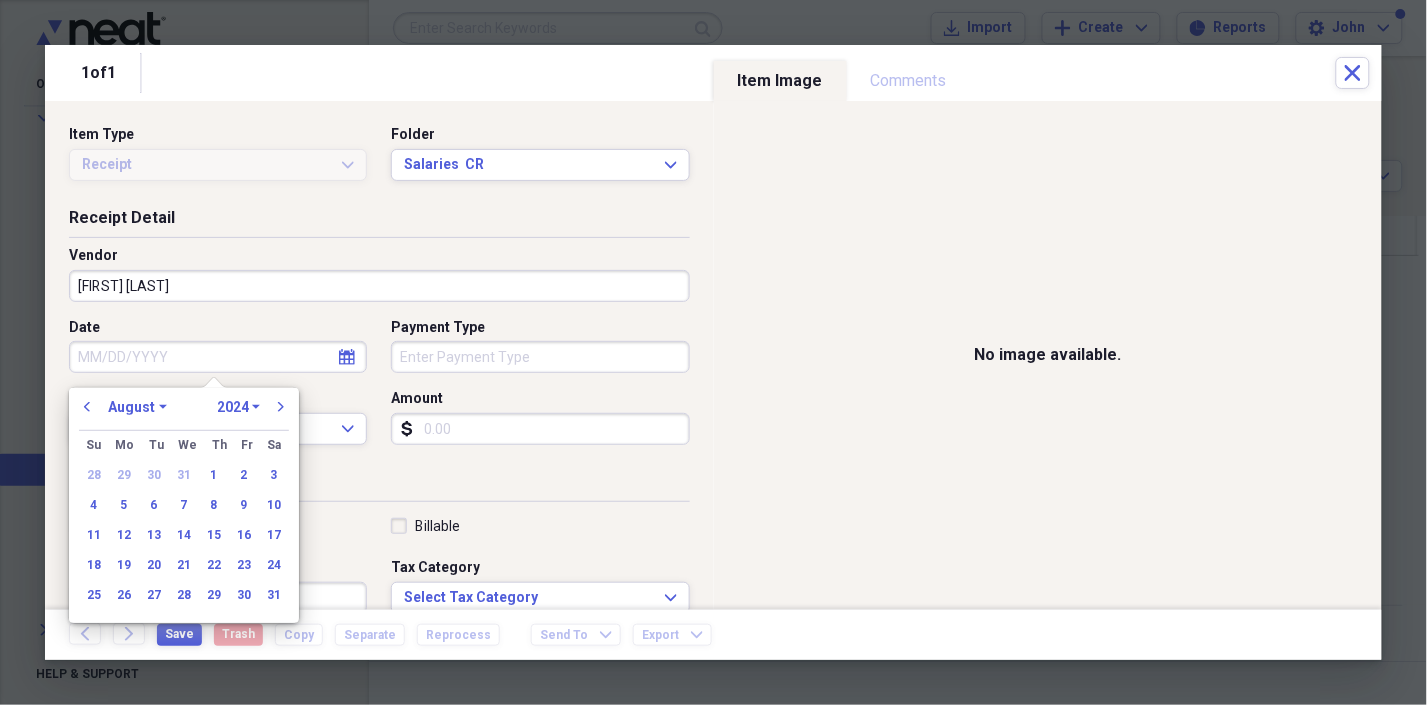 click on "January February March April May June July August September October November December" at bounding box center [137, 407] 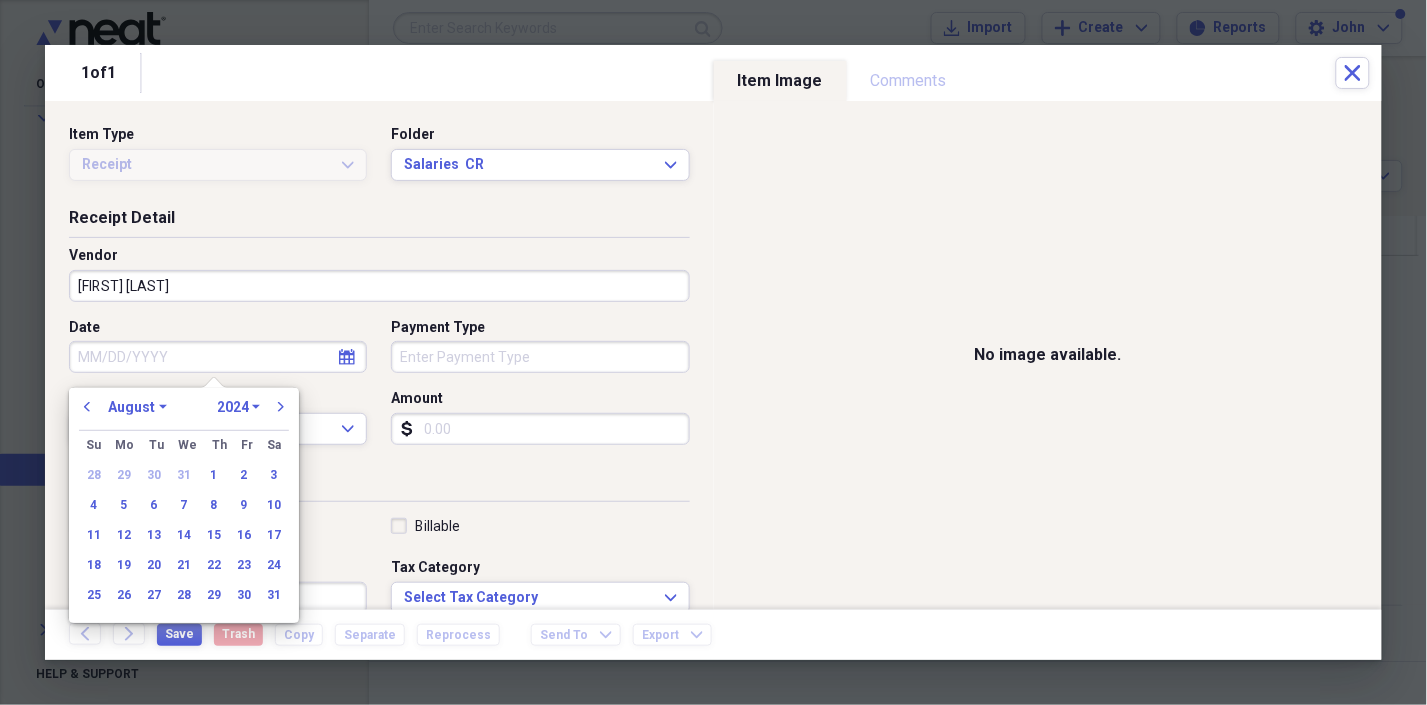 select on "9" 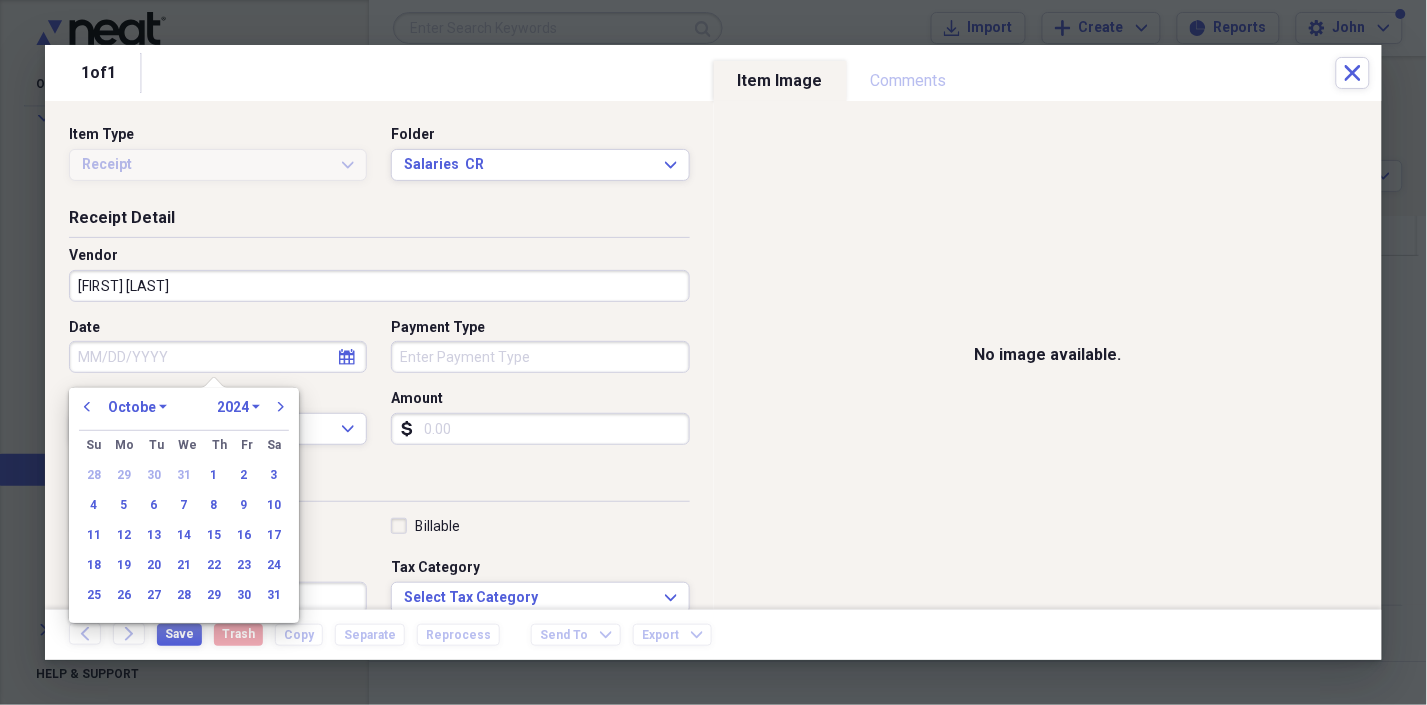 click on "January February March April May June July August September October November December" at bounding box center (137, 407) 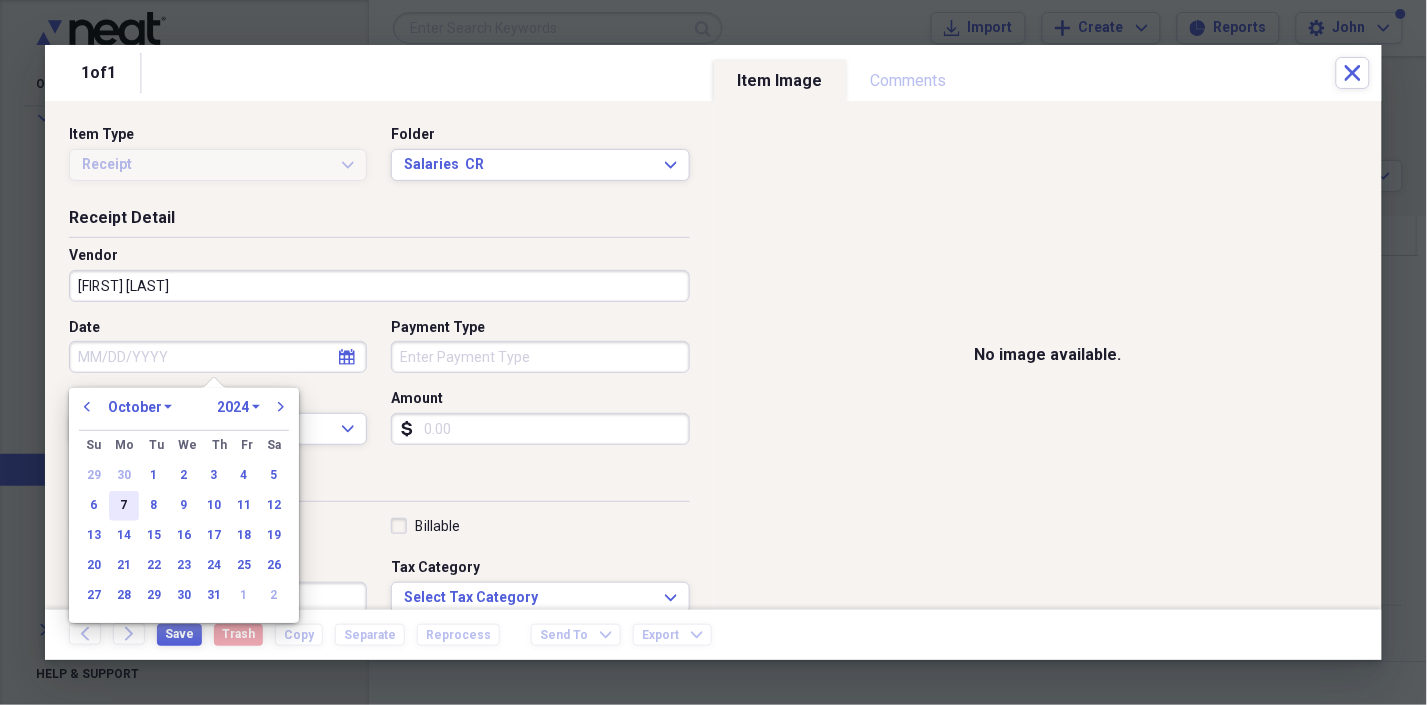 click on "7" at bounding box center (124, 506) 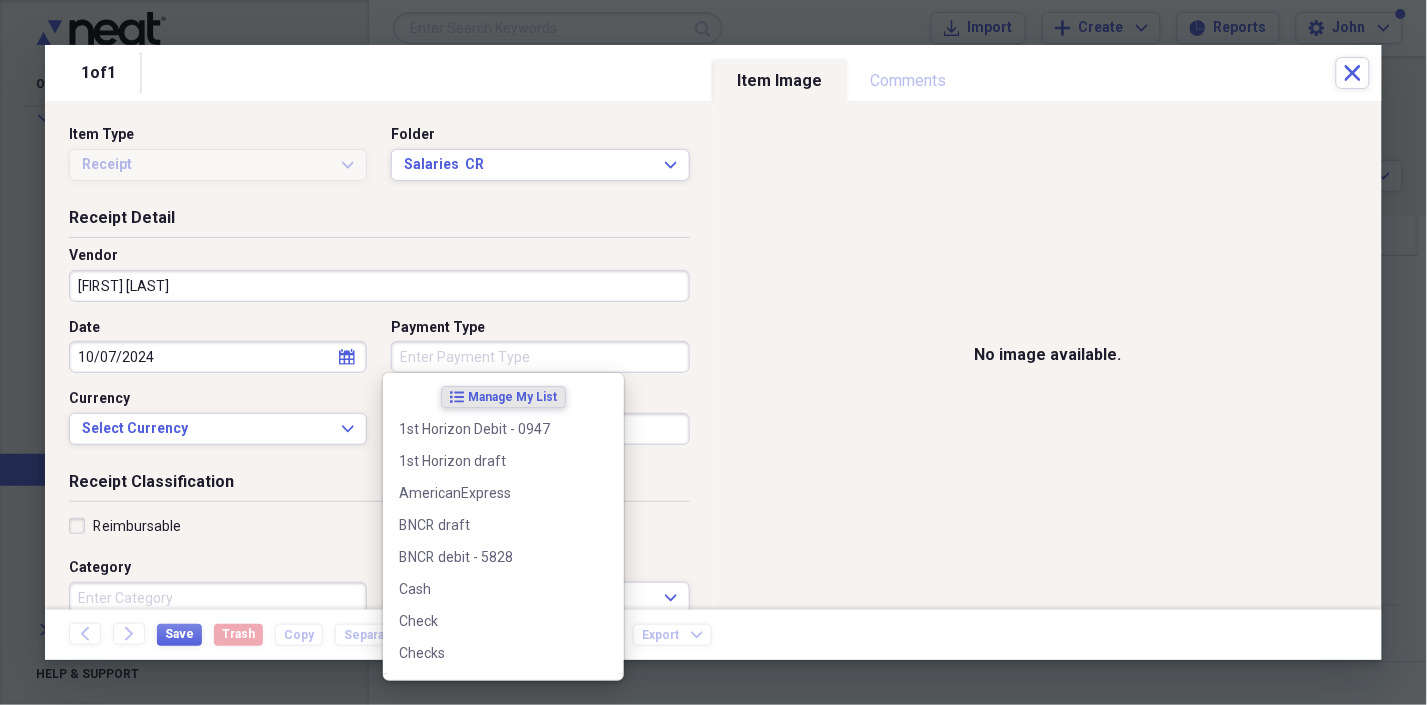 click on "Payment Type" at bounding box center (540, 357) 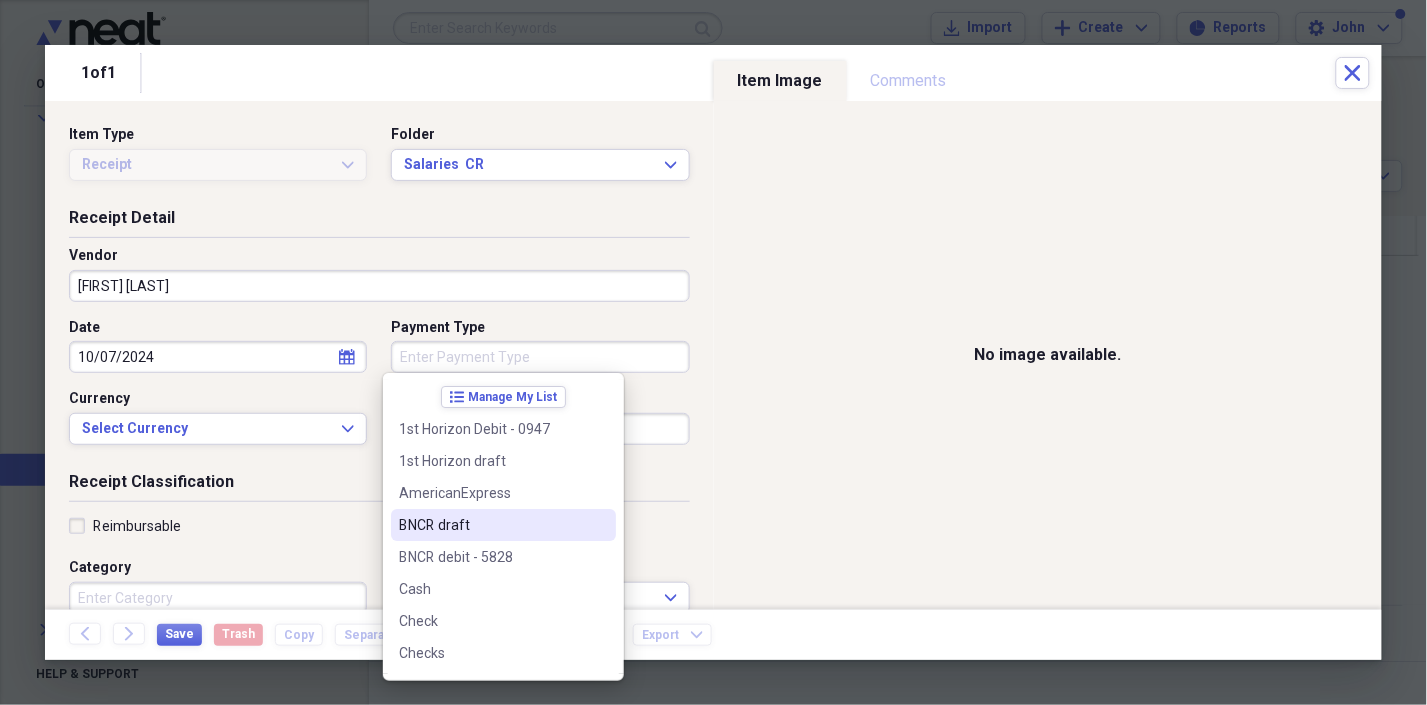 click on "BNCR  draft" at bounding box center (491, 525) 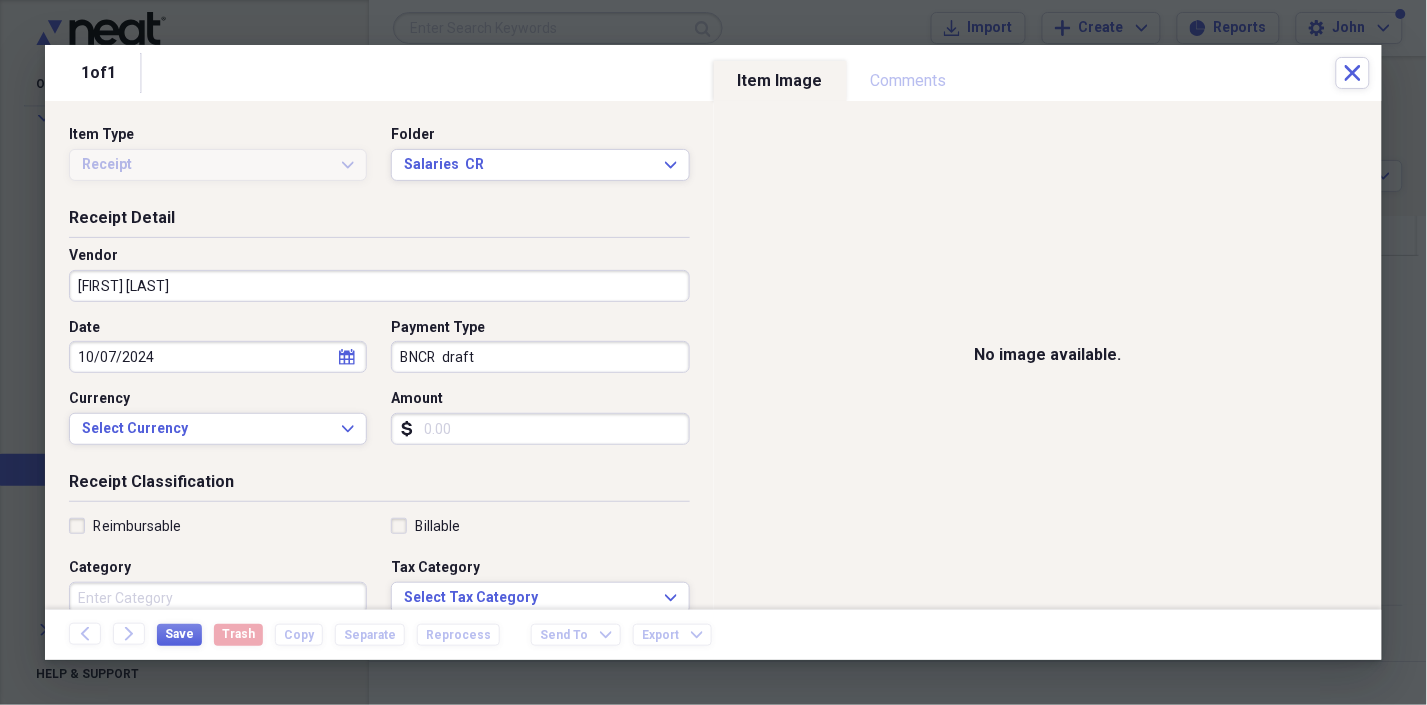 click on "Amount" at bounding box center (540, 429) 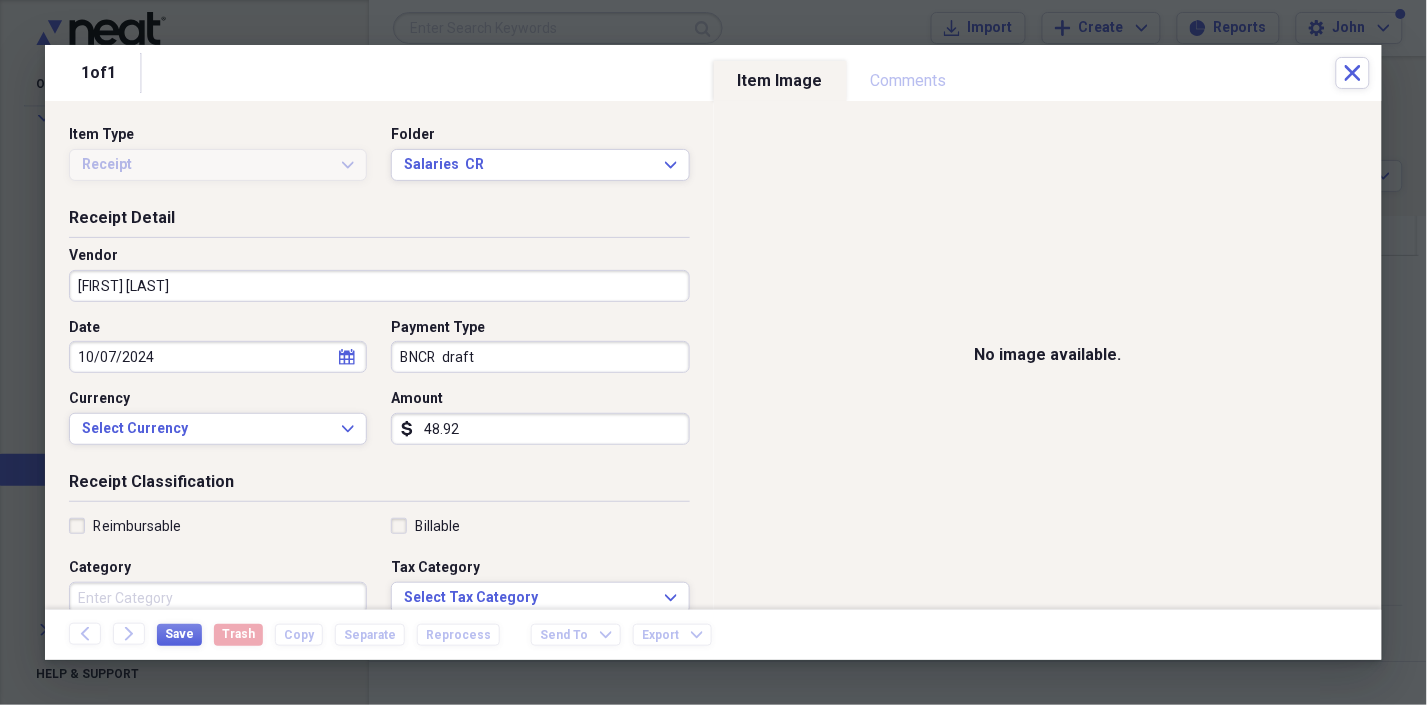 type on "48.92" 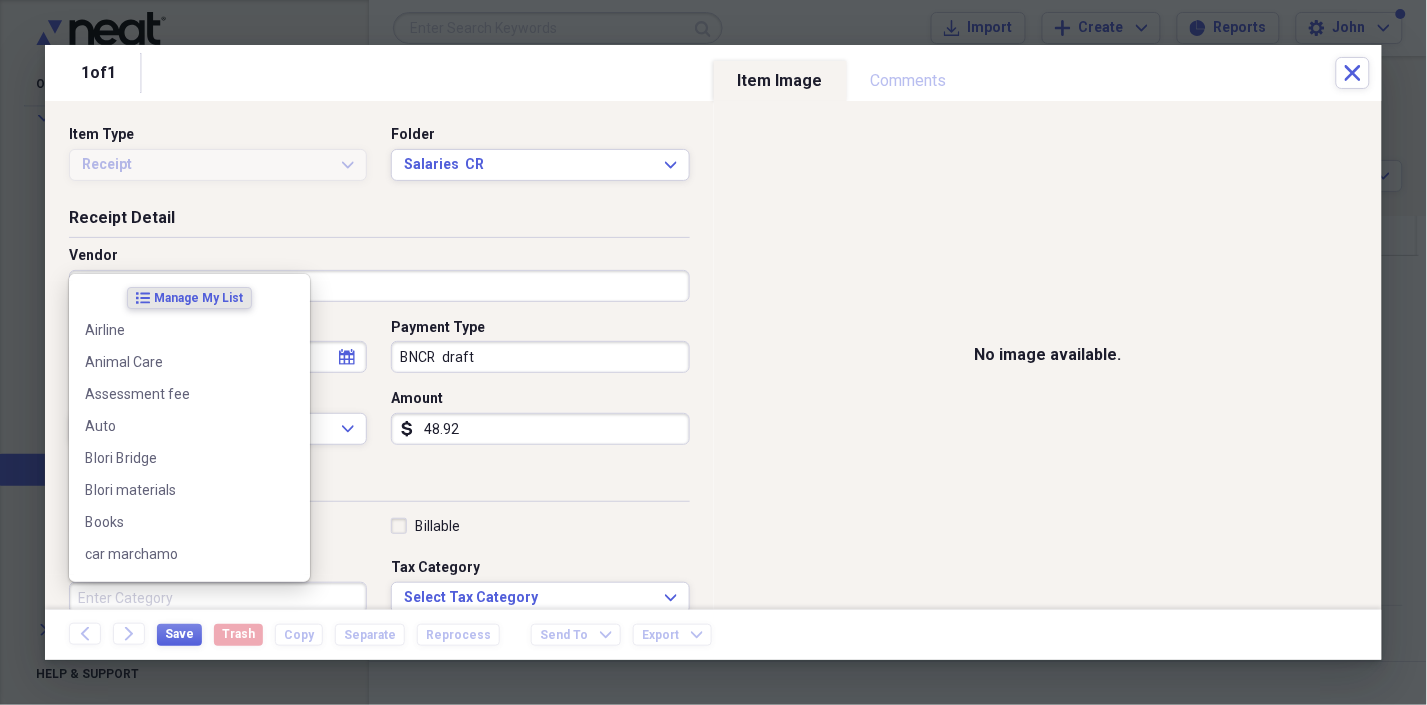 click on "Category" at bounding box center (218, 598) 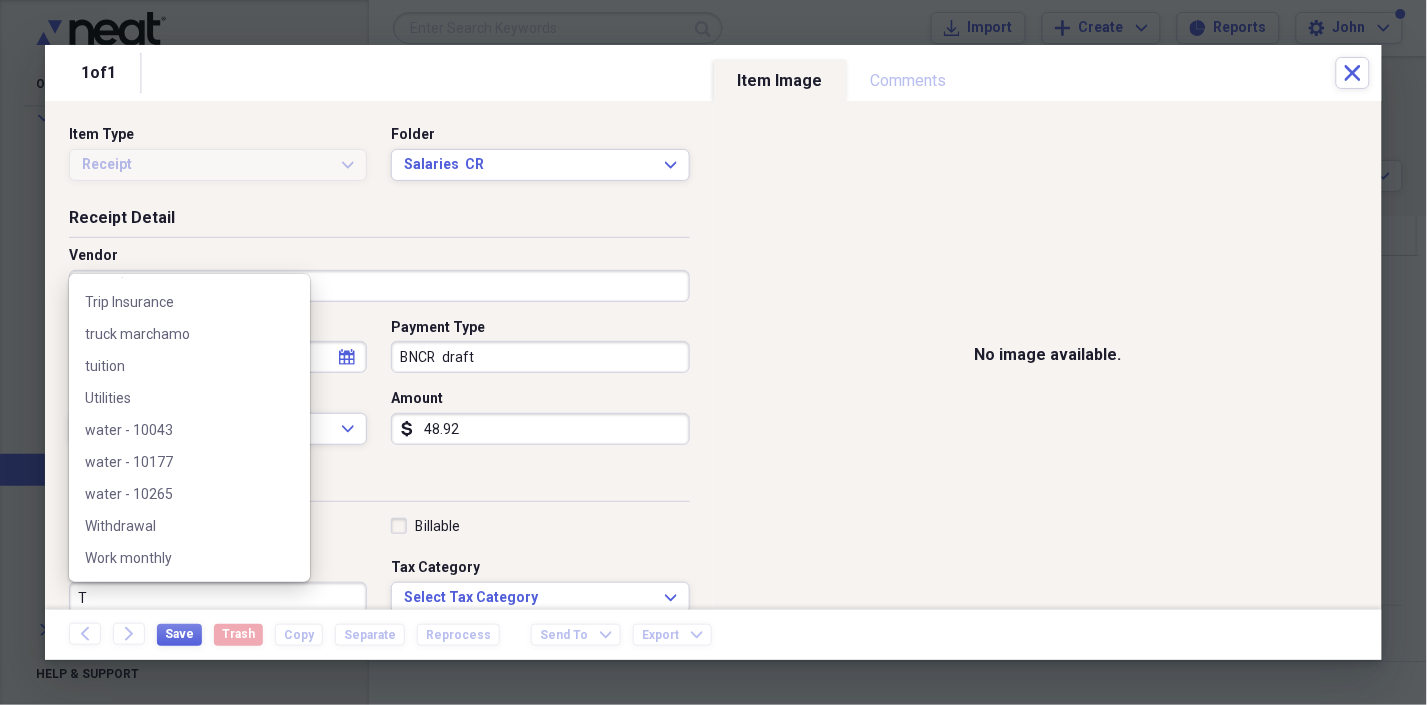 scroll, scrollTop: 0, scrollLeft: 0, axis: both 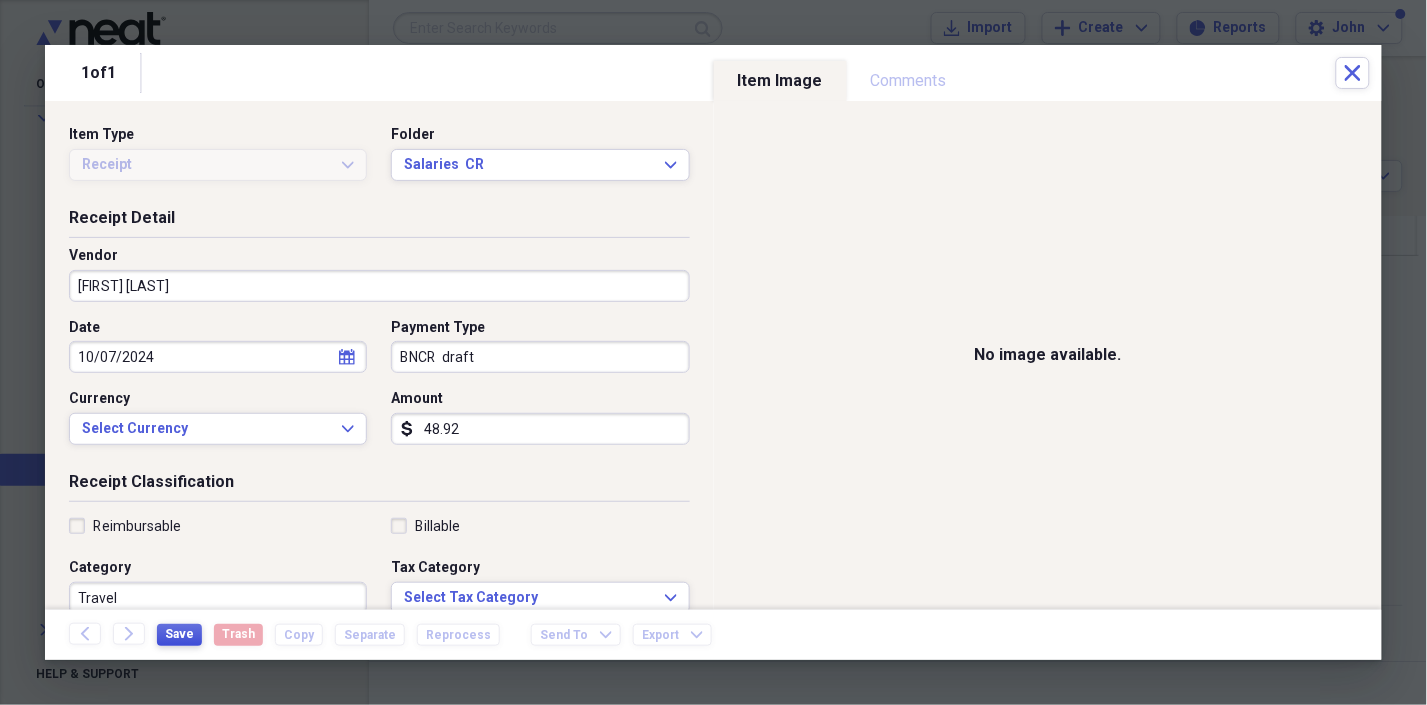 type on "Travel" 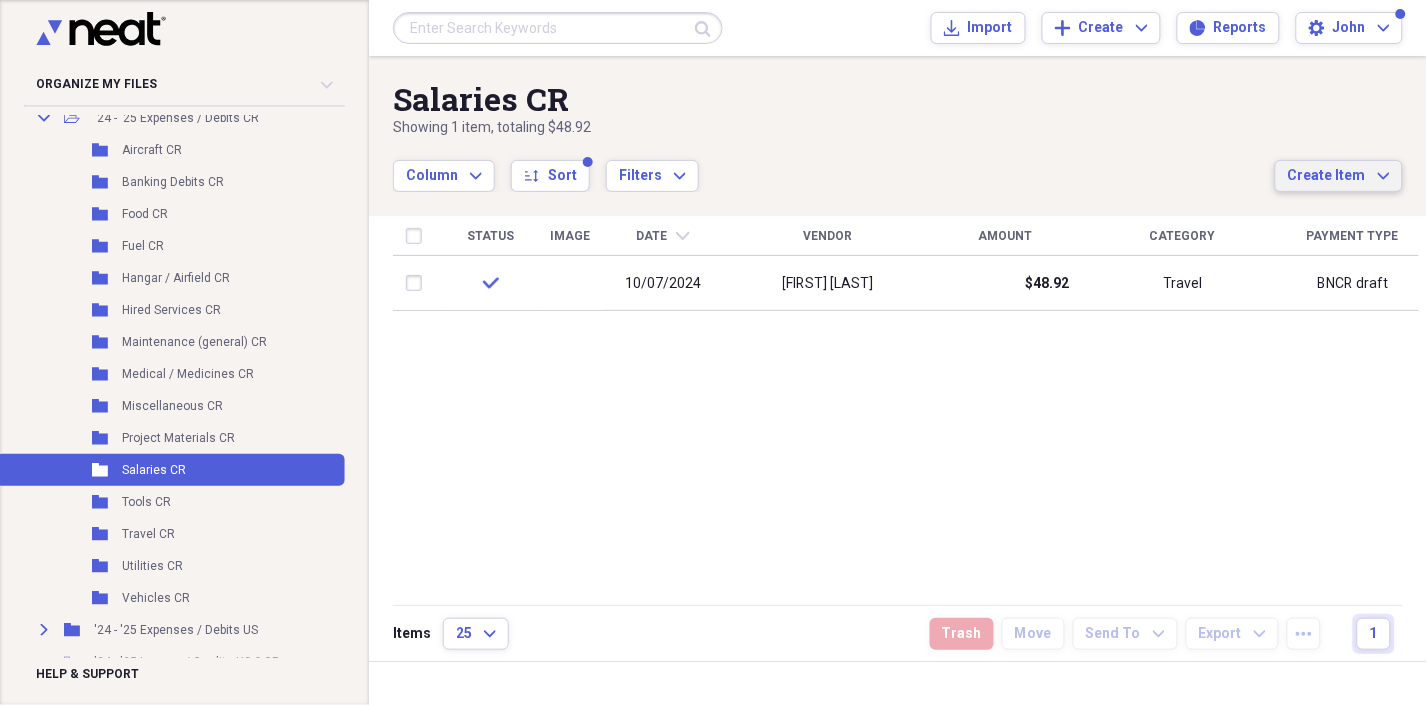 click on "Create Item" at bounding box center [1327, 176] 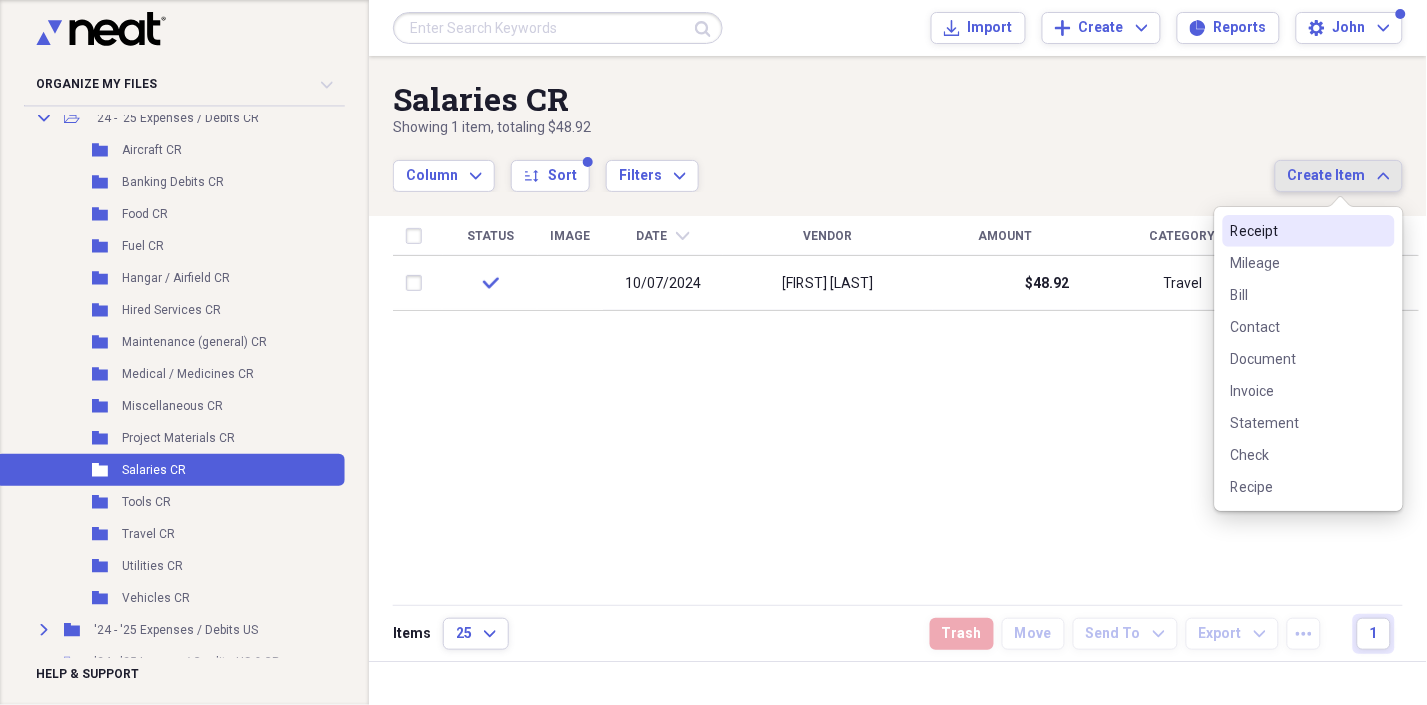 click on "Receipt" at bounding box center [1297, 231] 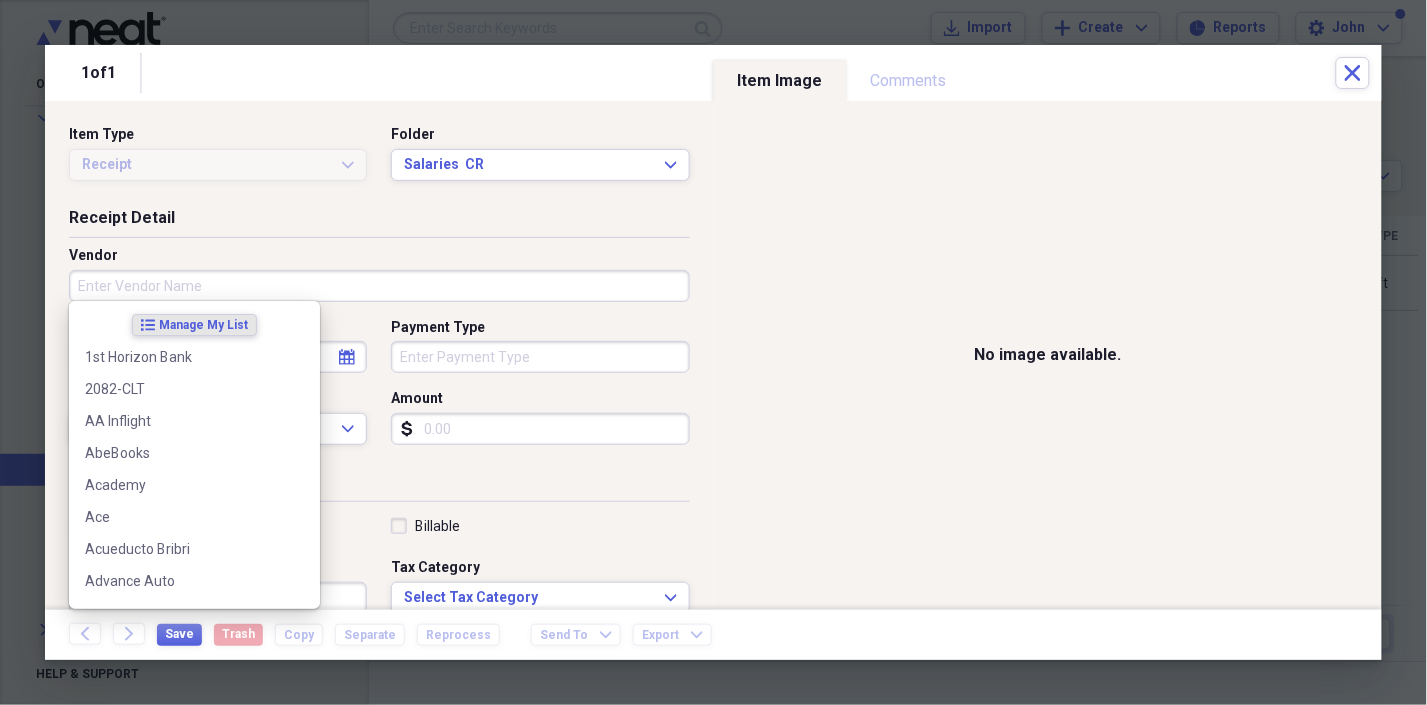 click on "Vendor" at bounding box center [379, 286] 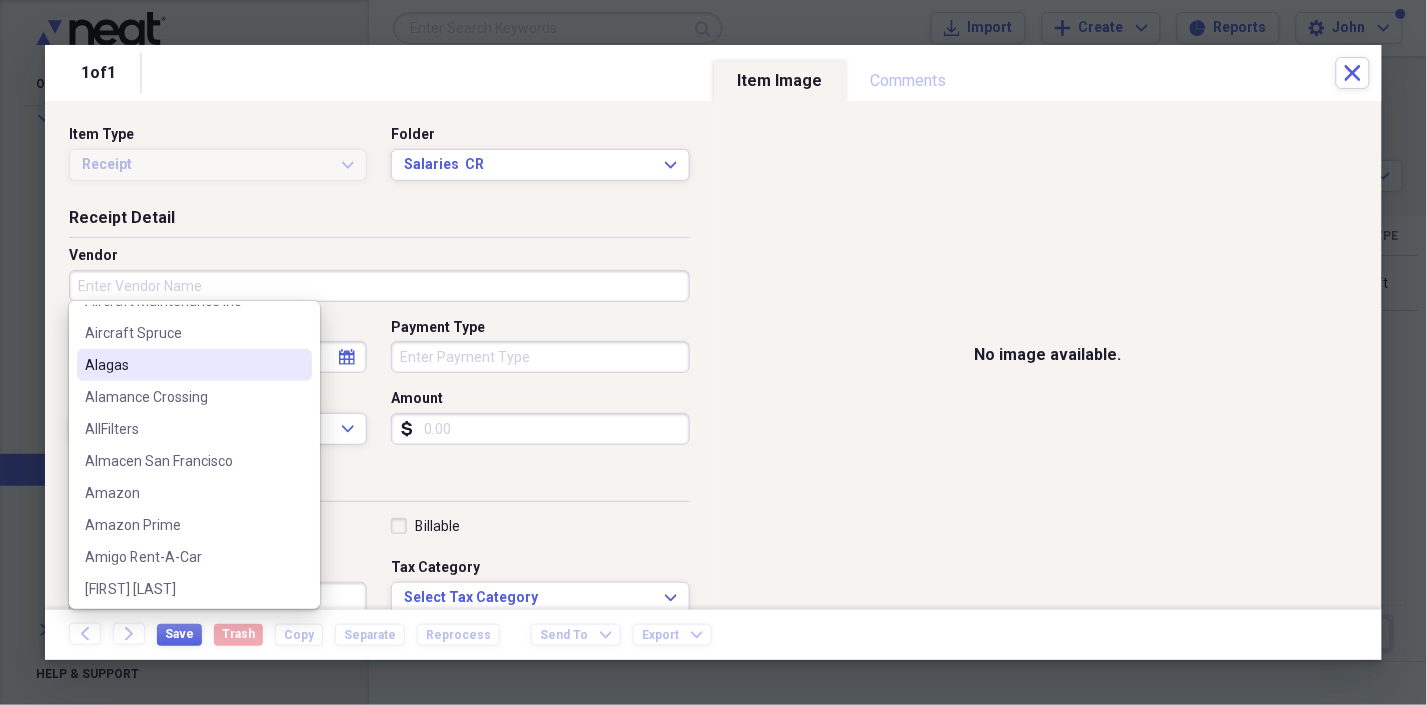 scroll, scrollTop: 444, scrollLeft: 0, axis: vertical 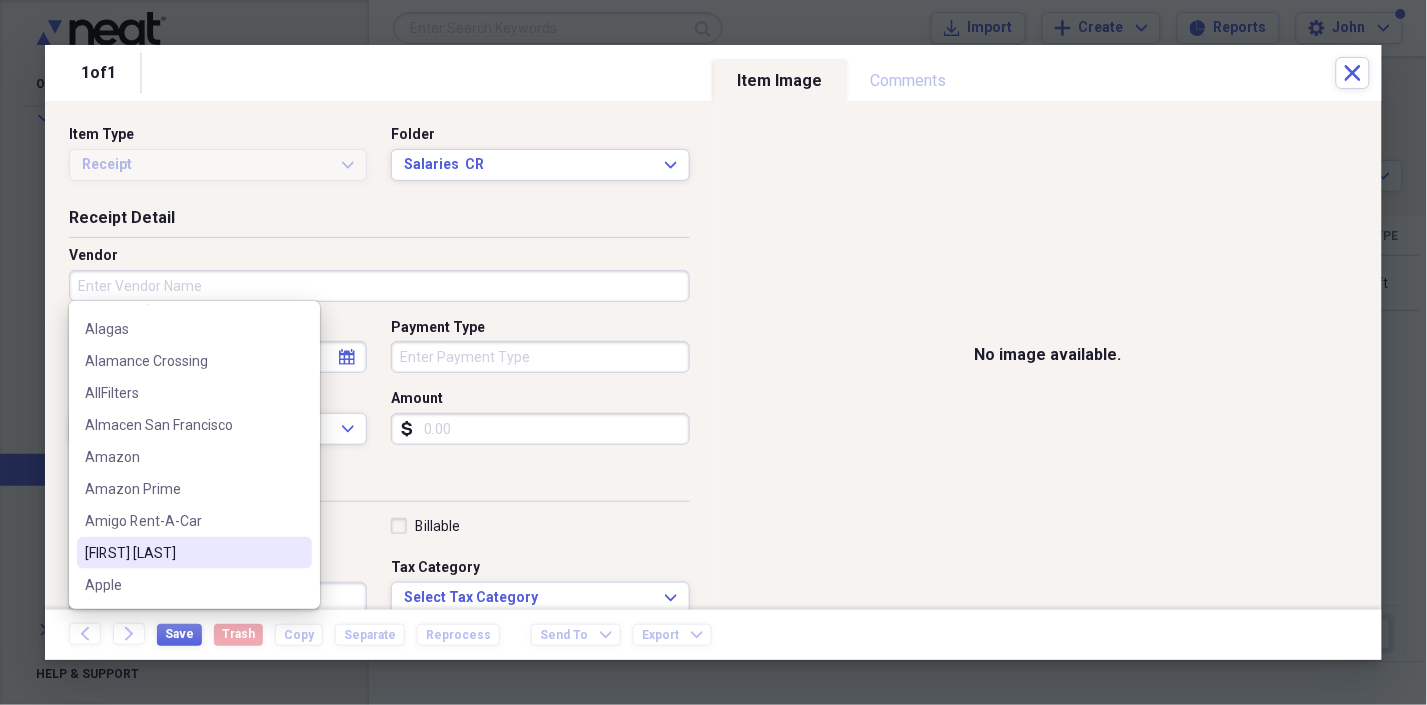 click on "[FIRST] [LAST]" at bounding box center (182, 553) 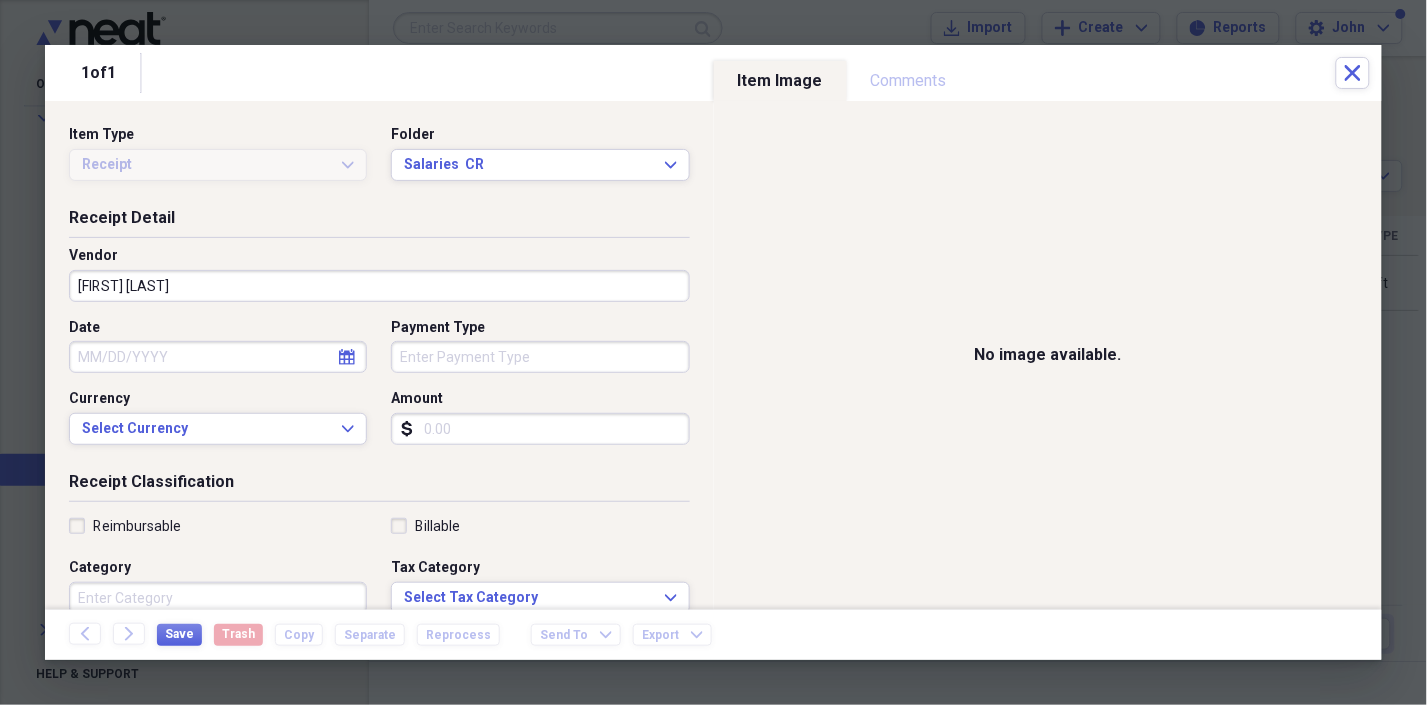 select on "7" 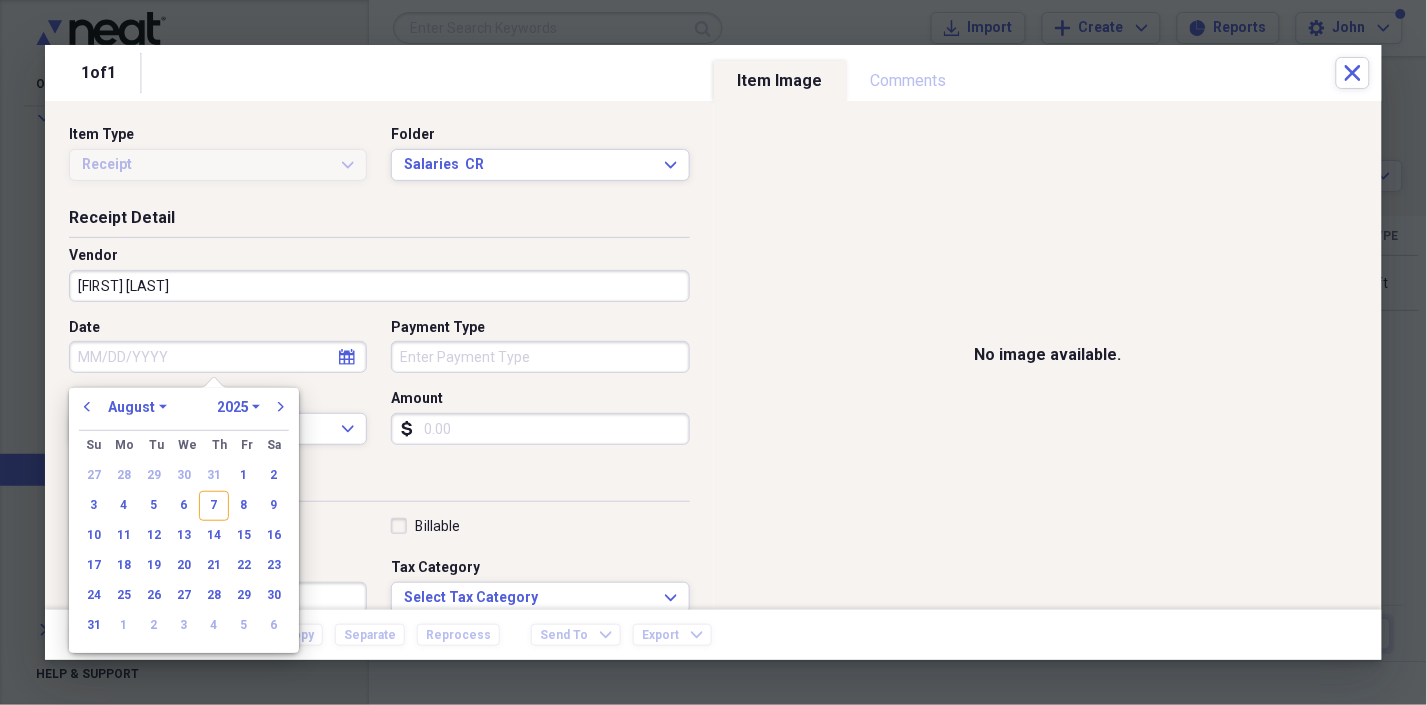 click on "Date" at bounding box center [218, 357] 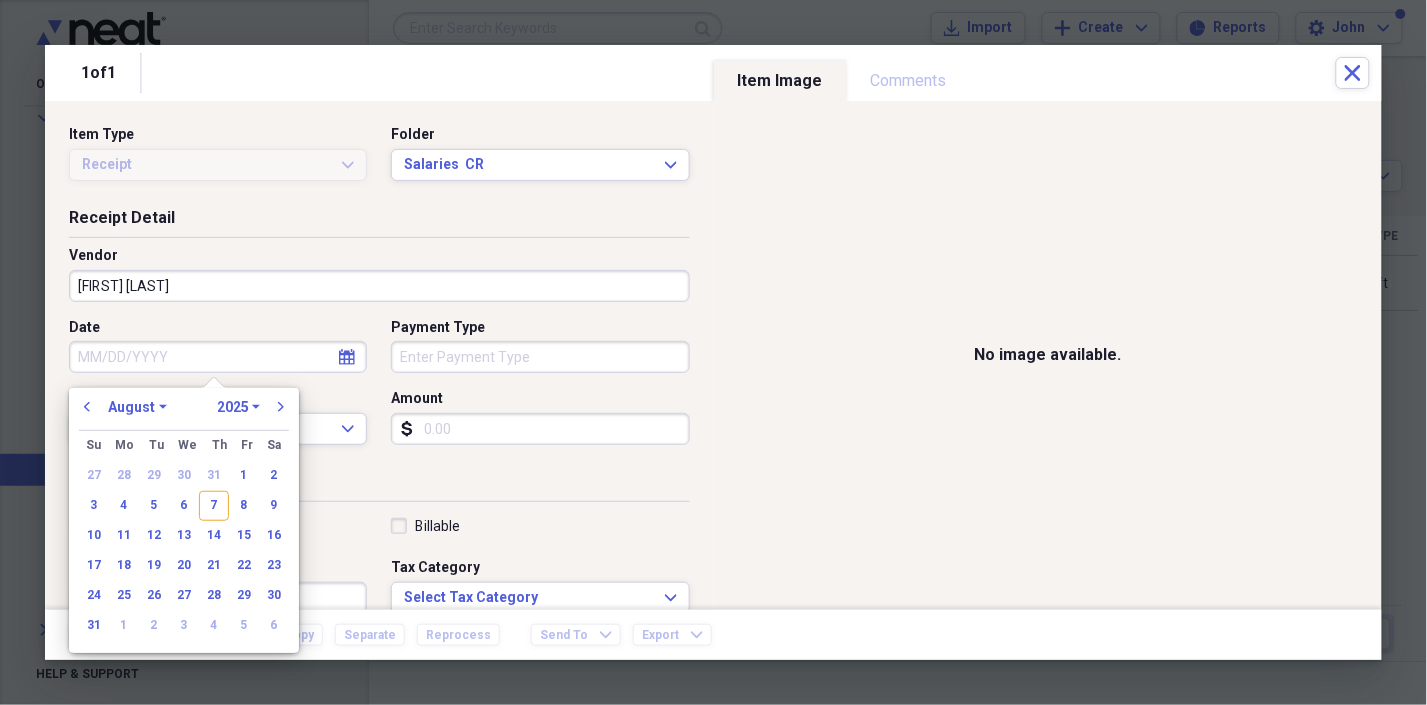 click on "1970 1971 1972 1973 1974 1975 1976 1977 1978 1979 1980 1981 1982 1983 1984 1985 1986 1987 1988 1989 1990 1991 1992 1993 1994 1995 1996 1997 1998 1999 2000 2001 2002 2003 2004 2005 2006 2007 2008 2009 2010 2011 2012 2013 2014 2015 2016 2017 2018 2019 2020 2021 2022 2023 2024 2025 2026 2027 2028 2029 2030 2031 2032 2033 2034 2035" at bounding box center [238, 407] 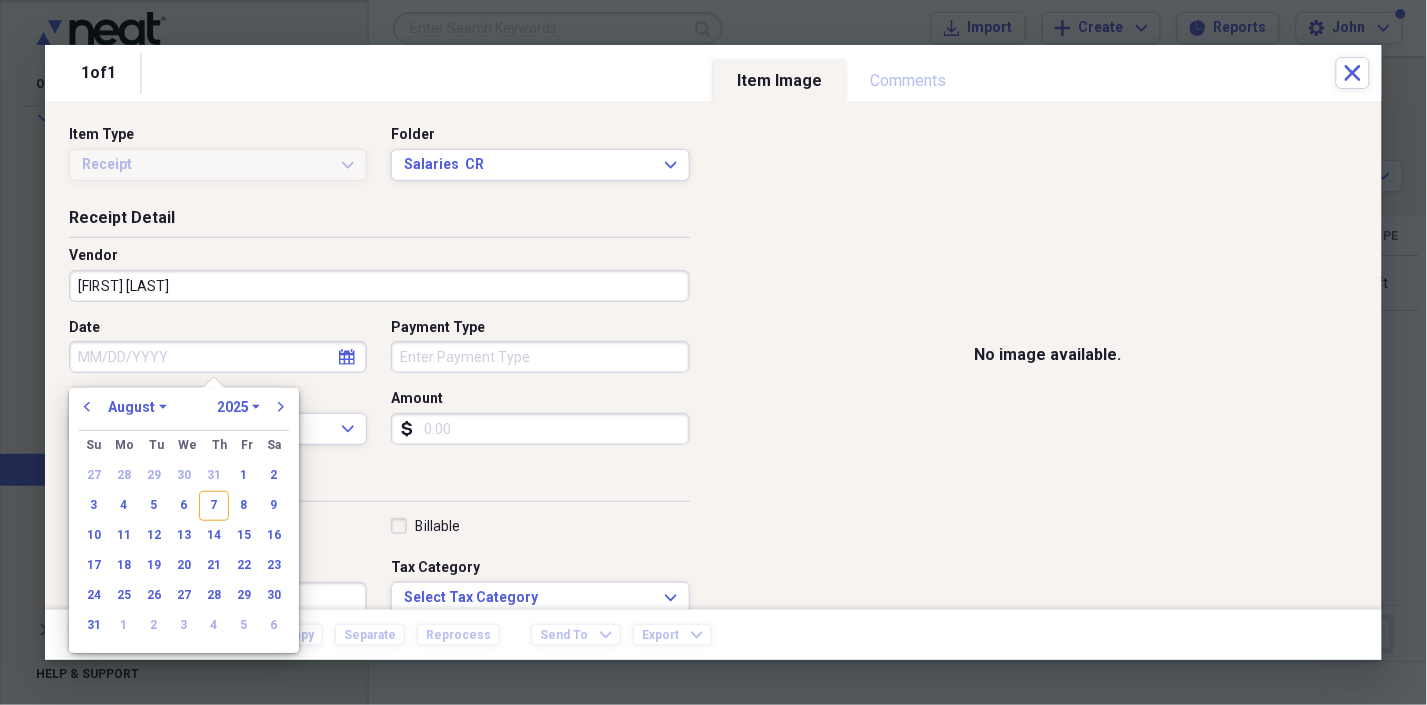 select on "2024" 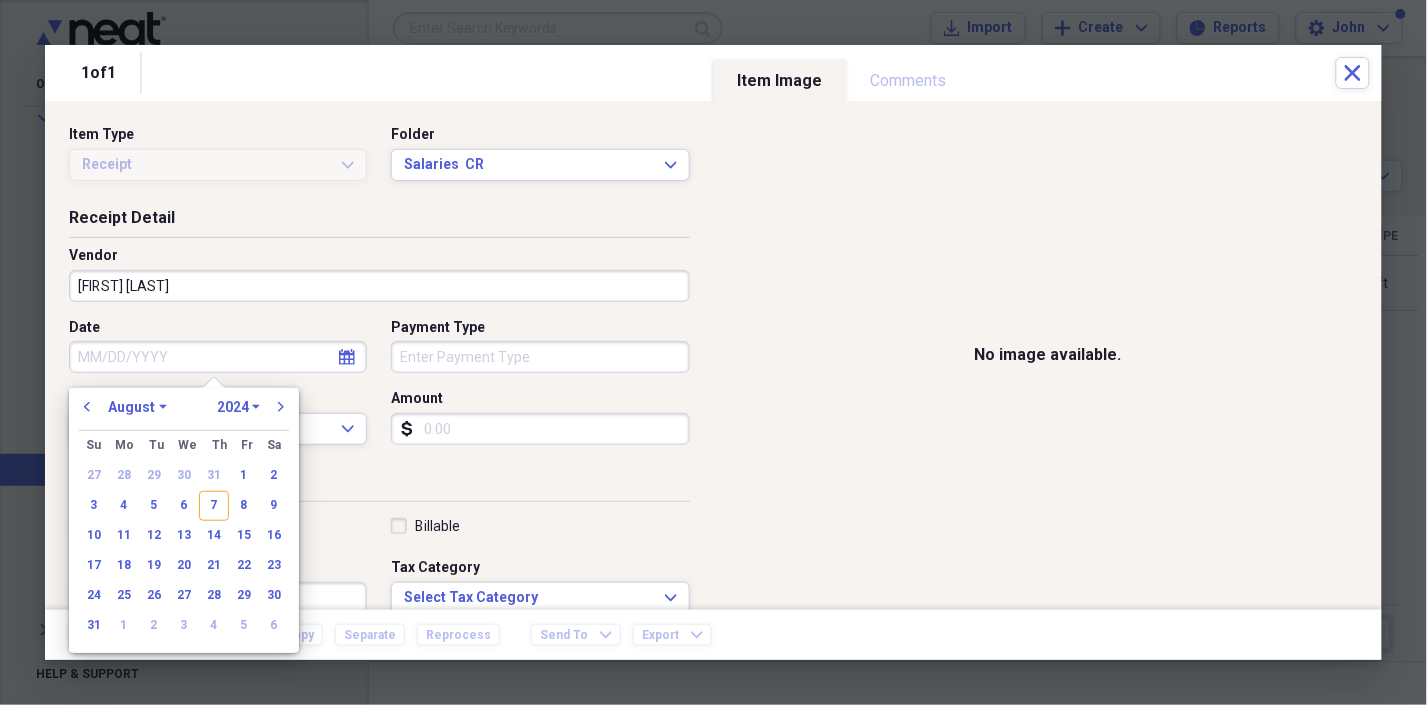 click on "1970 1971 1972 1973 1974 1975 1976 1977 1978 1979 1980 1981 1982 1983 1984 1985 1986 1987 1988 1989 1990 1991 1992 1993 1994 1995 1996 1997 1998 1999 2000 2001 2002 2003 2004 2005 2006 2007 2008 2009 2010 2011 2012 2013 2014 2015 2016 2017 2018 2019 2020 2021 2022 2023 2024 2025 2026 2027 2028 2029 2030 2031 2032 2033 2034 2035" at bounding box center [238, 407] 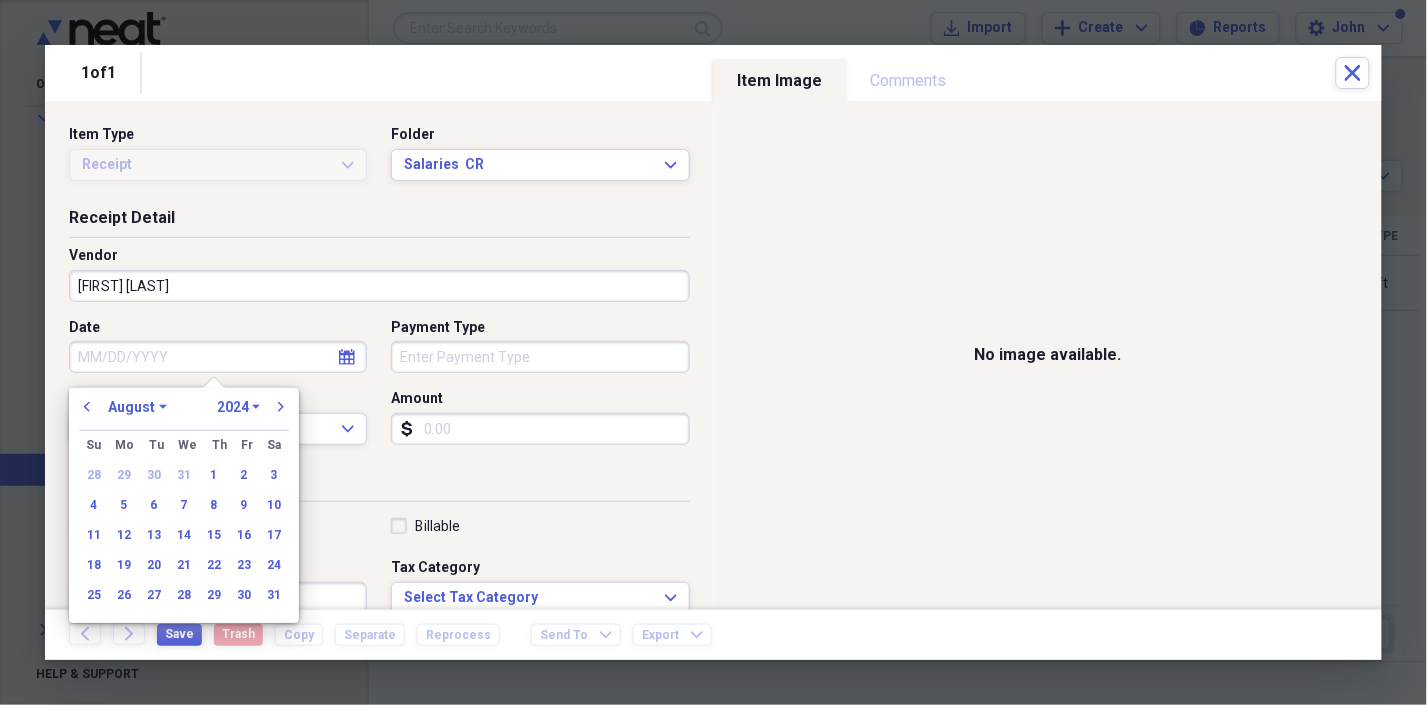 click on "January February March April May June July August September October November December" at bounding box center [137, 407] 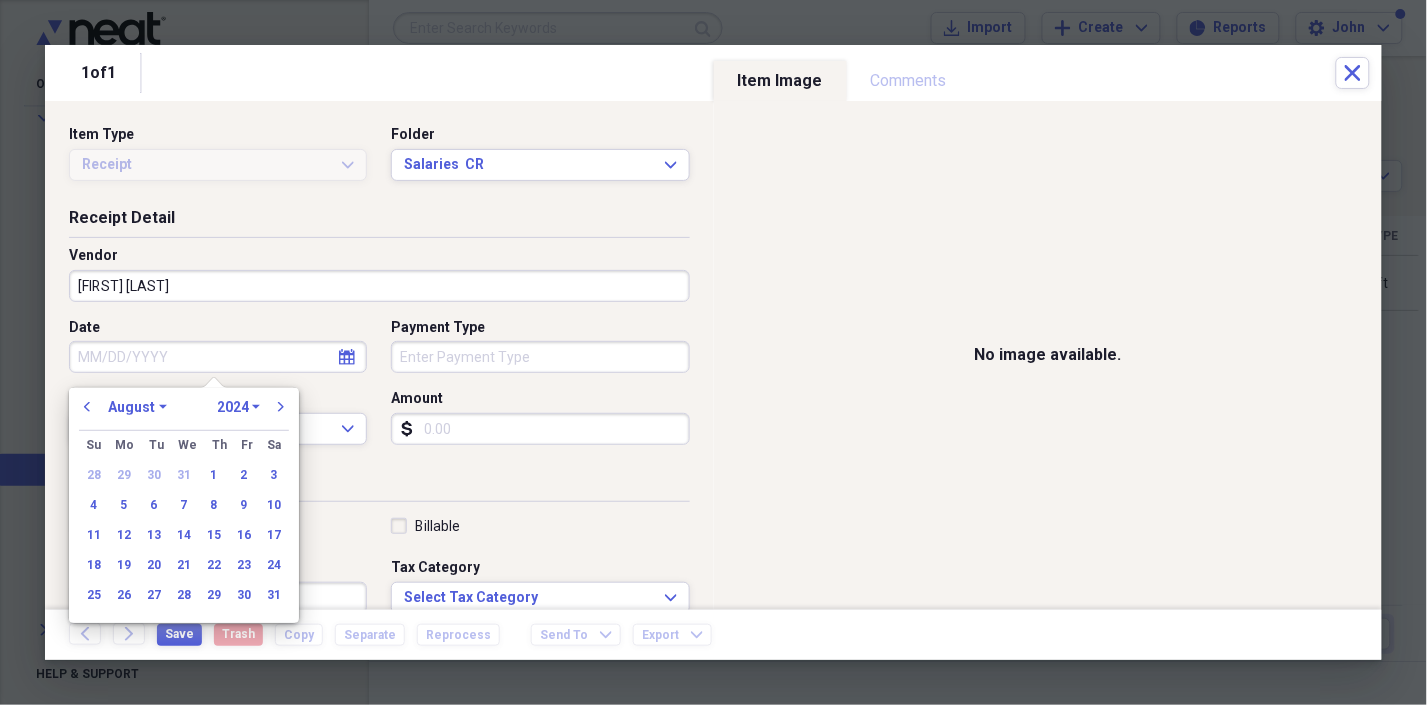 select on "9" 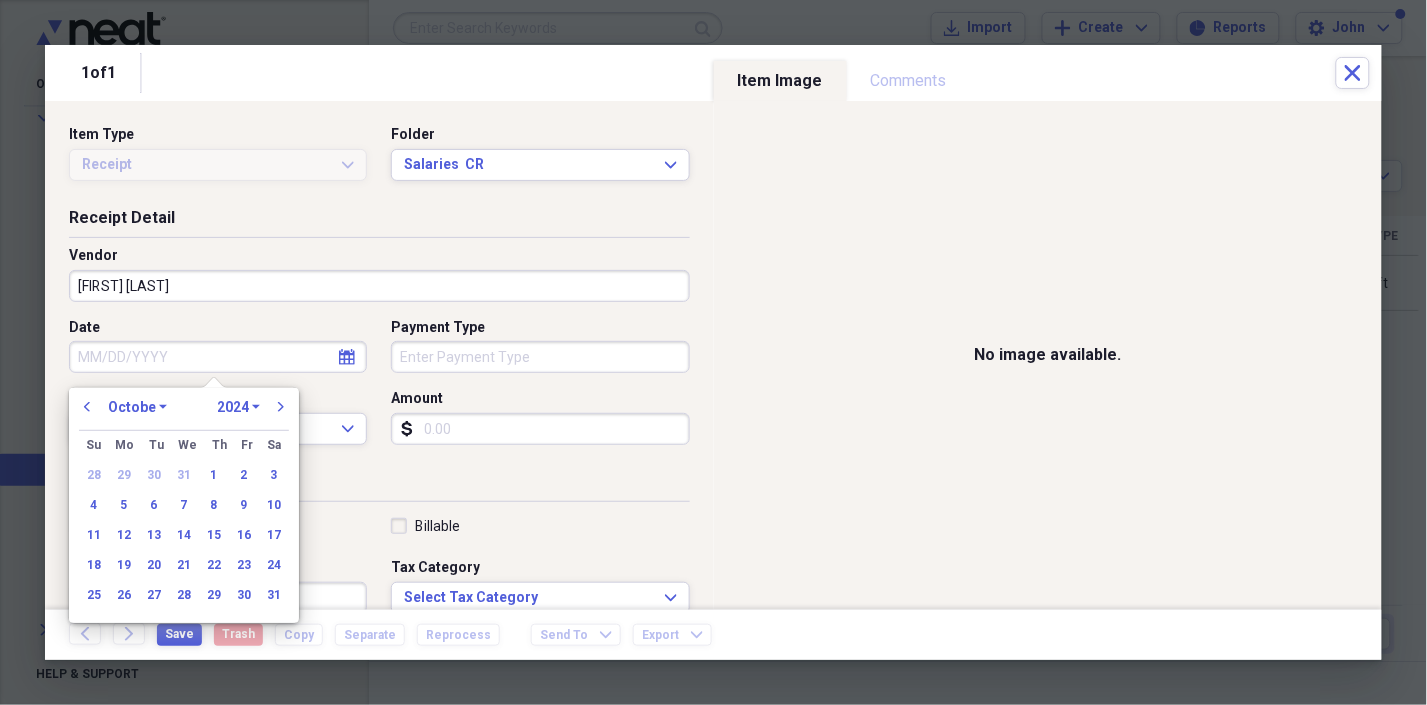 click on "January February March April May June July August September October November December" at bounding box center (137, 407) 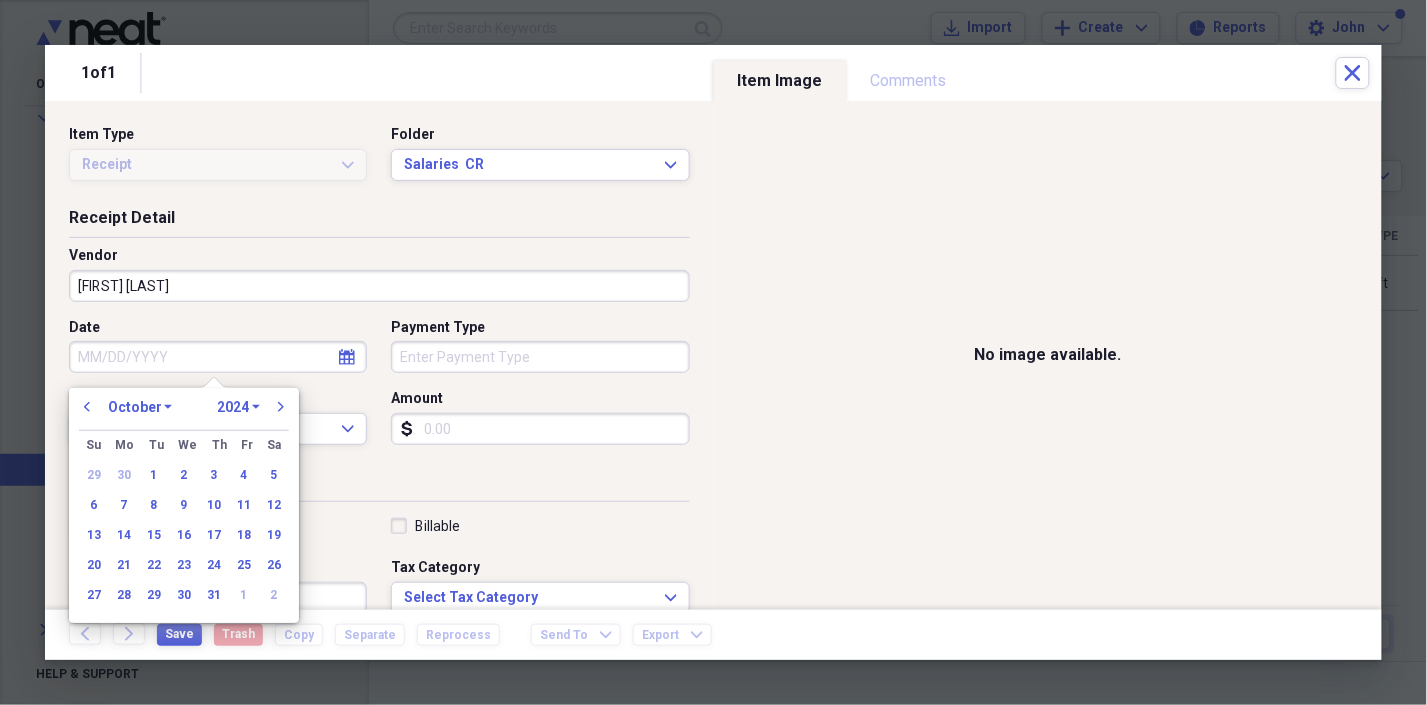 drag, startPoint x: 215, startPoint y: 561, endPoint x: 221, endPoint y: 546, distance: 16.155495 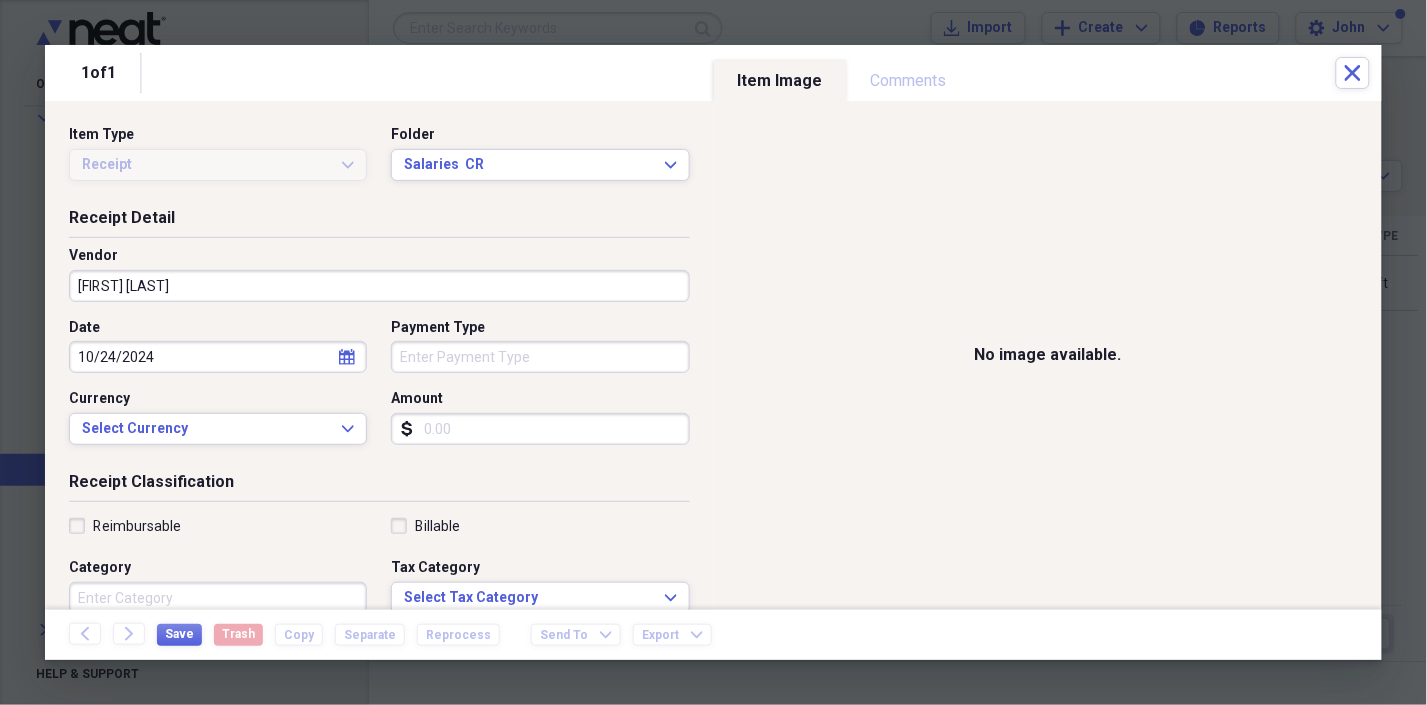 click on "Payment Type" at bounding box center (540, 357) 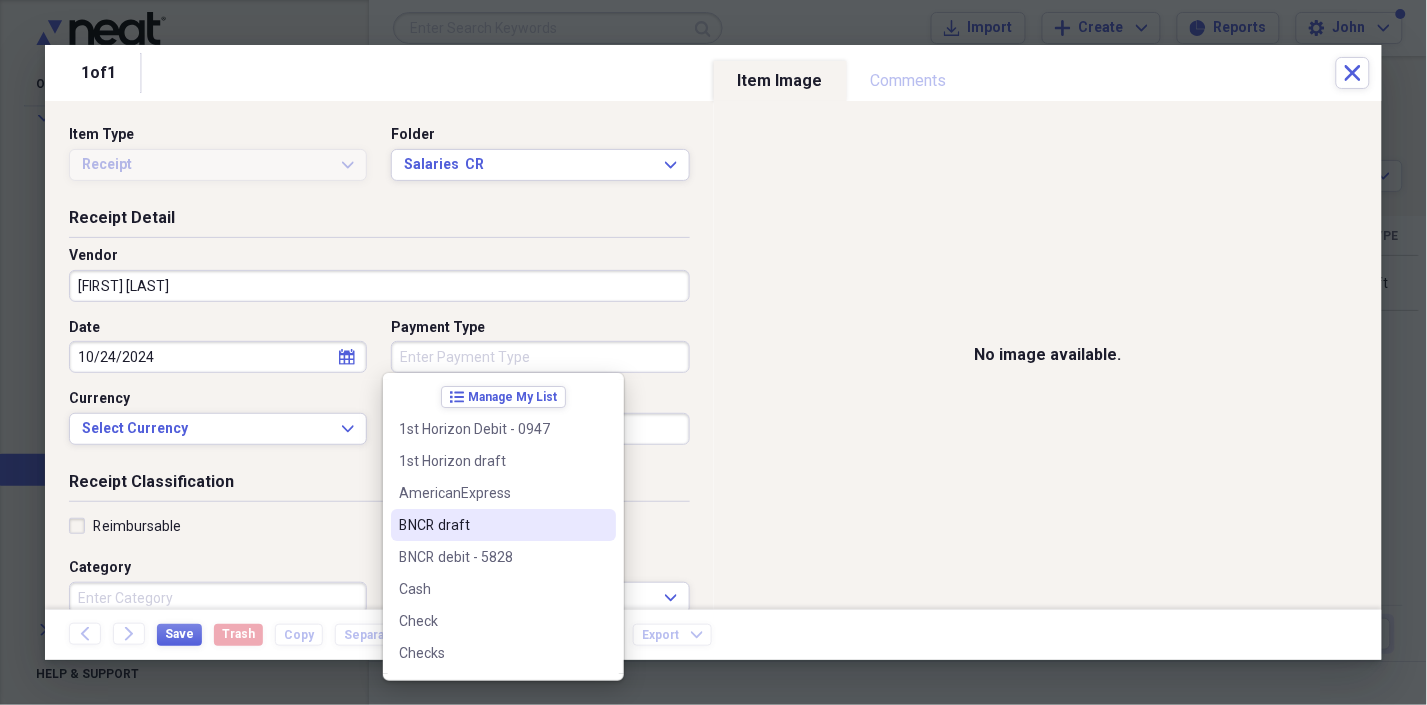 click on "BNCR  draft" at bounding box center (491, 525) 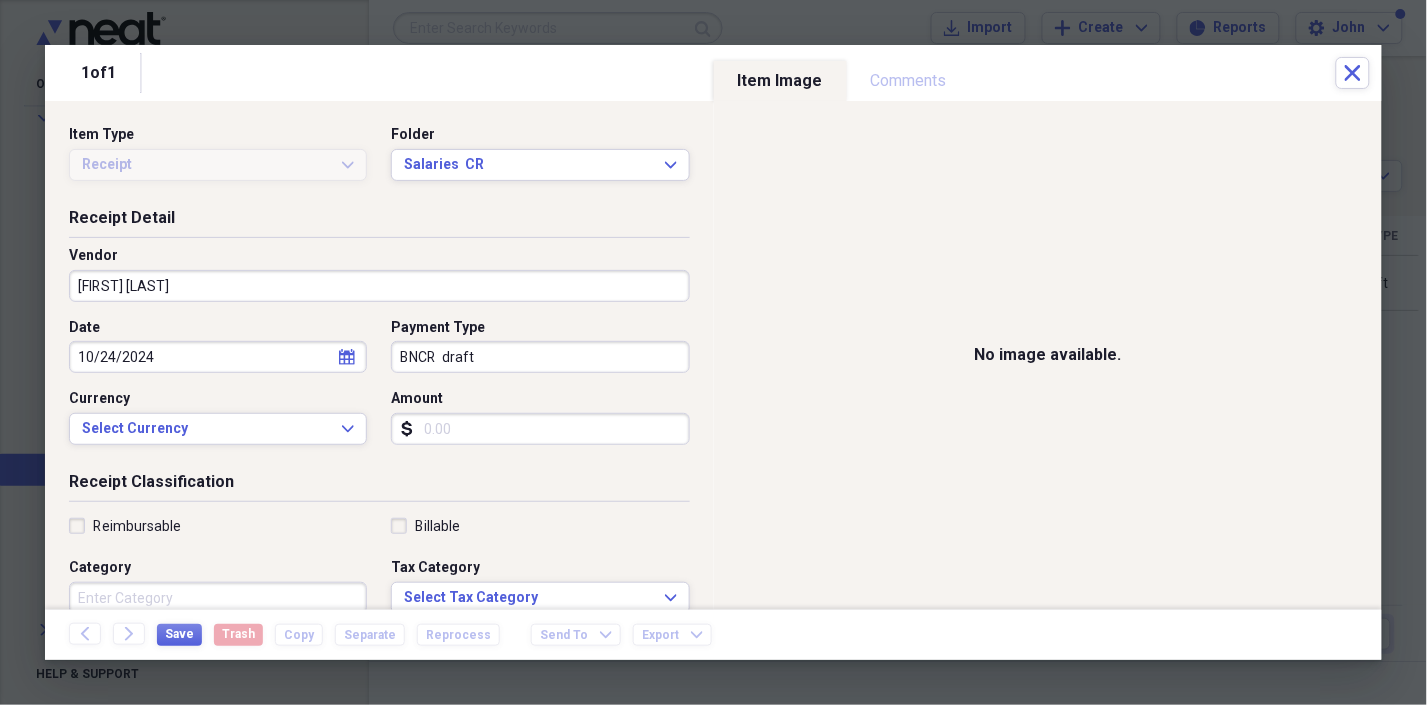 click on "Amount" at bounding box center (540, 429) 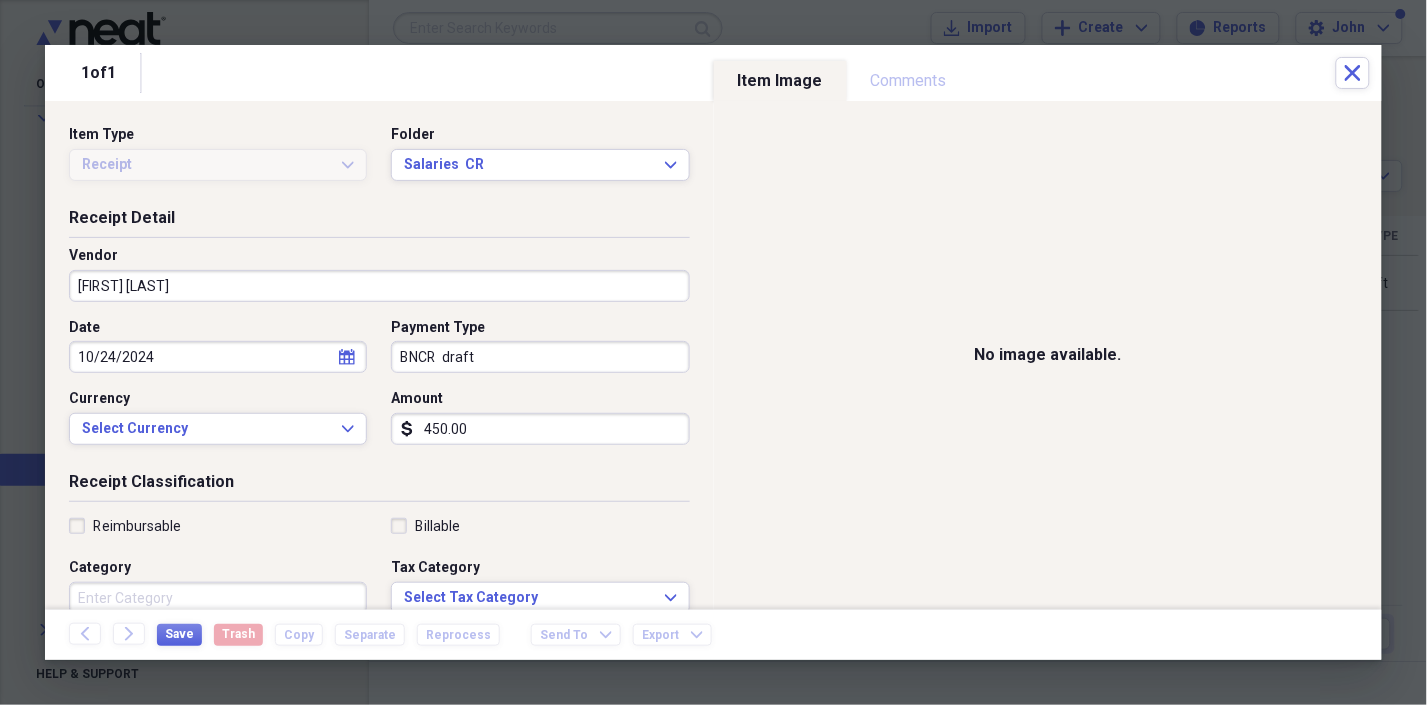 type on "450.00" 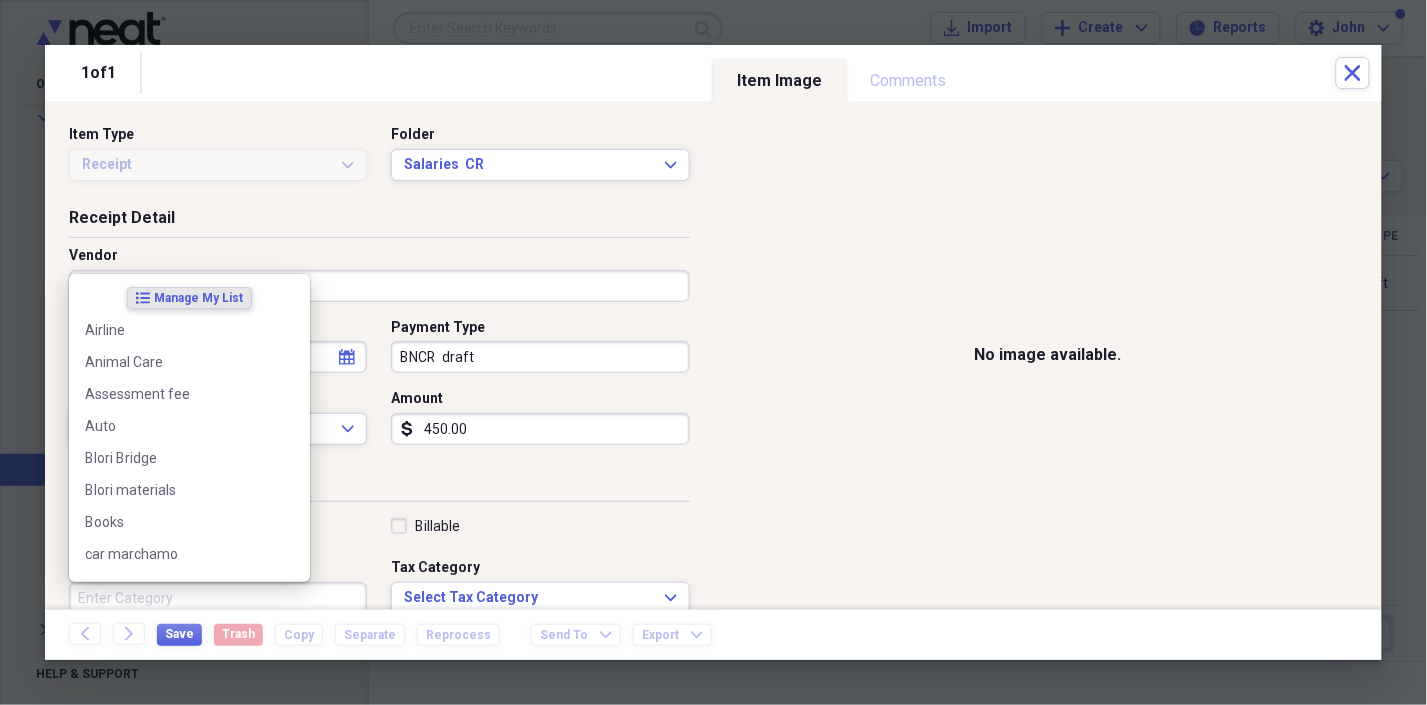 click on "Category" at bounding box center [218, 598] 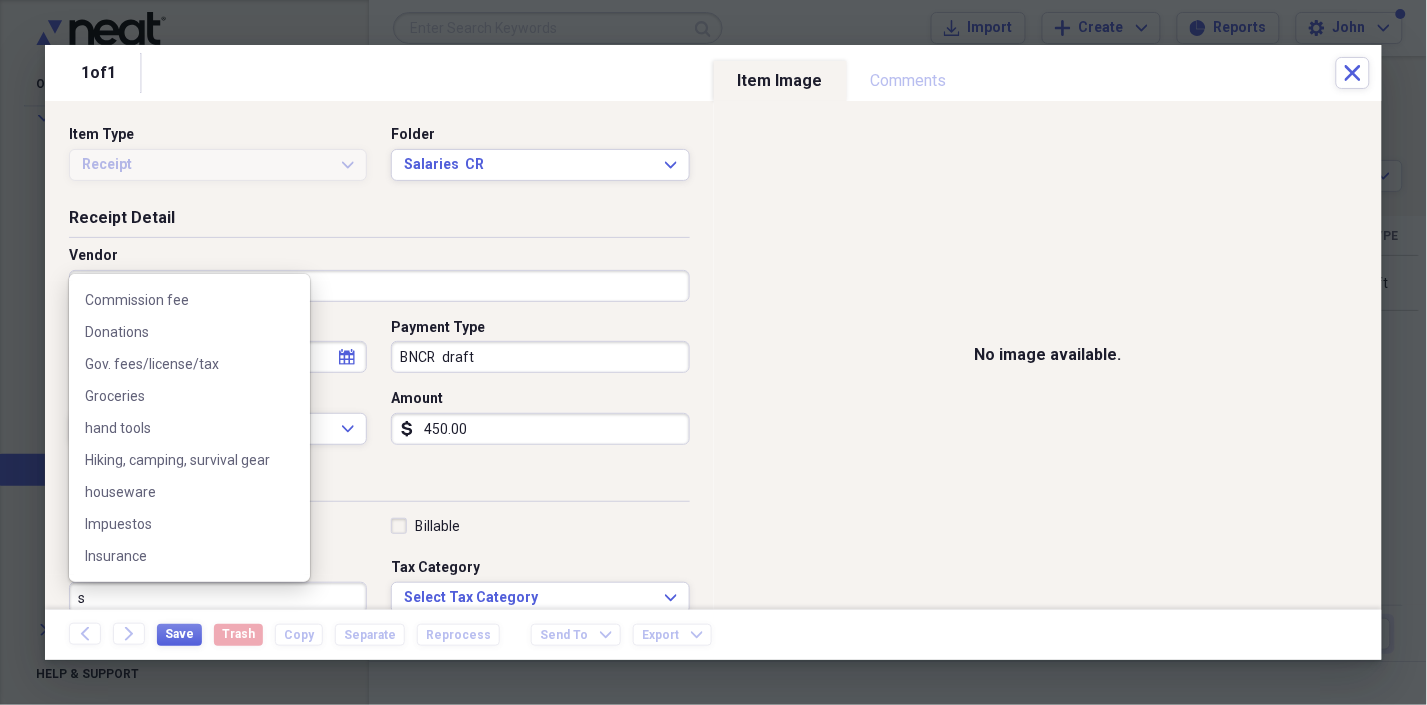 scroll, scrollTop: 0, scrollLeft: 0, axis: both 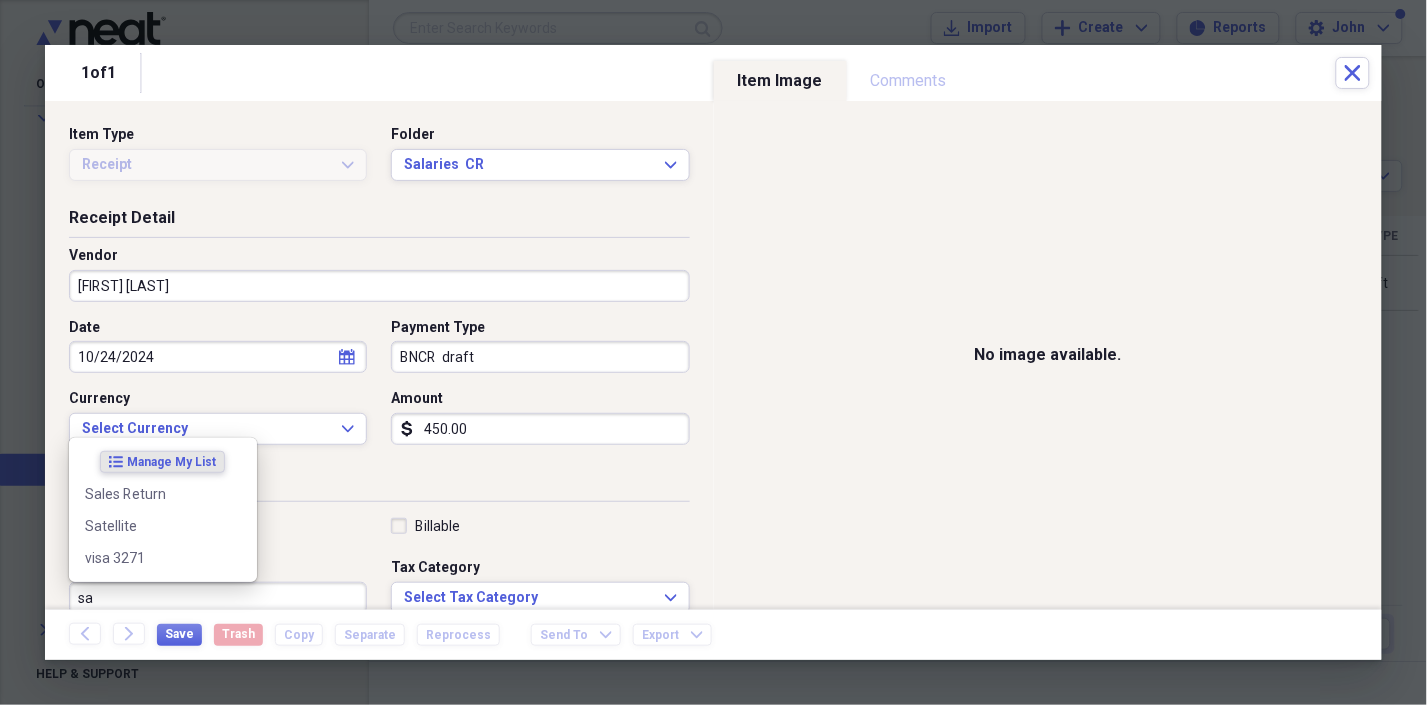 type on "s" 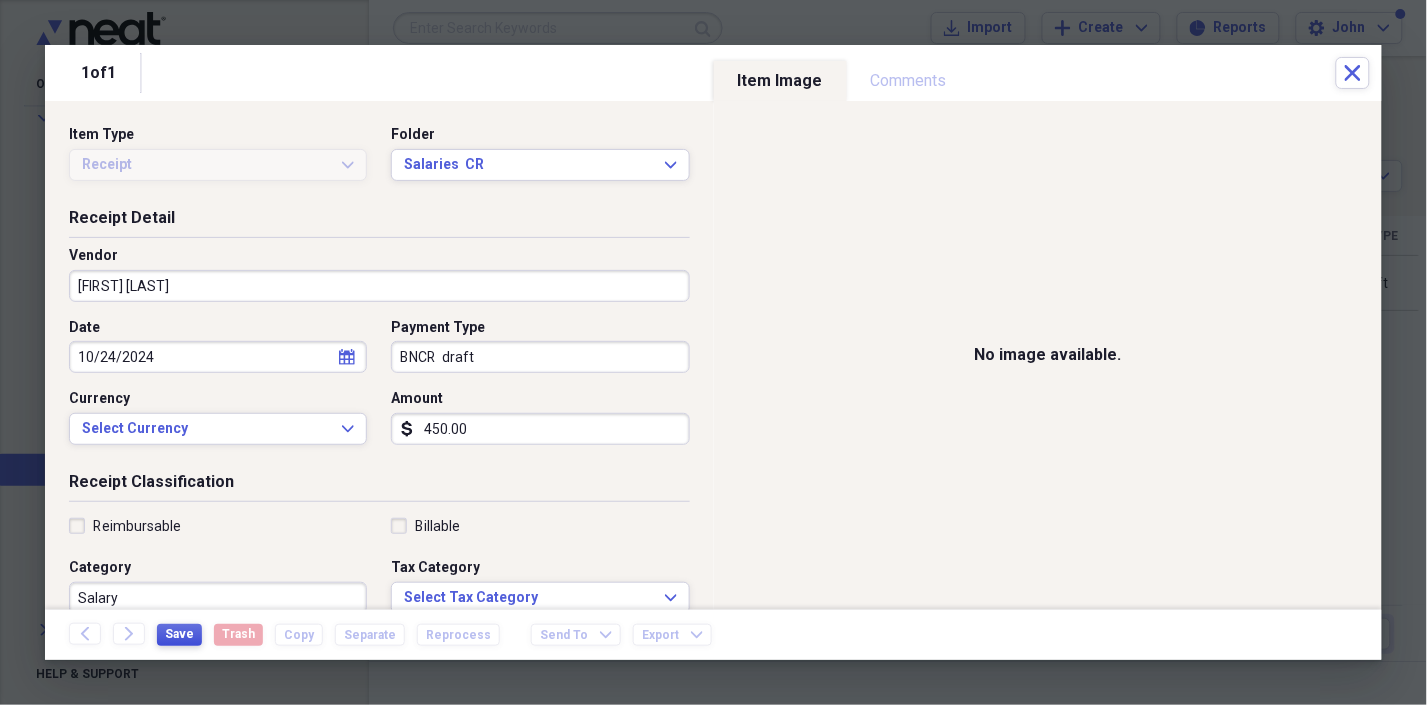 type on "Salary" 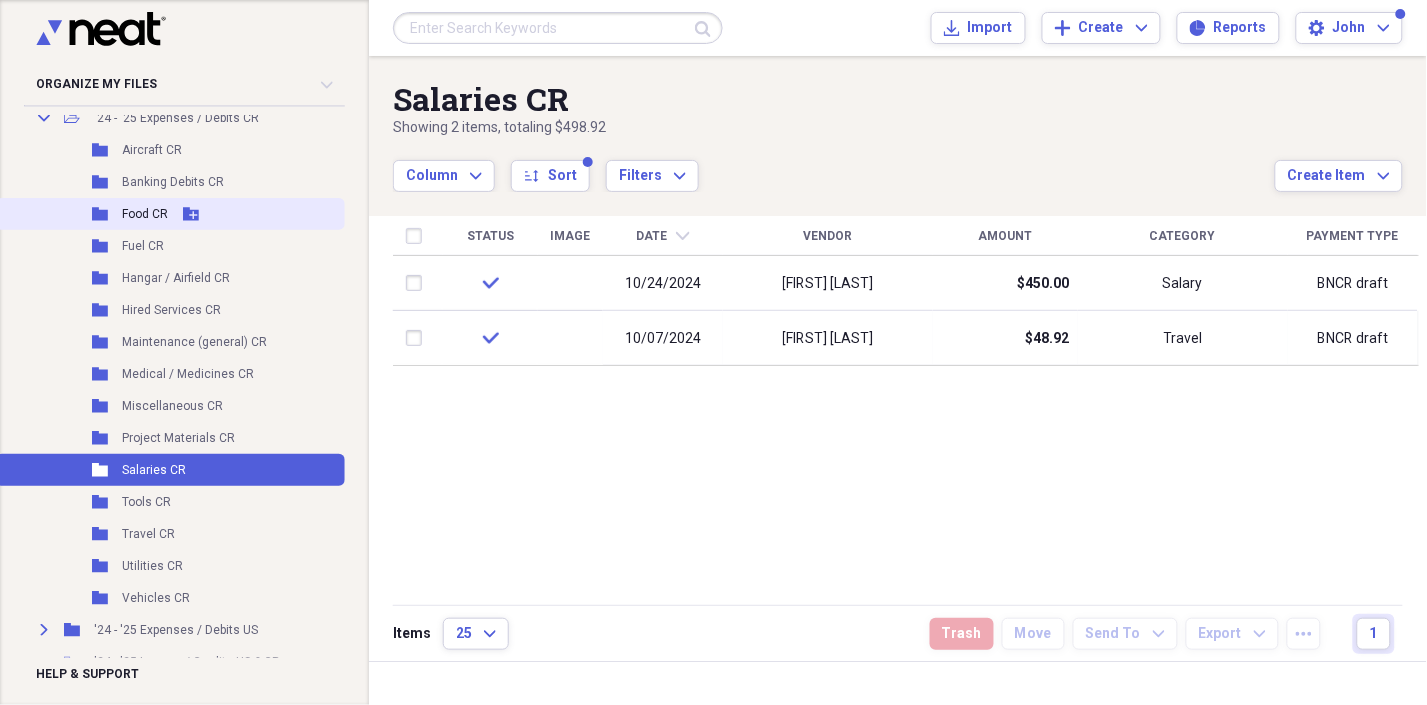 click on "Folder Food  CR Add Folder" at bounding box center (170, 214) 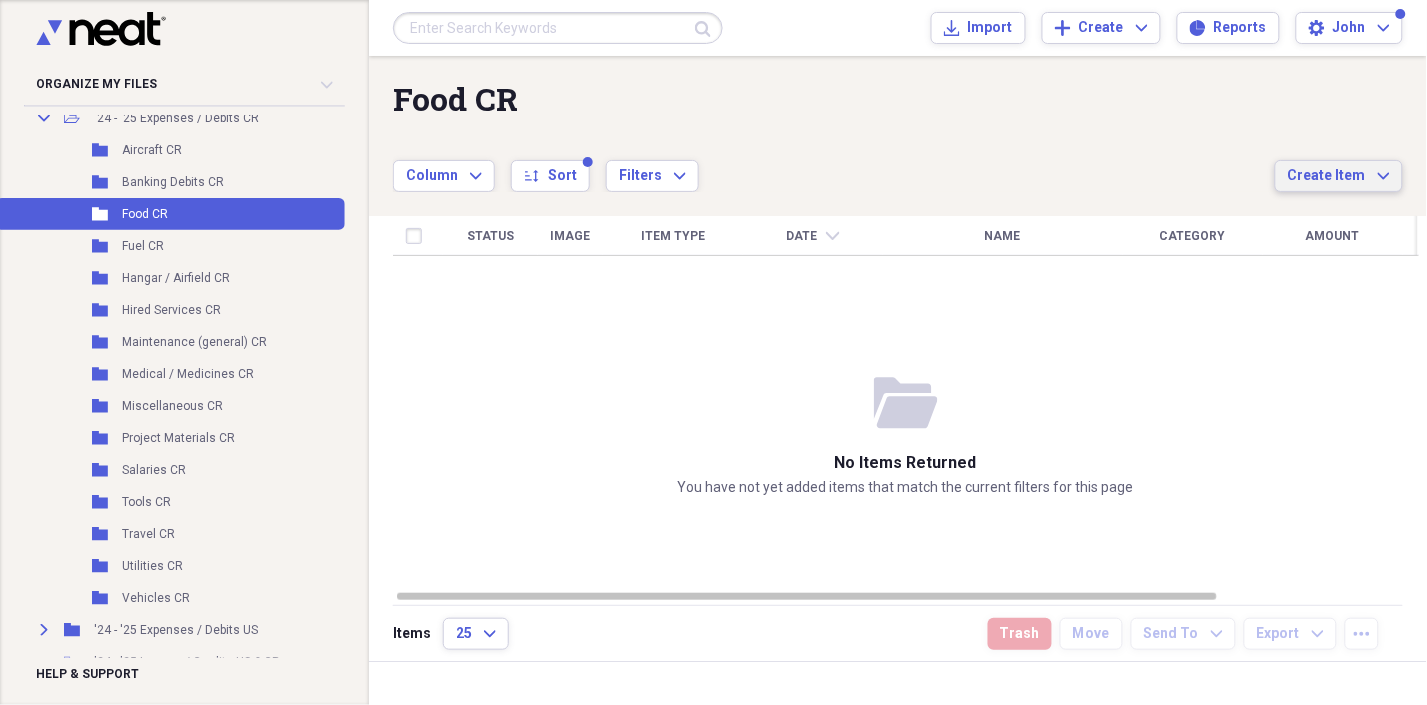 click on "Create Item Expand" at bounding box center (1339, 176) 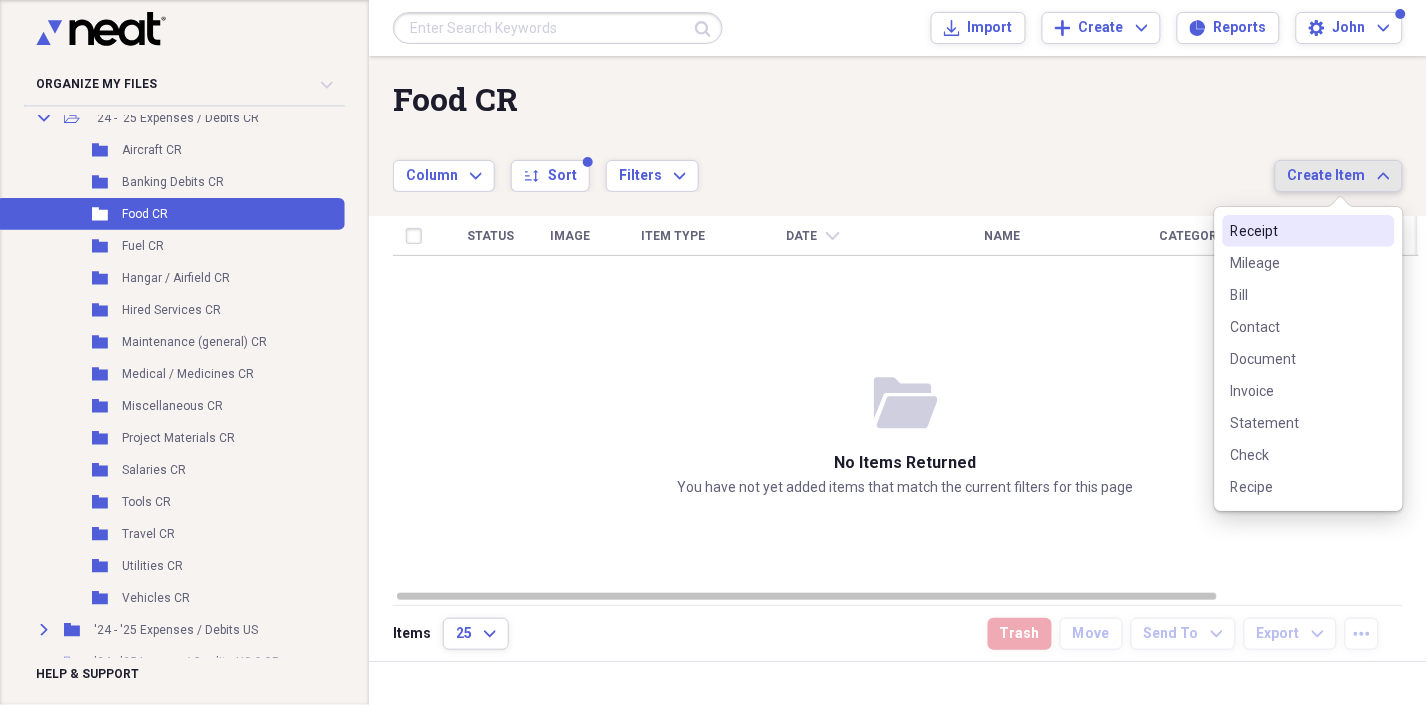 click on "Receipt" at bounding box center [1297, 231] 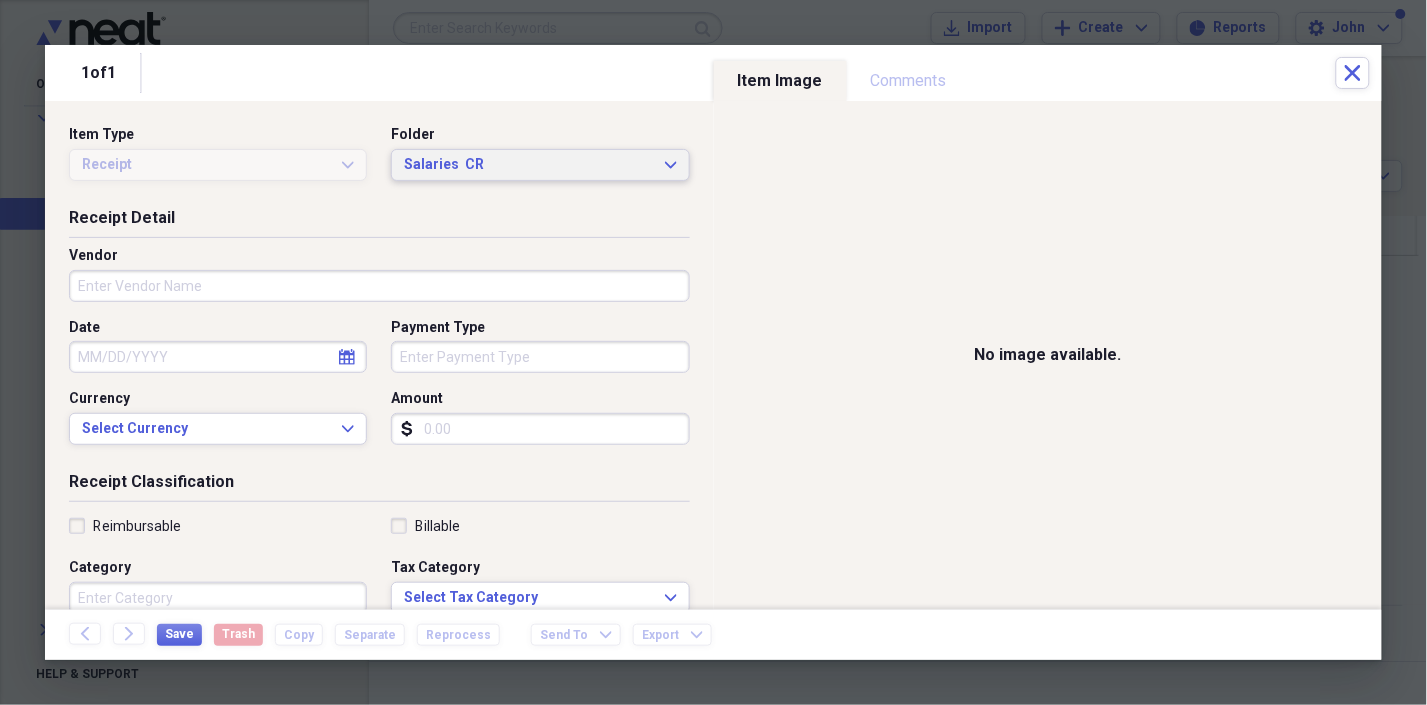 click on "Expand" 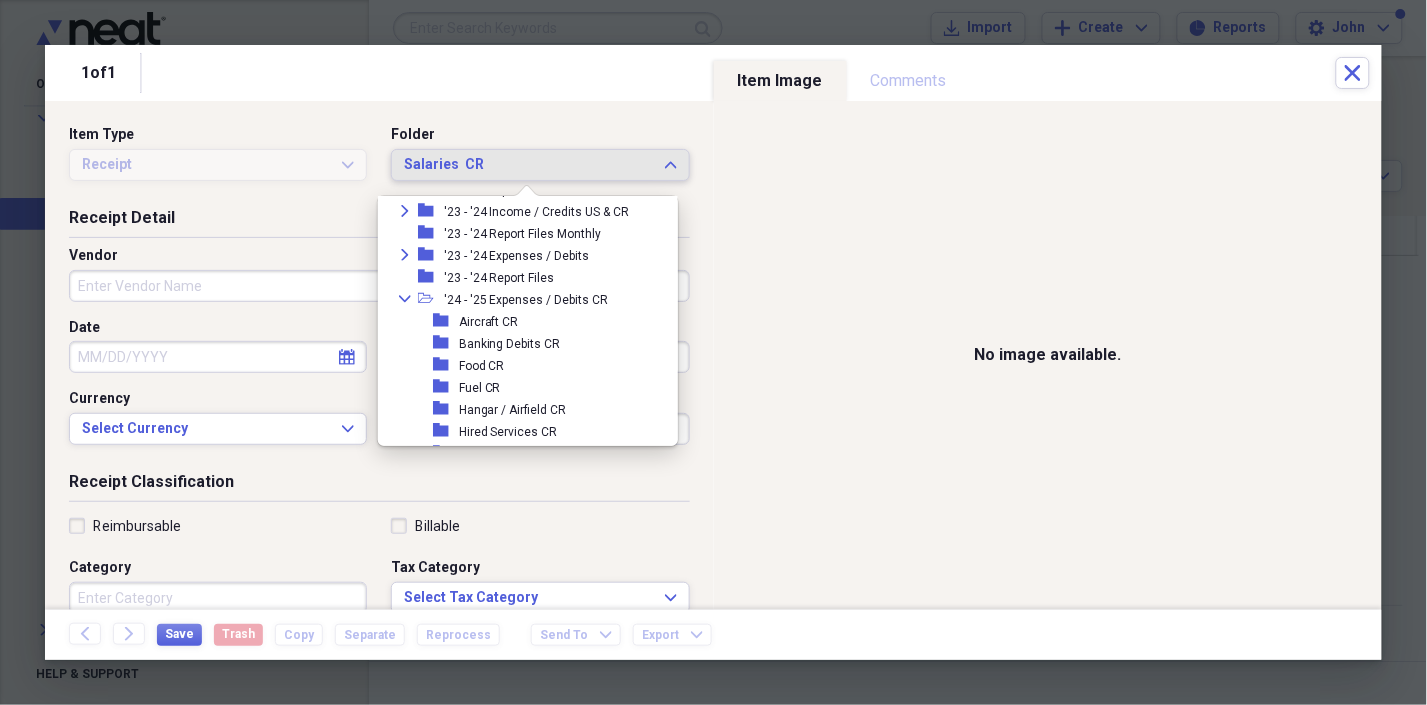 scroll, scrollTop: 74, scrollLeft: 0, axis: vertical 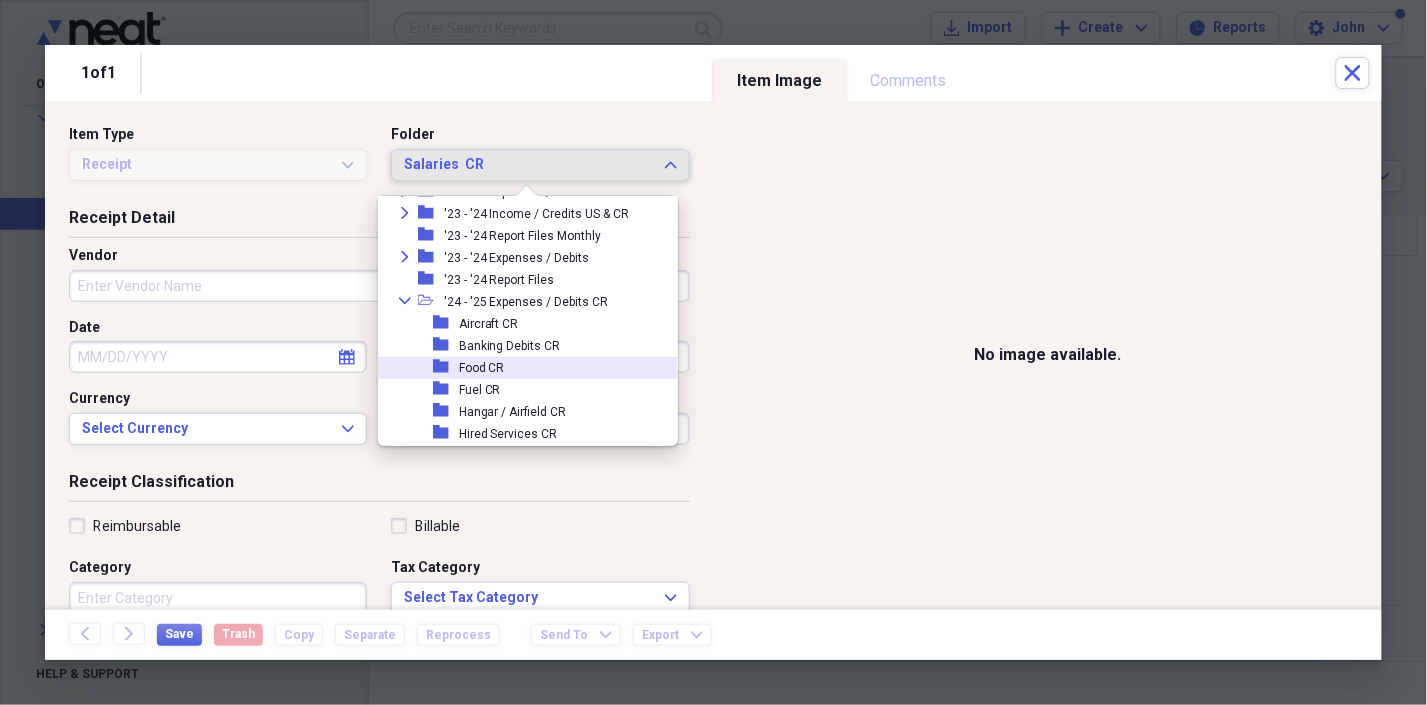 click on "folder Food  CR" at bounding box center (520, 368) 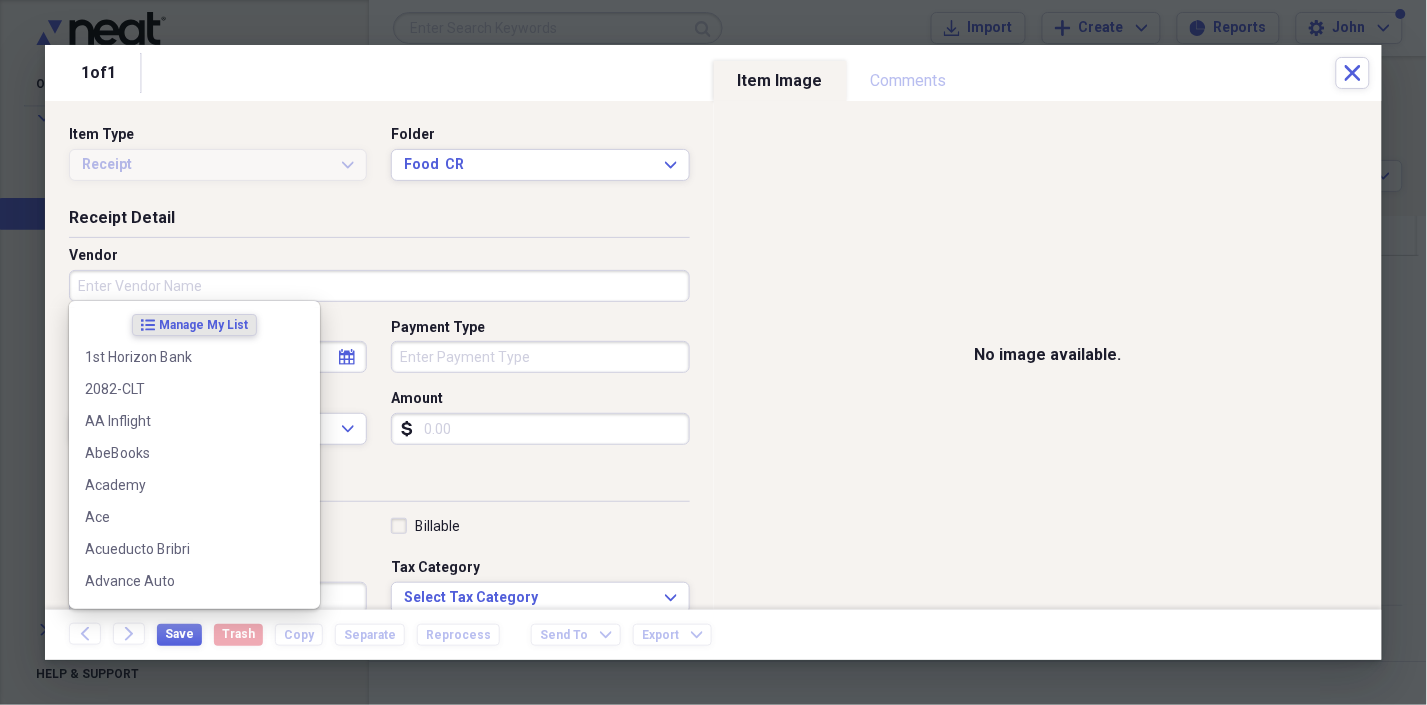 click on "Vendor" at bounding box center [379, 286] 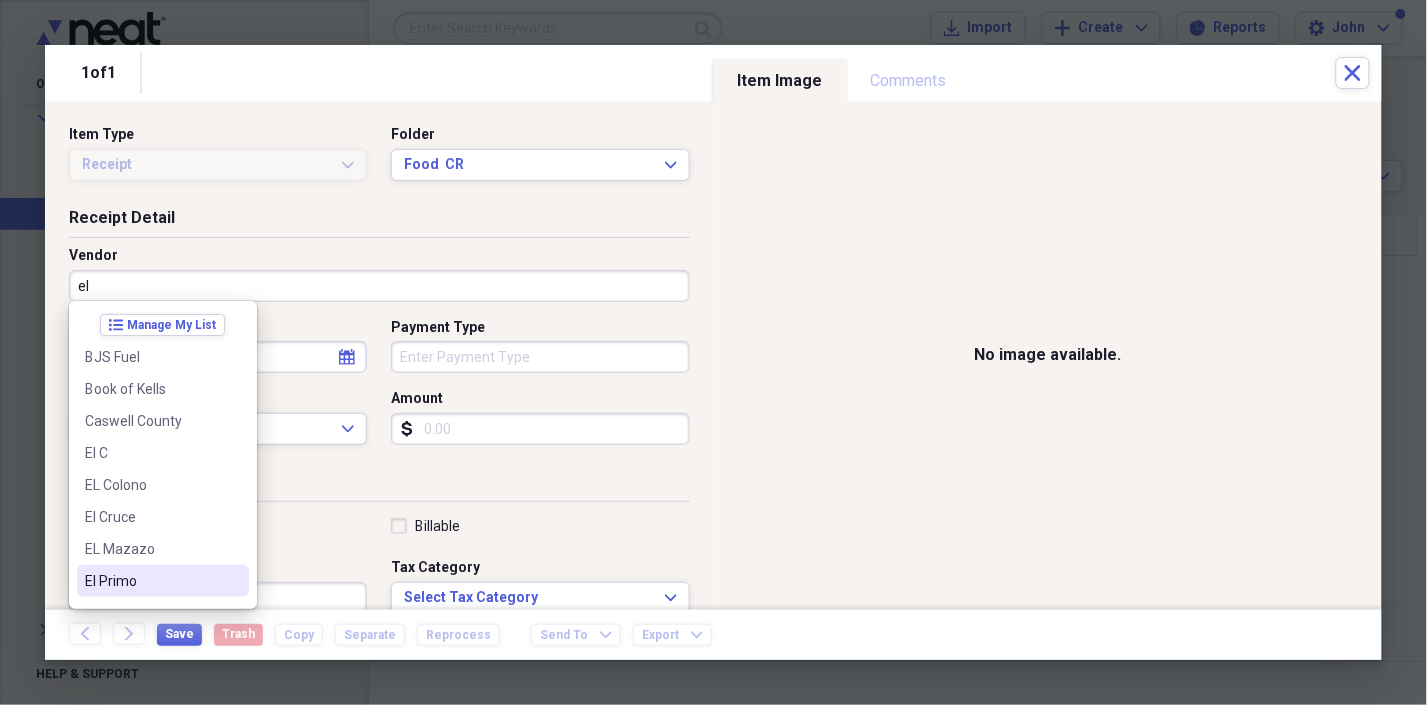 click on "El Primo" at bounding box center (151, 581) 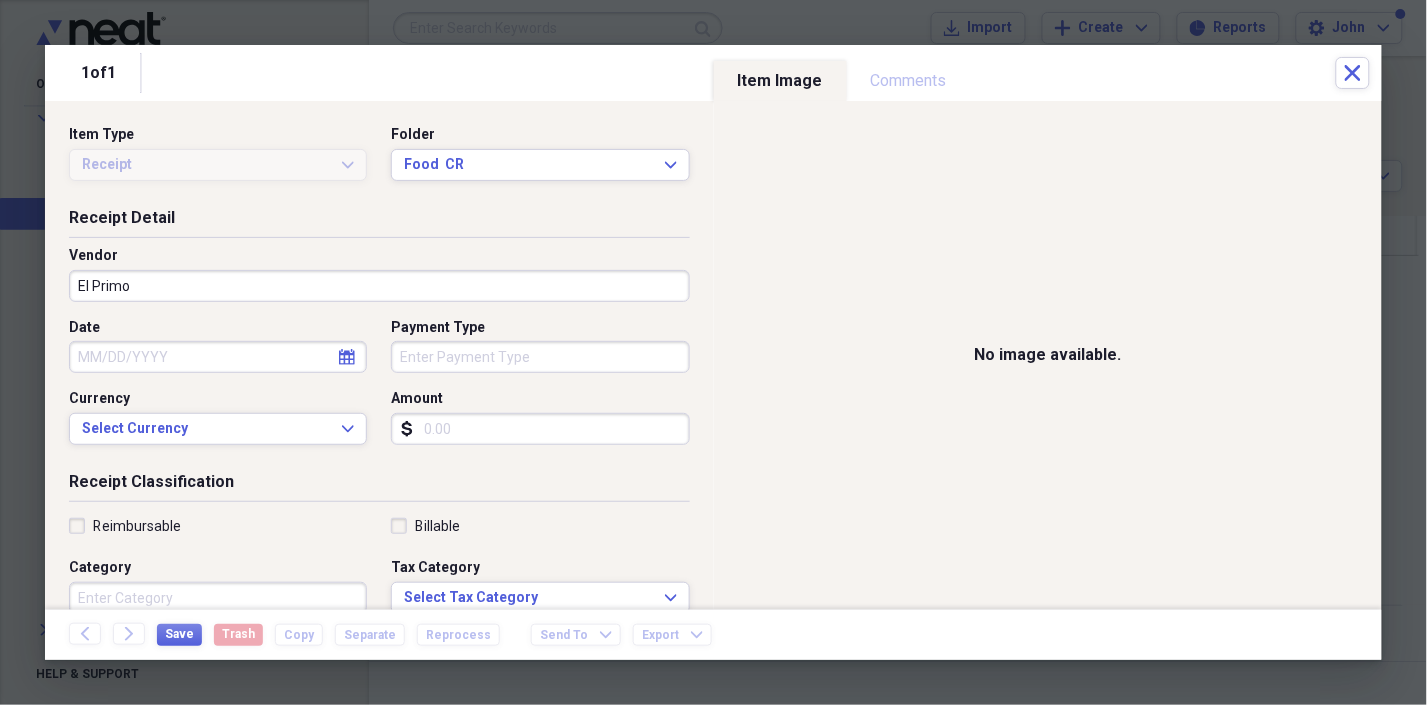 type 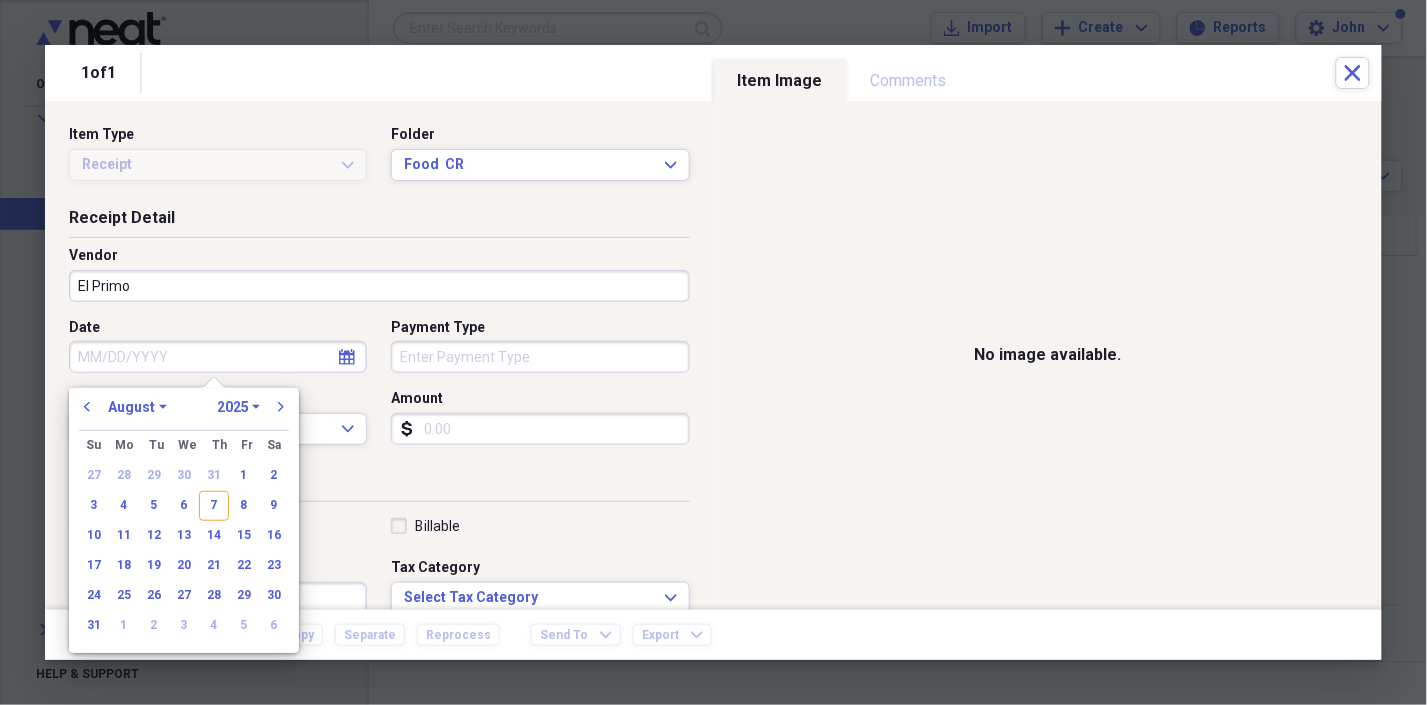 click on "Date" at bounding box center (218, 357) 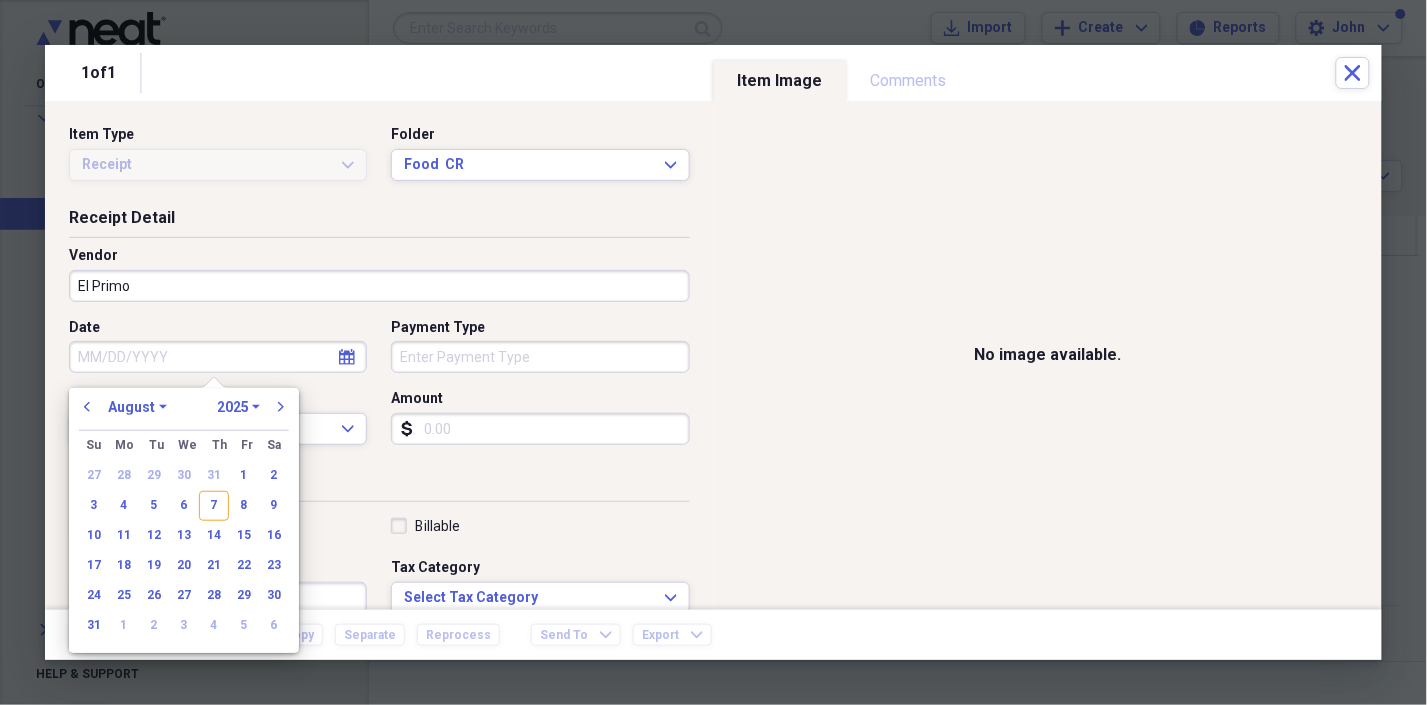 click on "1970 1971 1972 1973 1974 1975 1976 1977 1978 1979 1980 1981 1982 1983 1984 1985 1986 1987 1988 1989 1990 1991 1992 1993 1994 1995 1996 1997 1998 1999 2000 2001 2002 2003 2004 2005 2006 2007 2008 2009 2010 2011 2012 2013 2014 2015 2016 2017 2018 2019 2020 2021 2022 2023 2024 2025 2026 2027 2028 2029 2030 2031 2032 2033 2034 2035" at bounding box center [238, 407] 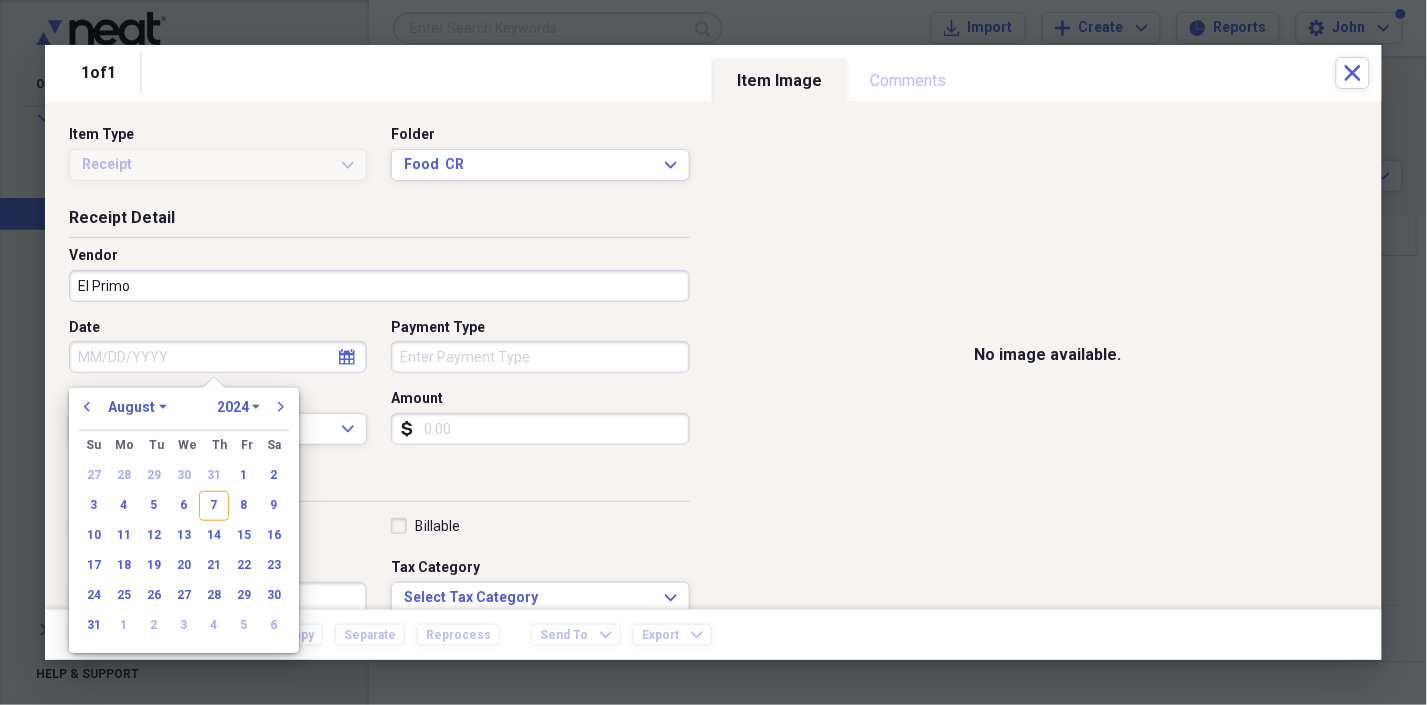 click on "1970 1971 1972 1973 1974 1975 1976 1977 1978 1979 1980 1981 1982 1983 1984 1985 1986 1987 1988 1989 1990 1991 1992 1993 1994 1995 1996 1997 1998 1999 2000 2001 2002 2003 2004 2005 2006 2007 2008 2009 2010 2011 2012 2013 2014 2015 2016 2017 2018 2019 2020 2021 2022 2023 2024 2025 2026 2027 2028 2029 2030 2031 2032 2033 2034 2035" at bounding box center [238, 407] 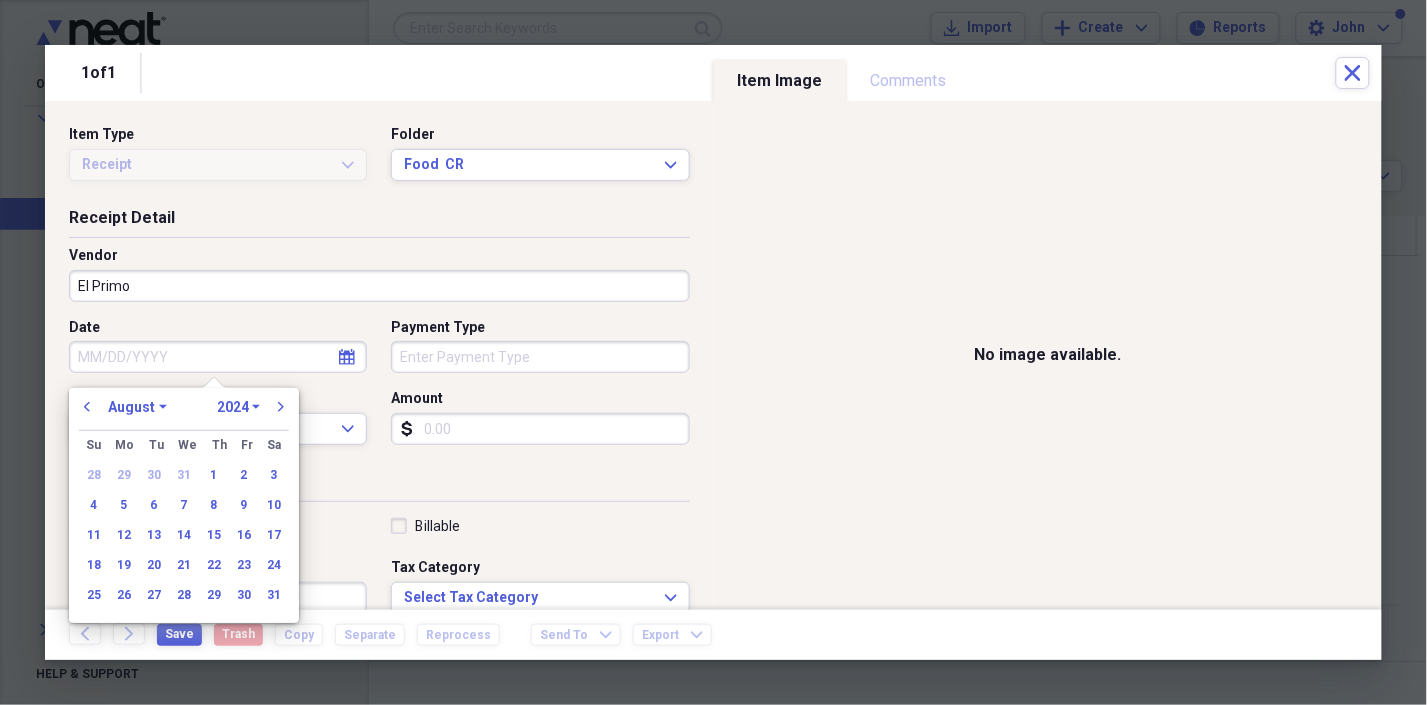 click on "January February March April May June July August September October November December" at bounding box center [137, 407] 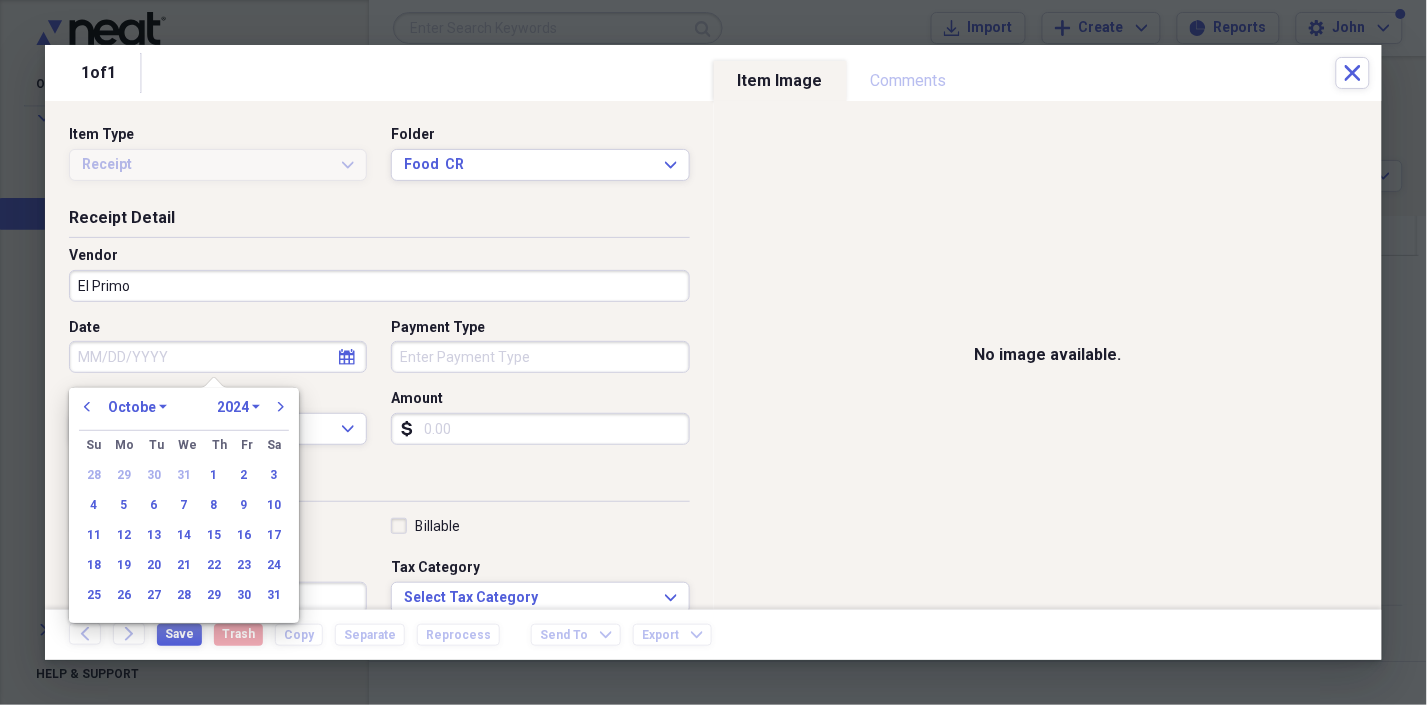 click on "January February March April May June July August September October November December" at bounding box center (137, 407) 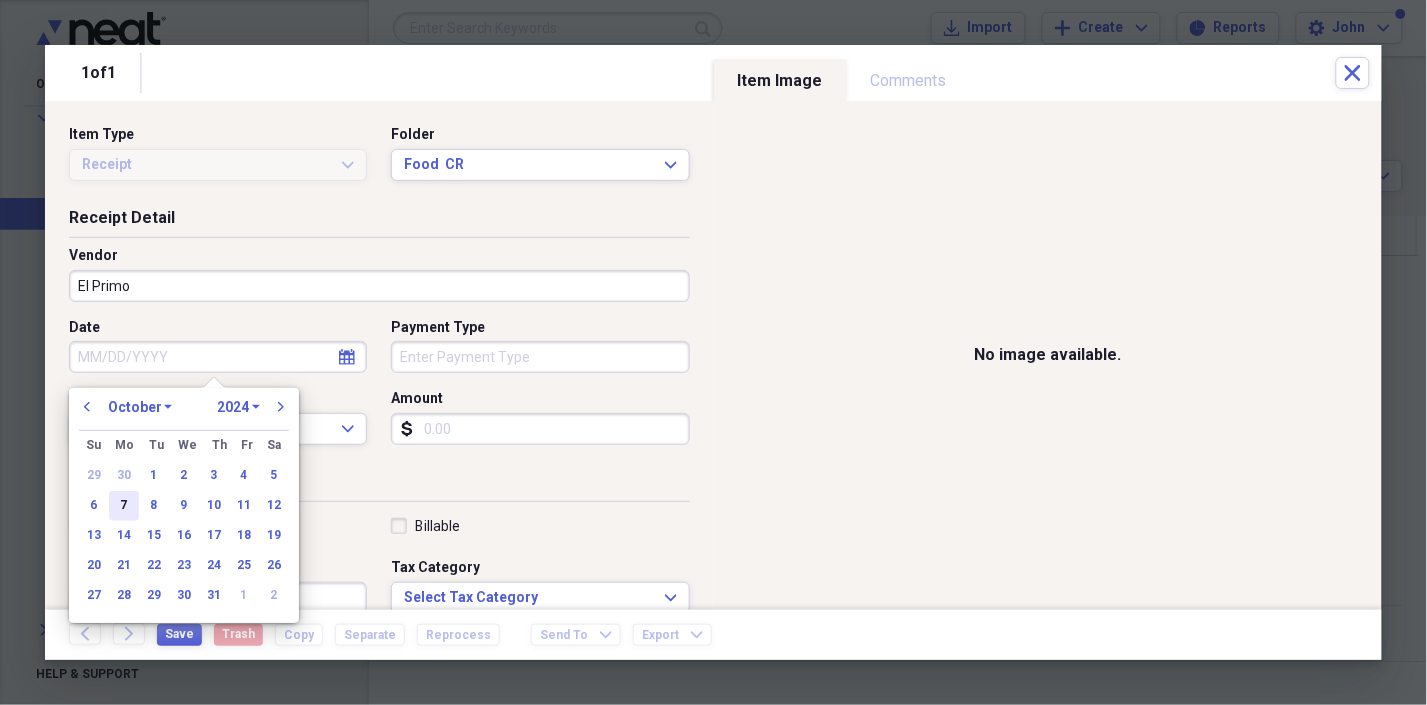 click on "7" at bounding box center [124, 506] 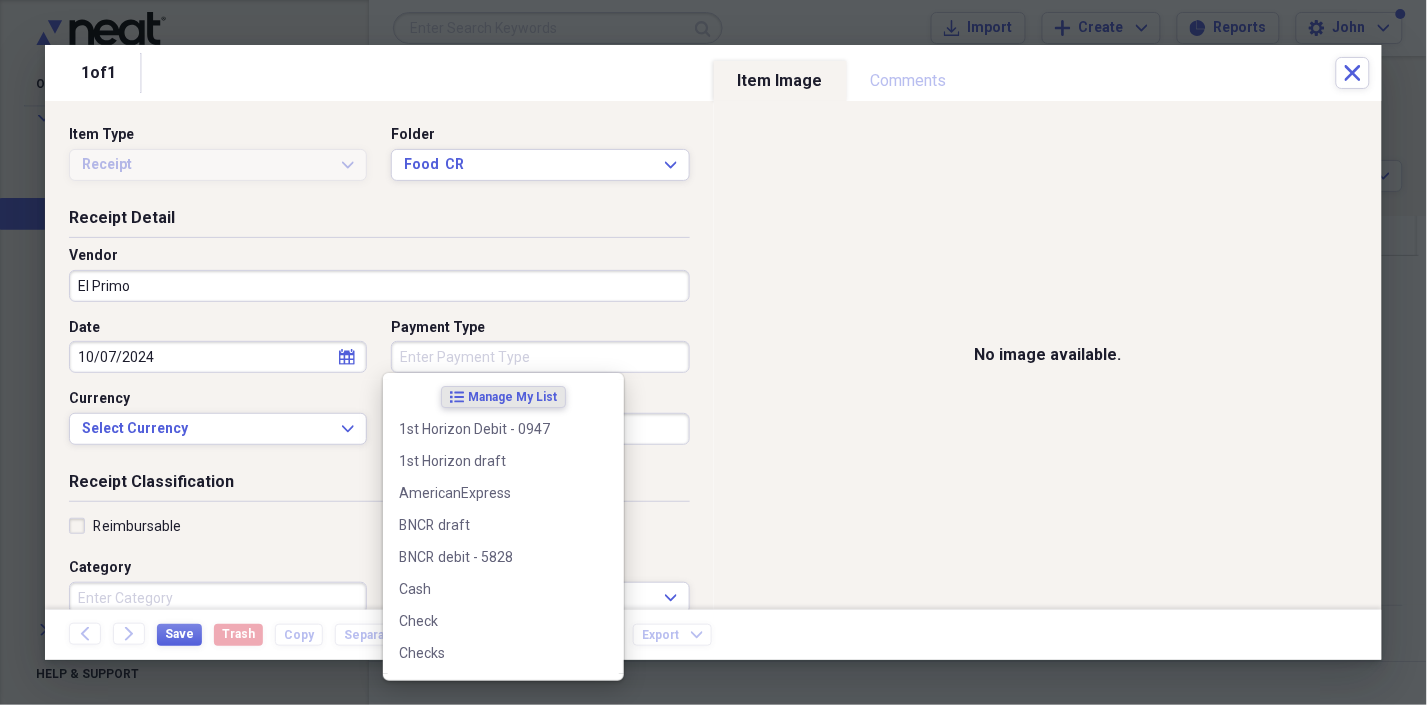 click on "Payment Type" at bounding box center [540, 357] 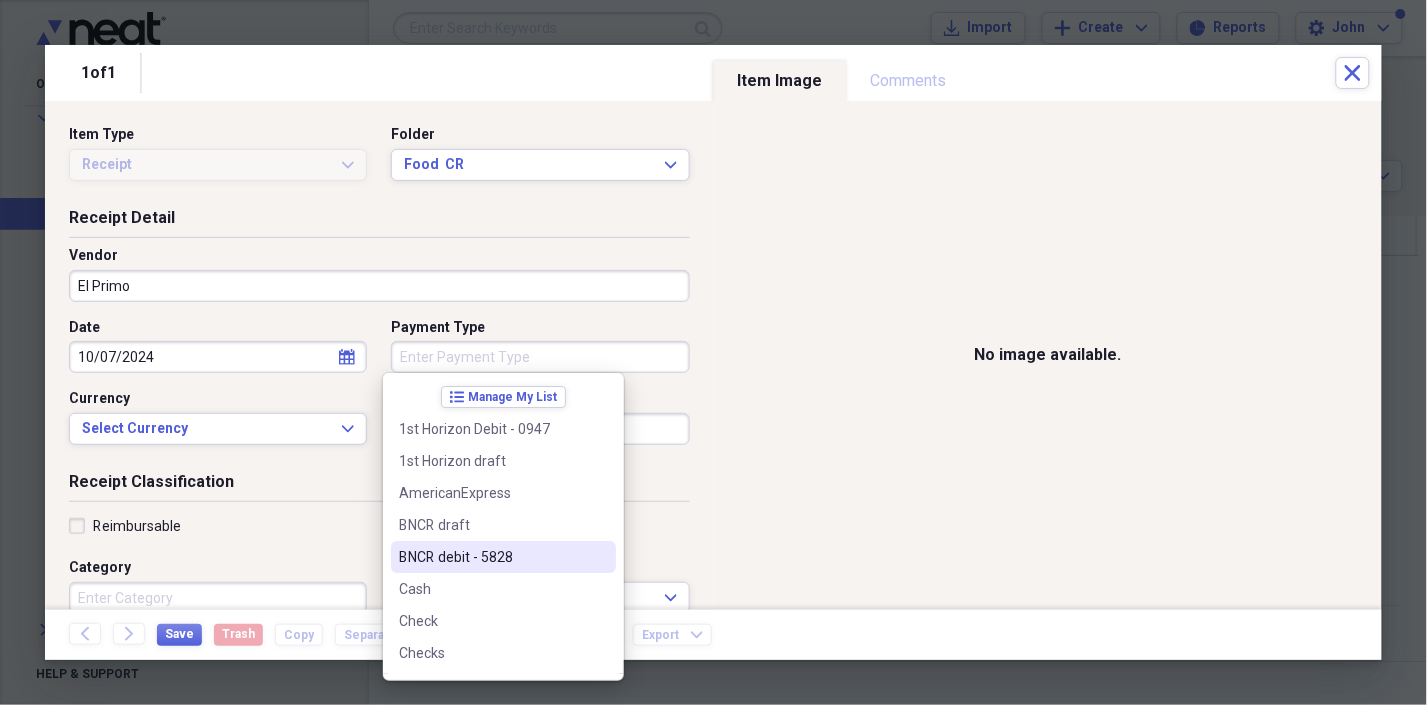 click on "BNCR debit - 5828" at bounding box center [491, 557] 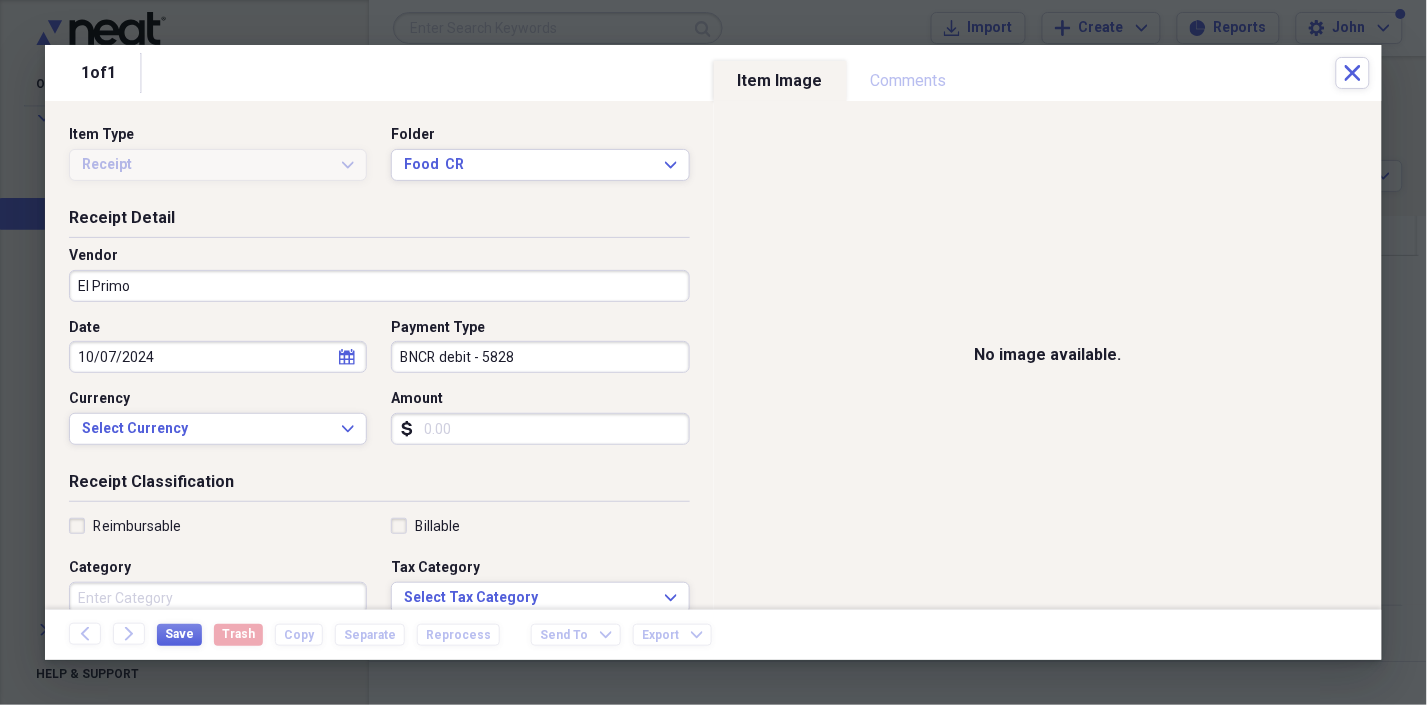 click on "Amount" at bounding box center (540, 429) 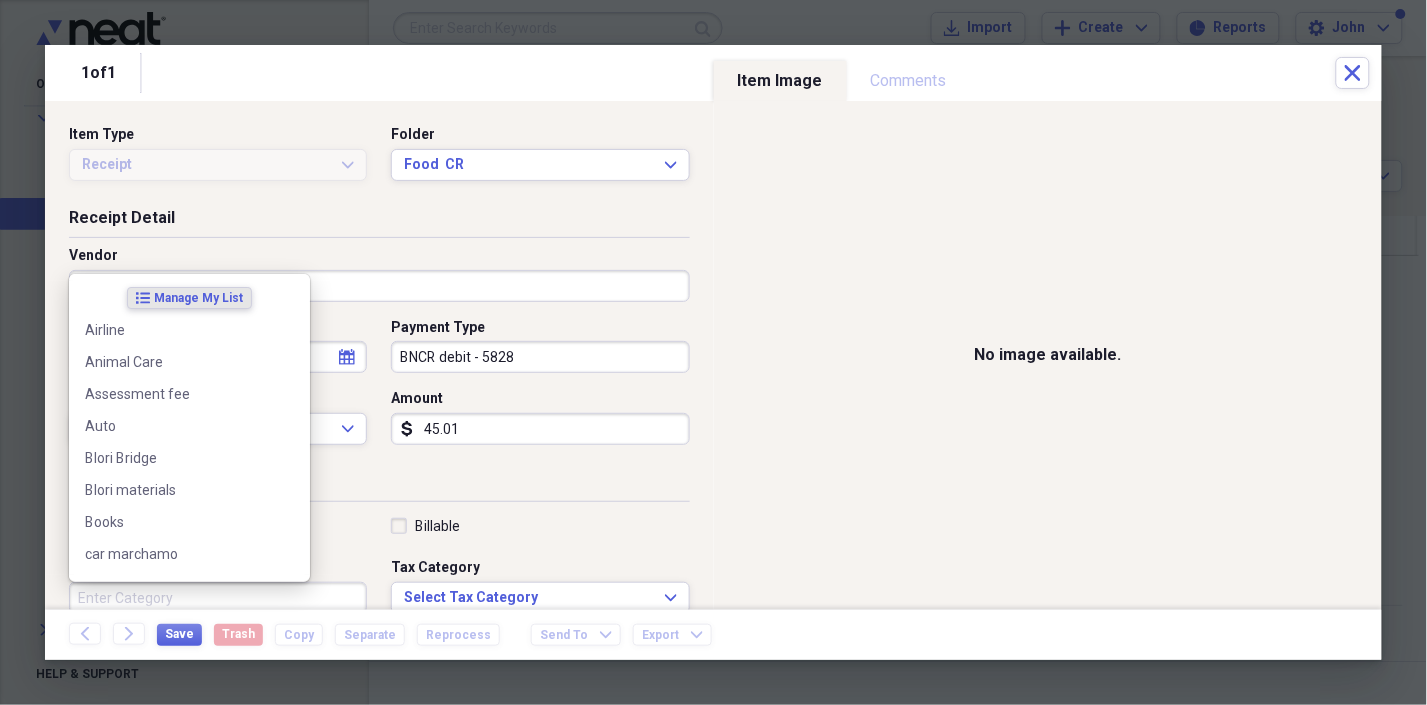 click on "Category" at bounding box center (218, 598) 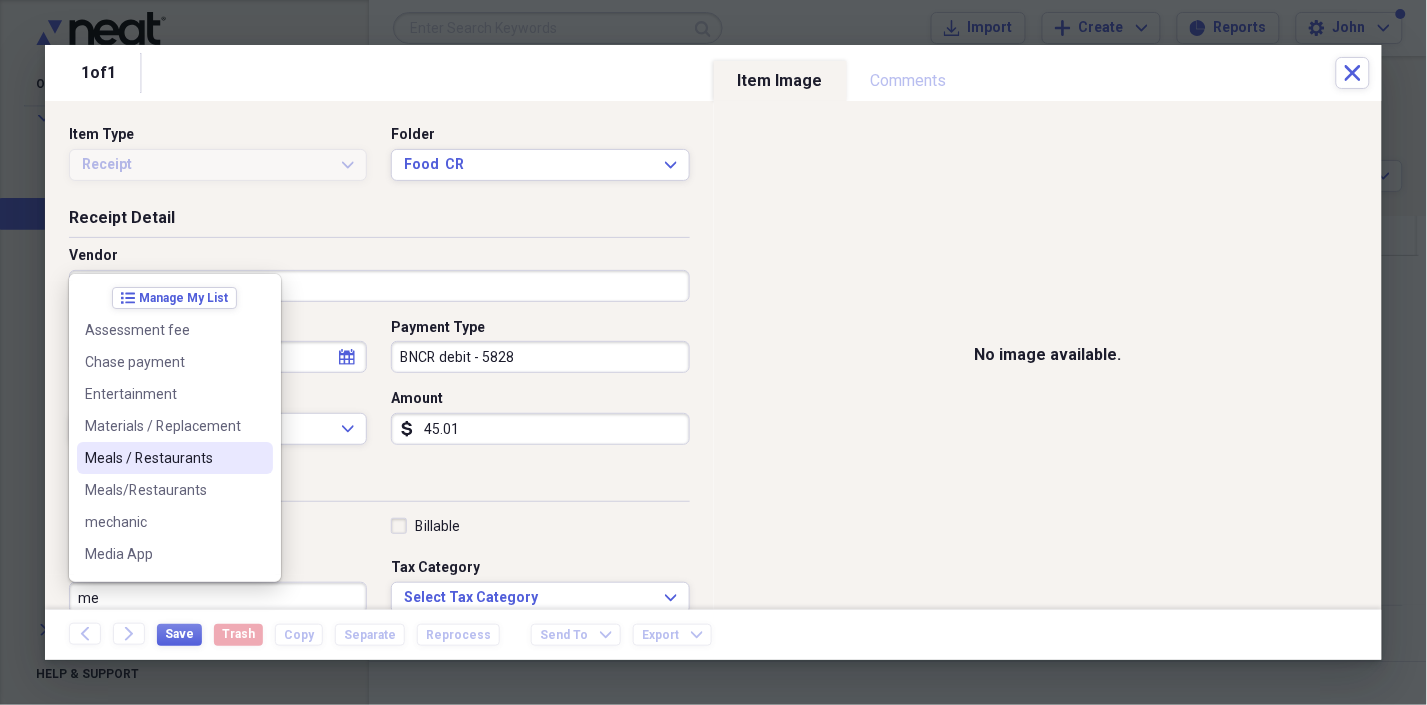 click on "Meals / Restaurants" at bounding box center [163, 458] 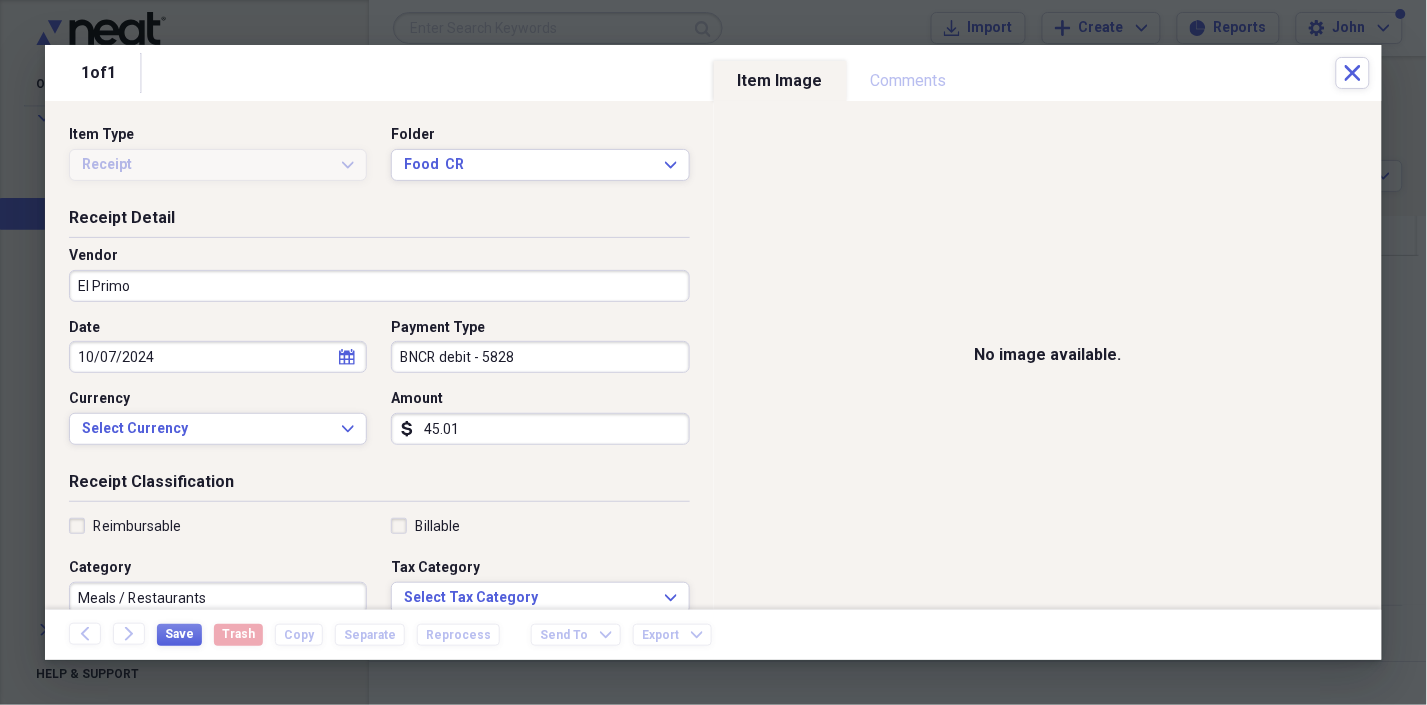 scroll, scrollTop: 3, scrollLeft: 0, axis: vertical 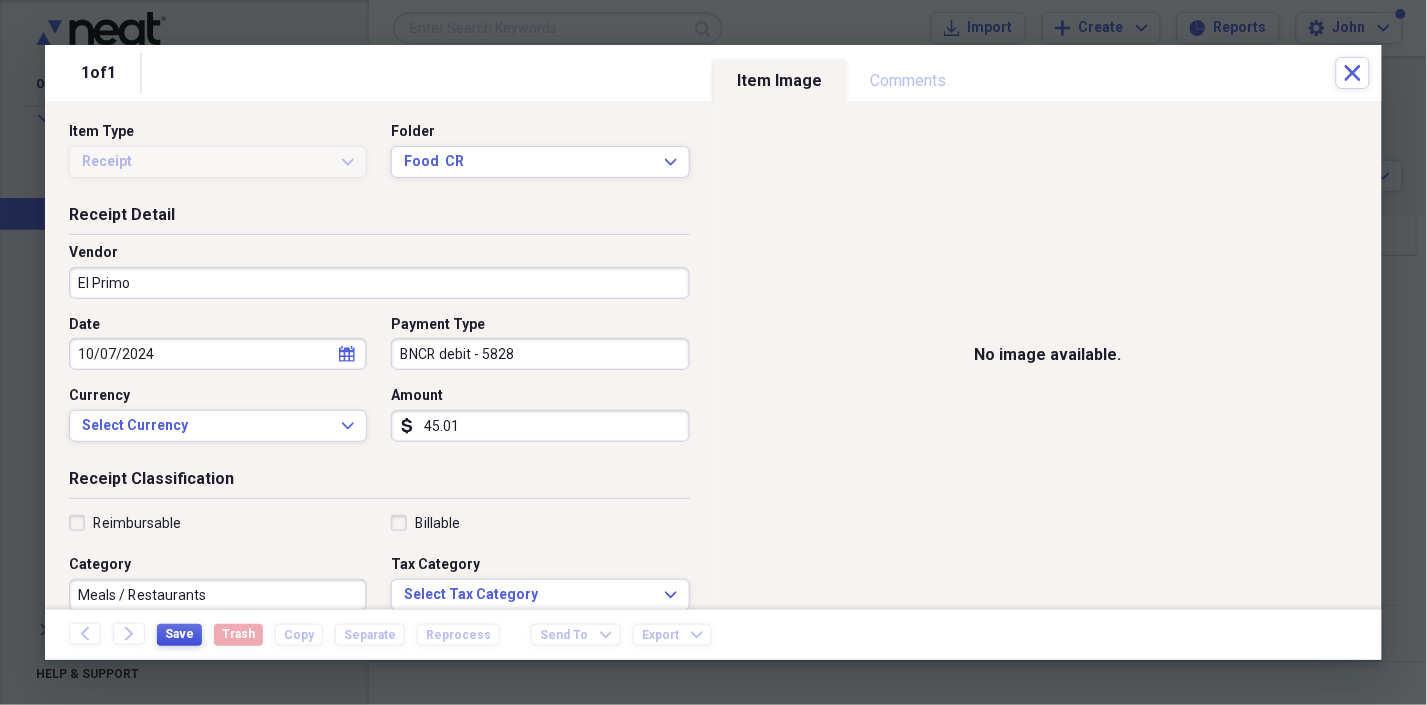 click on "Save" at bounding box center (179, 634) 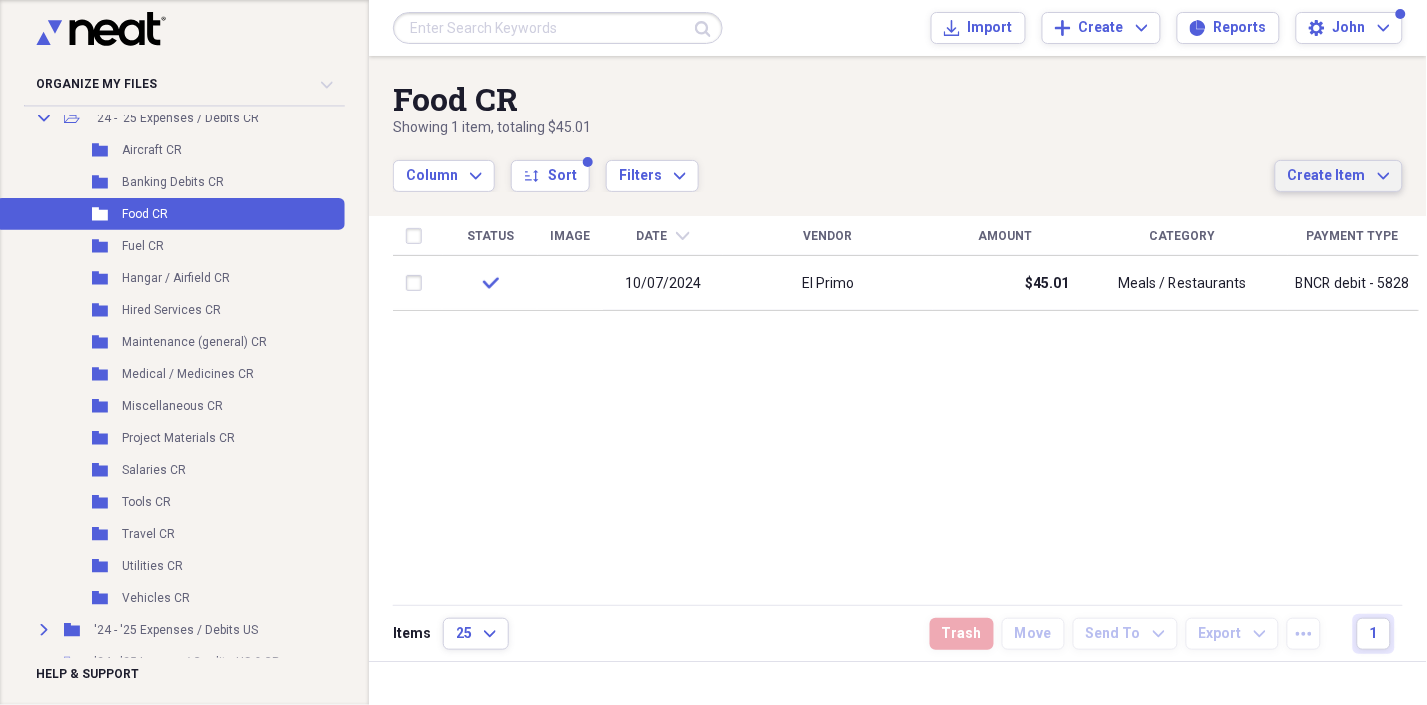 click on "Create Item" at bounding box center [1327, 176] 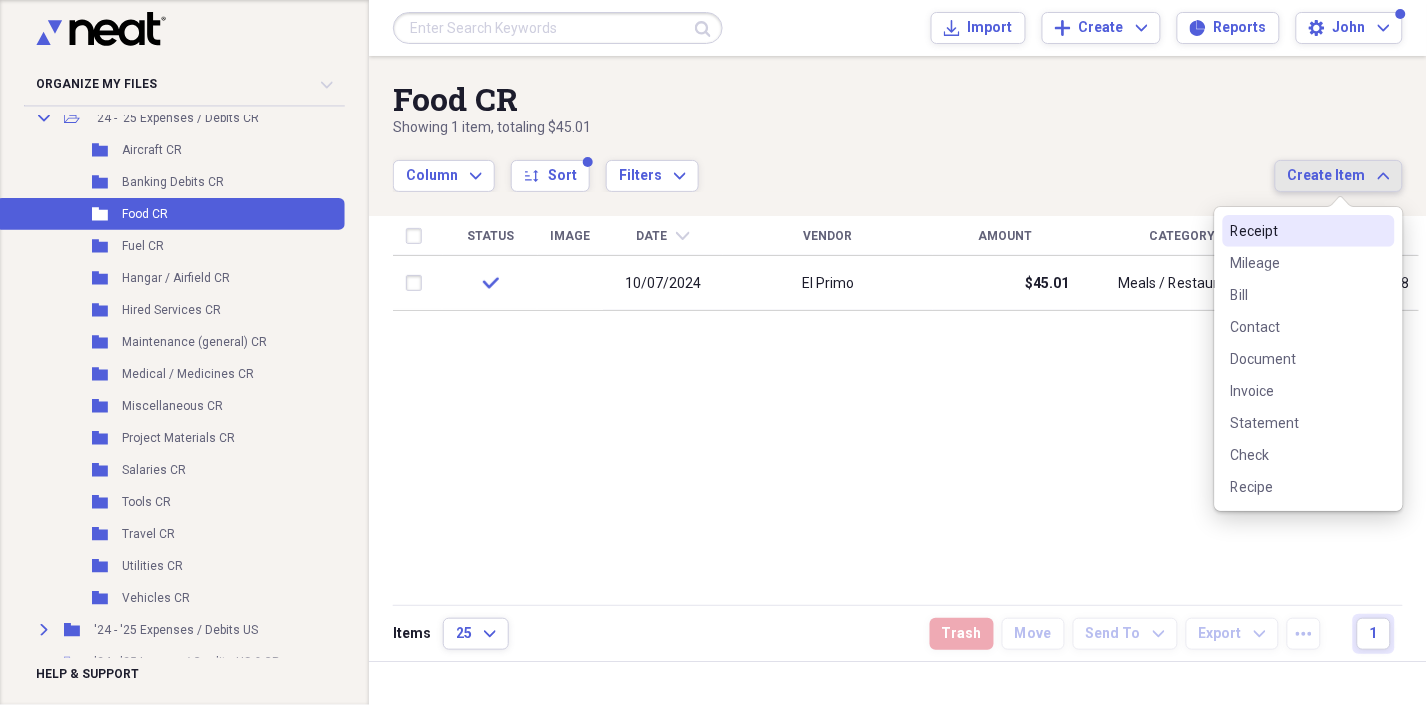 click on "Receipt" at bounding box center (1297, 231) 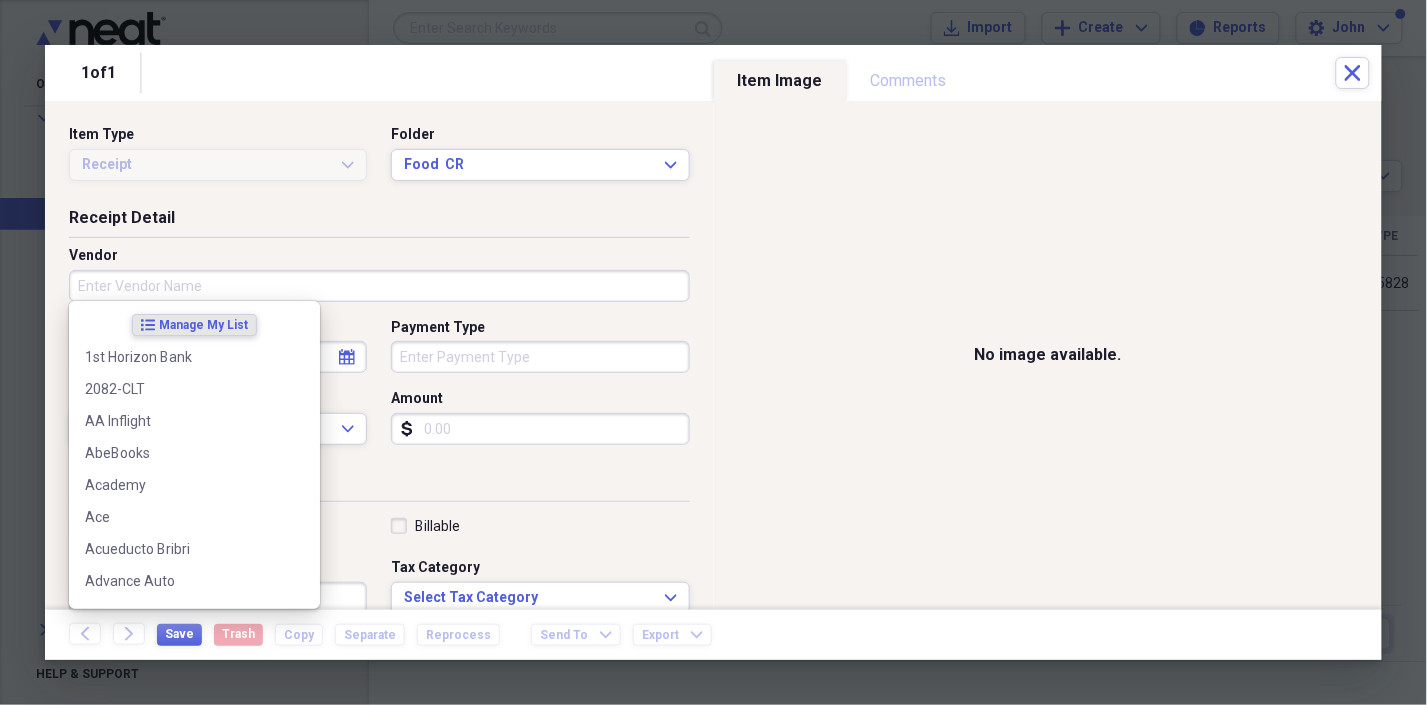 click on "Vendor" at bounding box center (379, 286) 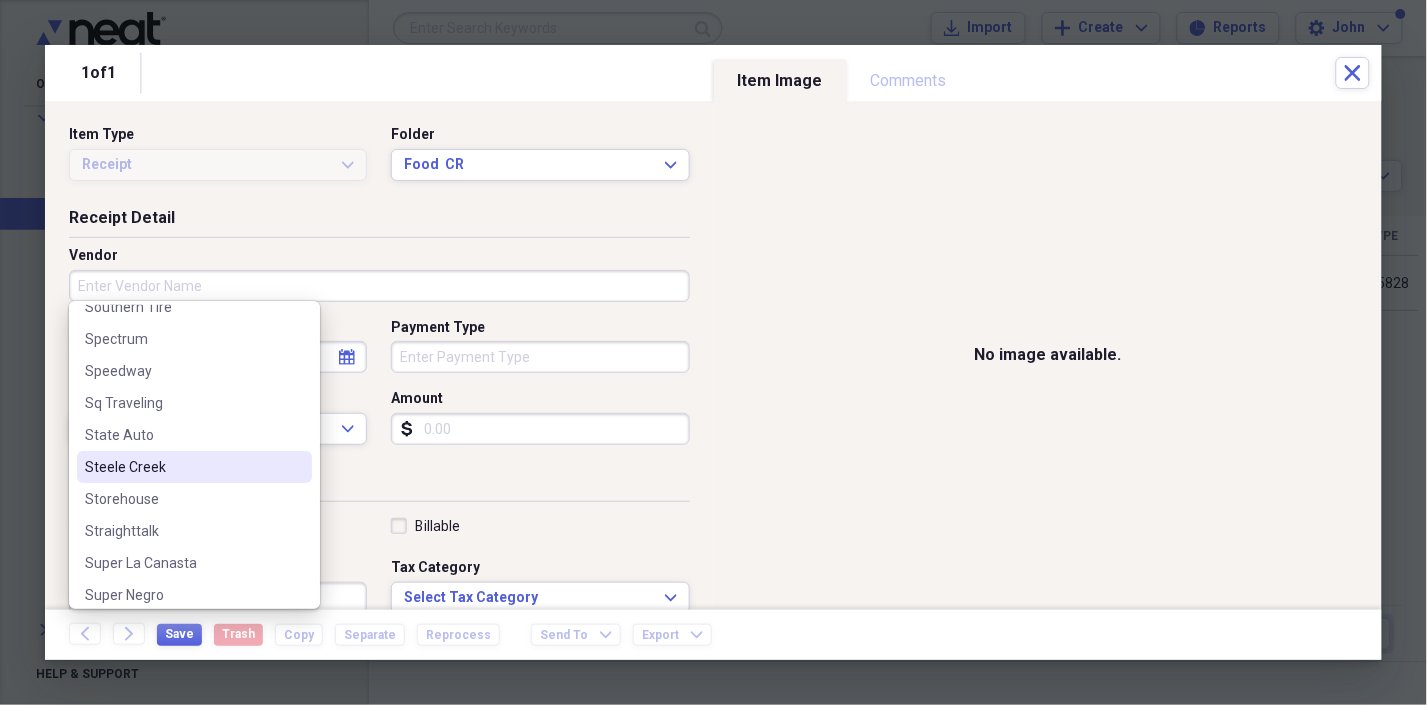 scroll, scrollTop: 5222, scrollLeft: 0, axis: vertical 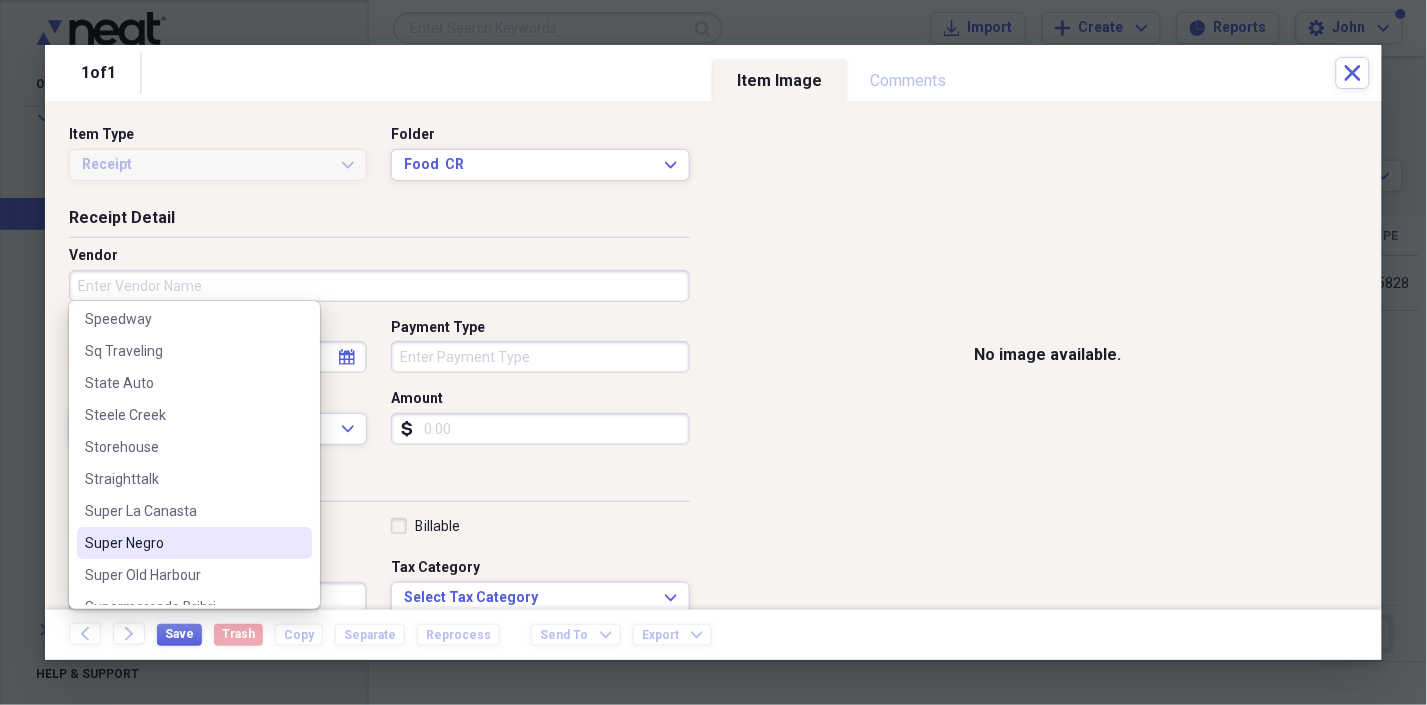 click on "Super Negro" at bounding box center [182, 543] 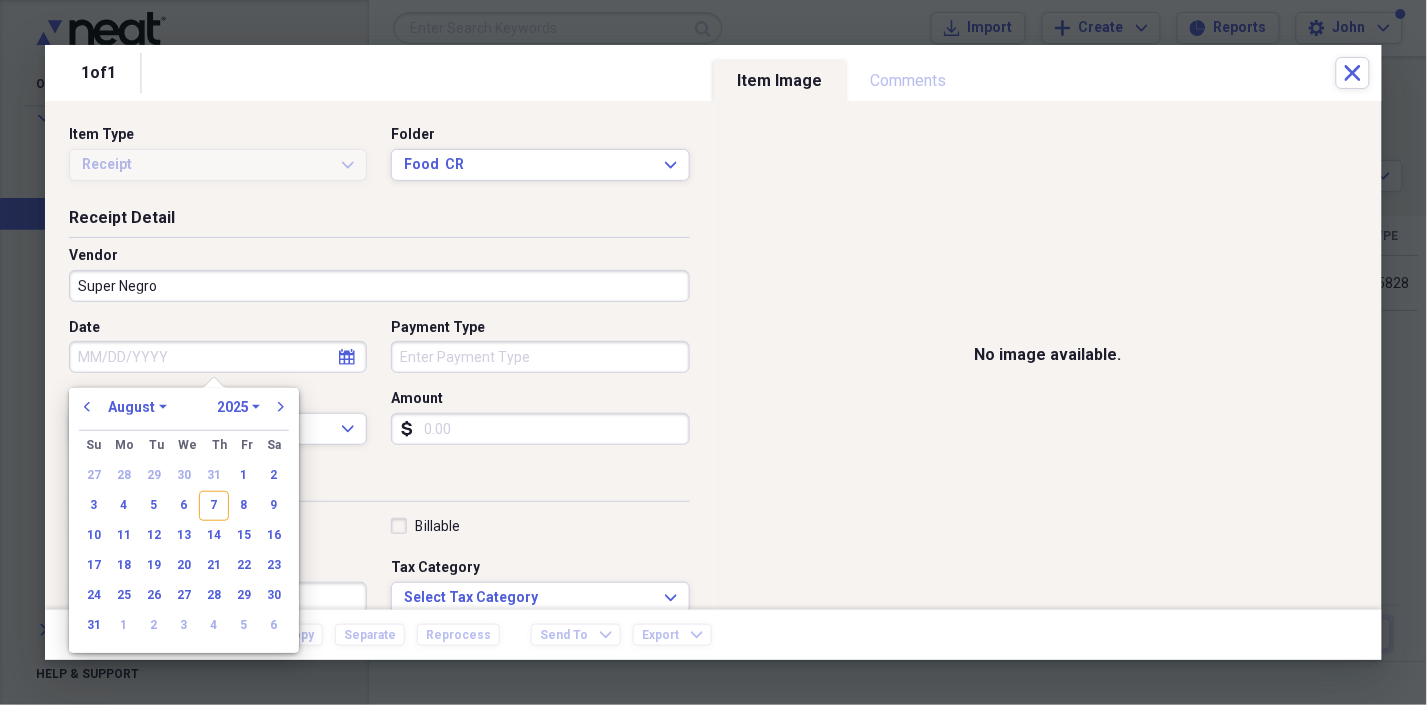 click on "Date" at bounding box center [218, 357] 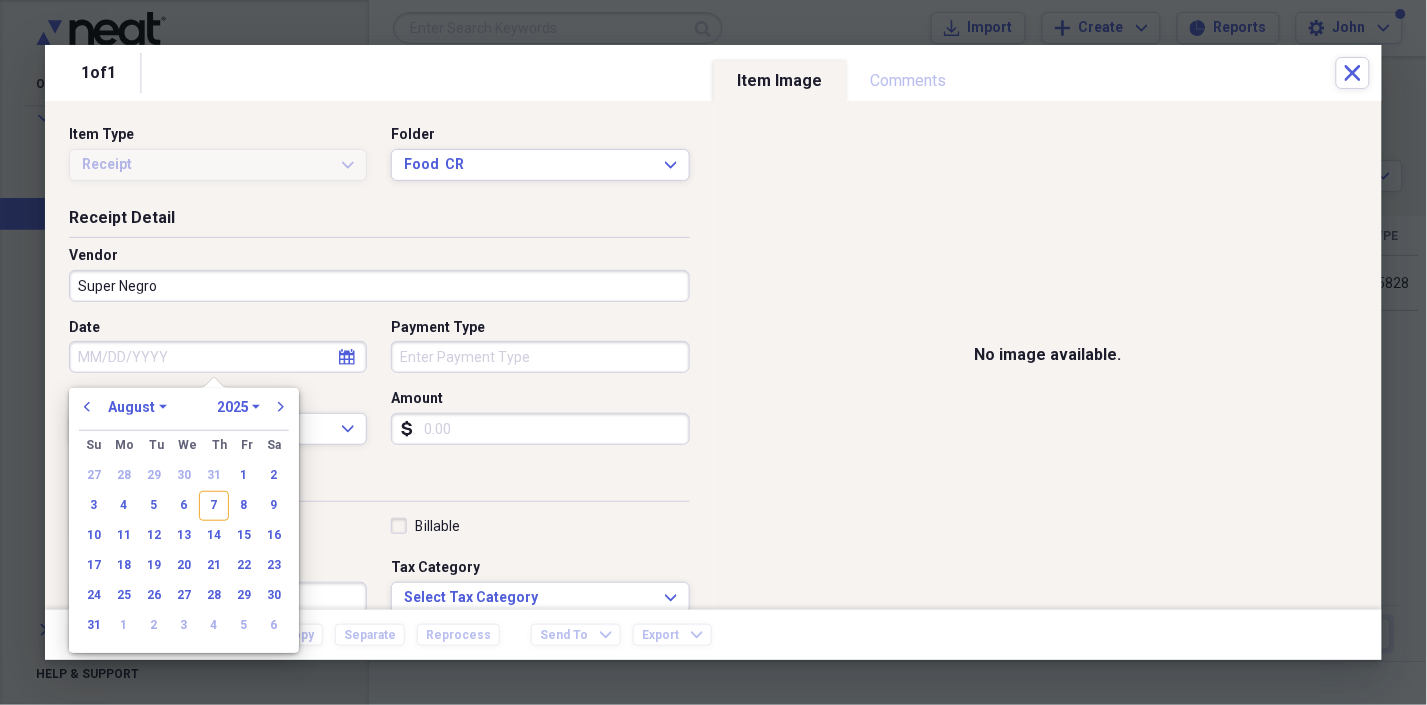 click on "1970 1971 1972 1973 1974 1975 1976 1977 1978 1979 1980 1981 1982 1983 1984 1985 1986 1987 1988 1989 1990 1991 1992 1993 1994 1995 1996 1997 1998 1999 2000 2001 2002 2003 2004 2005 2006 2007 2008 2009 2010 2011 2012 2013 2014 2015 2016 2017 2018 2019 2020 2021 2022 2023 2024 2025 2026 2027 2028 2029 2030 2031 2032 2033 2034 2035" at bounding box center (238, 407) 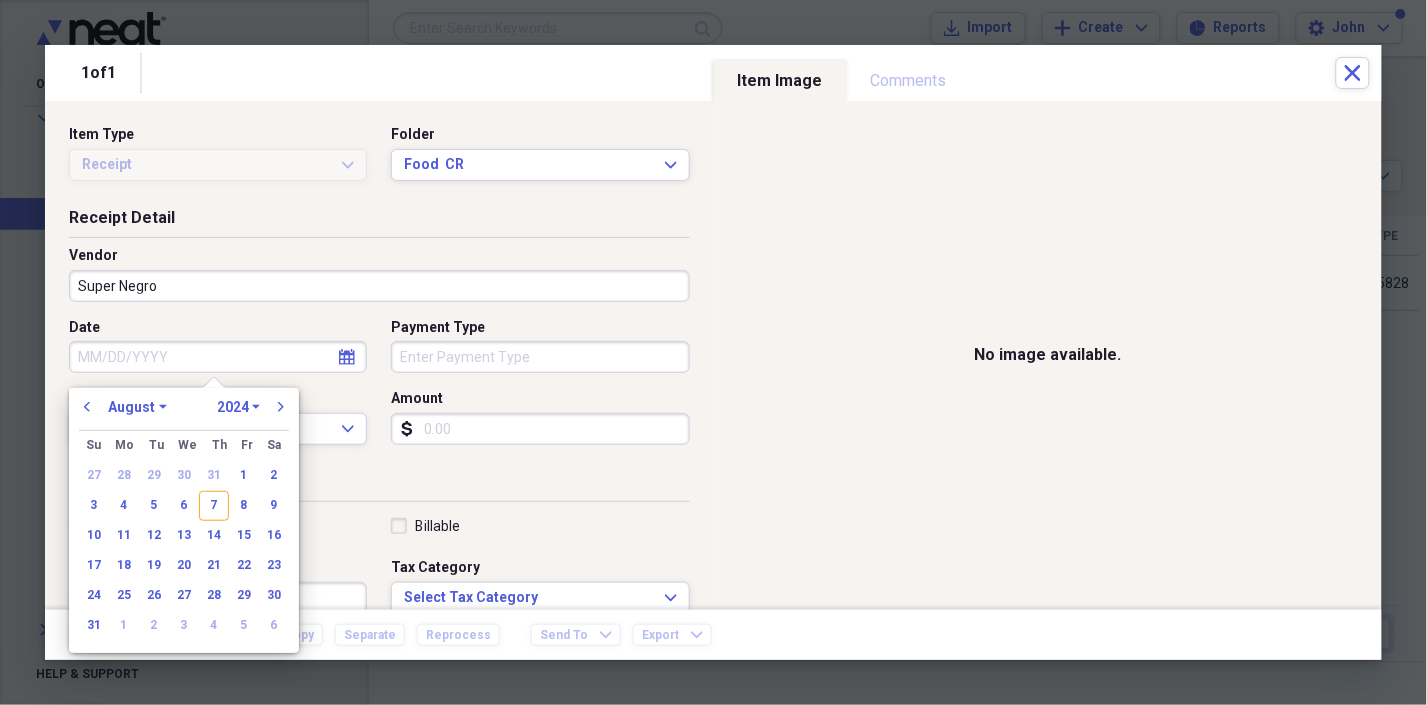 click on "1970 1971 1972 1973 1974 1975 1976 1977 1978 1979 1980 1981 1982 1983 1984 1985 1986 1987 1988 1989 1990 1991 1992 1993 1994 1995 1996 1997 1998 1999 2000 2001 2002 2003 2004 2005 2006 2007 2008 2009 2010 2011 2012 2013 2014 2015 2016 2017 2018 2019 2020 2021 2022 2023 2024 2025 2026 2027 2028 2029 2030 2031 2032 2033 2034 2035" at bounding box center [238, 407] 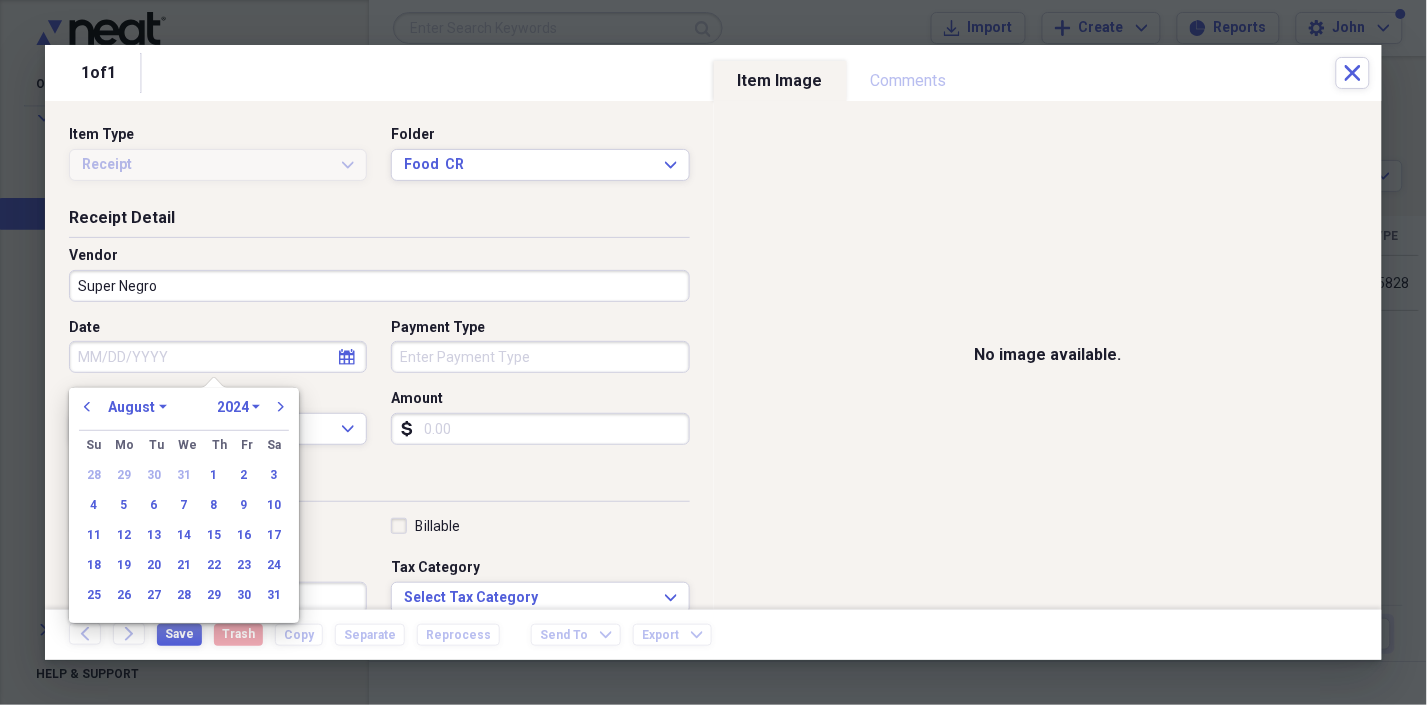 click on "January February March April May June July August September October November December" at bounding box center (137, 407) 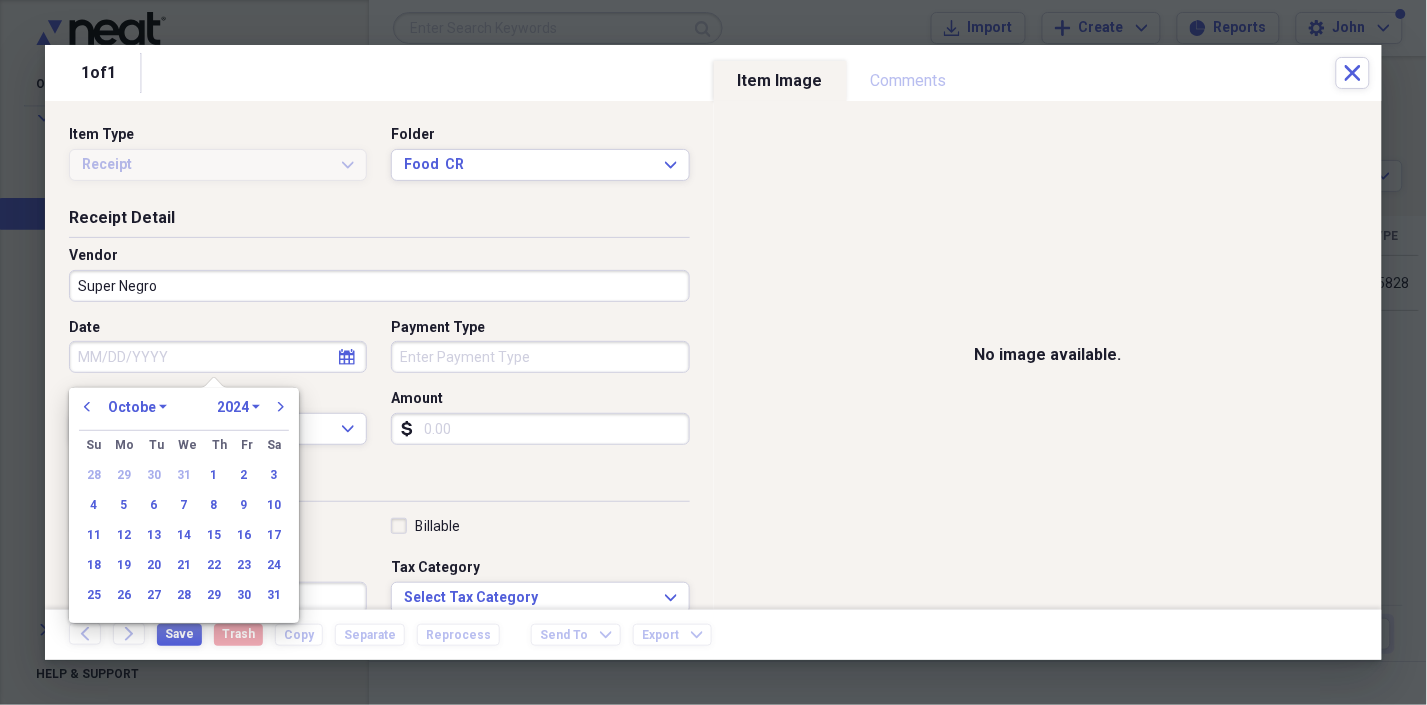 click on "January February March April May June July August September October November December" at bounding box center (137, 407) 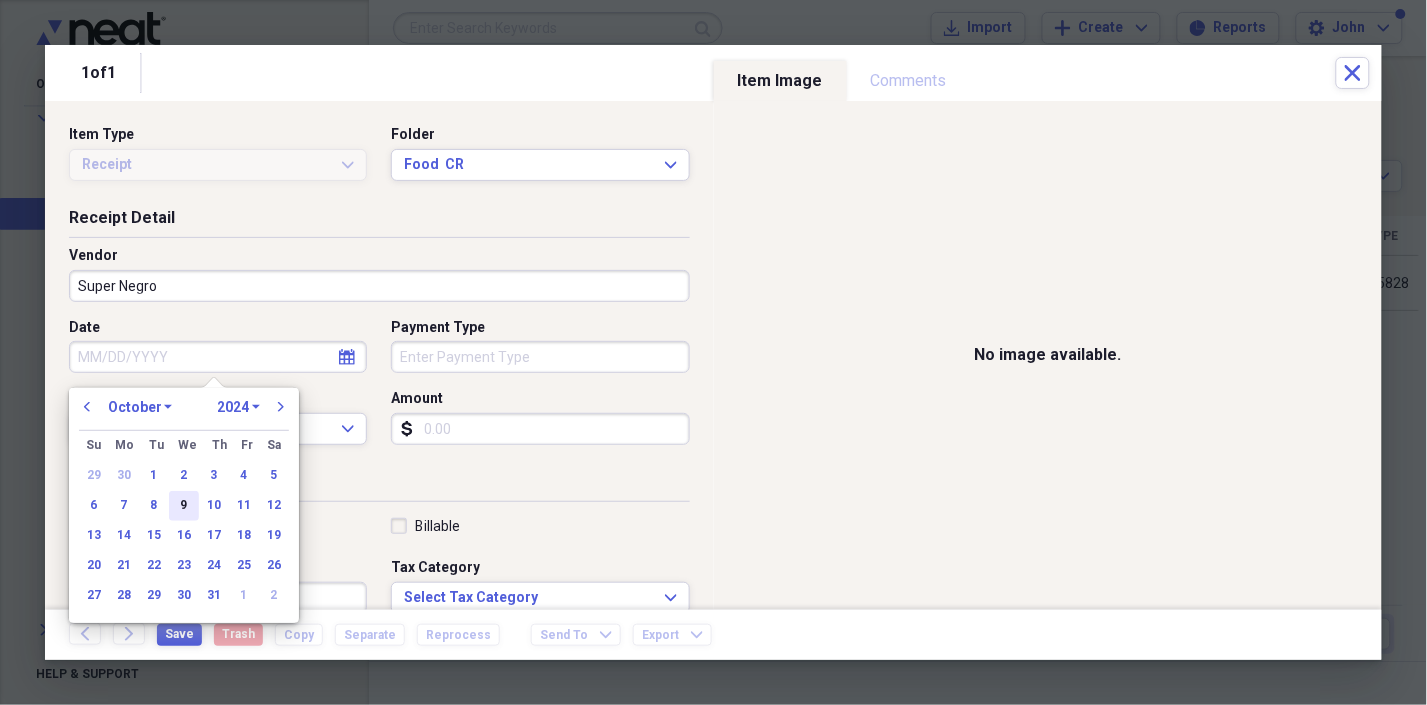 click on "9" at bounding box center (184, 506) 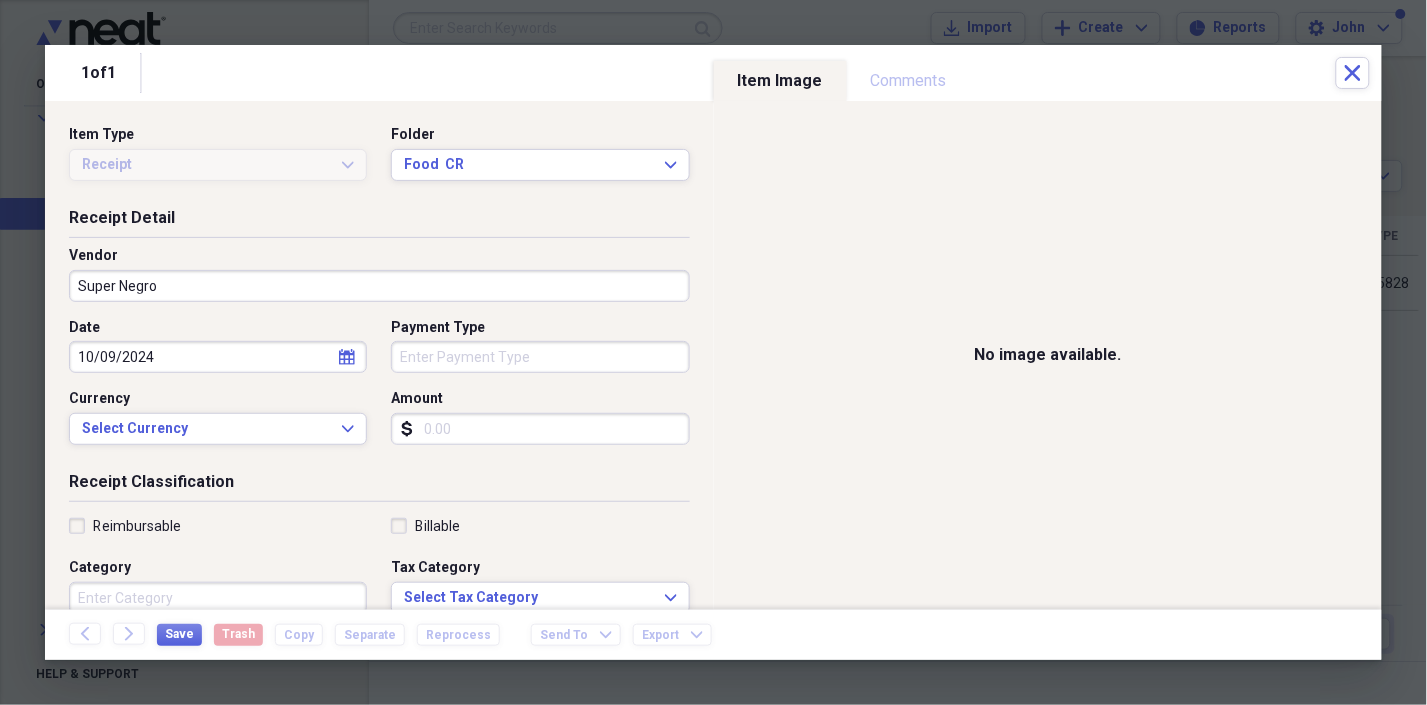 click on "Payment Type" at bounding box center (540, 357) 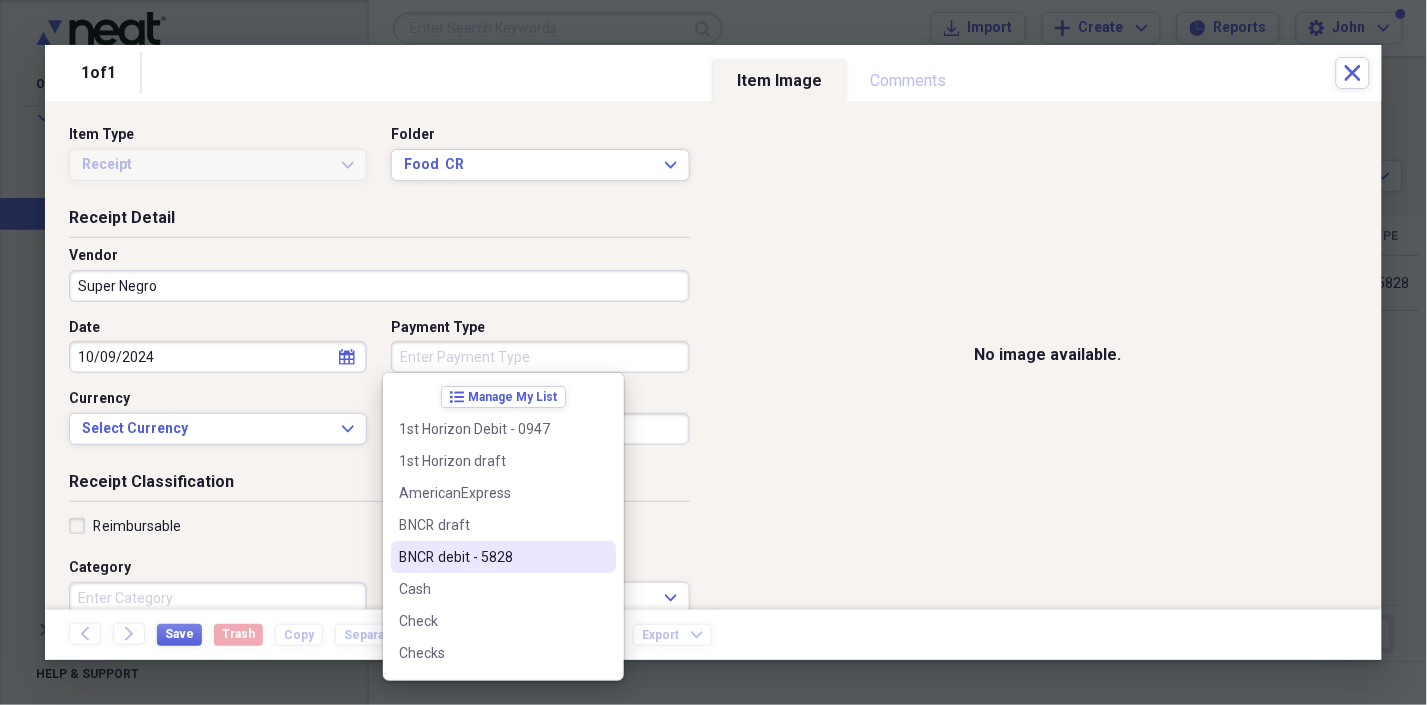 click on "BNCR debit - 5828" at bounding box center [491, 557] 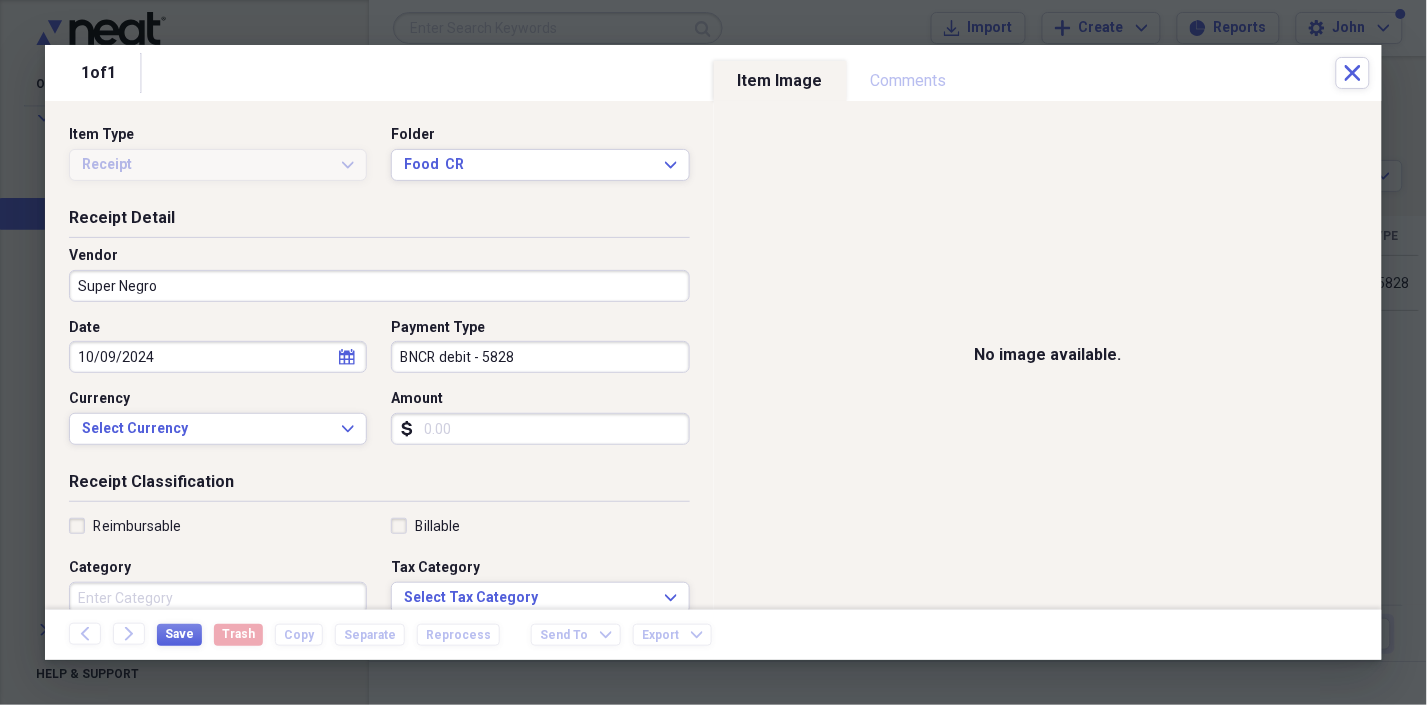 click on "Amount" at bounding box center [540, 429] 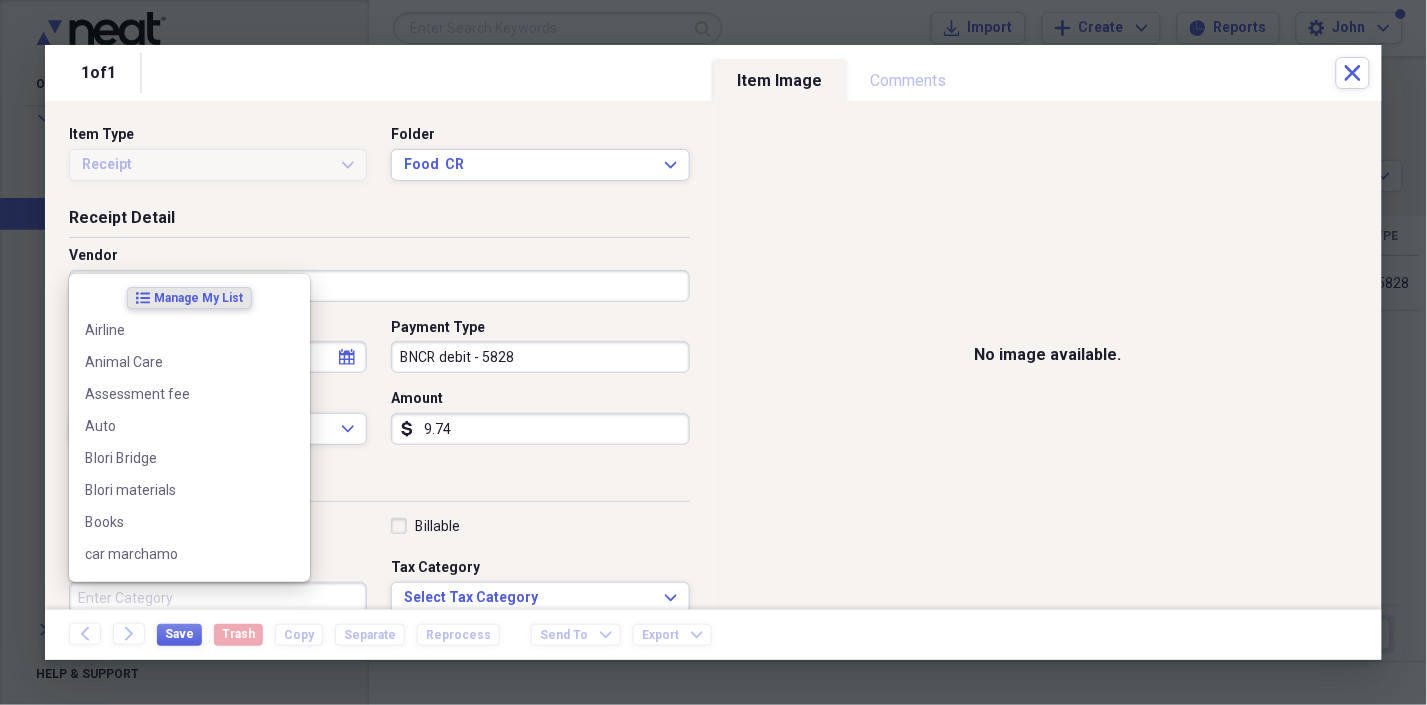 click on "Category" at bounding box center [218, 598] 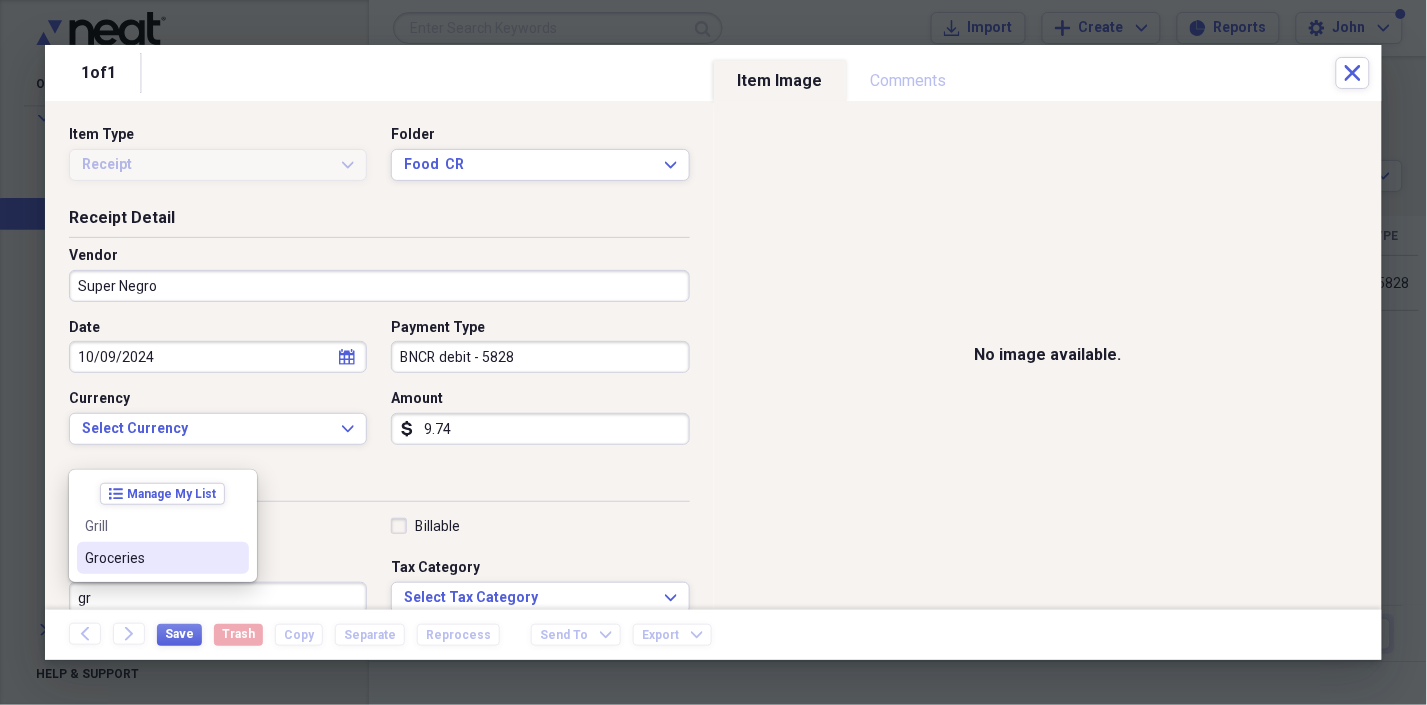 click on "Groceries" at bounding box center [151, 558] 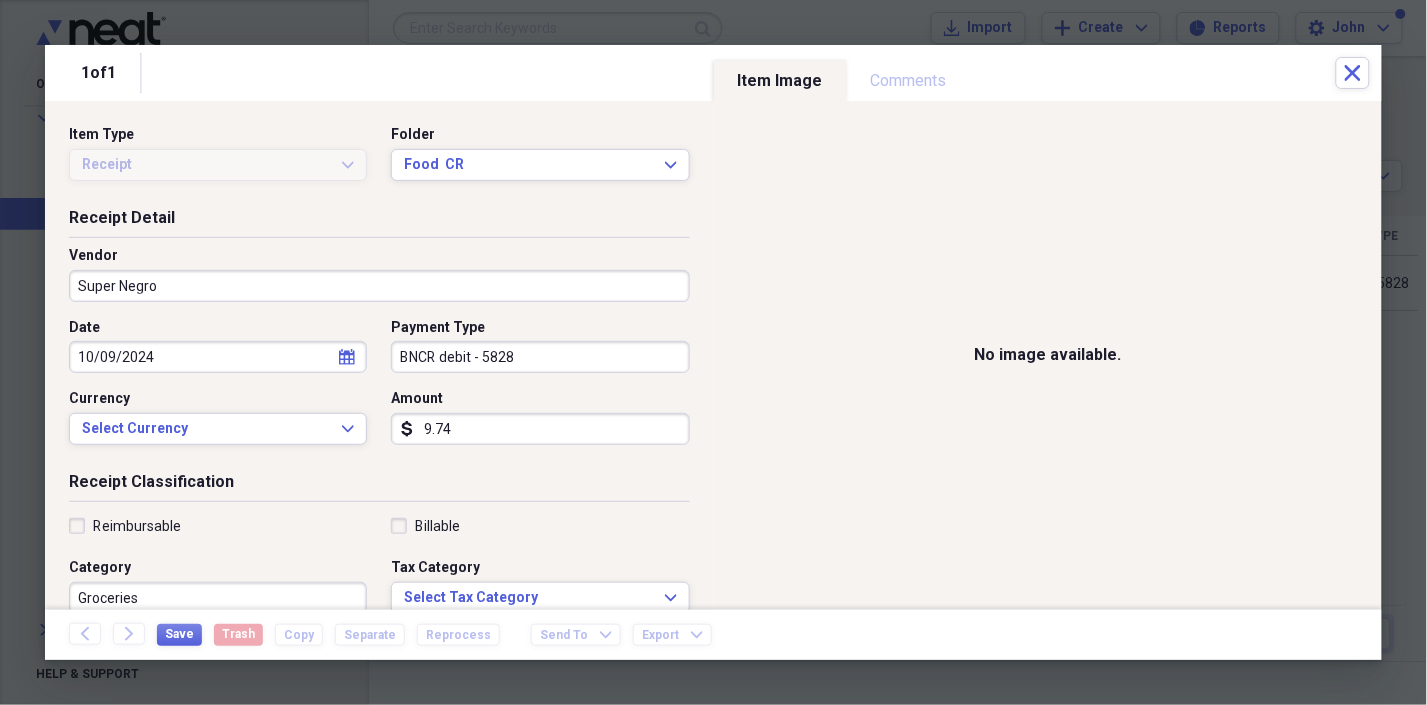 scroll, scrollTop: 3, scrollLeft: 0, axis: vertical 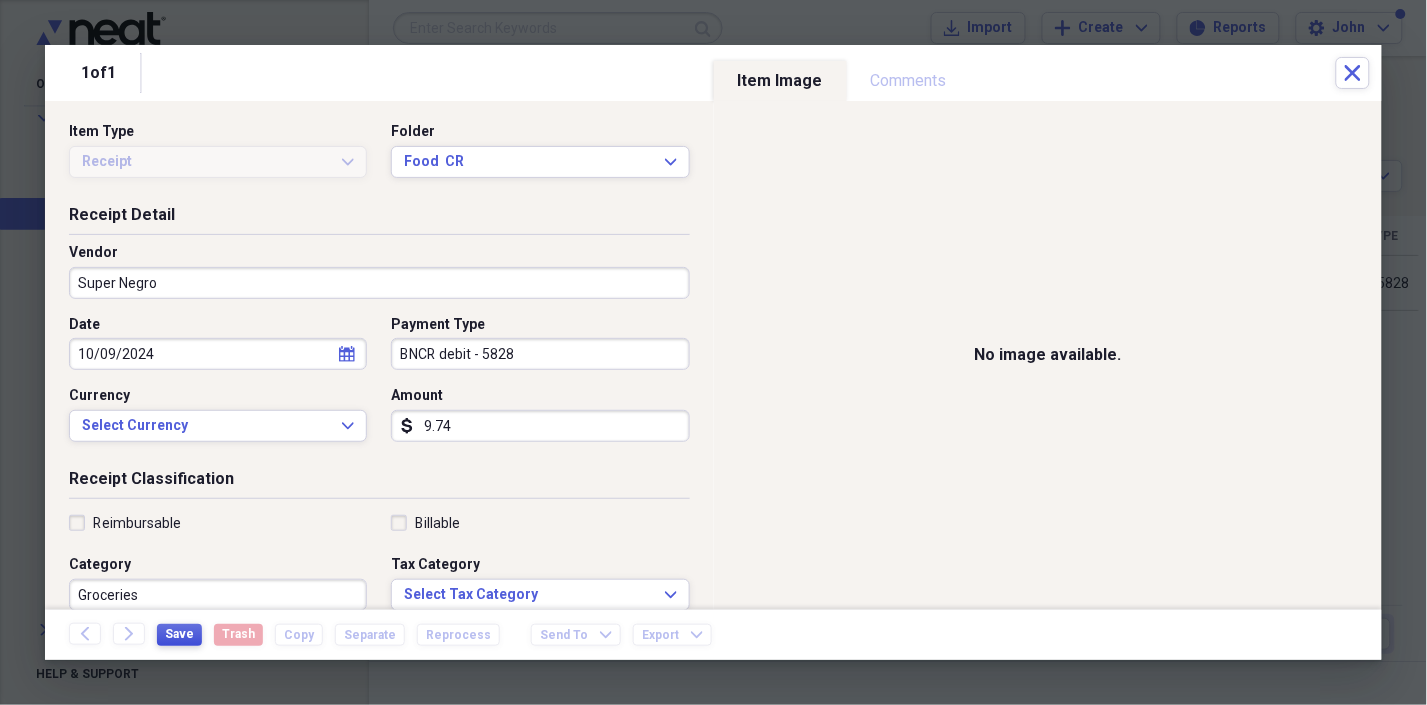 click on "Save" at bounding box center (179, 634) 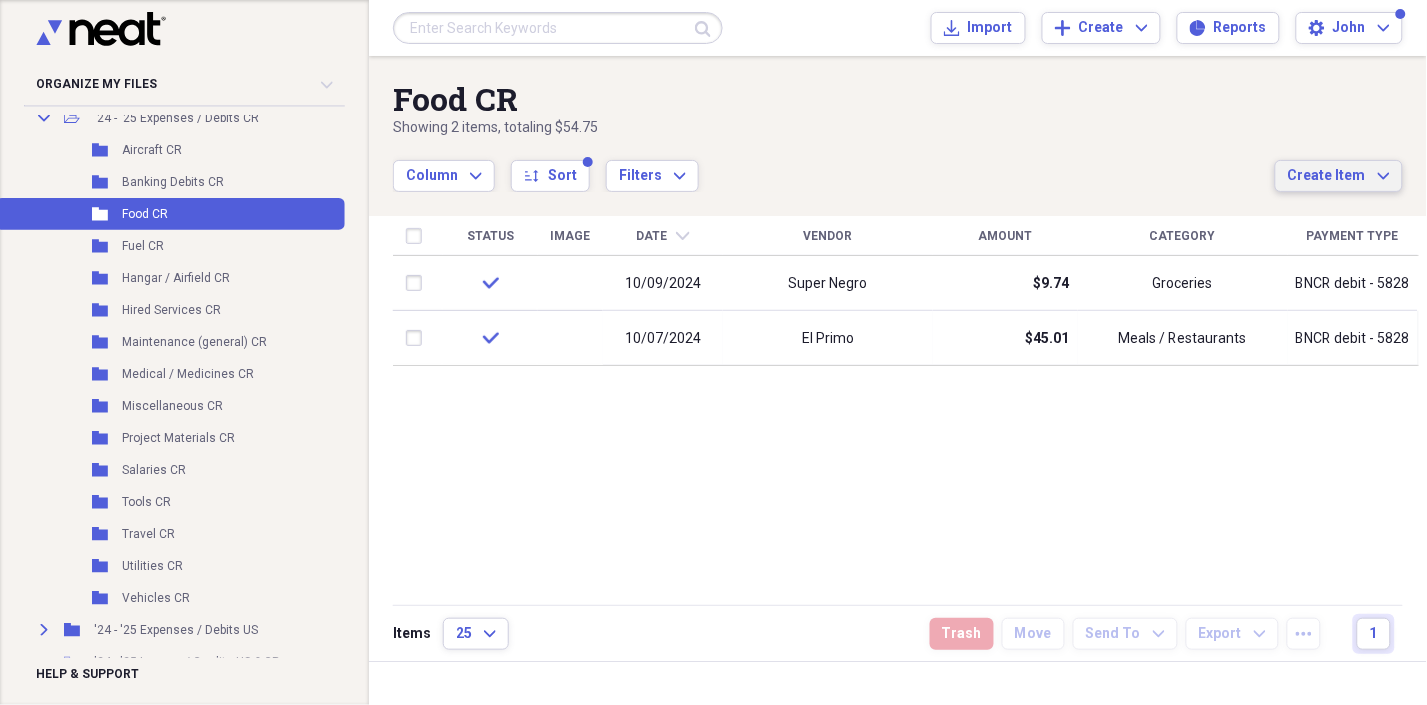 click on "Create Item" at bounding box center [1327, 176] 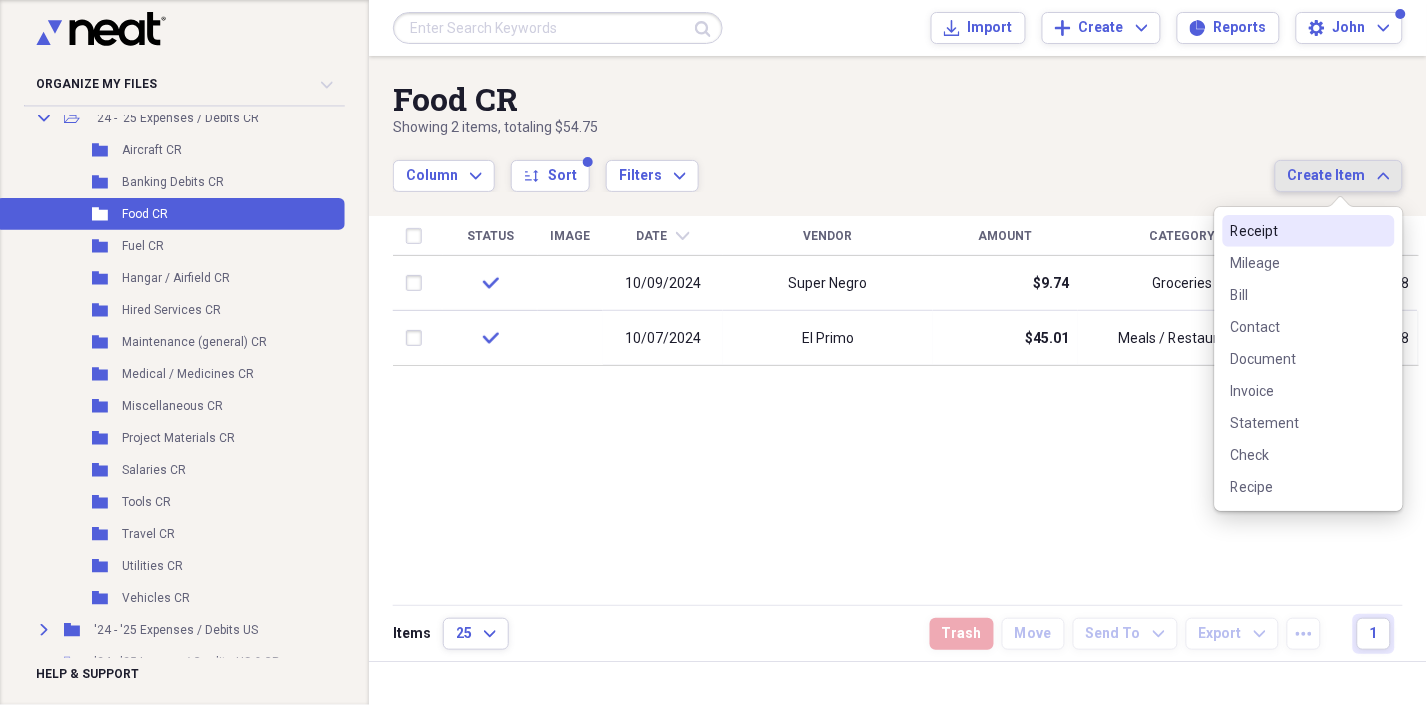 click on "Receipt" at bounding box center [1297, 231] 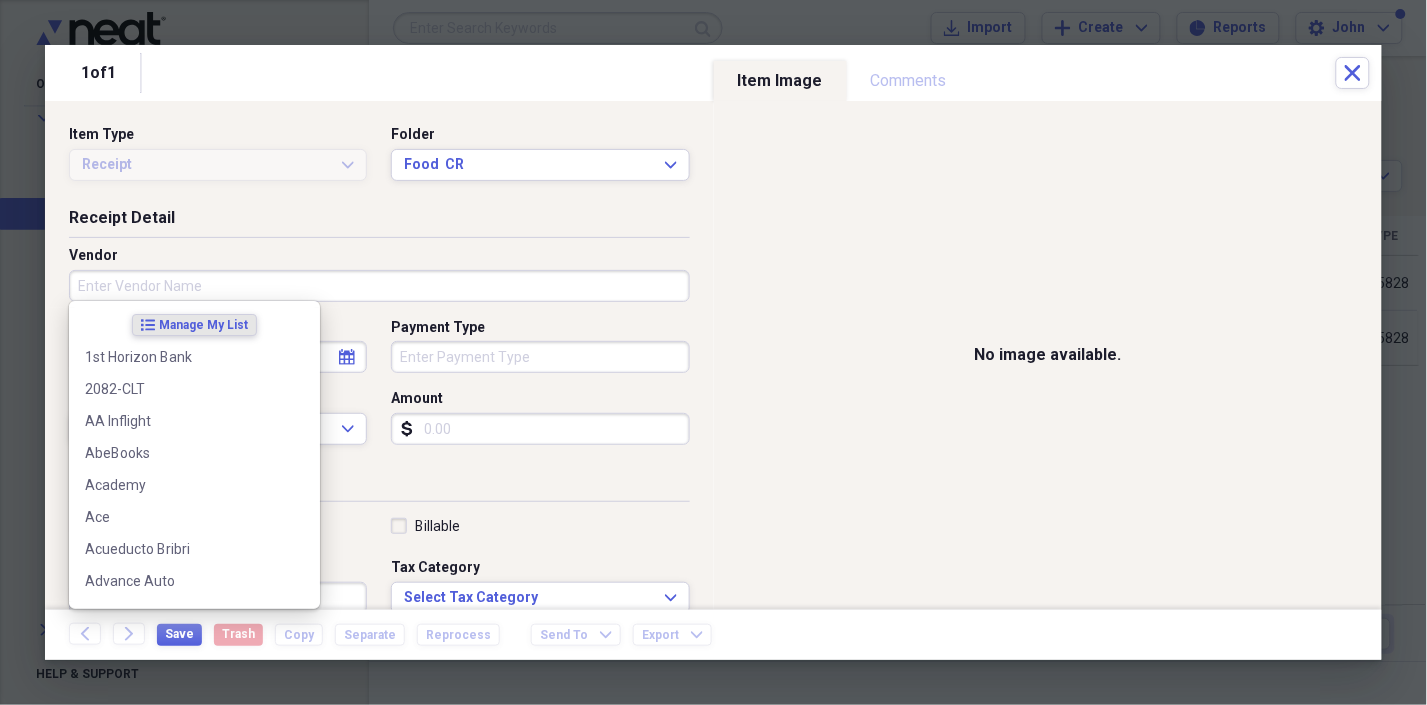 click on "Vendor" at bounding box center (379, 286) 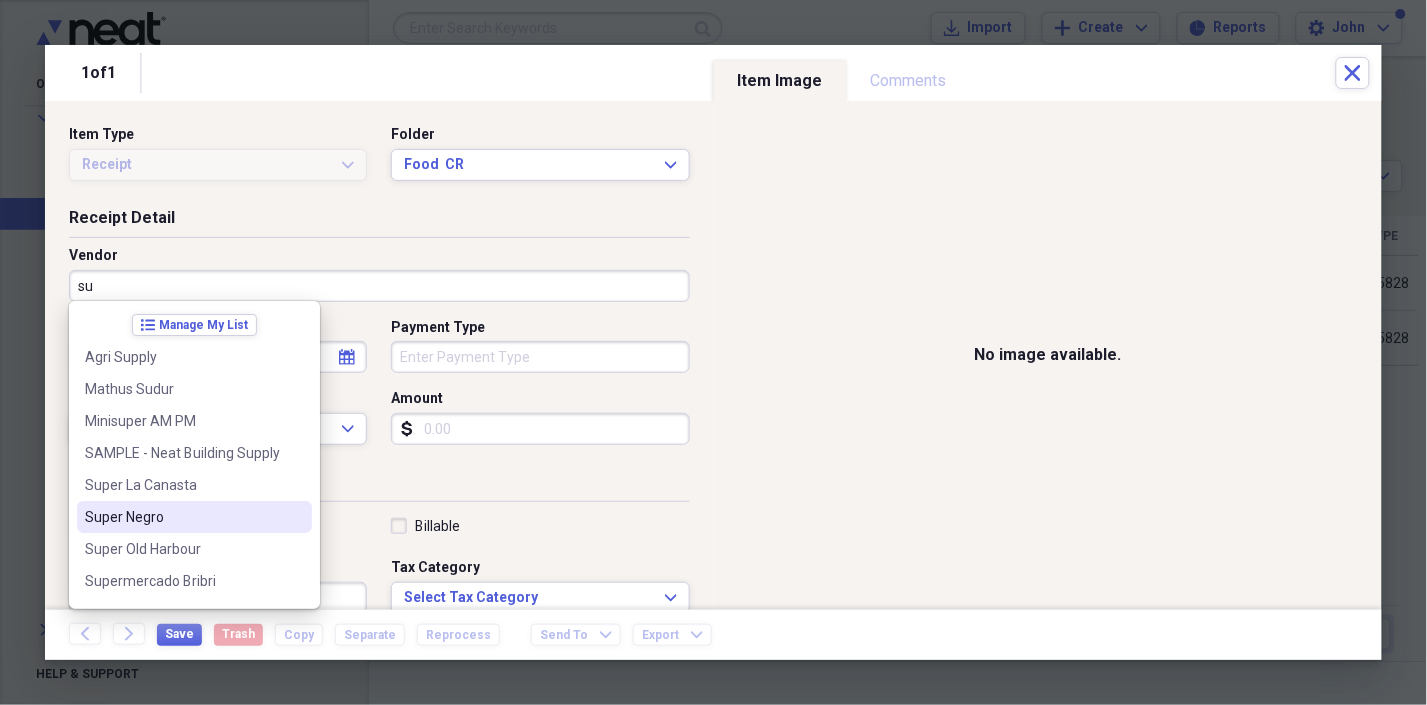 click on "Super Negro" at bounding box center [182, 517] 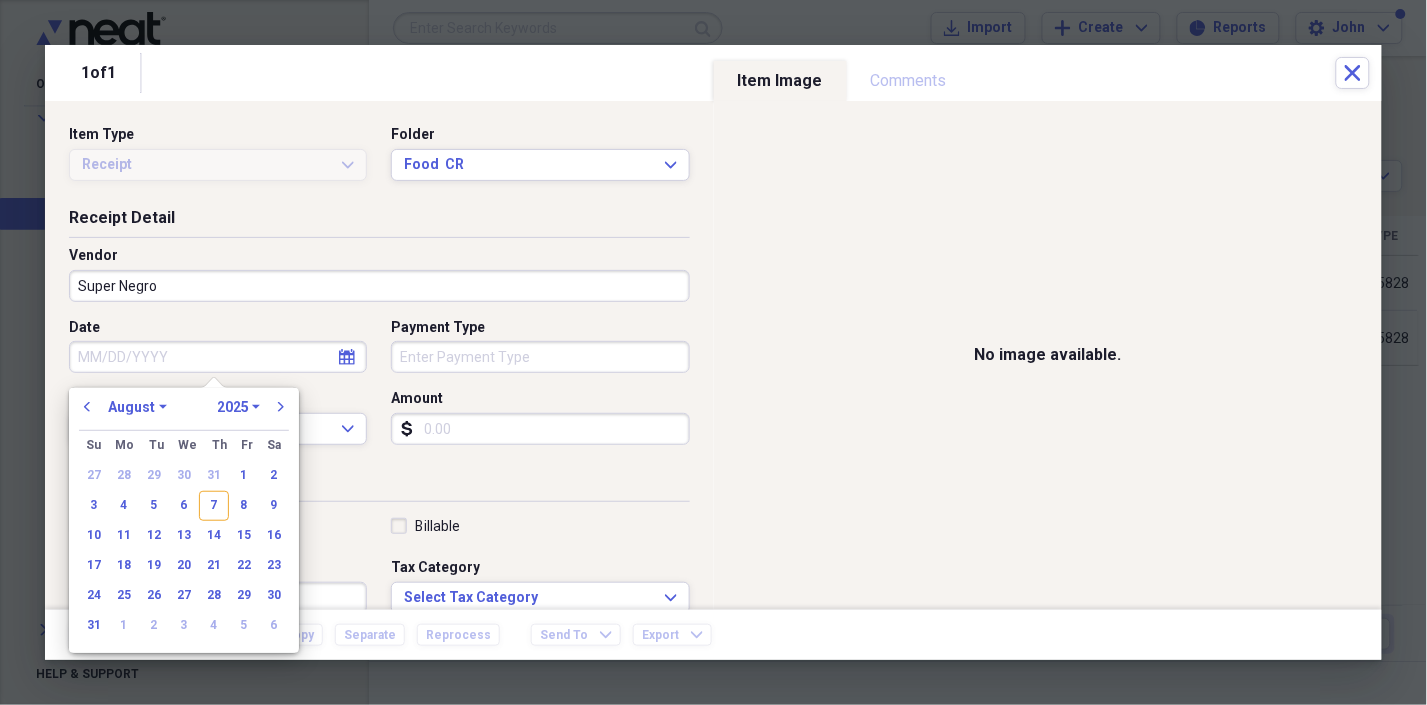 click on "Date" at bounding box center (218, 357) 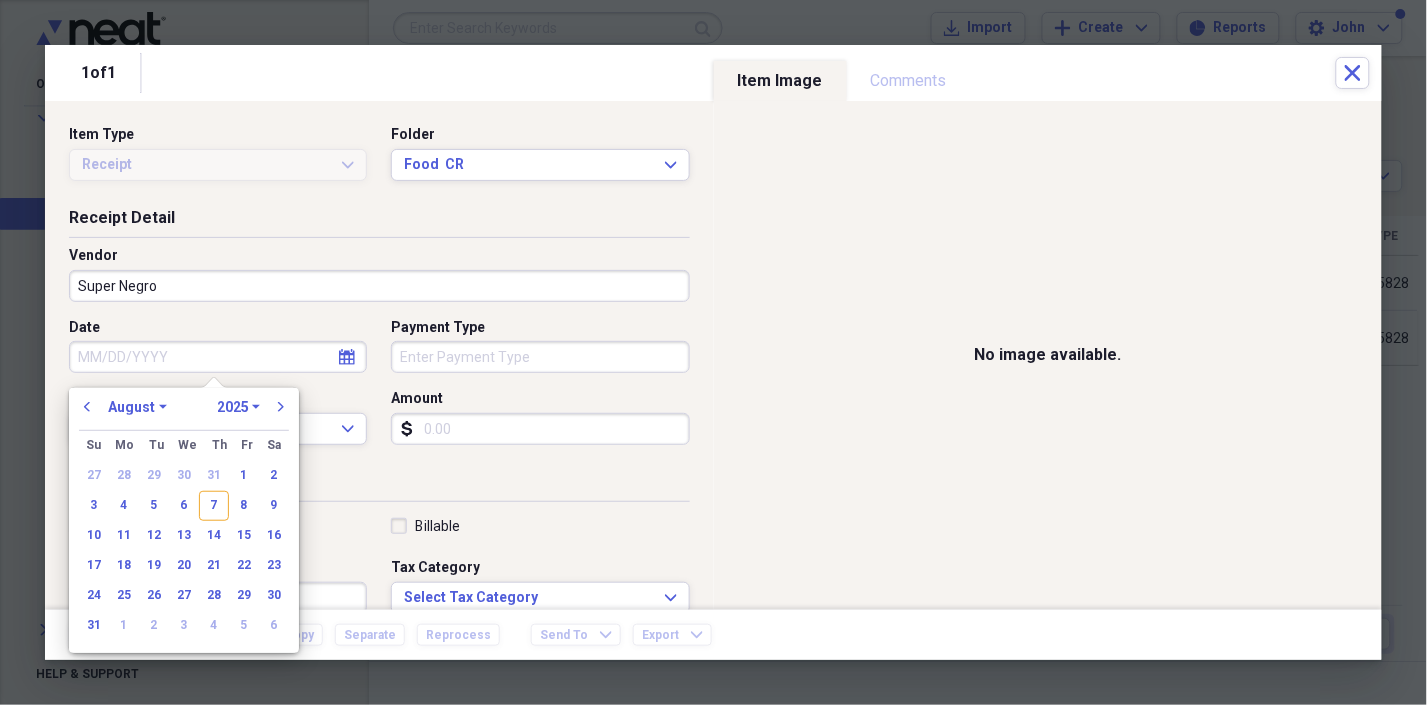 click on "1970 1971 1972 1973 1974 1975 1976 1977 1978 1979 1980 1981 1982 1983 1984 1985 1986 1987 1988 1989 1990 1991 1992 1993 1994 1995 1996 1997 1998 1999 2000 2001 2002 2003 2004 2005 2006 2007 2008 2009 2010 2011 2012 2013 2014 2015 2016 2017 2018 2019 2020 2021 2022 2023 2024 2025 2026 2027 2028 2029 2030 2031 2032 2033 2034 2035" at bounding box center (238, 407) 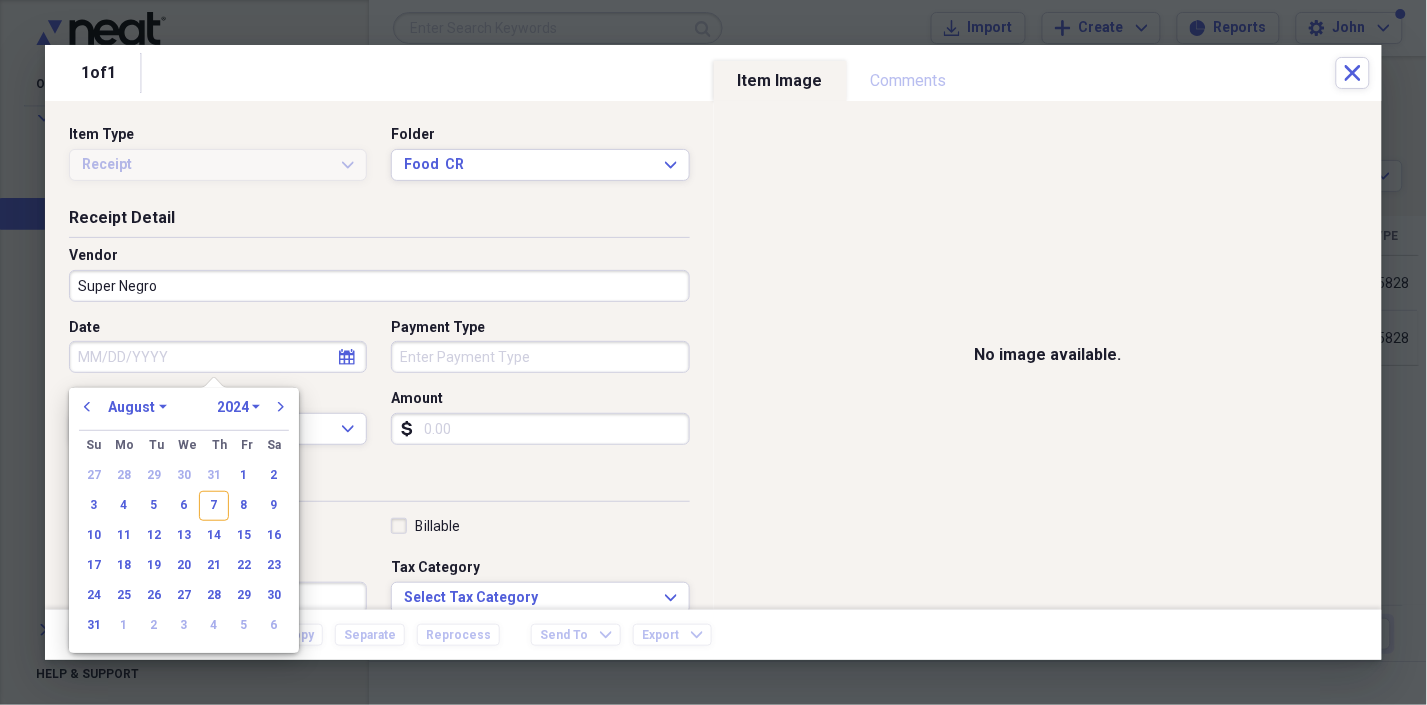 click on "1970 1971 1972 1973 1974 1975 1976 1977 1978 1979 1980 1981 1982 1983 1984 1985 1986 1987 1988 1989 1990 1991 1992 1993 1994 1995 1996 1997 1998 1999 2000 2001 2002 2003 2004 2005 2006 2007 2008 2009 2010 2011 2012 2013 2014 2015 2016 2017 2018 2019 2020 2021 2022 2023 2024 2025 2026 2027 2028 2029 2030 2031 2032 2033 2034 2035" at bounding box center [238, 407] 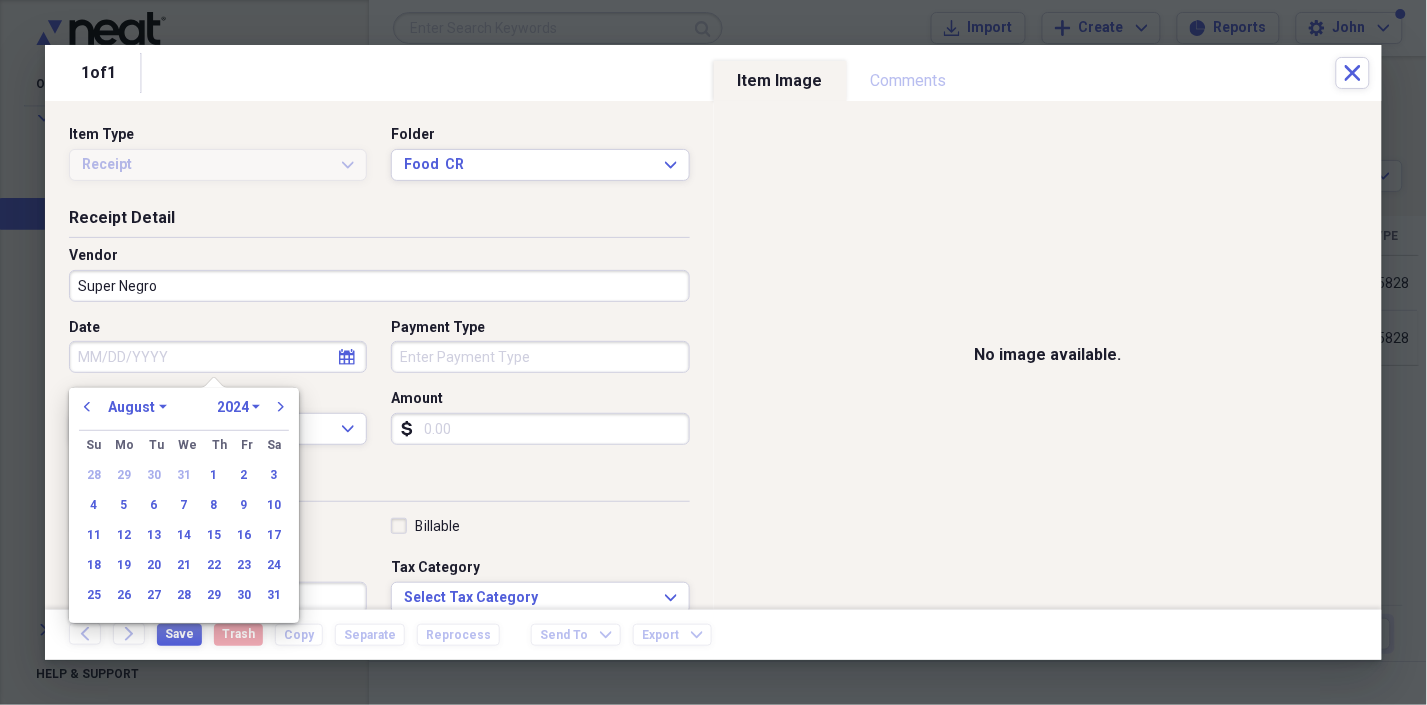 click on "January February March April May June July August September October November December" at bounding box center (137, 407) 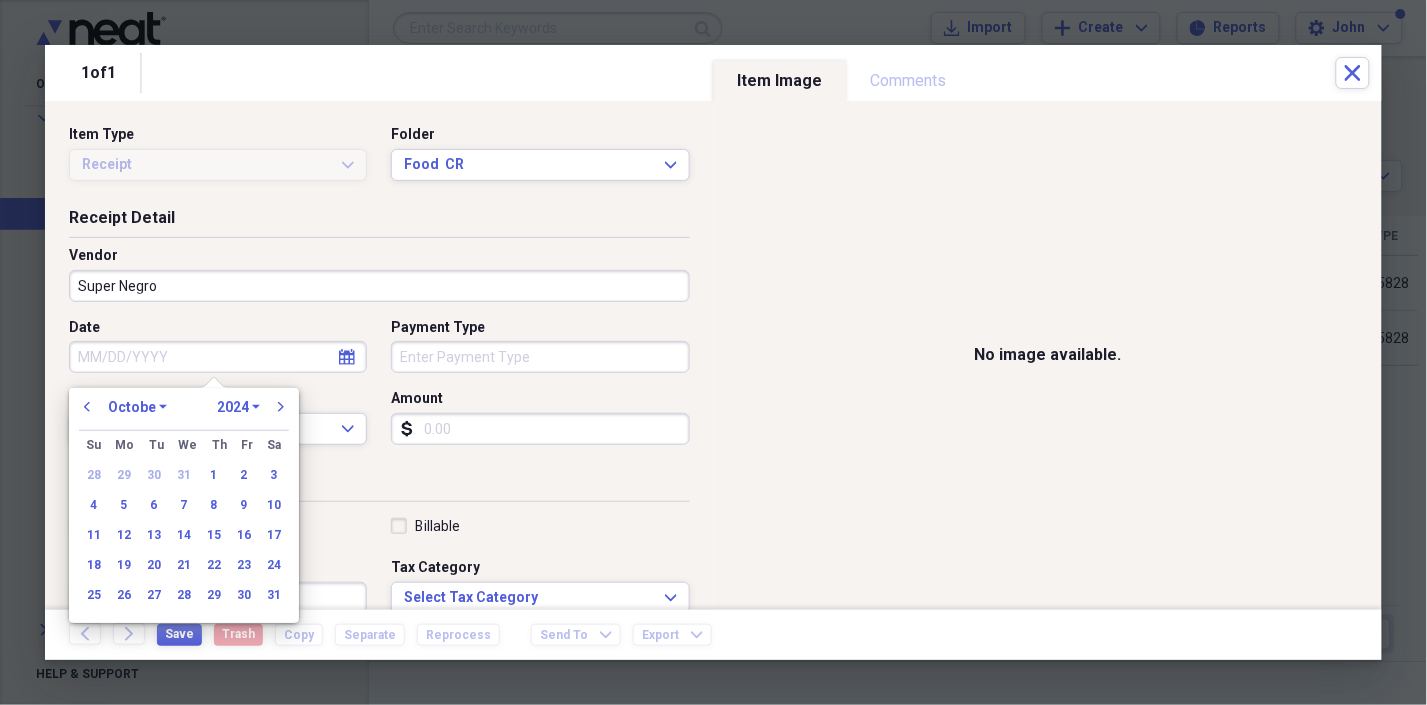 click on "January February March April May June July August September October November December" at bounding box center (137, 407) 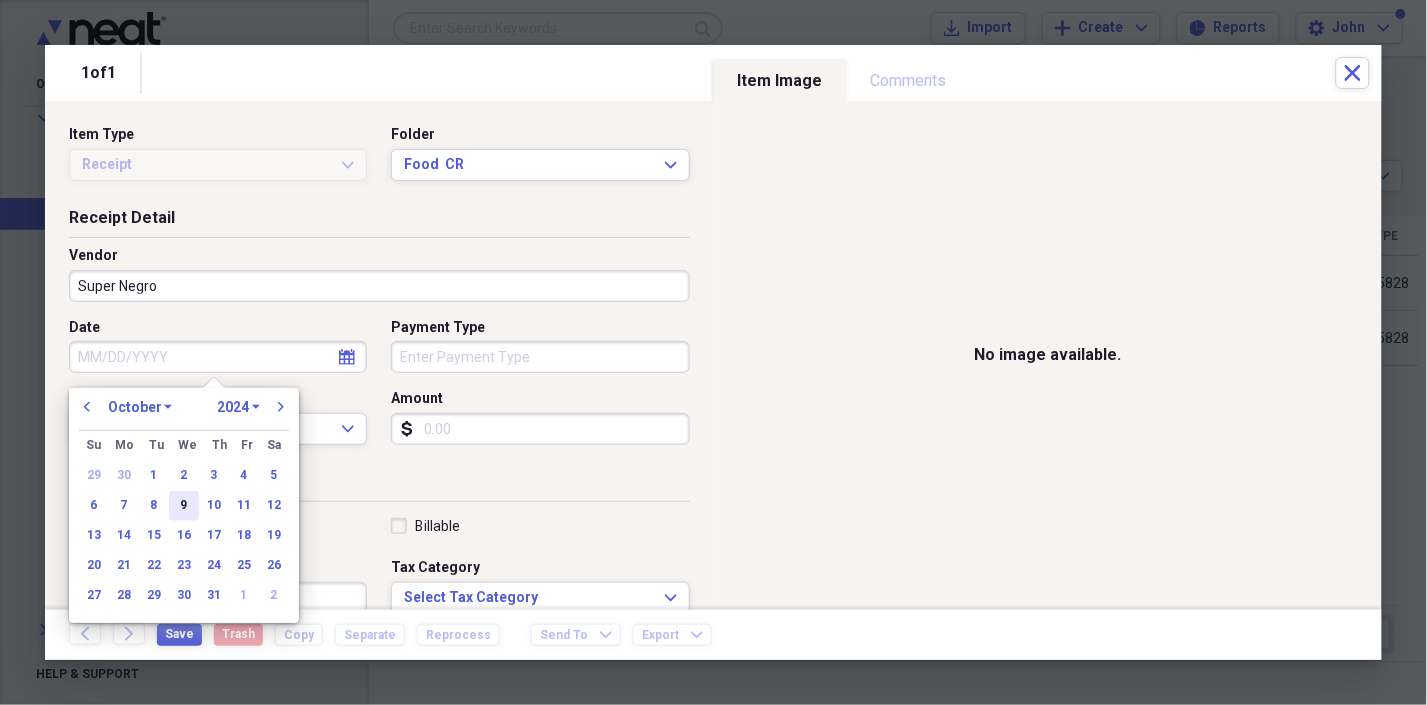 click on "9" at bounding box center (184, 506) 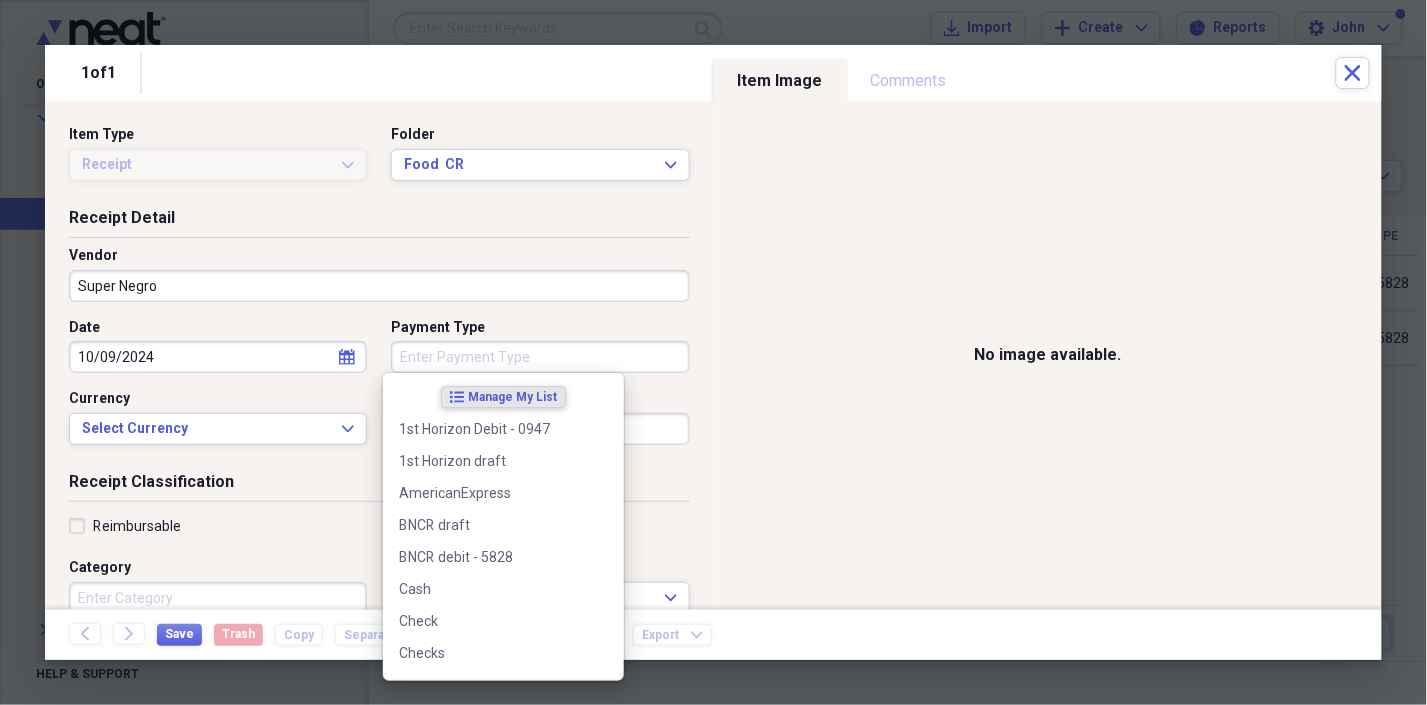 click on "Payment Type" at bounding box center [540, 357] 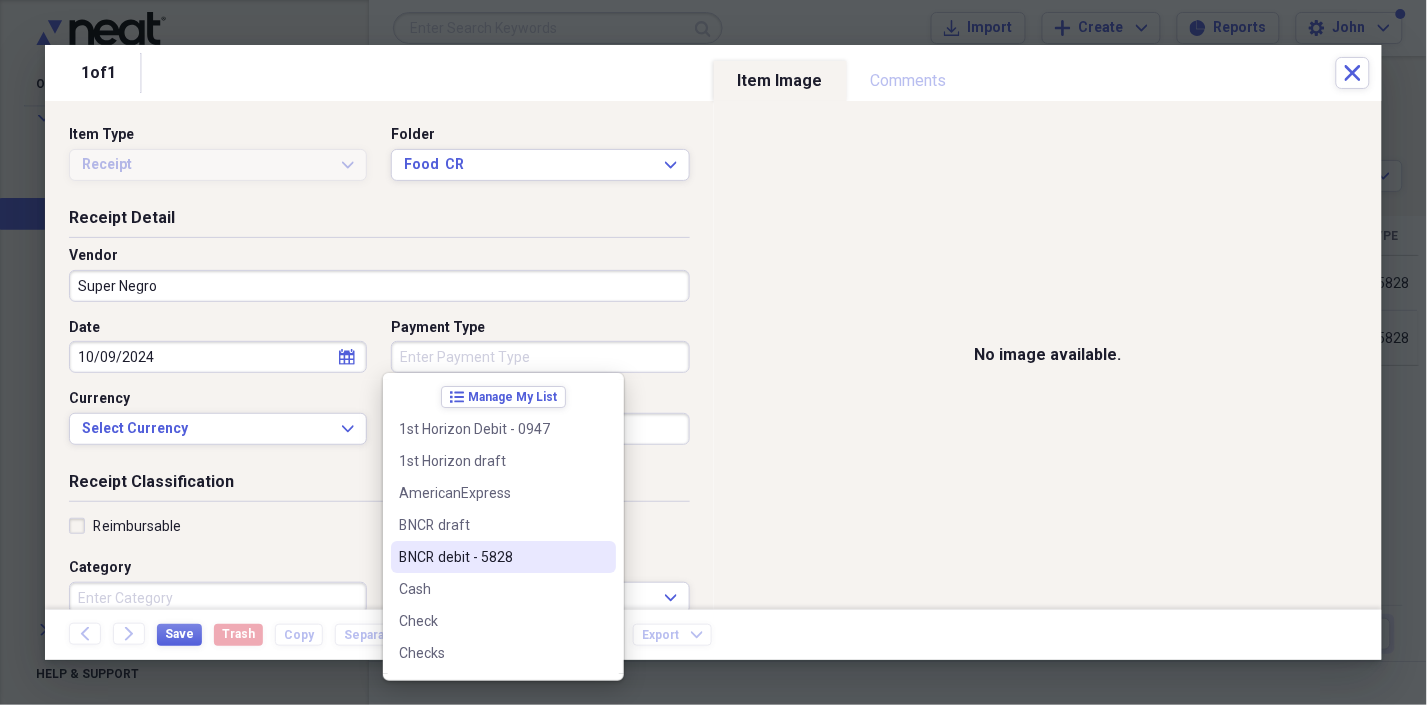 click on "BNCR debit - 5828" at bounding box center (491, 557) 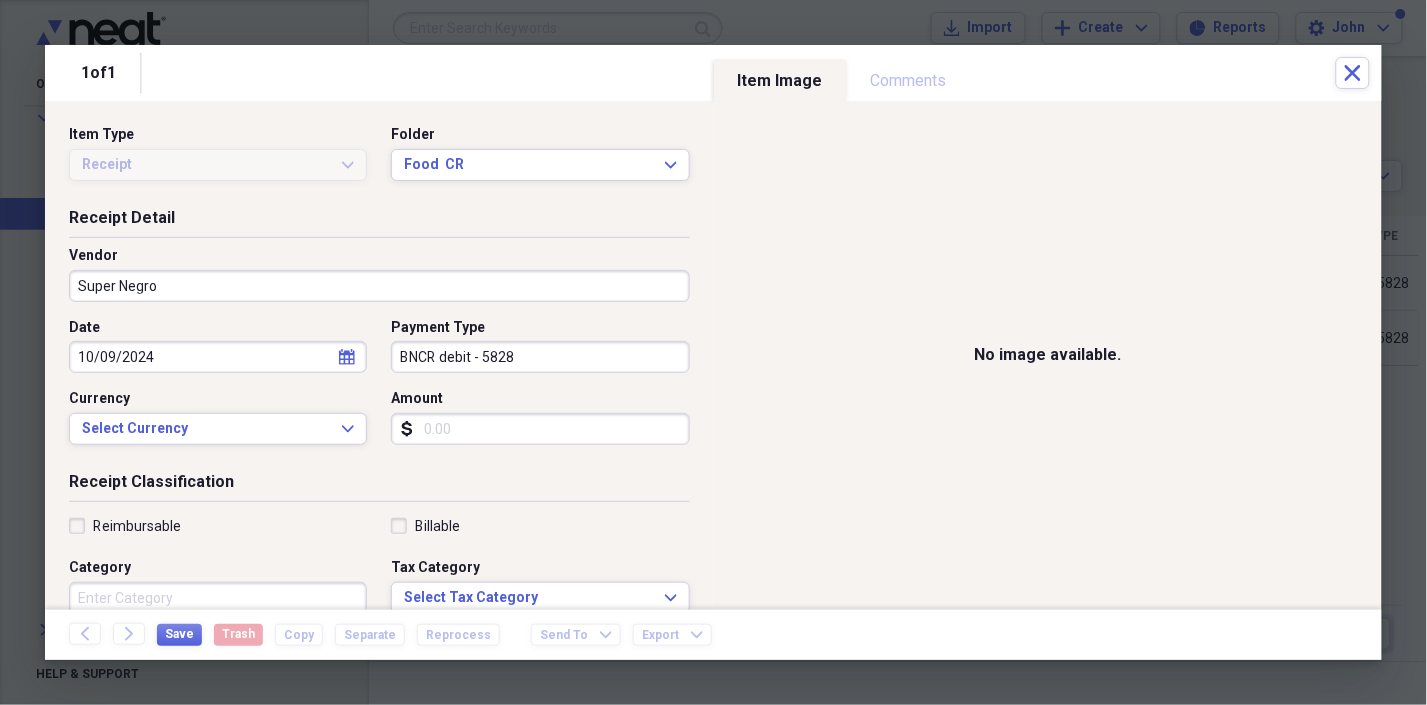 click on "Amount" at bounding box center [540, 429] 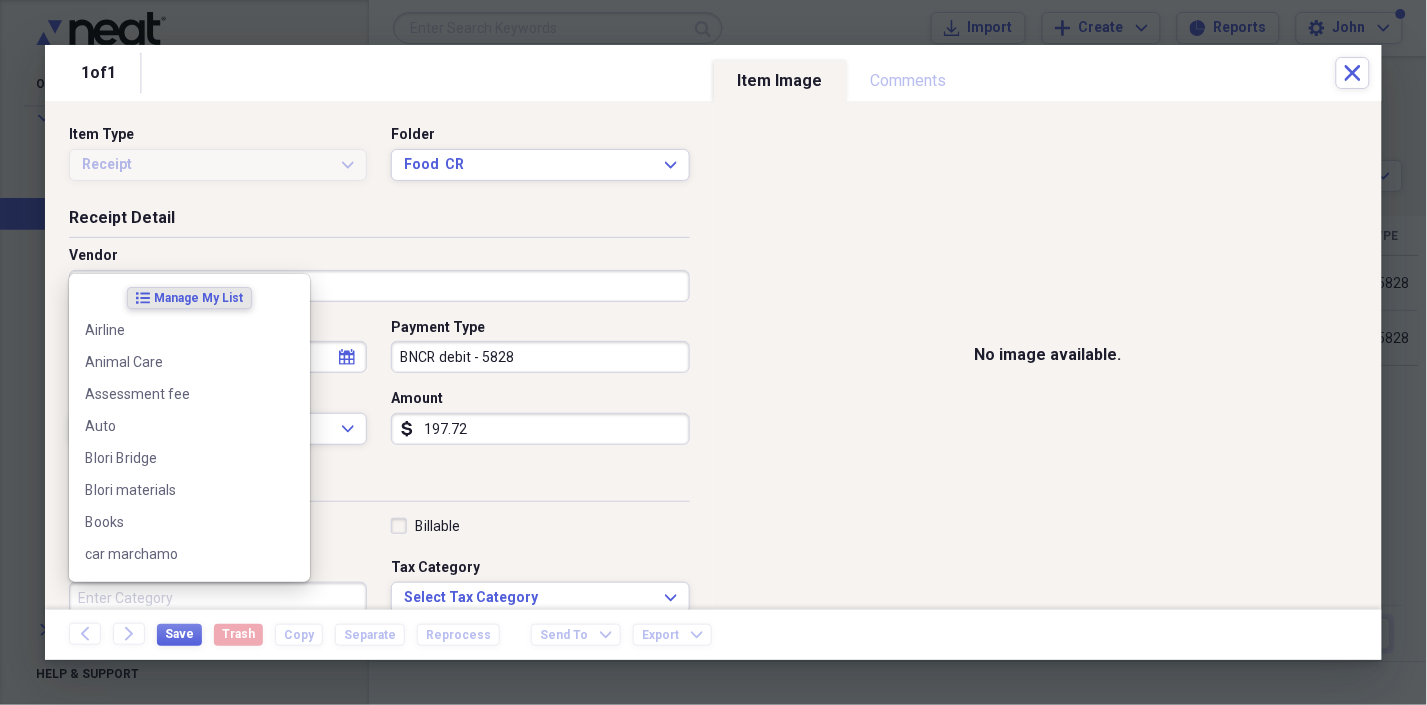 click on "Category" at bounding box center (218, 598) 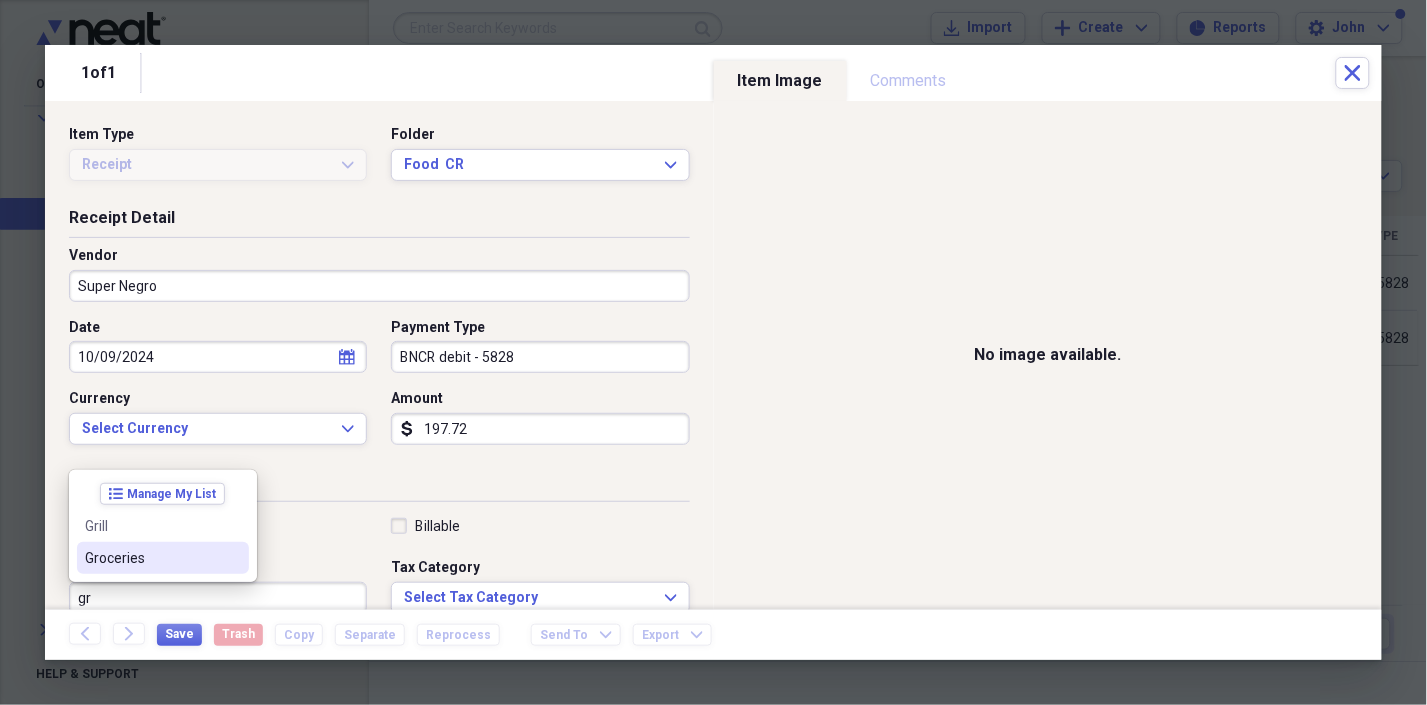 click on "Groceries" at bounding box center [151, 558] 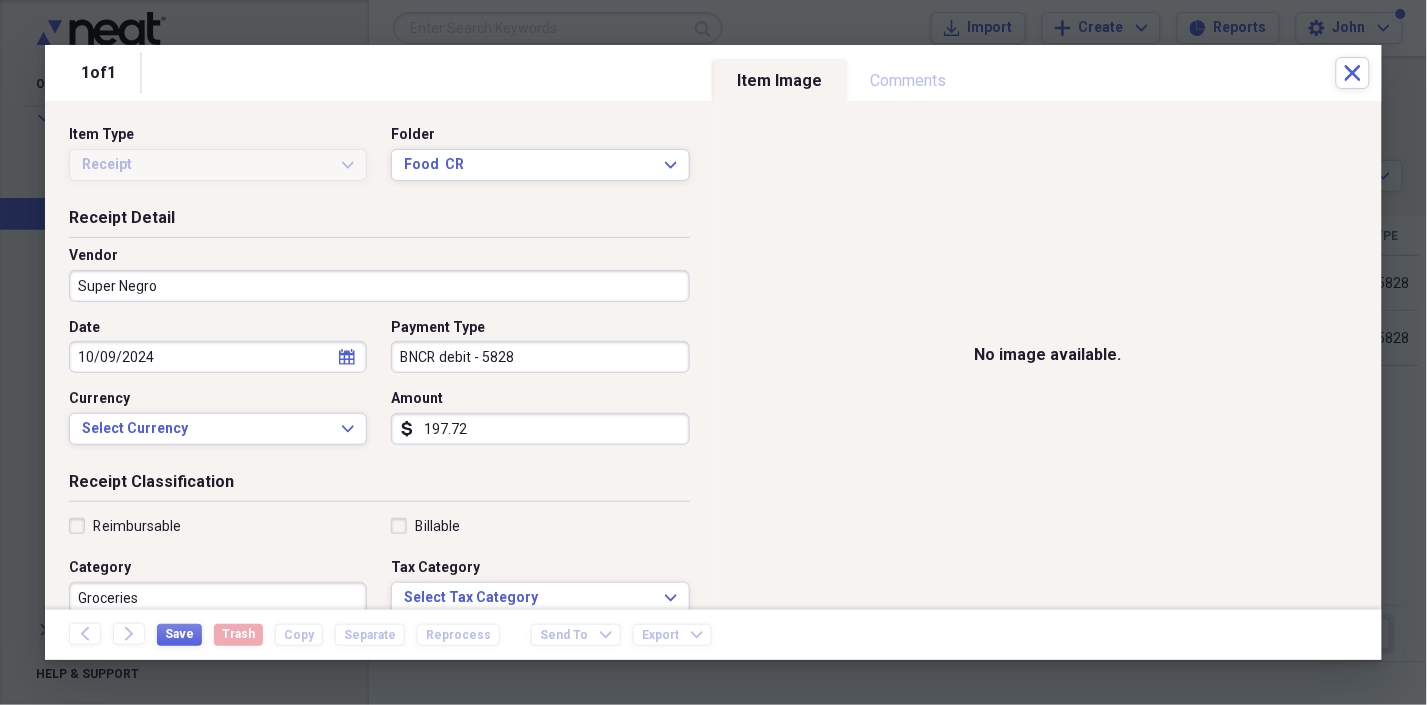 scroll, scrollTop: 3, scrollLeft: 0, axis: vertical 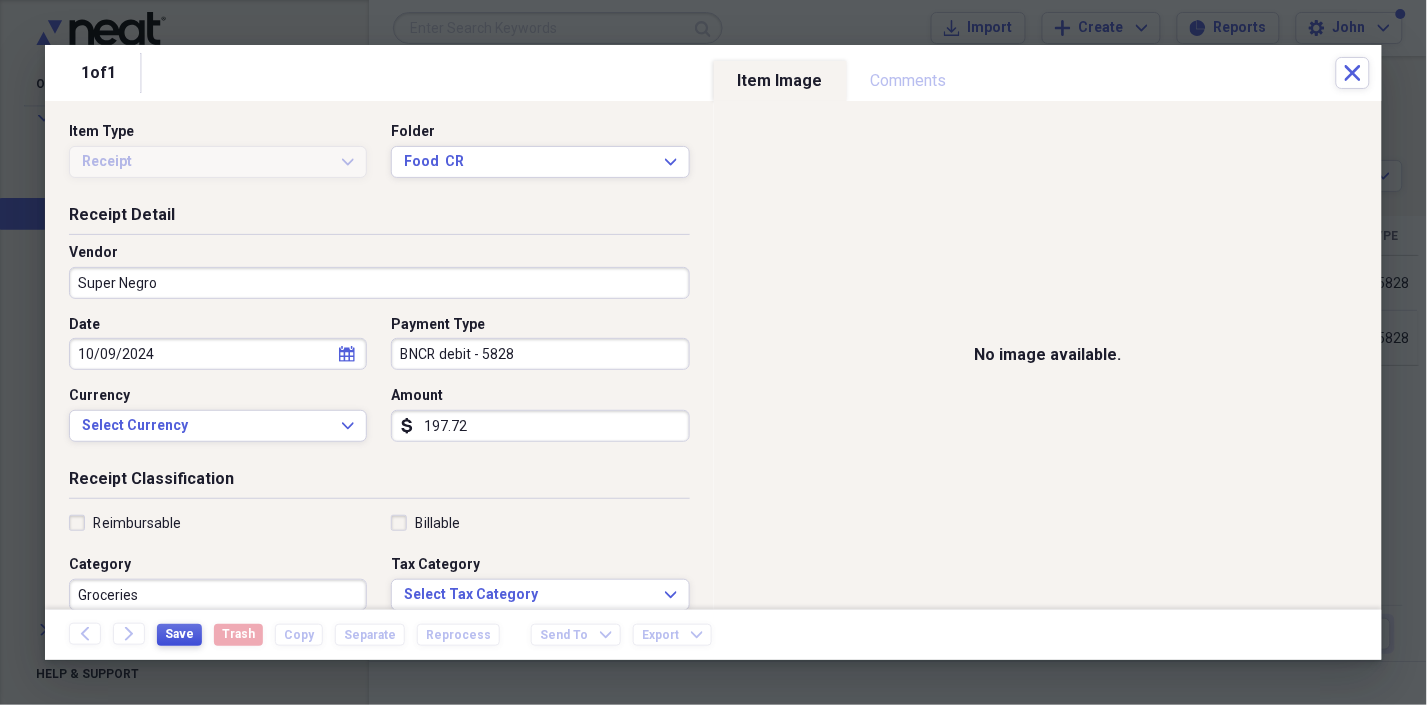 click on "Save" at bounding box center (179, 634) 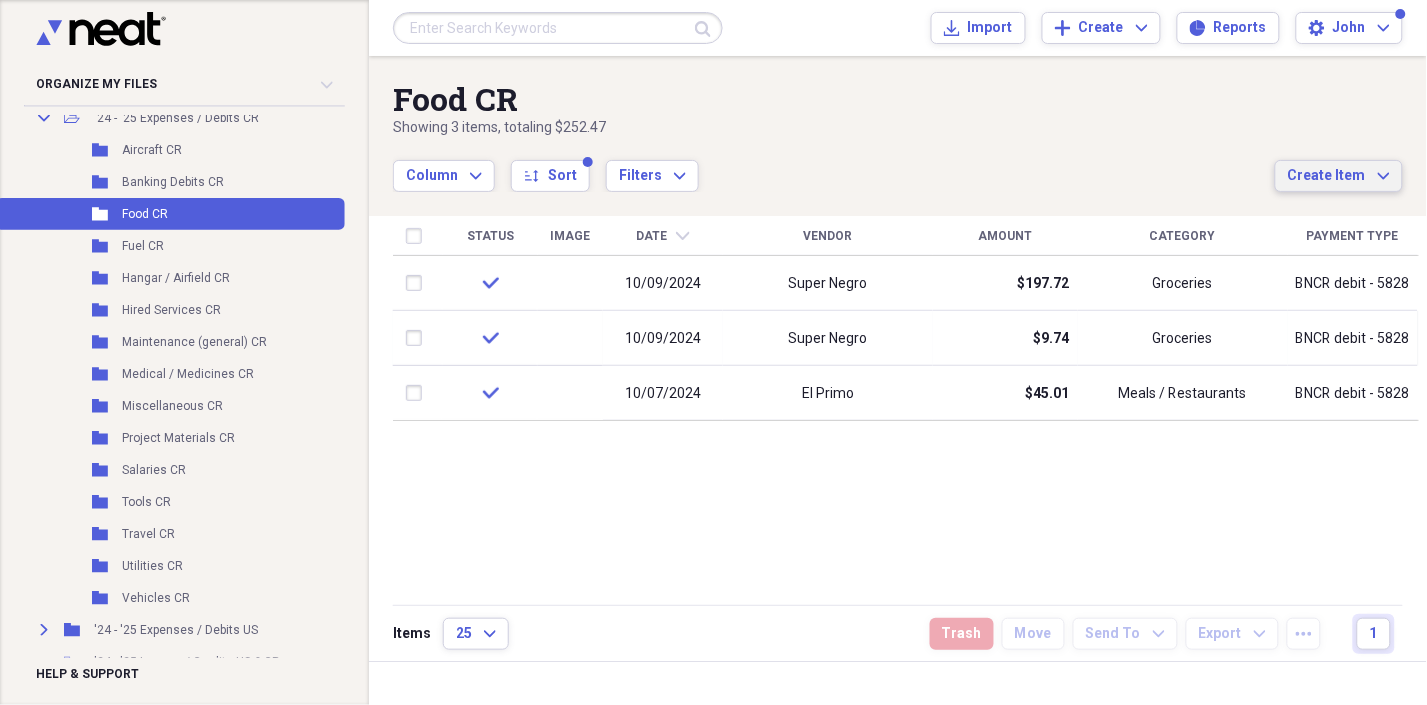 click on "Create Item" at bounding box center (1327, 176) 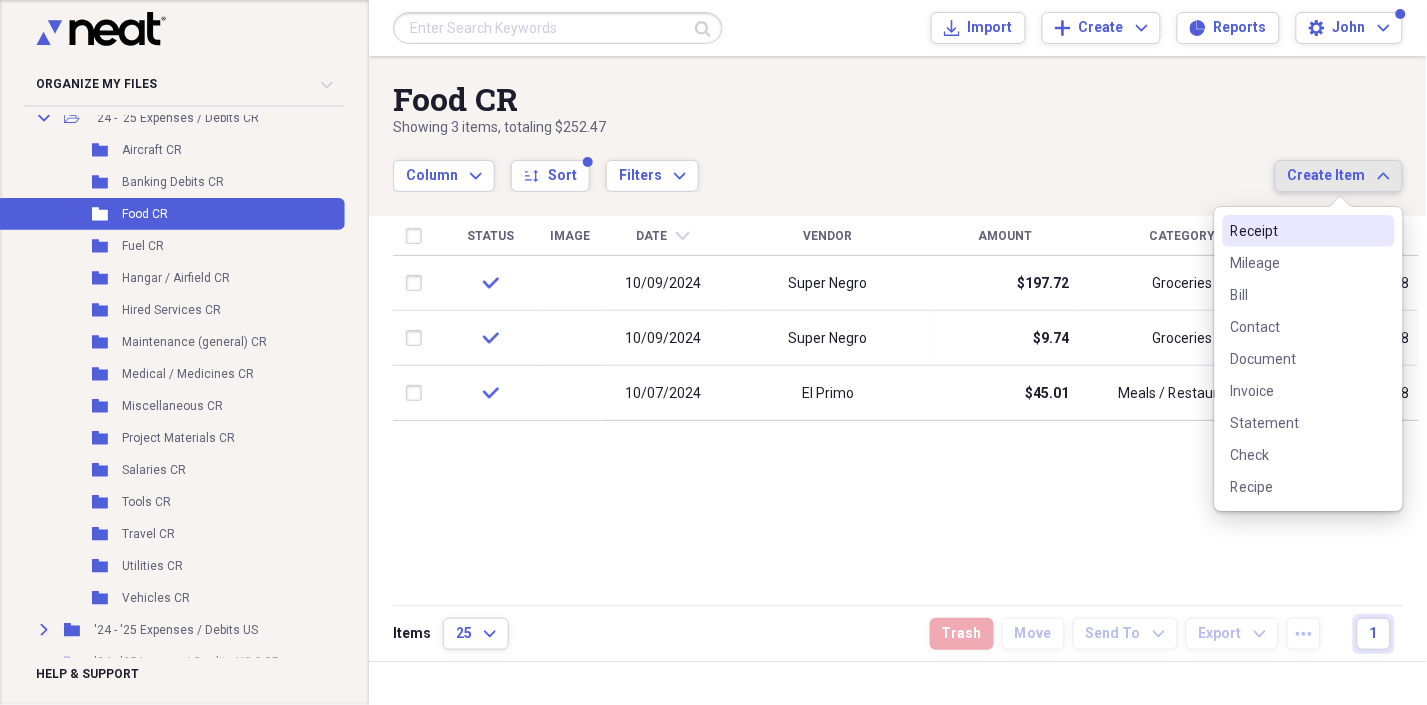 click on "Receipt" at bounding box center (1297, 231) 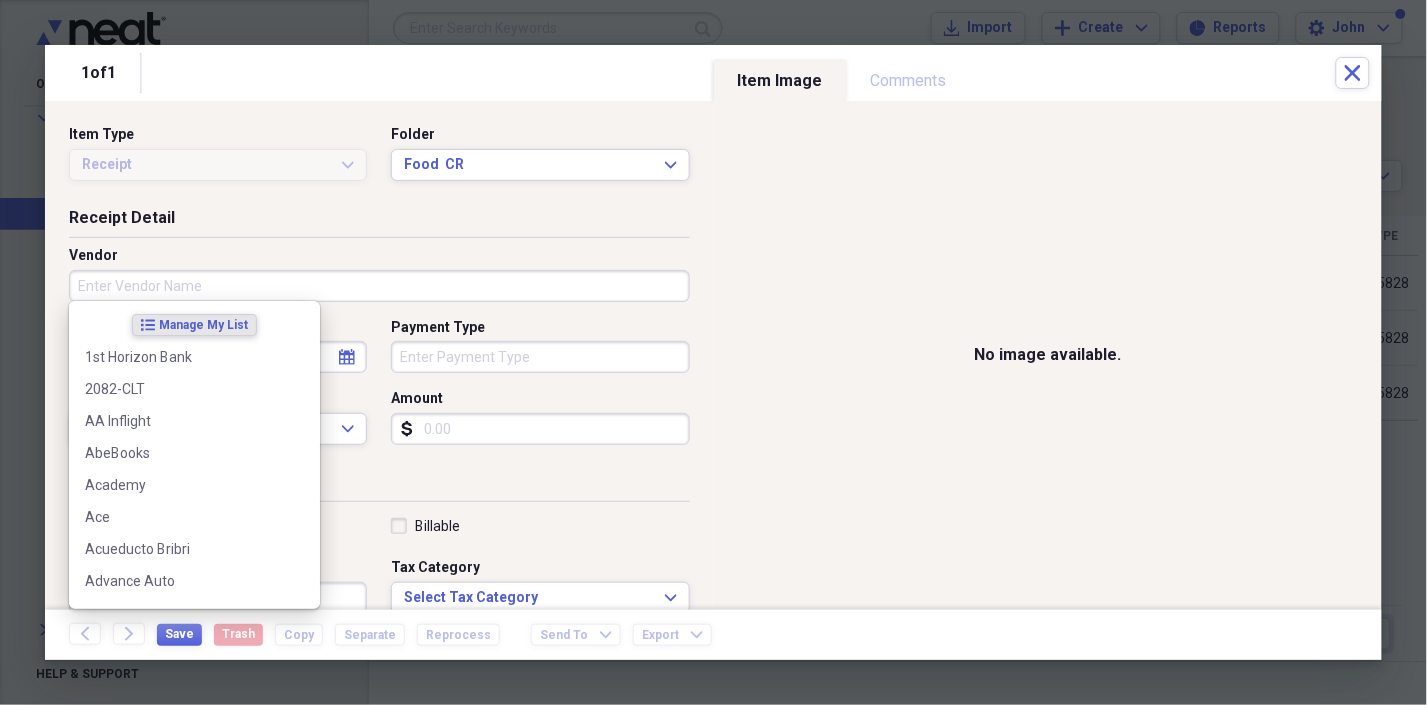 click on "Vendor" at bounding box center (379, 286) 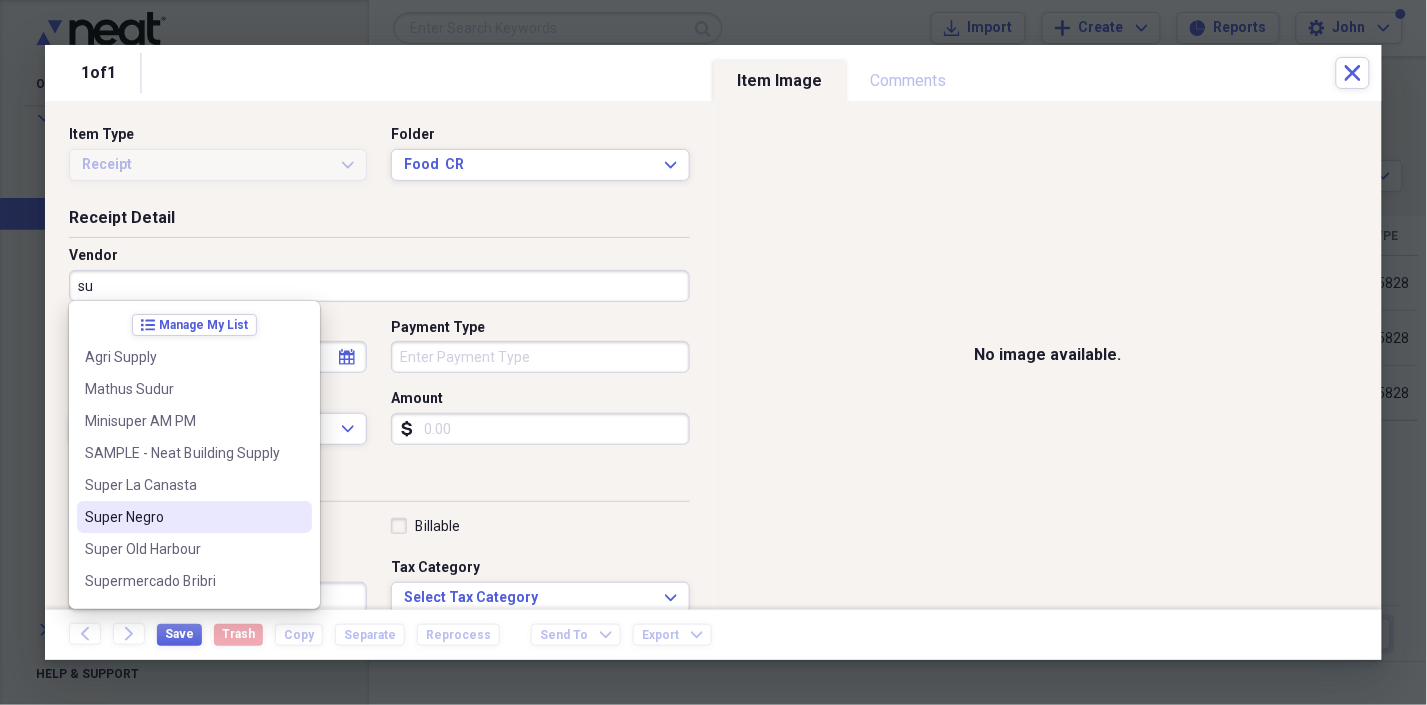 click on "Super Negro" at bounding box center [182, 517] 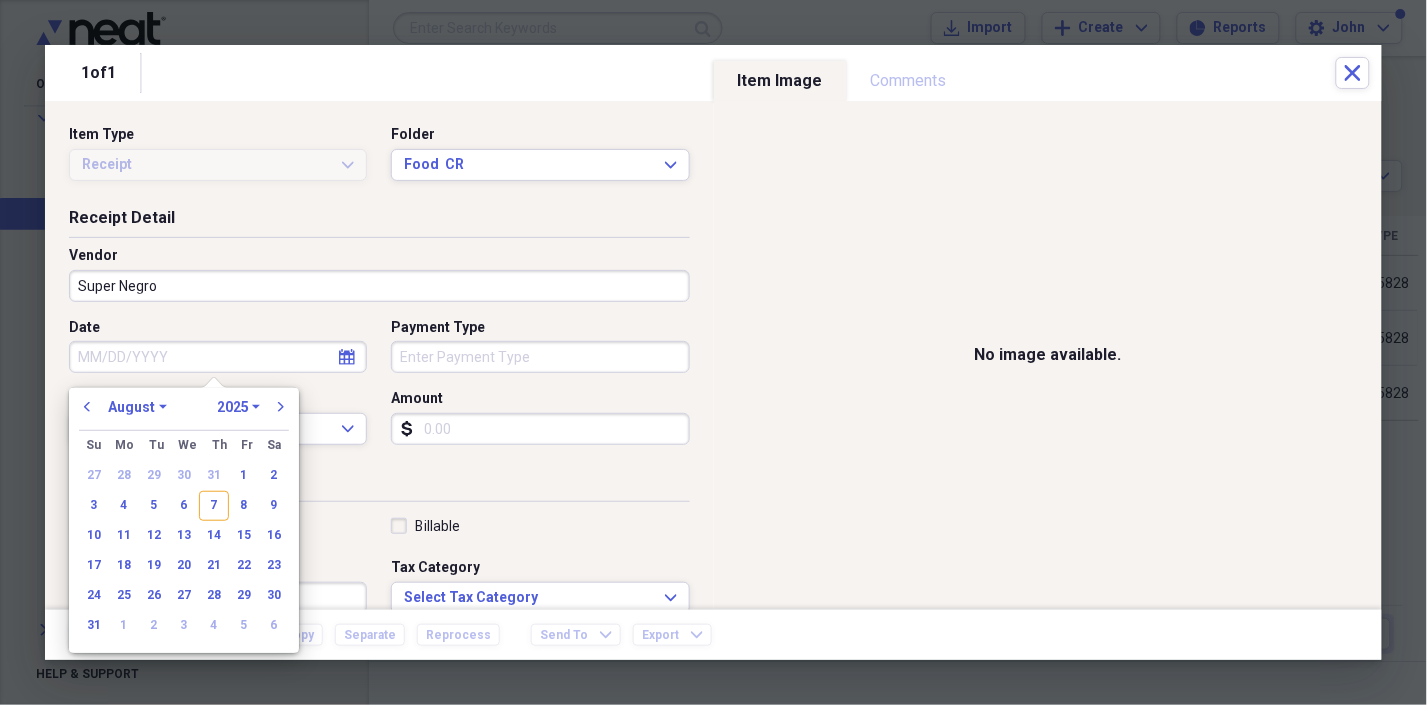 click on "Date" at bounding box center [218, 357] 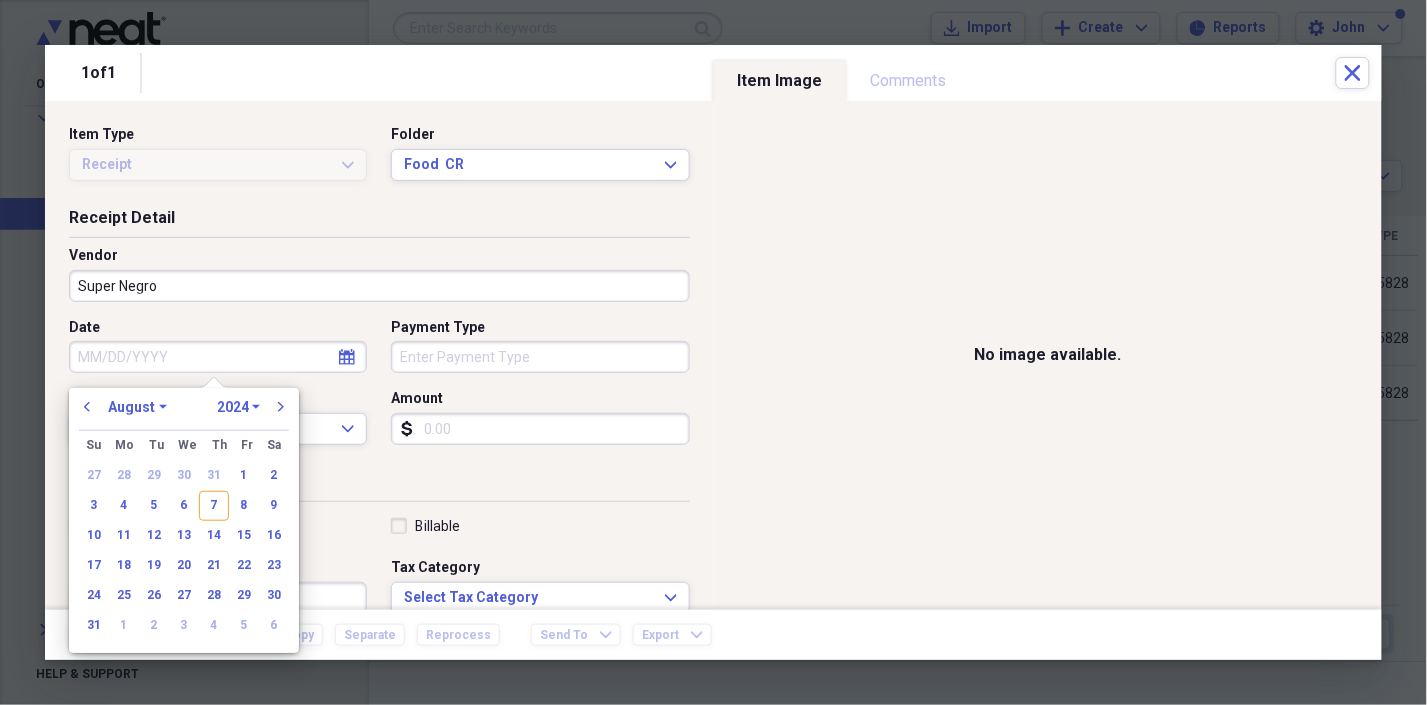 click on "1970 1971 1972 1973 1974 1975 1976 1977 1978 1979 1980 1981 1982 1983 1984 1985 1986 1987 1988 1989 1990 1991 1992 1993 1994 1995 1996 1997 1998 1999 2000 2001 2002 2003 2004 2005 2006 2007 2008 2009 2010 2011 2012 2013 2014 2015 2016 2017 2018 2019 2020 2021 2022 2023 2024 2025 2026 2027 2028 2029 2030 2031 2032 2033 2034 2035" at bounding box center (238, 407) 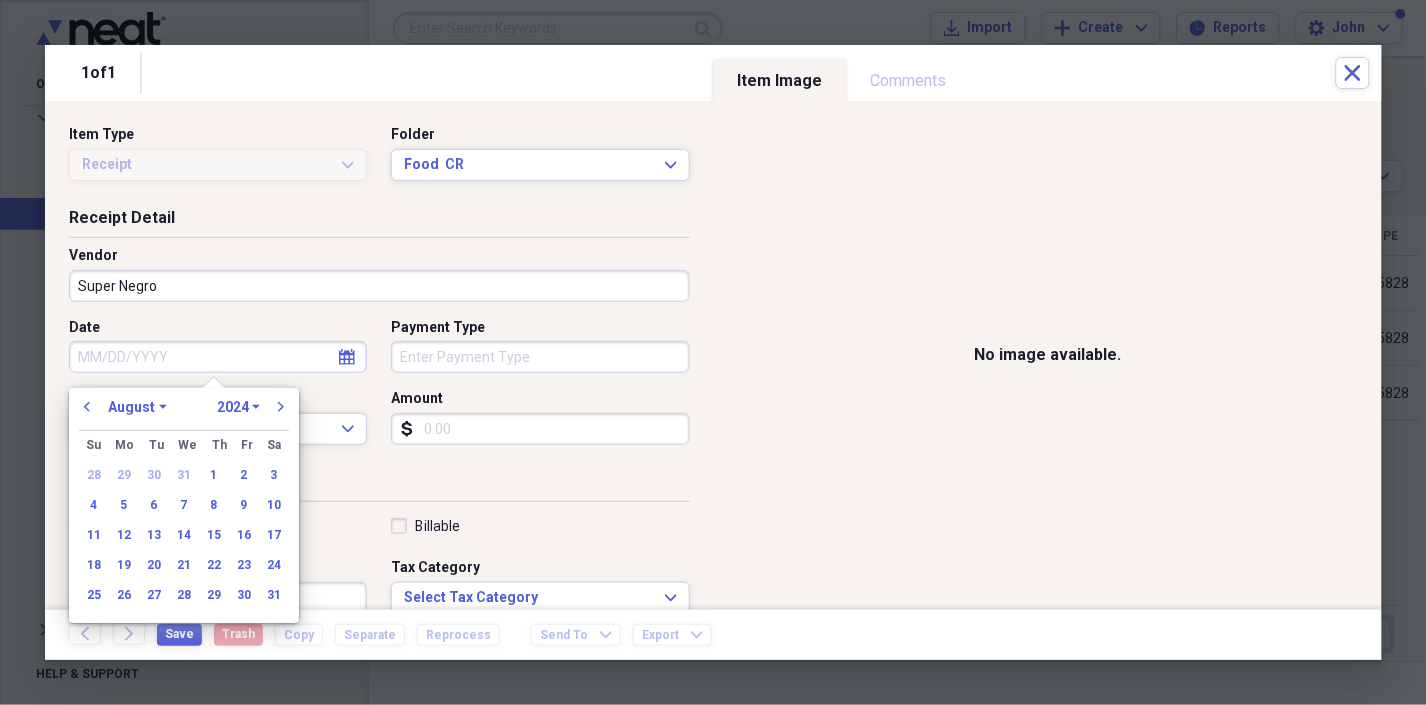 click on "January February March April May June July August September October November December" at bounding box center [137, 407] 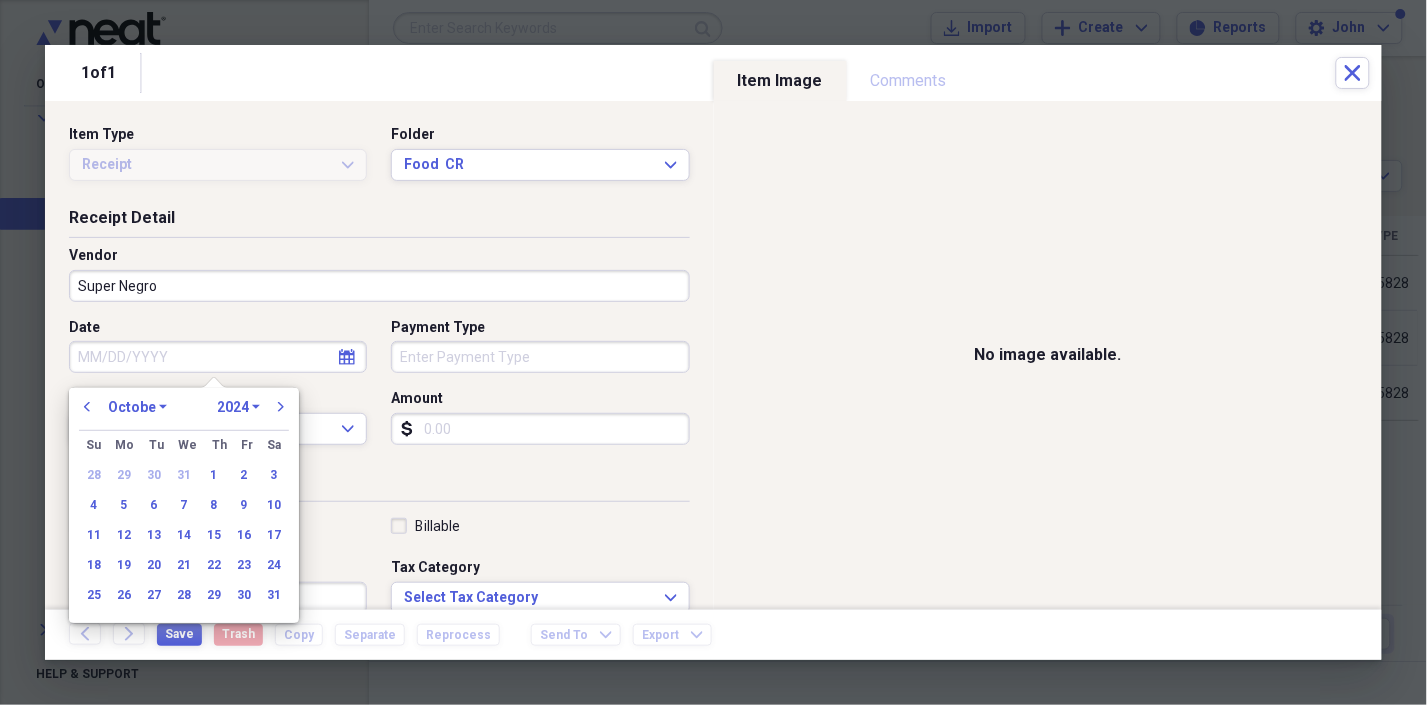 click on "January February March April May June July August September October November December" at bounding box center [137, 407] 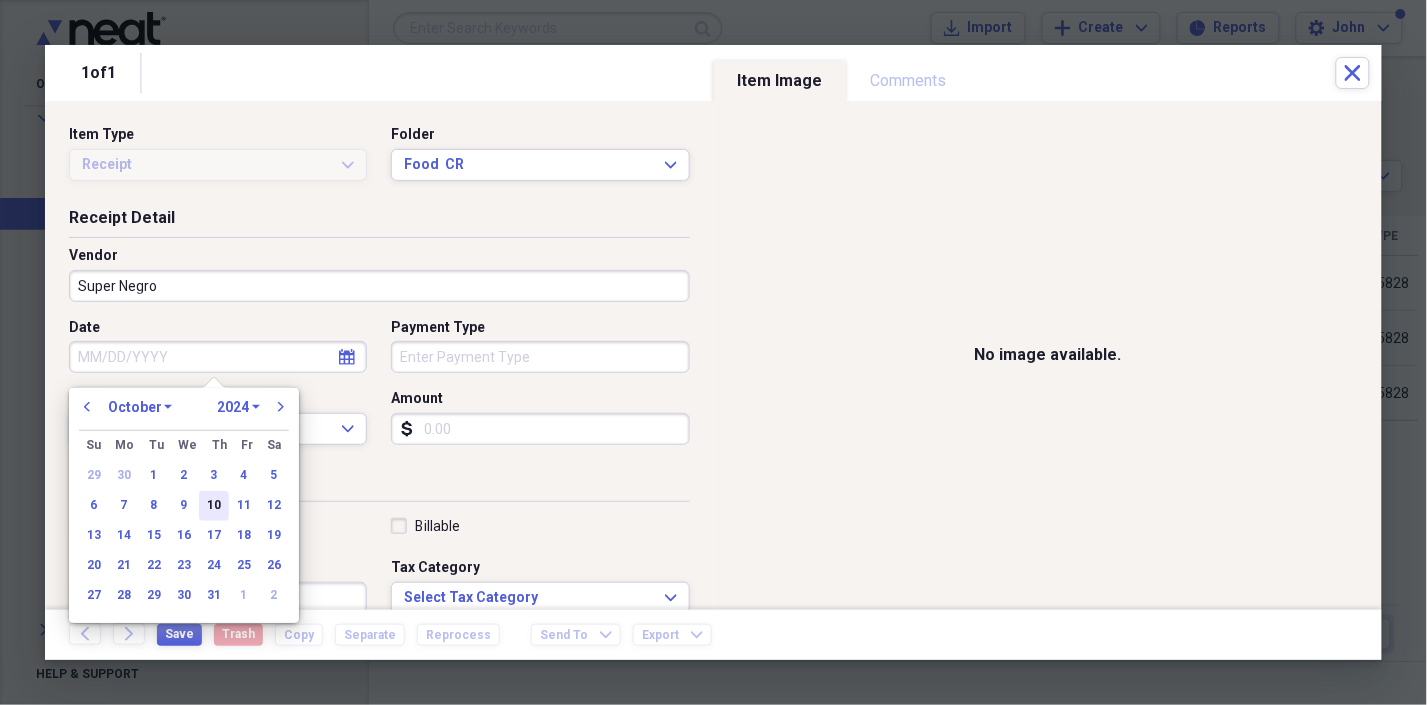 click on "10" at bounding box center (214, 506) 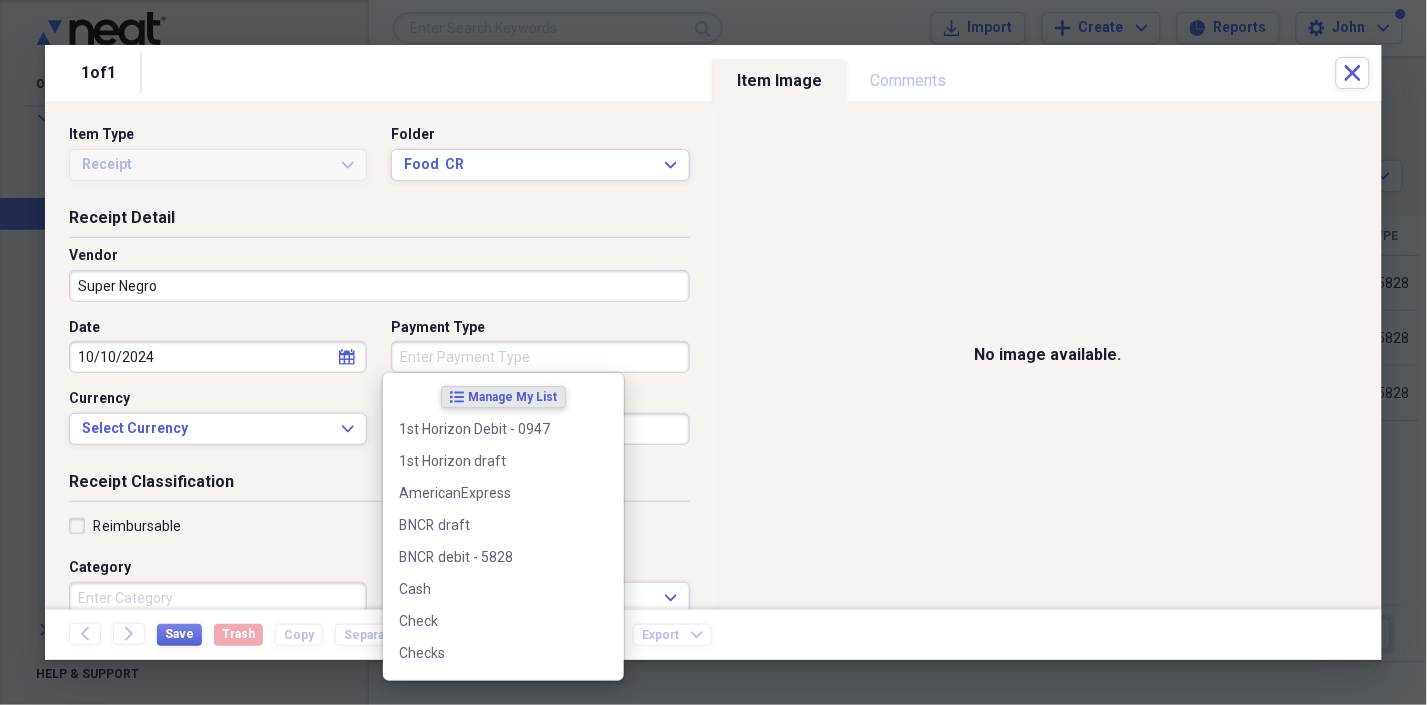 click on "Payment Type" at bounding box center [540, 357] 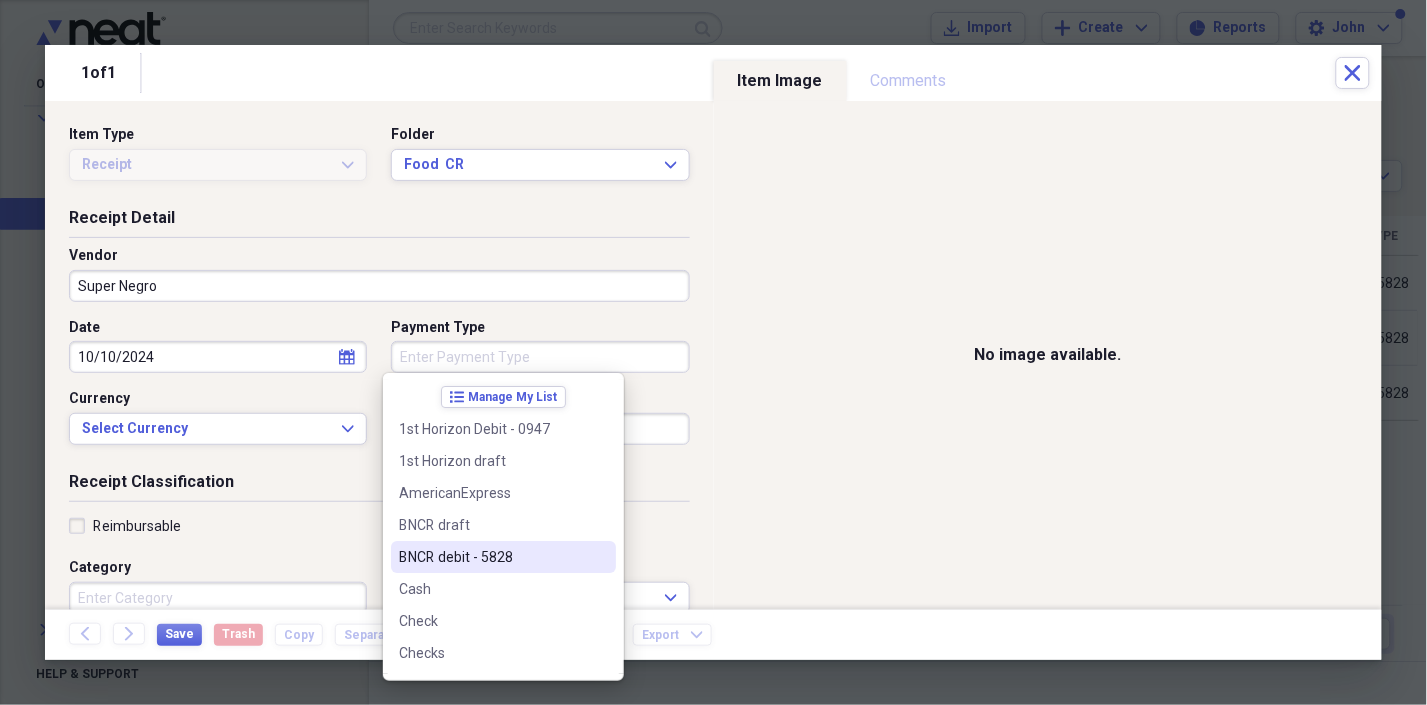 click on "BNCR debit - 5828" at bounding box center (491, 557) 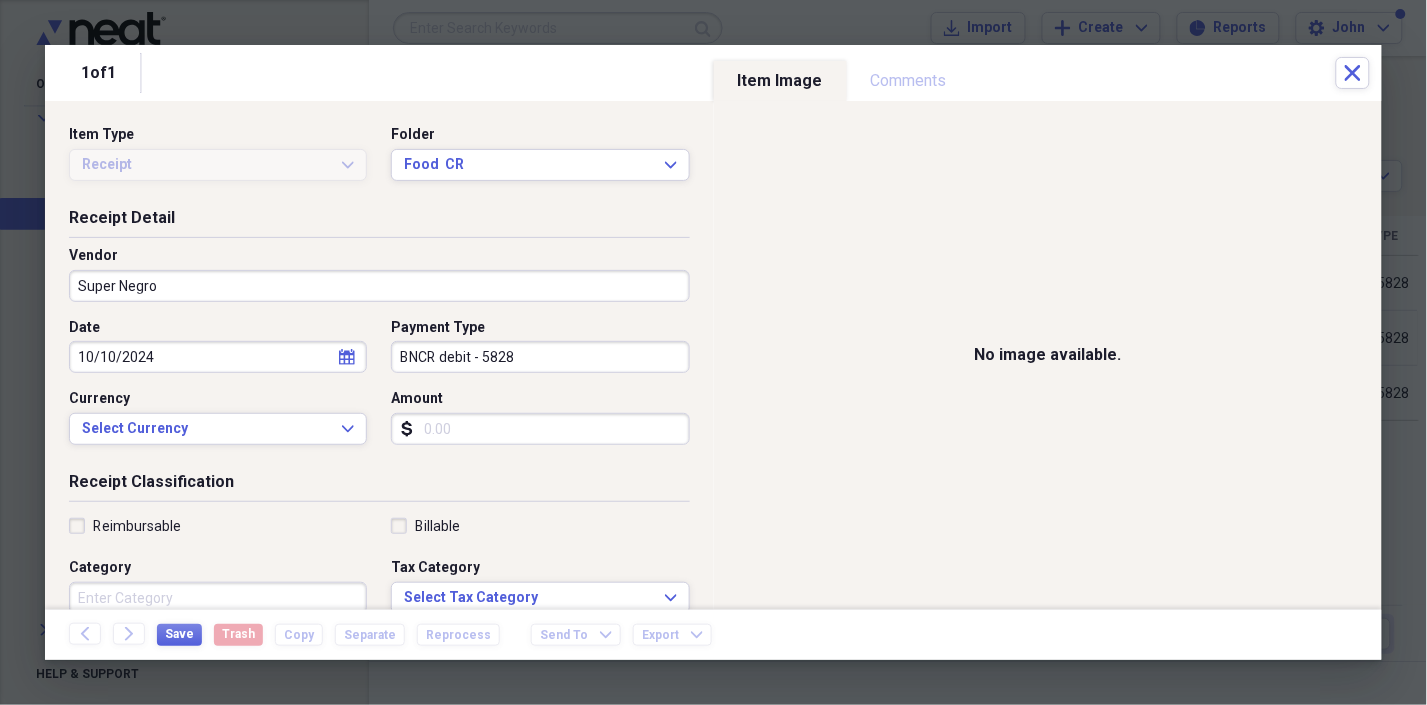 click on "Amount" at bounding box center [540, 429] 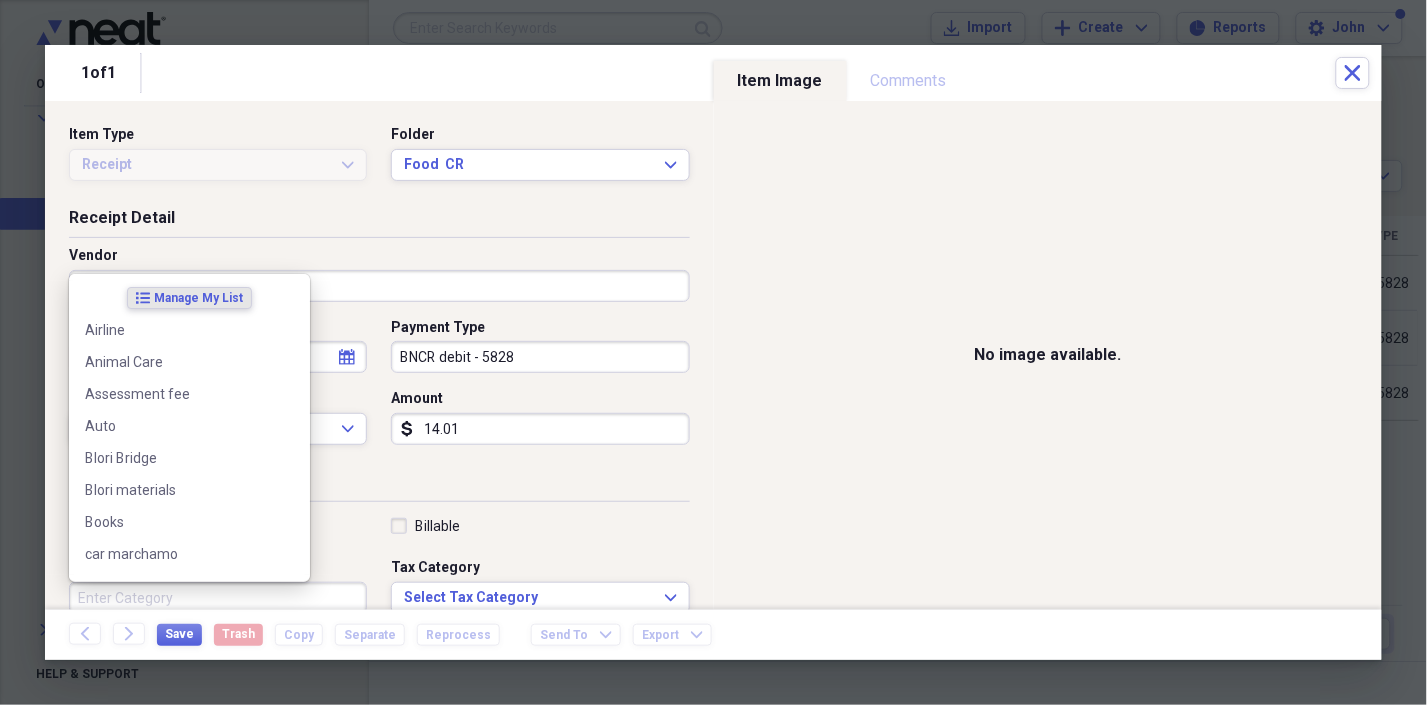 click on "Category" at bounding box center (218, 598) 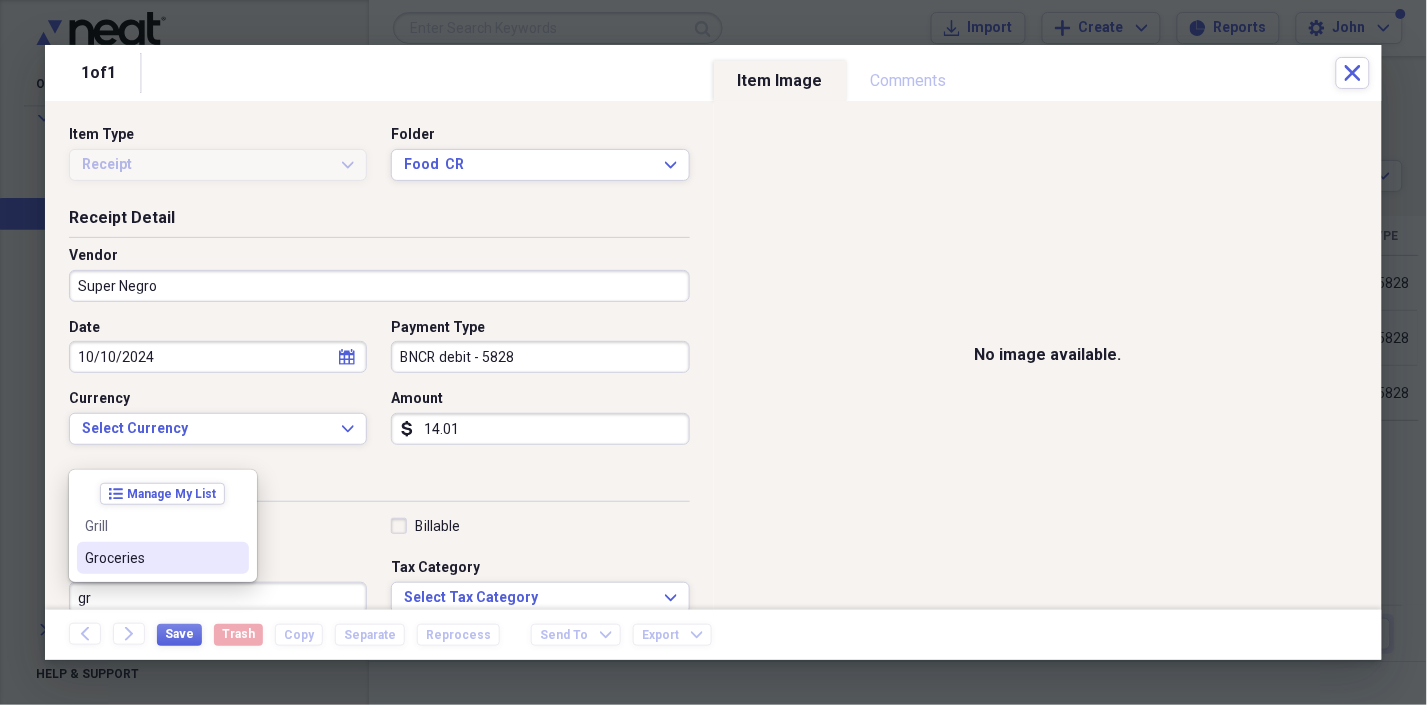 click on "Groceries" at bounding box center (151, 558) 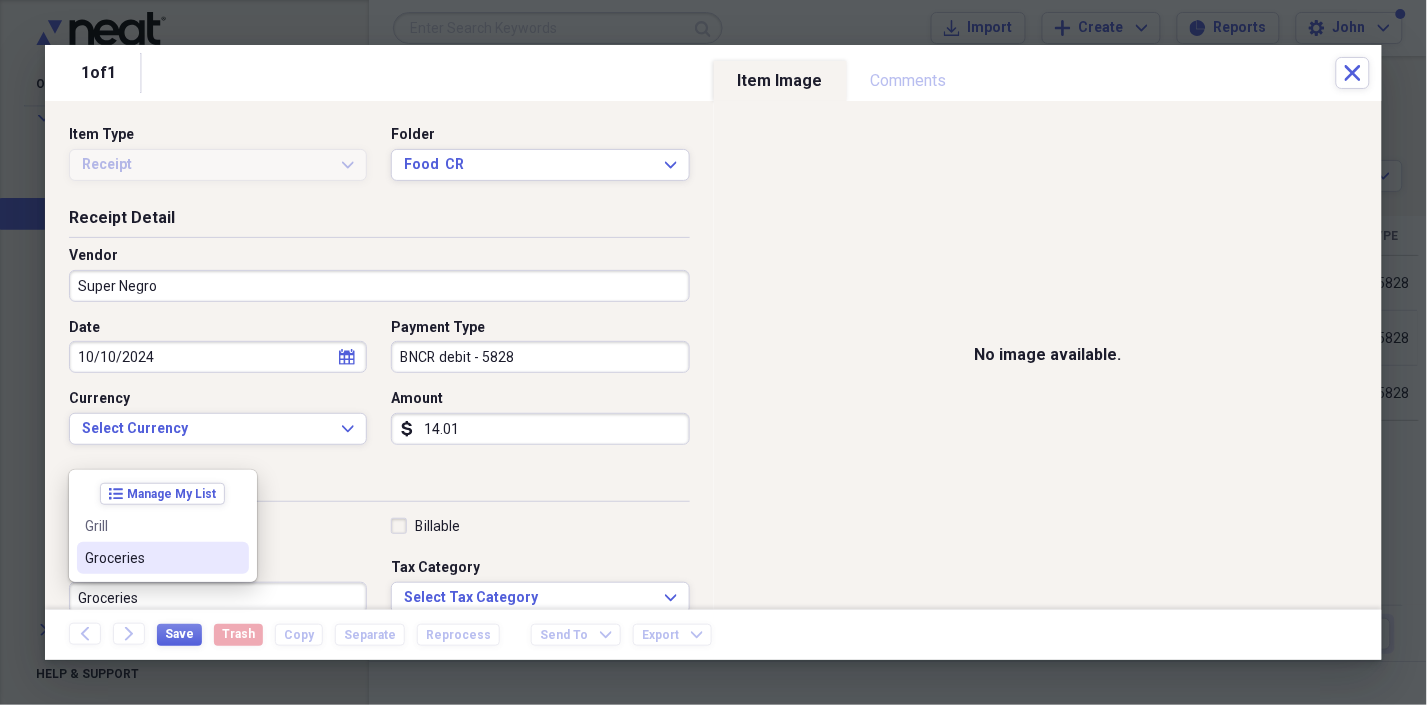 scroll, scrollTop: 3, scrollLeft: 0, axis: vertical 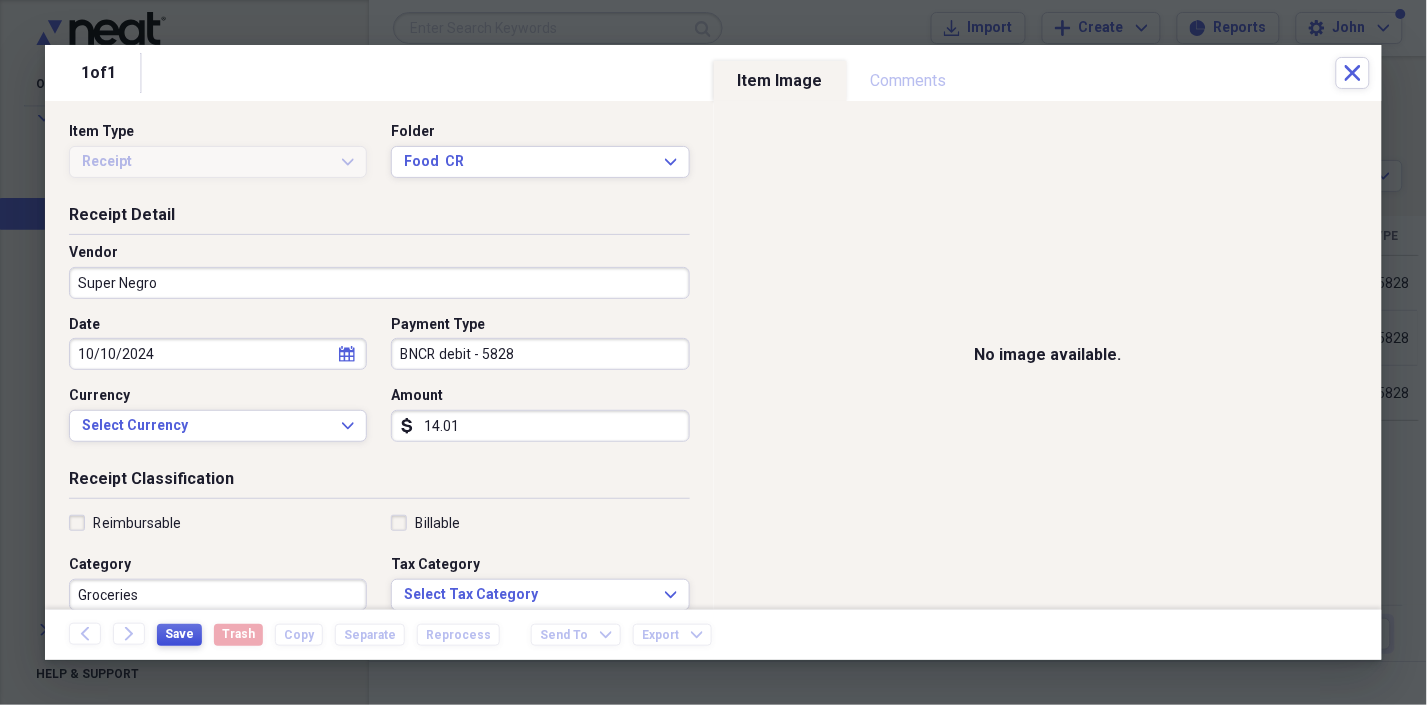 click on "Save" at bounding box center [179, 634] 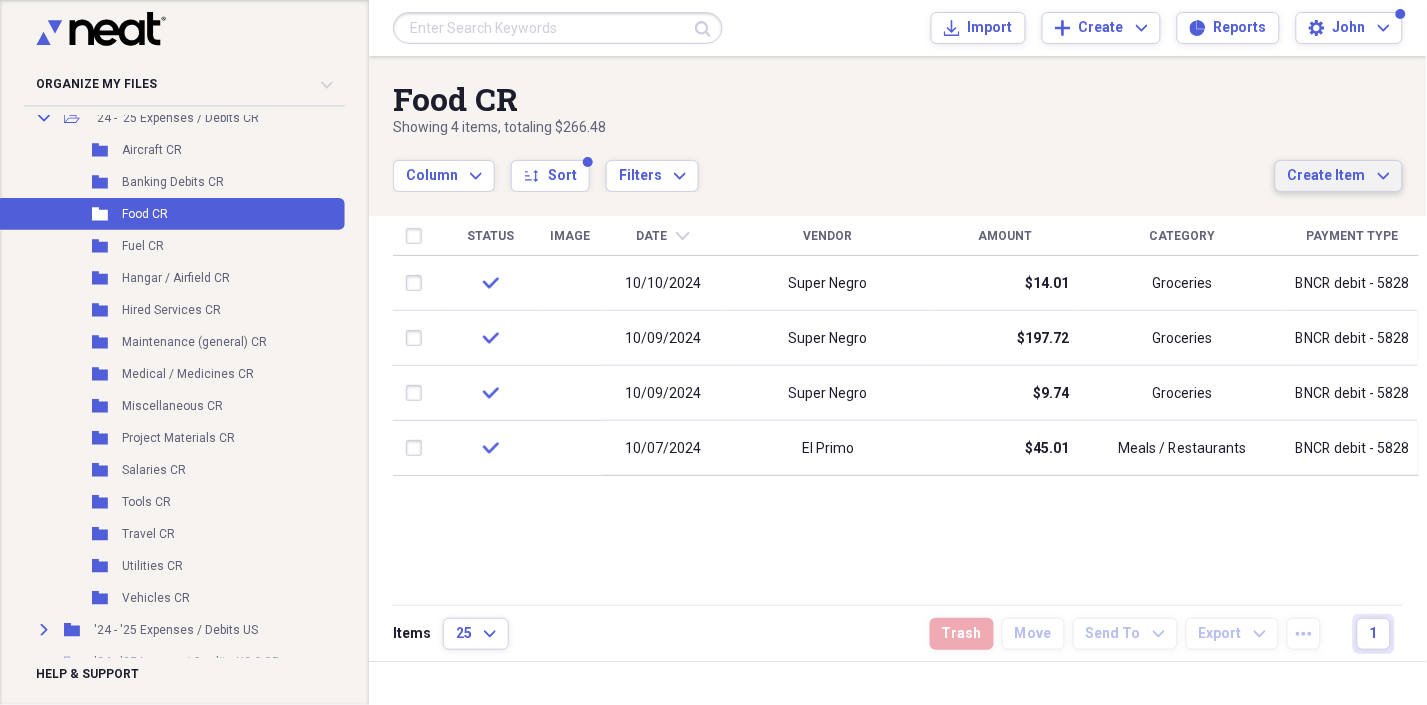 click on "Create Item" at bounding box center [1327, 176] 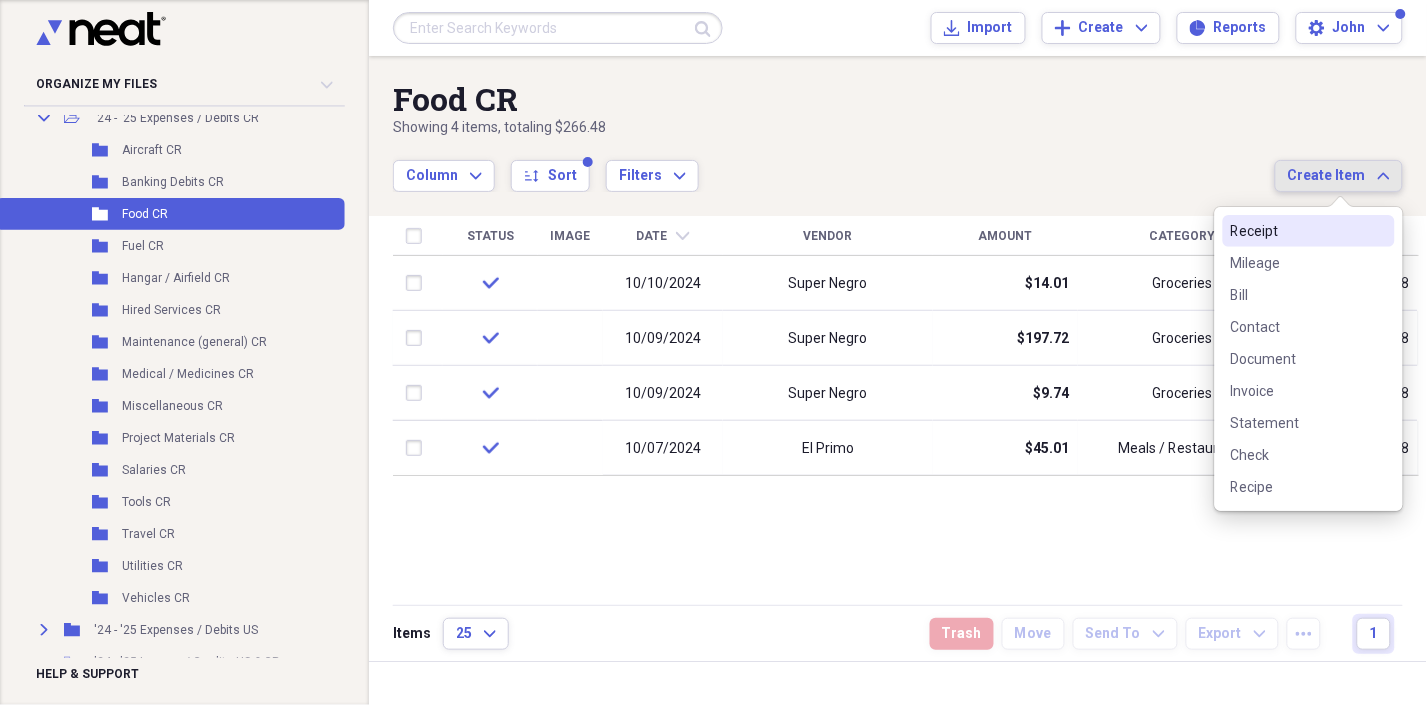 click on "Receipt" at bounding box center (1297, 231) 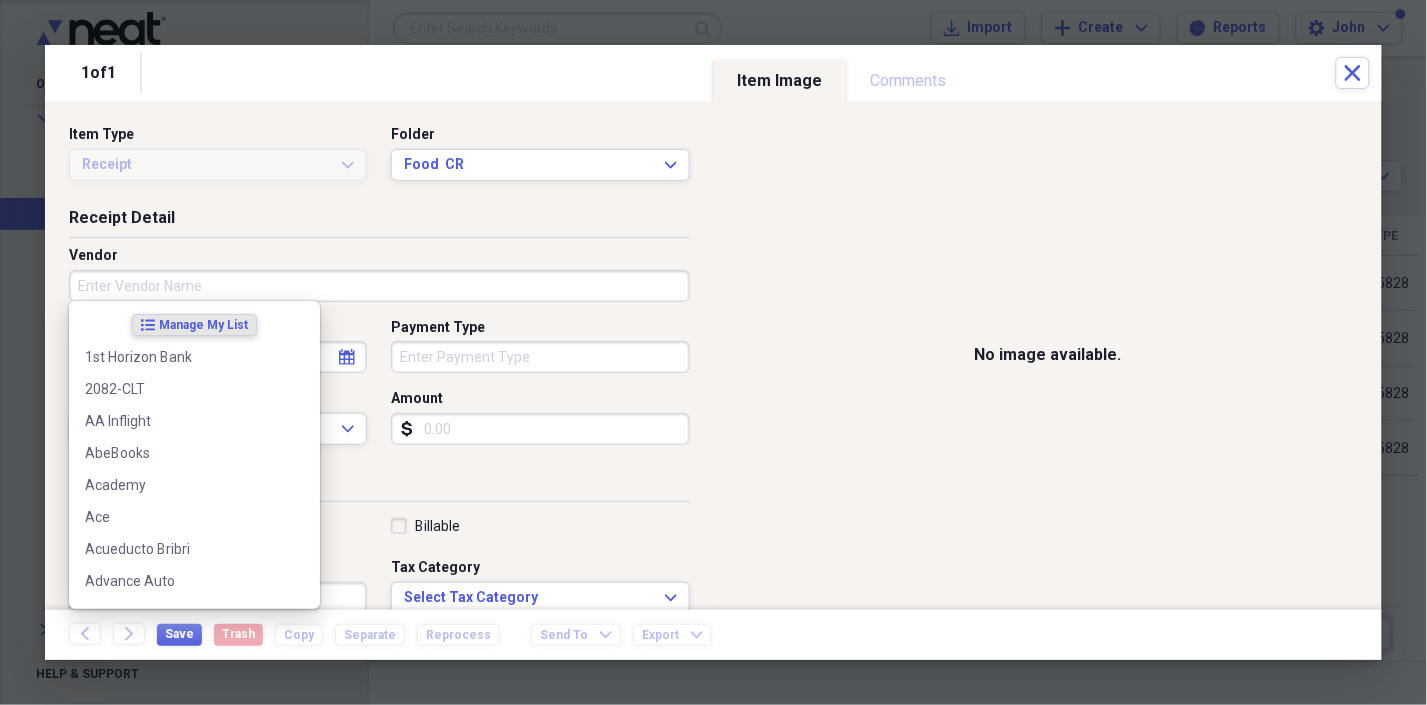 click on "Vendor" at bounding box center (379, 286) 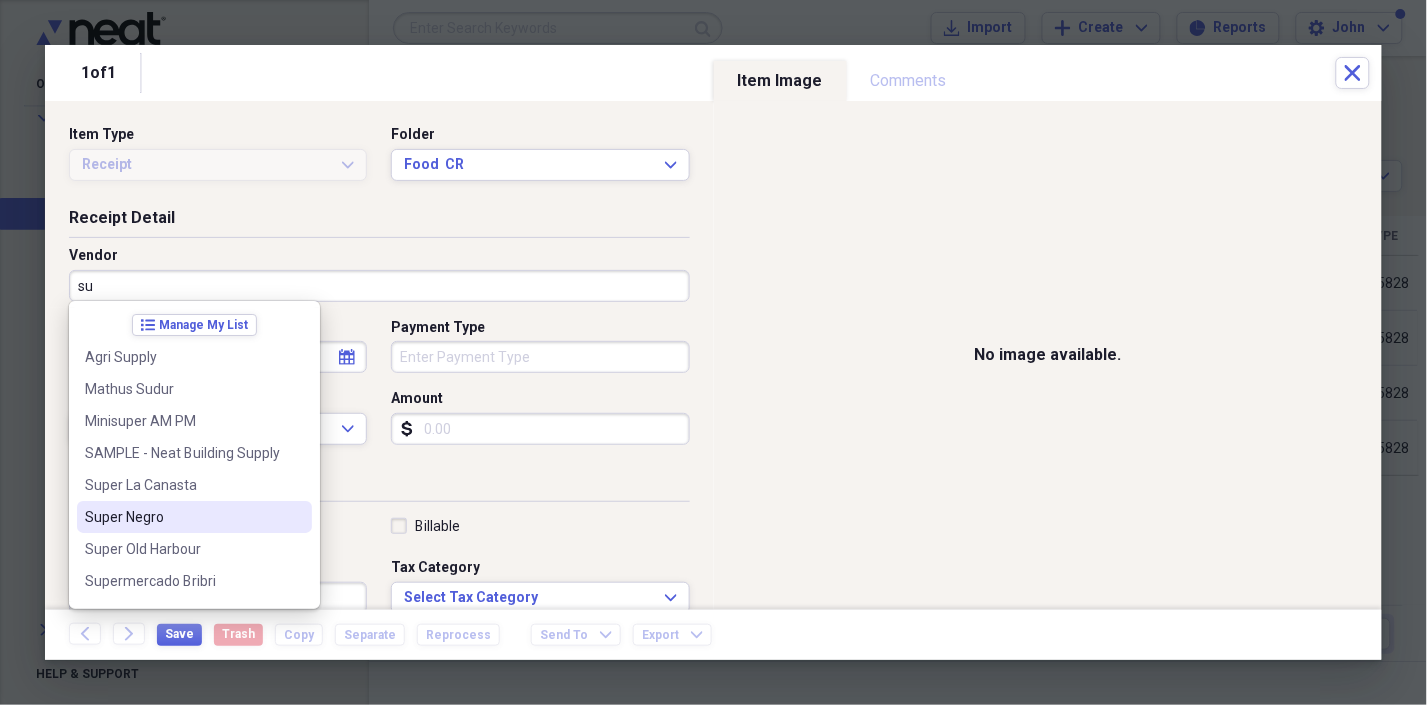 click on "Super Negro" at bounding box center (182, 517) 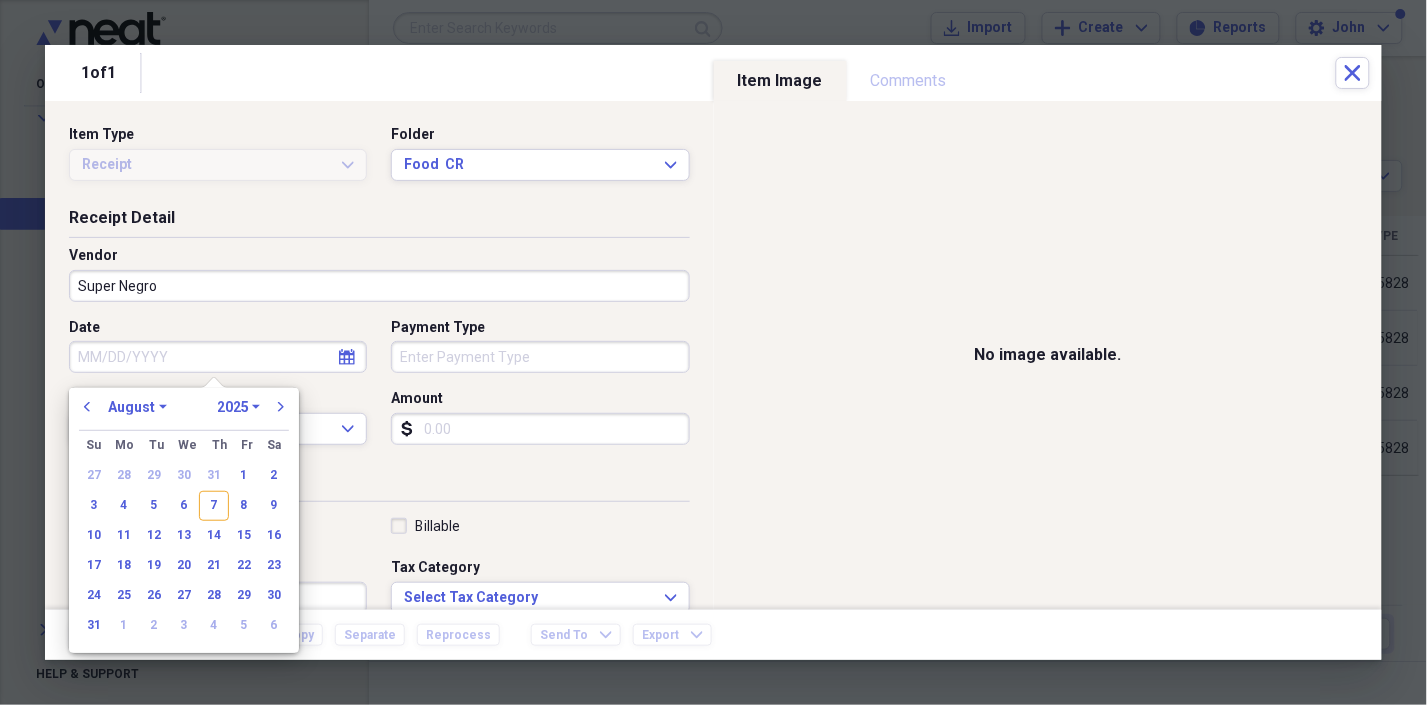 click on "Date" at bounding box center (218, 357) 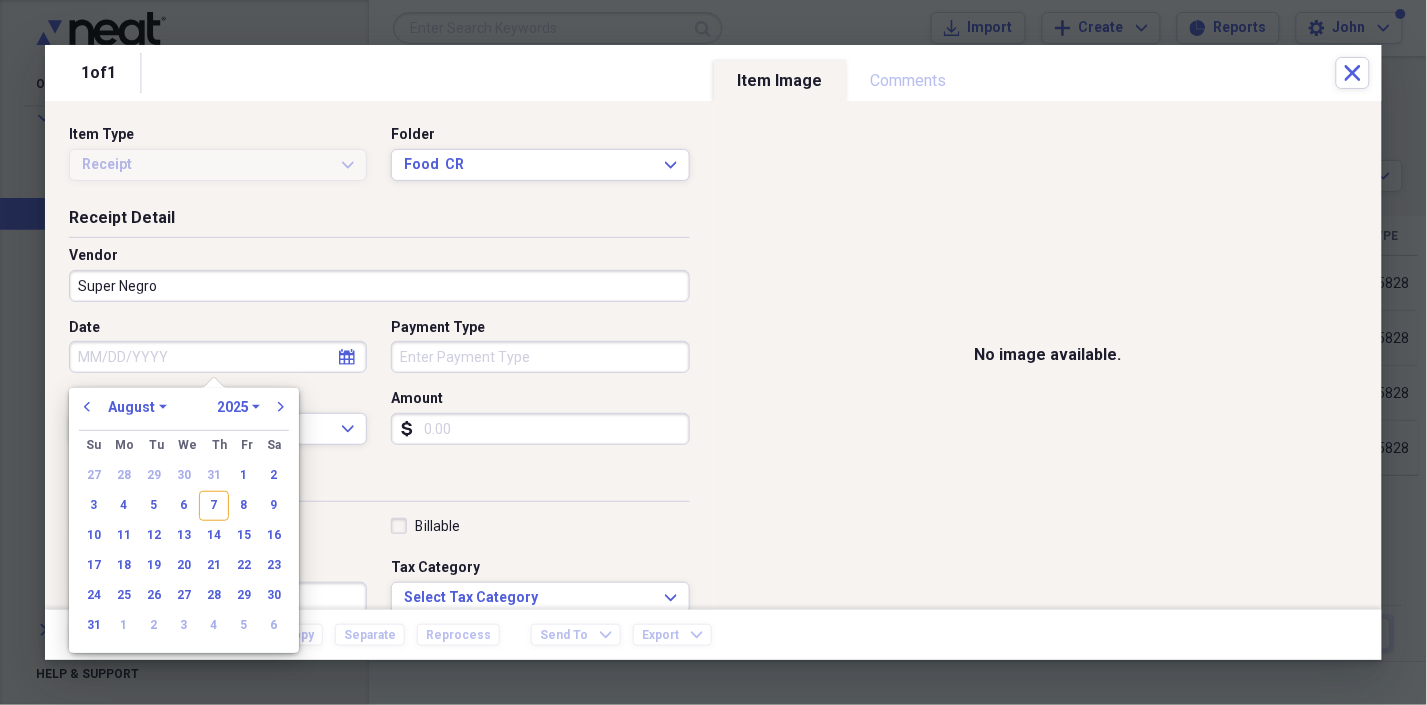 click on "1970 1971 1972 1973 1974 1975 1976 1977 1978 1979 1980 1981 1982 1983 1984 1985 1986 1987 1988 1989 1990 1991 1992 1993 1994 1995 1996 1997 1998 1999 2000 2001 2002 2003 2004 2005 2006 2007 2008 2009 2010 2011 2012 2013 2014 2015 2016 2017 2018 2019 2020 2021 2022 2023 2024 2025 2026 2027 2028 2029 2030 2031 2032 2033 2034 2035" at bounding box center [238, 407] 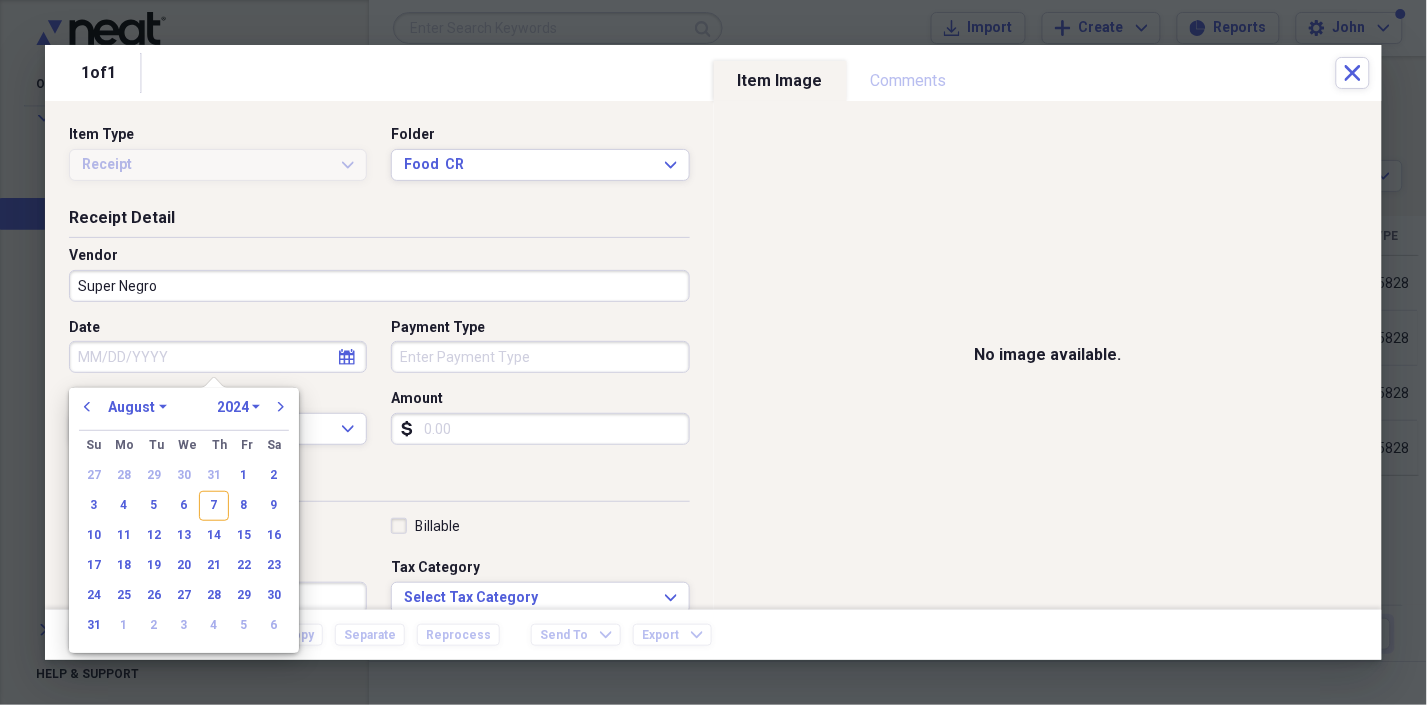 click on "1970 1971 1972 1973 1974 1975 1976 1977 1978 1979 1980 1981 1982 1983 1984 1985 1986 1987 1988 1989 1990 1991 1992 1993 1994 1995 1996 1997 1998 1999 2000 2001 2002 2003 2004 2005 2006 2007 2008 2009 2010 2011 2012 2013 2014 2015 2016 2017 2018 2019 2020 2021 2022 2023 2024 2025 2026 2027 2028 2029 2030 2031 2032 2033 2034 2035" at bounding box center [238, 407] 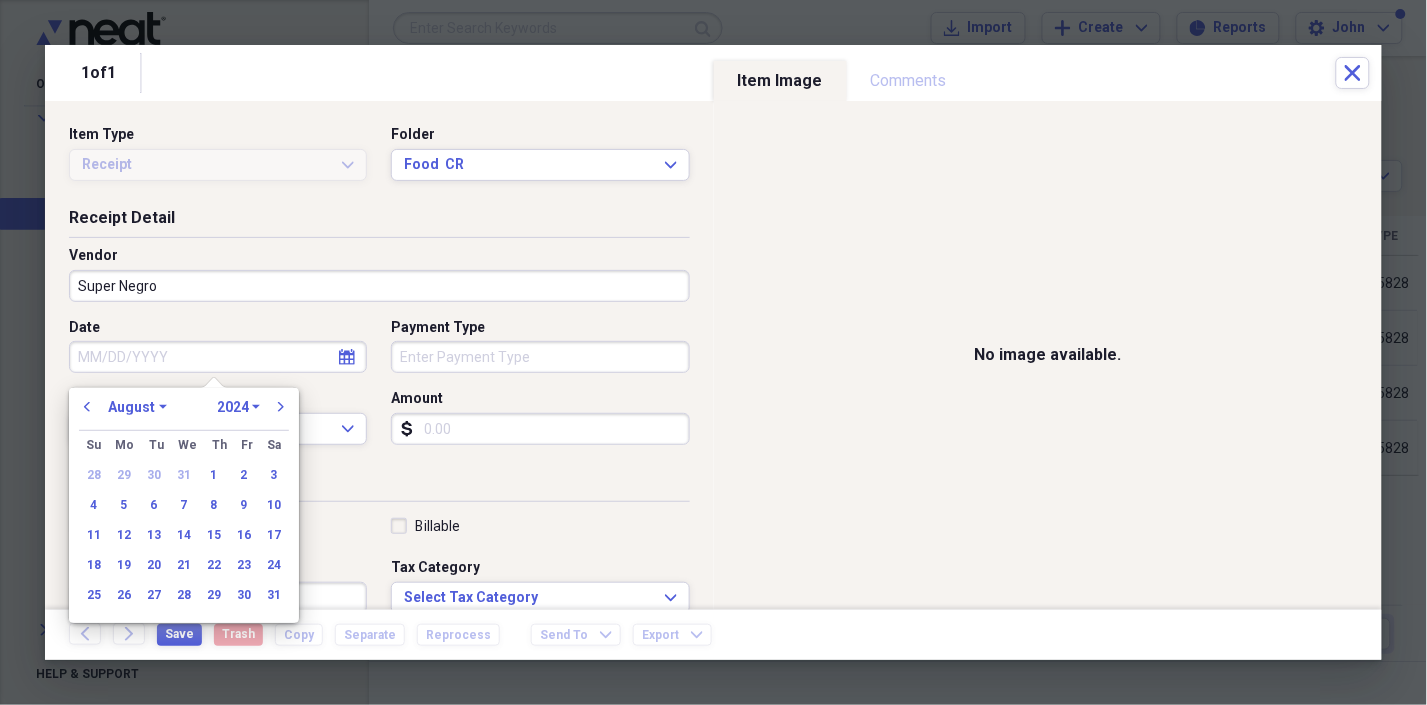 click on "January February March April May June July August September October November December" at bounding box center [137, 407] 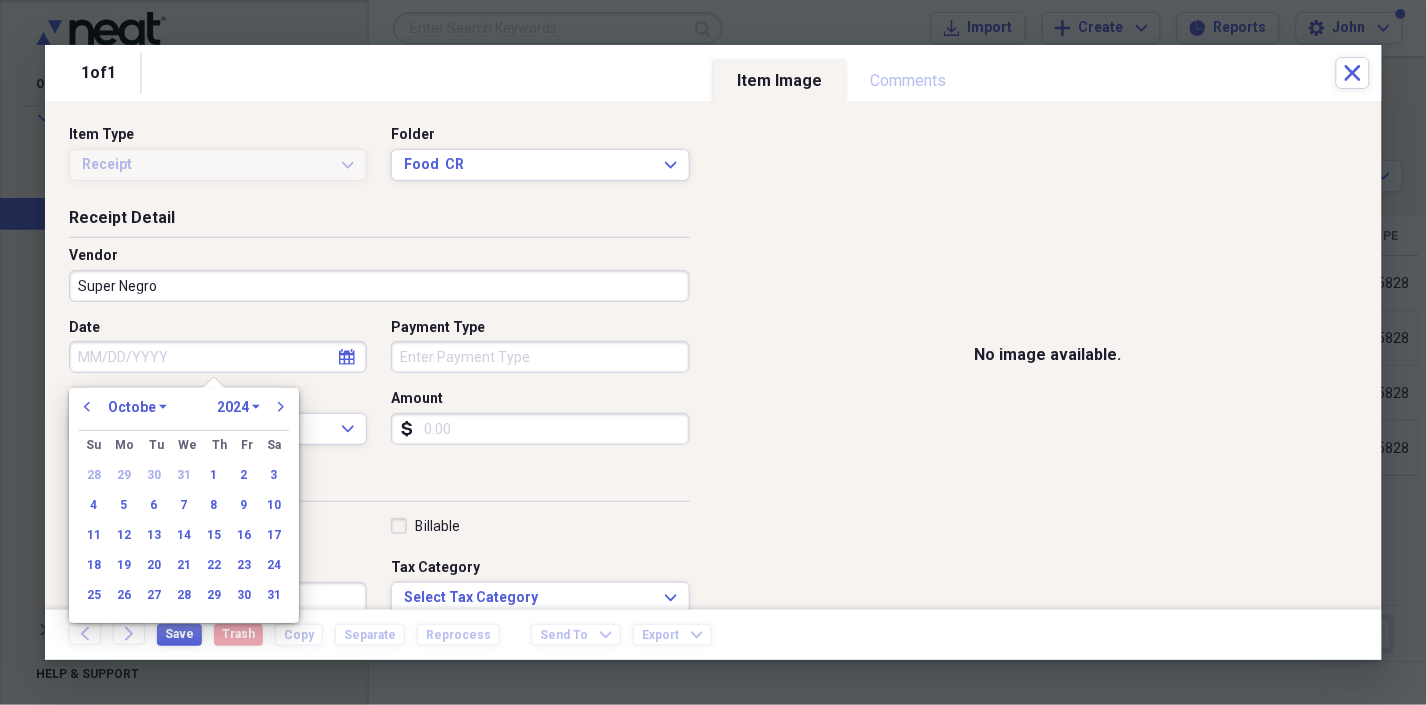 click on "January February March April May June July August September October November December" at bounding box center [137, 407] 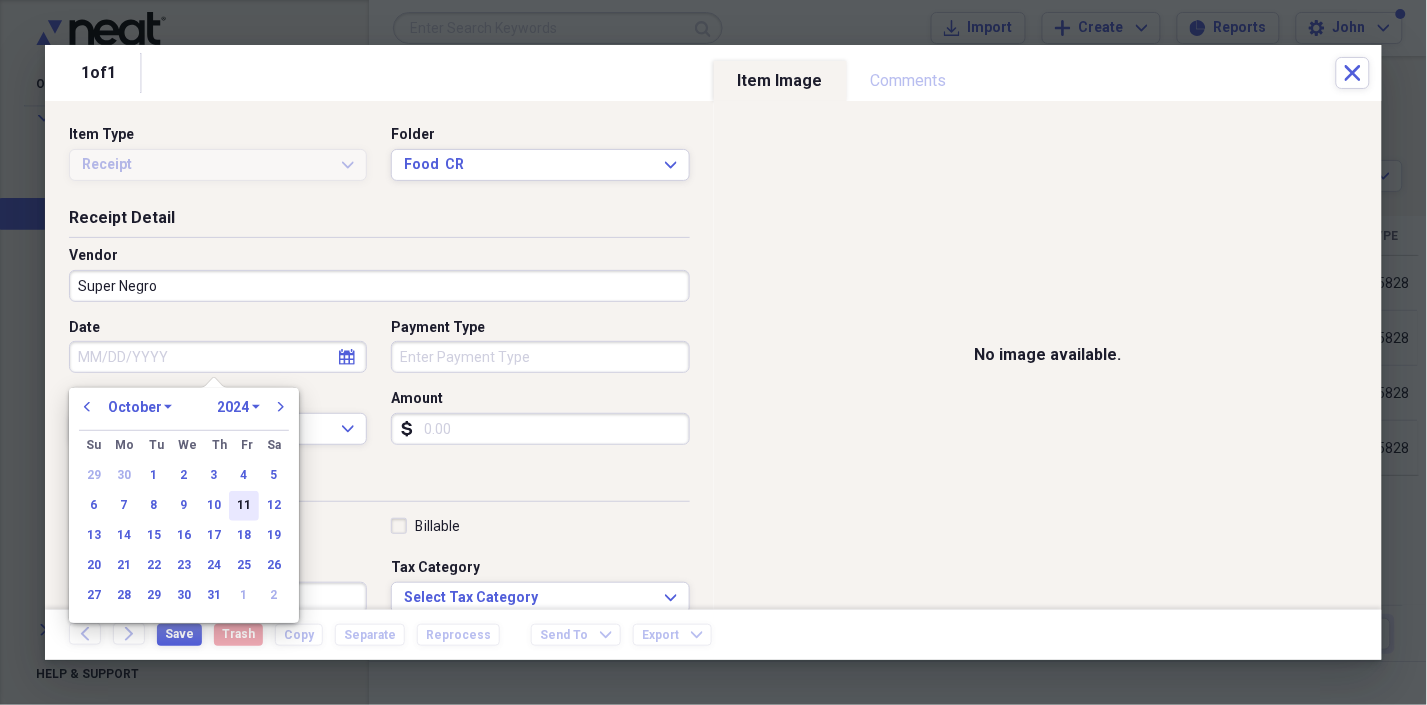 click on "11" at bounding box center [244, 506] 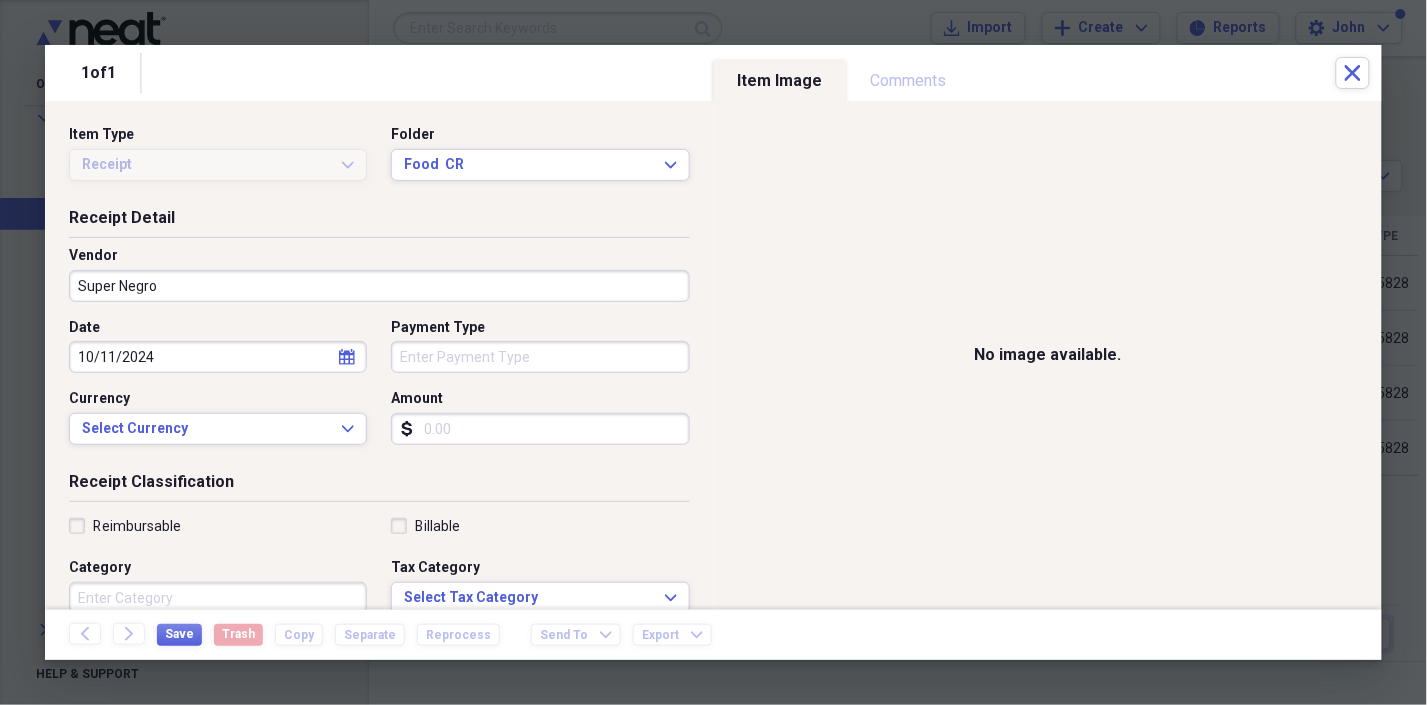 click on "Payment Type" at bounding box center [540, 357] 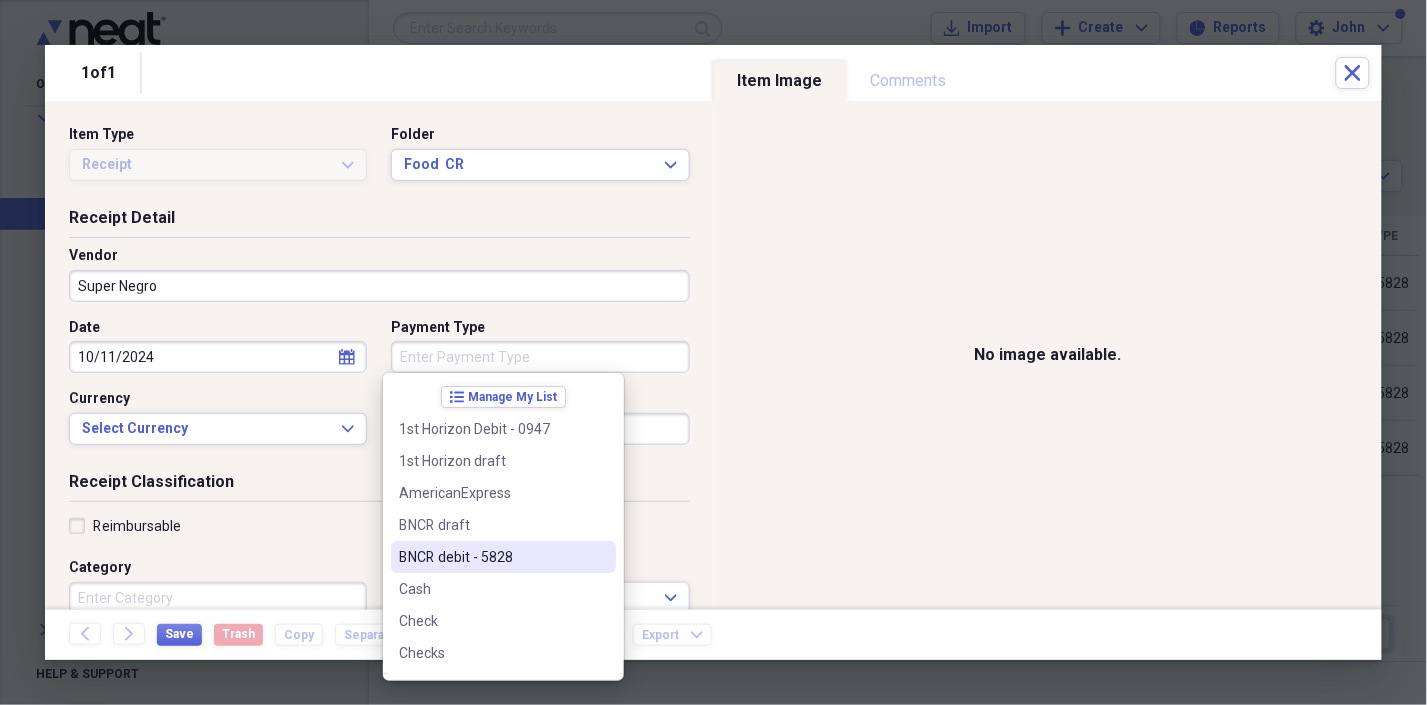 click on "BNCR debit - 5828" at bounding box center (491, 557) 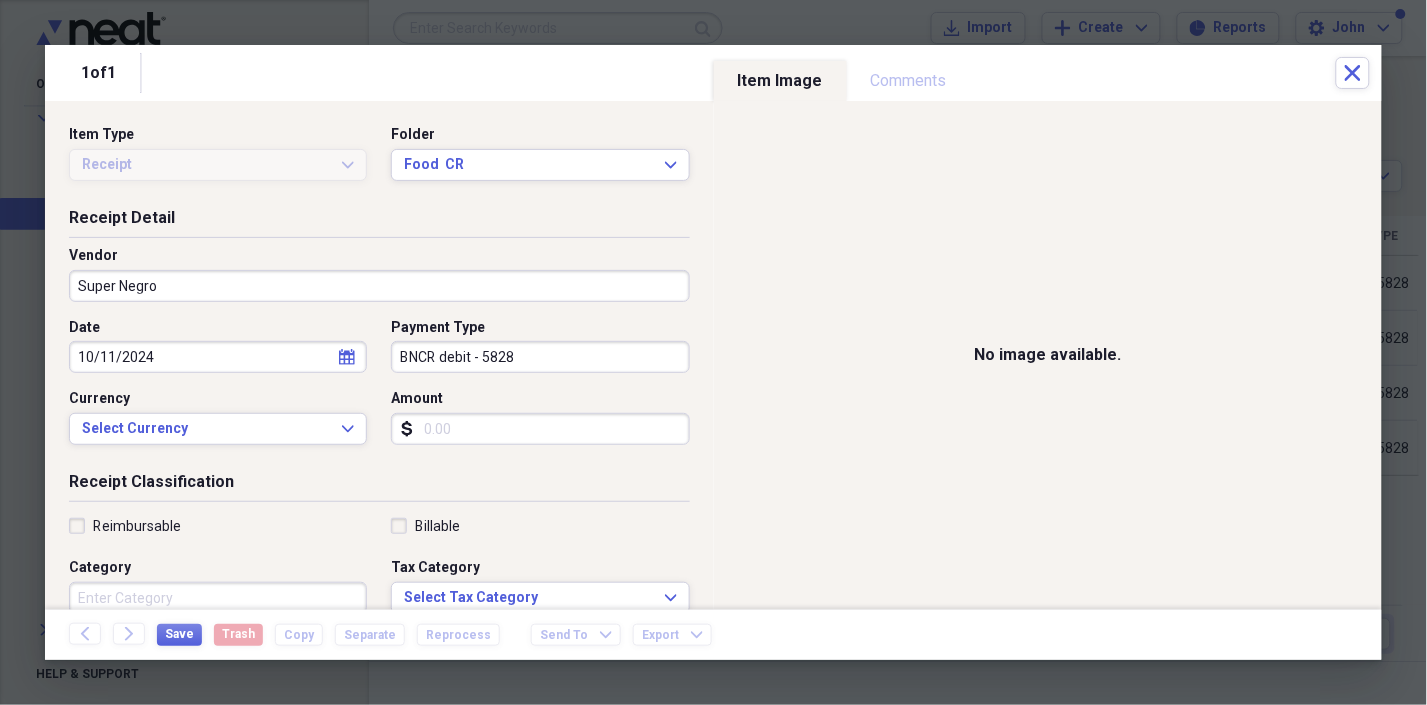 click on "Amount" at bounding box center [540, 429] 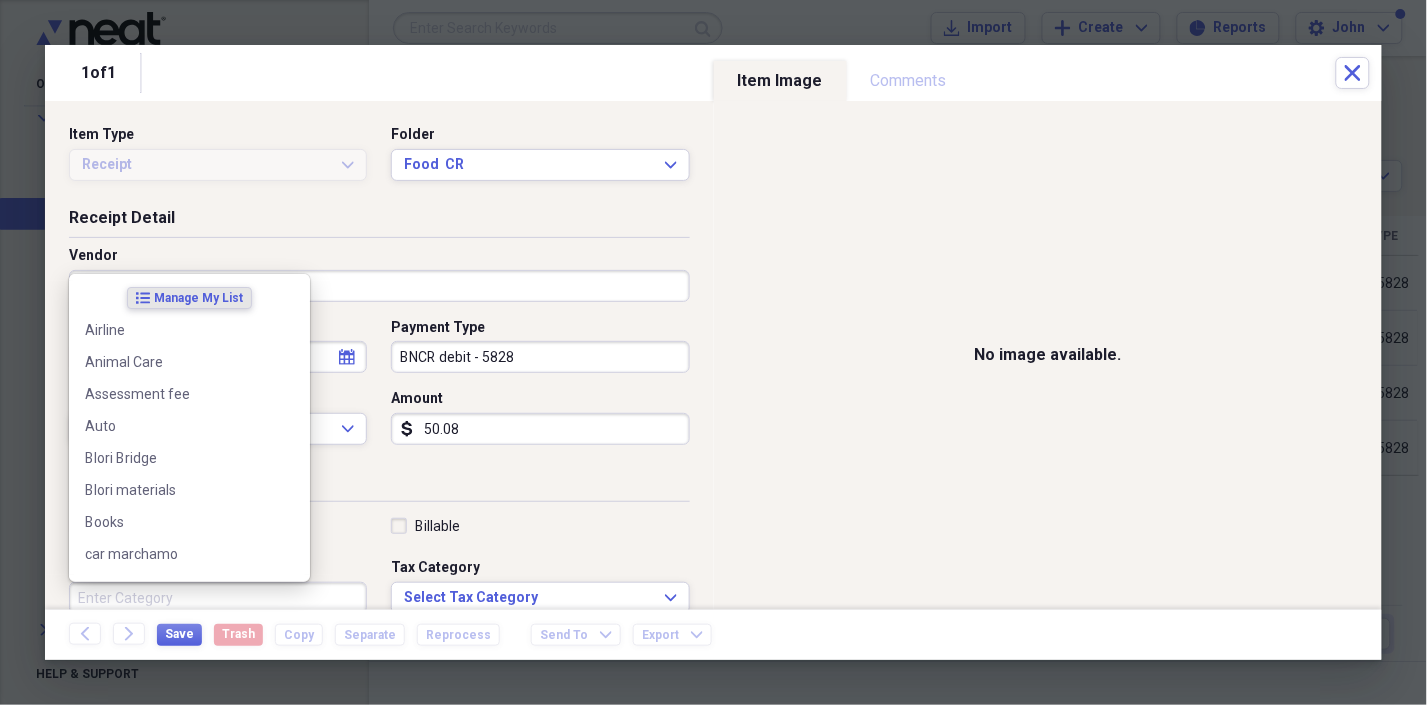 click on "Category" at bounding box center [218, 598] 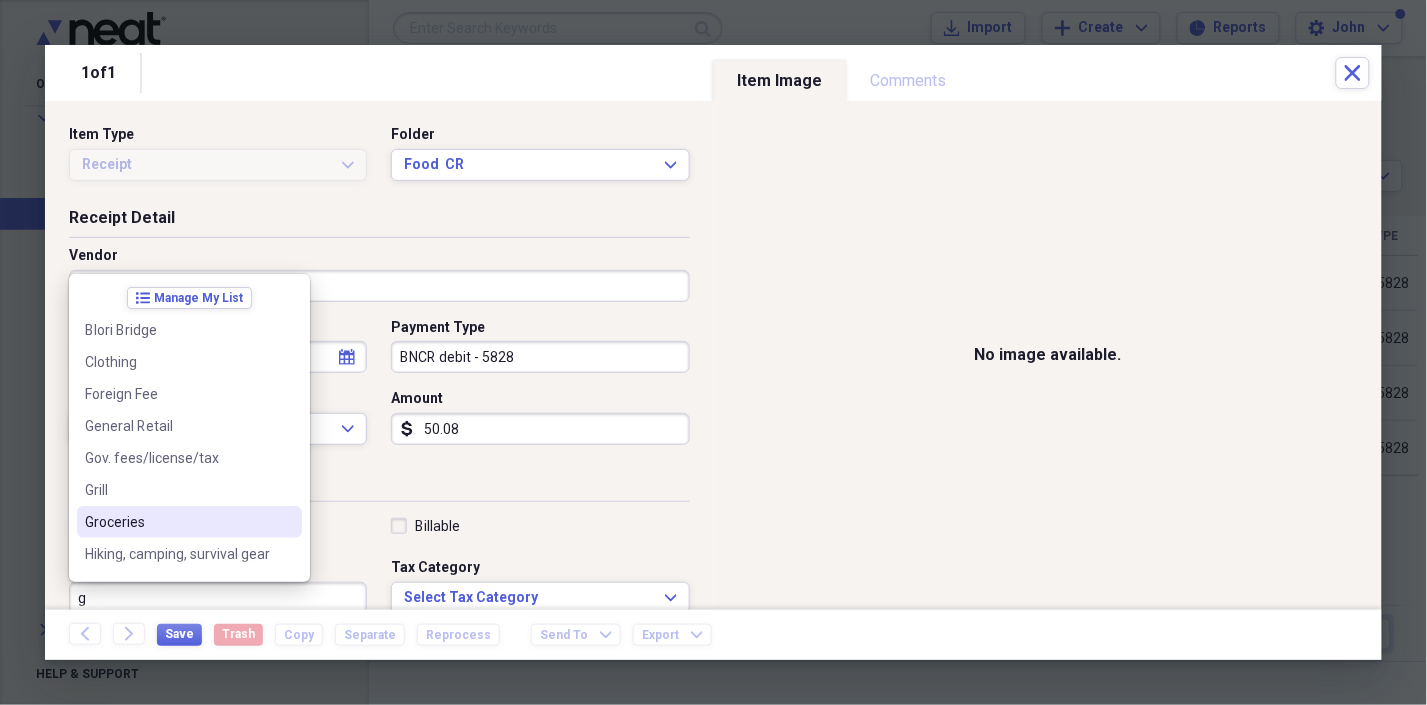 click on "Groceries" at bounding box center [177, 522] 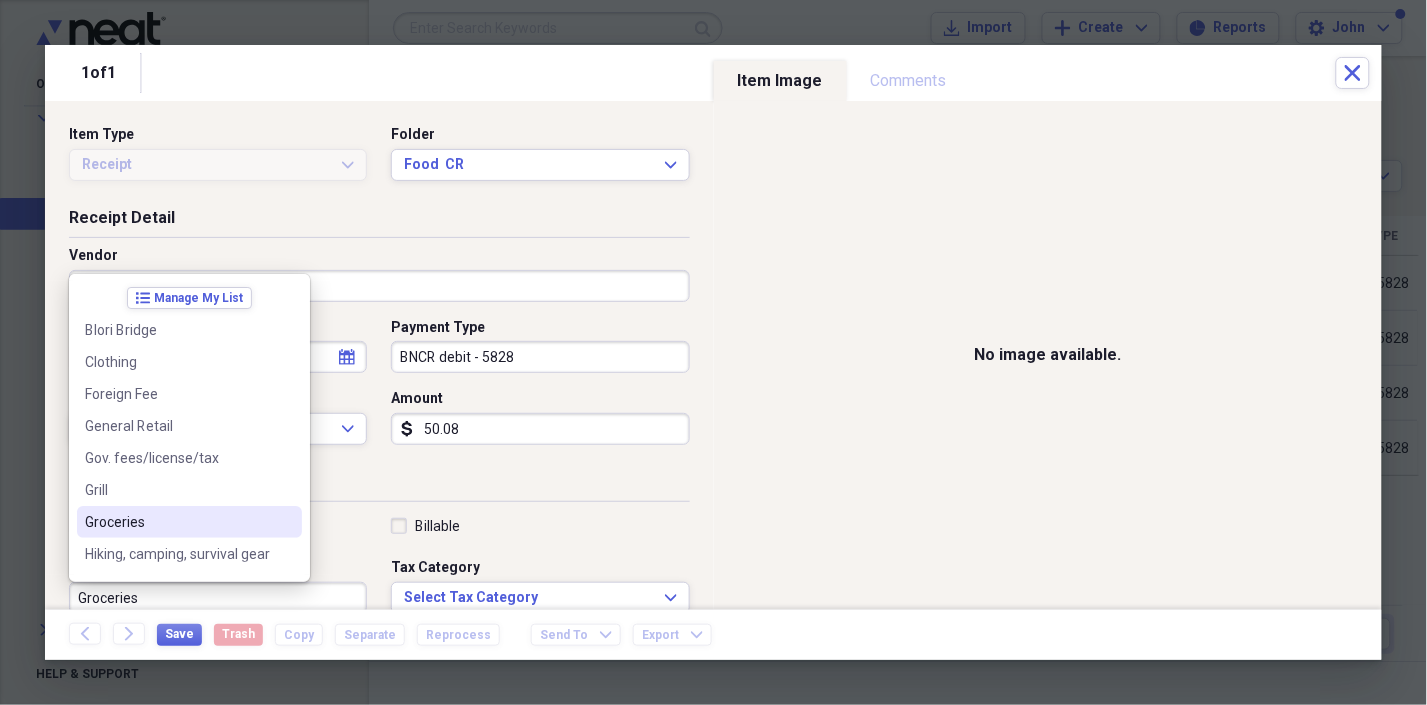 scroll, scrollTop: 3, scrollLeft: 0, axis: vertical 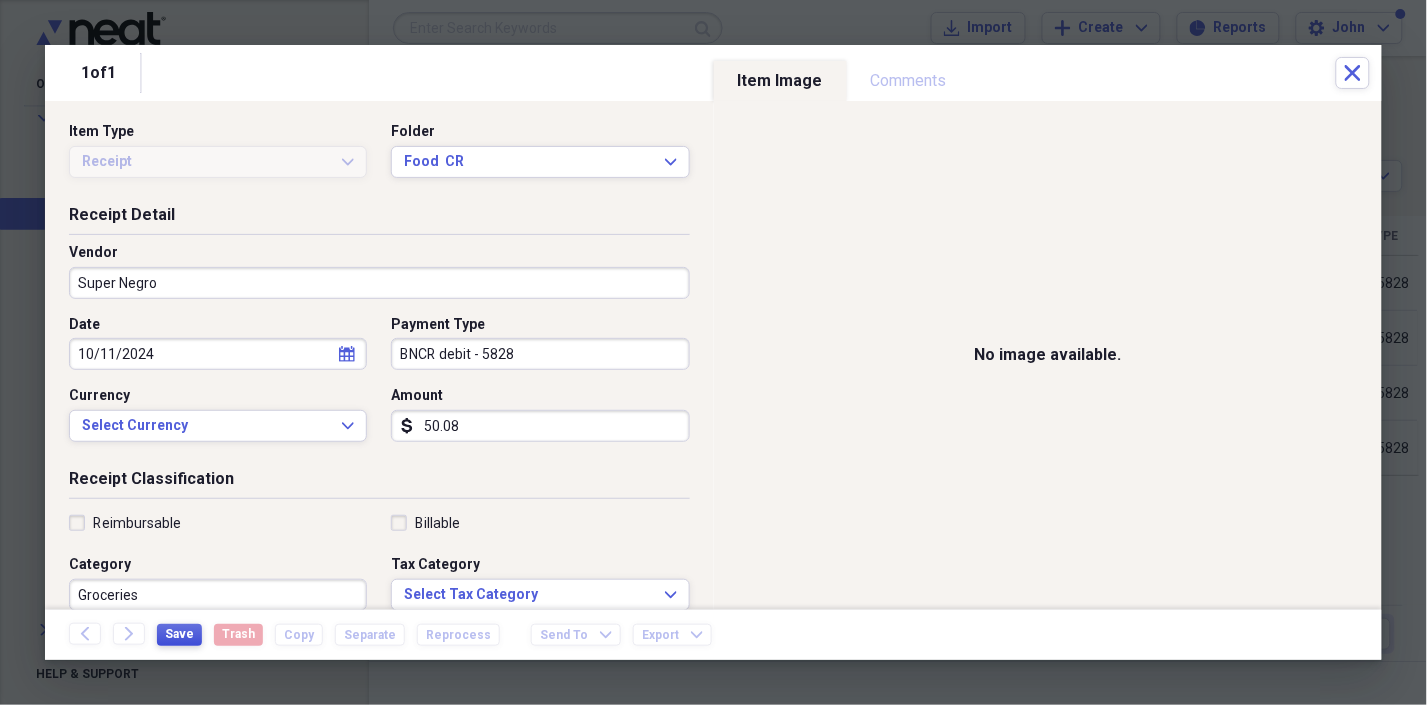 click on "Save" at bounding box center (179, 634) 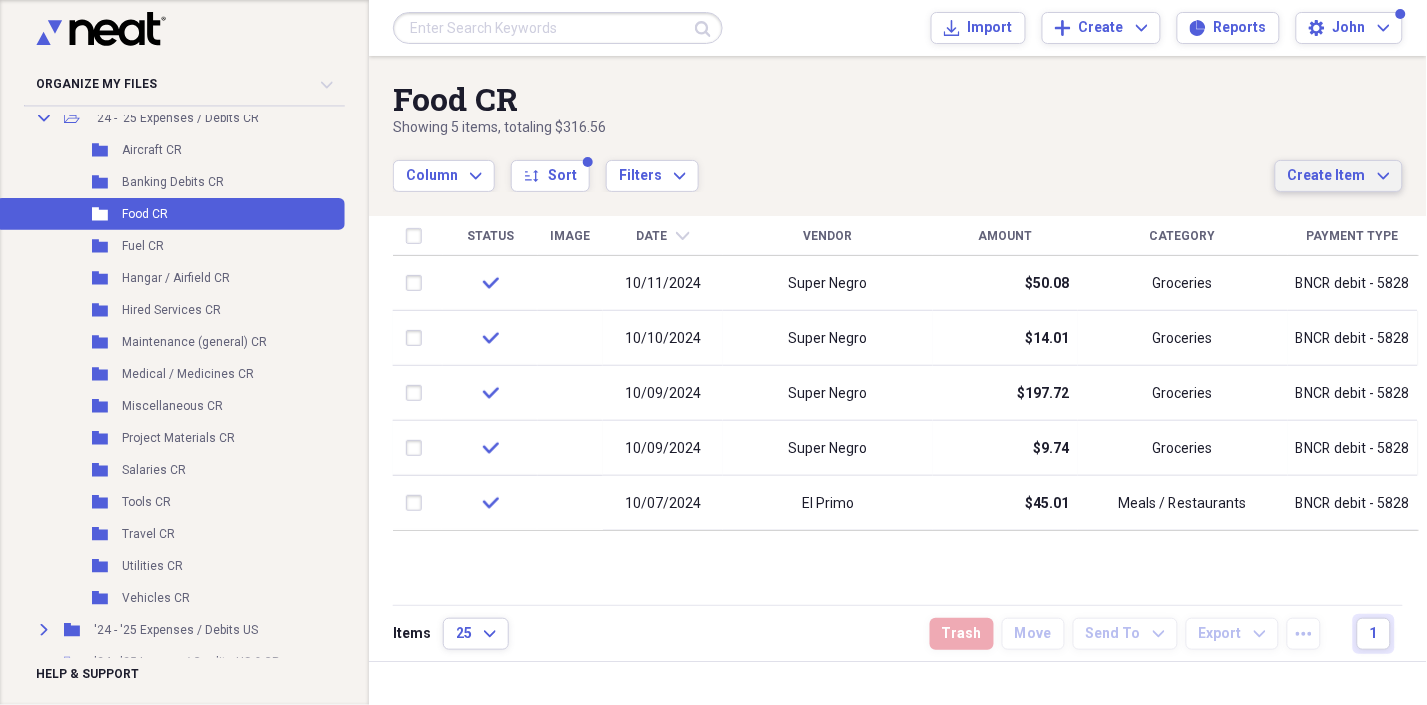 click on "Create Item" at bounding box center (1327, 176) 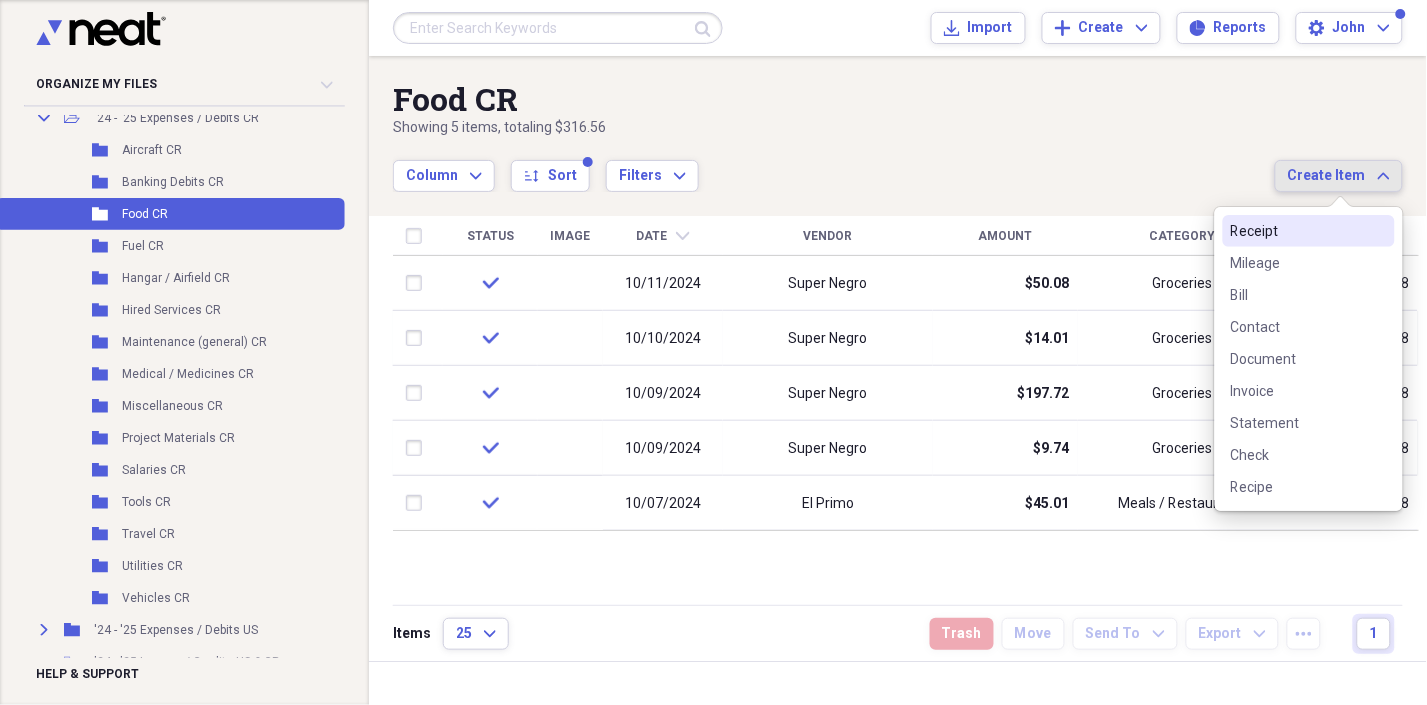 click on "Receipt" at bounding box center (1309, 231) 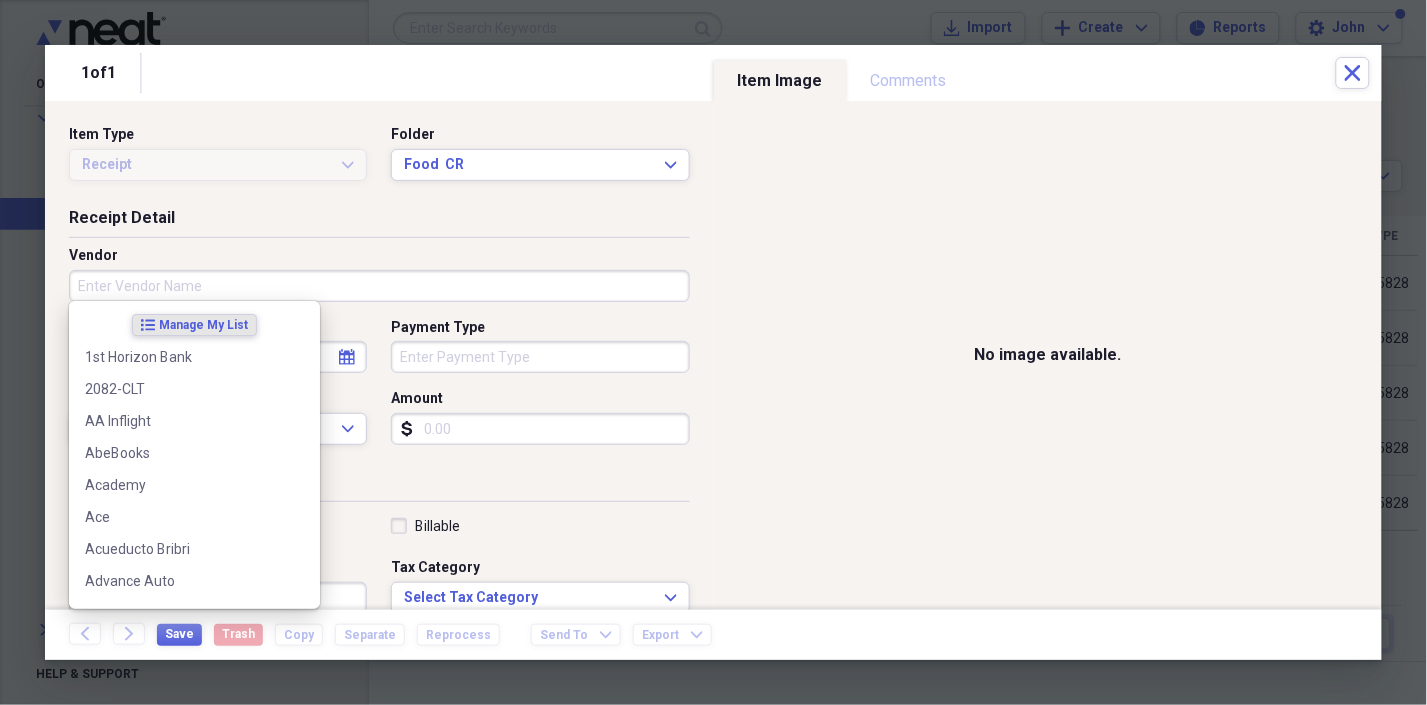 click on "Vendor" at bounding box center [379, 286] 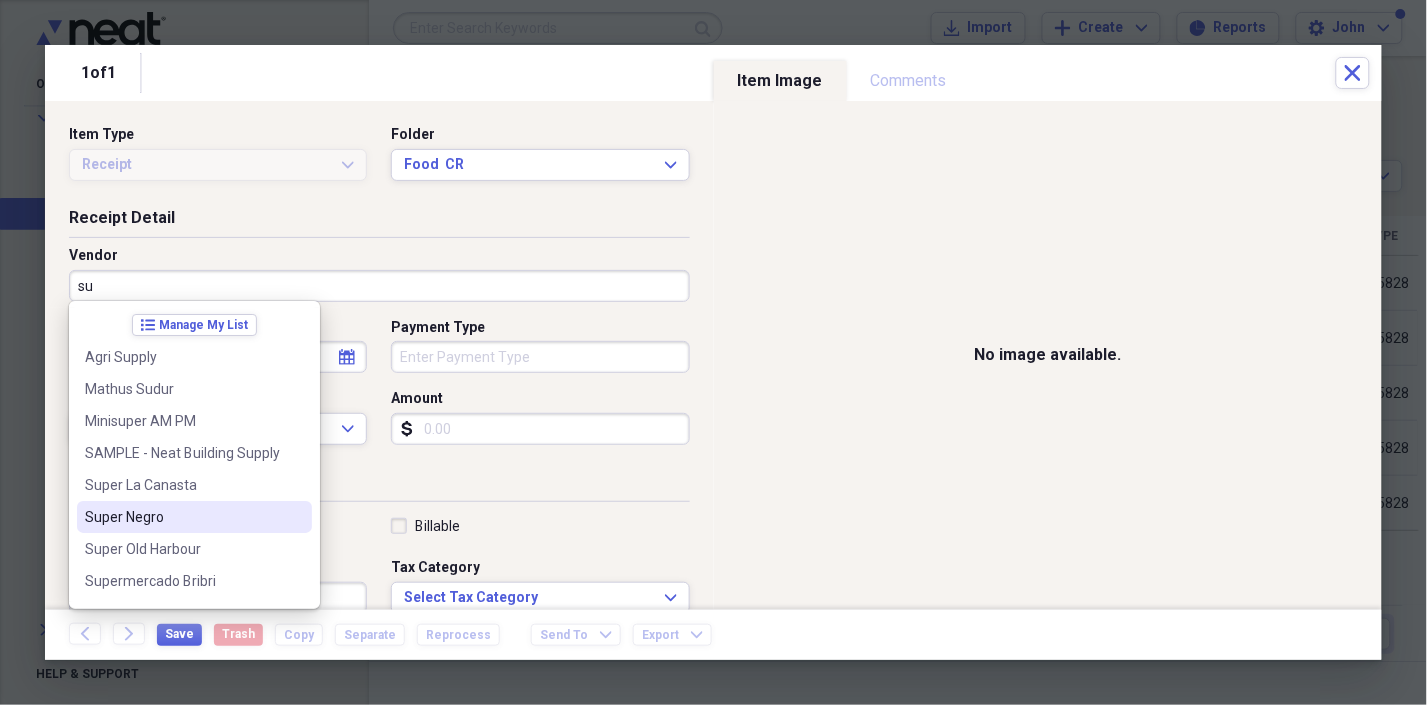 click on "Super Negro" at bounding box center (182, 517) 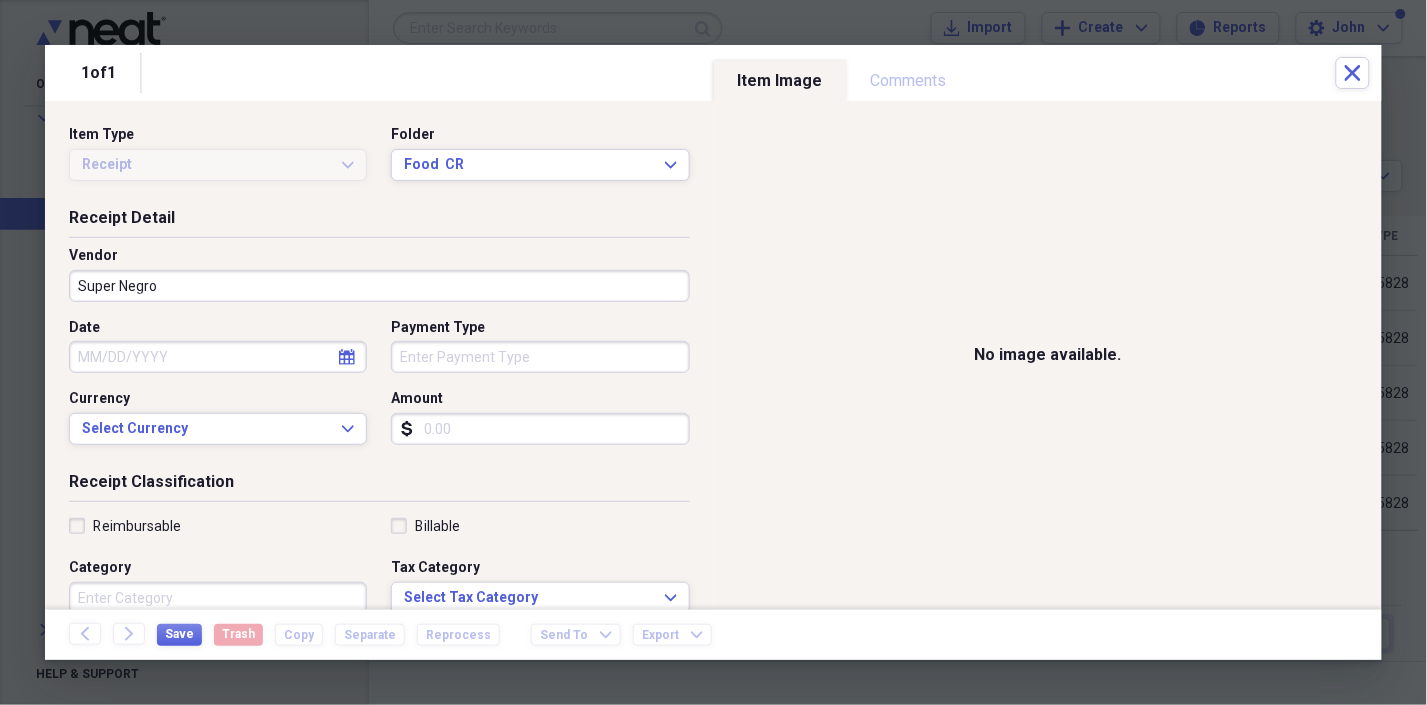 click on "Date" at bounding box center (218, 357) 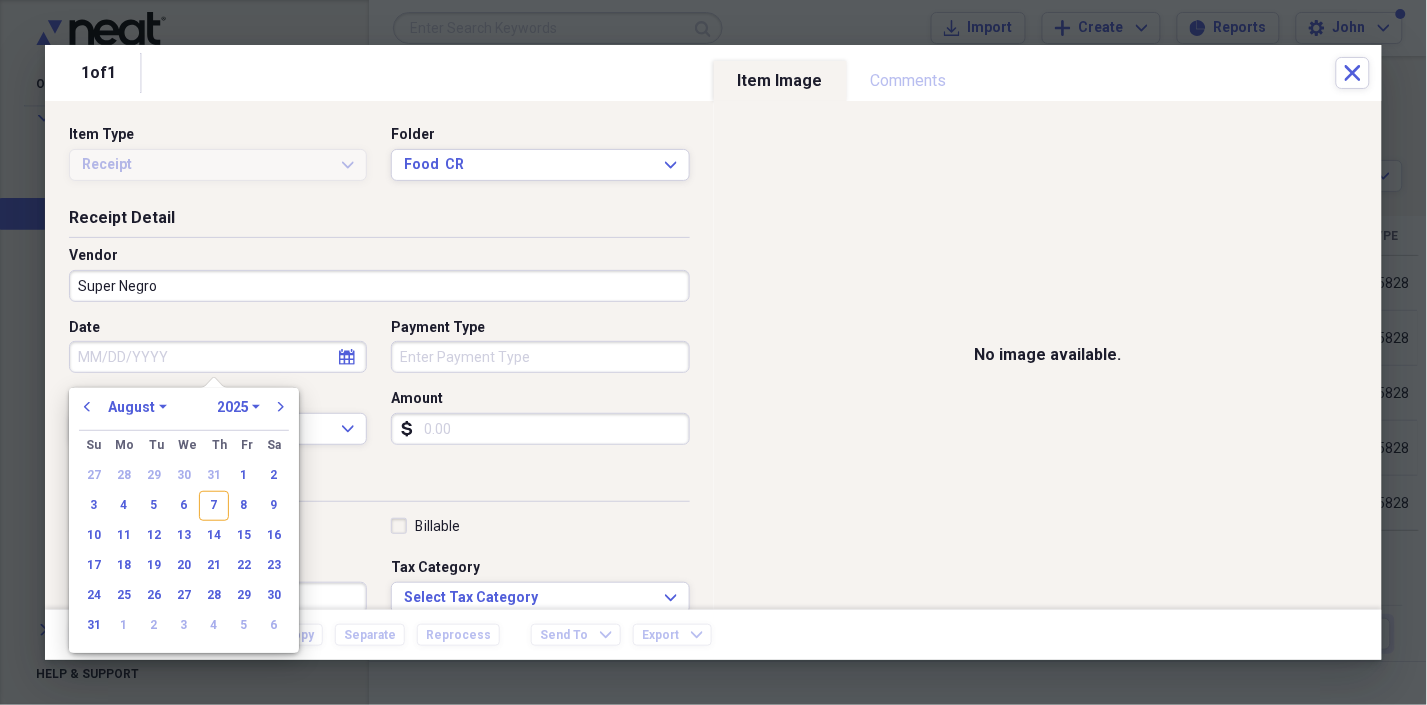 click on "1970 1971 1972 1973 1974 1975 1976 1977 1978 1979 1980 1981 1982 1983 1984 1985 1986 1987 1988 1989 1990 1991 1992 1993 1994 1995 1996 1997 1998 1999 2000 2001 2002 2003 2004 2005 2006 2007 2008 2009 2010 2011 2012 2013 2014 2015 2016 2017 2018 2019 2020 2021 2022 2023 2024 2025 2026 2027 2028 2029 2030 2031 2032 2033 2034 2035" at bounding box center [238, 407] 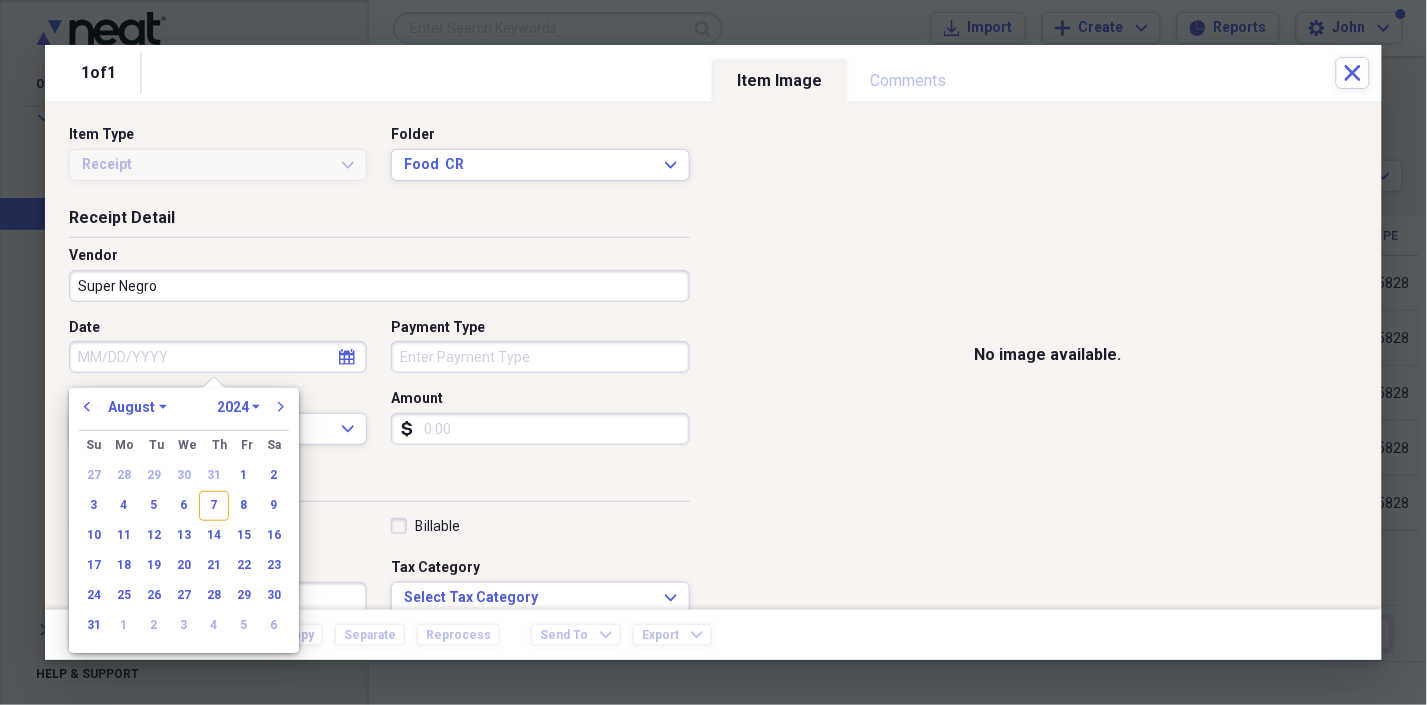 click on "1970 1971 1972 1973 1974 1975 1976 1977 1978 1979 1980 1981 1982 1983 1984 1985 1986 1987 1988 1989 1990 1991 1992 1993 1994 1995 1996 1997 1998 1999 2000 2001 2002 2003 2004 2005 2006 2007 2008 2009 2010 2011 2012 2013 2014 2015 2016 2017 2018 2019 2020 2021 2022 2023 2024 2025 2026 2027 2028 2029 2030 2031 2032 2033 2034 2035" at bounding box center (238, 407) 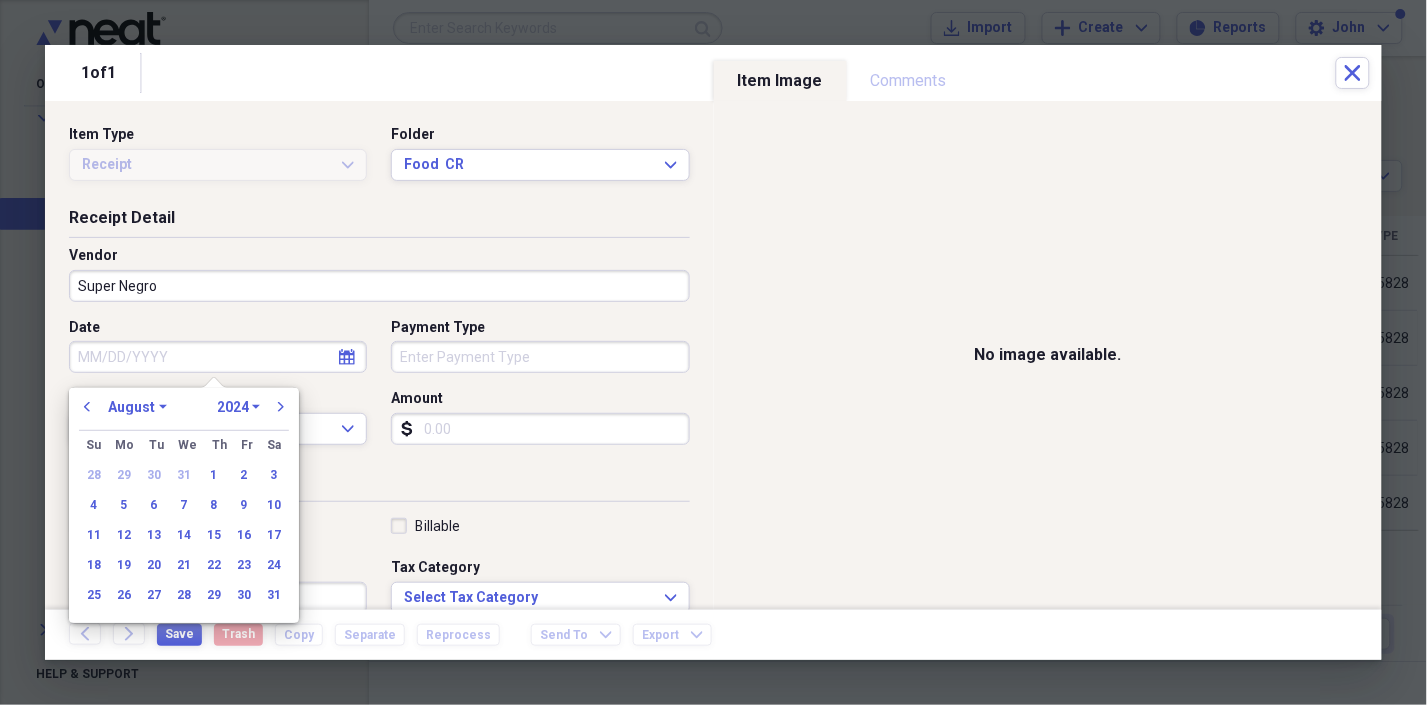 click on "January February March April May June July August September October November December" at bounding box center [137, 407] 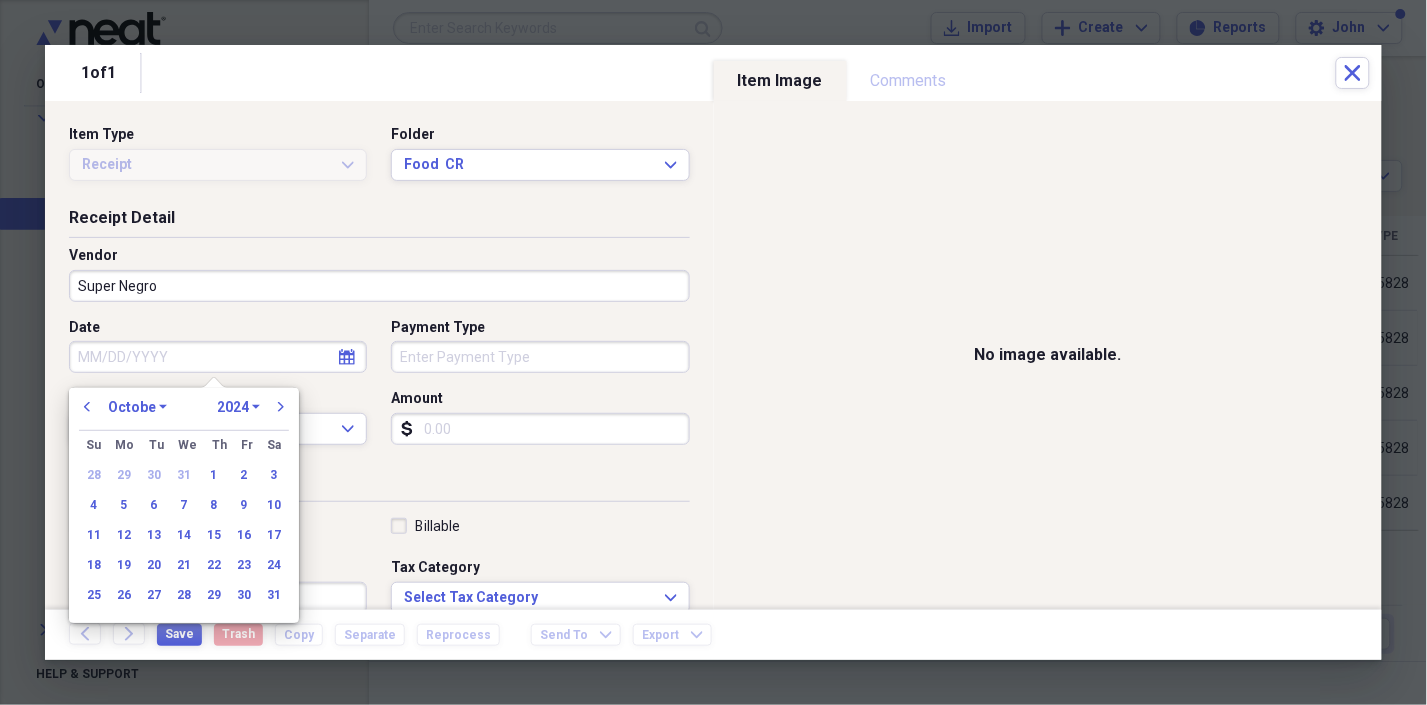 click on "January February March April May June July August September October November December" at bounding box center (137, 407) 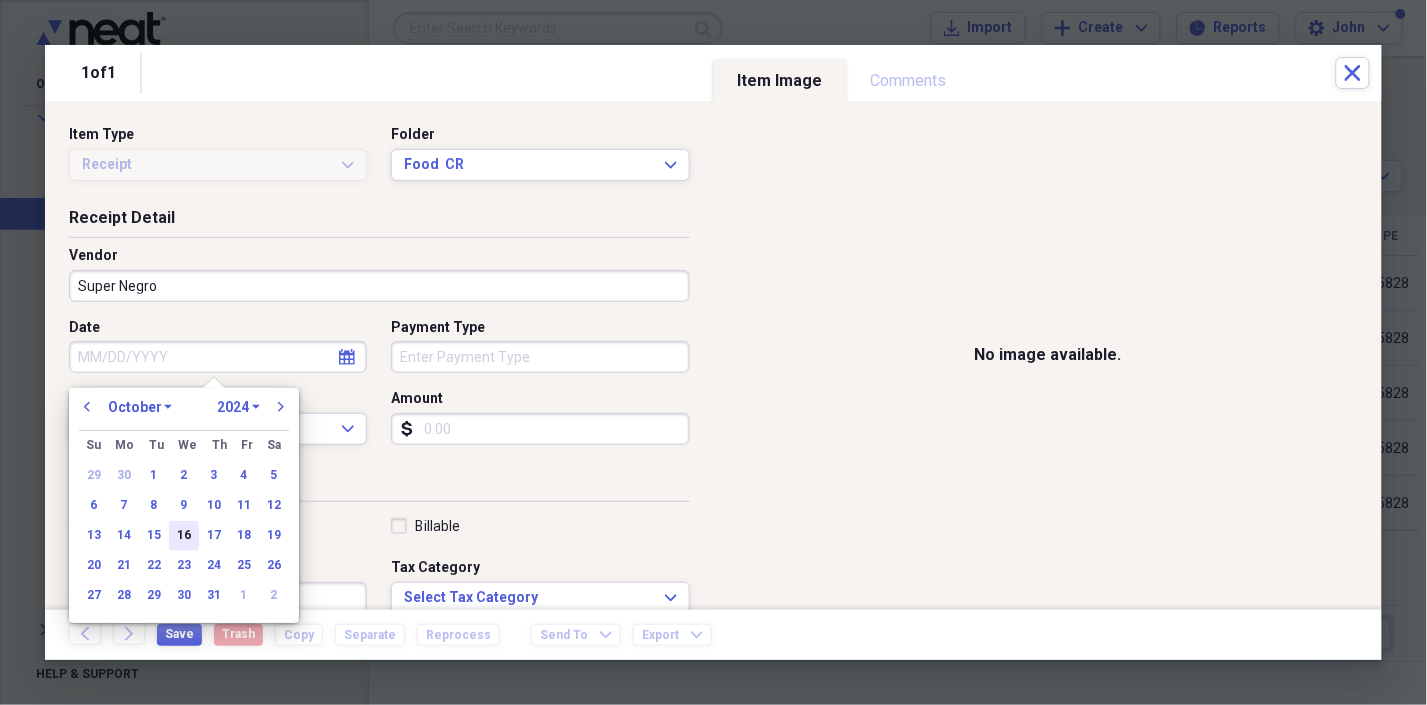 click on "16" at bounding box center (184, 536) 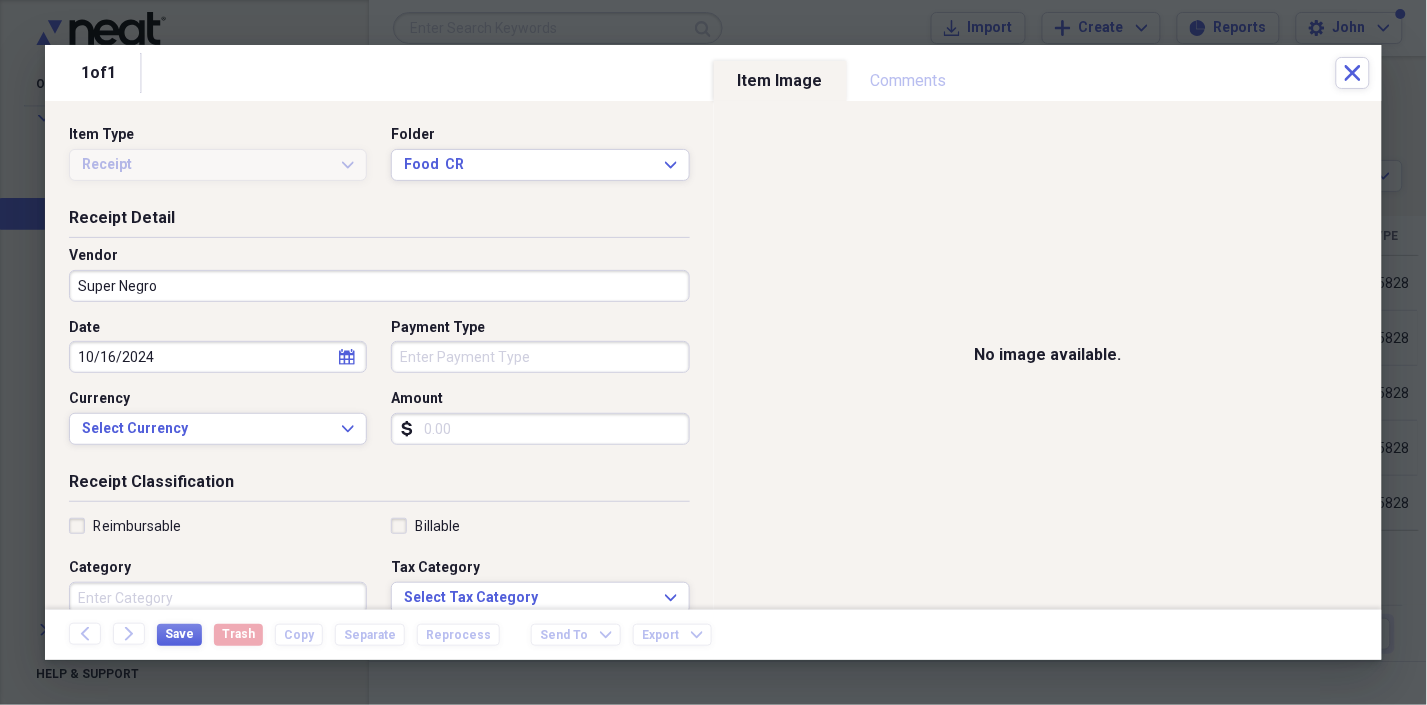 click on "Payment Type" at bounding box center [540, 357] 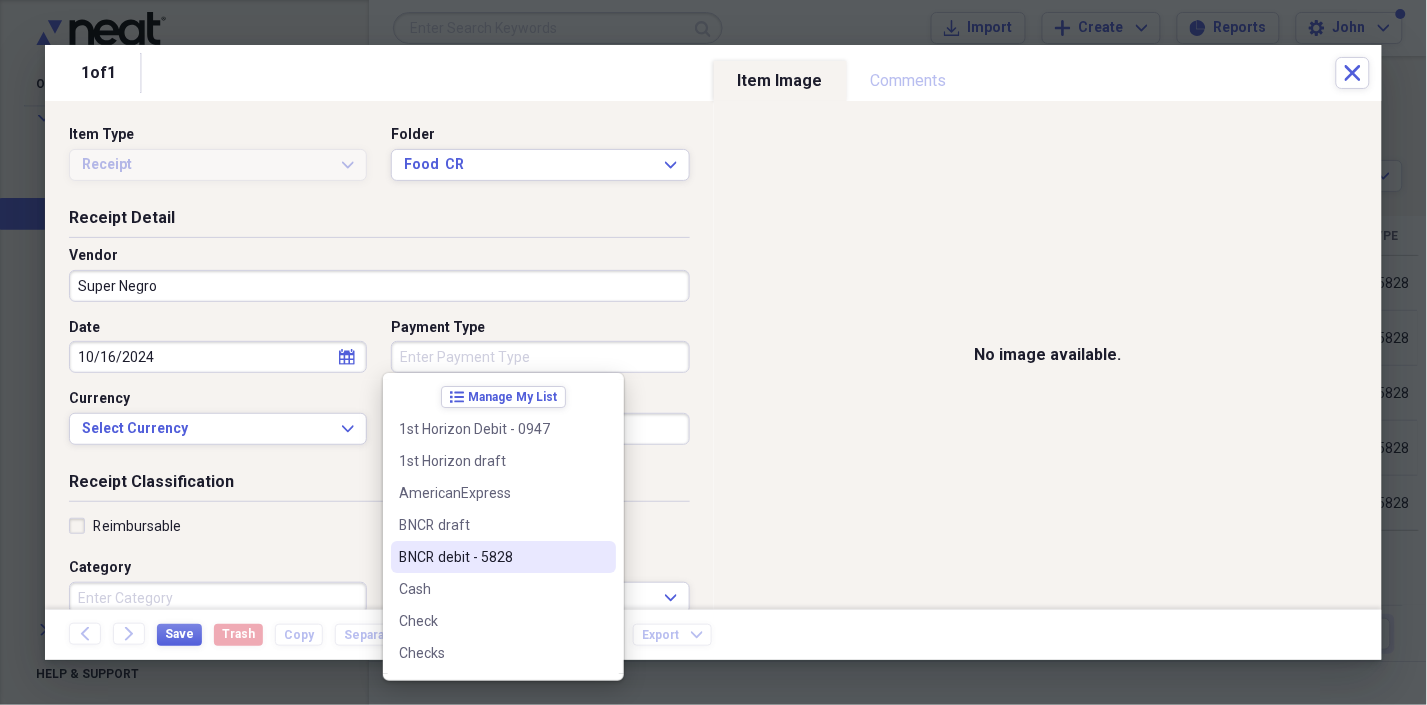 click on "BNCR debit - 5828" at bounding box center [491, 557] 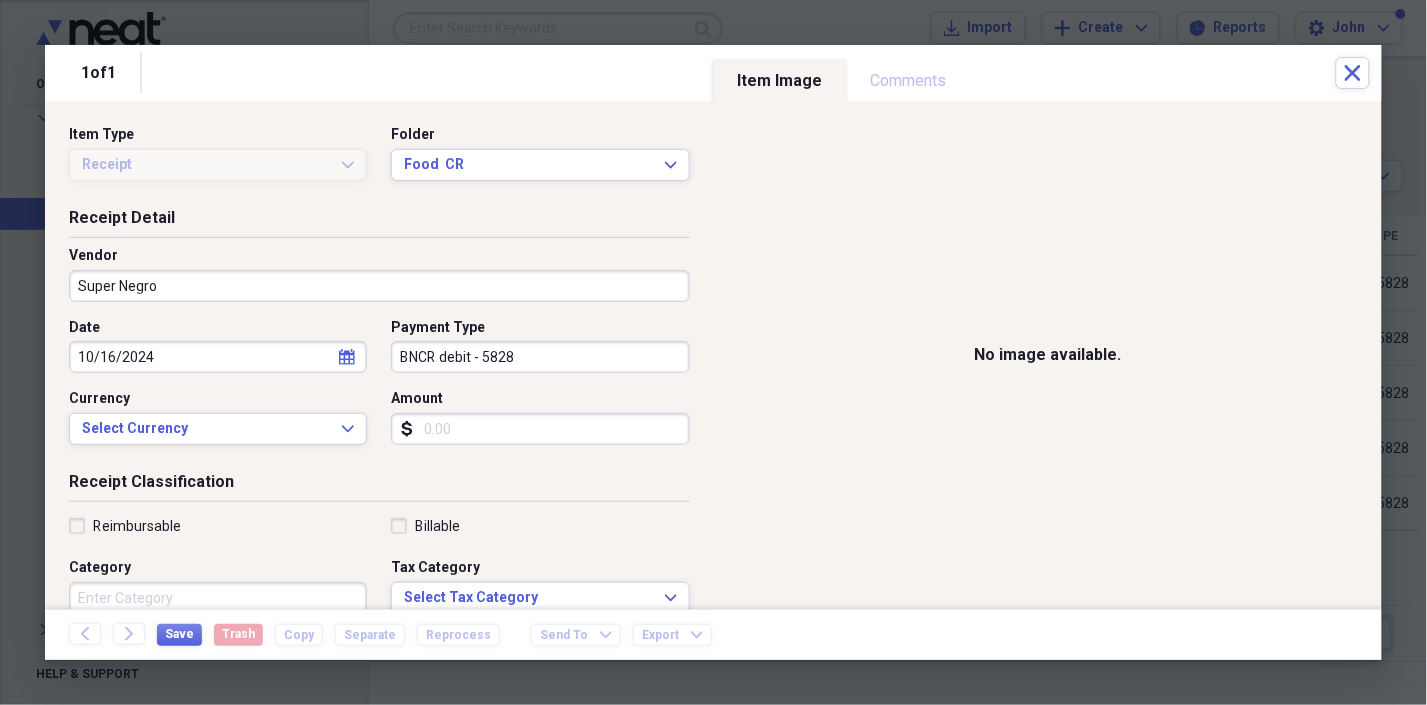 click on "Amount" at bounding box center (540, 429) 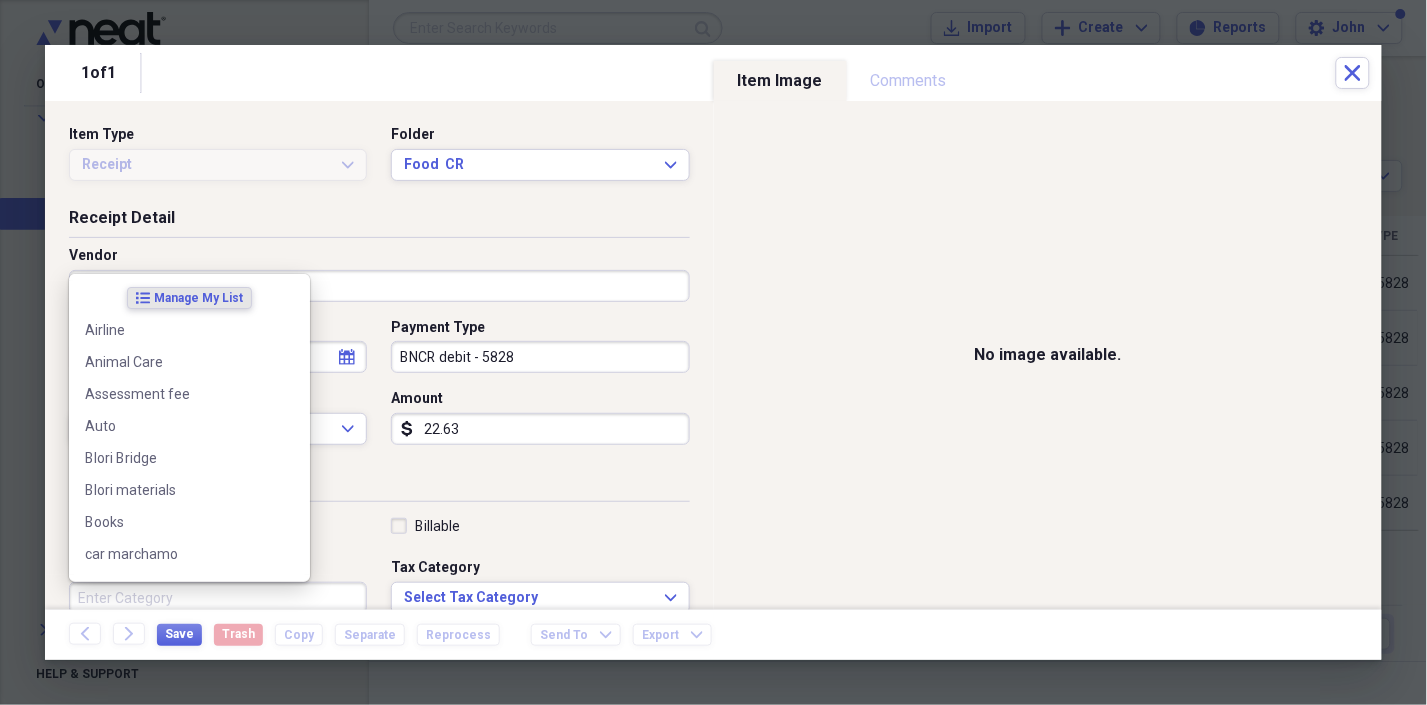 click on "Category" at bounding box center [218, 598] 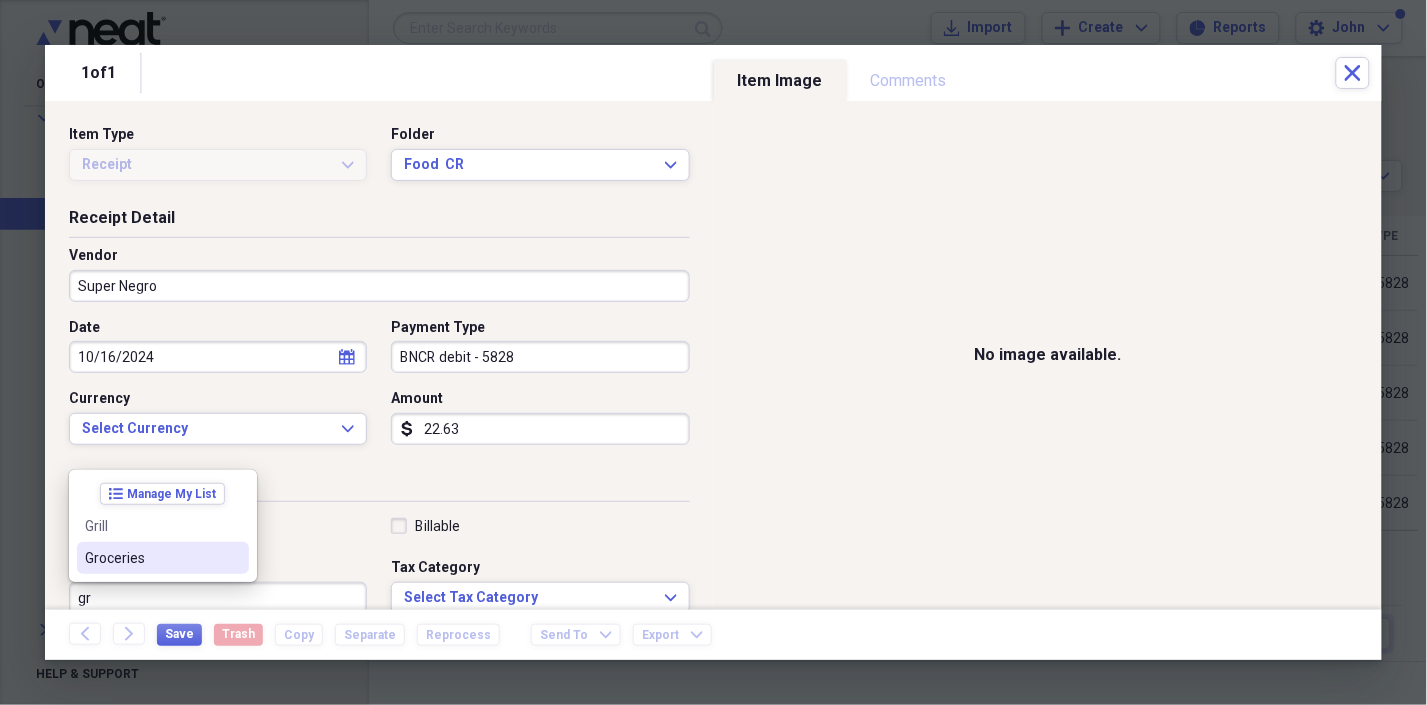 click on "Groceries" at bounding box center [151, 558] 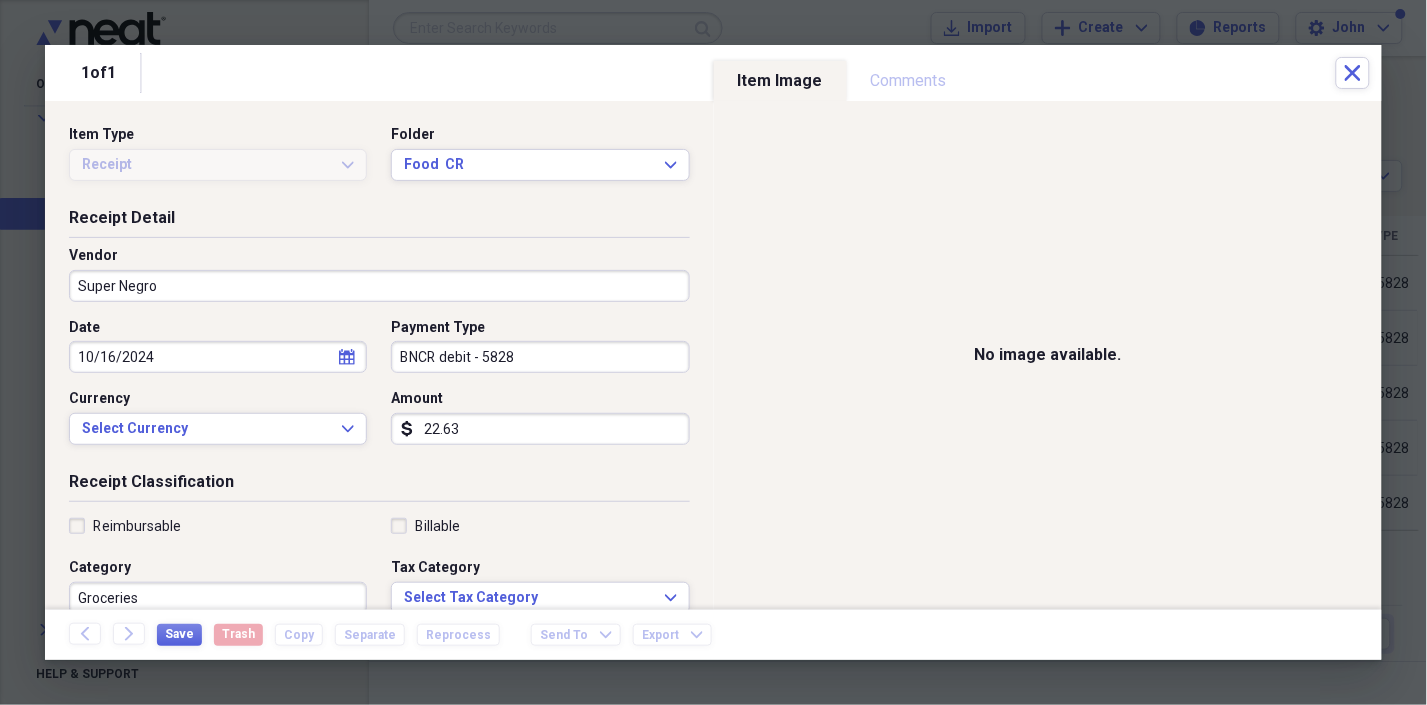 scroll, scrollTop: 3, scrollLeft: 0, axis: vertical 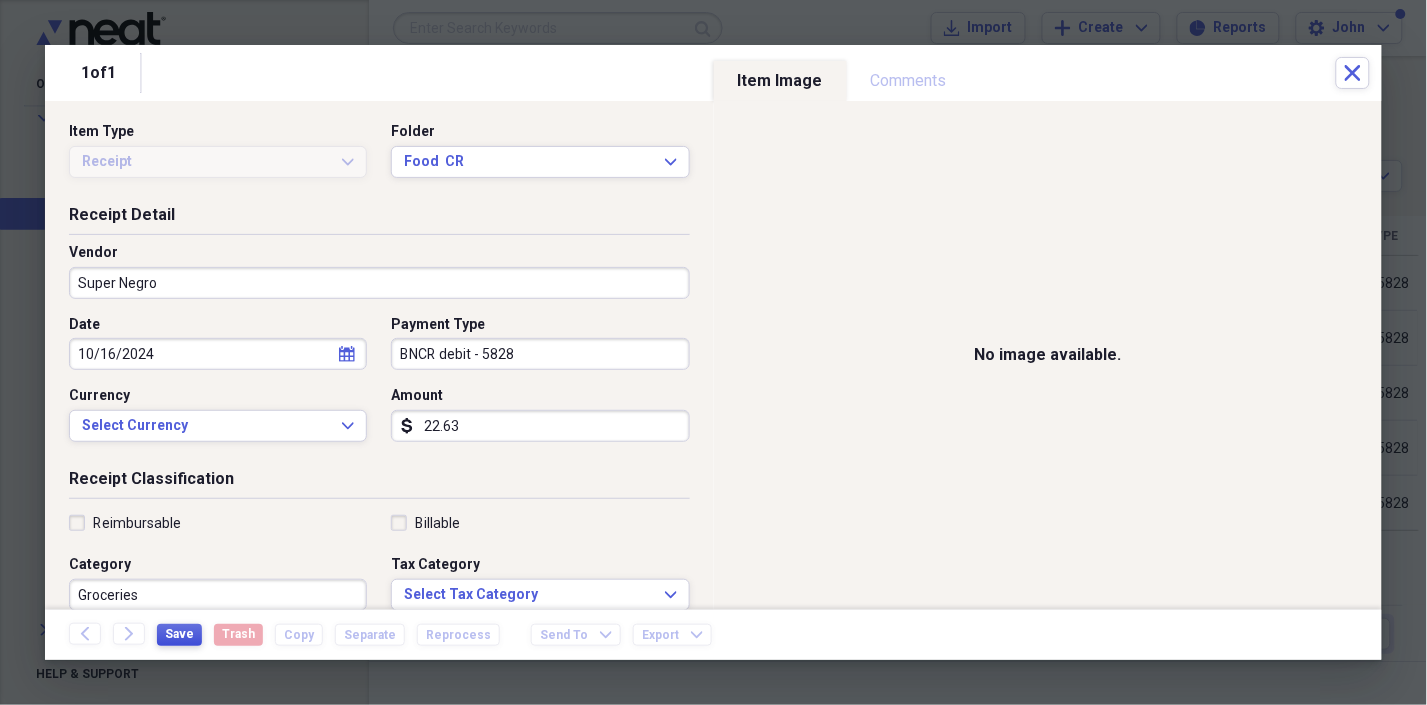 click on "Save" at bounding box center [179, 634] 